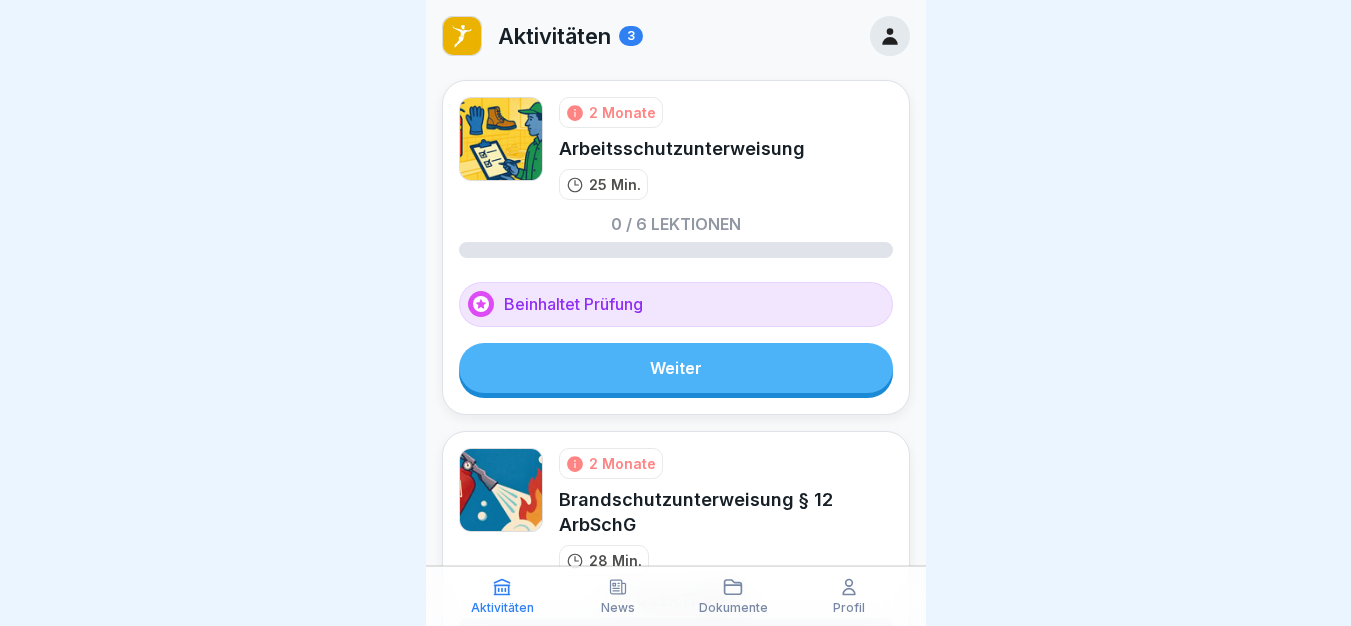 scroll, scrollTop: 0, scrollLeft: 0, axis: both 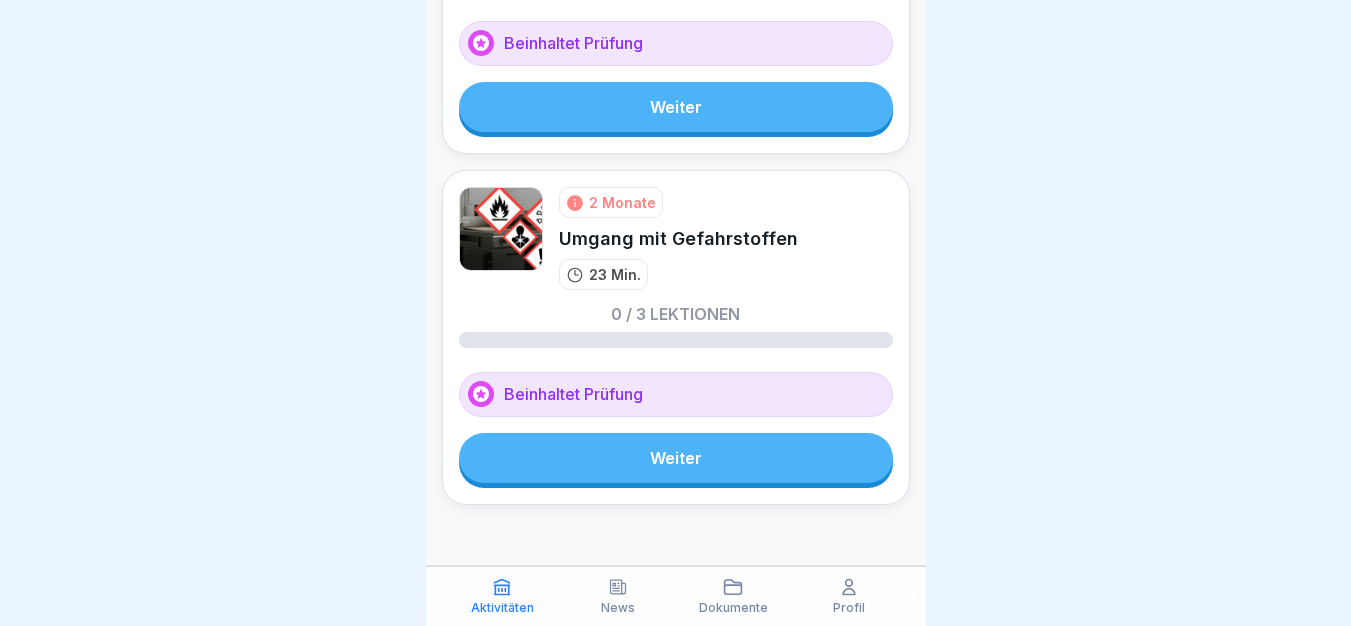 click on "Weiter" at bounding box center (676, 458) 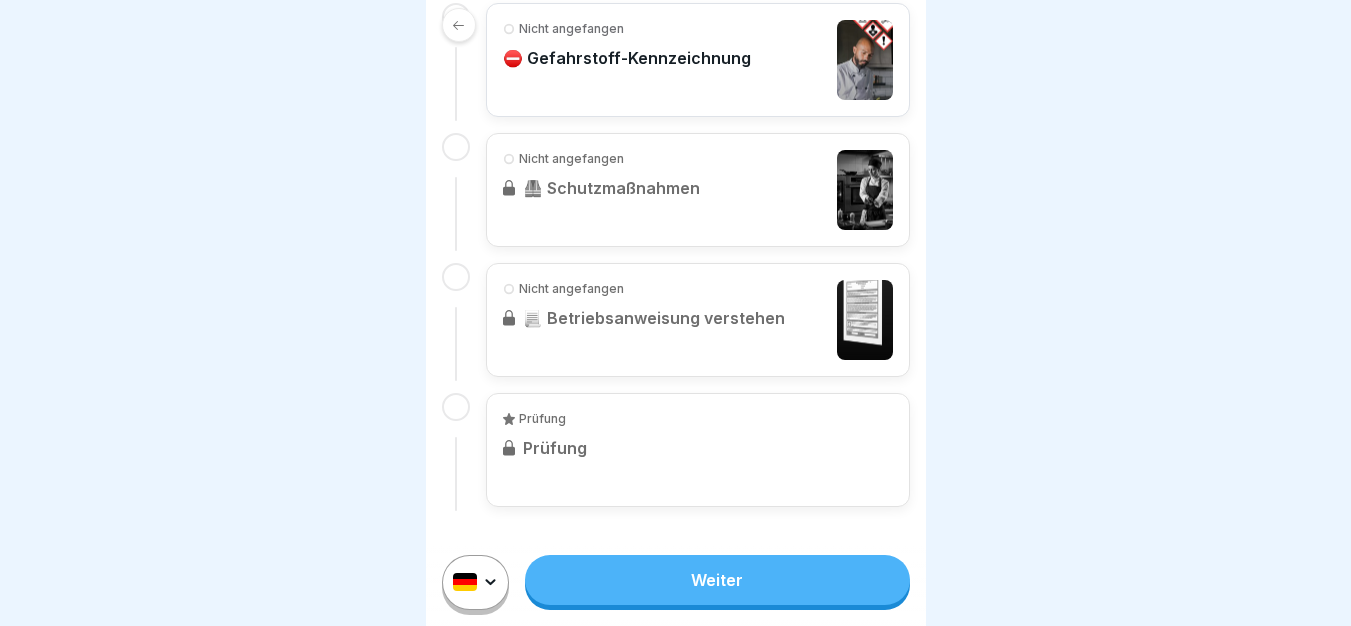 scroll, scrollTop: 0, scrollLeft: 0, axis: both 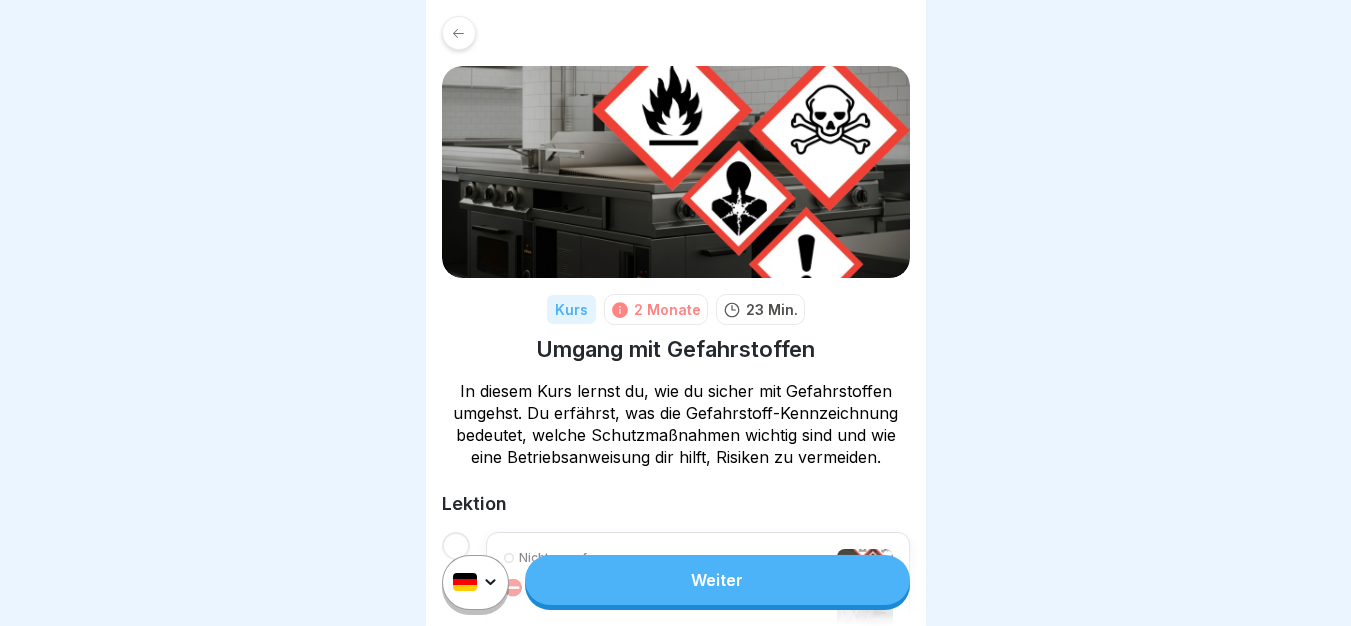 click on "Weiter" at bounding box center [717, 580] 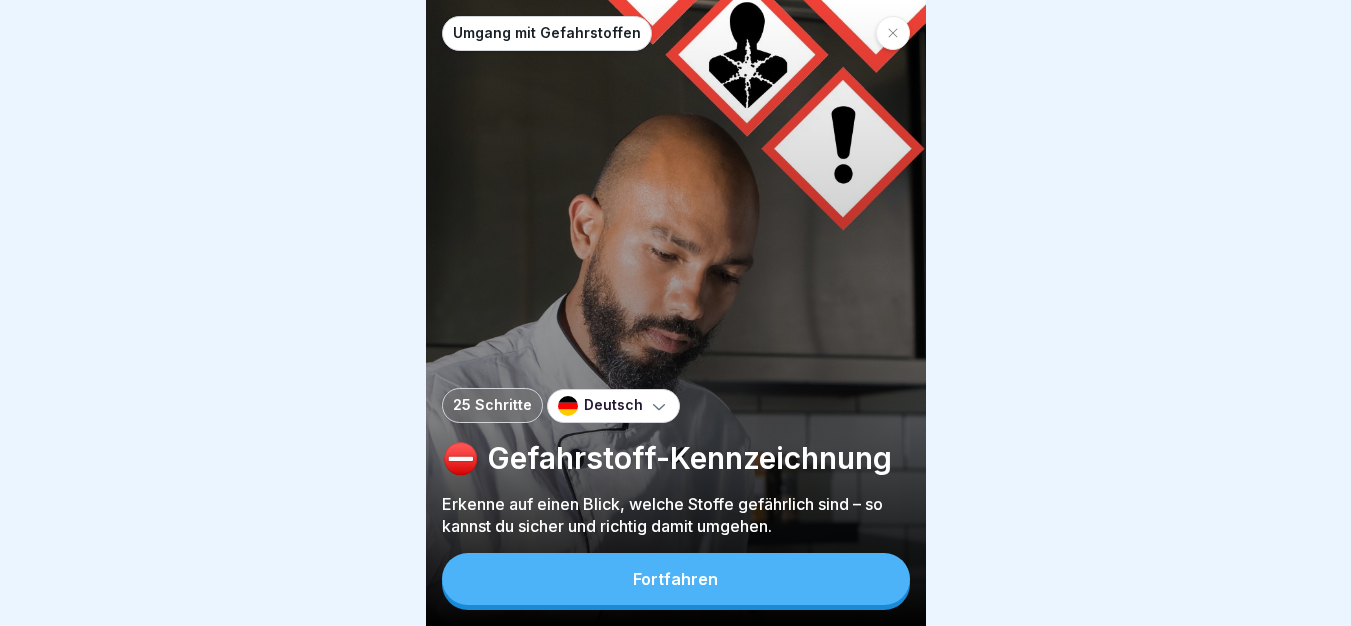 click on "Fortfahren" at bounding box center [676, 579] 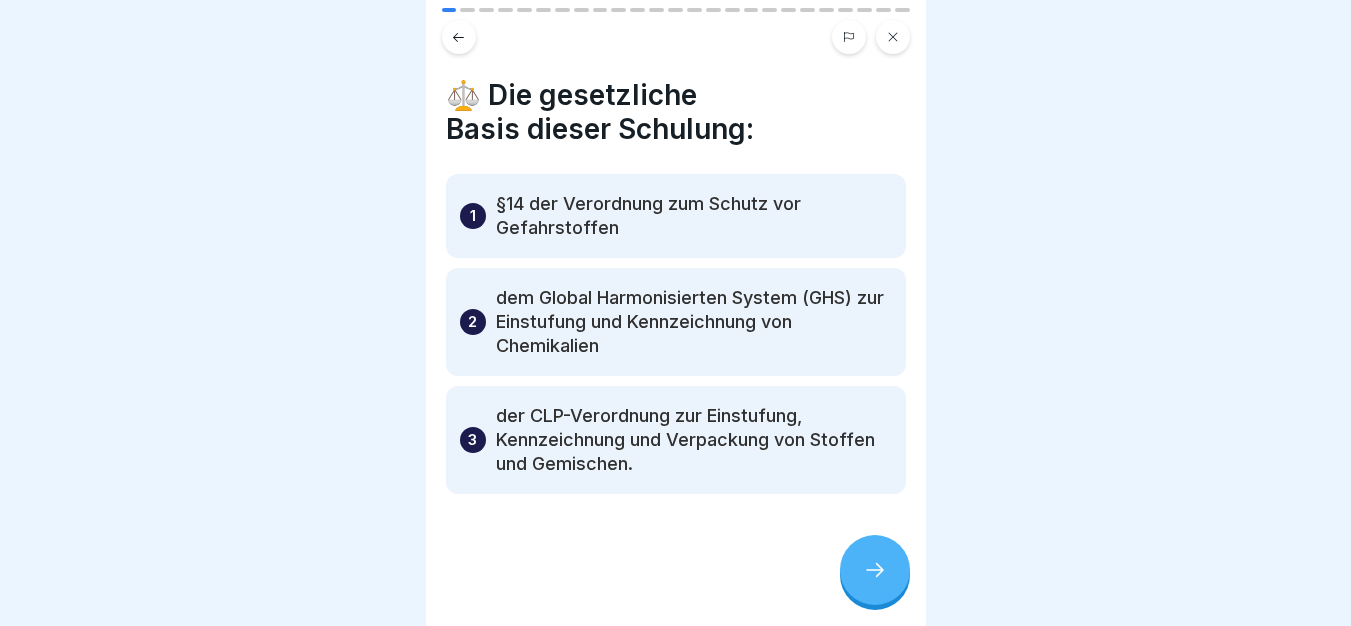 click at bounding box center [875, 570] 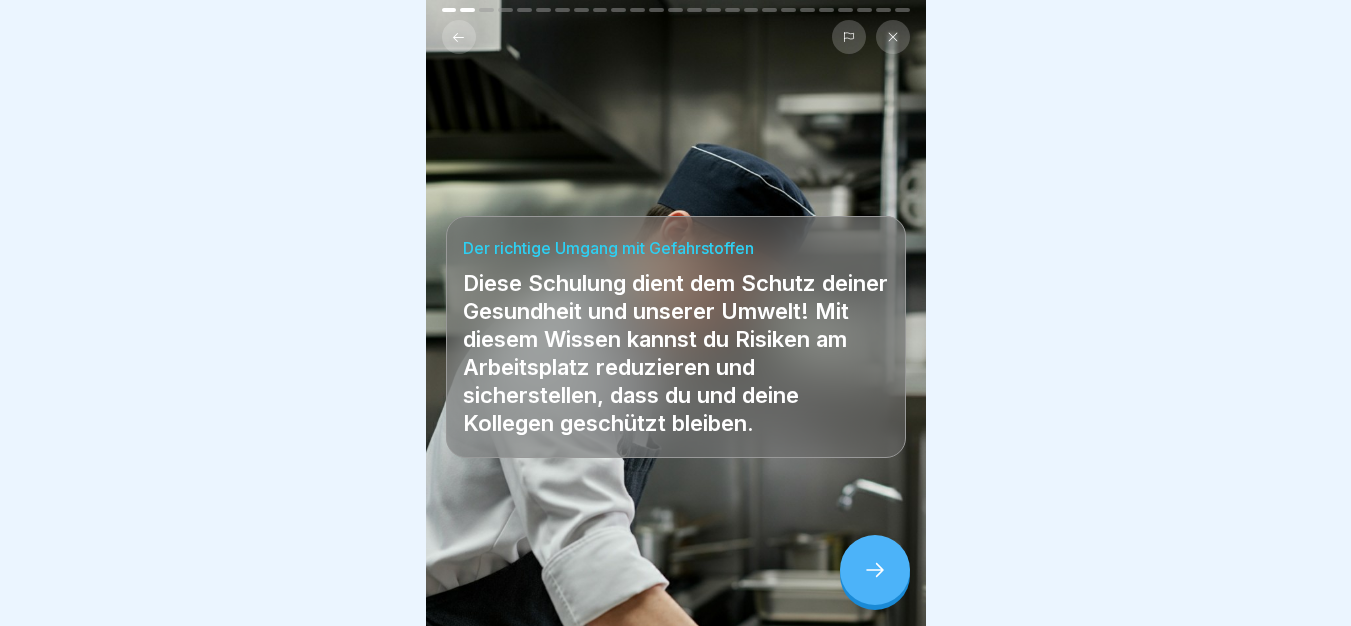 click 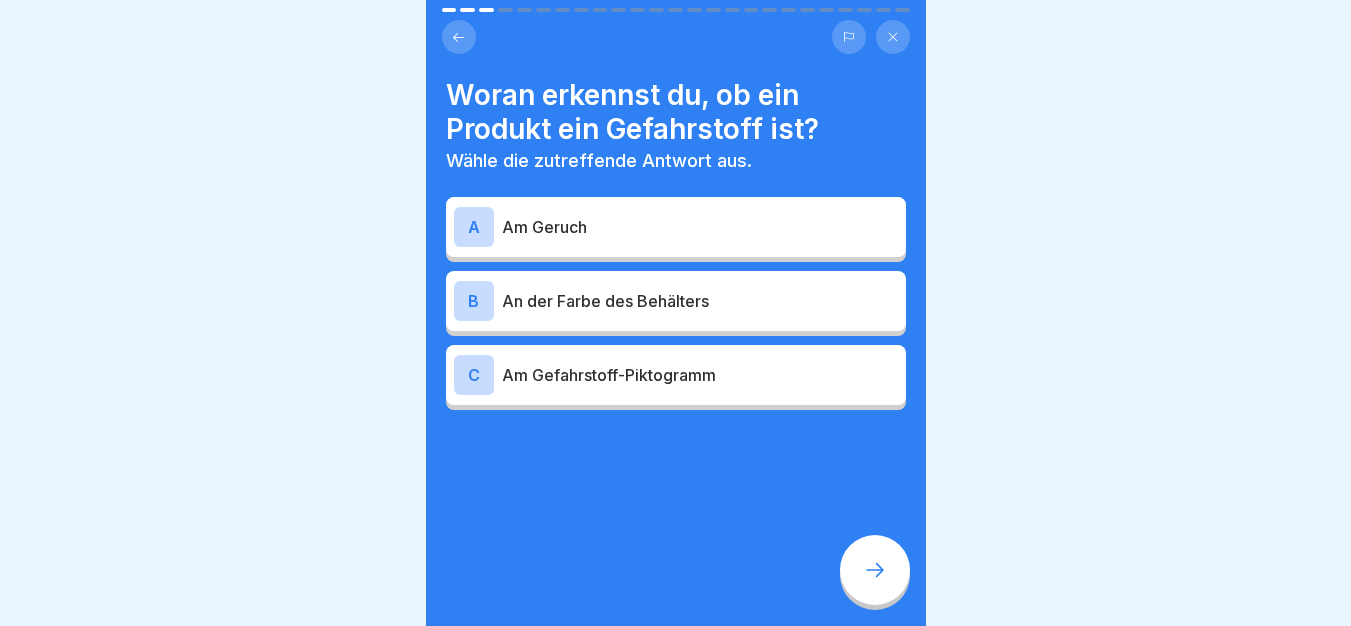 click on "C Am Gefahrstoff-Piktogramm" at bounding box center (676, 375) 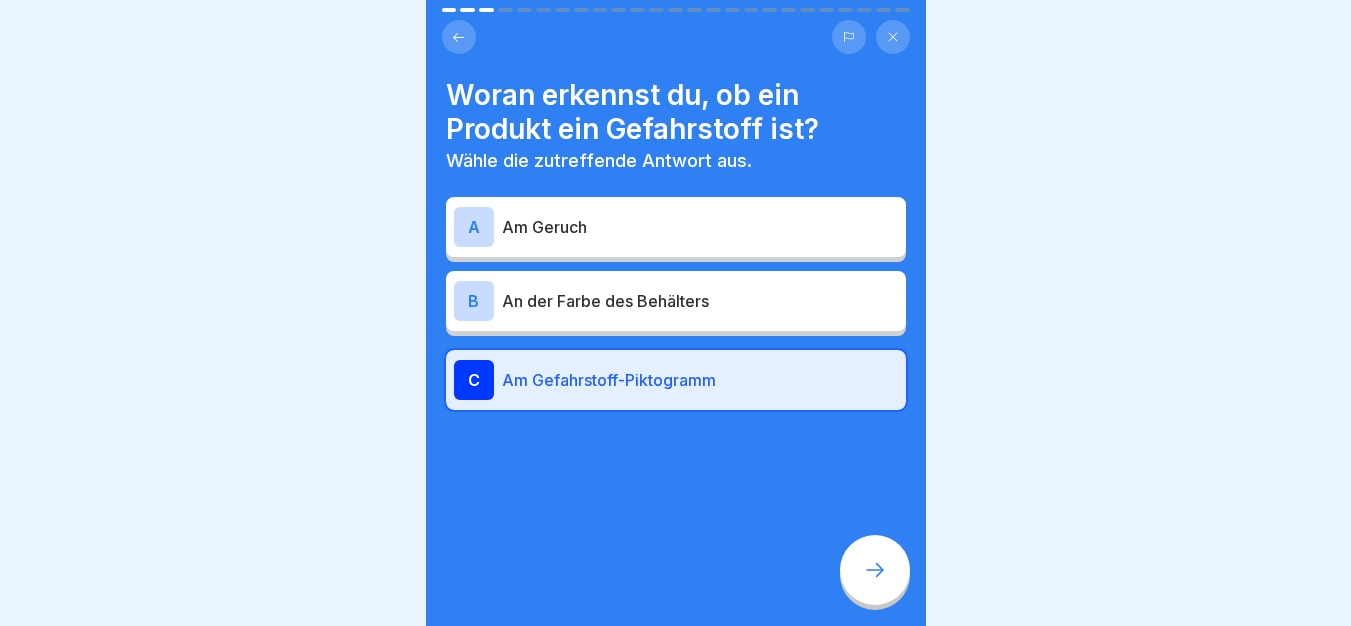 click at bounding box center (875, 570) 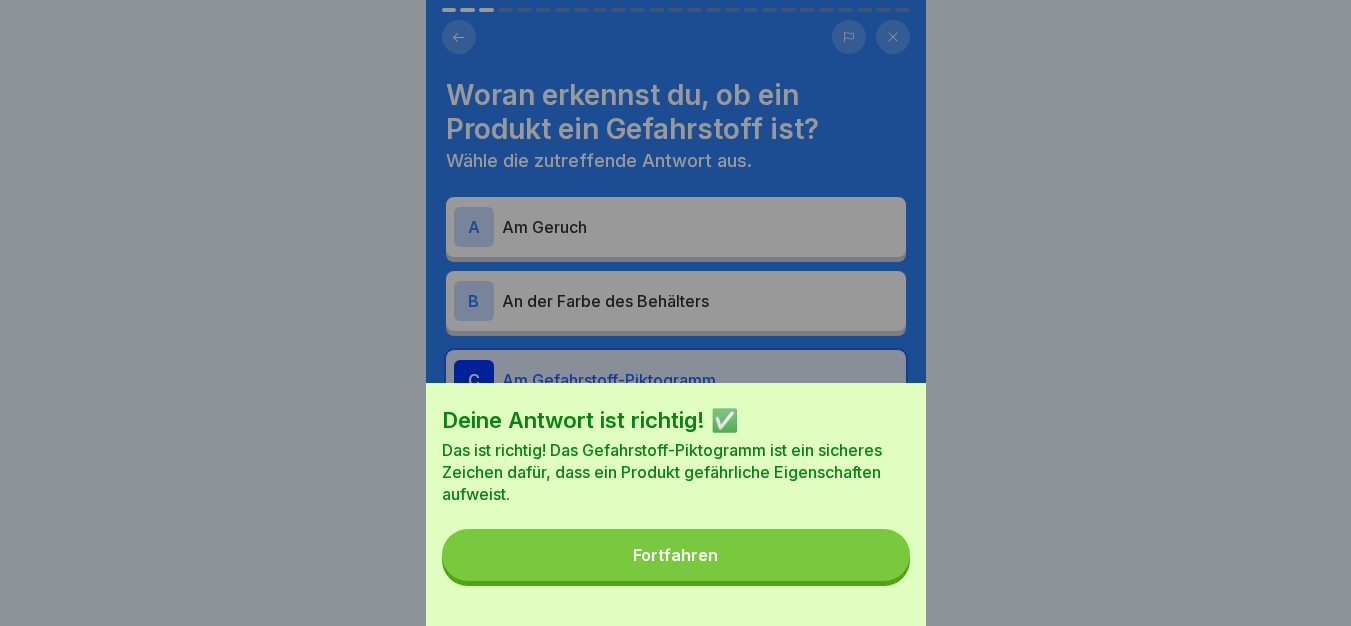 click on "Fortfahren" at bounding box center [676, 555] 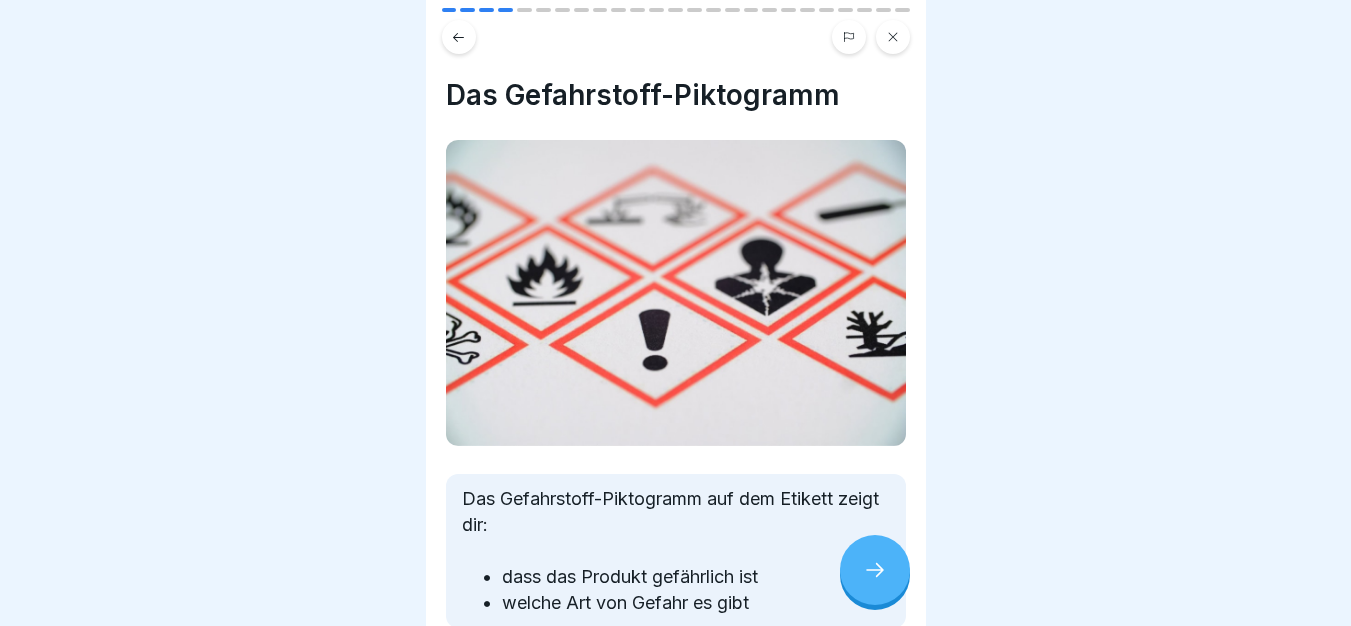 scroll, scrollTop: 112, scrollLeft: 0, axis: vertical 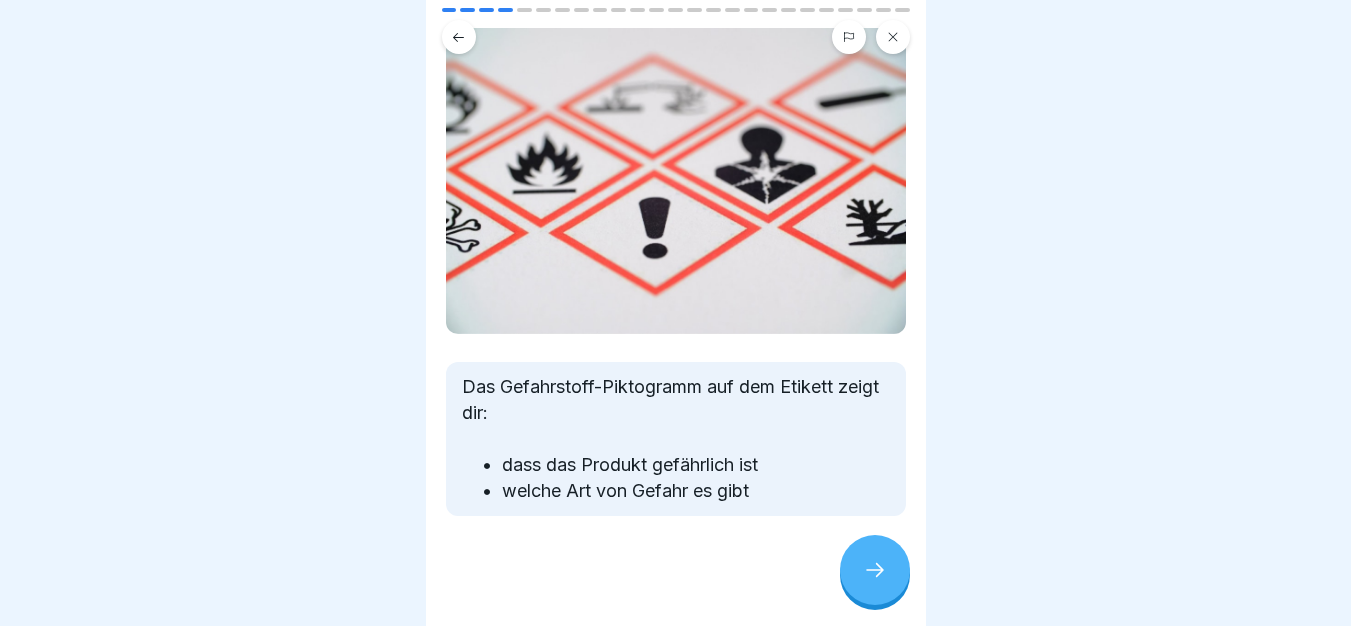 click on "Das Gefahrstoff-Piktogramm auf dem Etikett zeigt dir:
•	dass das Produkt gefährlich ist
•	welche Art von Gefahr es gibt" at bounding box center (676, 439) 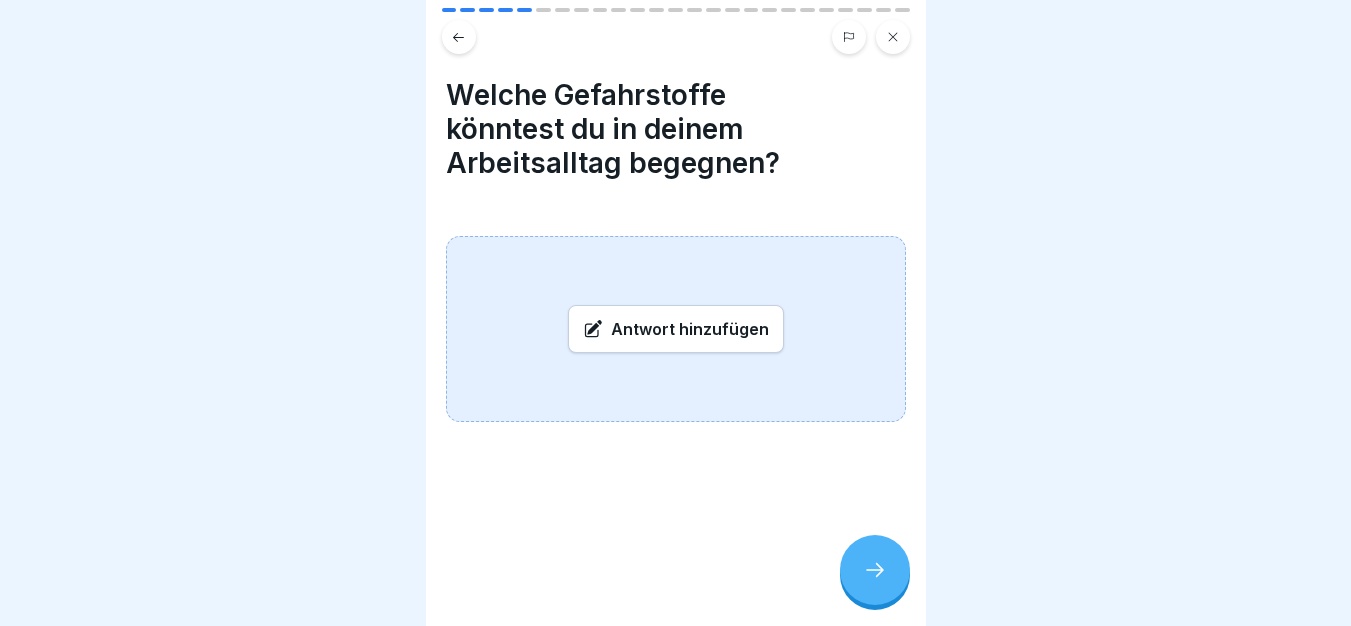 click on "Antwort hinzufügen" at bounding box center [676, 329] 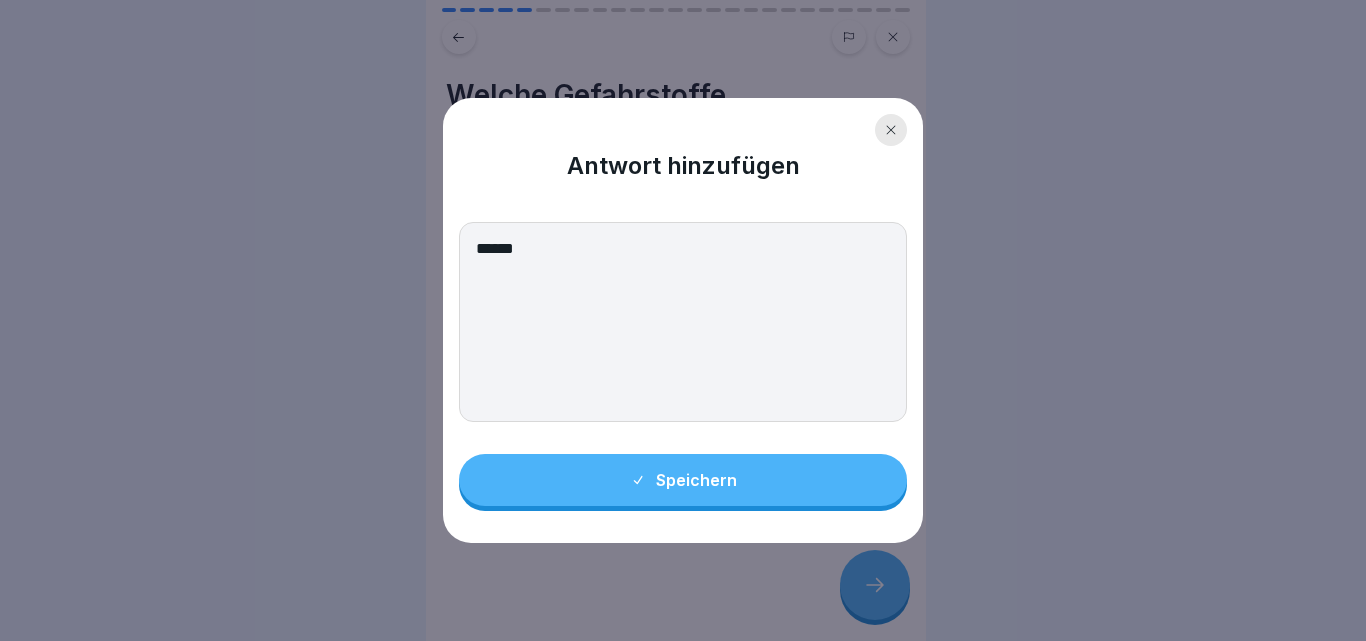 type on "******" 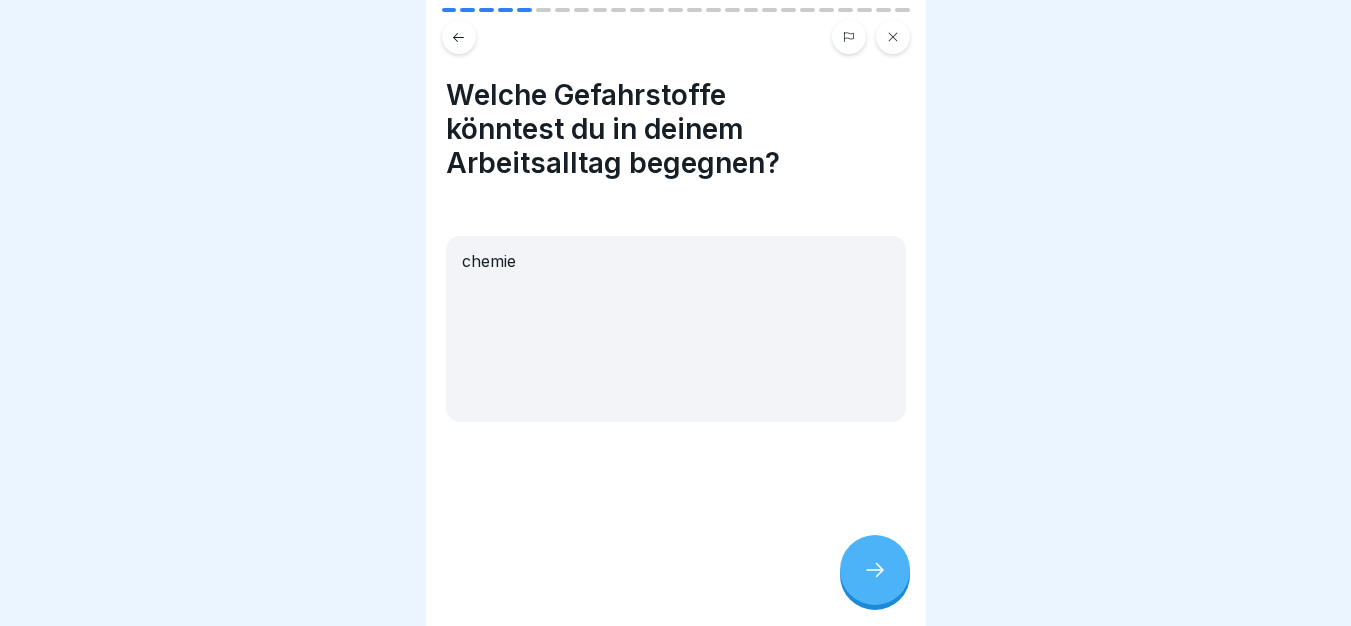 click at bounding box center [875, 570] 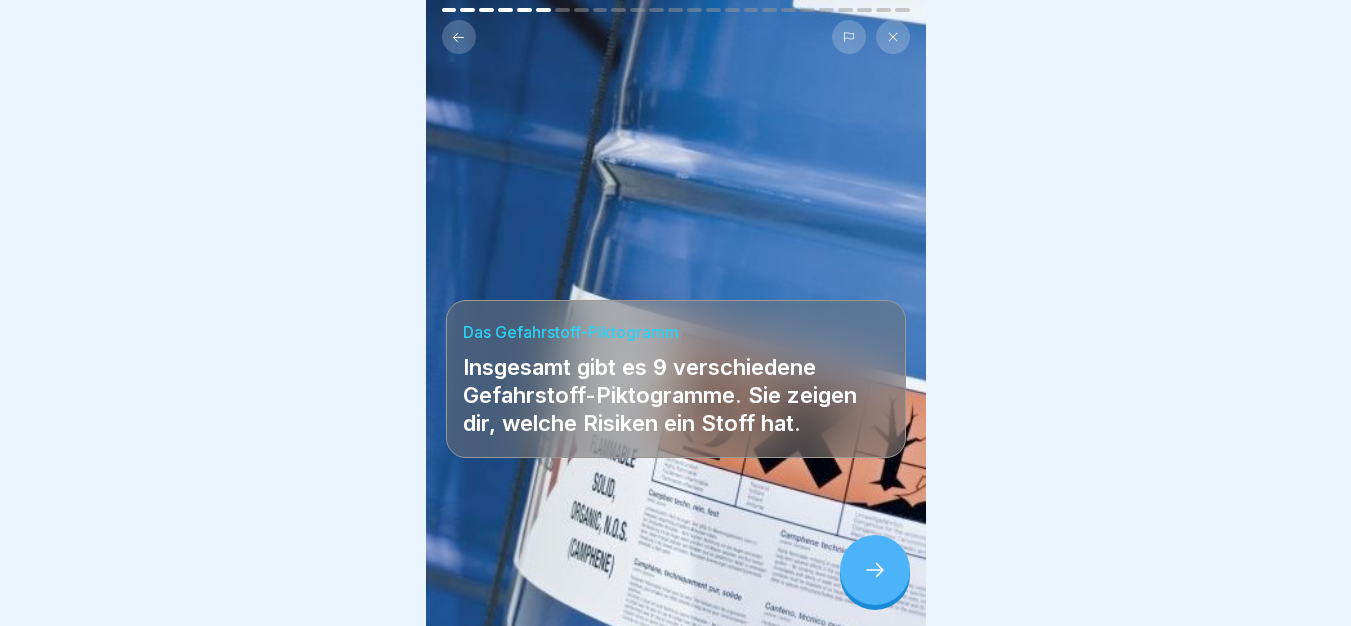 click 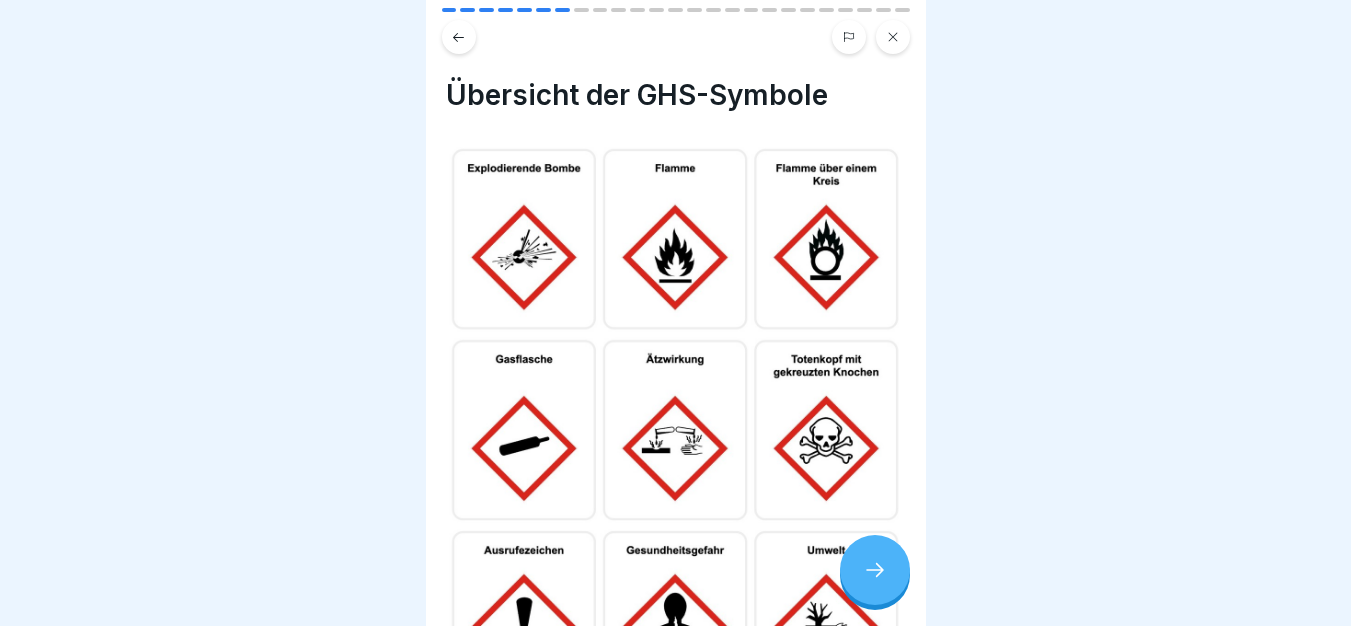 click 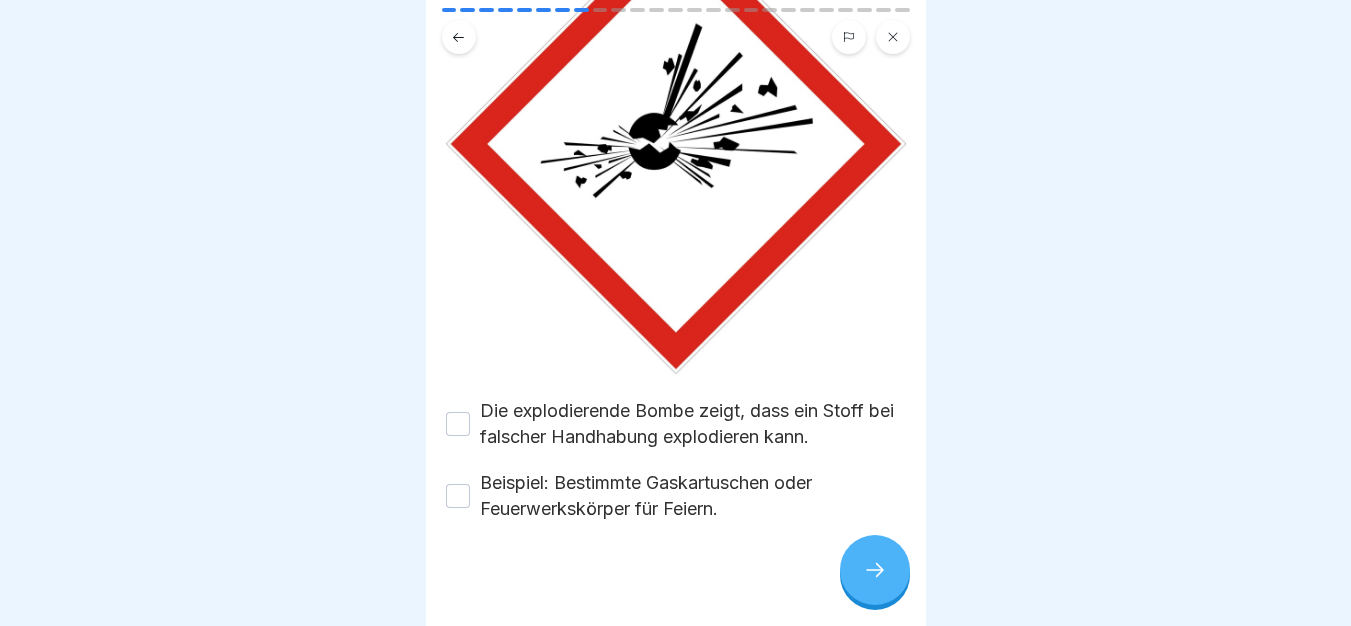 scroll, scrollTop: 262, scrollLeft: 0, axis: vertical 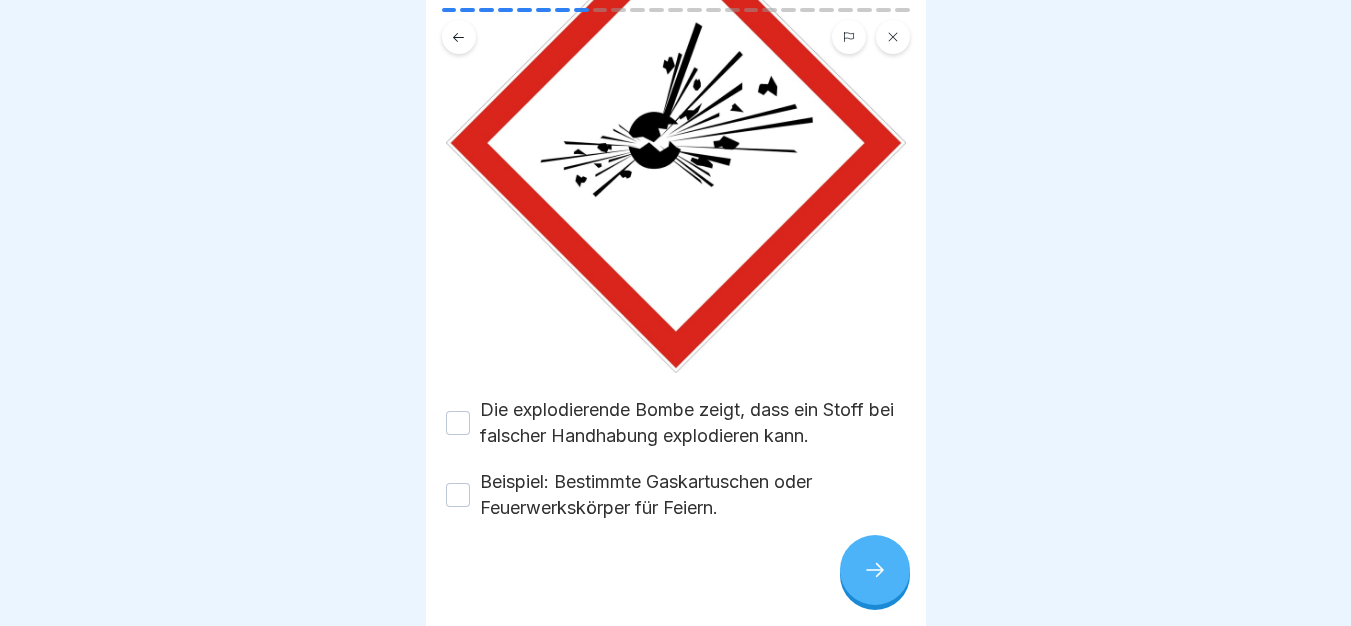 click on "Die explodierende Bombe zeigt, dass ein Stoff bei falscher Handhabung explodieren kann." at bounding box center [693, 423] 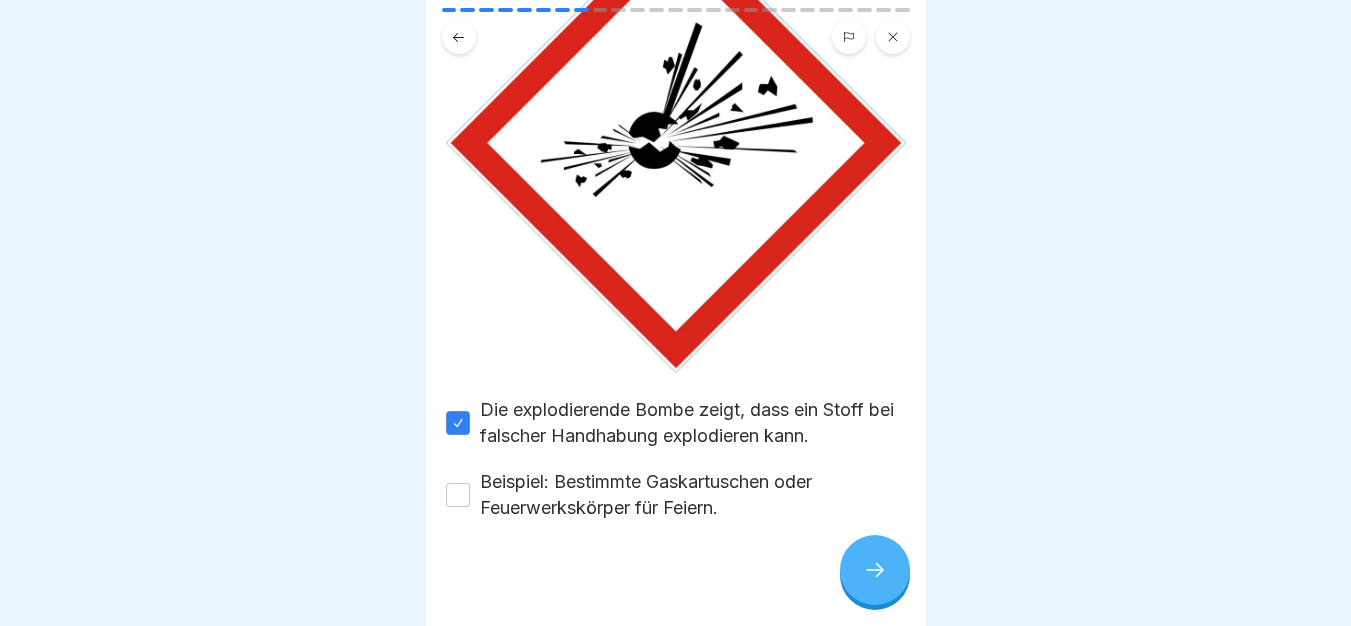 click on "Beispiel: Bestimmte Gaskartuschen oder Feuerwerkskörper für Feiern." at bounding box center (693, 495) 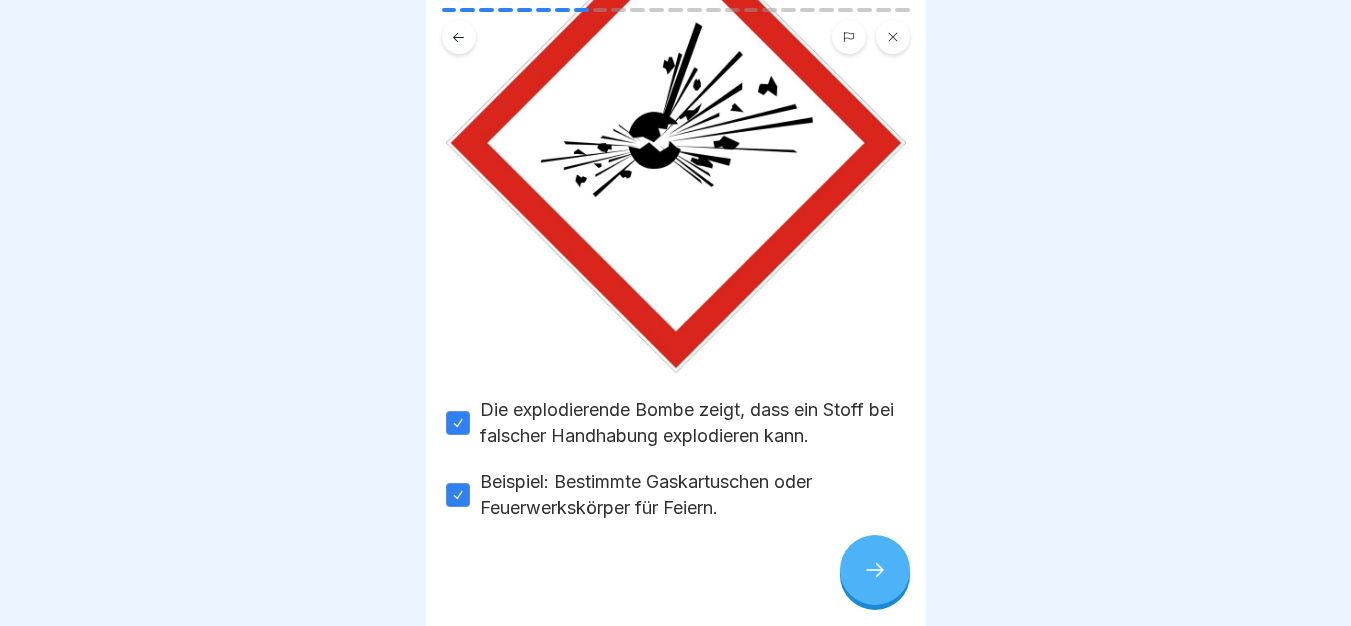 click at bounding box center [875, 570] 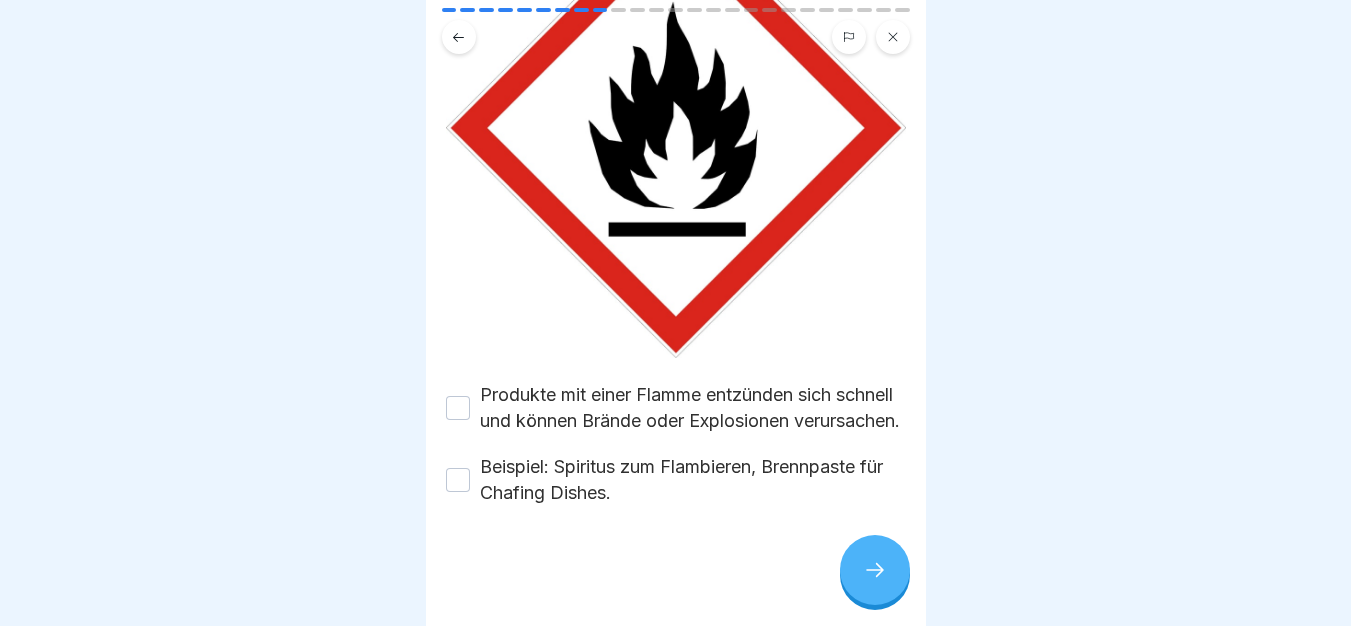 scroll, scrollTop: 288, scrollLeft: 0, axis: vertical 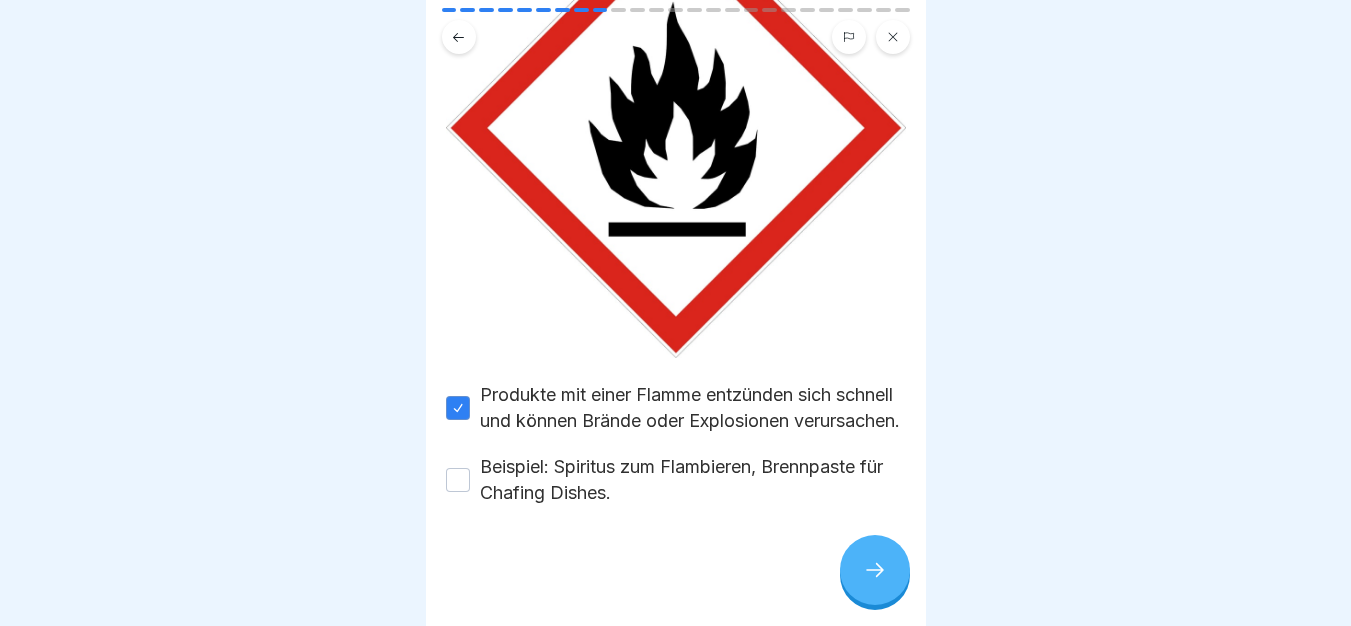 click on "Produkte mit einer Flamme entzünden sich schnell und können Brände oder Explosionen verursachen. Beispiel: Spiritus zum Flambieren, Brennpaste für Chafing Dishes." at bounding box center [676, 444] 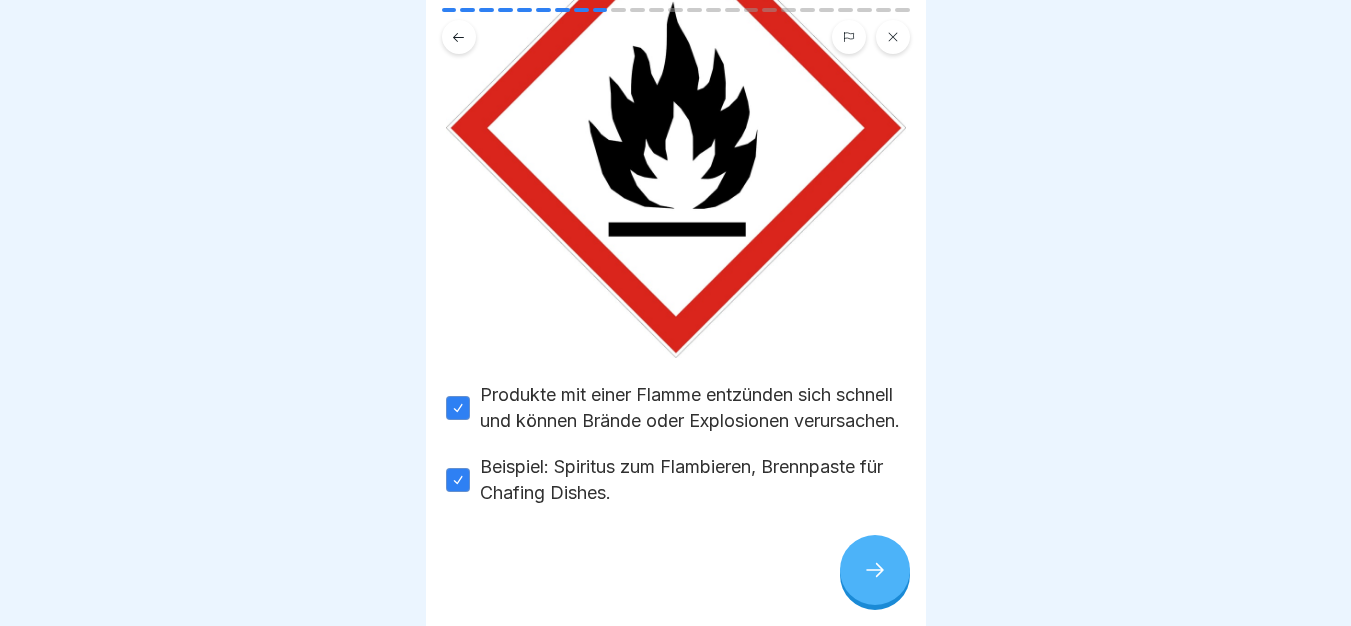 click 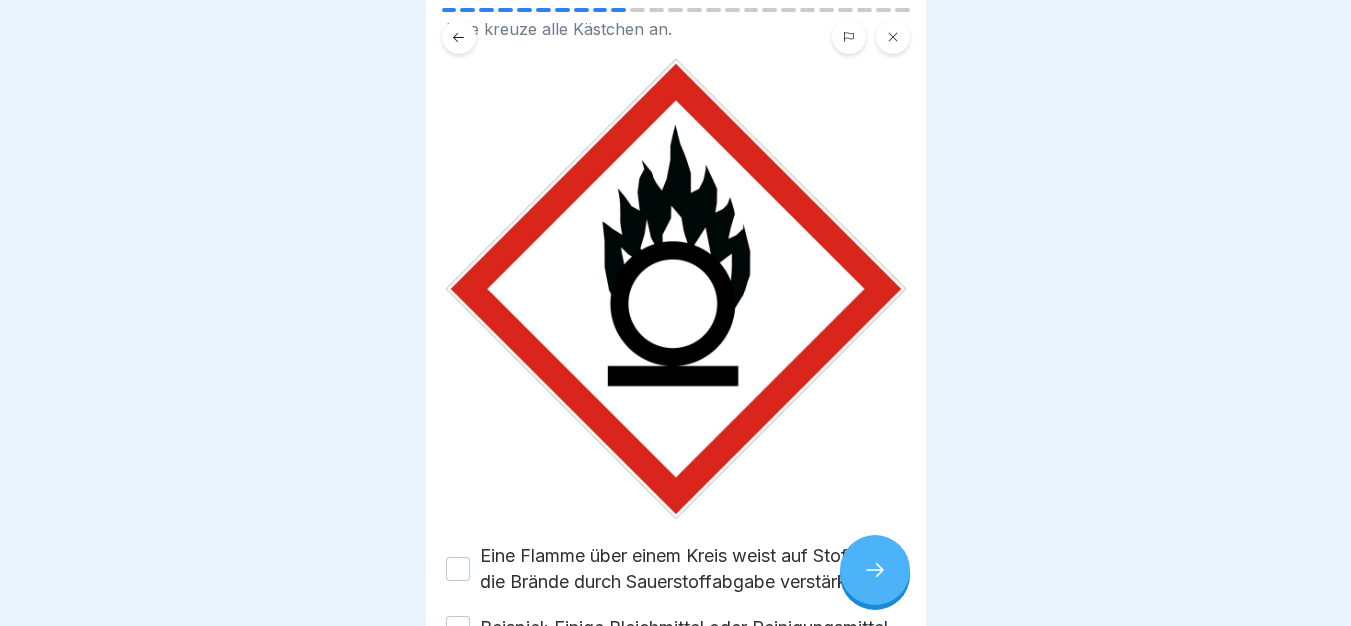 scroll, scrollTop: 288, scrollLeft: 0, axis: vertical 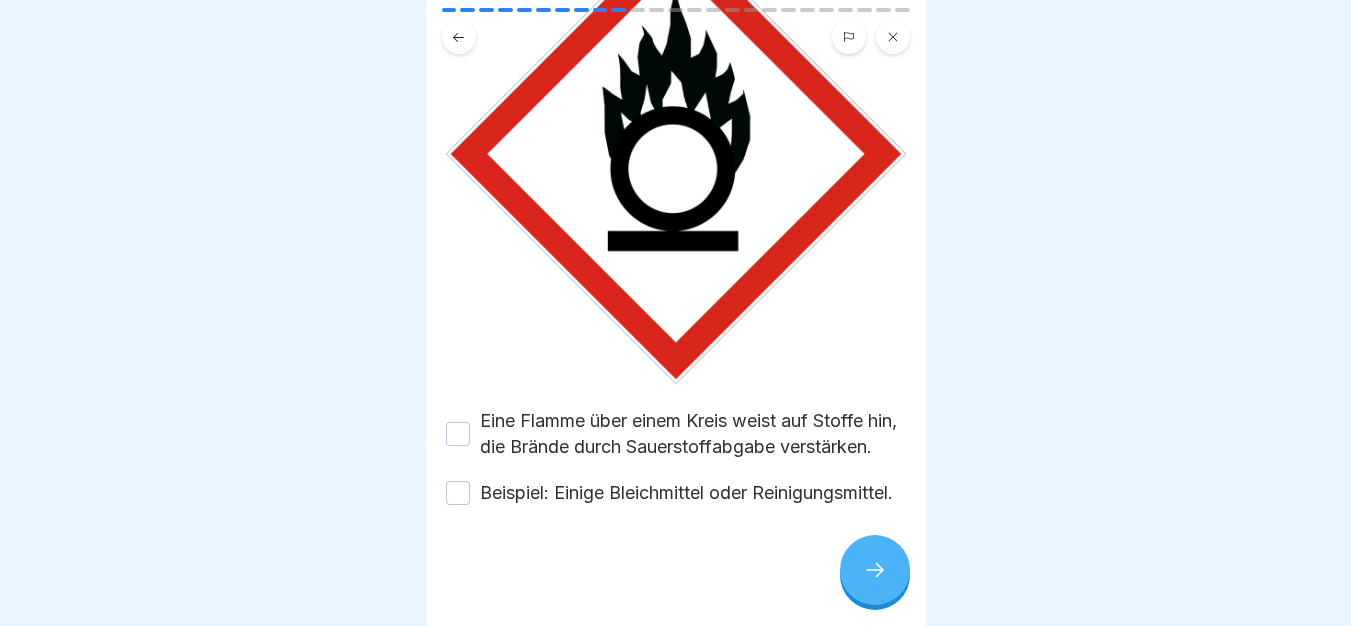 click on "Eine Flamme über einem Kreis weist auf Stoffe hin, die Brände durch Sauerstoffabgabe verstärken." at bounding box center (693, 434) 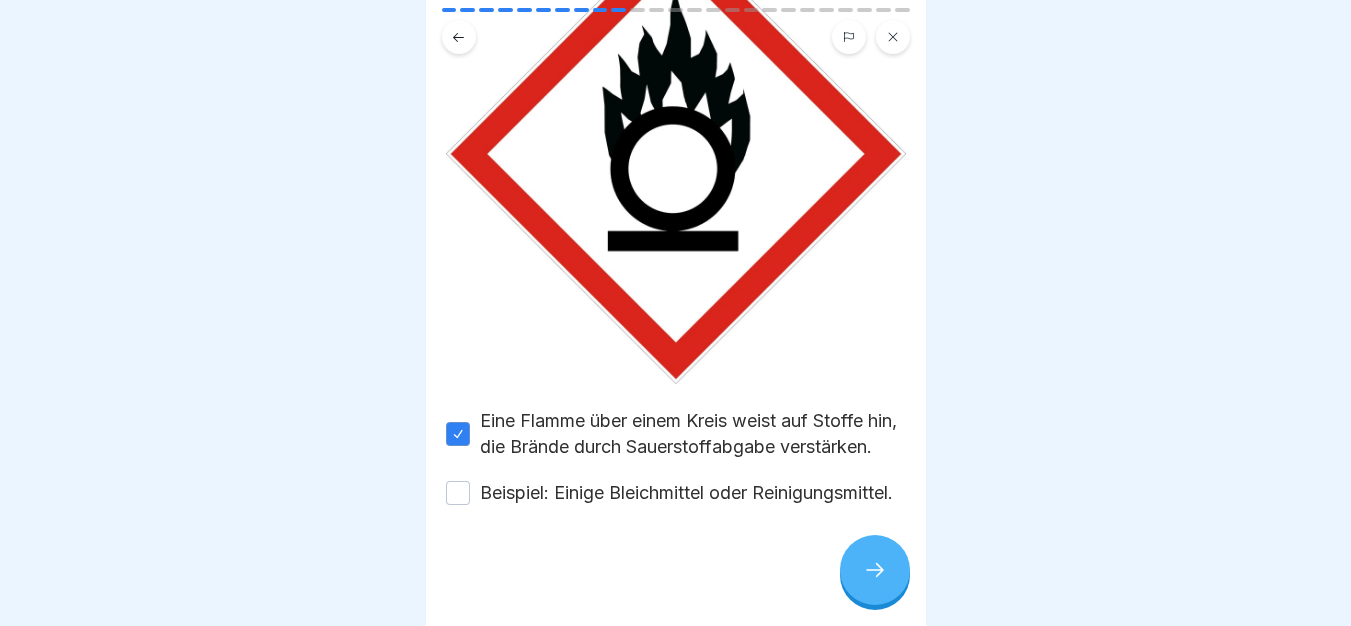 click on "Beispiel: Einige Bleichmittel oder Reinigungsmittel." at bounding box center [686, 493] 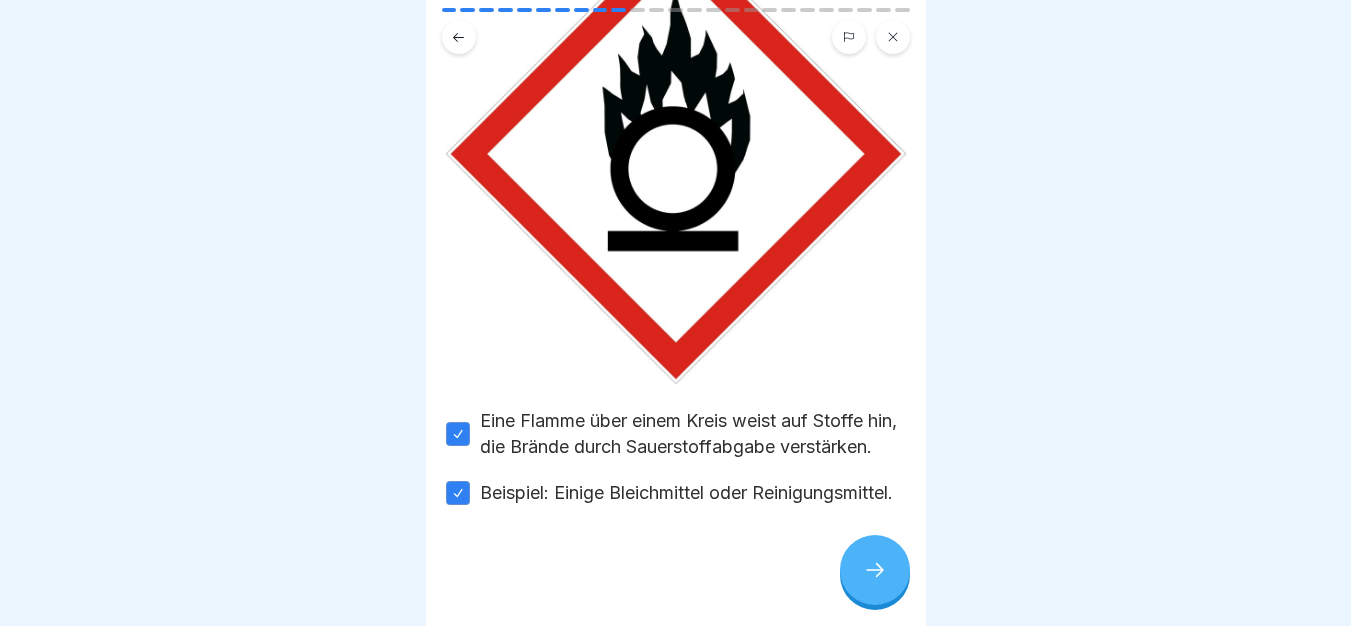 click 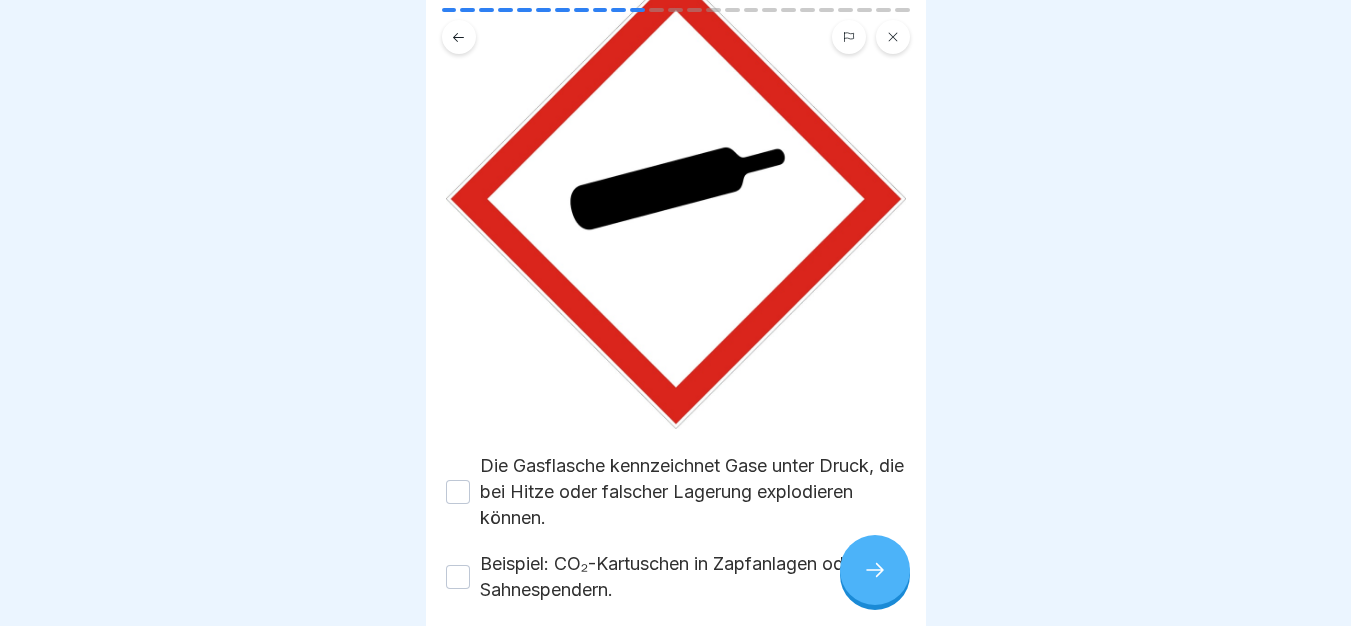 scroll, scrollTop: 288, scrollLeft: 0, axis: vertical 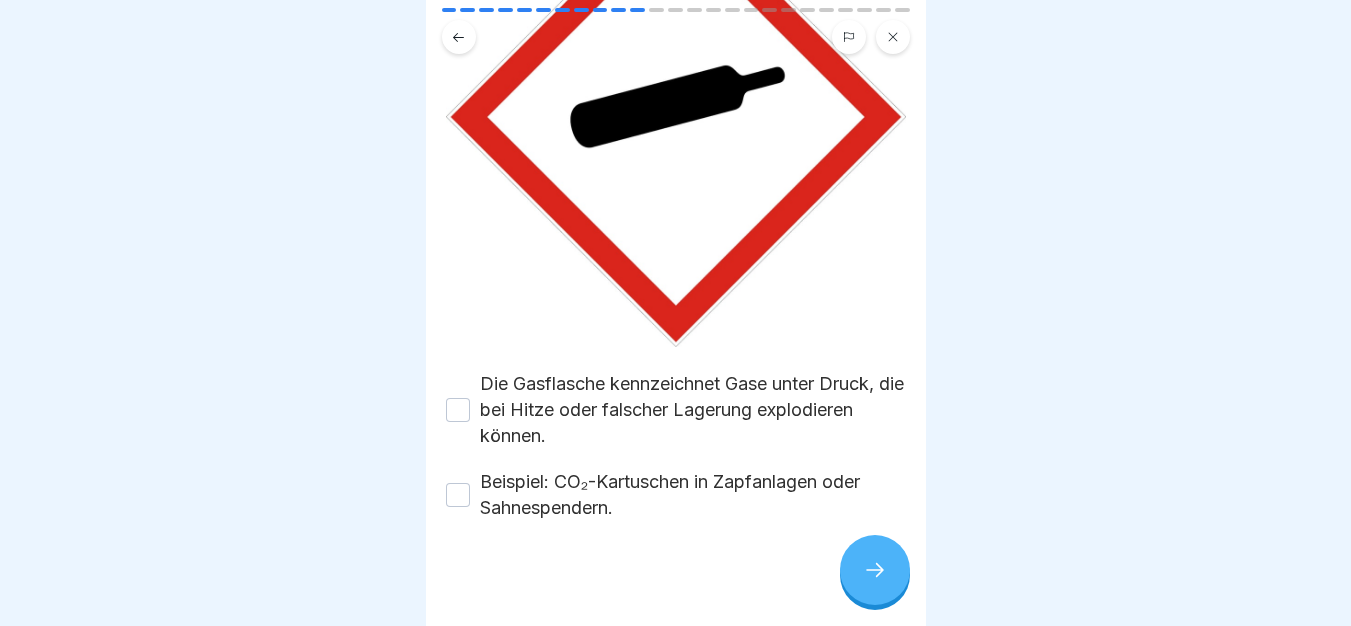 click on "Die Gasflasche kennzeichnet Gase unter Druck, die bei Hitze oder falscher Lagerung explodieren können." at bounding box center [693, 410] 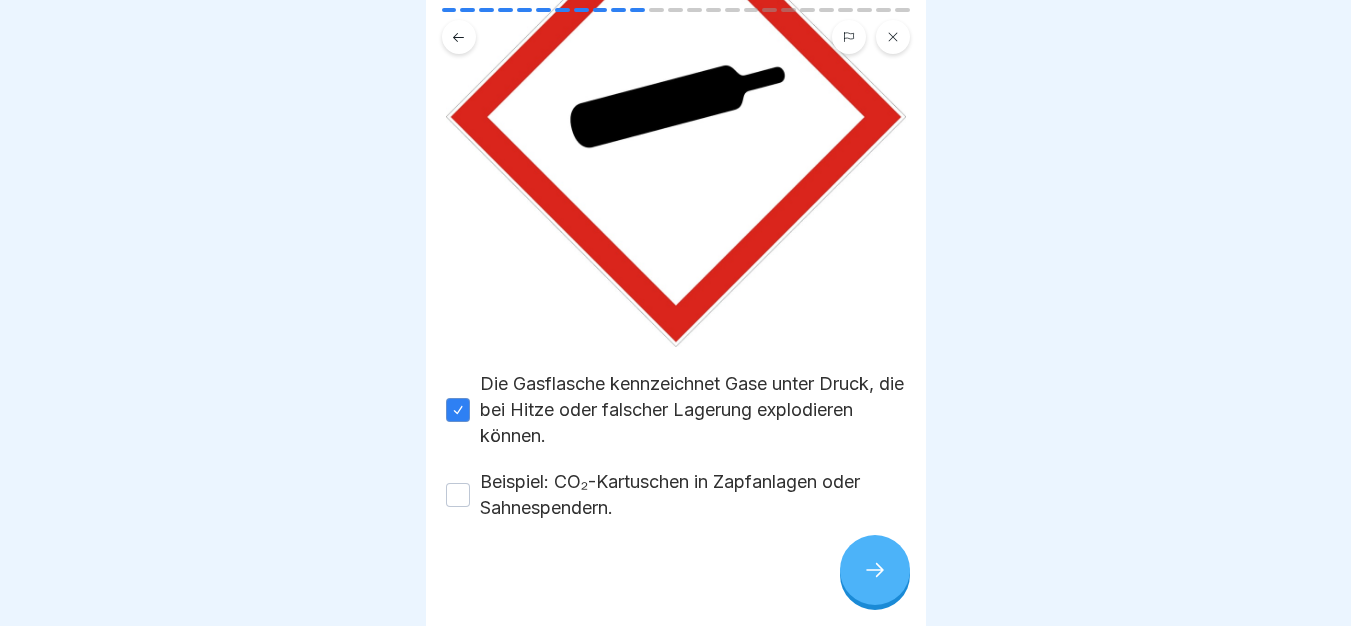 click on "Beispiel: CO₂-Kartuschen in Zapfanlagen oder Sahnespendern." at bounding box center [693, 495] 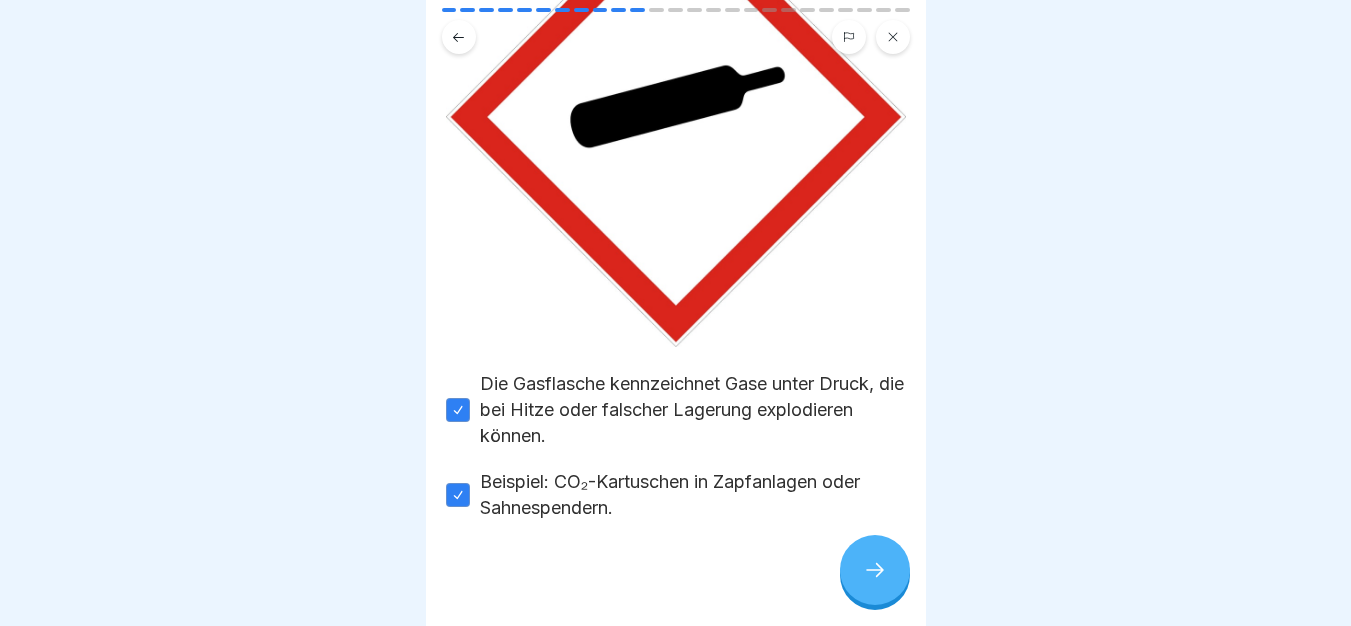 click at bounding box center (875, 570) 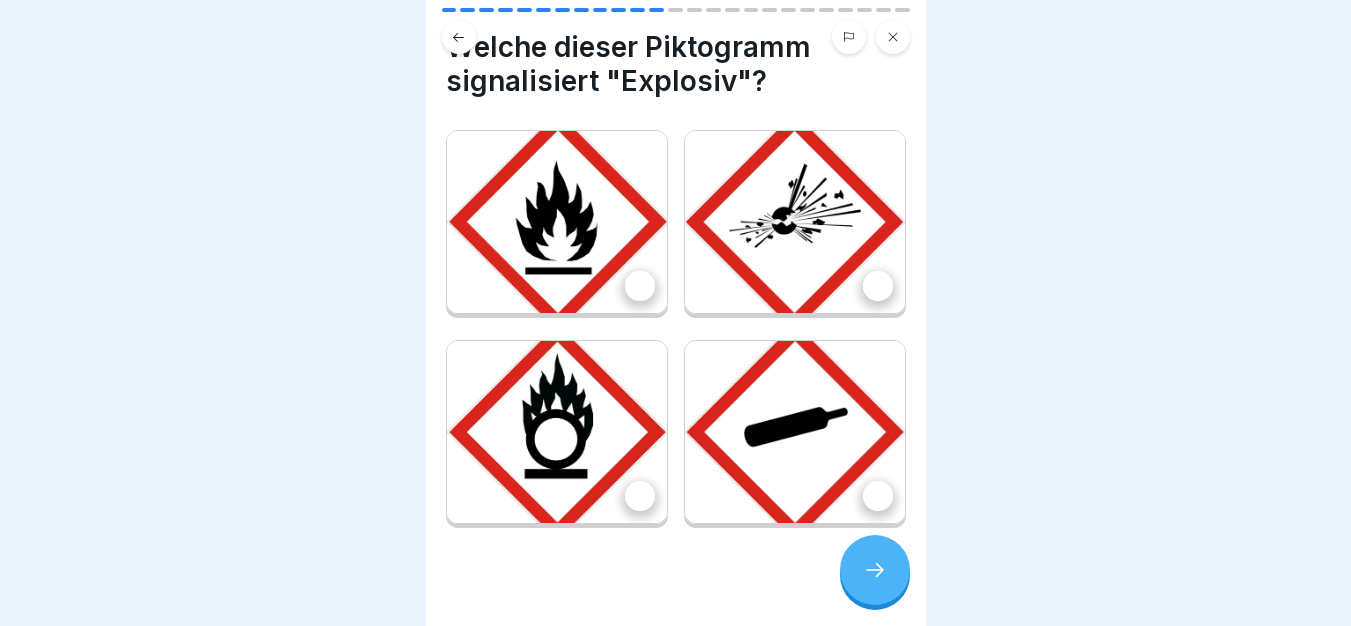 scroll, scrollTop: 53, scrollLeft: 0, axis: vertical 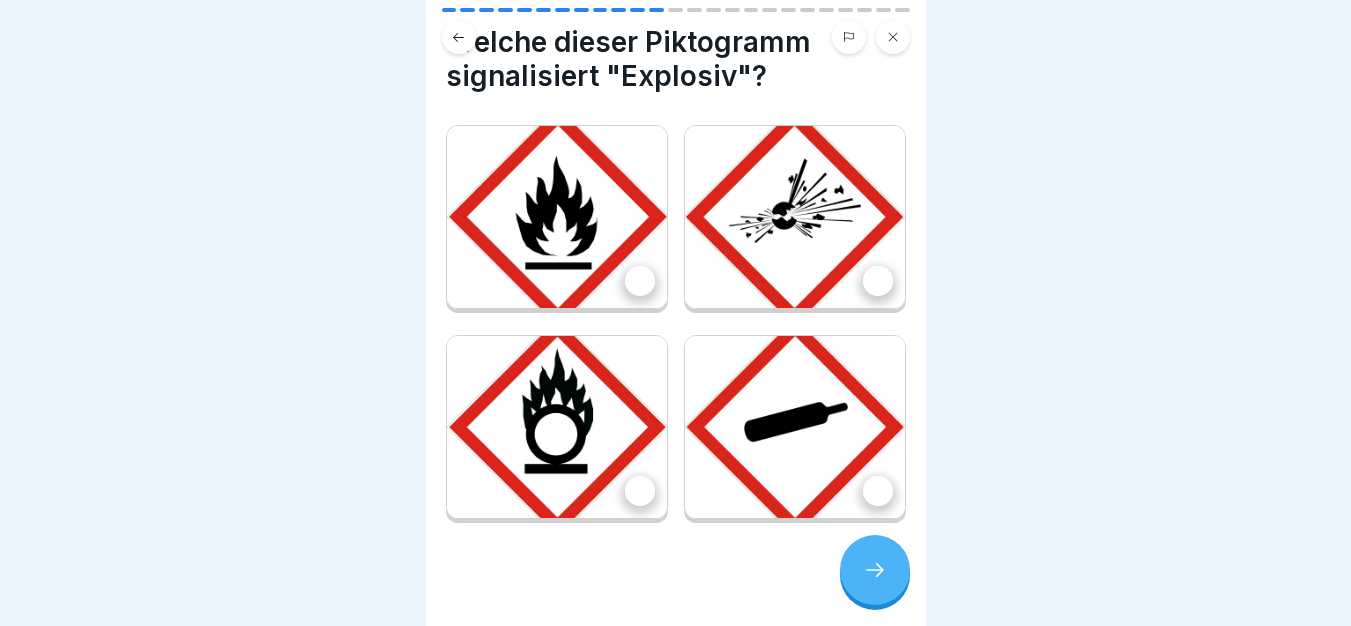 click at bounding box center [795, 217] 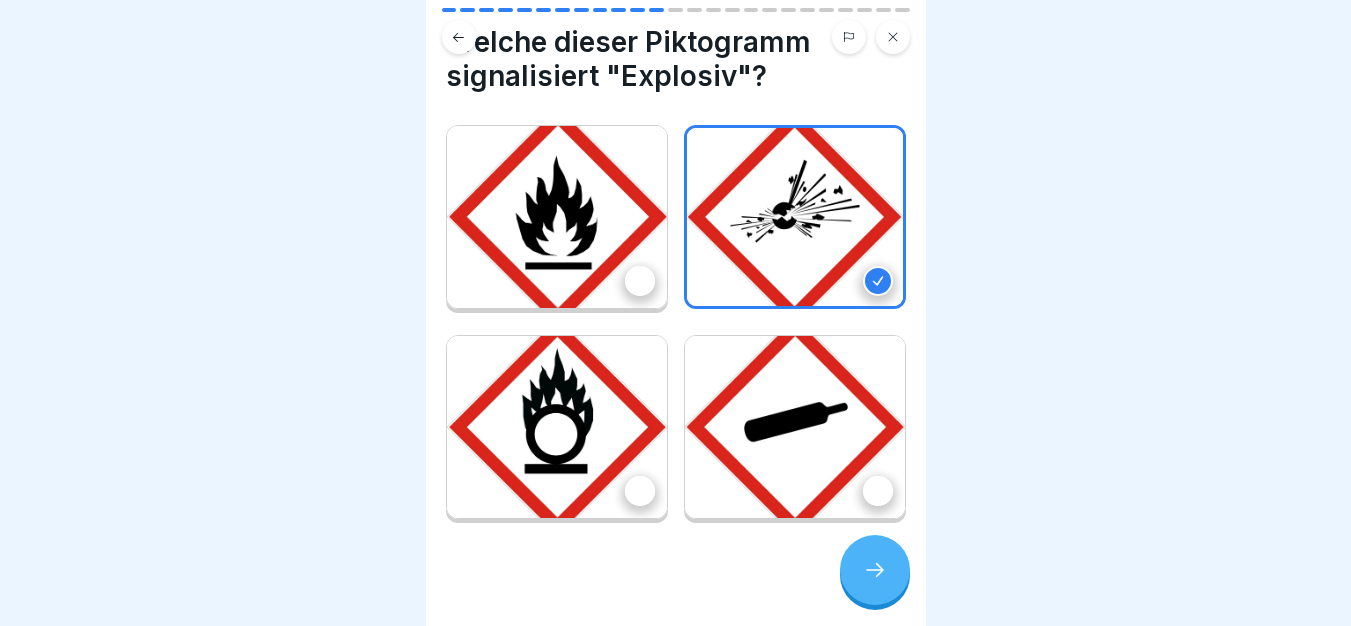 click 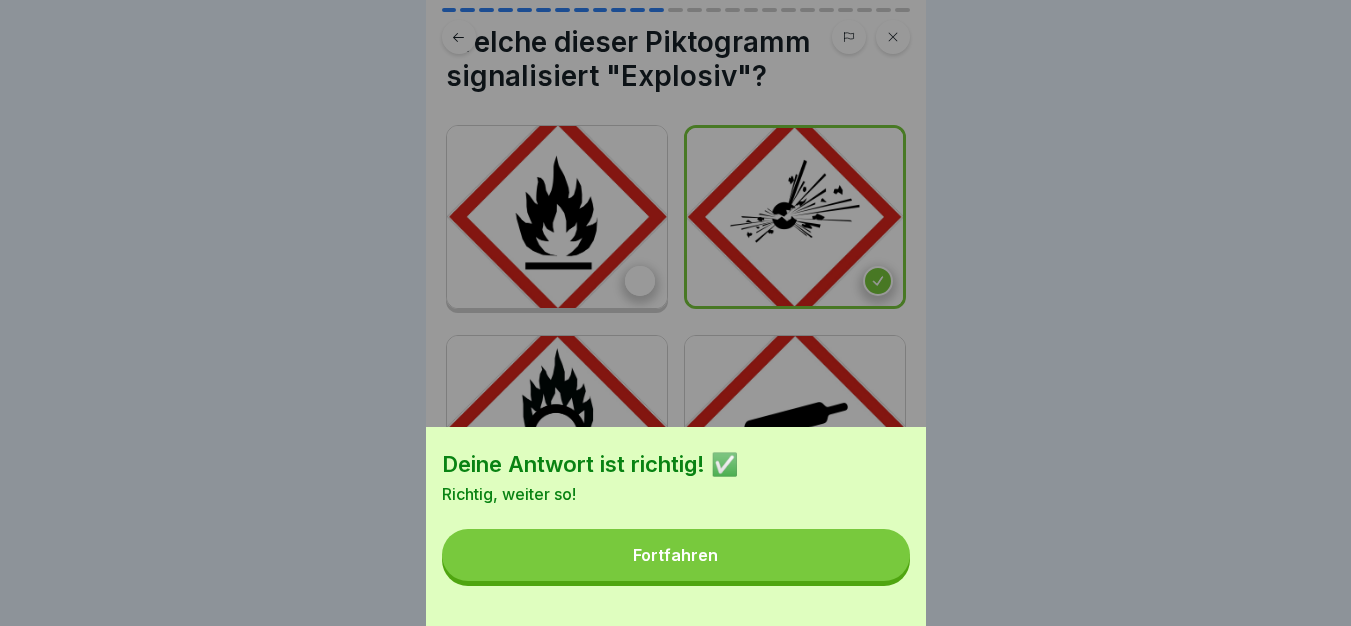 click on "Fortfahren" at bounding box center (676, 555) 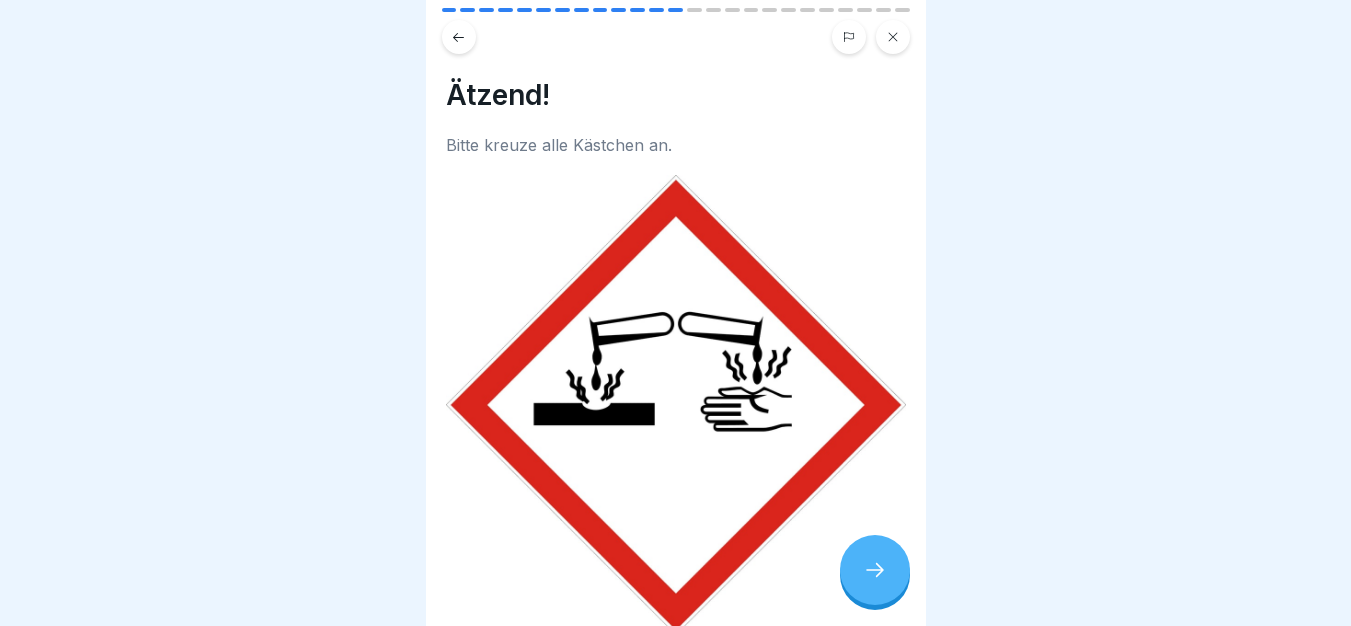 scroll, scrollTop: 288, scrollLeft: 0, axis: vertical 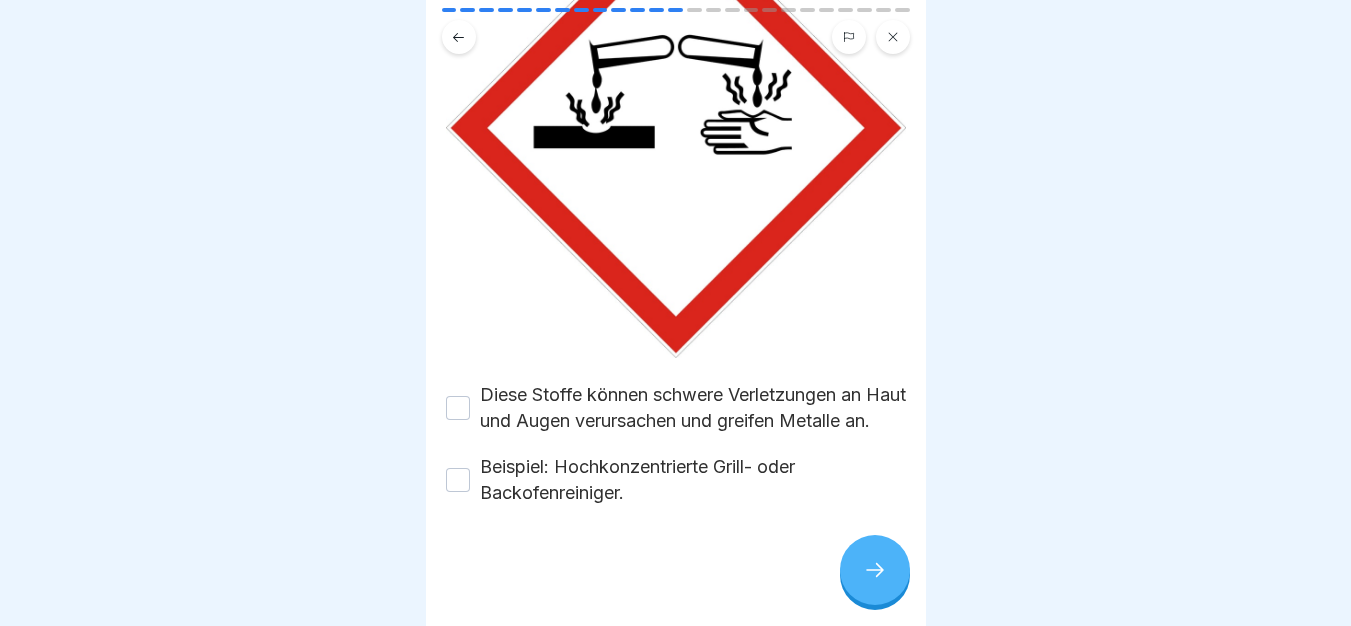 click on "Diese Stoffe können schwere Verletzungen an Haut und Augen verursachen und greifen Metalle an." at bounding box center (693, 408) 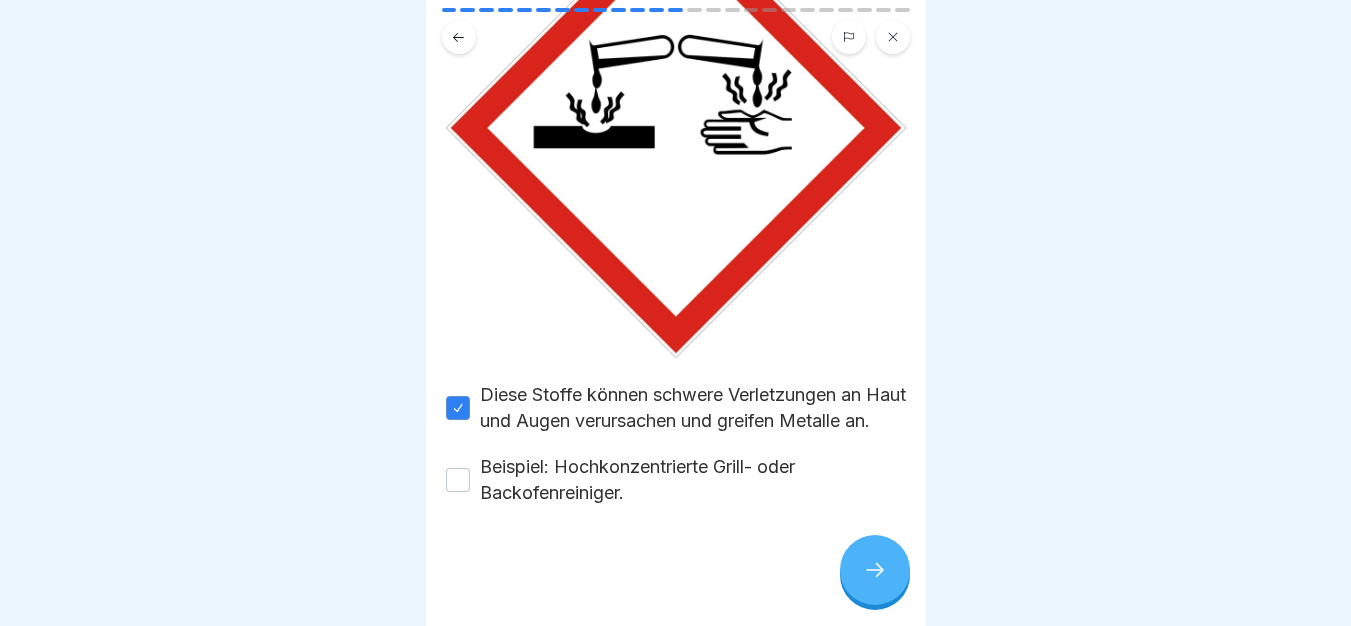 click on "Beispiel: Hochkonzentrierte Grill- oder Backofenreiniger." at bounding box center [693, 480] 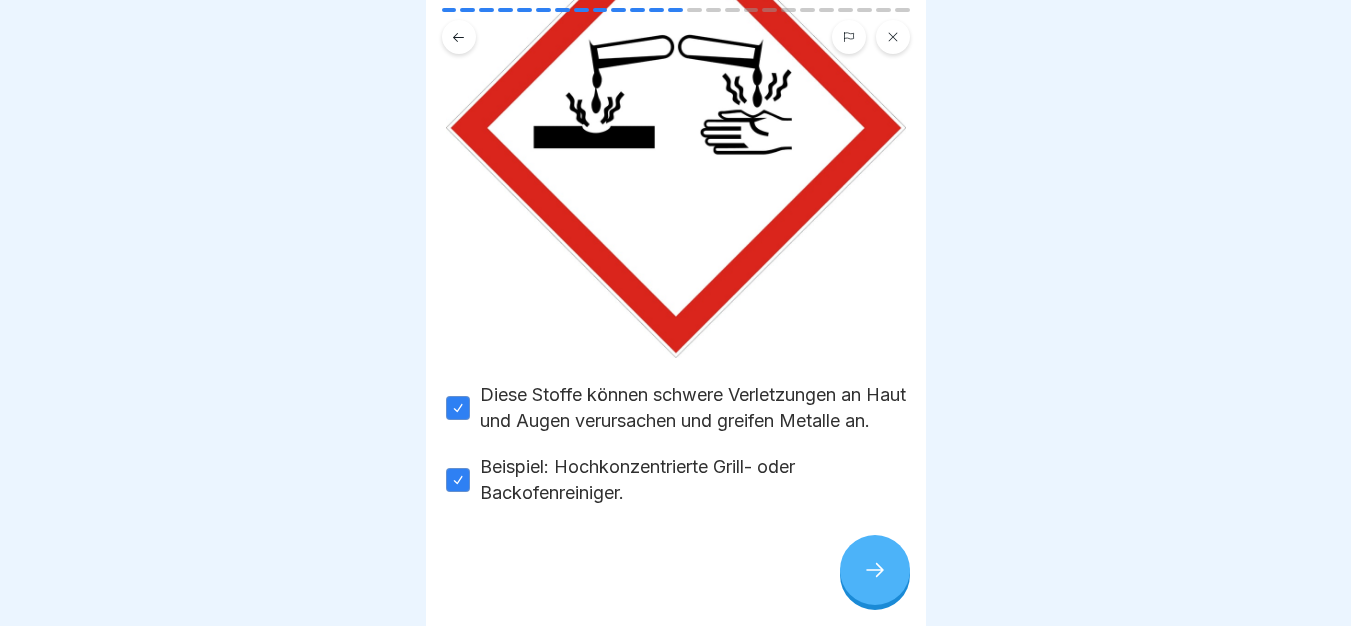 click at bounding box center [875, 570] 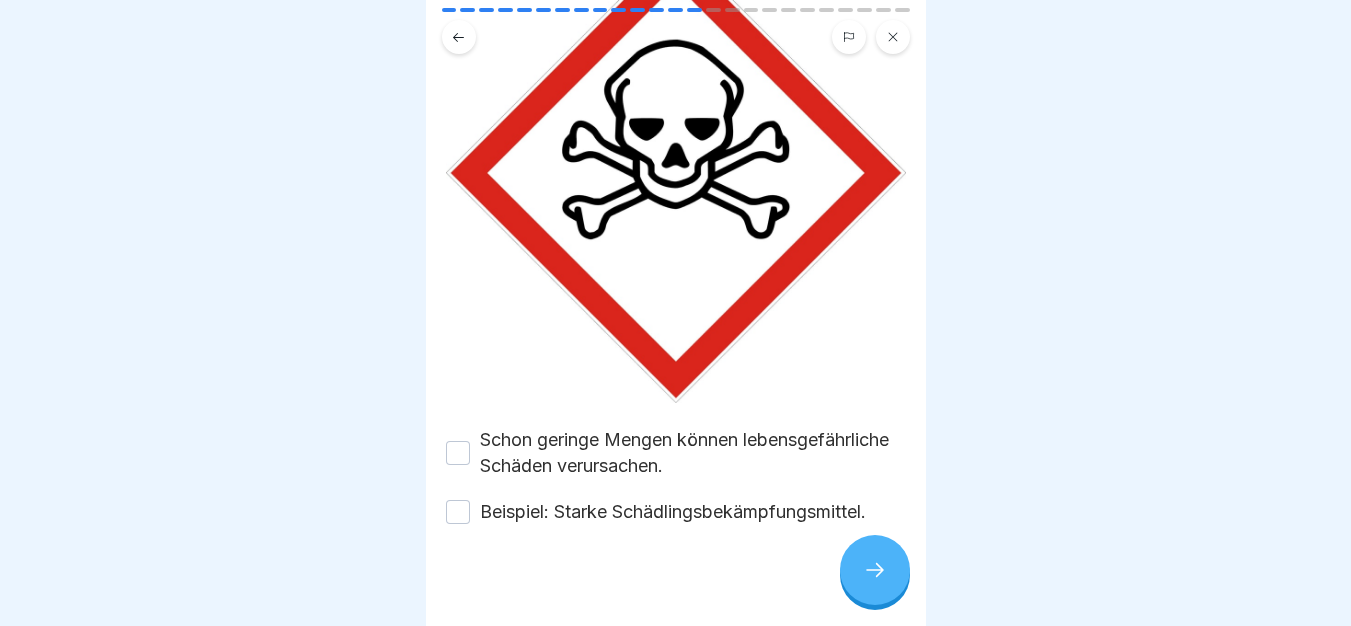 scroll, scrollTop: 236, scrollLeft: 0, axis: vertical 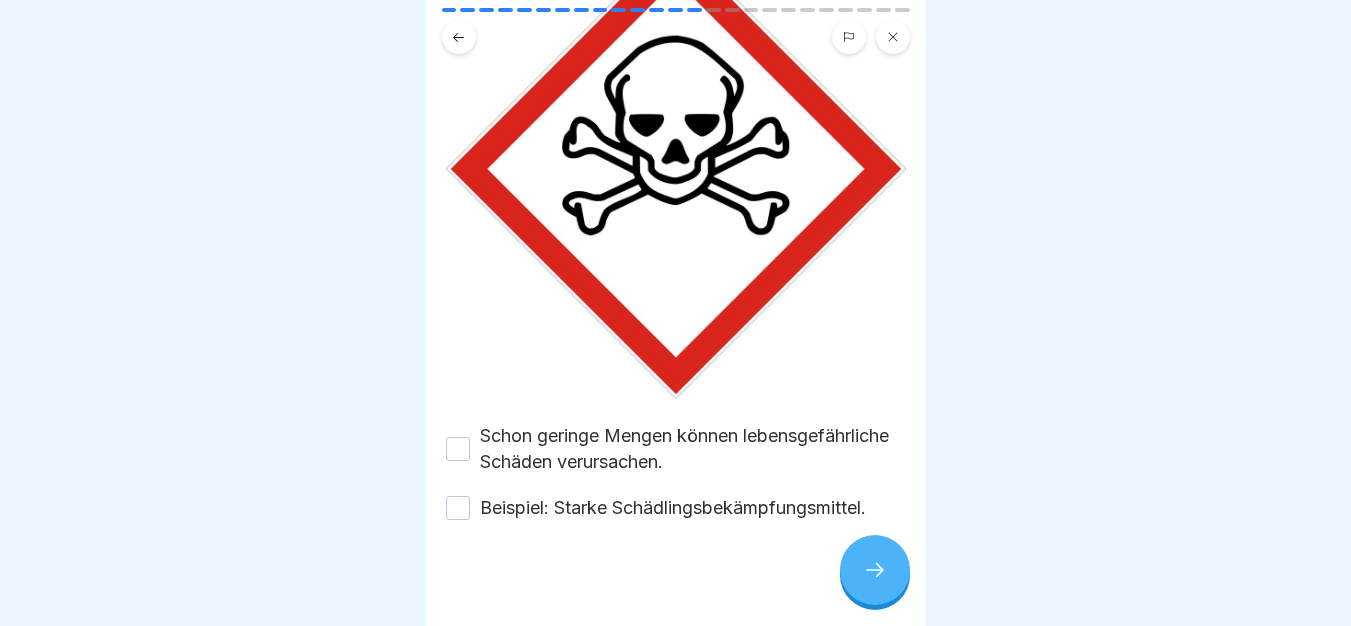 click on "Schon geringe Mengen können lebensgefährliche Schäden verursachen. Beispiel: Starke Schädlingsbekämpfungsmittel." at bounding box center (676, 472) 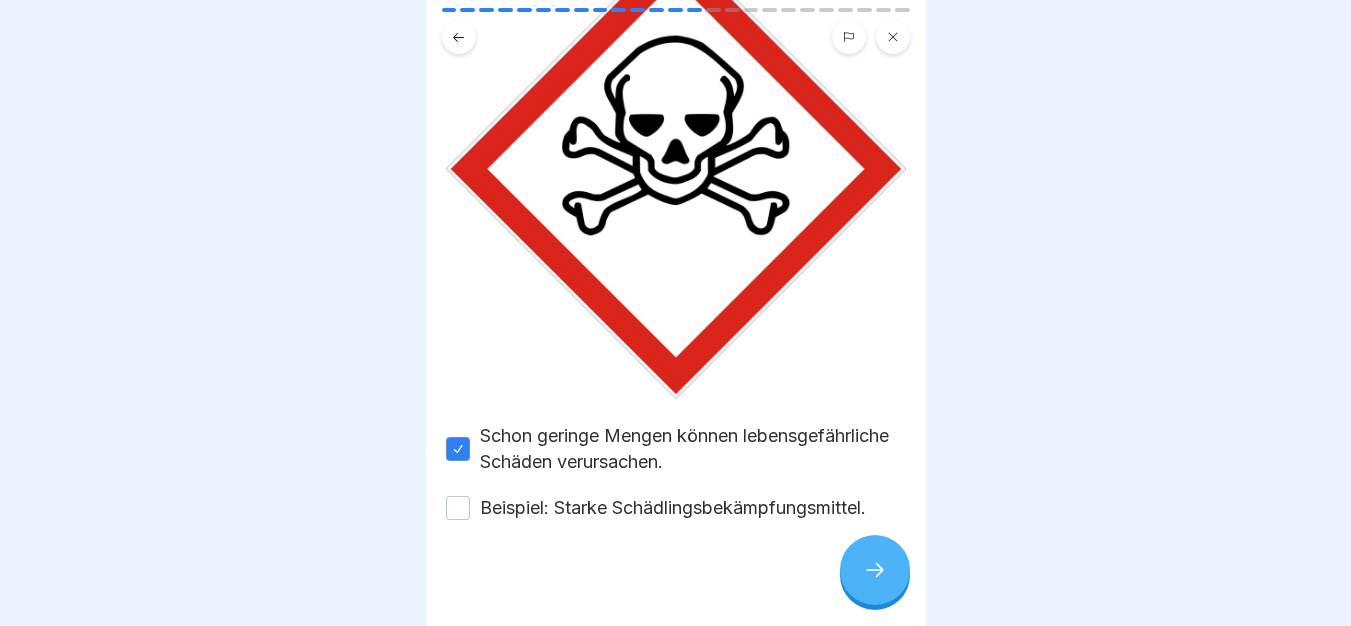 click on "Beispiel: Starke Schädlingsbekämpfungsmittel." at bounding box center [673, 508] 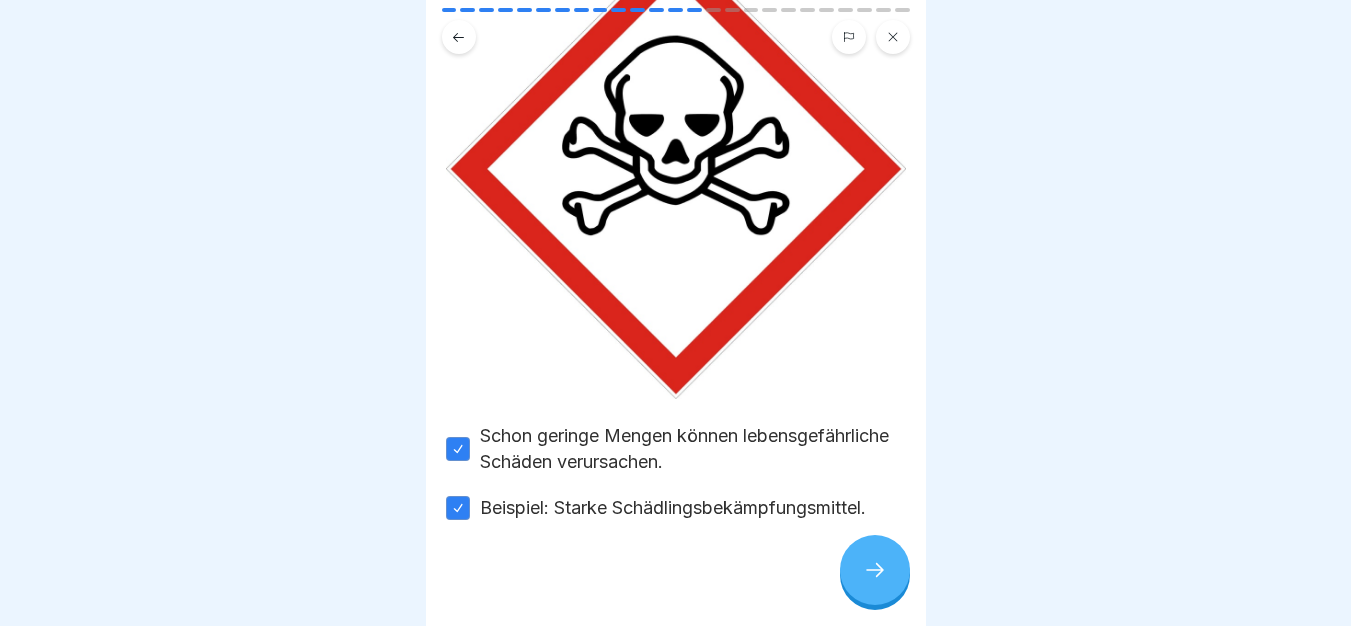 click 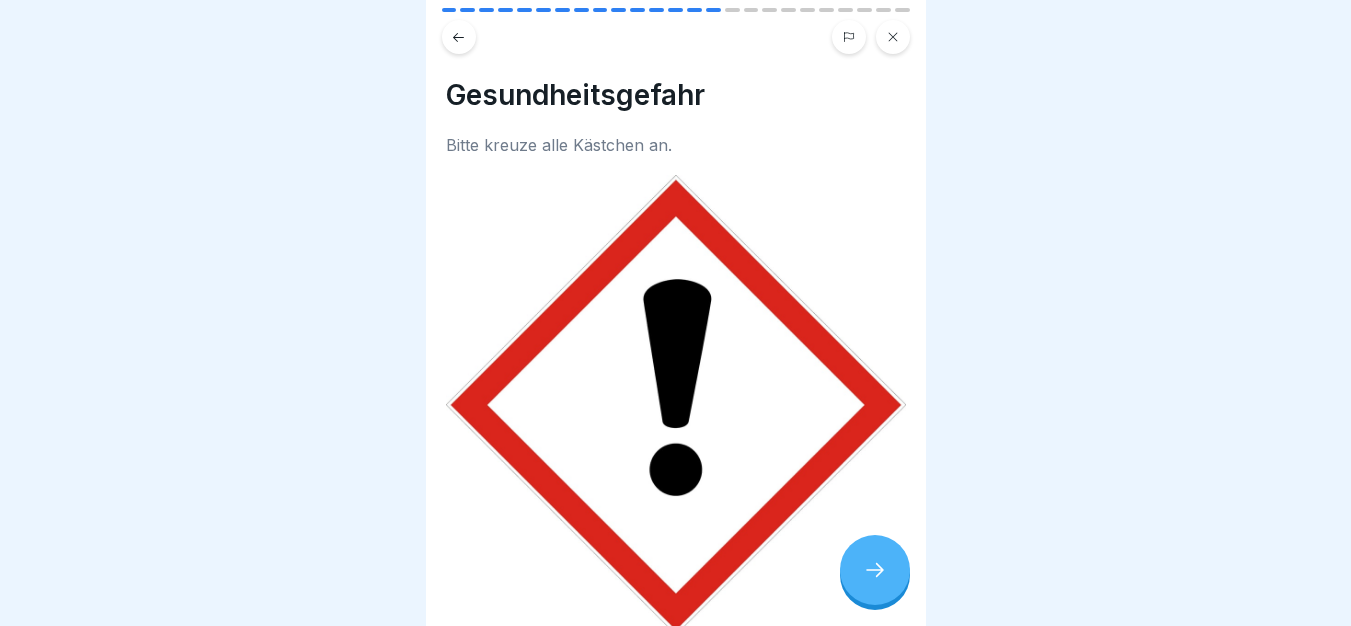 scroll, scrollTop: 288, scrollLeft: 0, axis: vertical 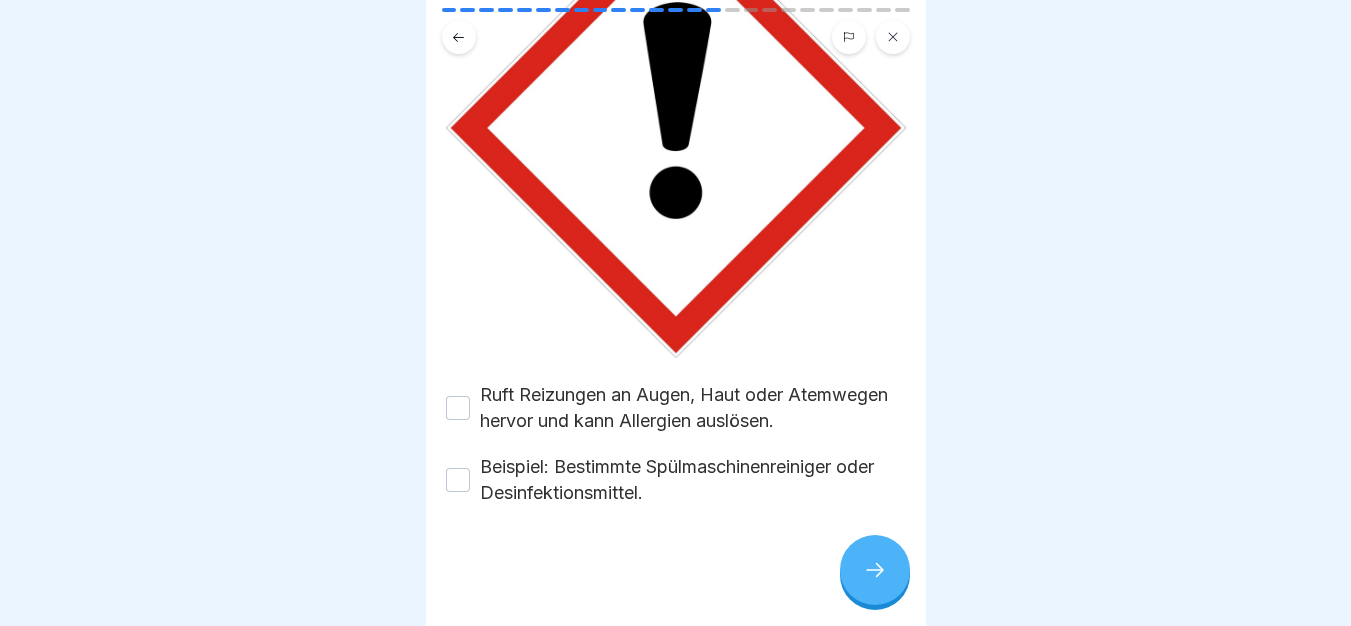 click on "Ruft Reizungen an Augen, Haut oder Atemwegen hervor und kann Allergien auslösen." at bounding box center [693, 408] 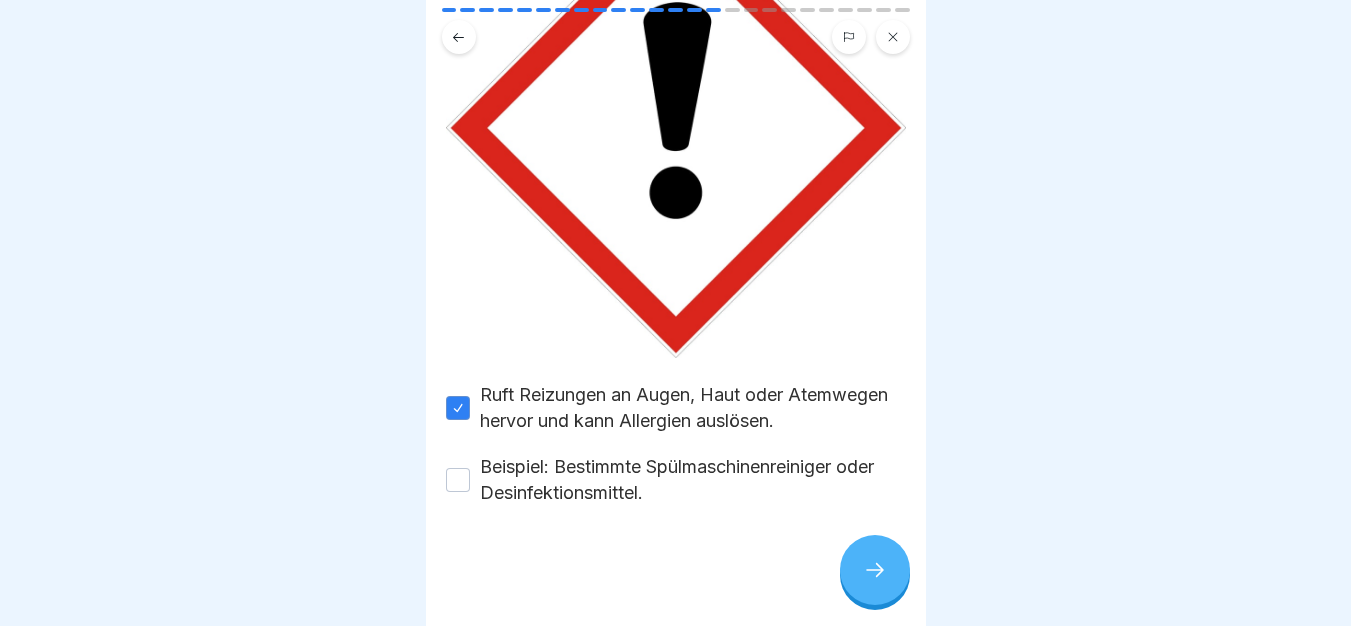 click on "Beispiel: Bestimmte Spülmaschinenreiniger oder Desinfektionsmittel." at bounding box center [693, 480] 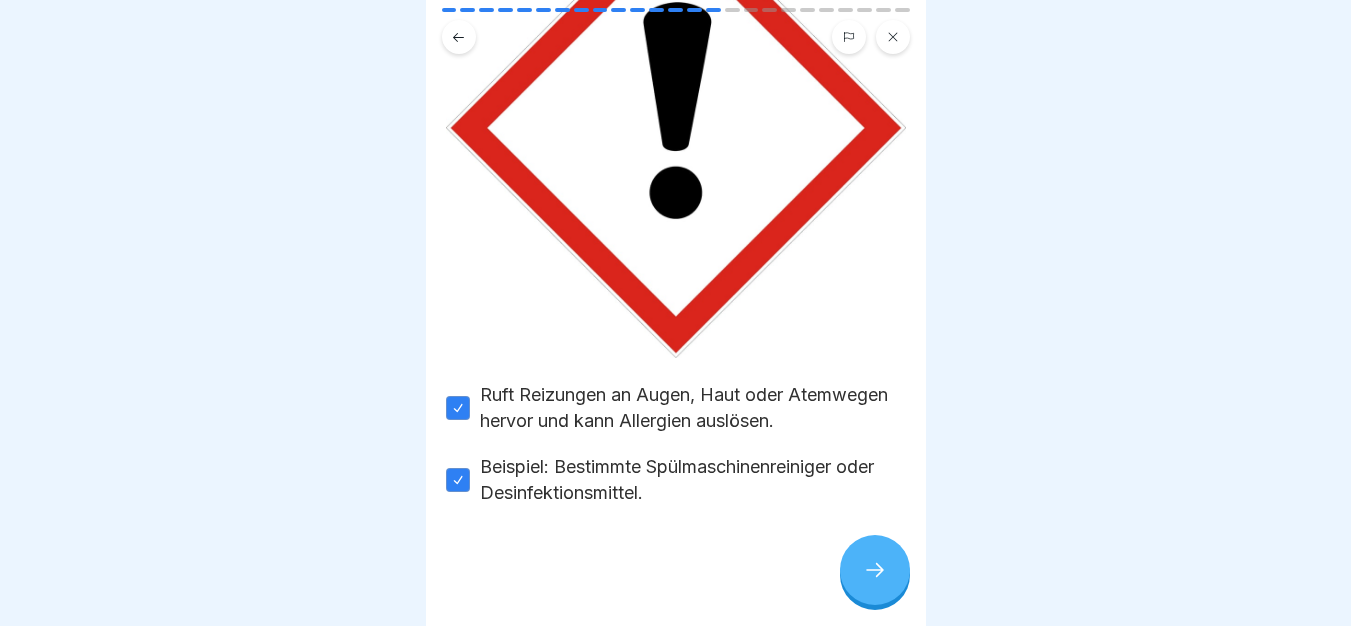 click at bounding box center [875, 570] 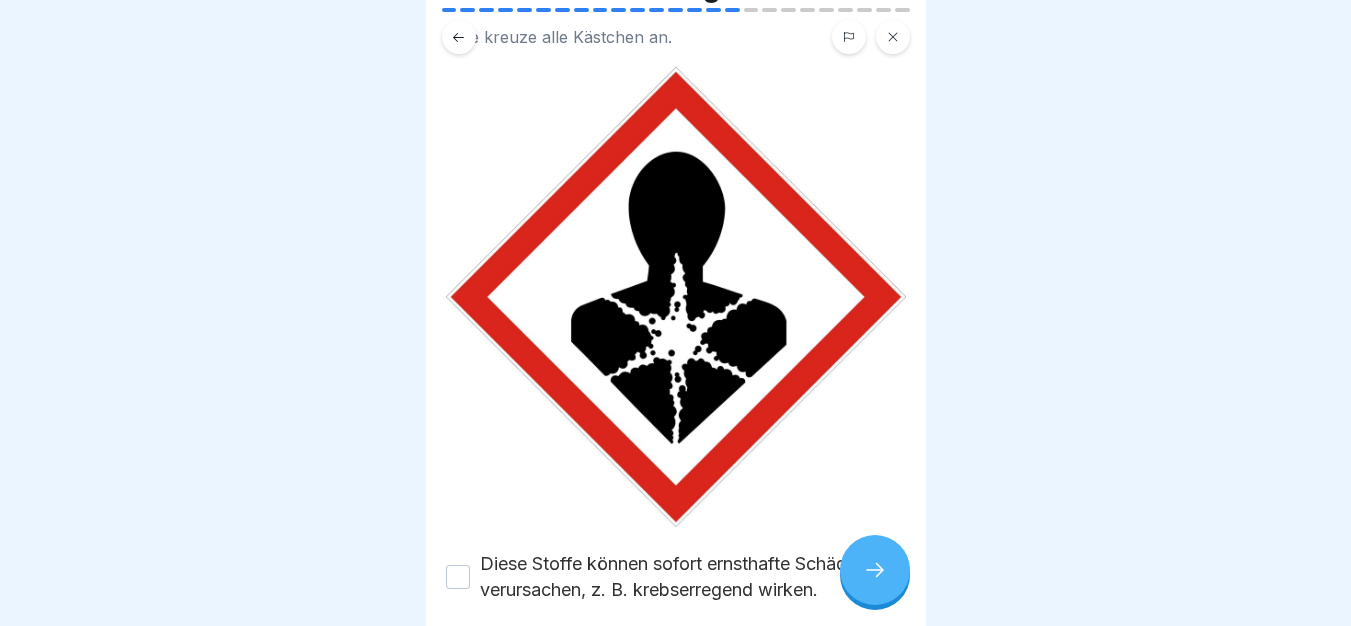 scroll, scrollTop: 262, scrollLeft: 0, axis: vertical 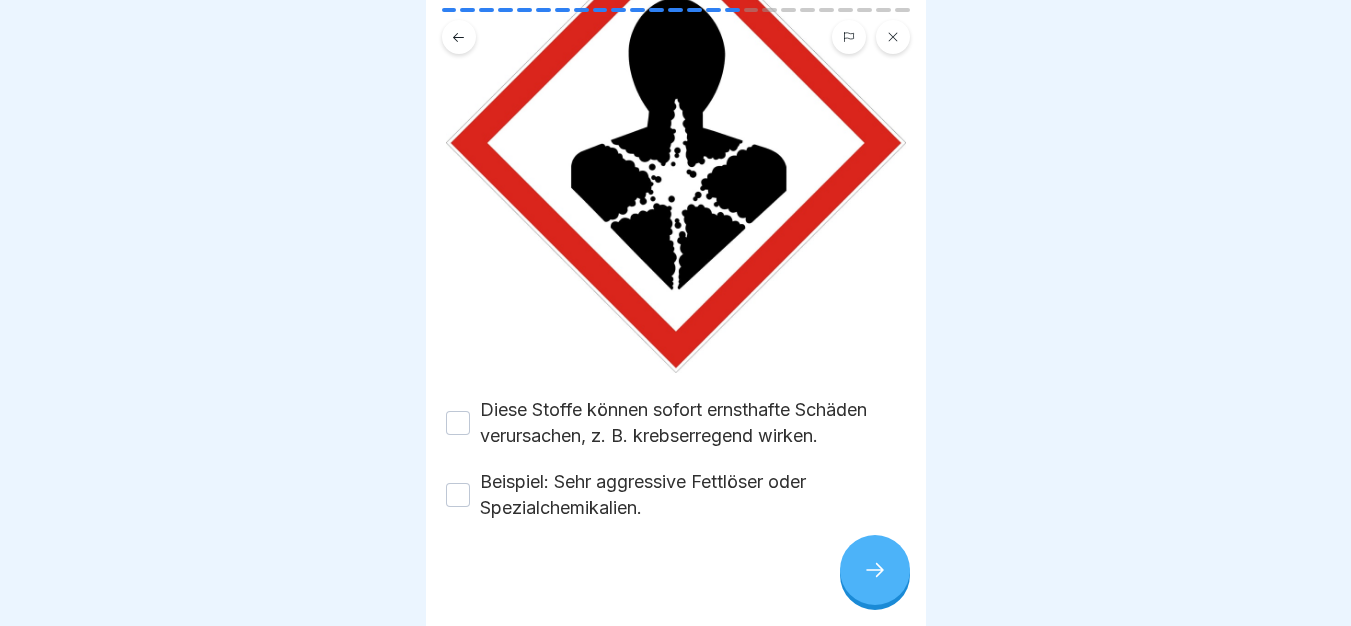 click on "Diese Stoffe können sofort ernsthafte Schäden verursachen, z. B. krebserregend wirken." at bounding box center [693, 423] 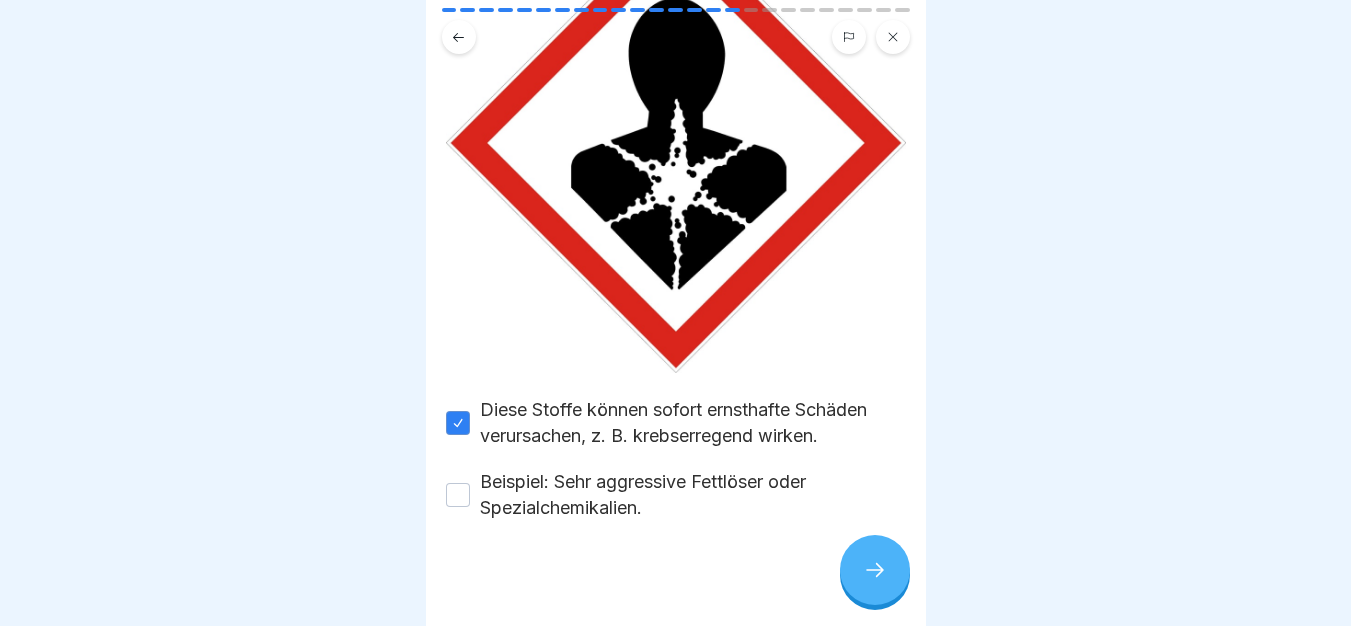 click on "Beispiel: Sehr aggressive Fettlöser oder Spezialchemikalien." at bounding box center [693, 495] 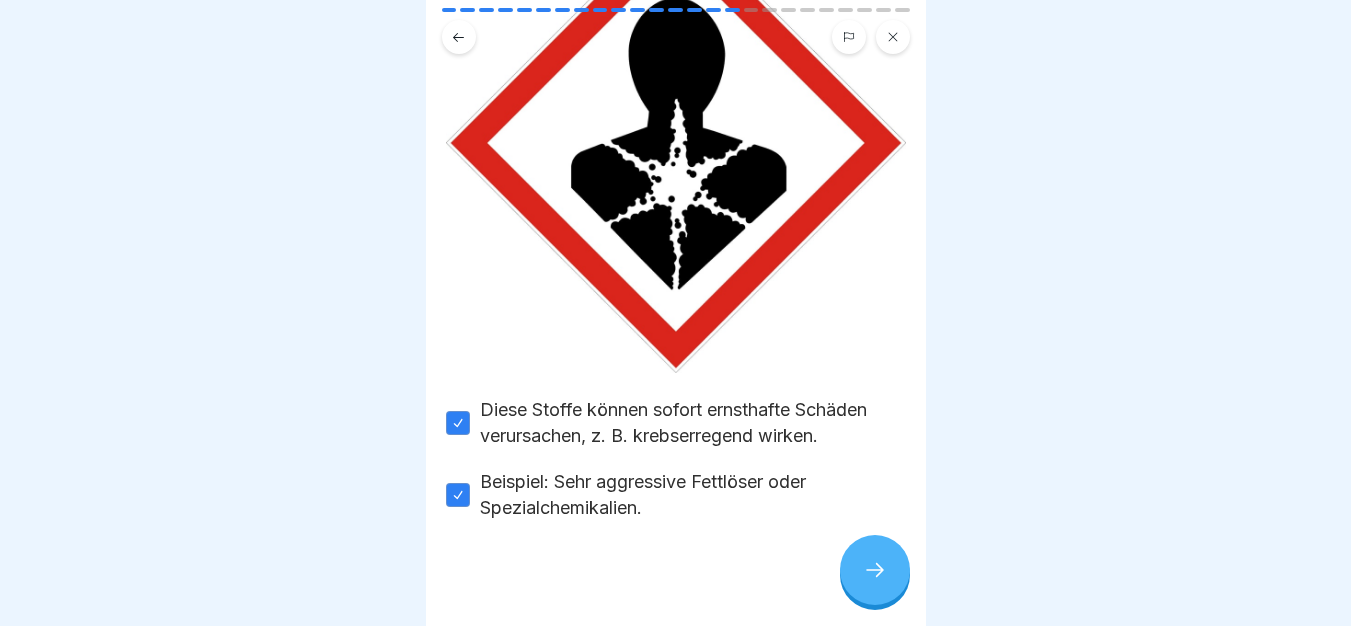 click at bounding box center [875, 570] 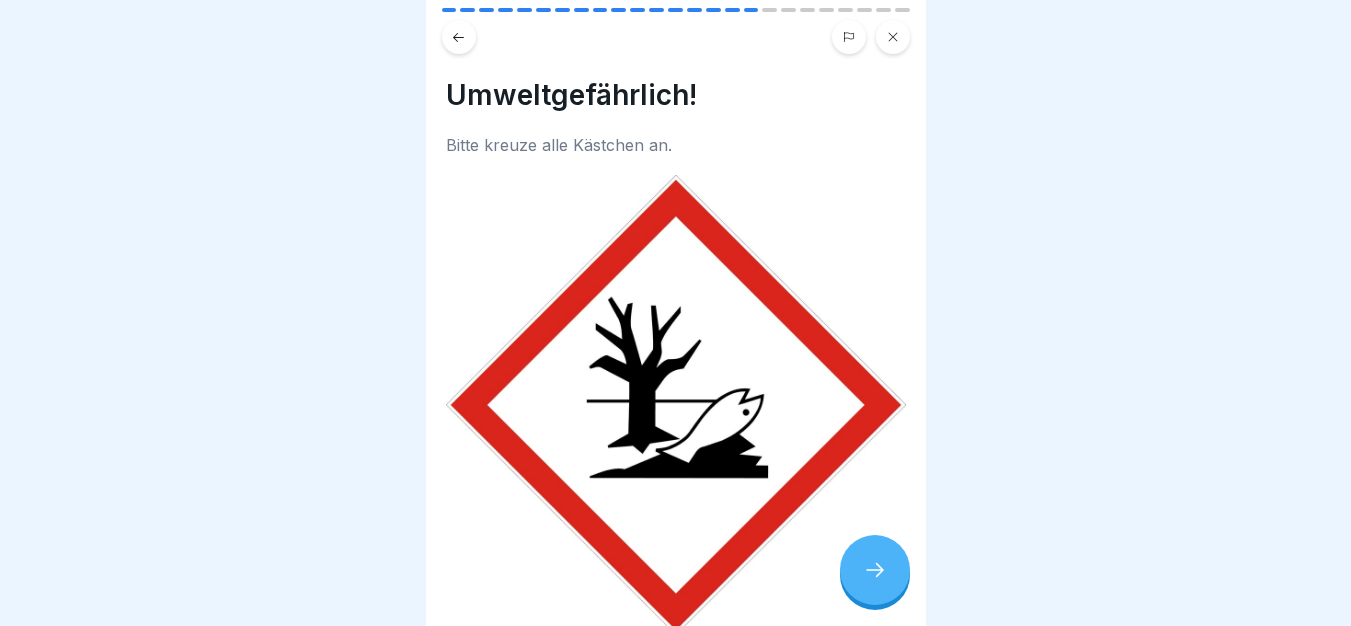 scroll, scrollTop: 262, scrollLeft: 0, axis: vertical 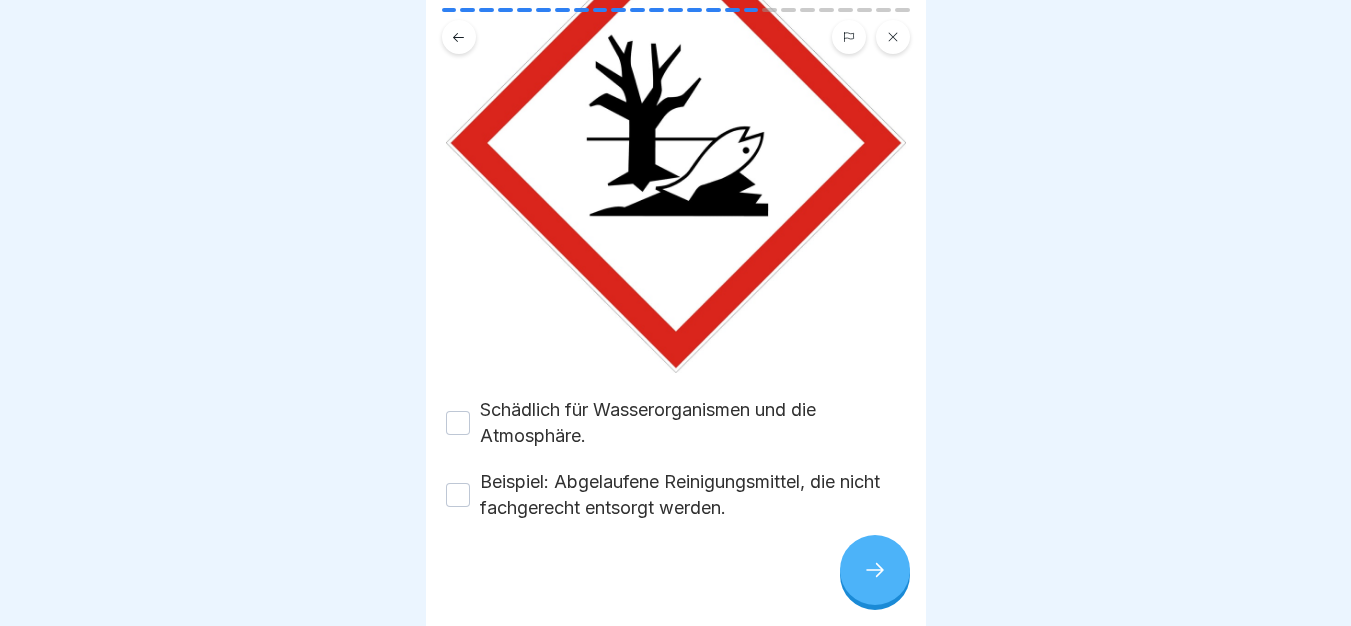 click on "Schädlich für Wasserorganismen und die Atmosphäre." at bounding box center [693, 423] 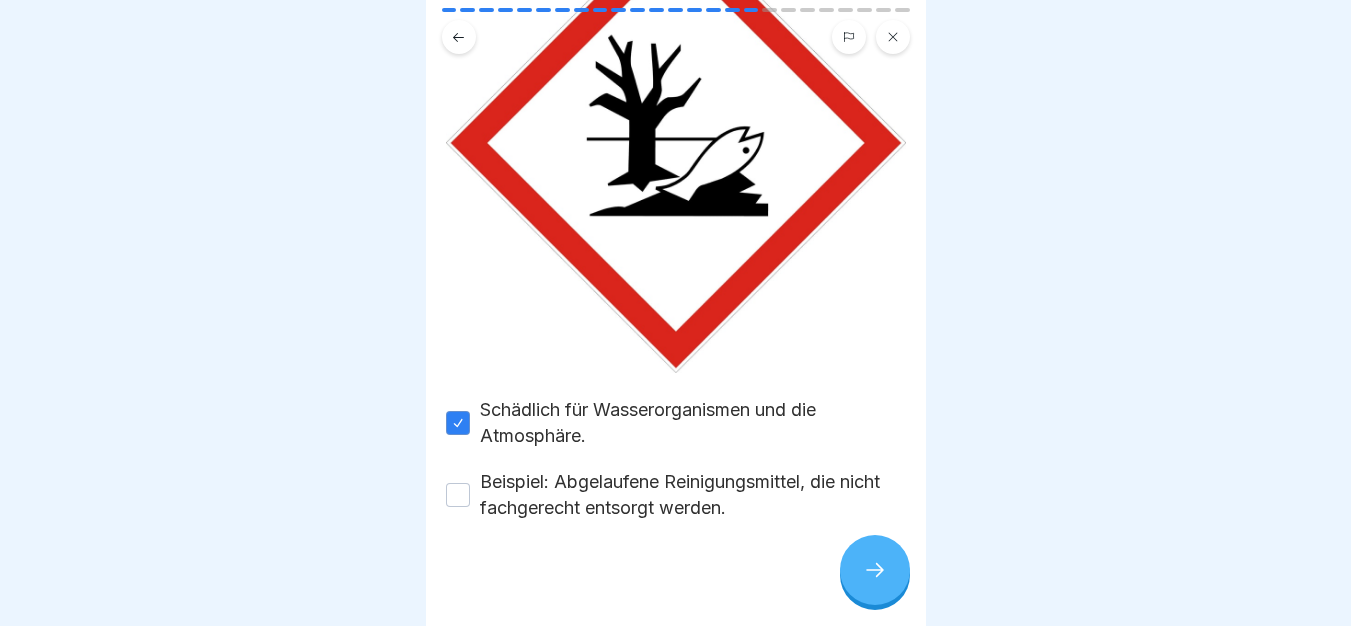 click on "Beispiel: Abgelaufene Reinigungsmittel, die nicht fachgerecht entsorgt werden." at bounding box center [693, 495] 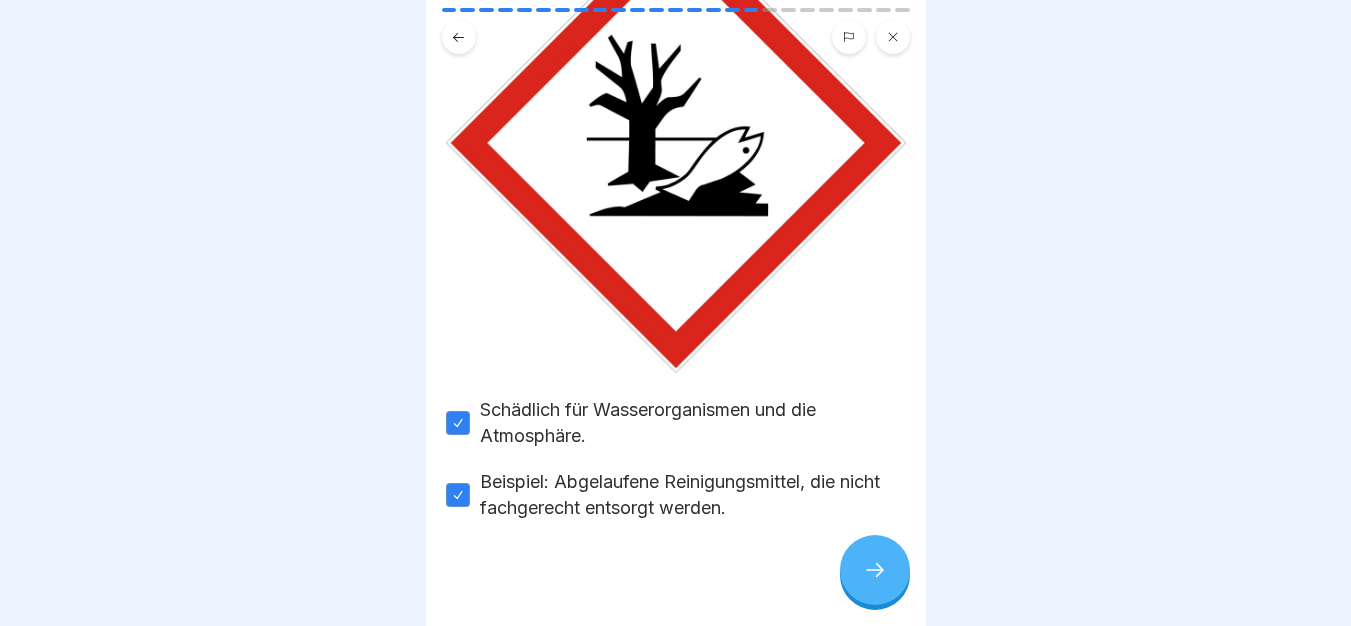 click 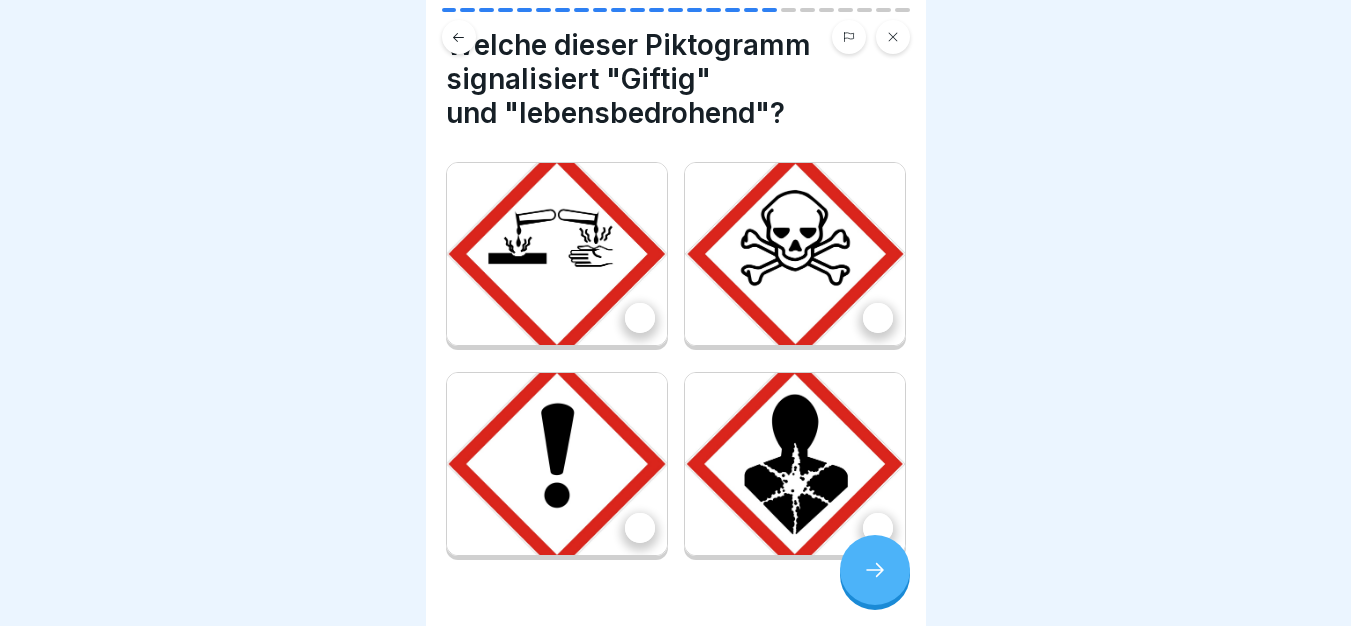scroll, scrollTop: 110, scrollLeft: 0, axis: vertical 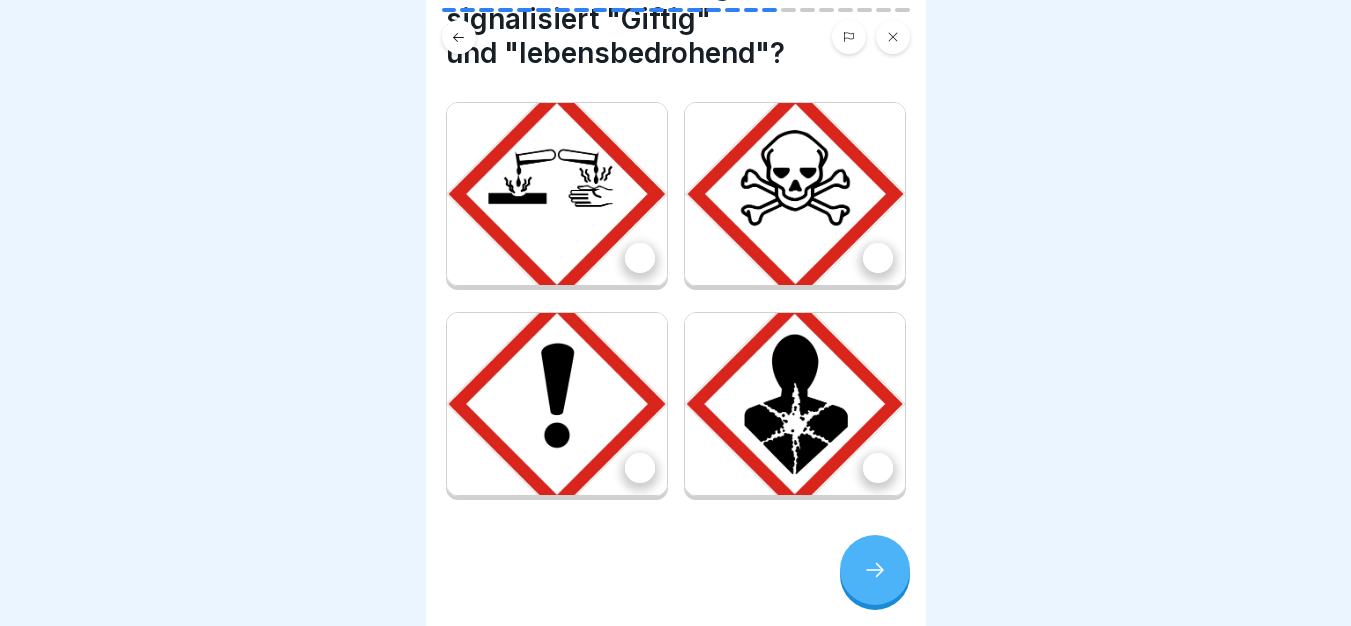 click at bounding box center (795, 194) 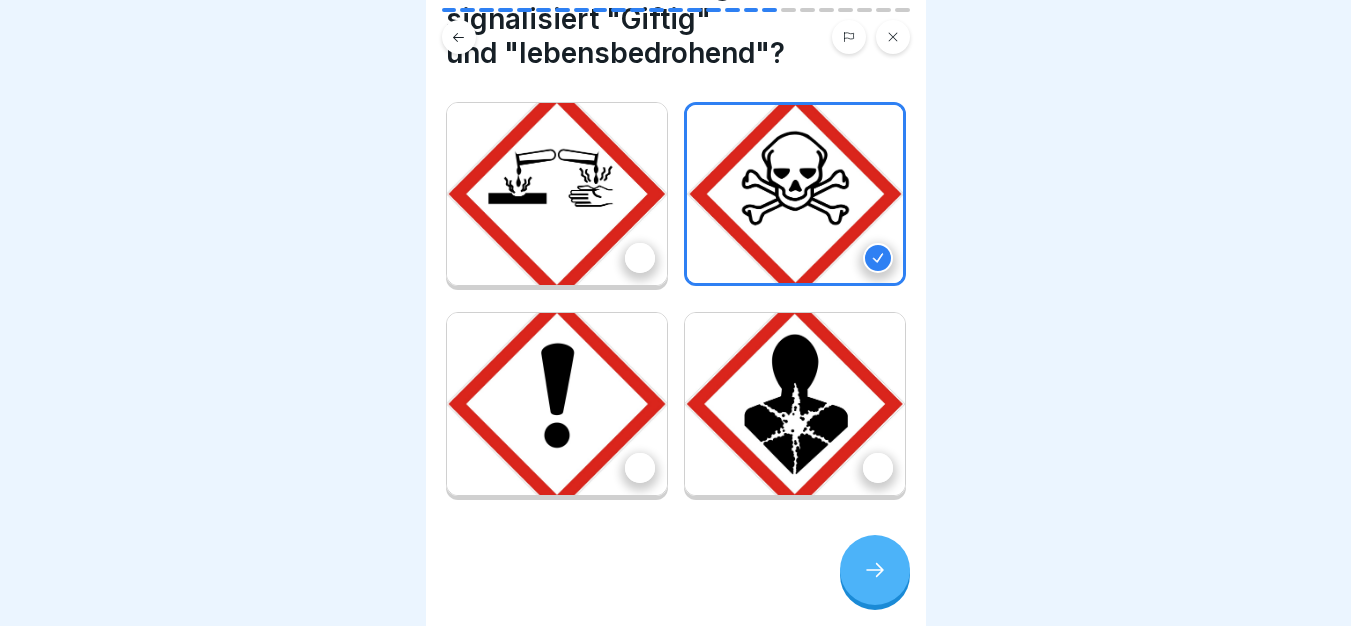 click at bounding box center [875, 570] 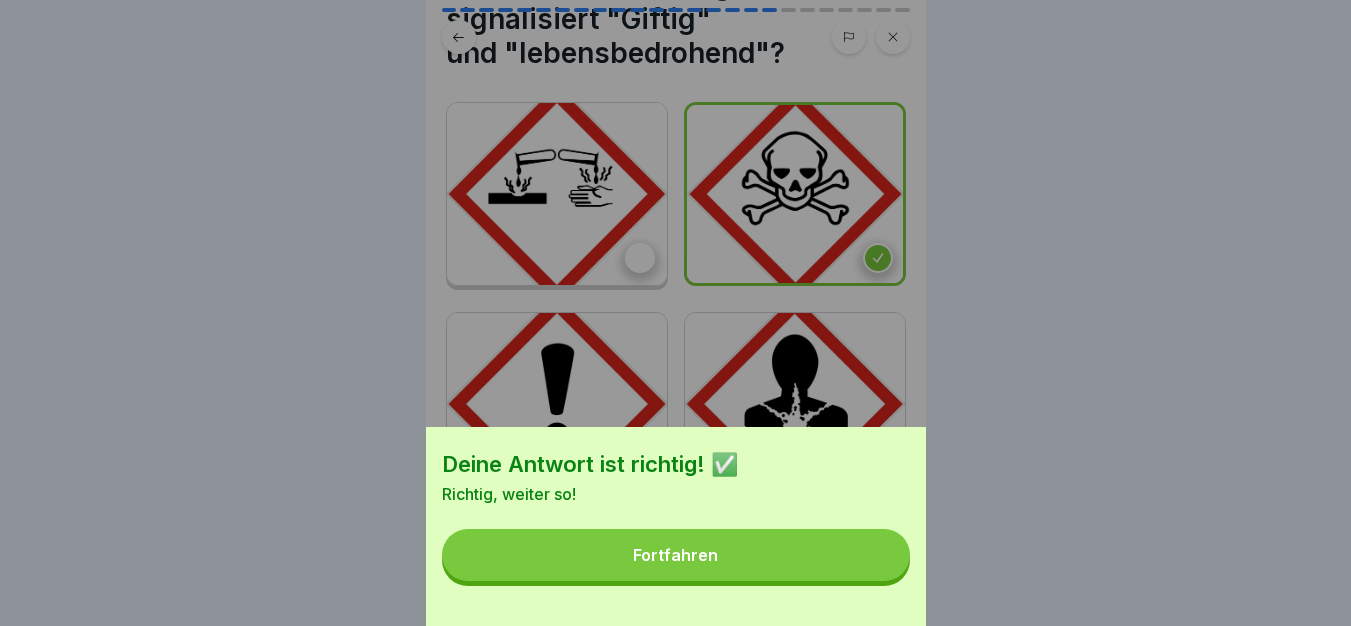 click on "Fortfahren" at bounding box center [676, 555] 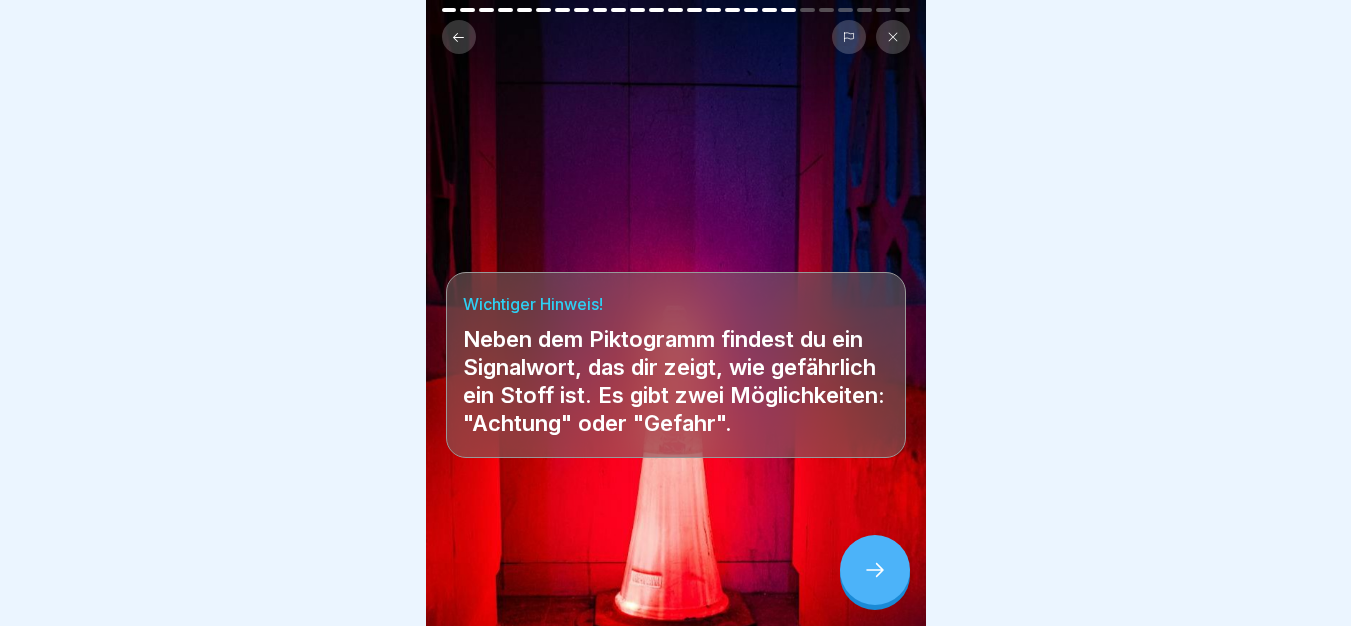 click 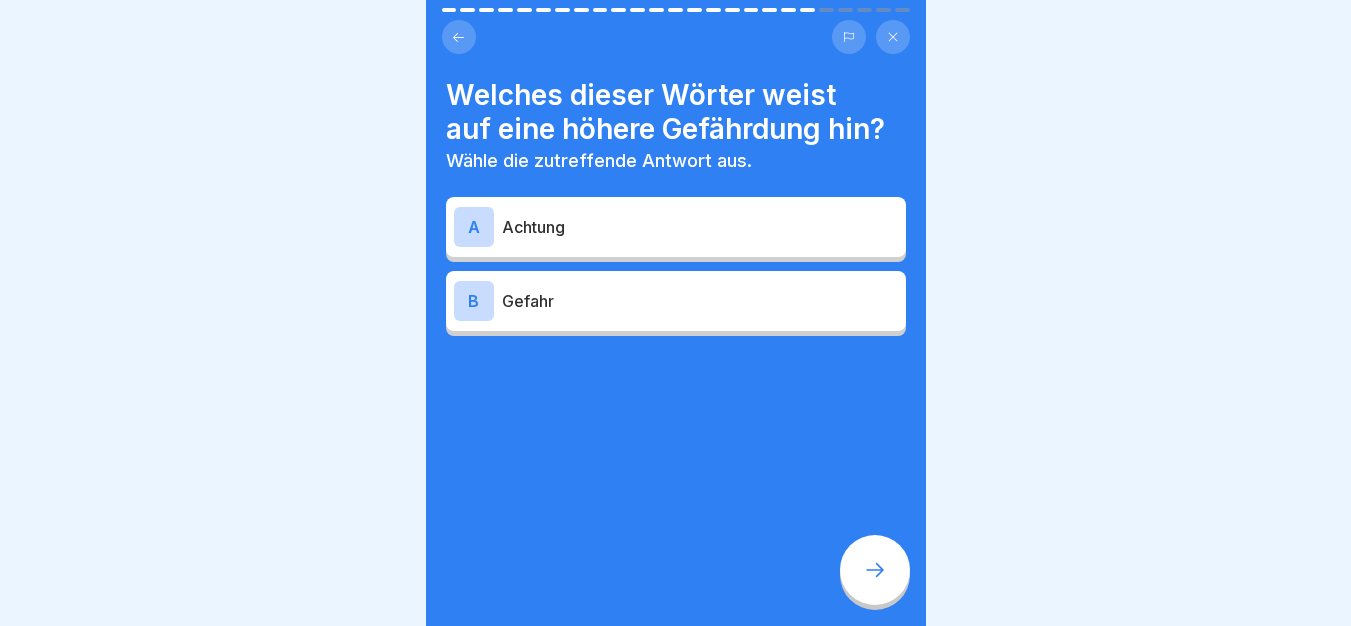 click on "Gefahr" at bounding box center [700, 301] 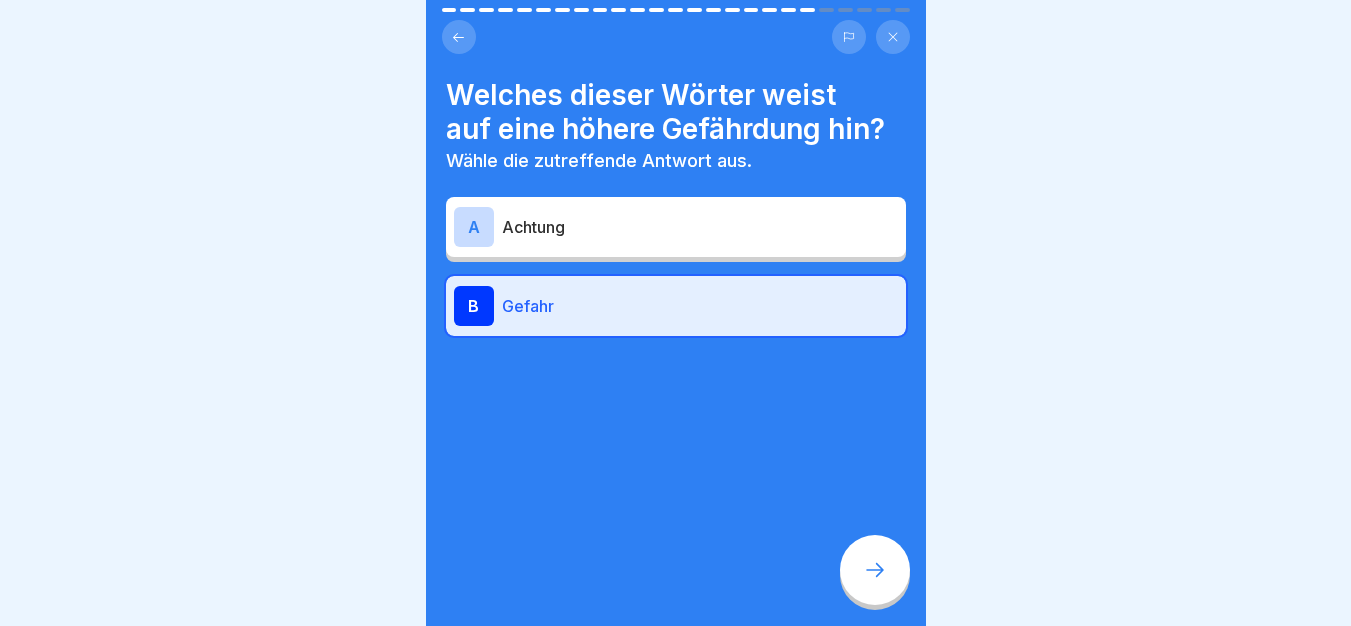 click at bounding box center [875, 570] 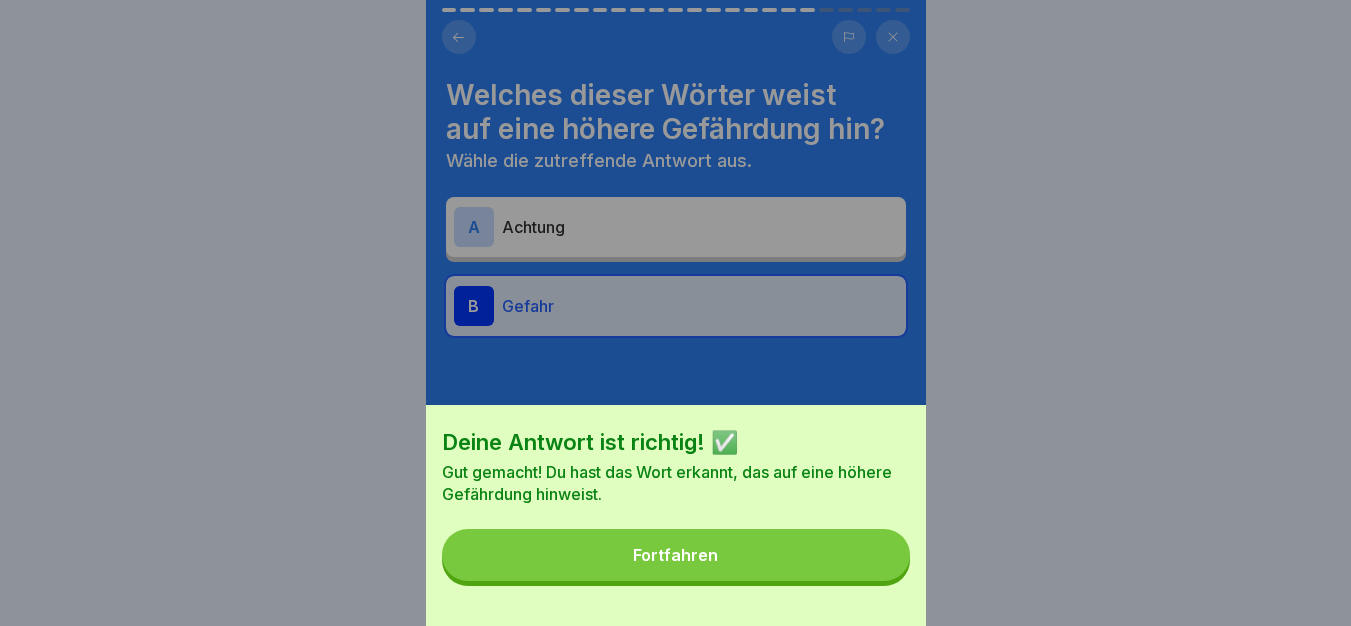 click on "Fortfahren" at bounding box center [676, 555] 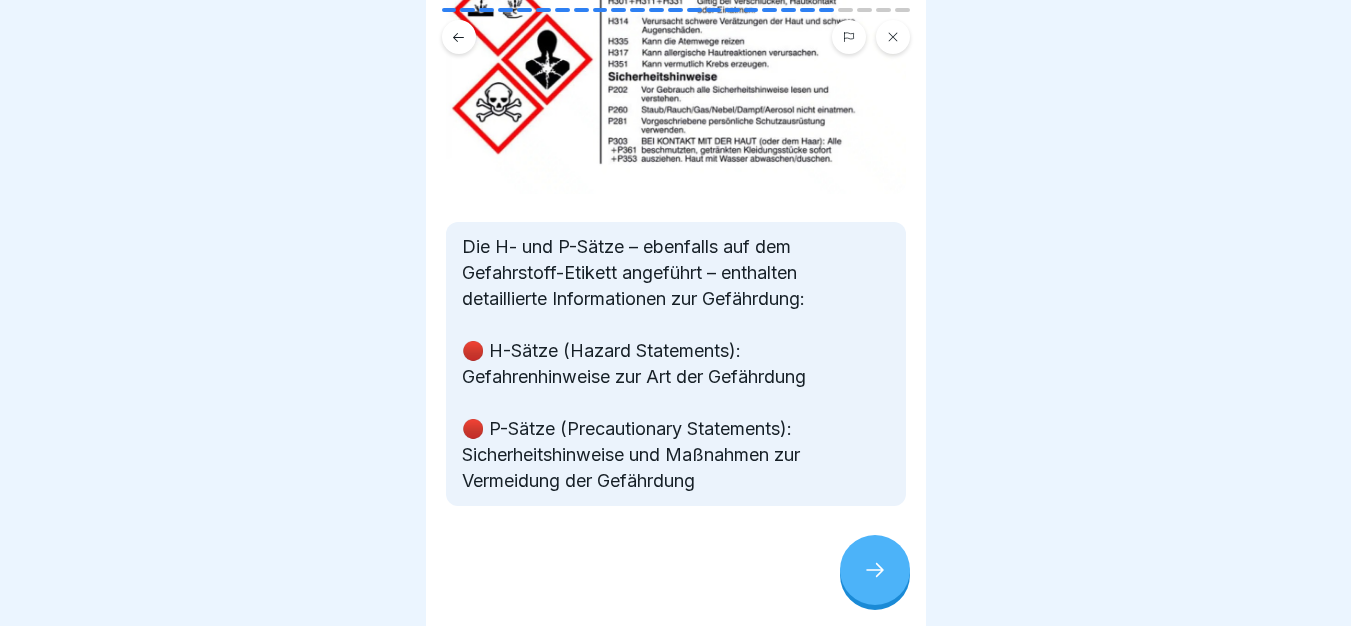 scroll, scrollTop: 273, scrollLeft: 0, axis: vertical 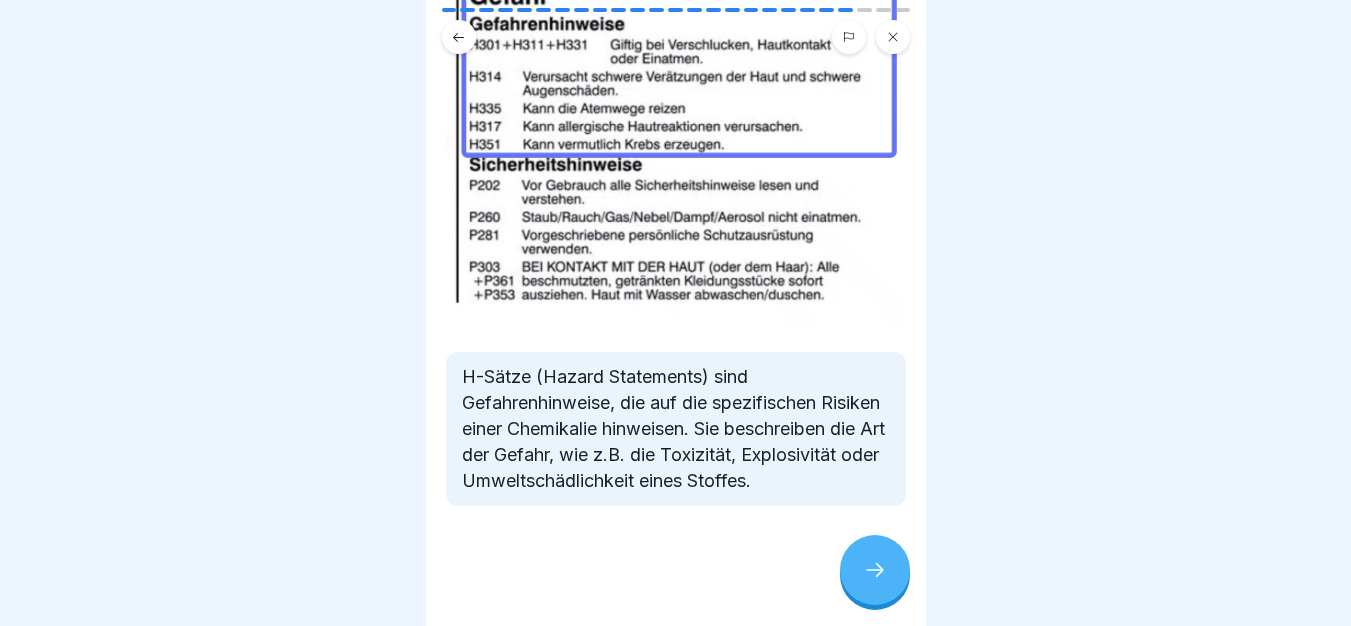 click on "🔴 H-Sätze (Hazard Statements): H-Sätze (Hazard Statements) sind Gefahrenhinweise, die auf die spezifischen Risiken einer Chemikalie hinweisen. Sie beschreiben die Art der Gefahr, wie z.B. die Toxizität, Explosivität oder Umweltschädlichkeit eines Stoffes." at bounding box center [676, 313] 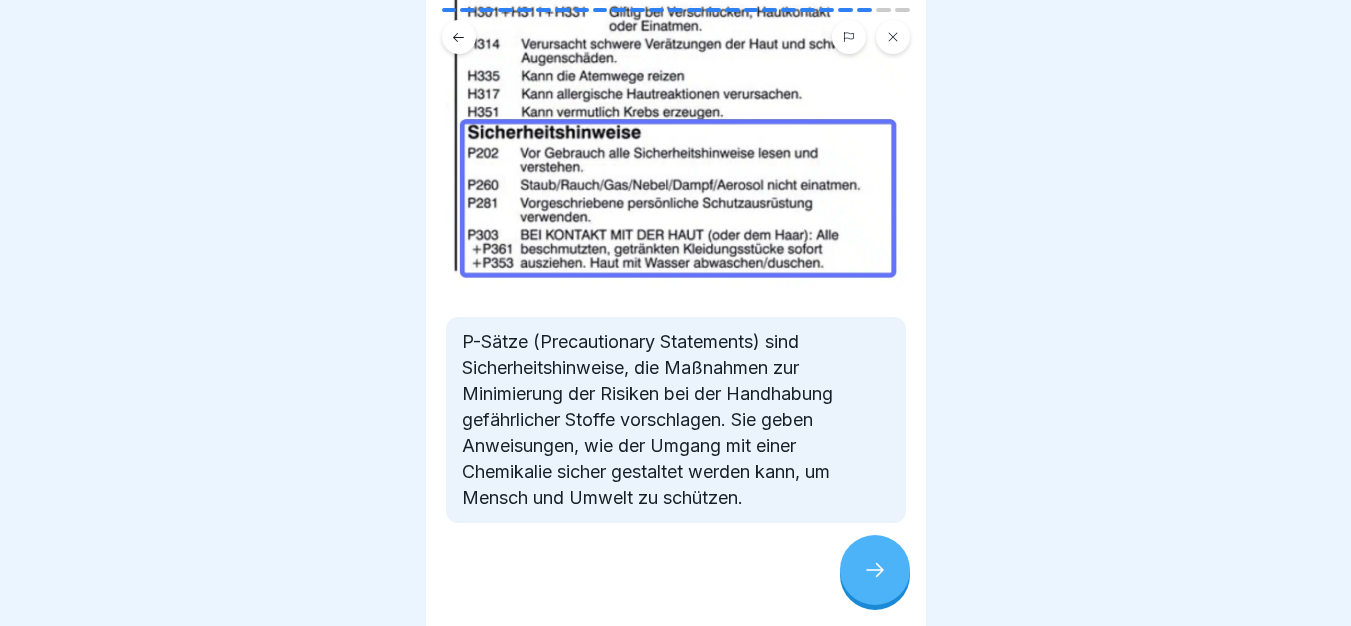 scroll, scrollTop: 243, scrollLeft: 0, axis: vertical 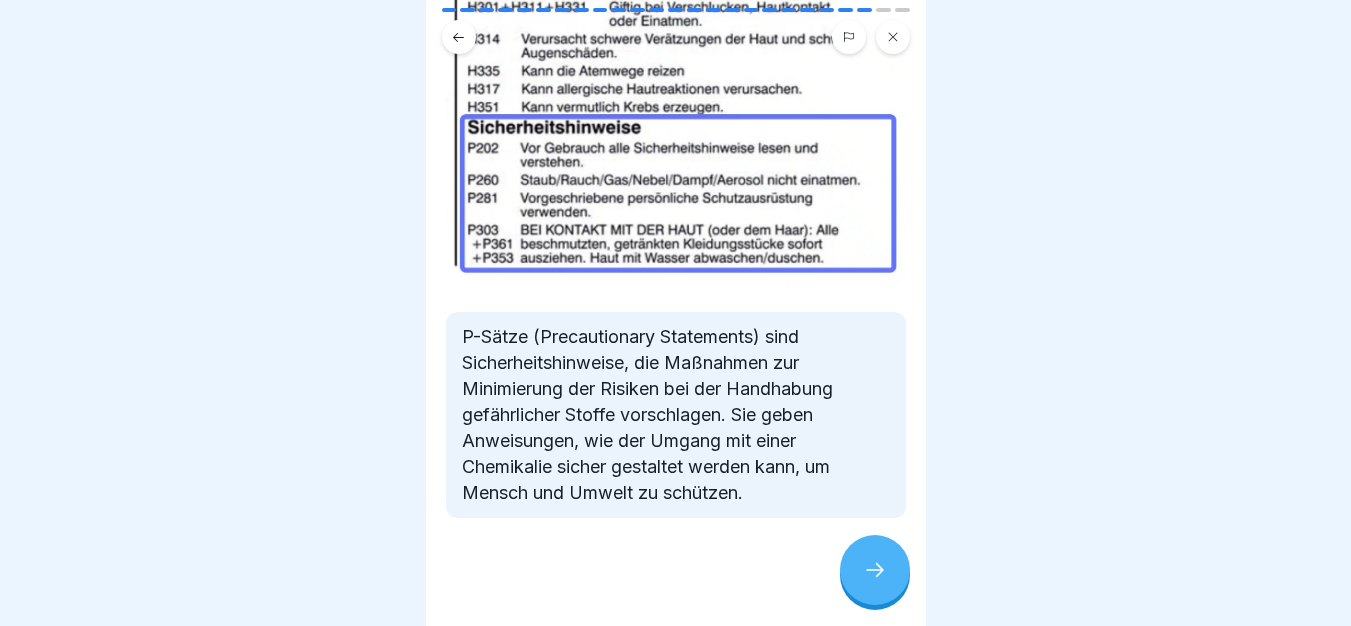 click at bounding box center (875, 570) 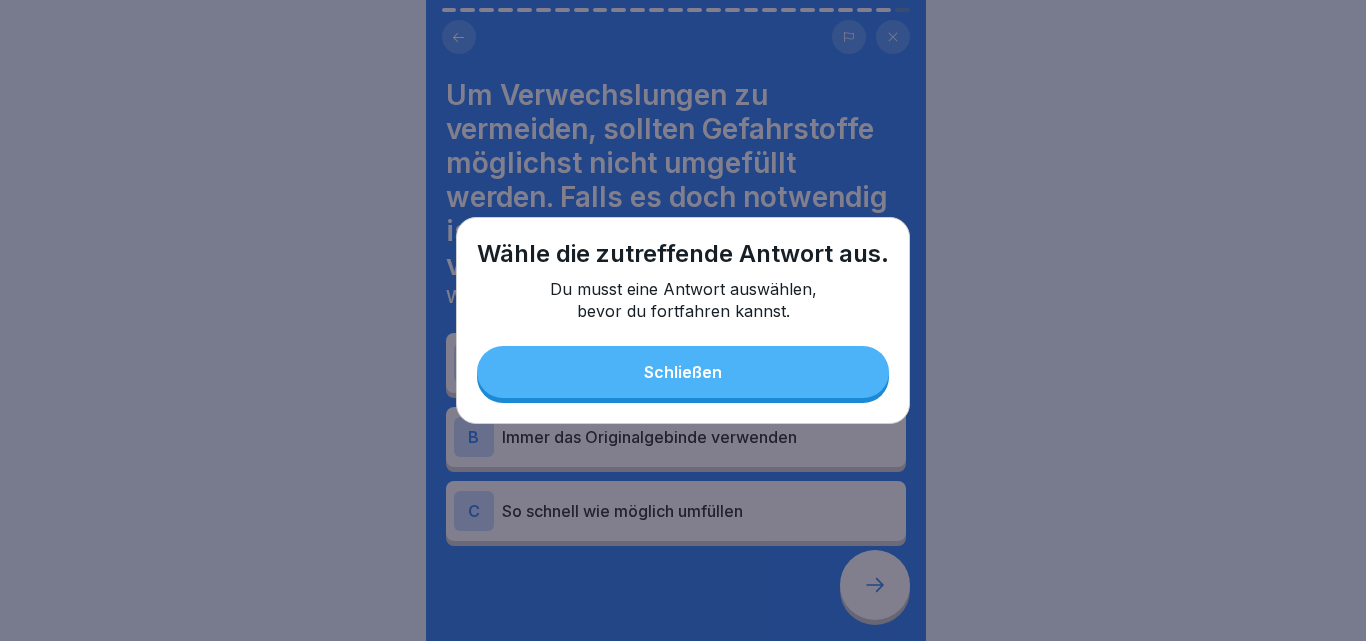 click on "Schließen" at bounding box center [683, 372] 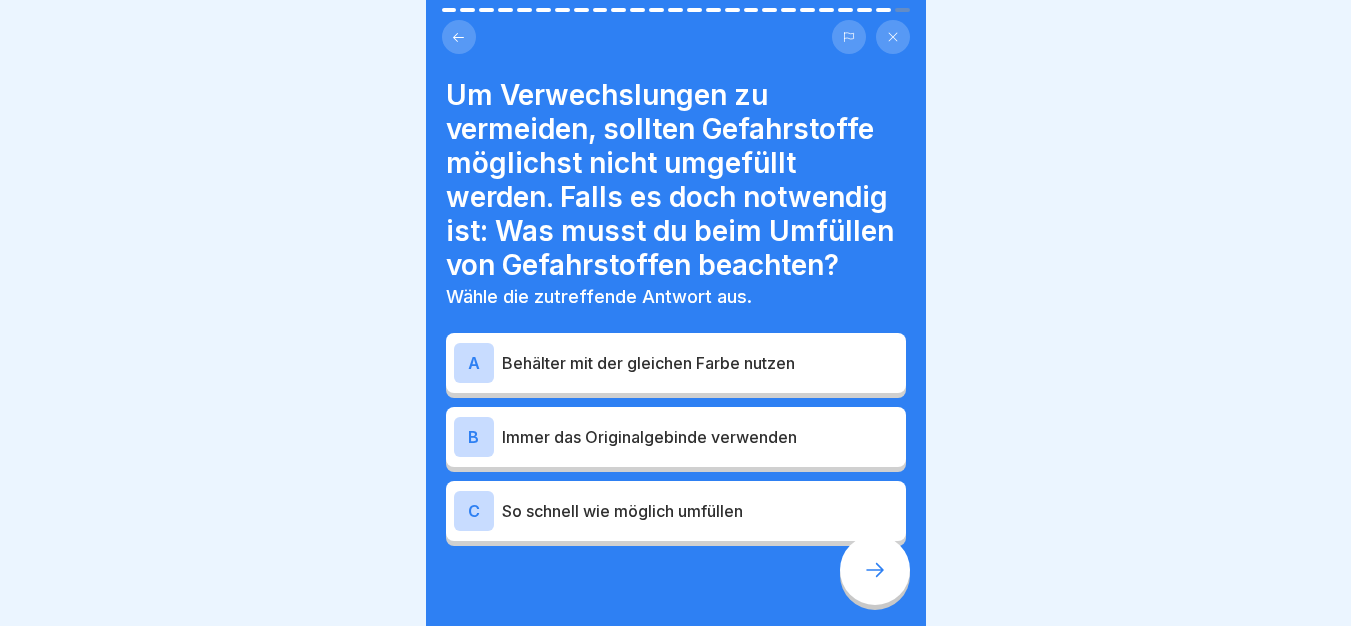 click on "Immer das Originalgebinde verwenden" at bounding box center [700, 437] 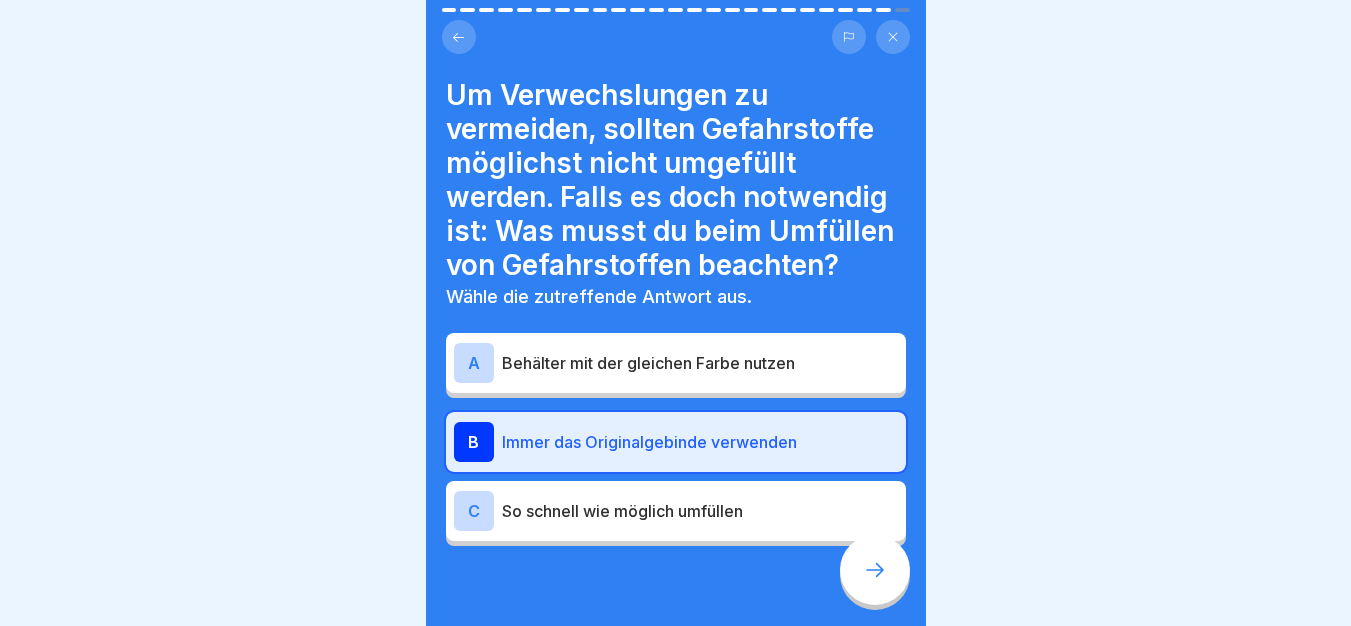 click 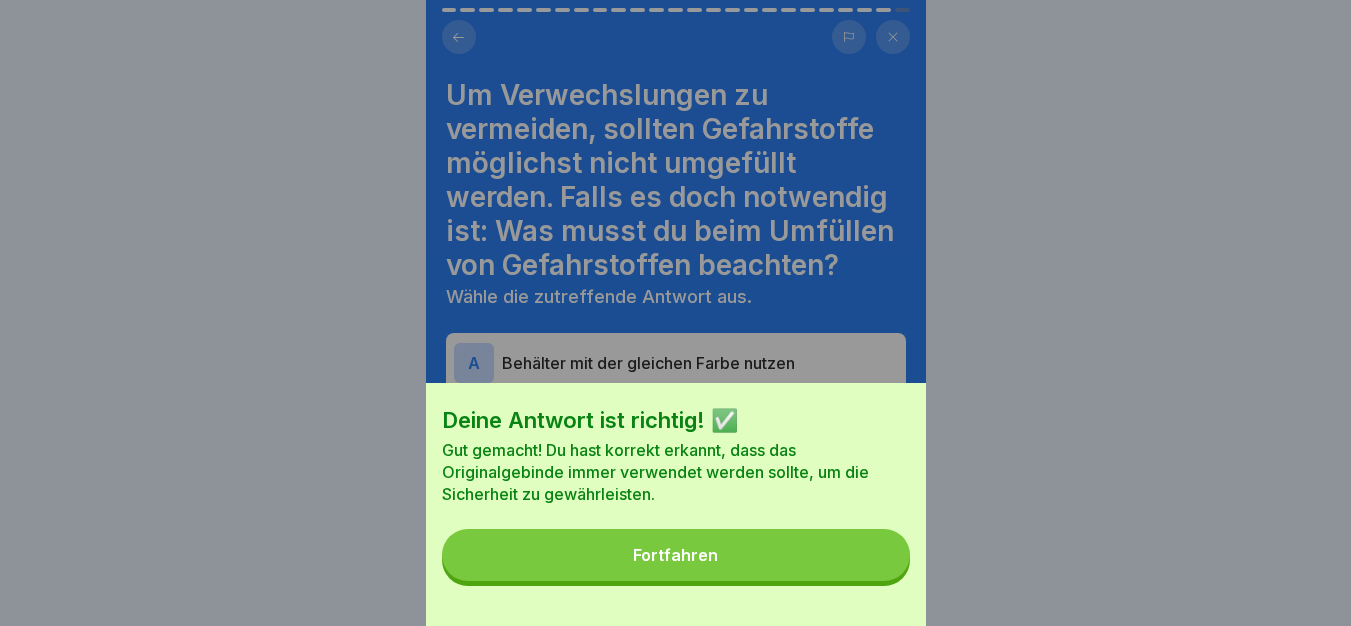 click on "Fortfahren" at bounding box center (676, 555) 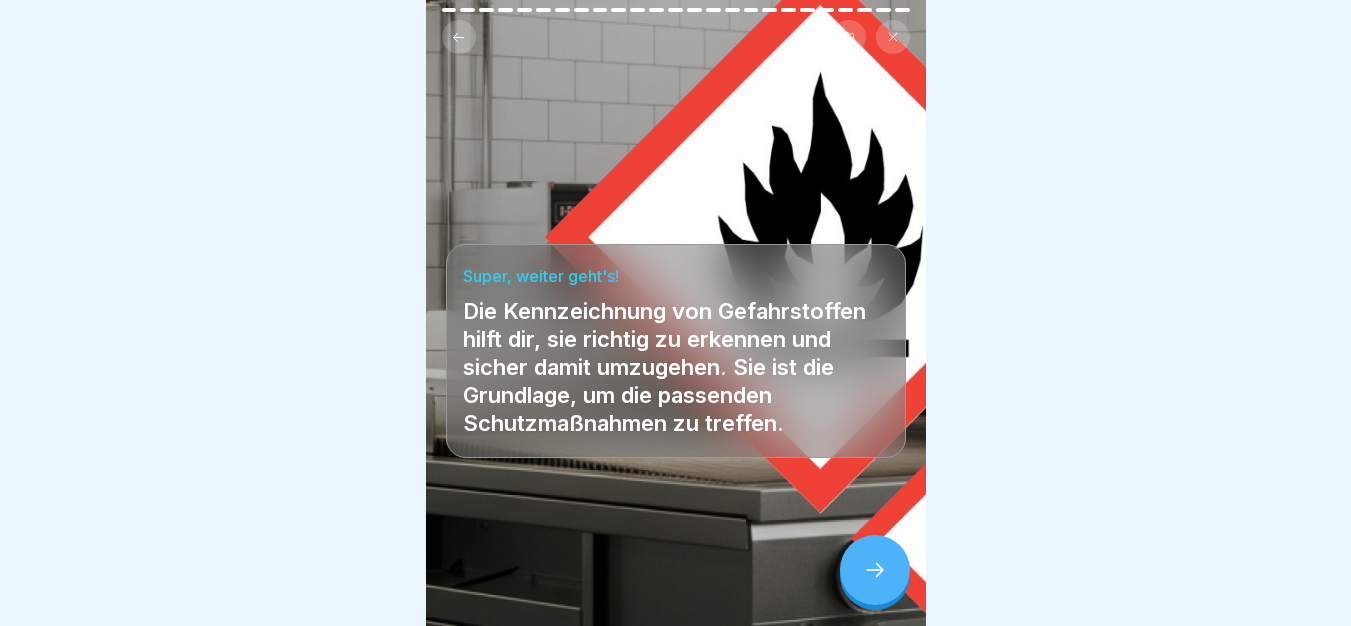 scroll, scrollTop: 15, scrollLeft: 0, axis: vertical 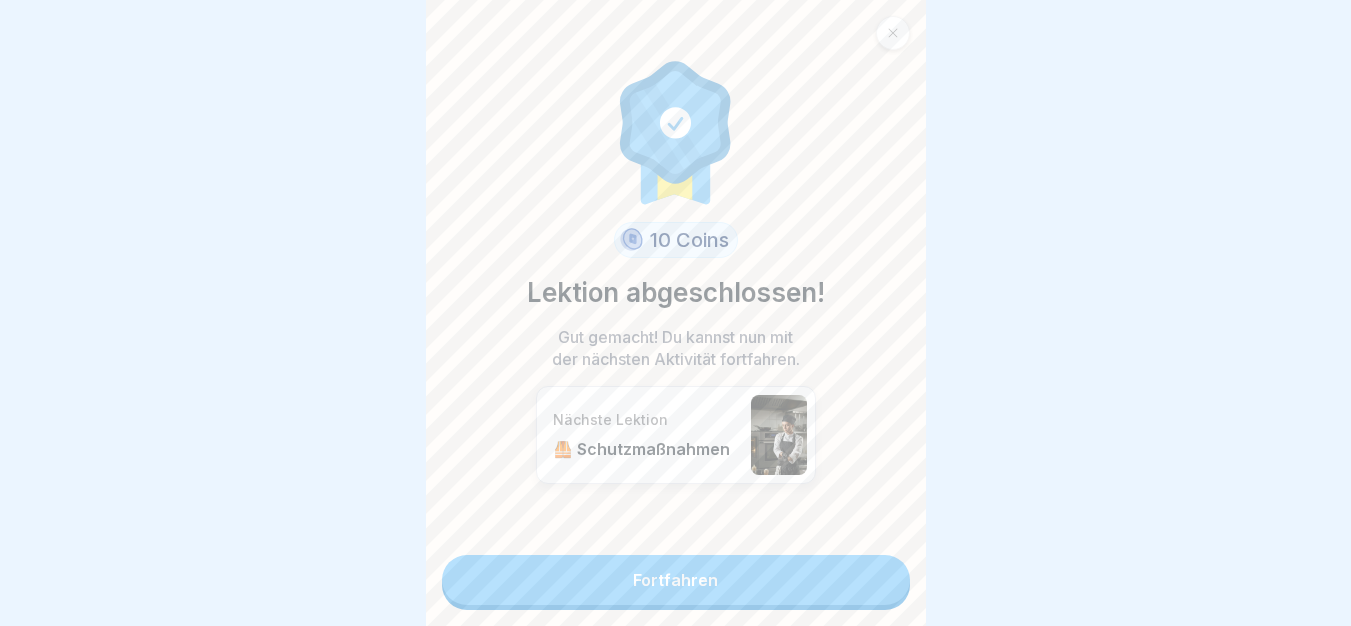 click on "Fortfahren" at bounding box center (676, 580) 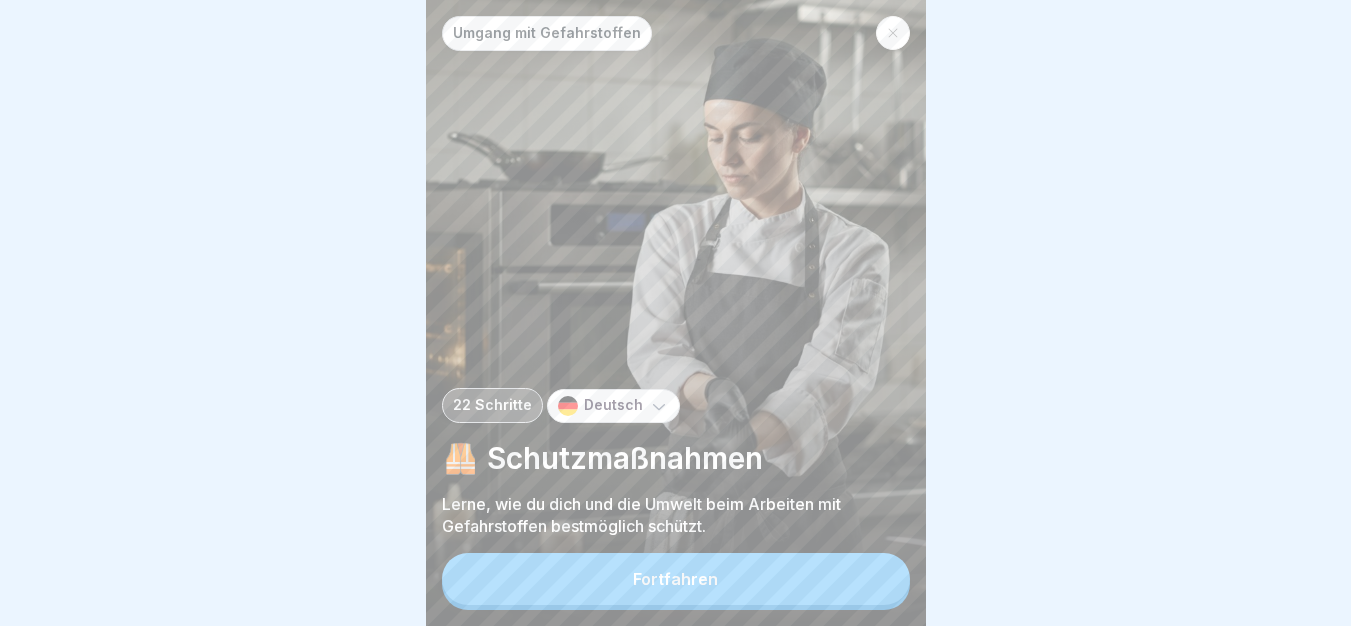 scroll, scrollTop: 0, scrollLeft: 0, axis: both 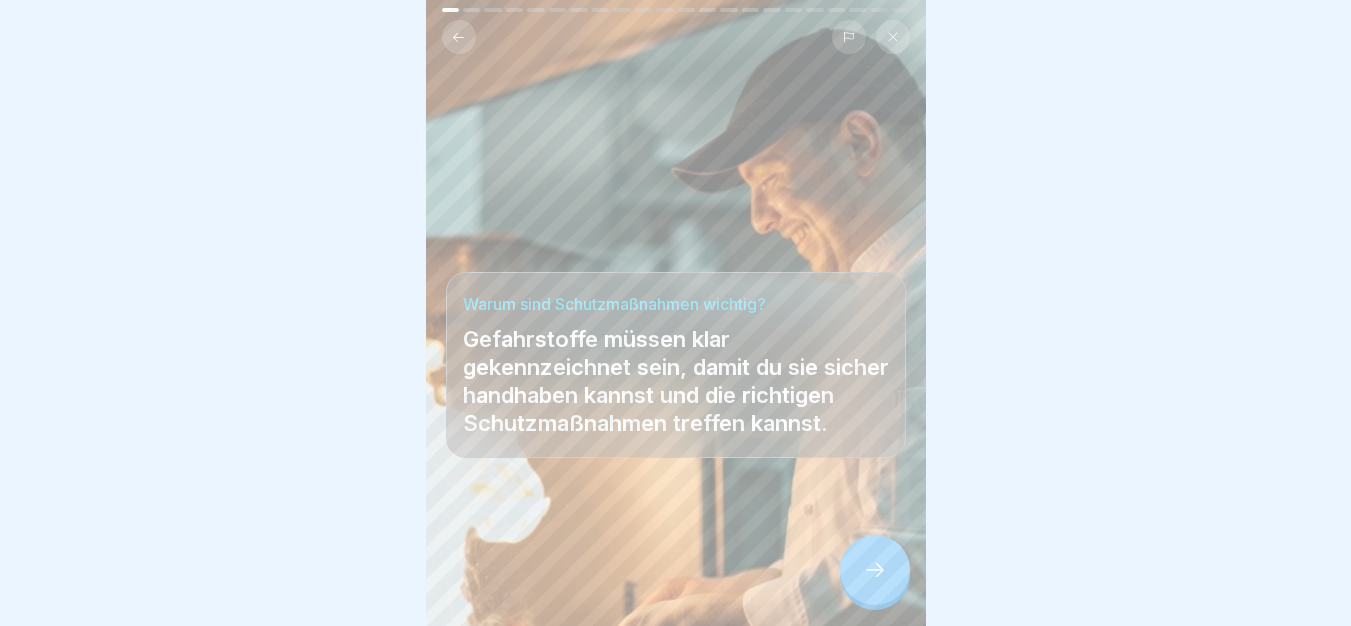 click 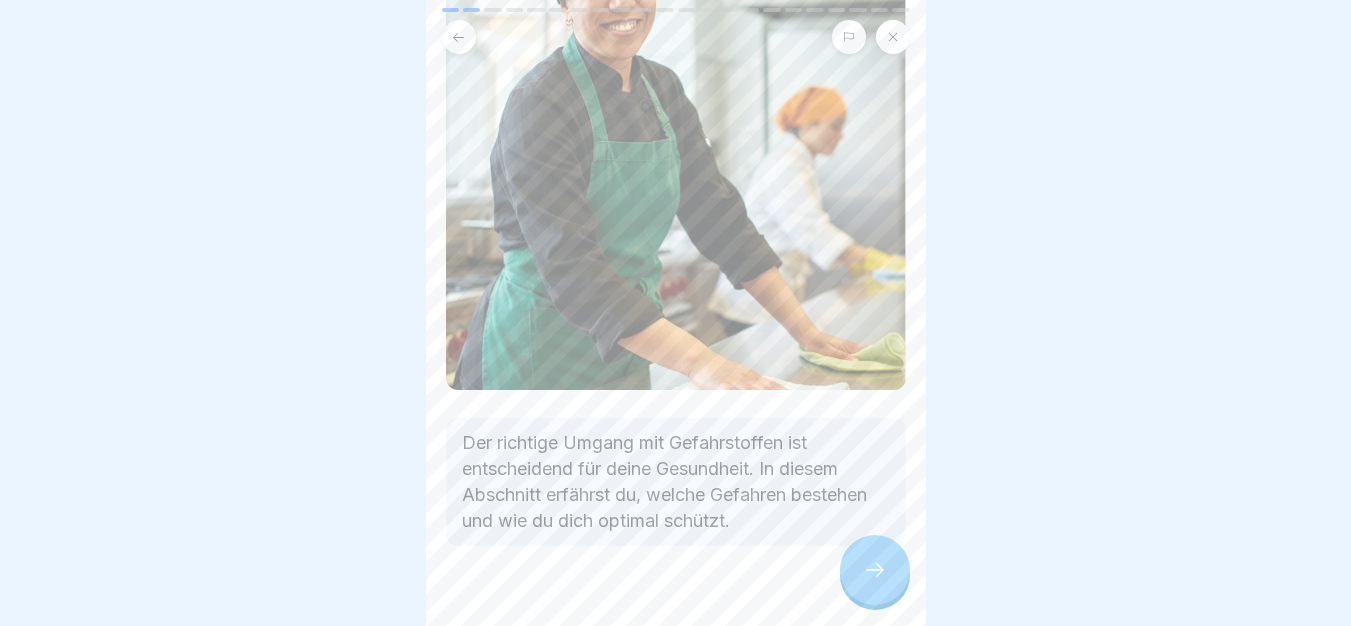 scroll, scrollTop: 353, scrollLeft: 0, axis: vertical 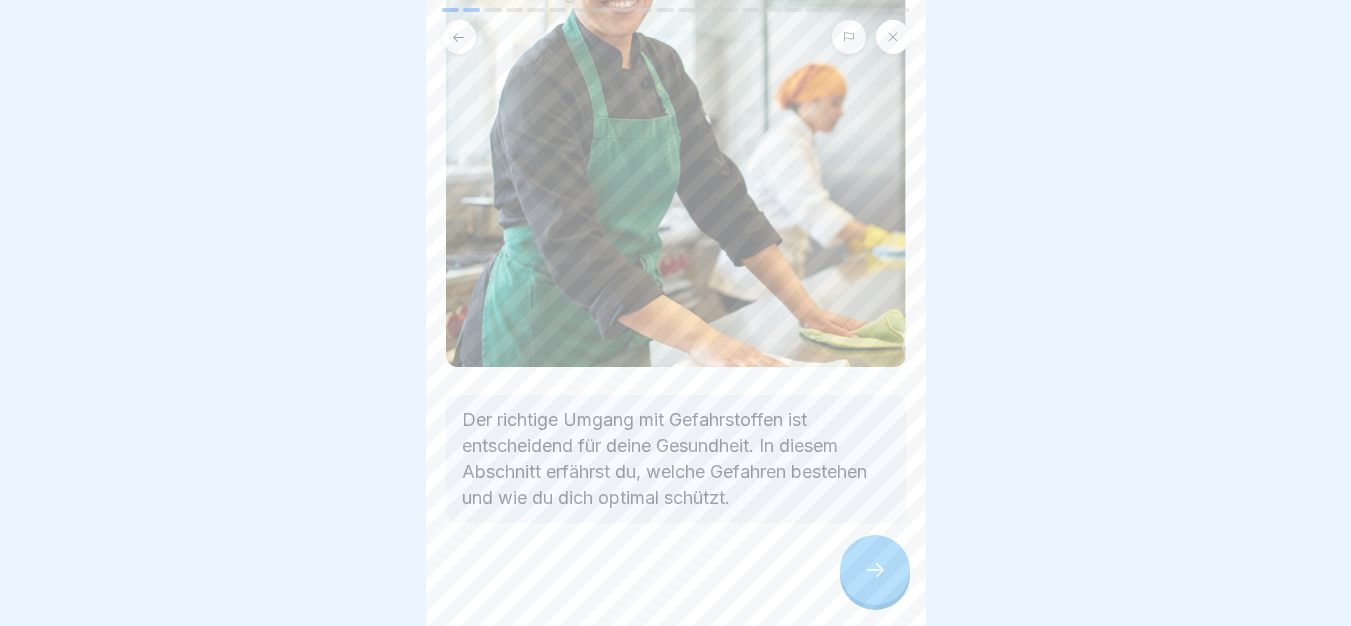 click 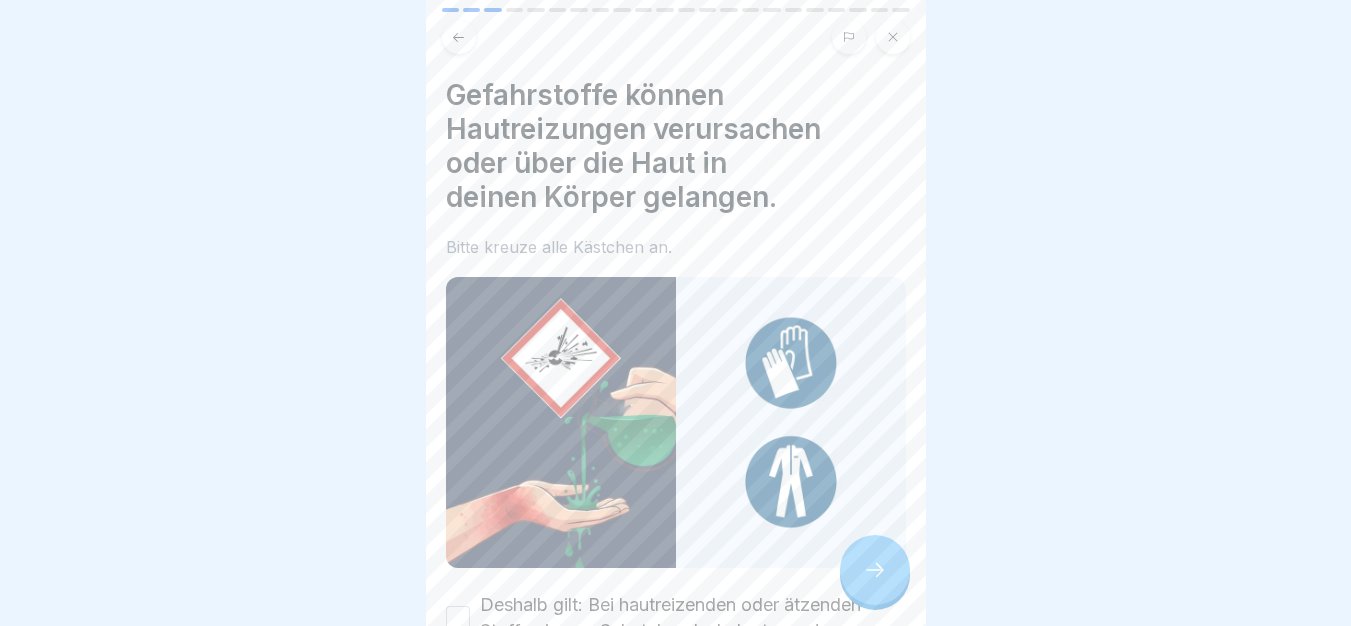 scroll, scrollTop: 200, scrollLeft: 0, axis: vertical 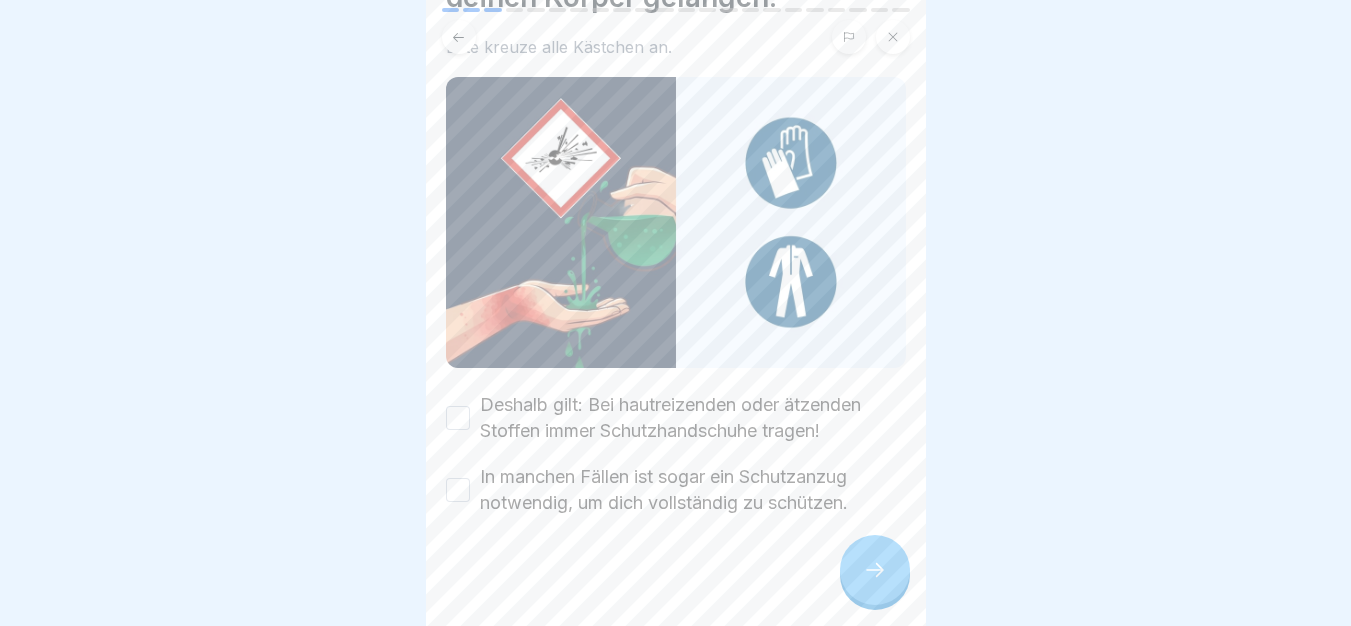click at bounding box center [676, 576] 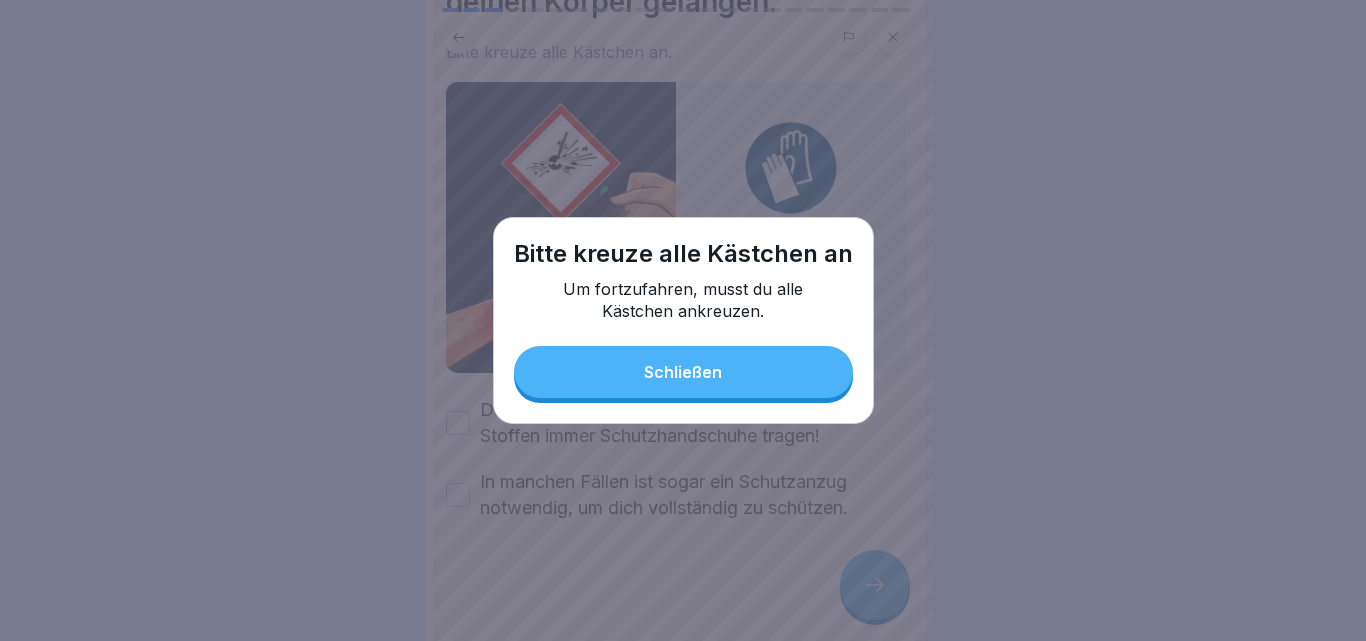 click on "Schließen" at bounding box center (683, 372) 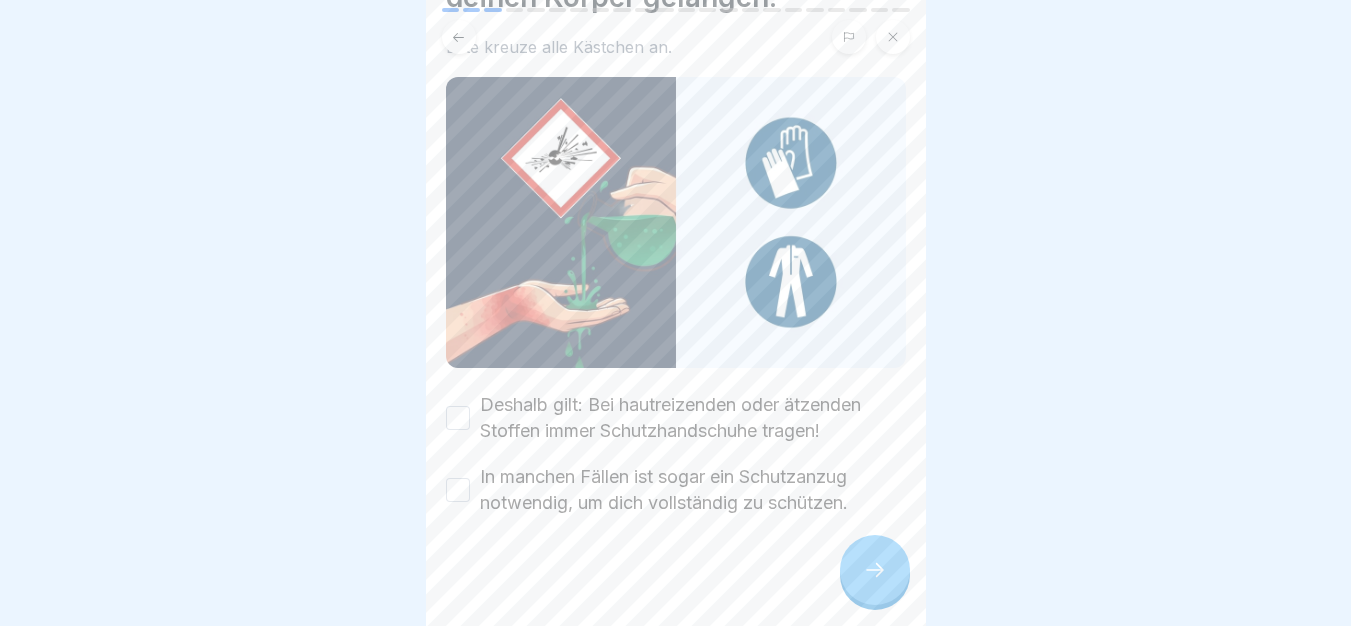 click on "Deshalb gilt: Bei hautreizenden oder ätzenden Stoffen immer Schutzhandschuhe tragen!" at bounding box center (693, 418) 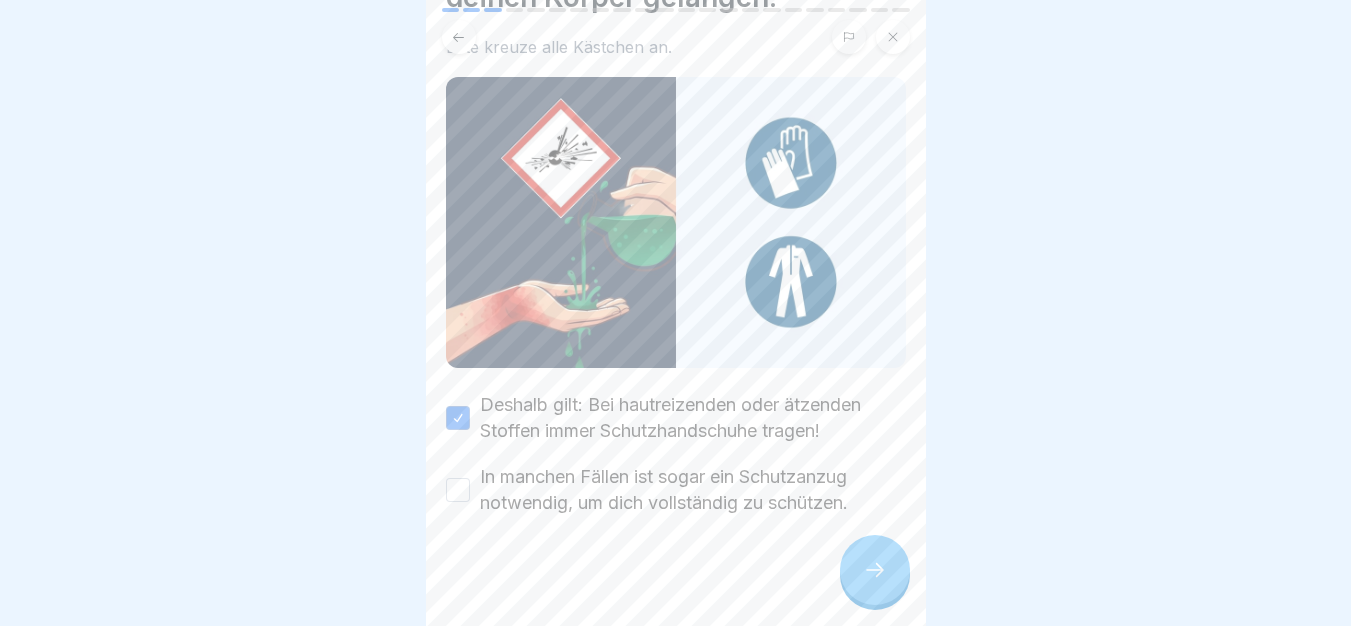 click on "In manchen Fällen ist sogar ein Schutzanzug notwendig, um dich vollständig zu schützen." at bounding box center [693, 490] 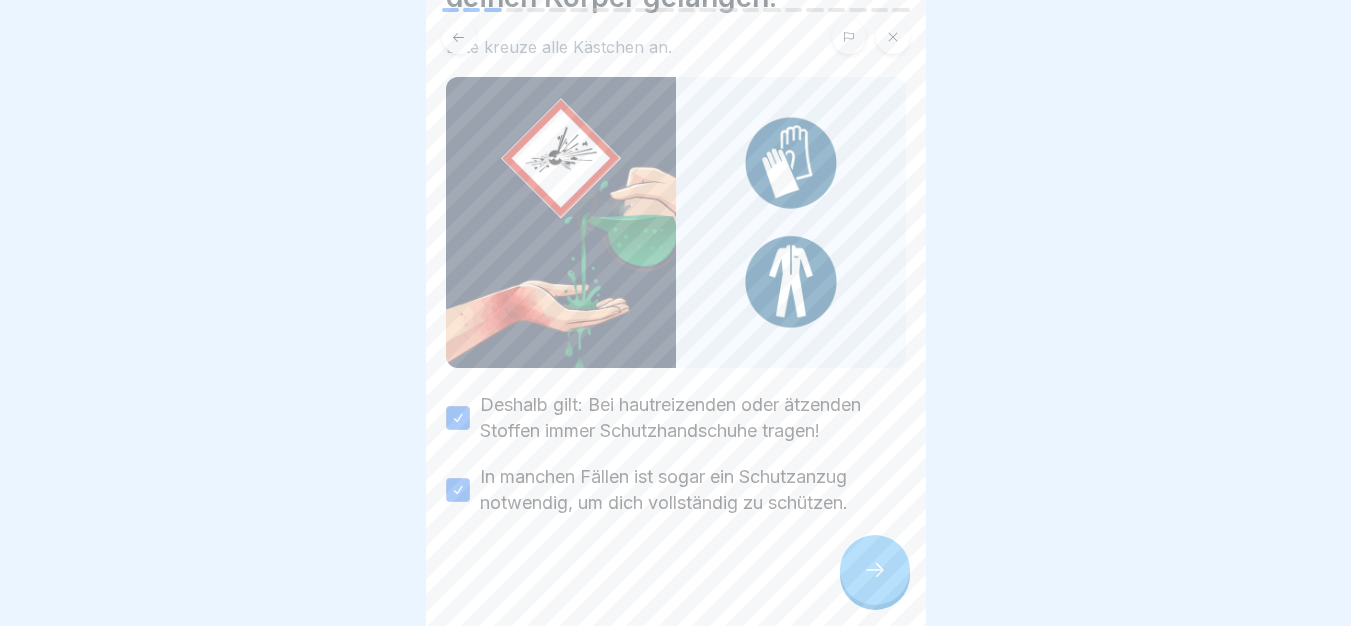 click 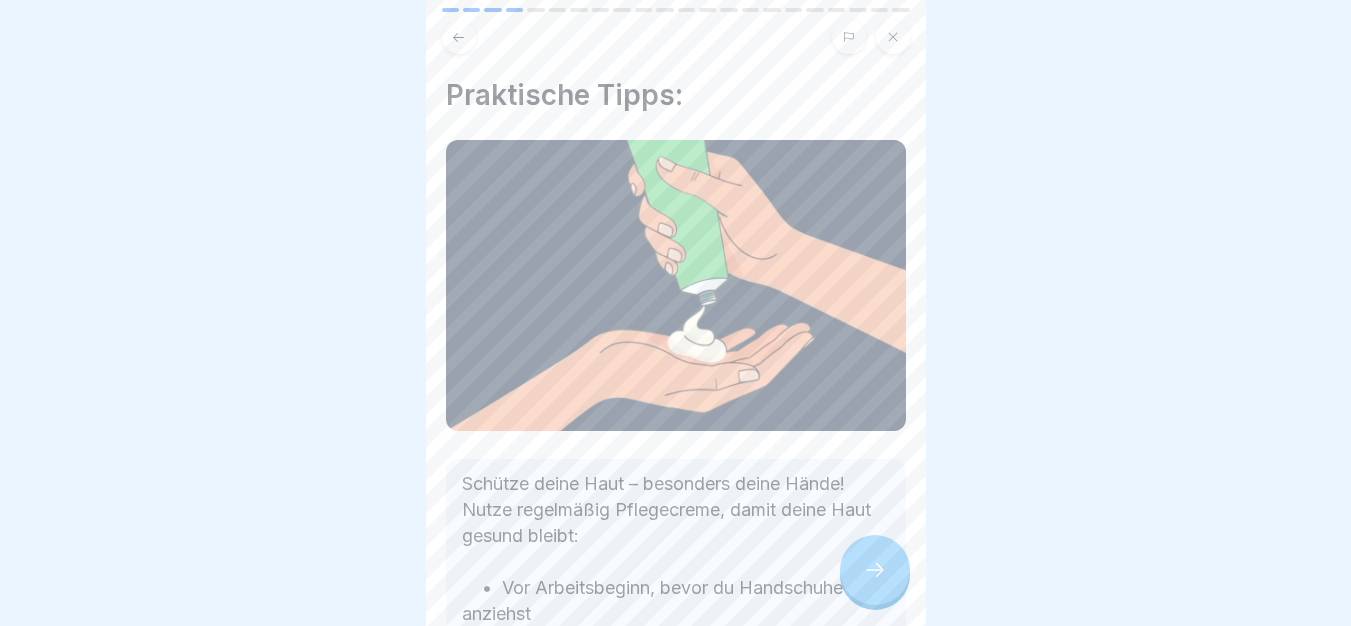 scroll, scrollTop: 175, scrollLeft: 0, axis: vertical 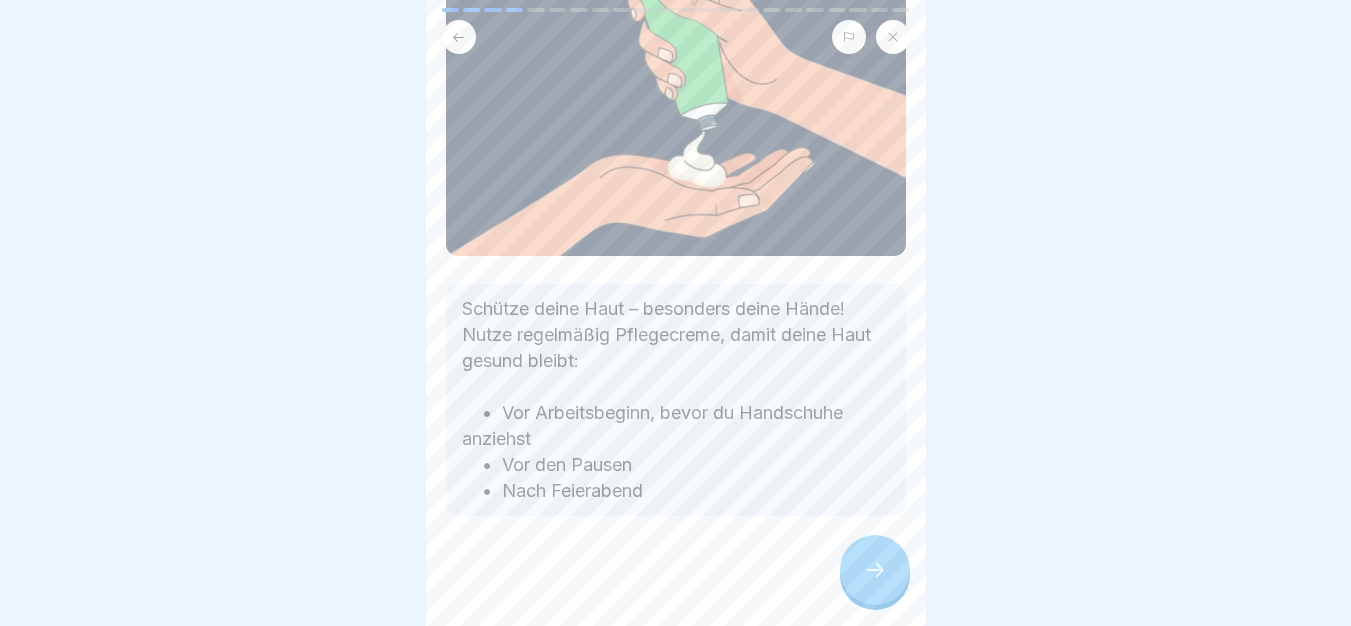 click at bounding box center (875, 570) 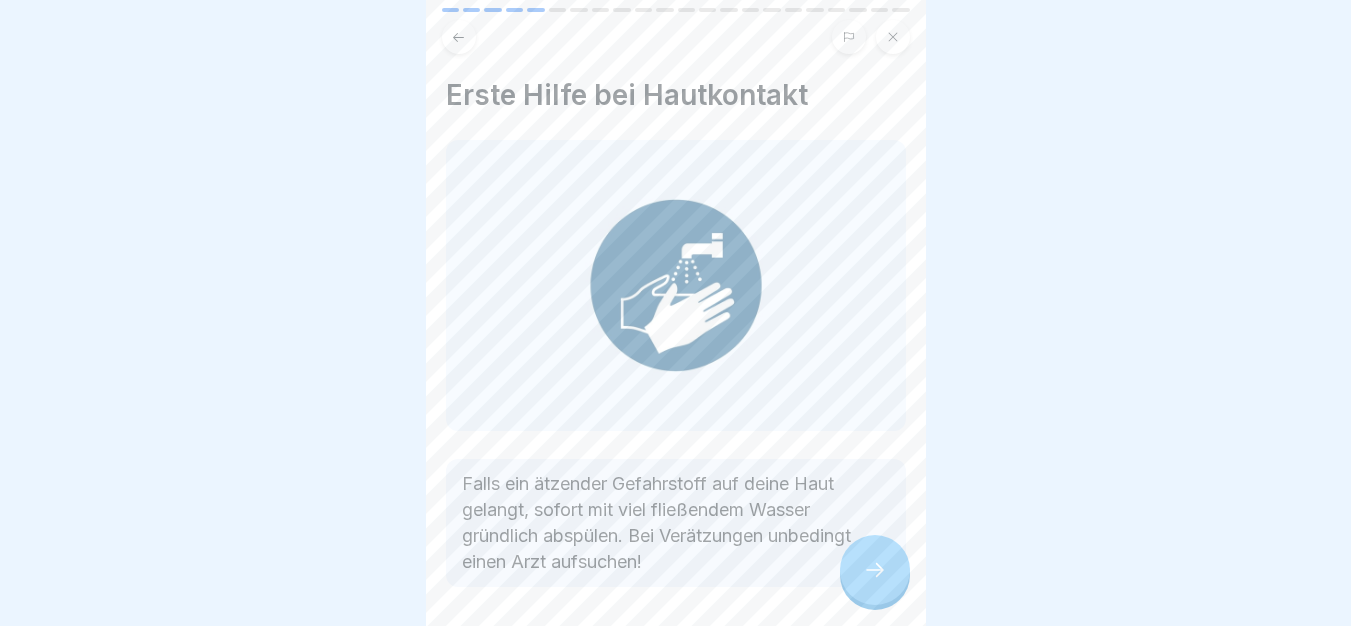 scroll, scrollTop: 71, scrollLeft: 0, axis: vertical 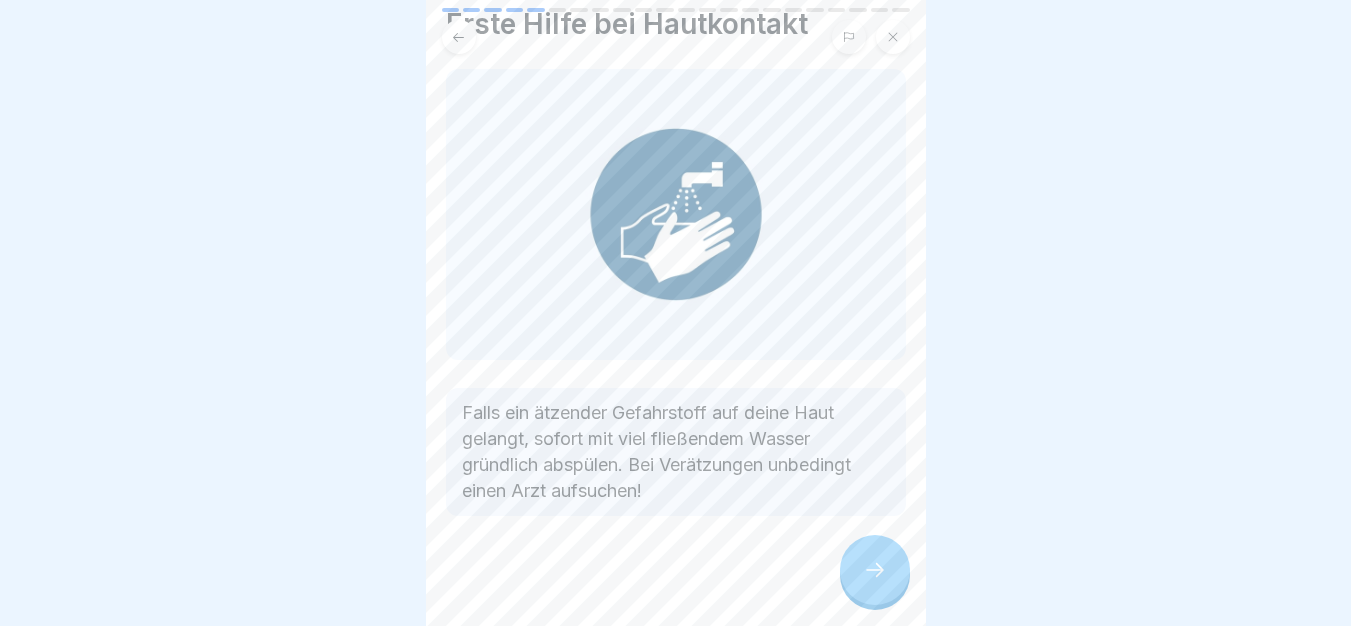 click 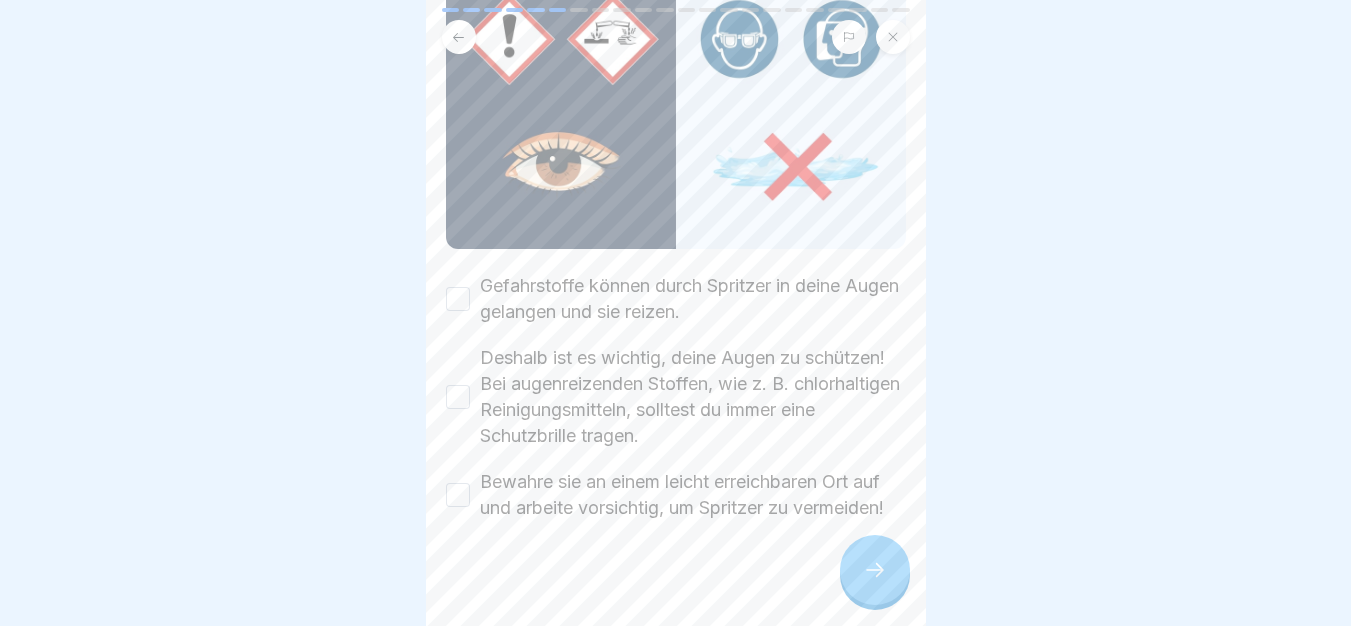 click at bounding box center [676, 581] 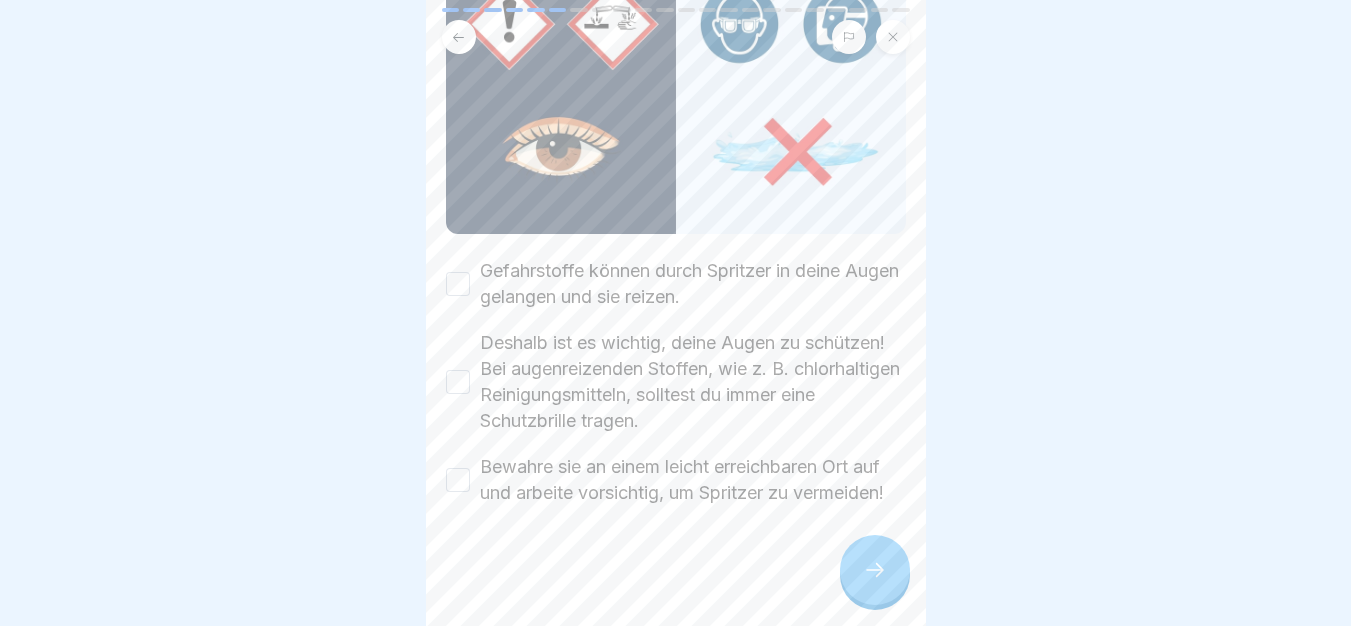click on "Gefahrstoffe können durch Spritzer in deine Augen gelangen und sie reizen." at bounding box center (693, 284) 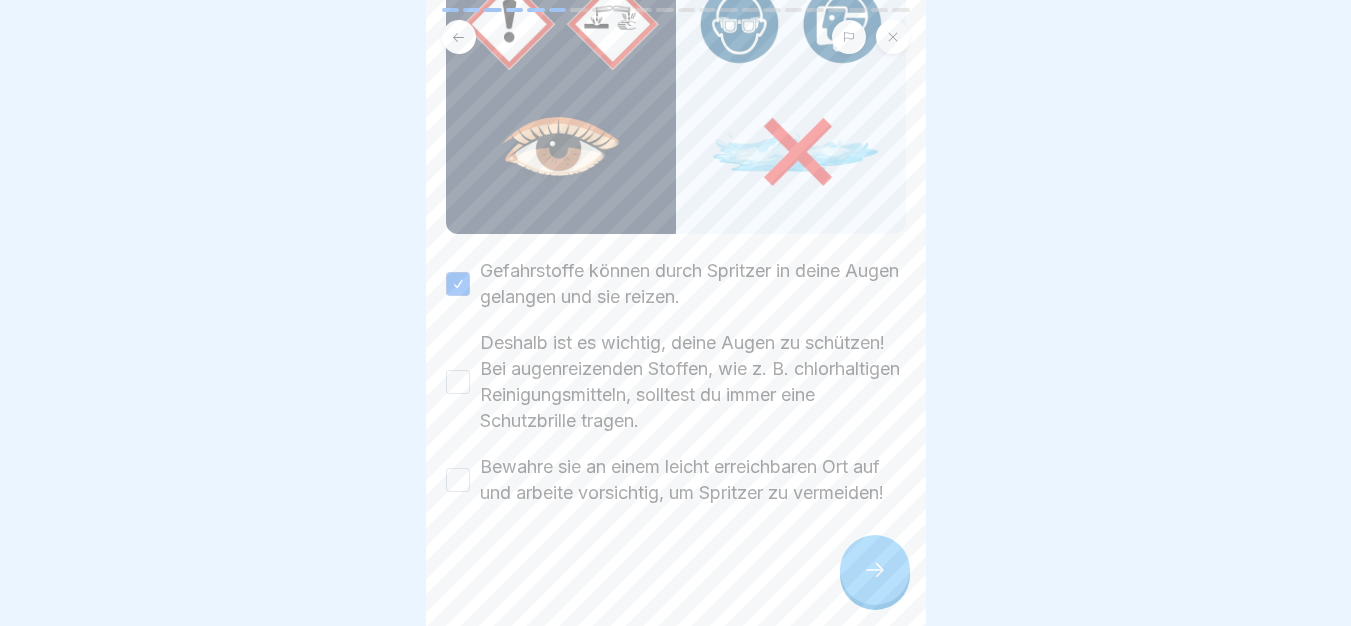 click on "Deshalb ist es wichtig, deine Augen zu schützen! Bei augenreizenden Stoffen, wie z. B. chlorhaltigen Reinigungsmitteln, solltest du immer eine Schutzbrille tragen." at bounding box center [693, 382] 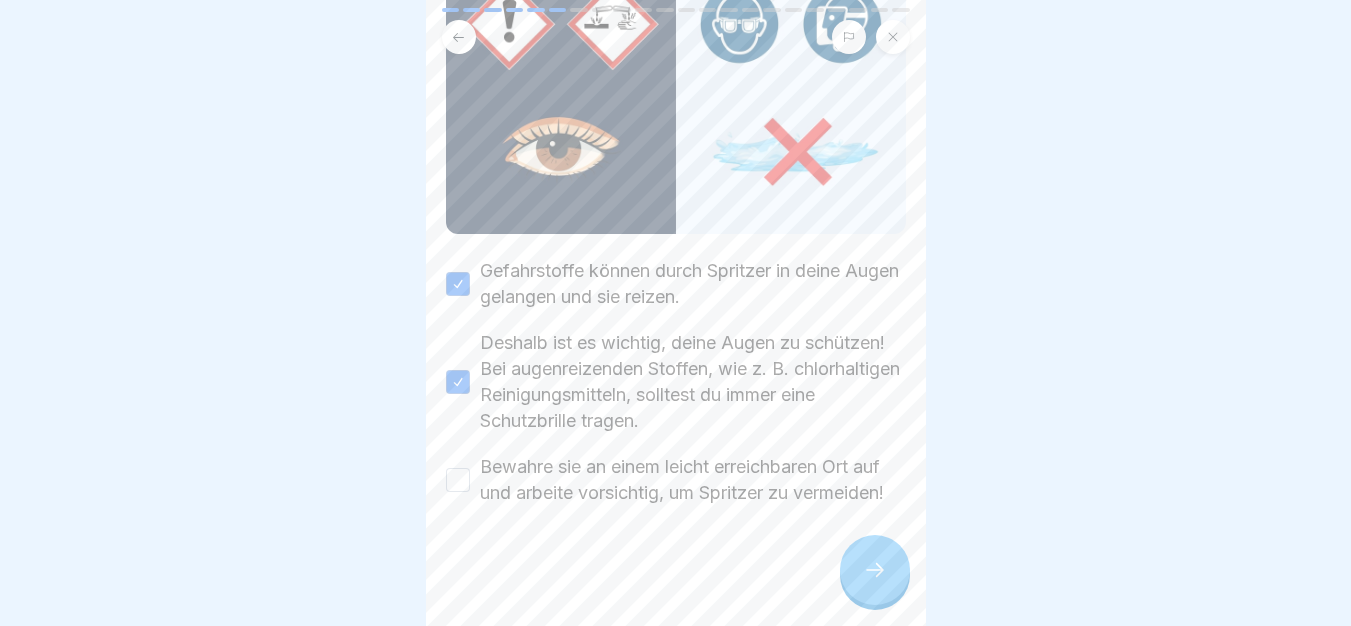 click on "Bewahre sie an einem leicht erreichbaren Ort auf und arbeite vorsichtig, um Spritzer zu vermeiden!" at bounding box center [693, 480] 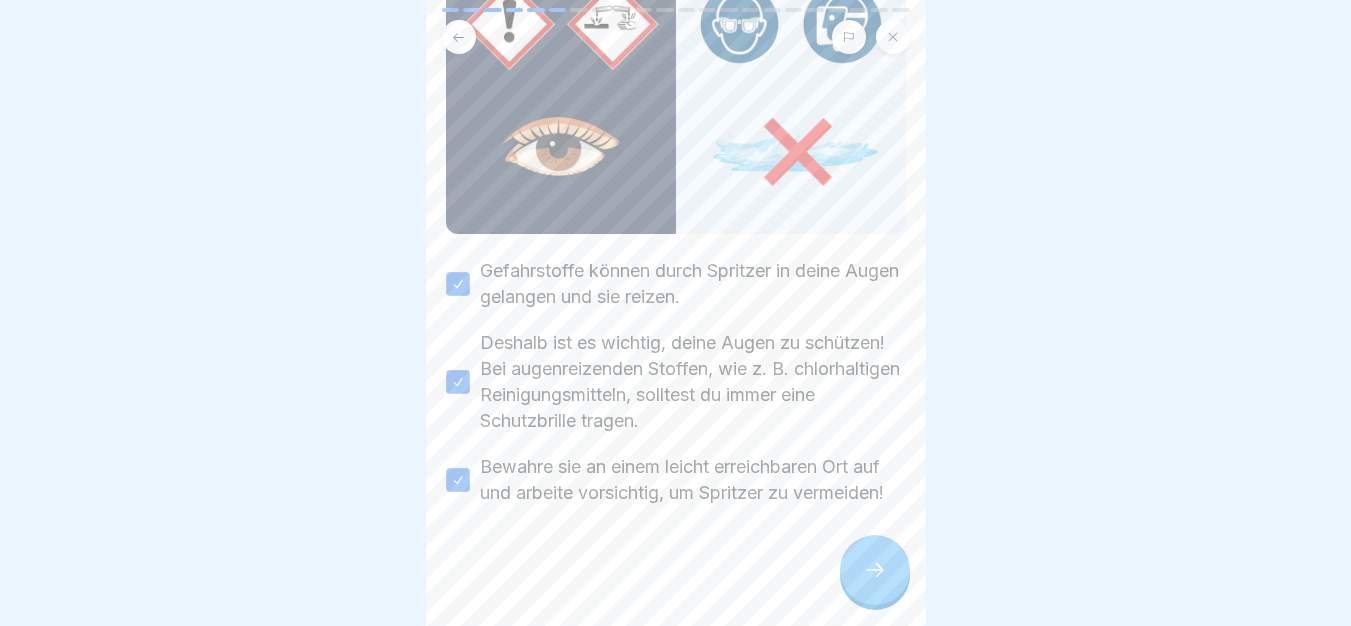 click 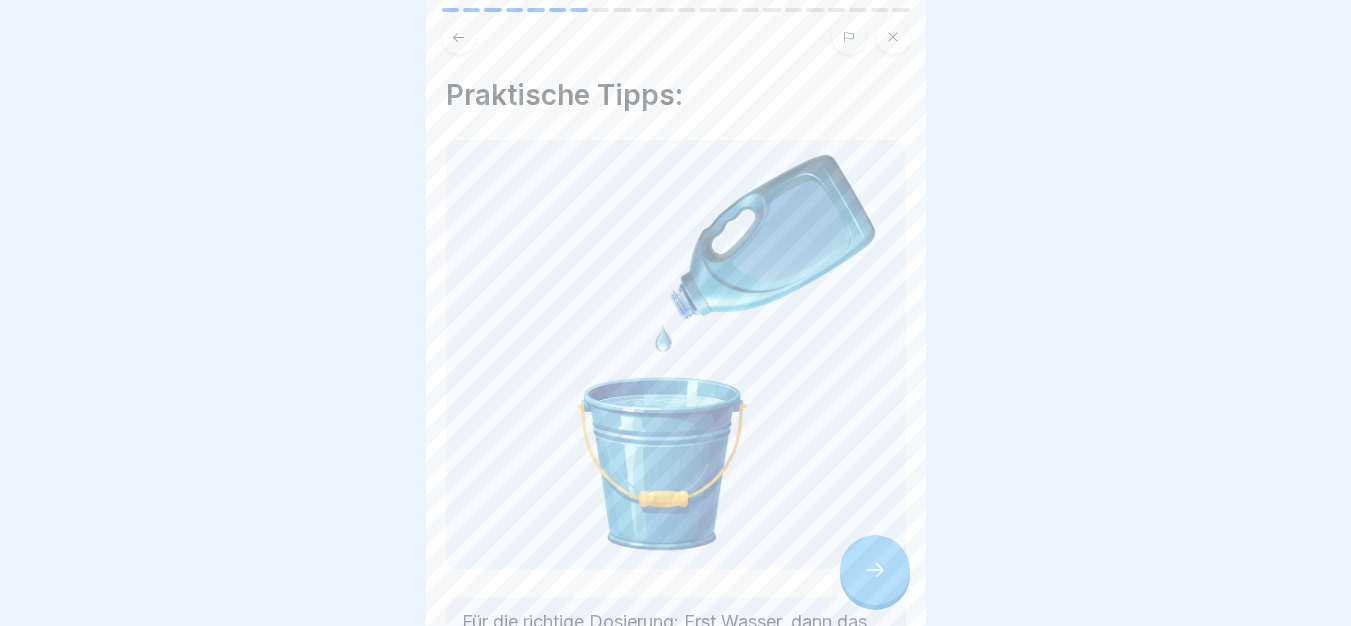 scroll, scrollTop: 309, scrollLeft: 0, axis: vertical 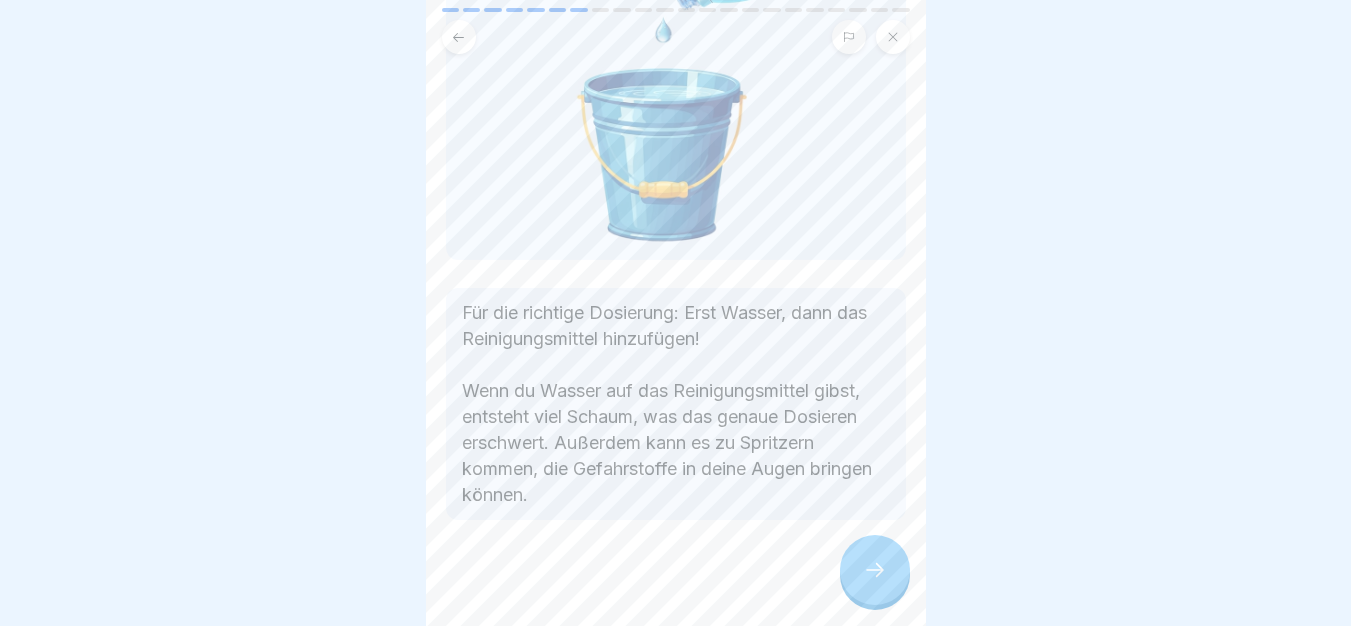 click at bounding box center (875, 570) 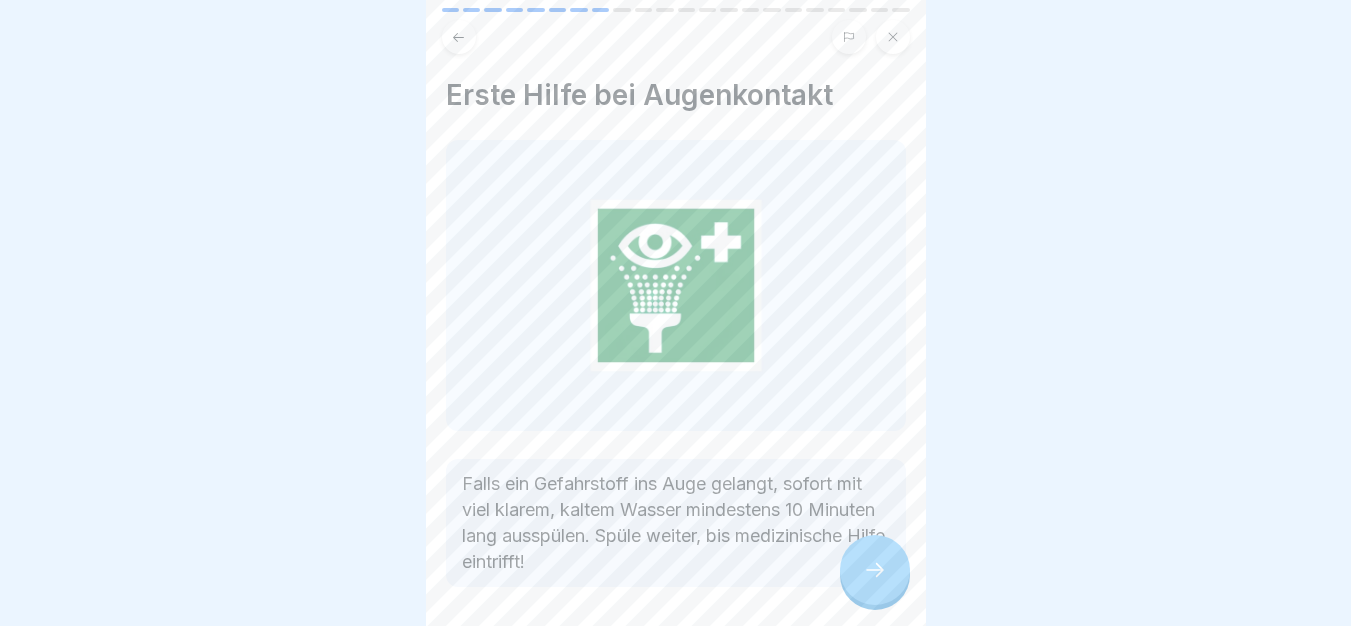 scroll, scrollTop: 71, scrollLeft: 0, axis: vertical 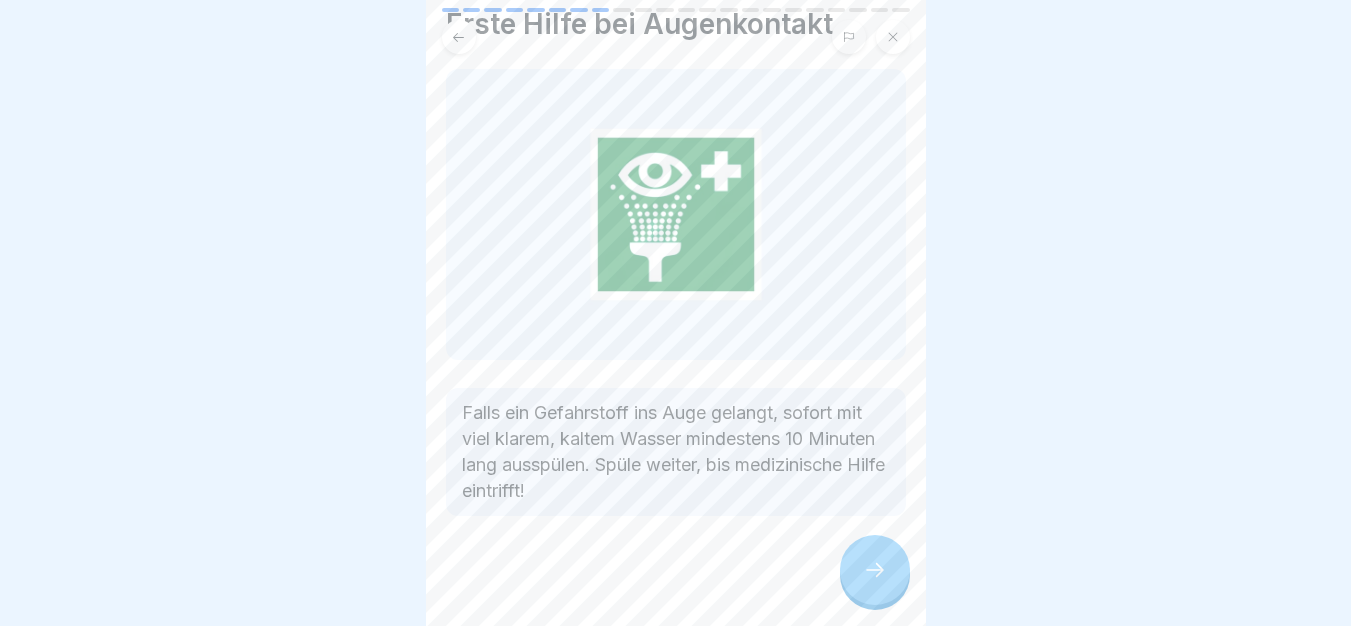 click at bounding box center [875, 570] 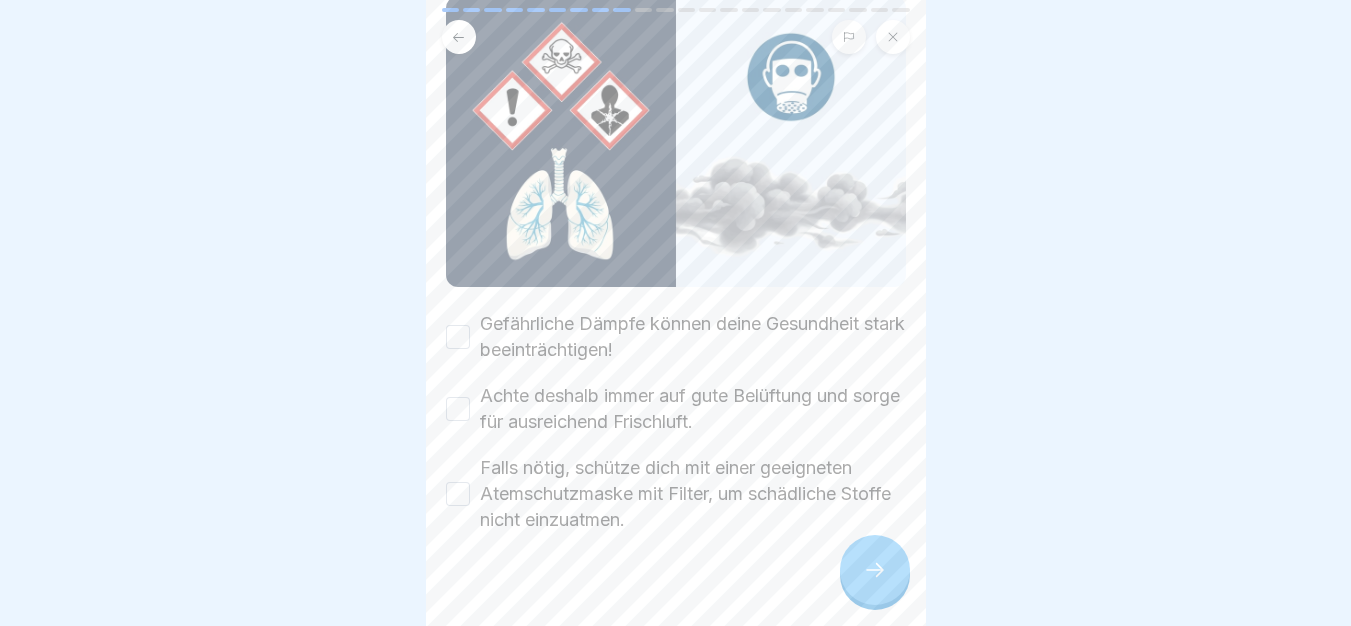 scroll, scrollTop: 230, scrollLeft: 0, axis: vertical 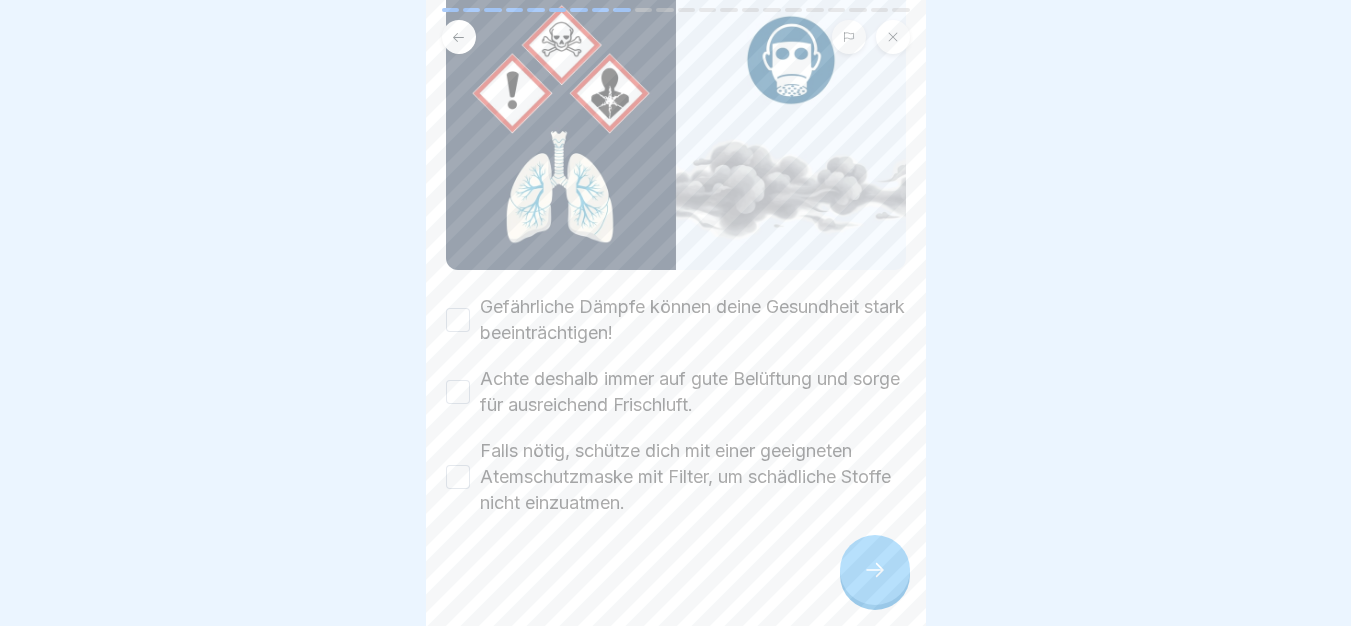 click on "Gefährliche Dämpfe können deine Gesundheit stark beeinträchtigen!" at bounding box center [693, 320] 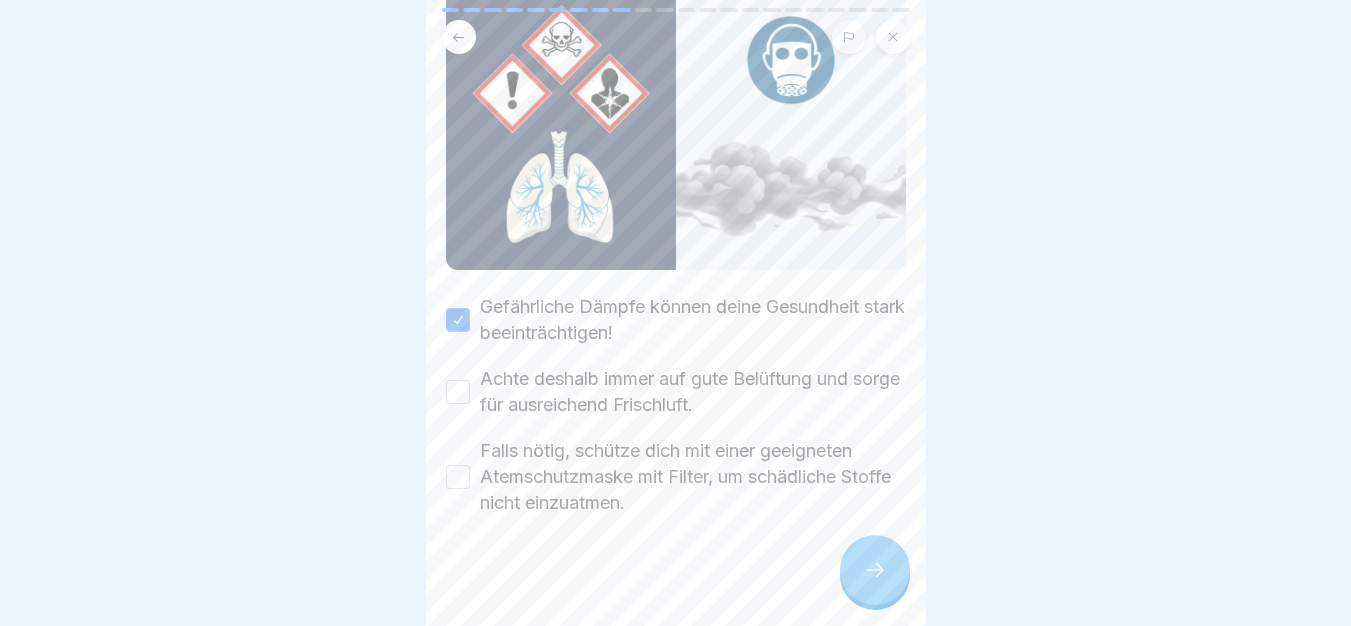 click on "Achte deshalb immer auf gute Belüftung und sorge für ausreichend Frischluft." at bounding box center (693, 392) 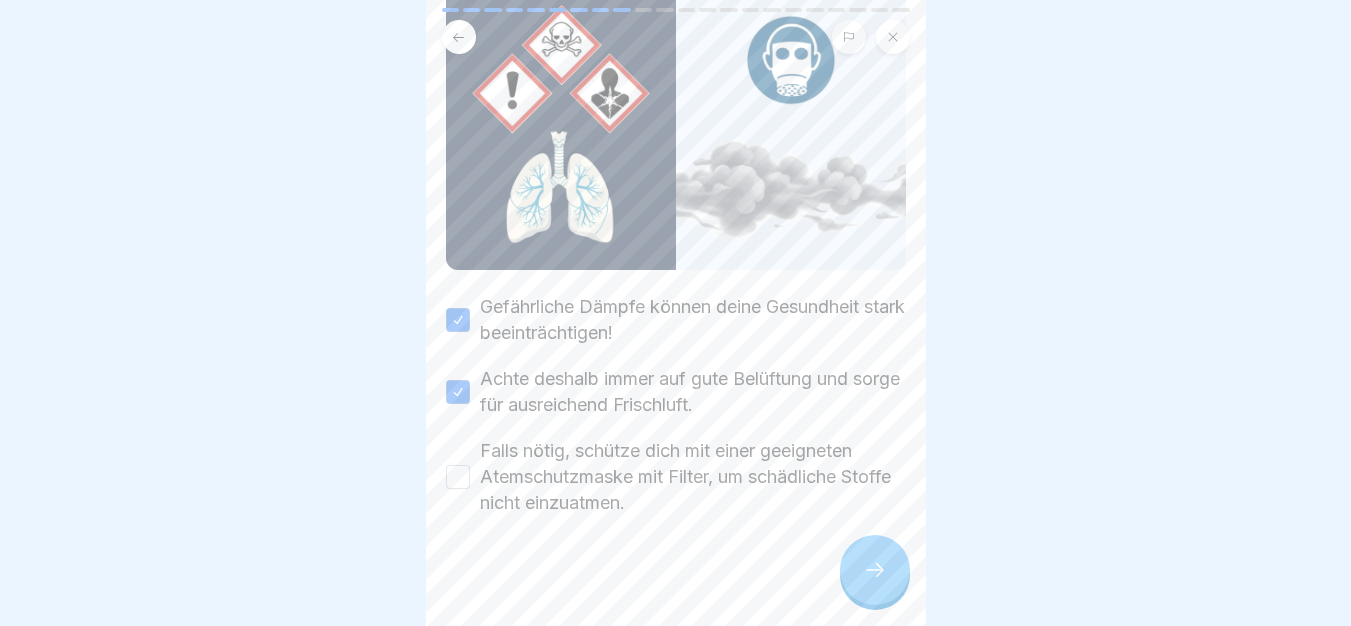 click on "Falls nötig, schütze dich mit einer geeigneten Atemschutzmaske mit Filter, um schädliche Stoffe nicht einzuatmen." at bounding box center (693, 477) 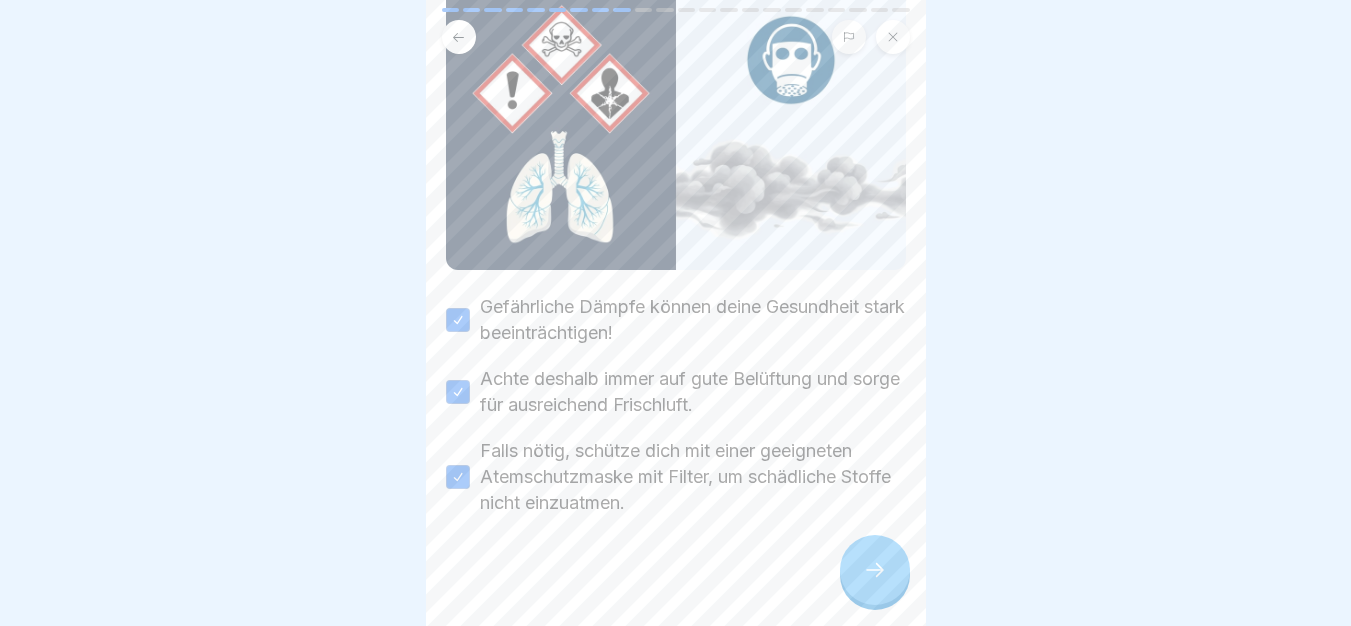 click at bounding box center [875, 570] 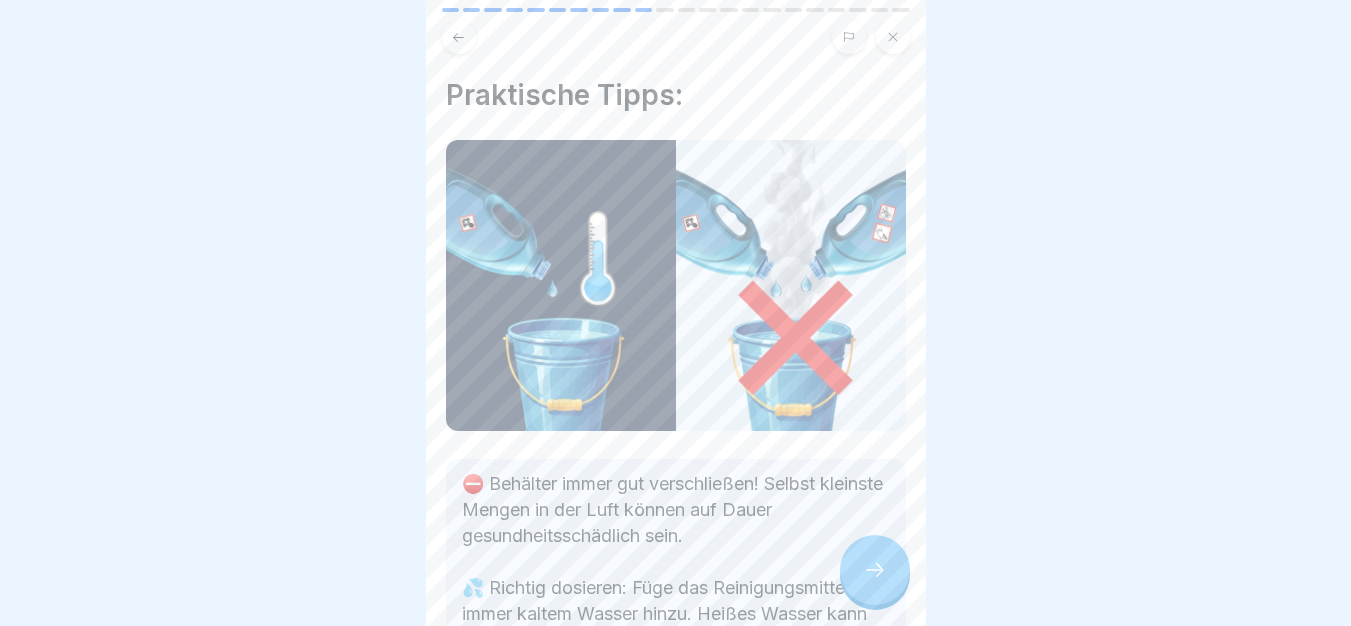 scroll, scrollTop: 409, scrollLeft: 0, axis: vertical 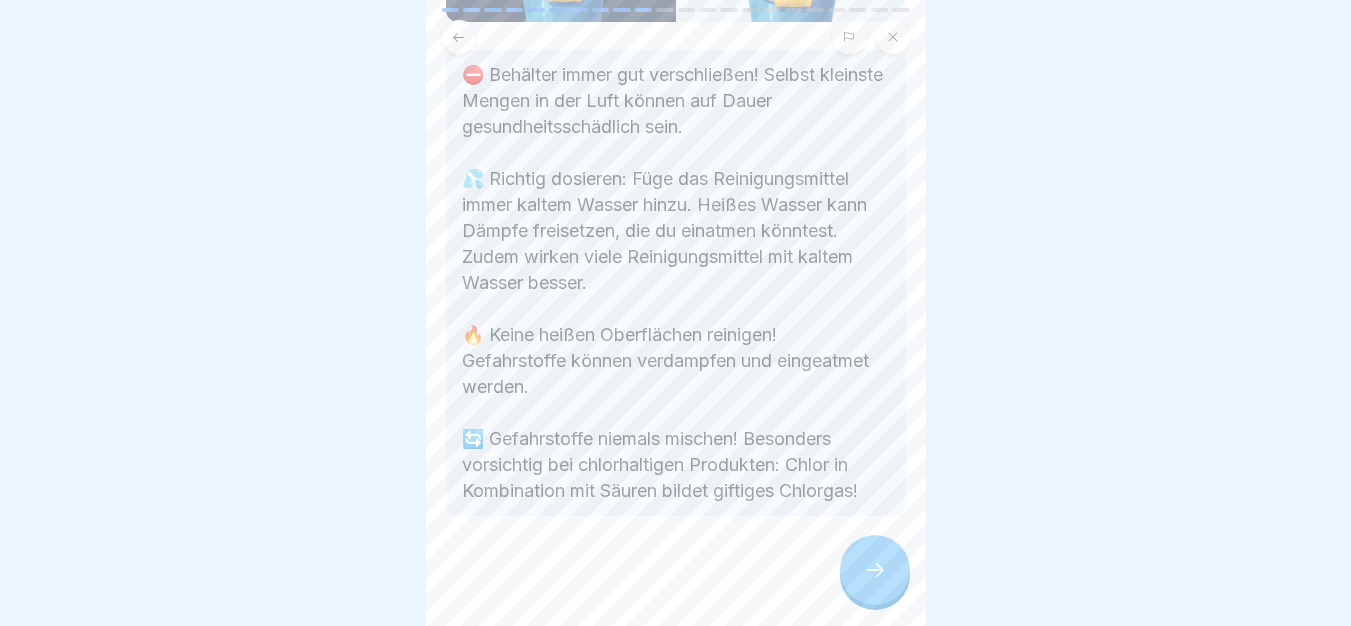 click at bounding box center (875, 570) 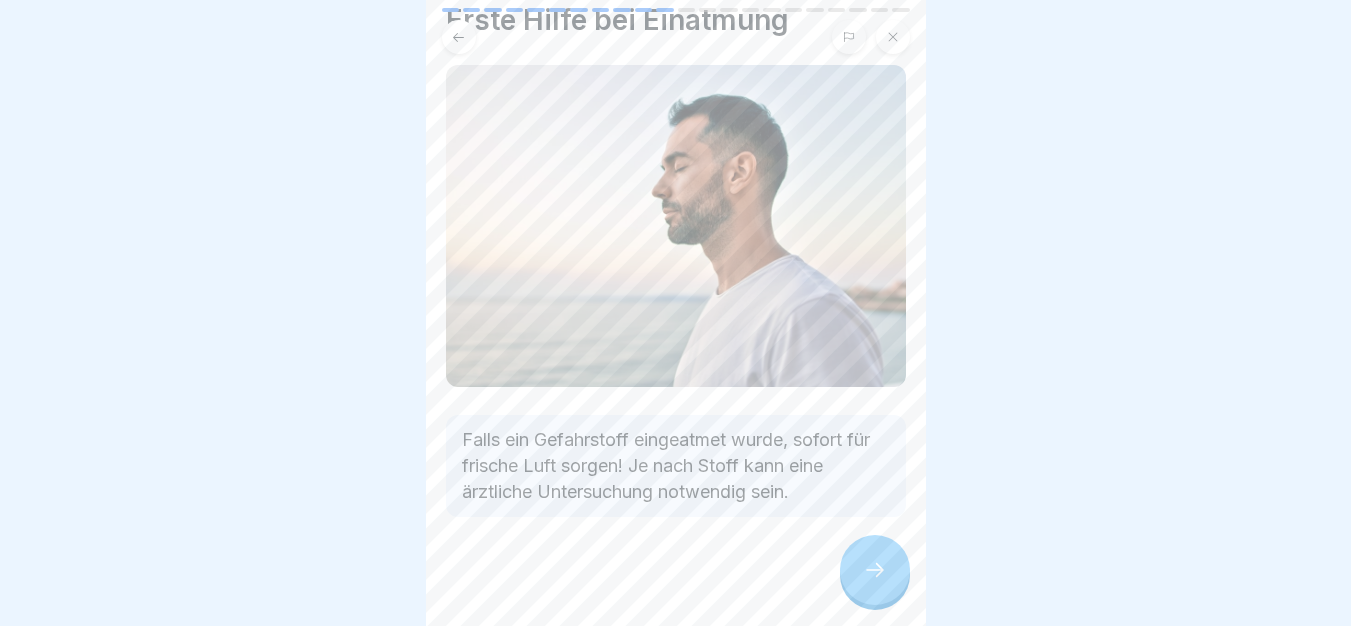 click at bounding box center [676, 577] 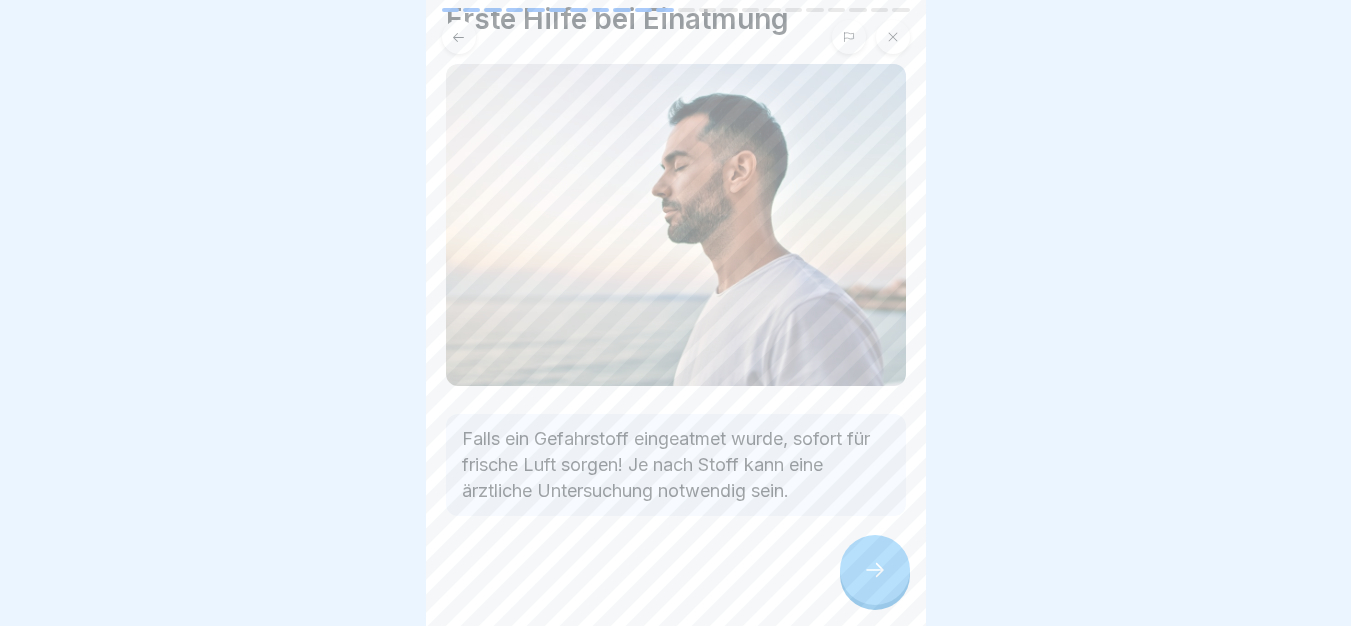 click at bounding box center (875, 570) 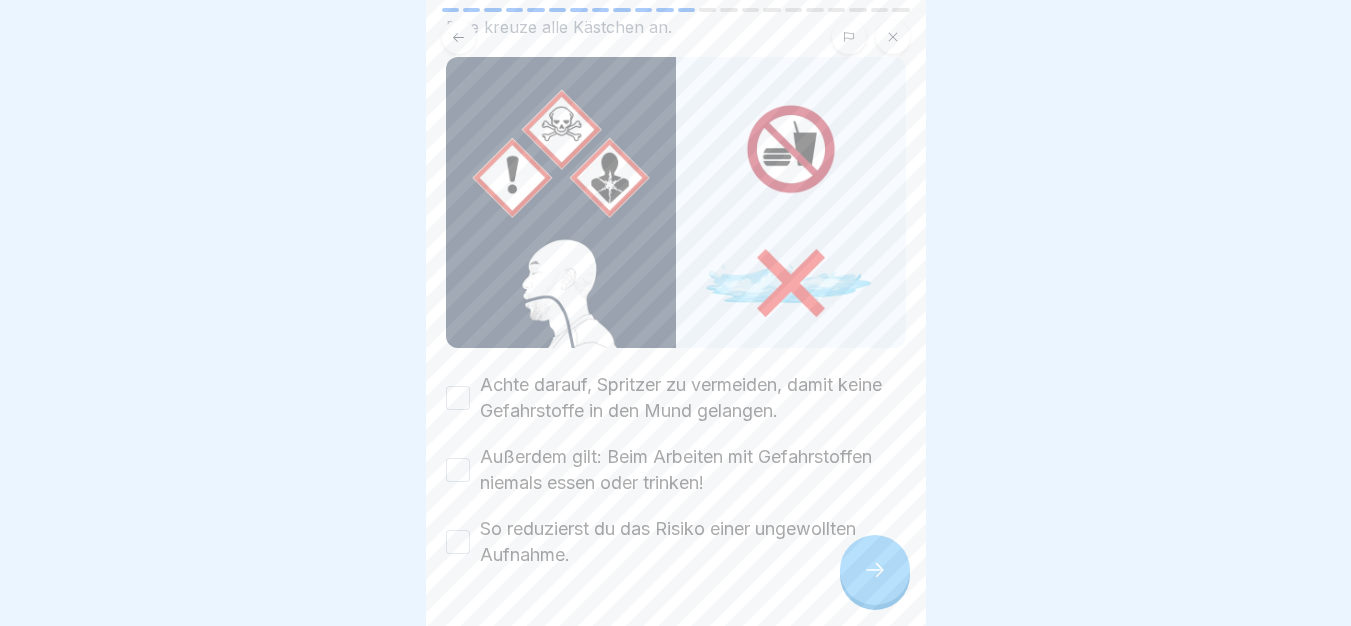 scroll, scrollTop: 264, scrollLeft: 0, axis: vertical 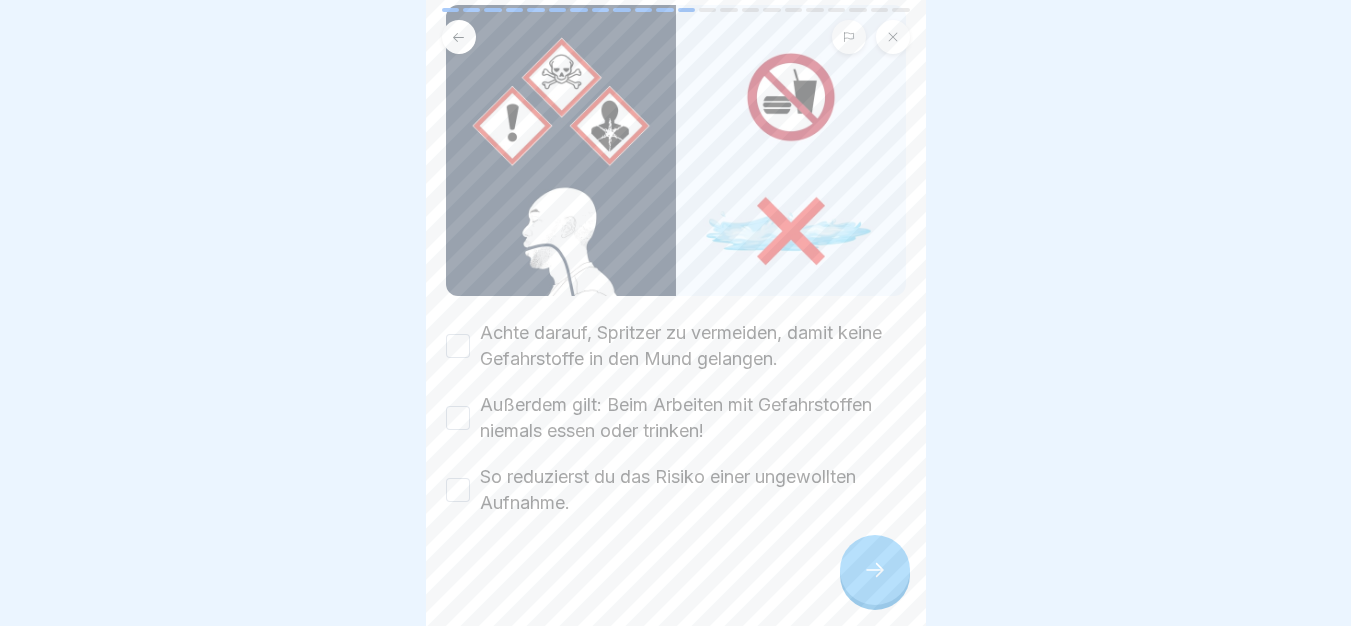 click on "Achte darauf, Spritzer zu vermeiden, damit keine Gefahrstoffe in den Mund gelangen." at bounding box center (693, 346) 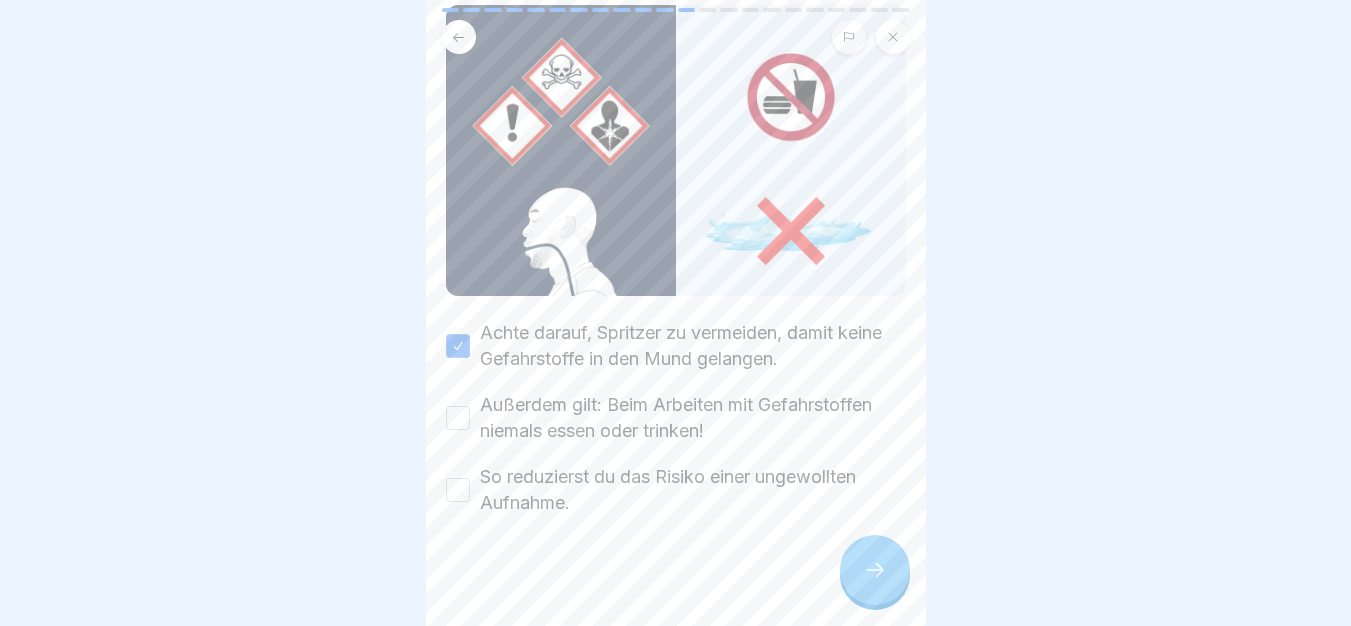 click on "Außerdem gilt: Beim Arbeiten mit Gefahrstoffen niemals essen oder trinken!" at bounding box center (693, 418) 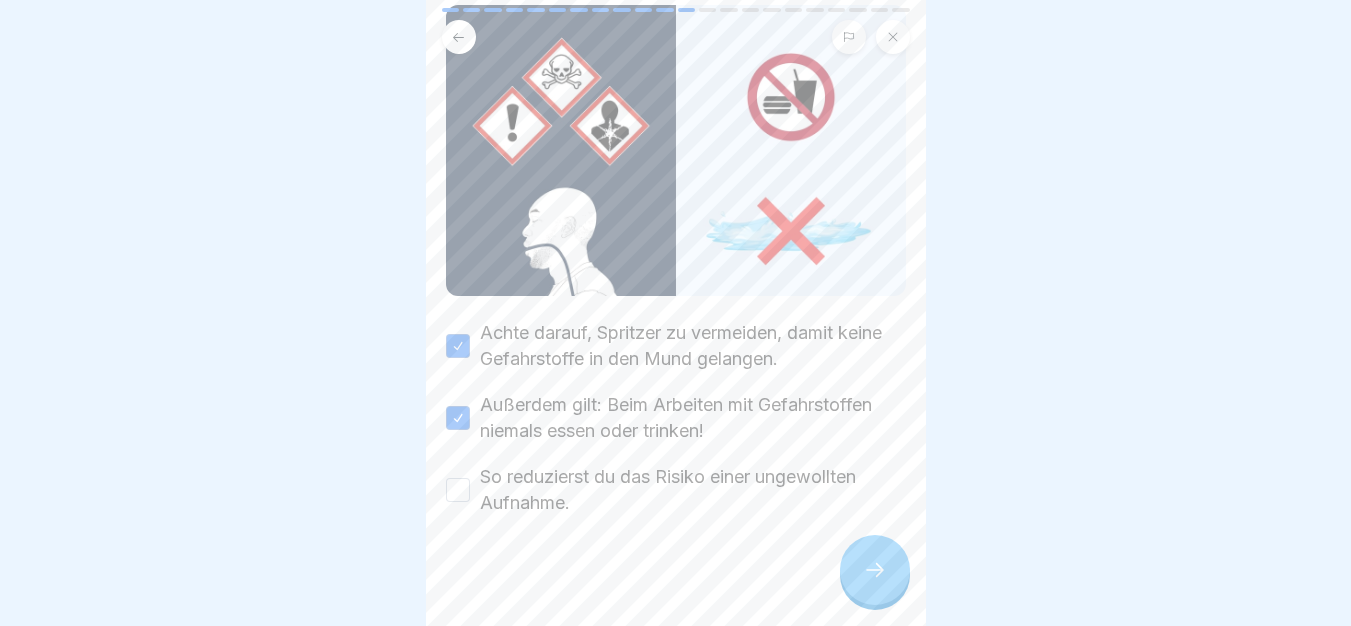 click on "So reduzierst du das Risiko einer ungewollten Aufnahme." at bounding box center [693, 490] 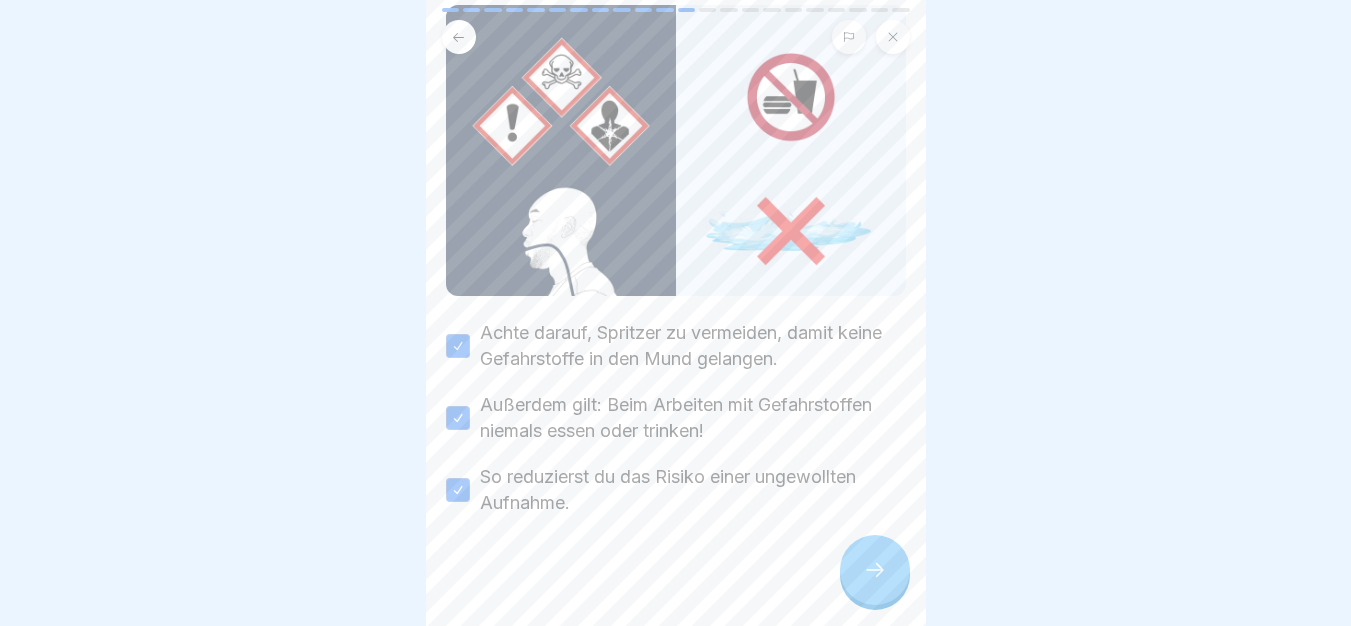 click at bounding box center (875, 570) 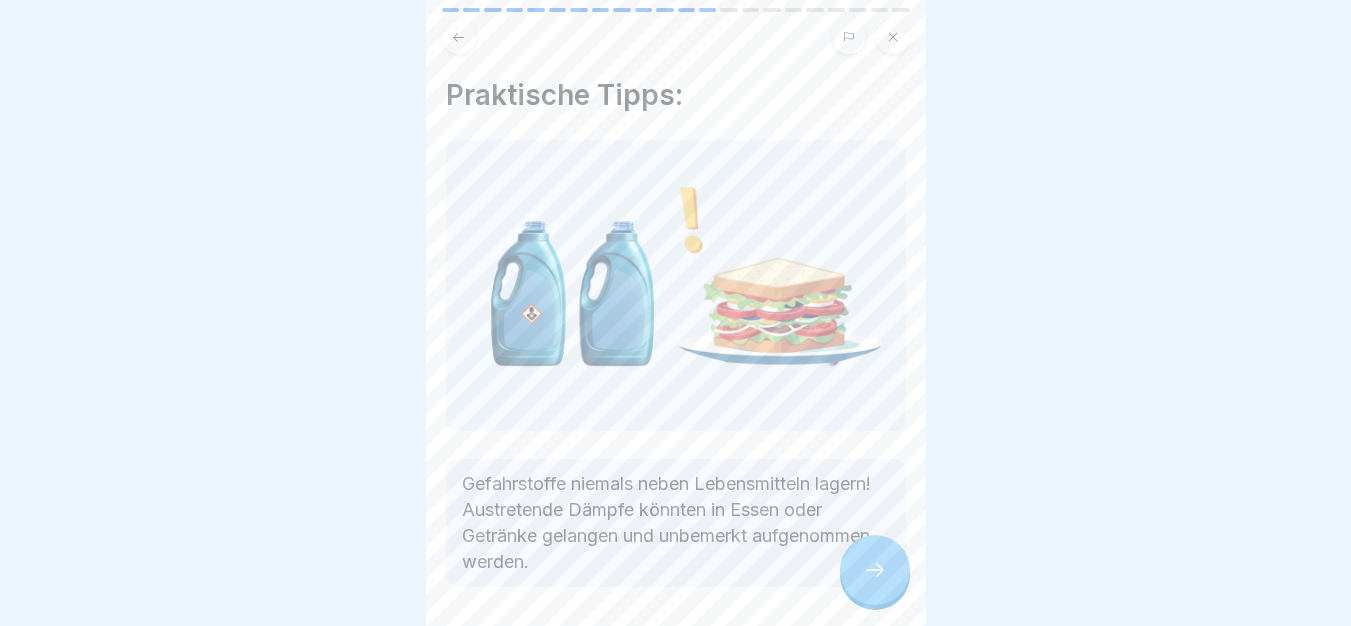 scroll, scrollTop: 71, scrollLeft: 0, axis: vertical 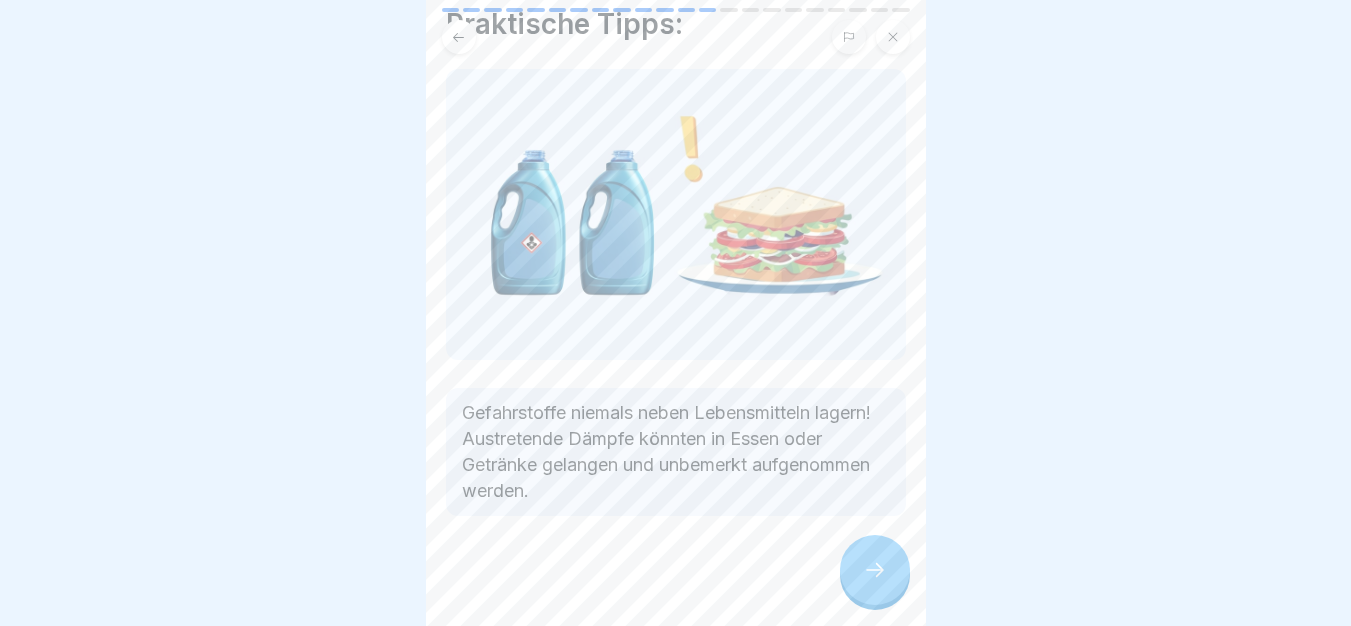 click at bounding box center [676, 576] 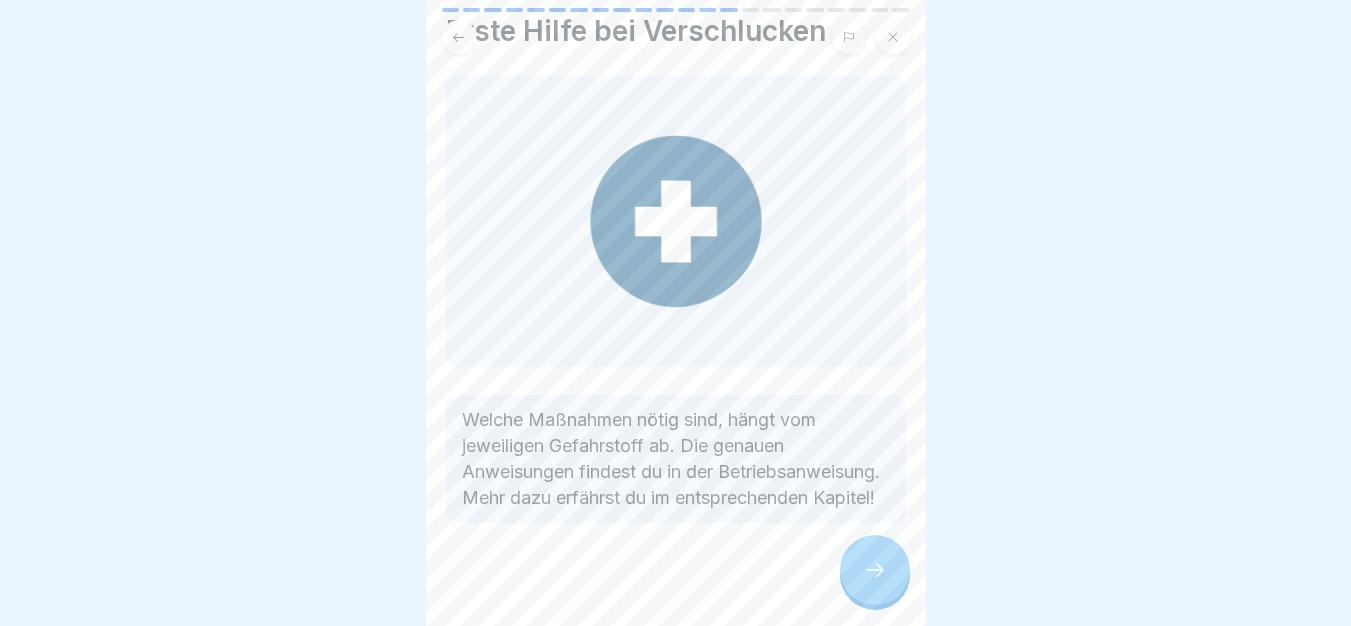 scroll, scrollTop: 97, scrollLeft: 0, axis: vertical 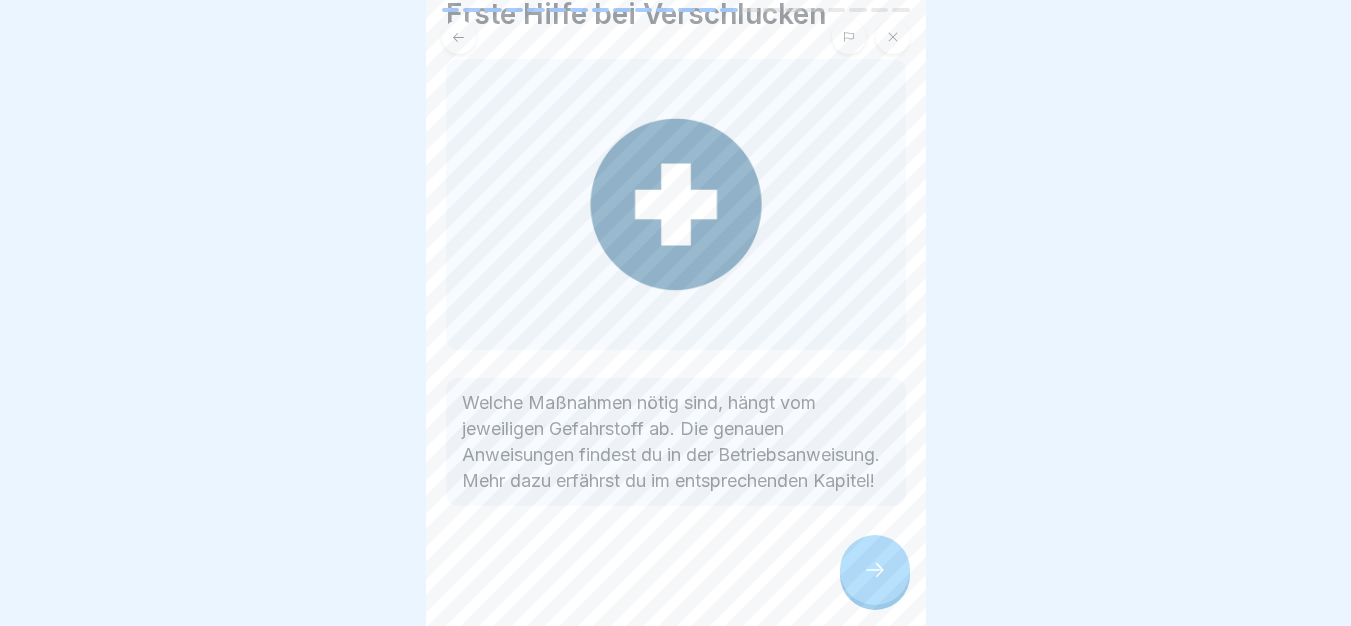 click 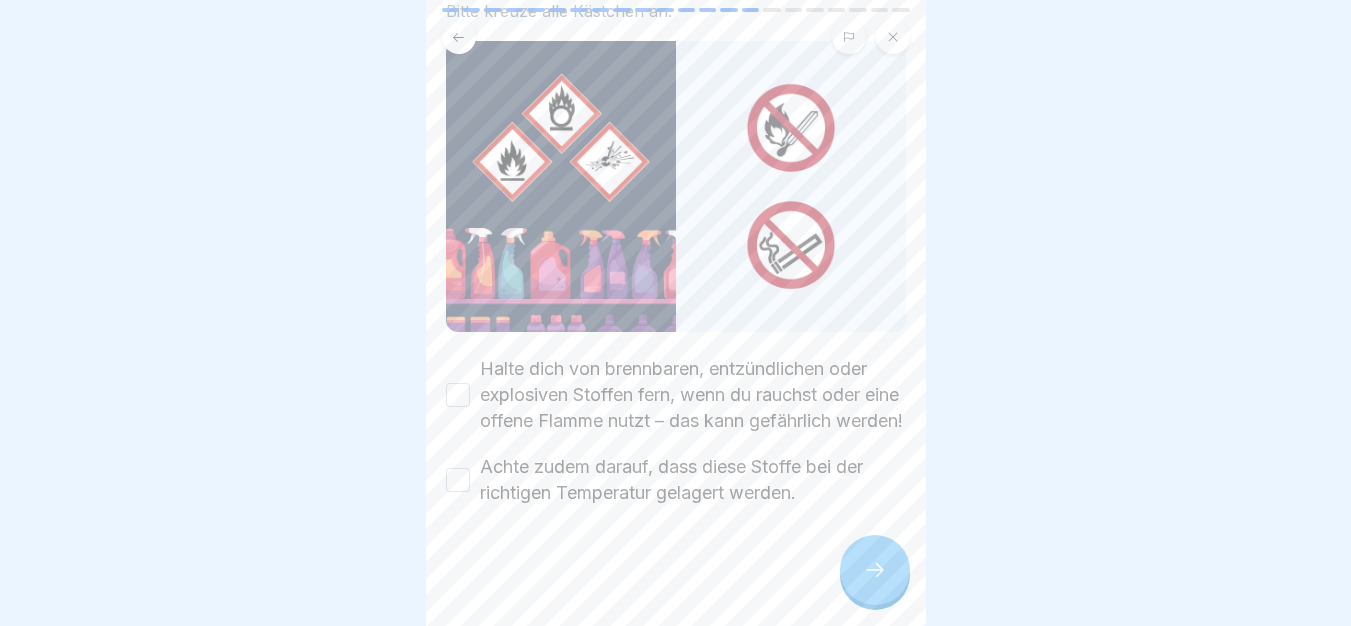scroll, scrollTop: 210, scrollLeft: 0, axis: vertical 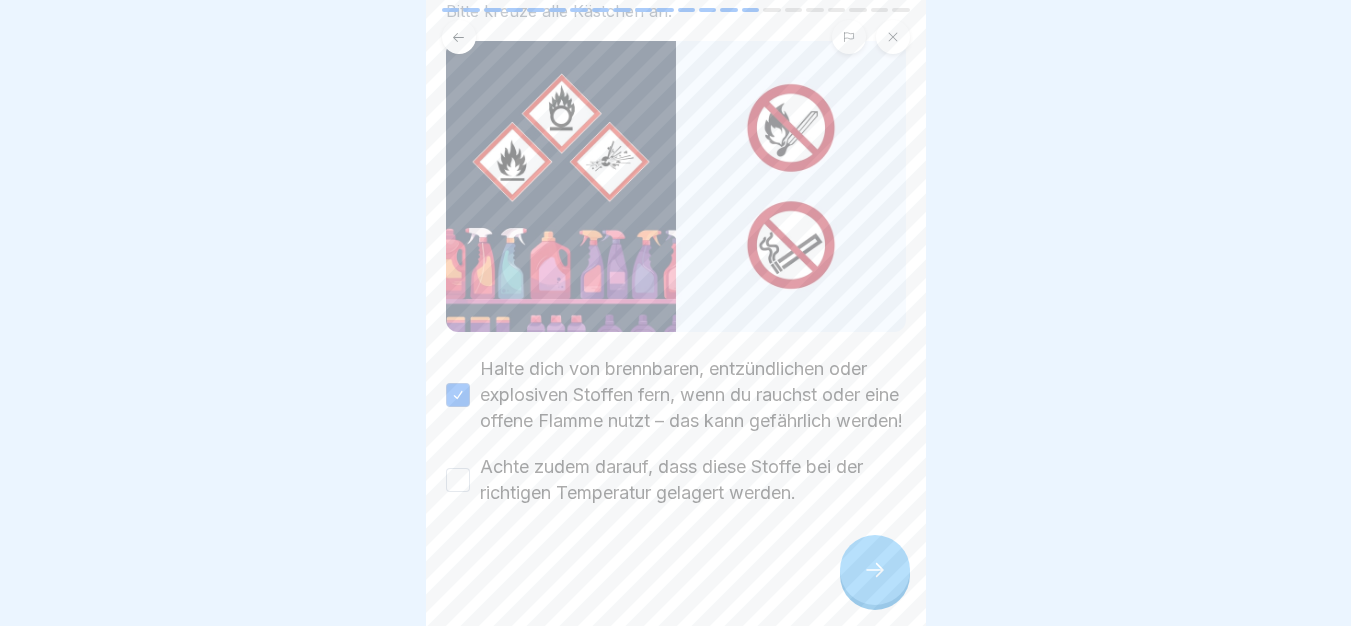 click on "Achte zudem darauf, dass diese Stoffe bei der richtigen Temperatur gelagert werden." at bounding box center (693, 480) 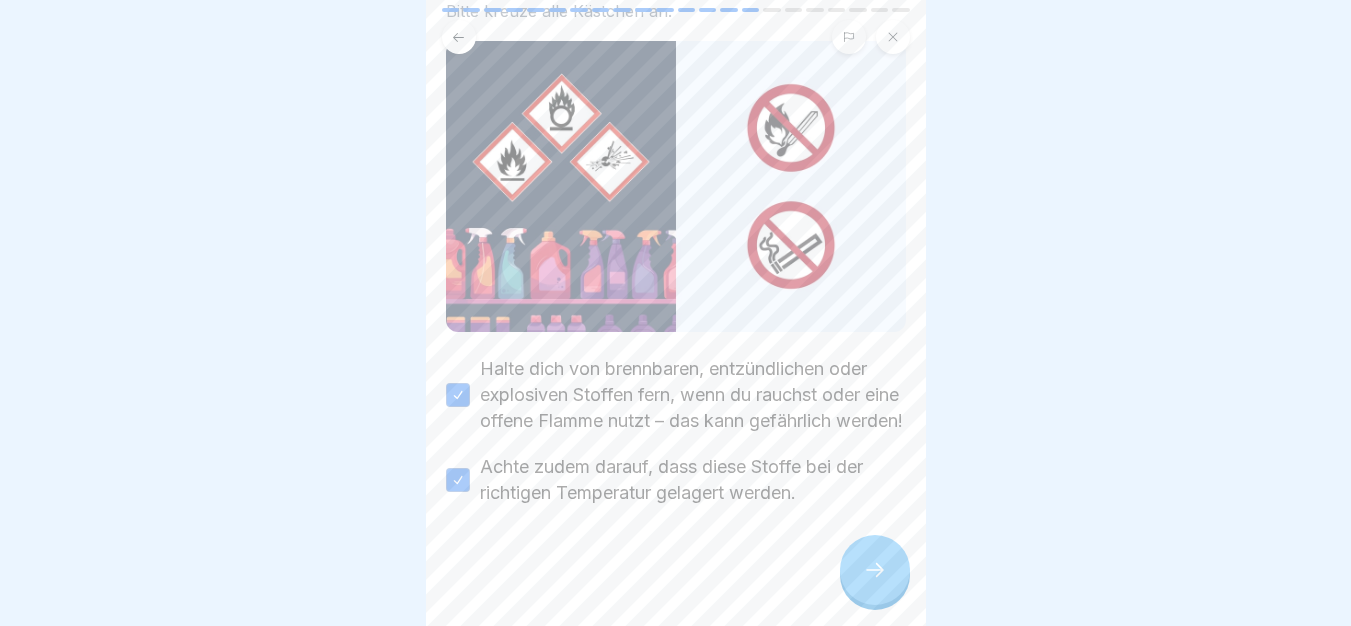 click at bounding box center (875, 570) 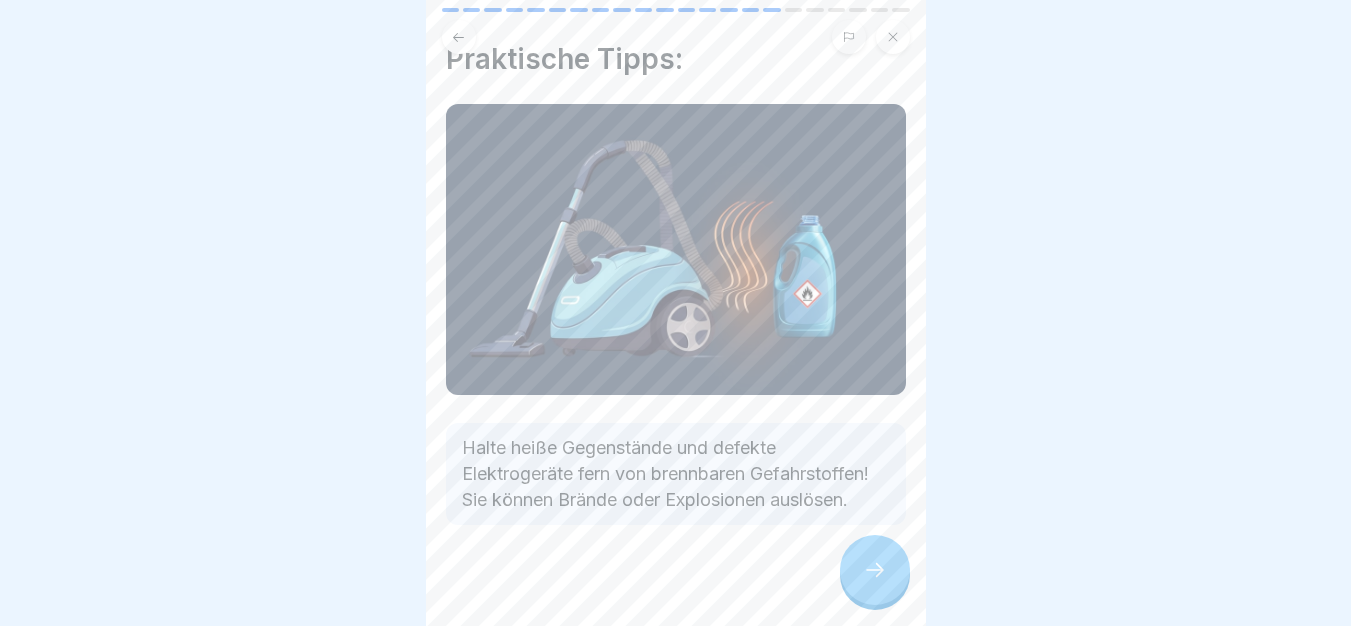 scroll, scrollTop: 71, scrollLeft: 0, axis: vertical 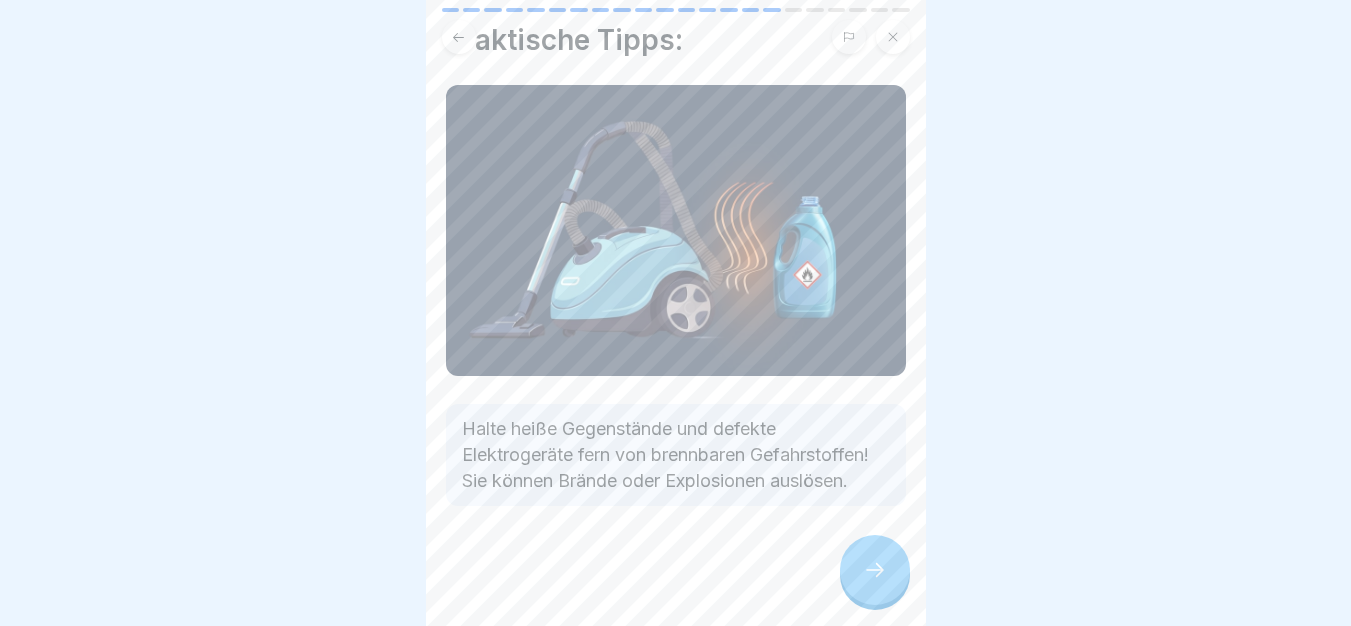 click at bounding box center (875, 570) 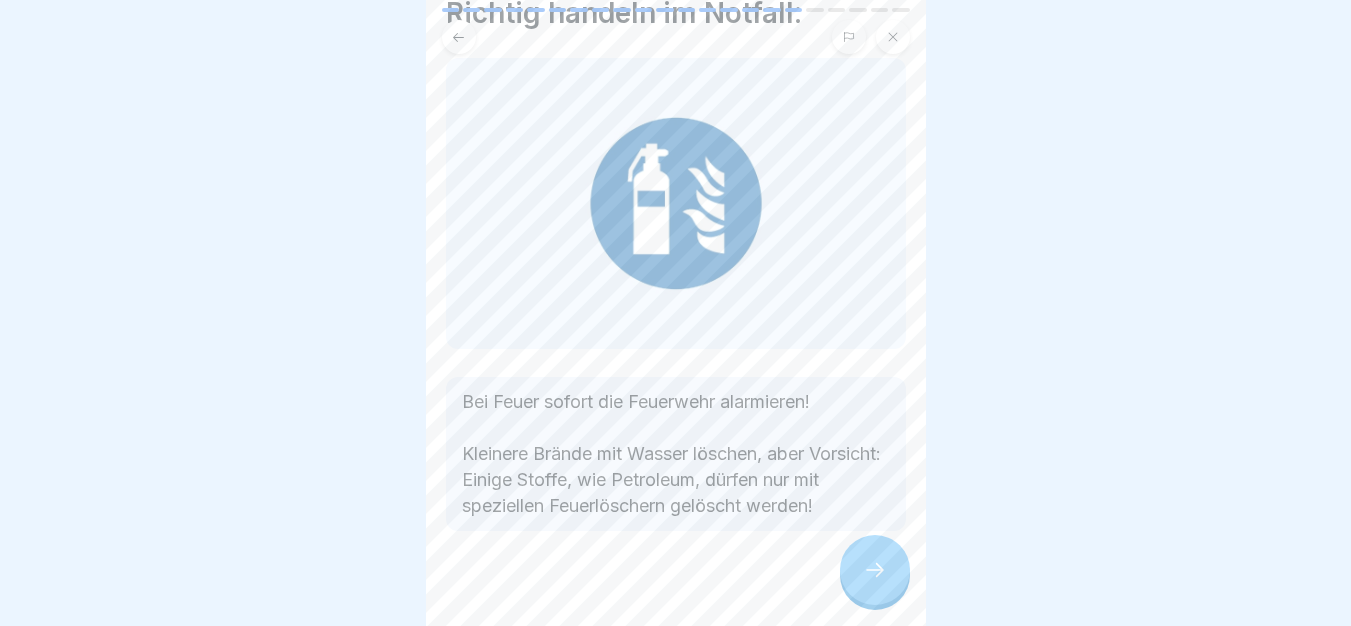 scroll, scrollTop: 123, scrollLeft: 0, axis: vertical 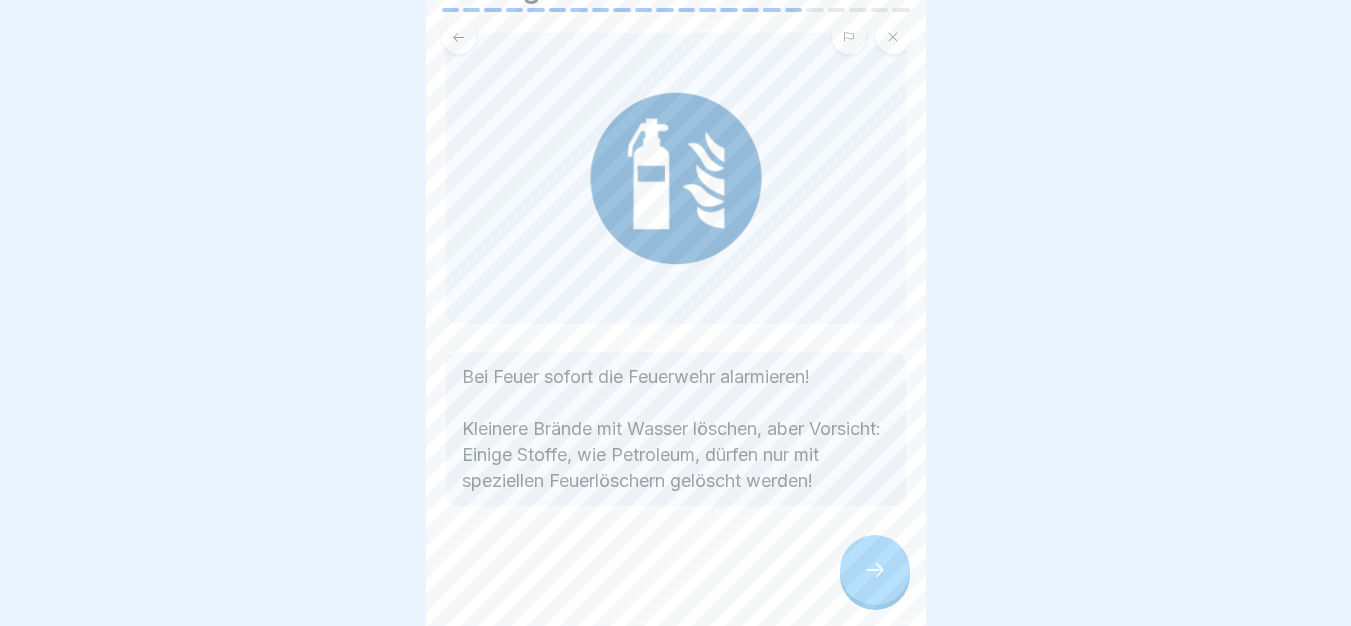 click 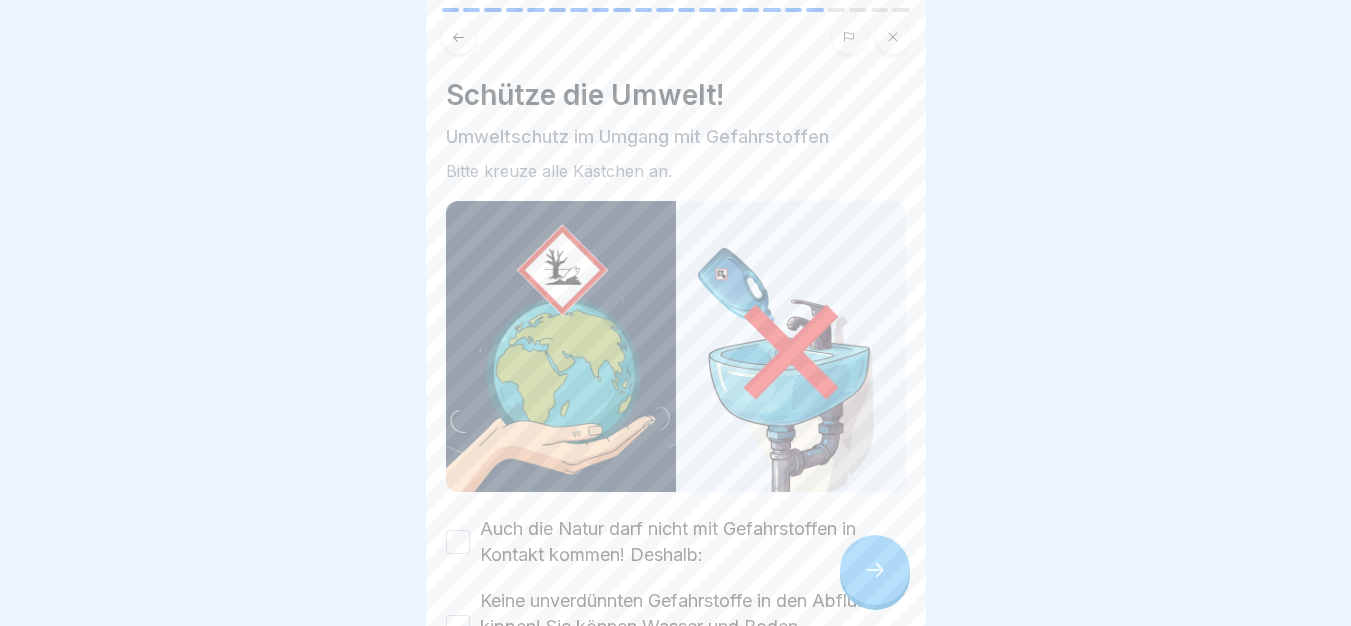 scroll, scrollTop: 222, scrollLeft: 0, axis: vertical 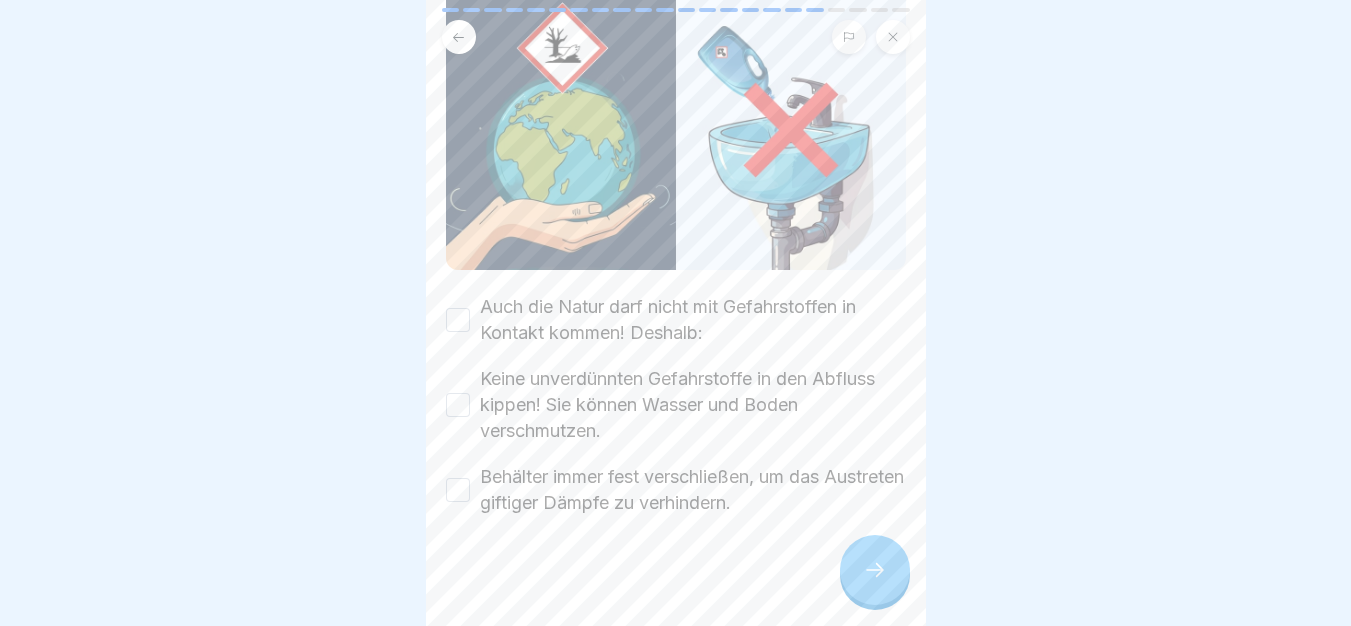 click on "Schütze die Umwelt! Umweltschutz im Umgang mit Gefahrstoffen Bitte kreuze alle Kästchen an. Auch die Natur darf nicht mit Gefahrstoffen in Kontakt kommen! Deshalb: Keine unverdünnten Gefahrstoffe in den Abfluss kippen! Sie können Wasser und Boden verschmutzen. Behälter immer fest verschließen, um das Austreten giftiger Dämpfe zu verhindern." at bounding box center (676, 313) 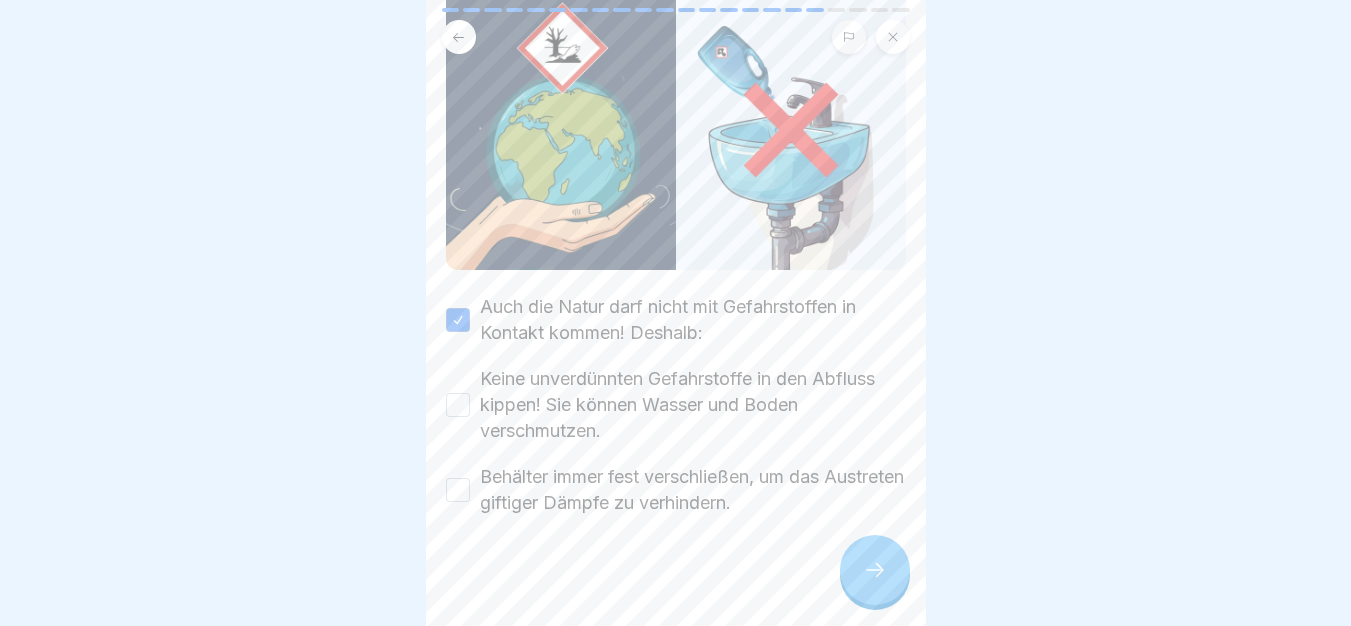 click on "Keine unverdünnten Gefahrstoffe in den Abfluss kippen! Sie können Wasser und Boden verschmutzen." at bounding box center (693, 405) 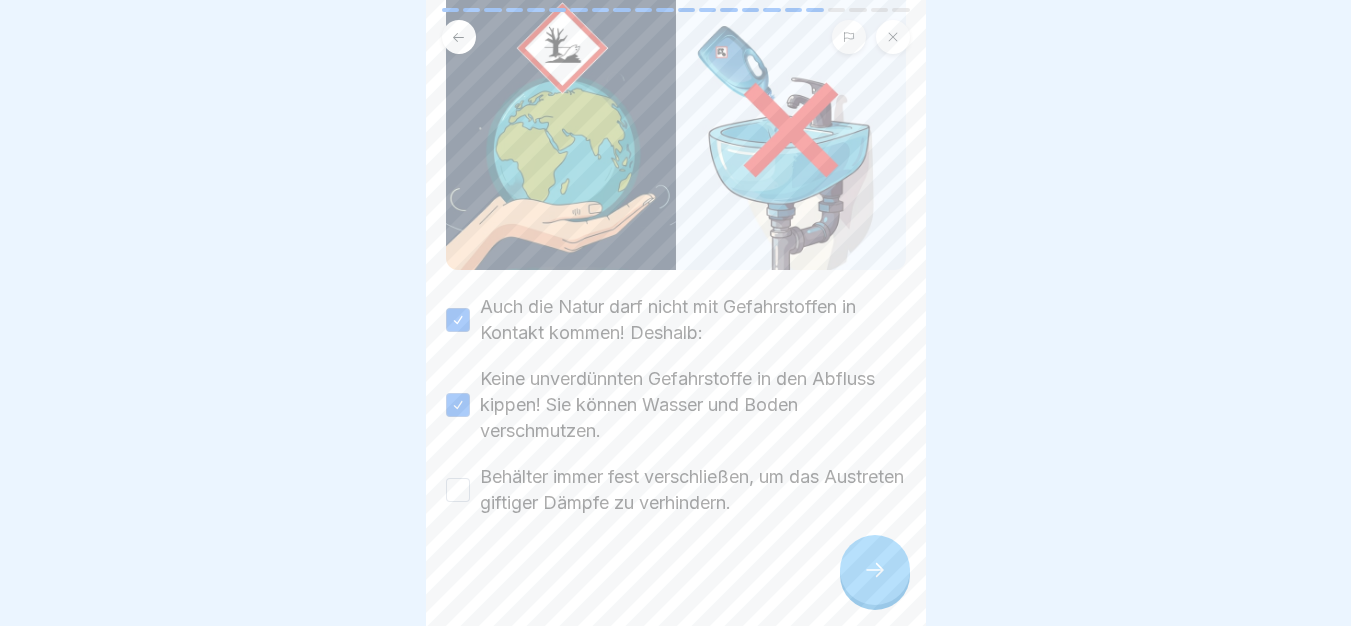 click on "Behälter immer fest verschließen, um das Austreten giftiger Dämpfe zu verhindern." at bounding box center (693, 490) 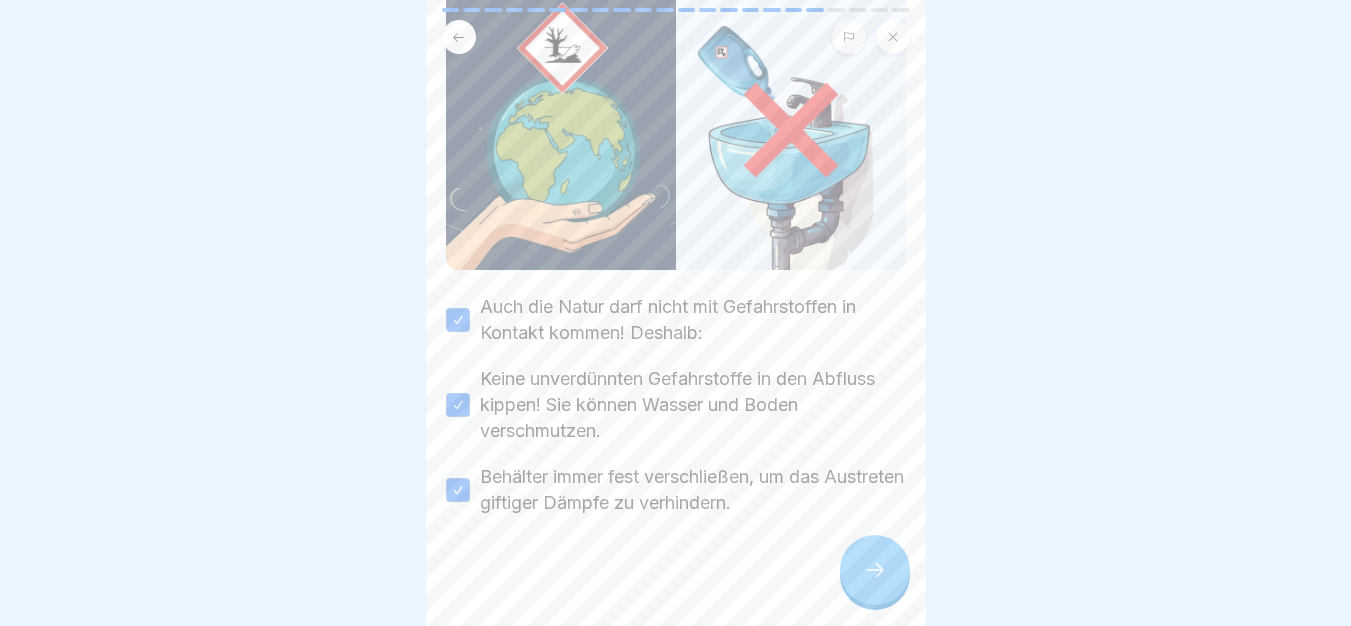 click at bounding box center (875, 570) 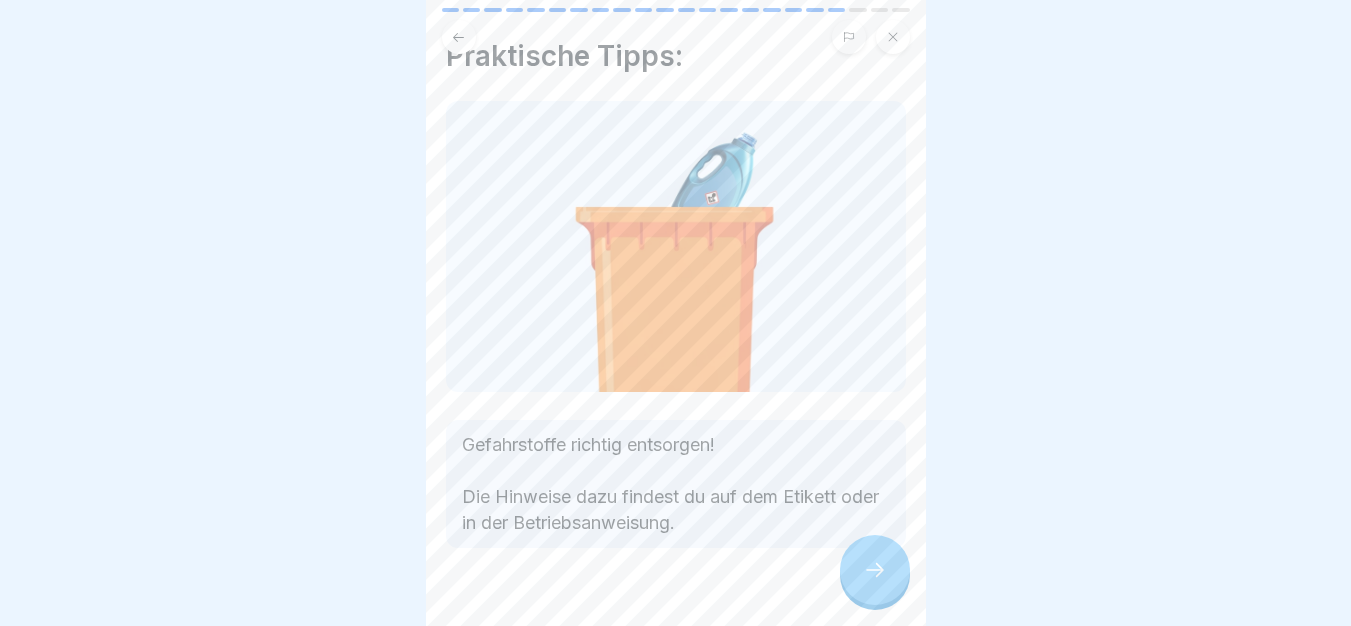scroll, scrollTop: 71, scrollLeft: 0, axis: vertical 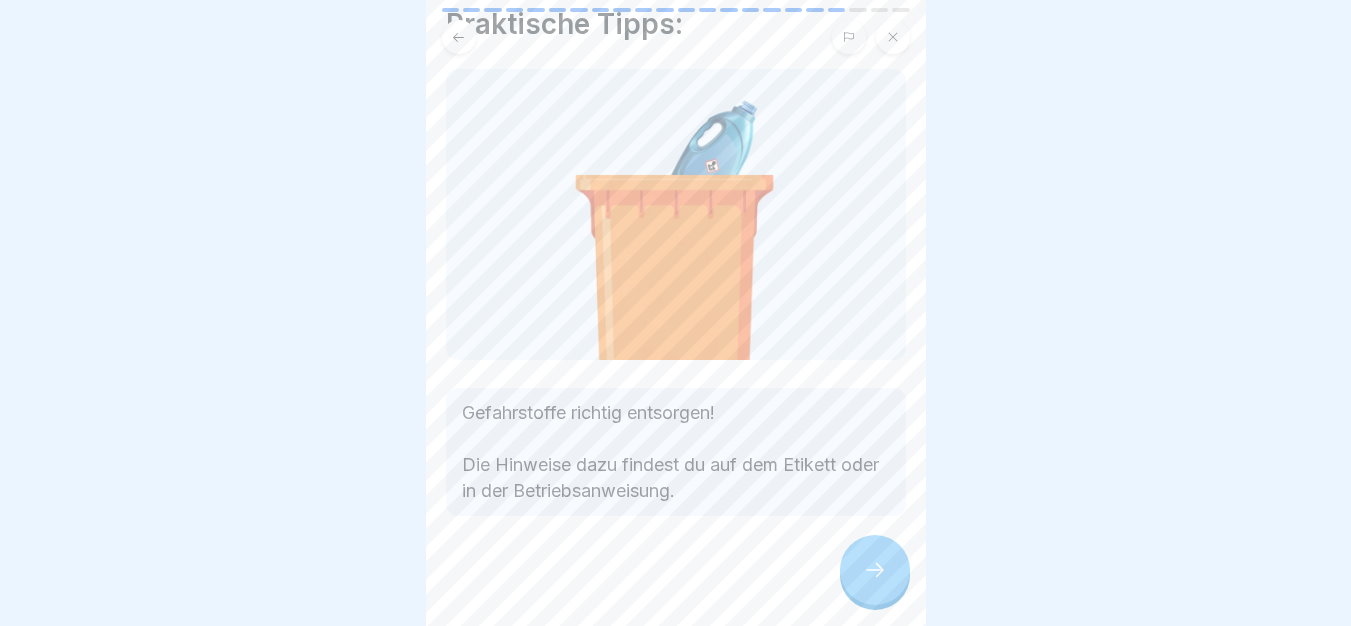 click on "Gefahrstoffe richtig entsorgen!
Die Hinweise dazu findest du auf dem Etikett oder in der Betriebsanweisung." at bounding box center (676, 452) 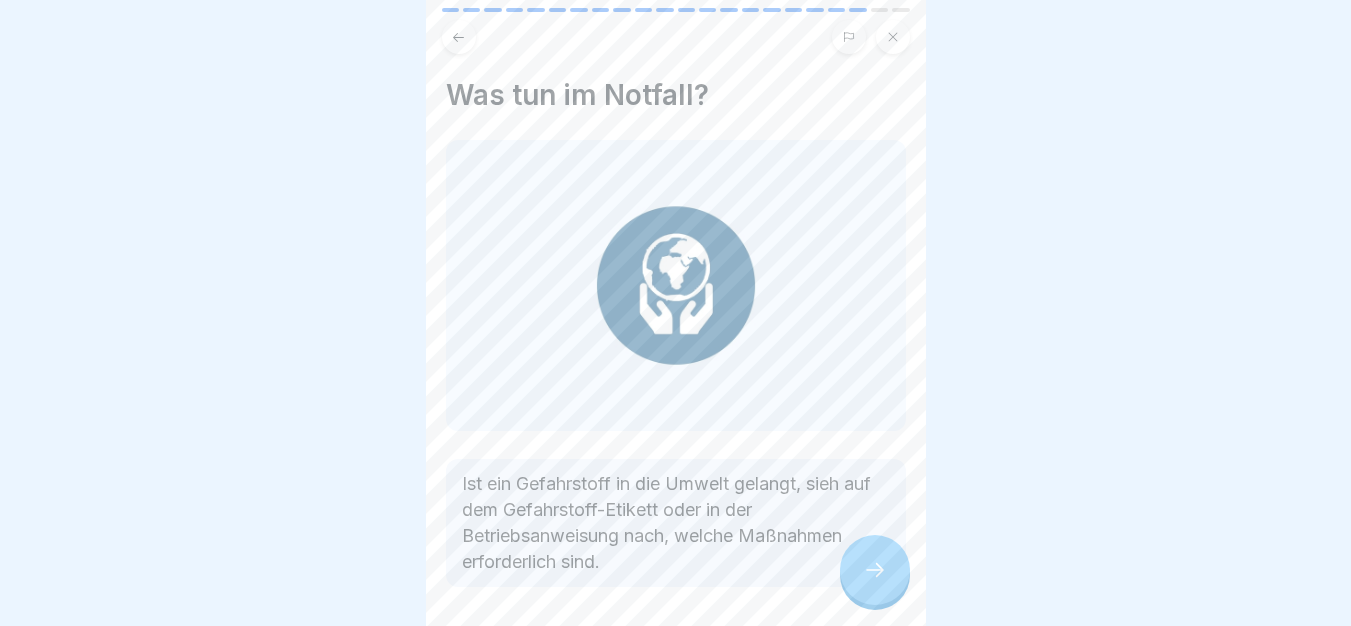 scroll, scrollTop: 71, scrollLeft: 0, axis: vertical 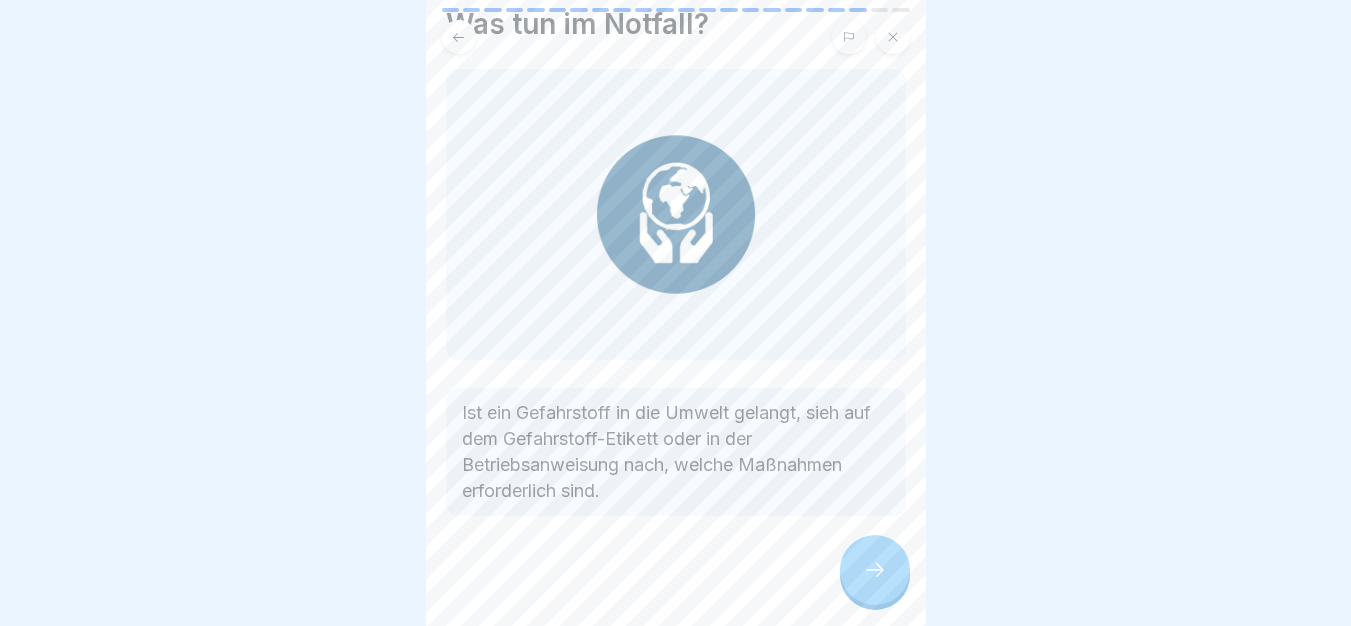 click on "Was tun im Notfall? Ist ein Gefahrstoff in die Umwelt gelangt, sieh auf dem Gefahrstoff-Etikett oder in der Betriebsanweisung nach, welche Maßnahmen erforderlich sind." at bounding box center [676, 313] 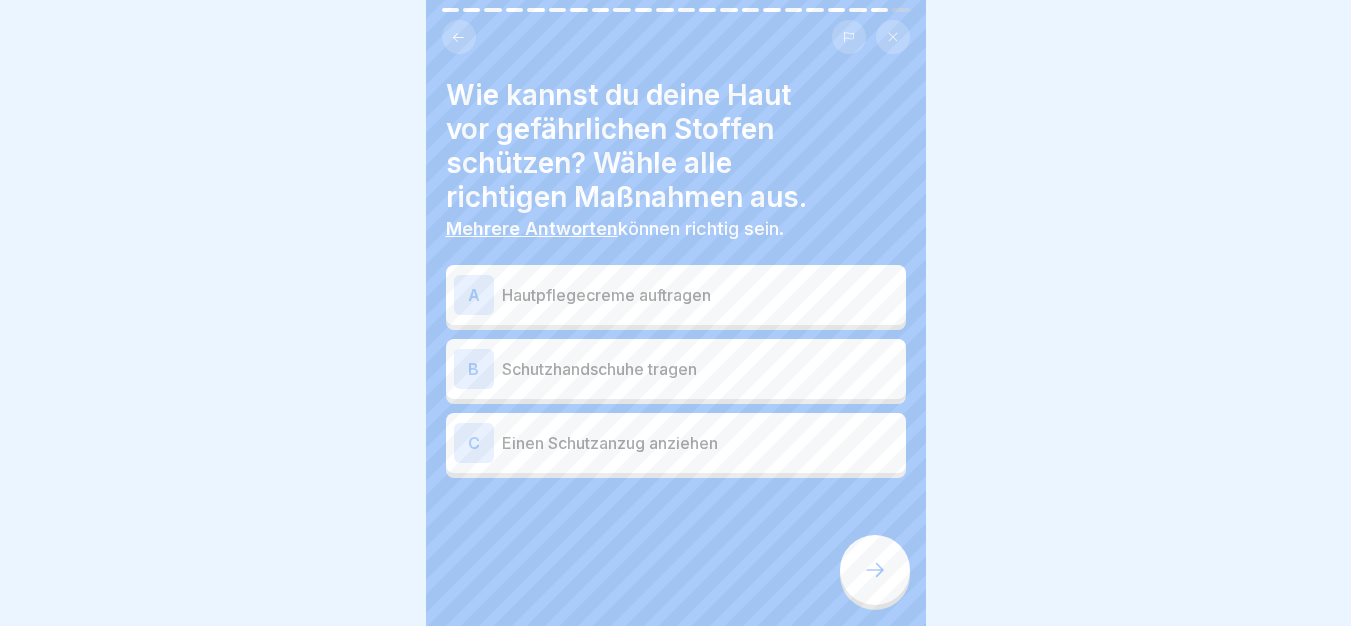 click on "B Schutzhandschuhe tragen" at bounding box center [676, 369] 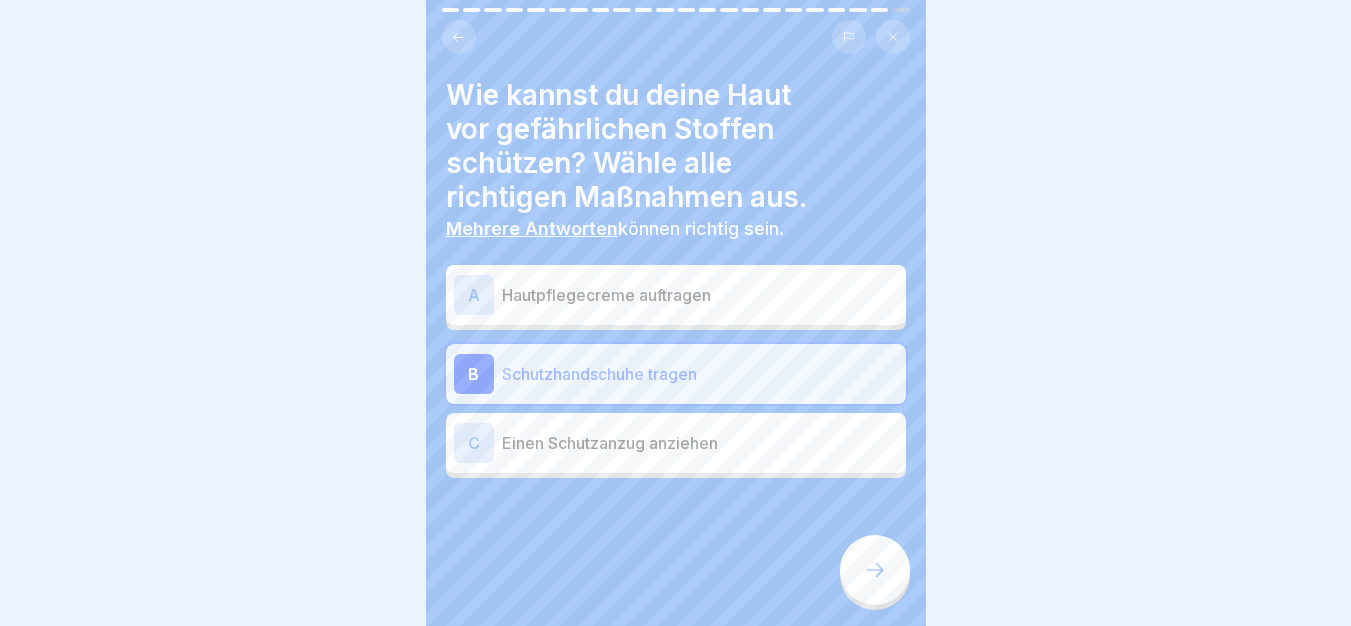 click on "Einen Schutzanzug anziehen" at bounding box center [700, 443] 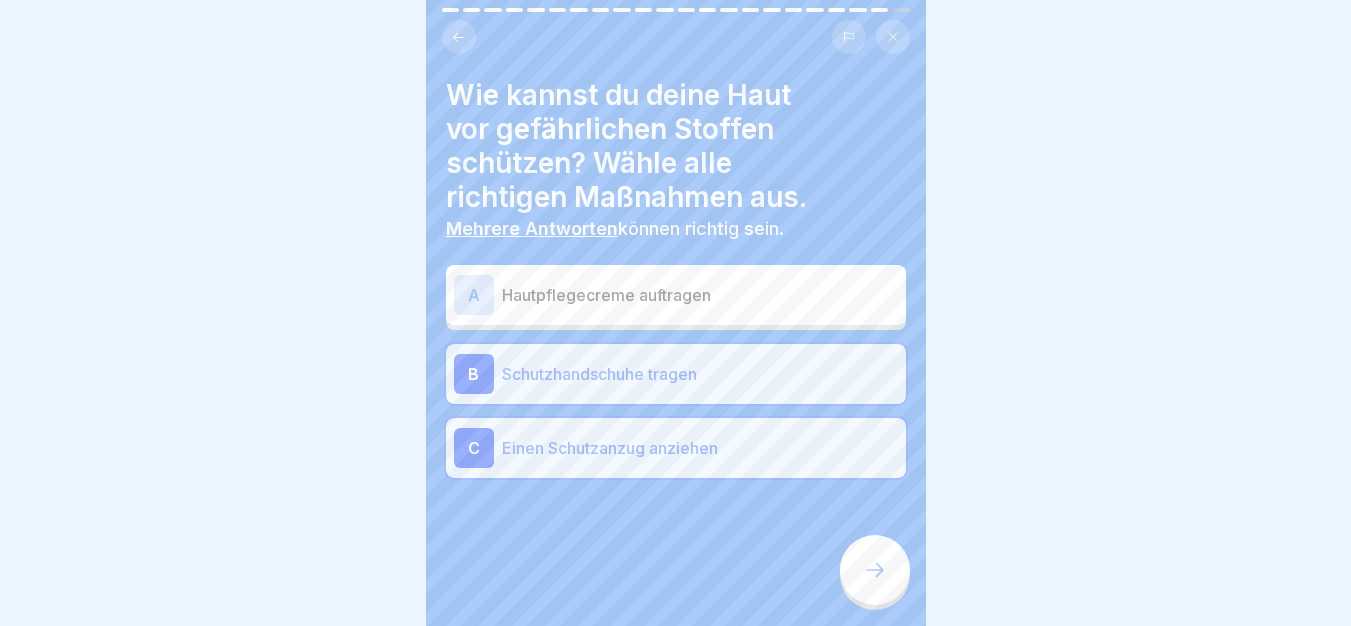 click 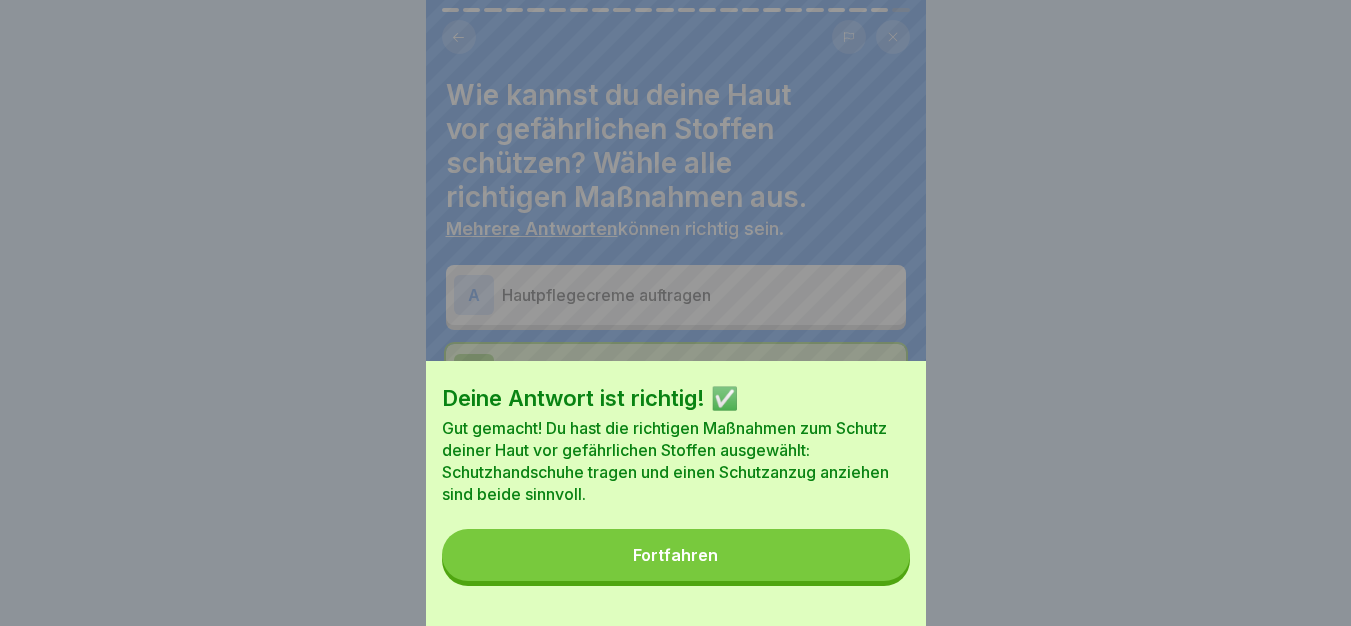 click on "Fortfahren" at bounding box center [676, 555] 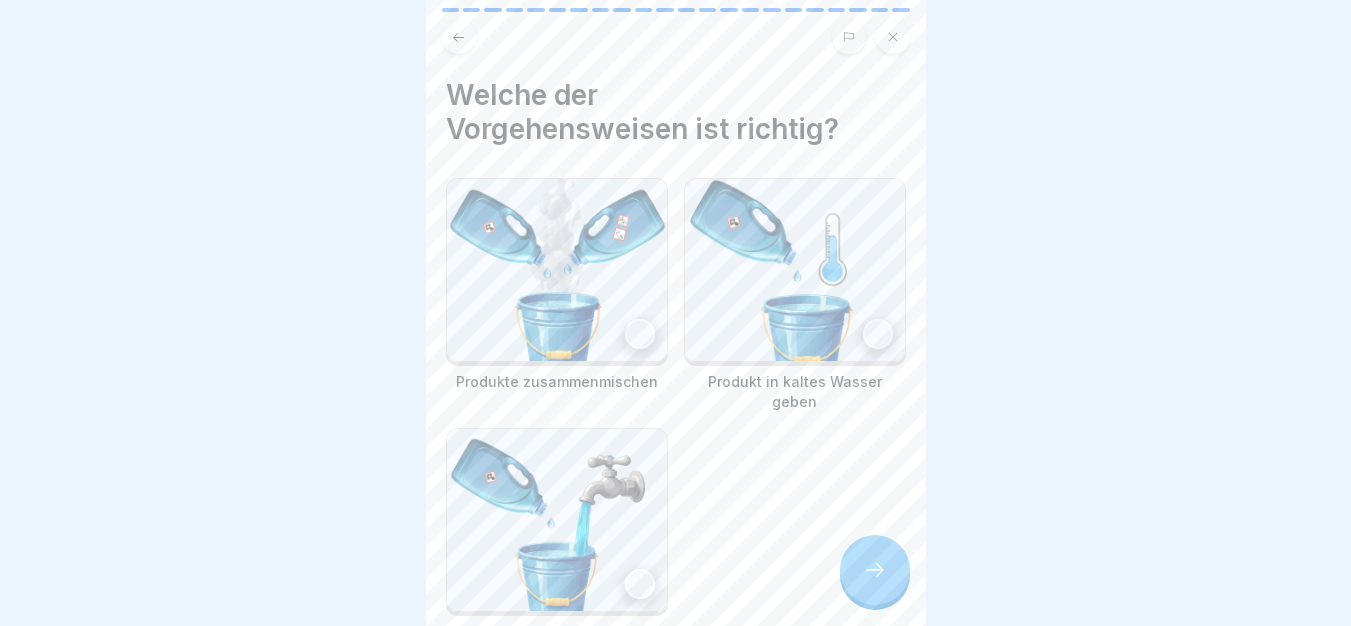 scroll, scrollTop: 20, scrollLeft: 0, axis: vertical 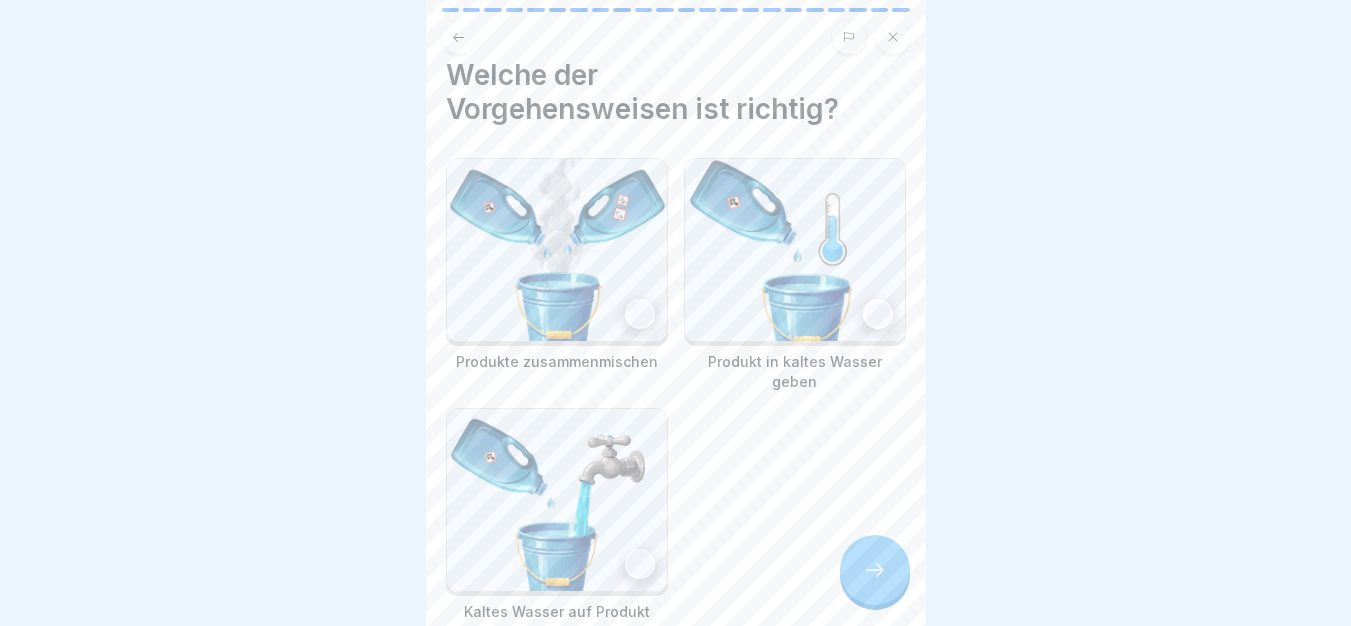 click at bounding box center [795, 250] 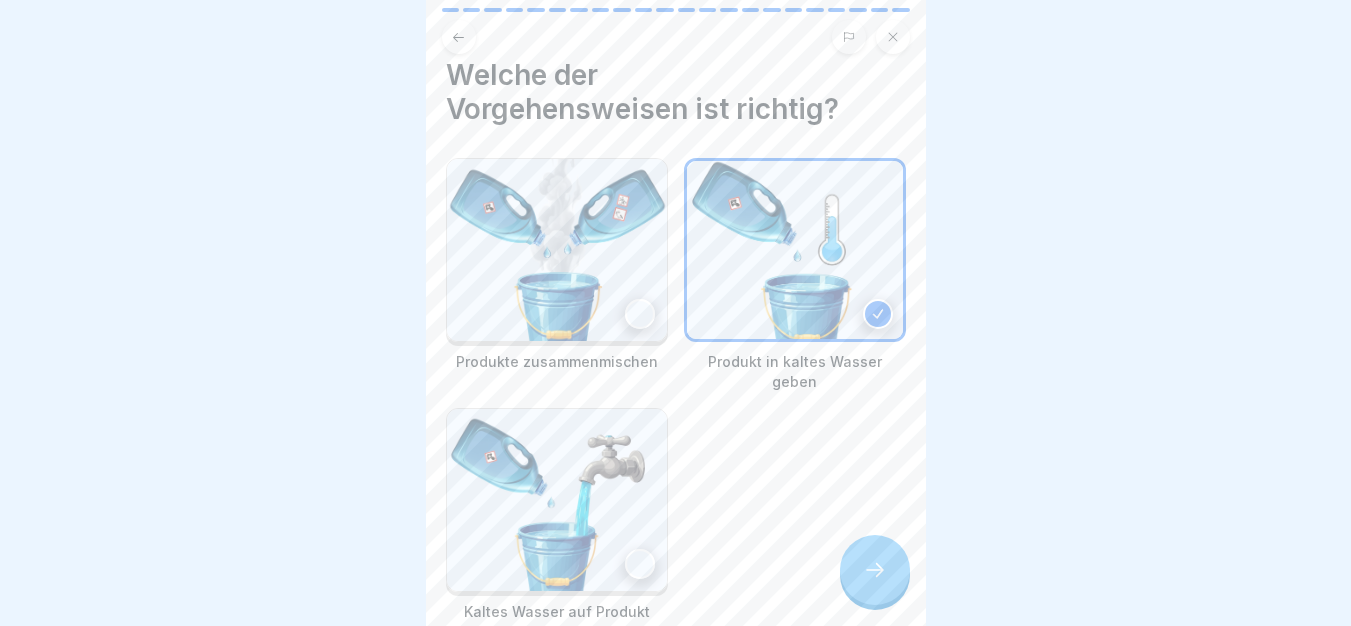 click 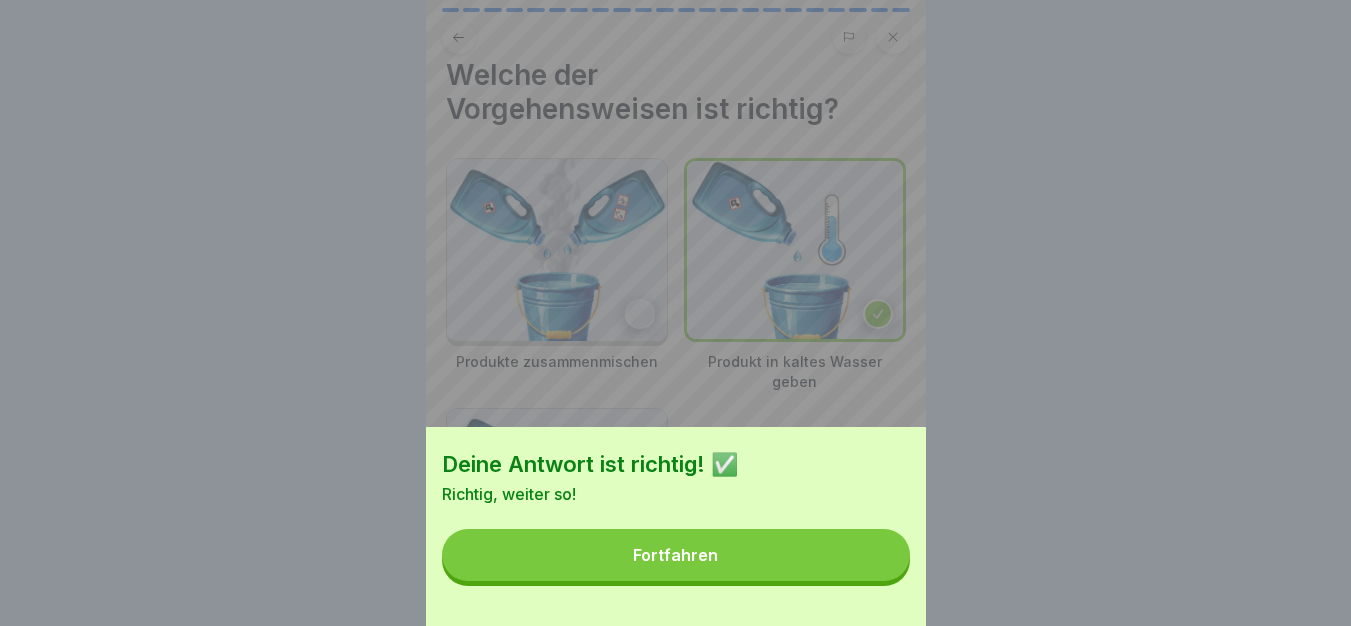 click on "Fortfahren" at bounding box center [676, 555] 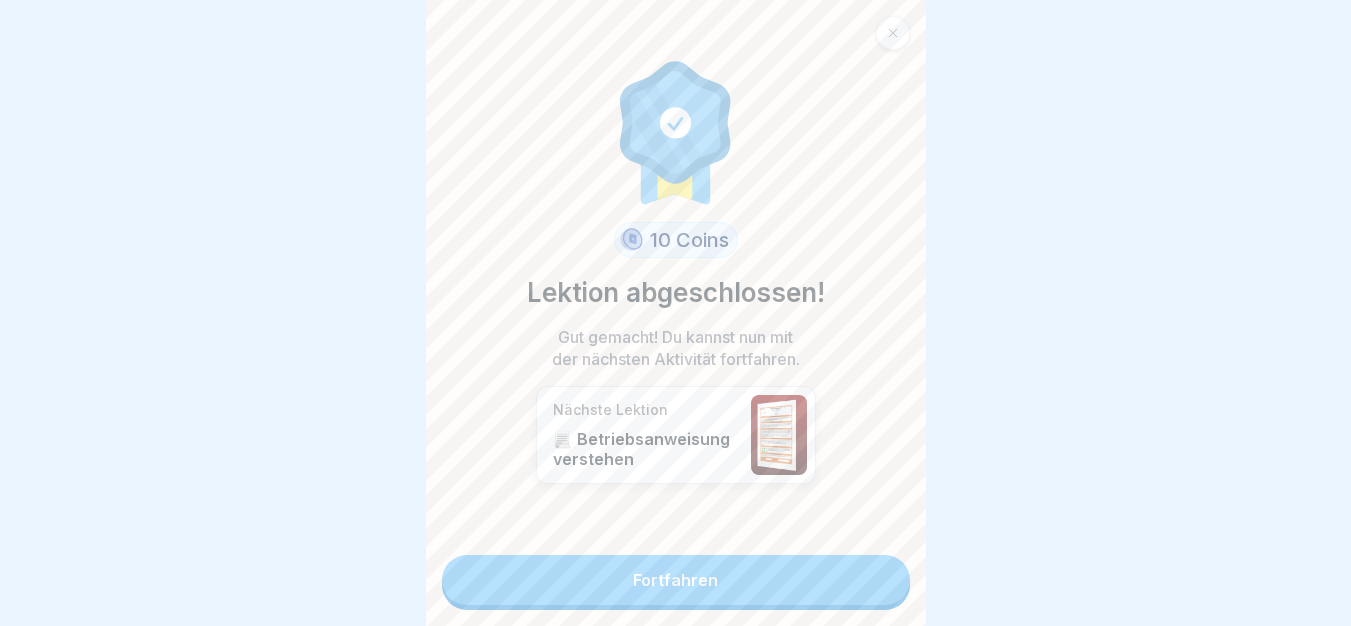 scroll, scrollTop: 13, scrollLeft: 0, axis: vertical 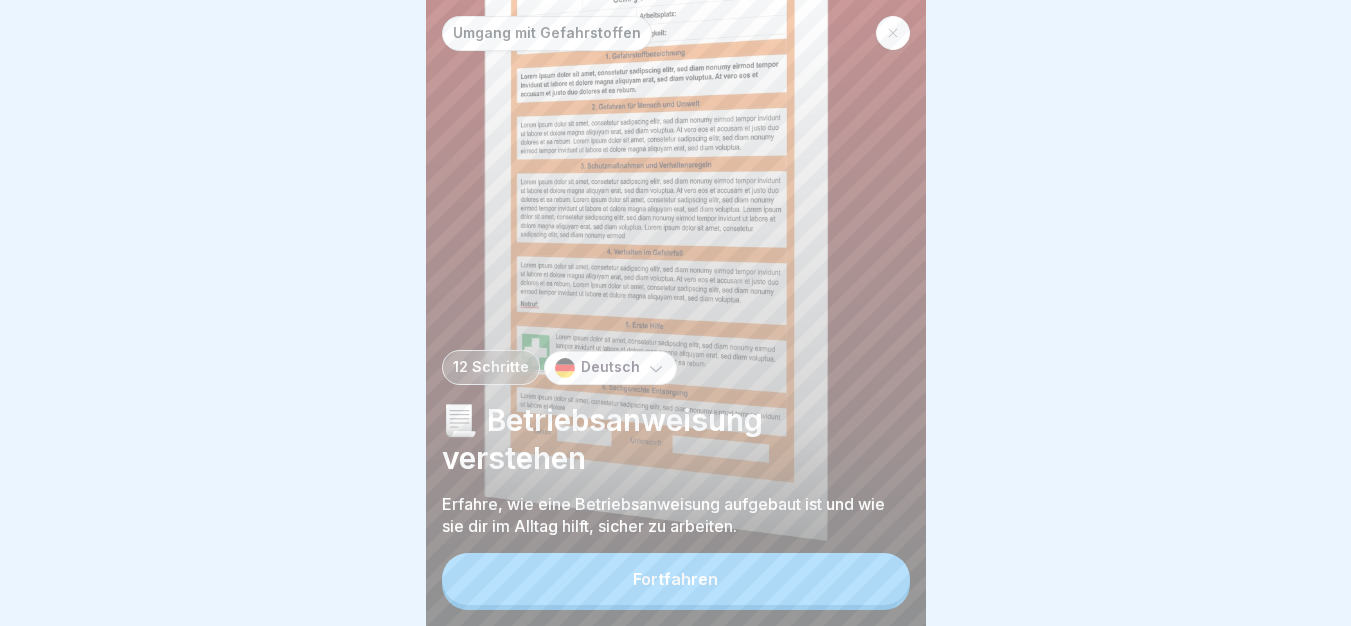click on "Fortfahren" at bounding box center (676, 579) 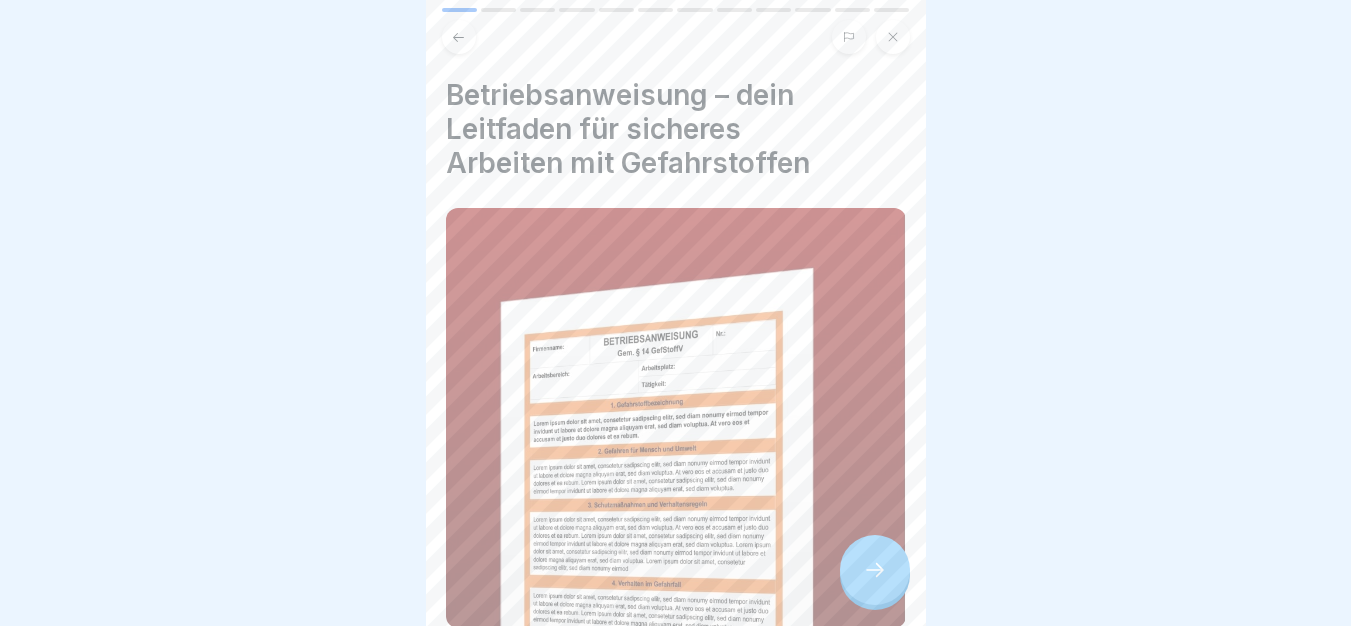 click at bounding box center (875, 570) 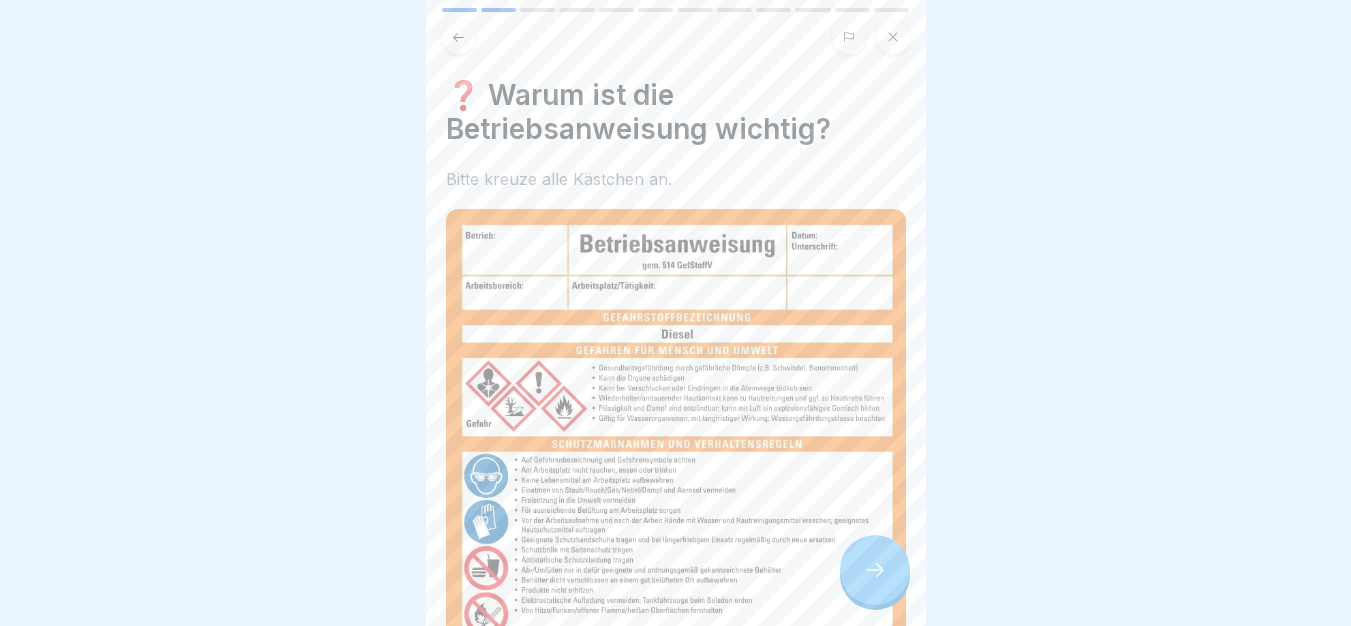 scroll, scrollTop: 464, scrollLeft: 0, axis: vertical 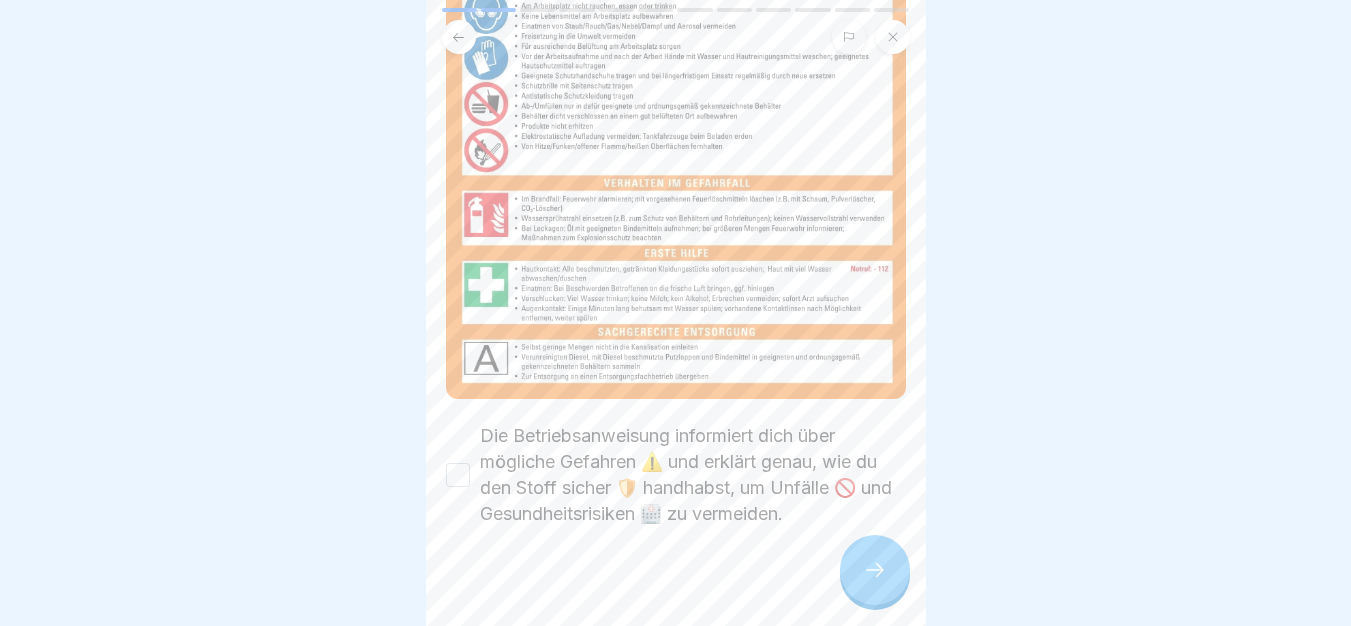 click on "Die Betriebsanweisung informiert dich über mögliche Gefahren ⚠️ und erklärt genau, wie du den Stoff sicher 🛡️ handhabst, um Unfälle 🚫 und Gesundheitsrisiken 🏥 zu vermeiden." at bounding box center (693, 475) 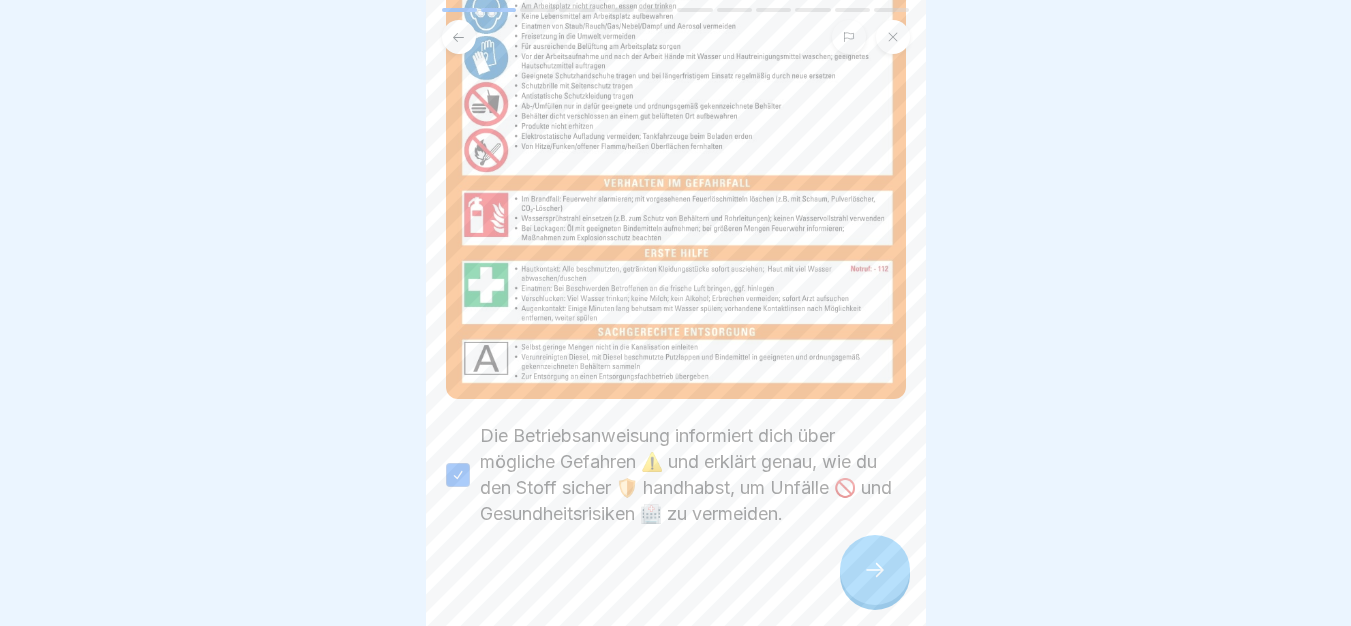 click 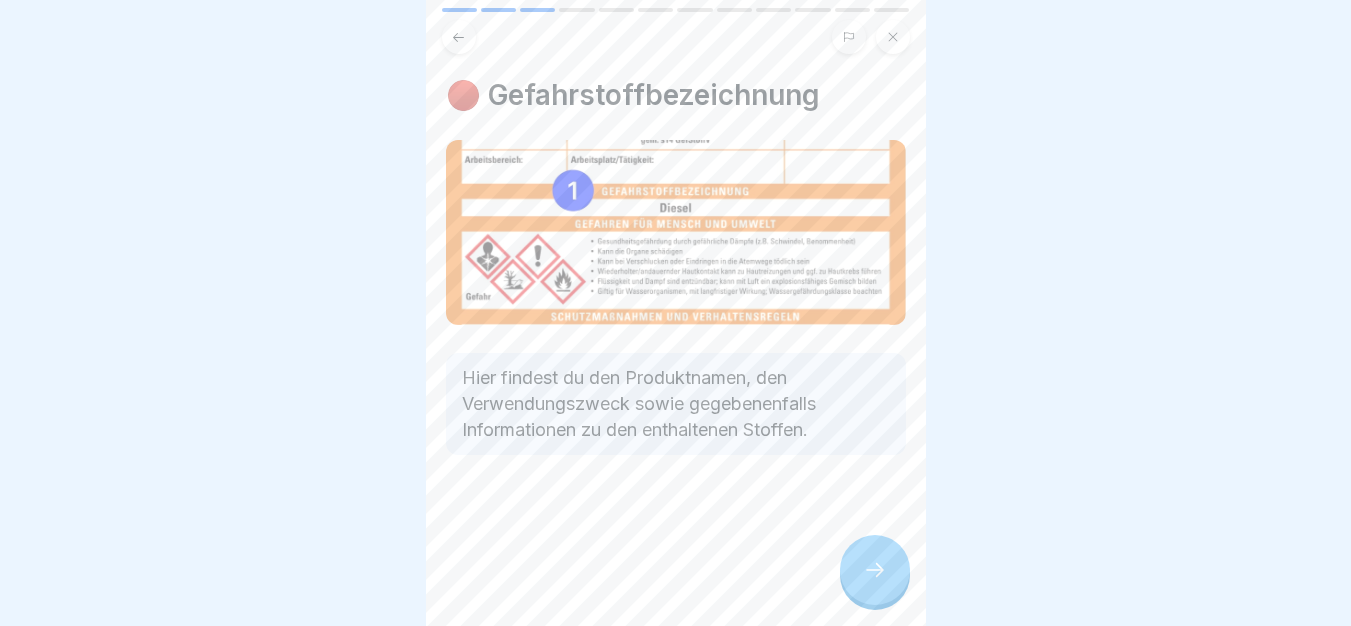 click 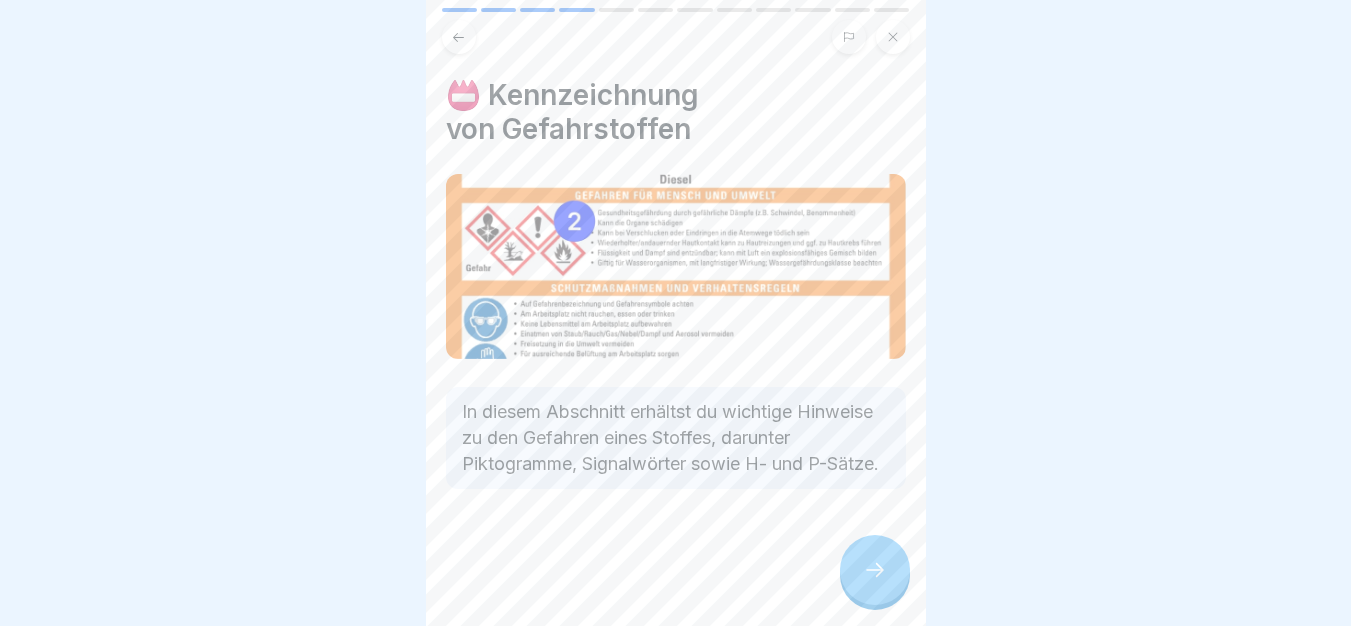 click 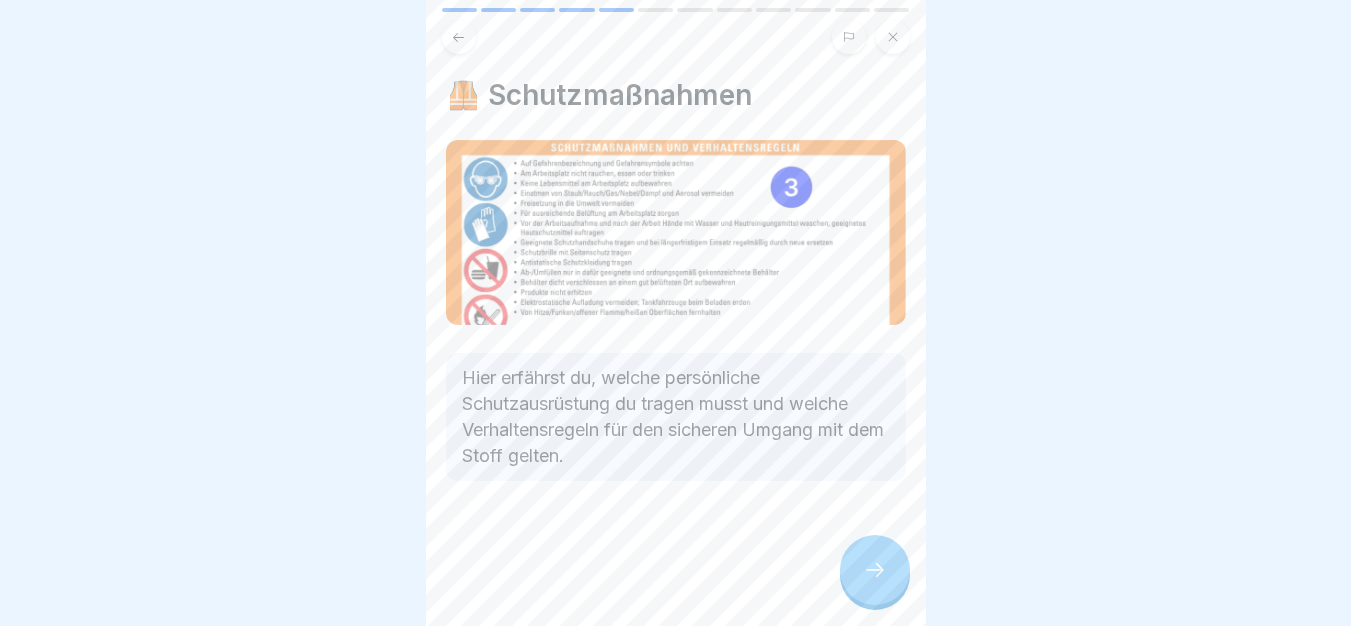 click 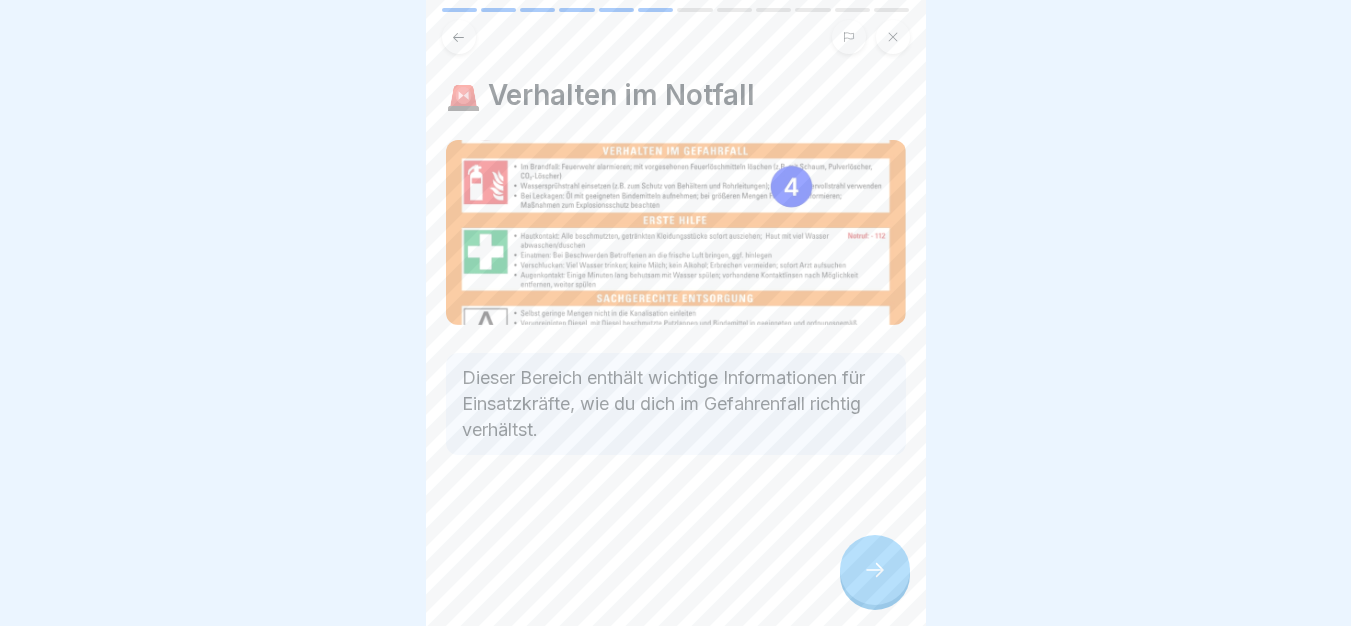 click 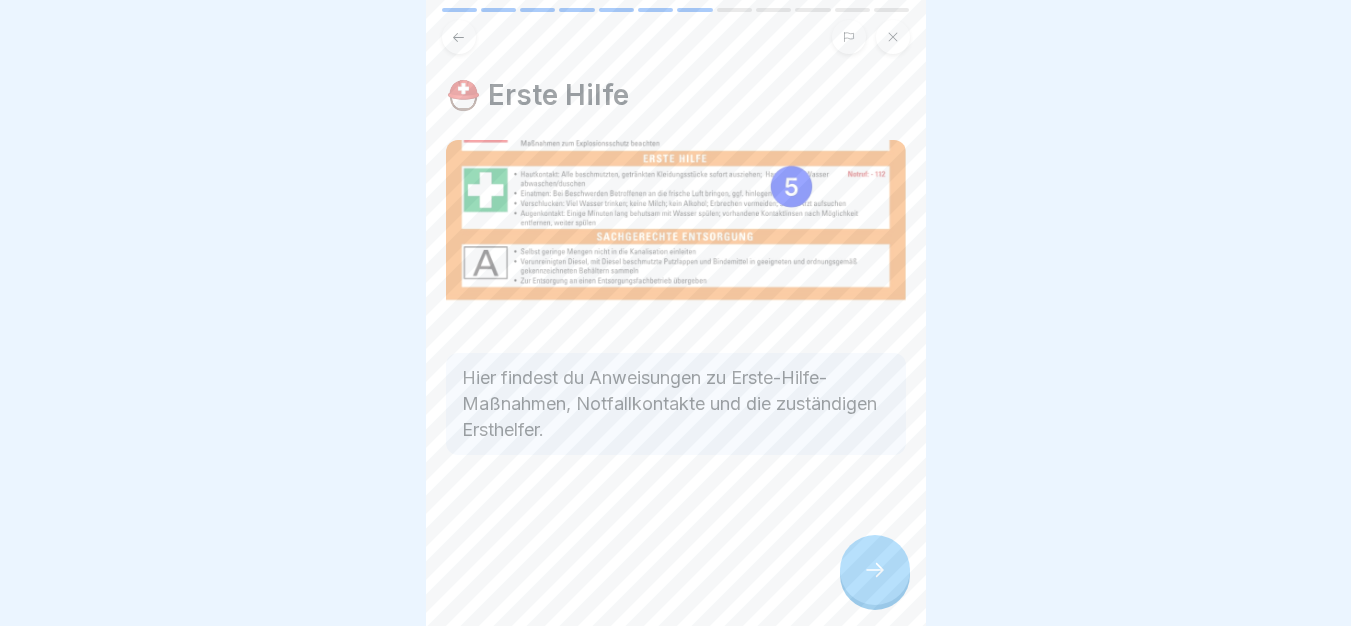 click 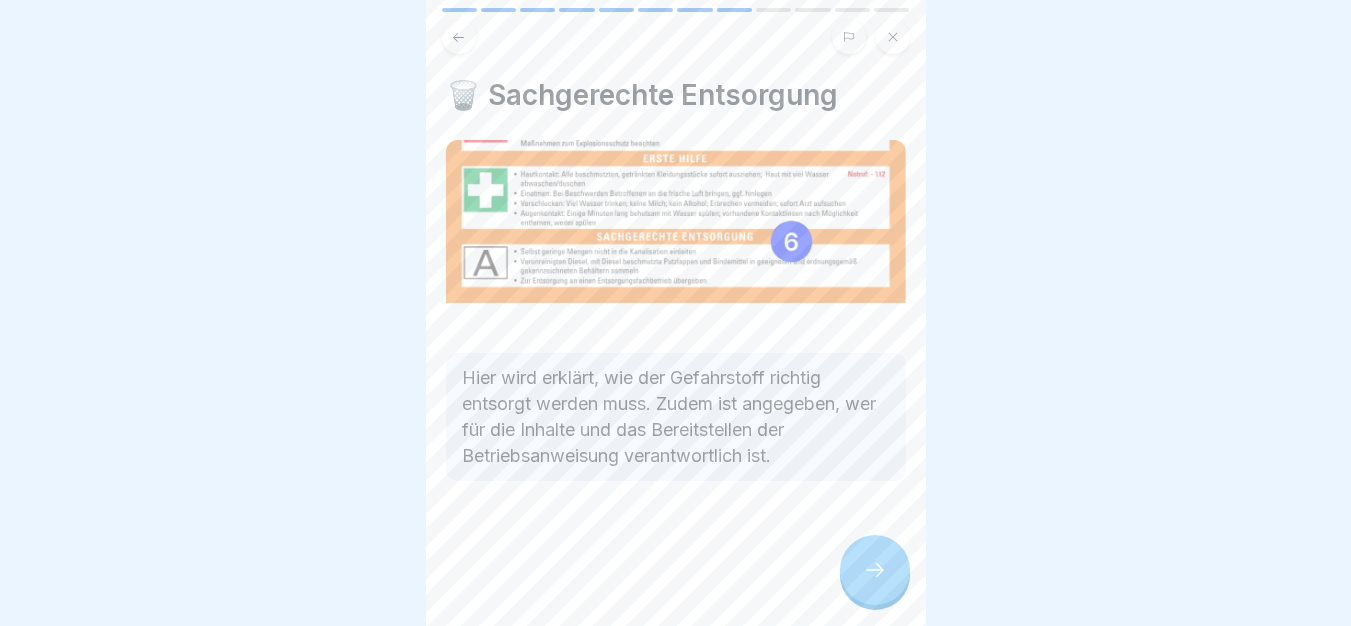 click 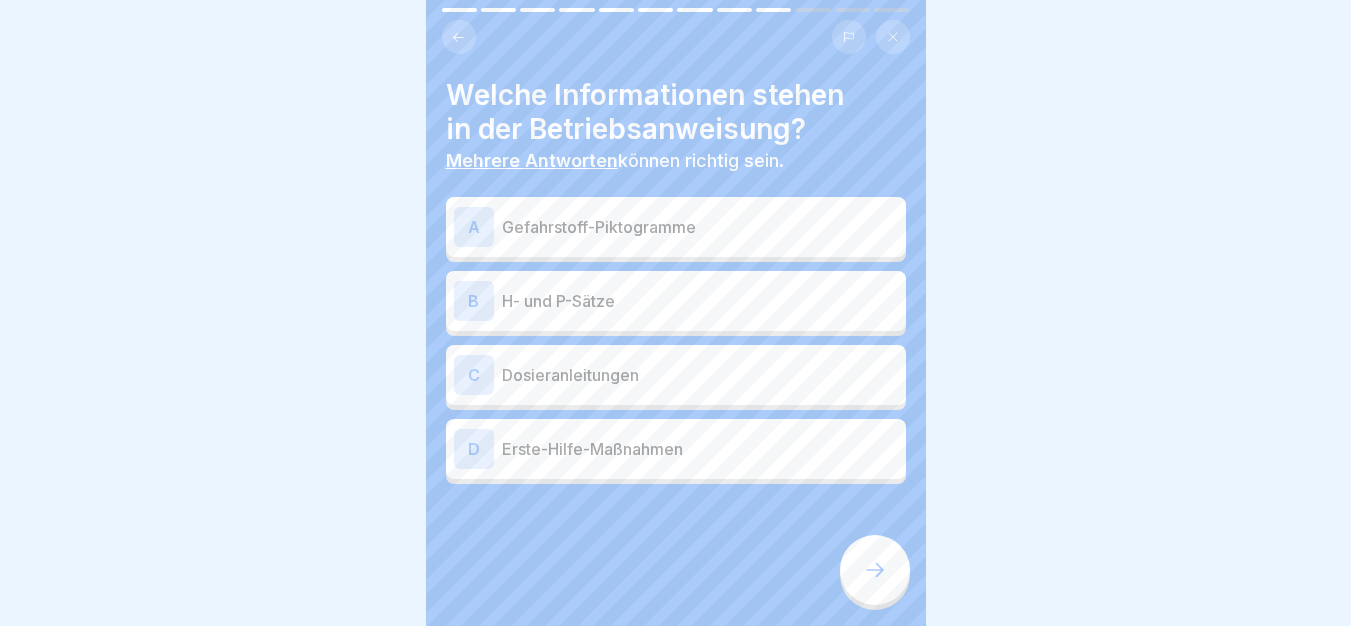 click on "Gefahrstoff-Piktogramme" at bounding box center [700, 227] 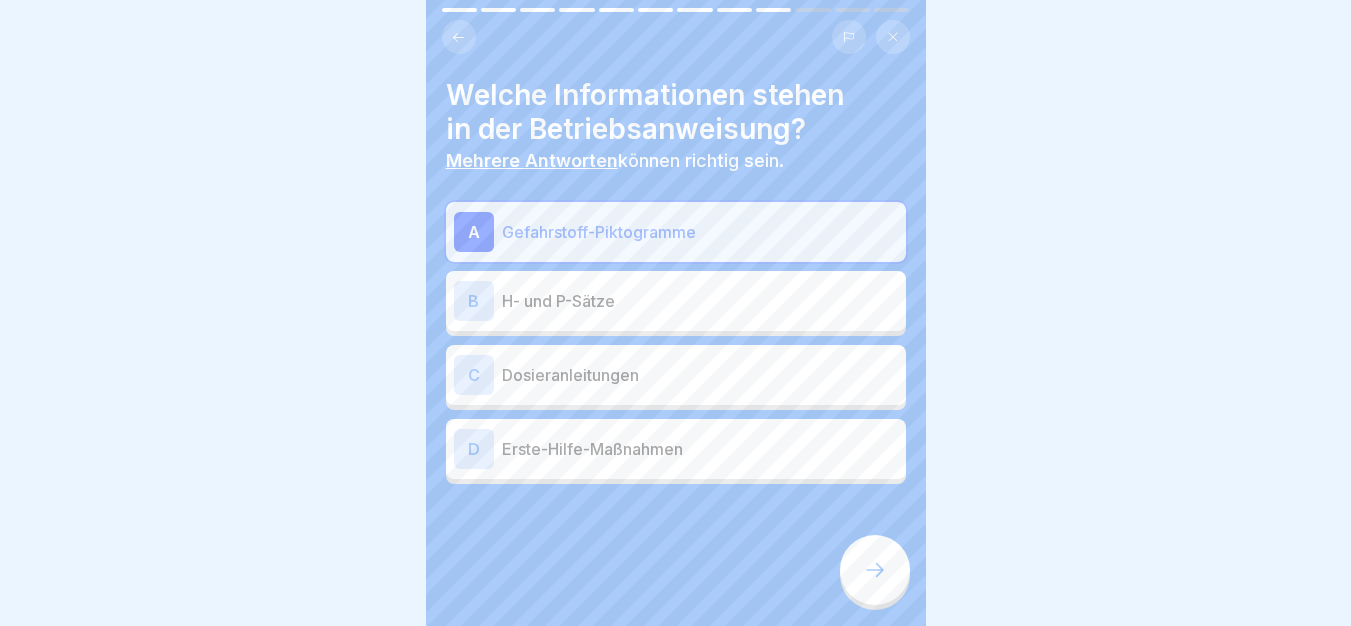 click on "H- und P-Sätze" at bounding box center (700, 301) 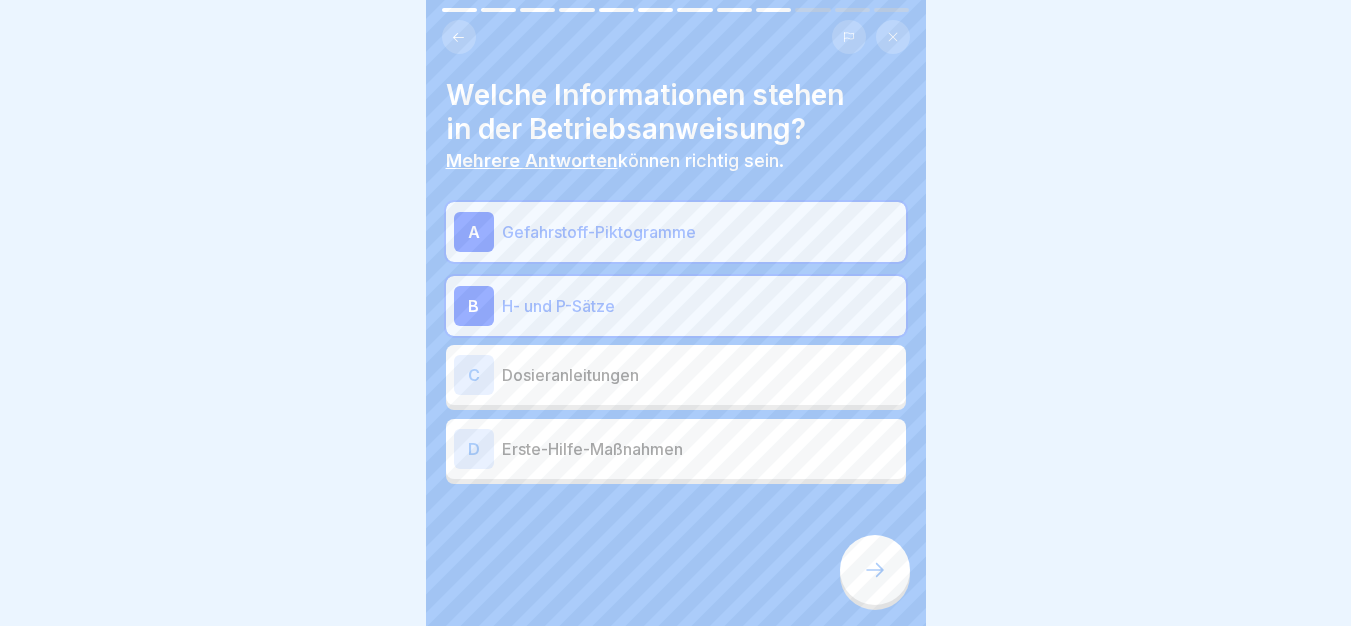 click on "Erste-Hilfe-Maßnahmen" at bounding box center (700, 449) 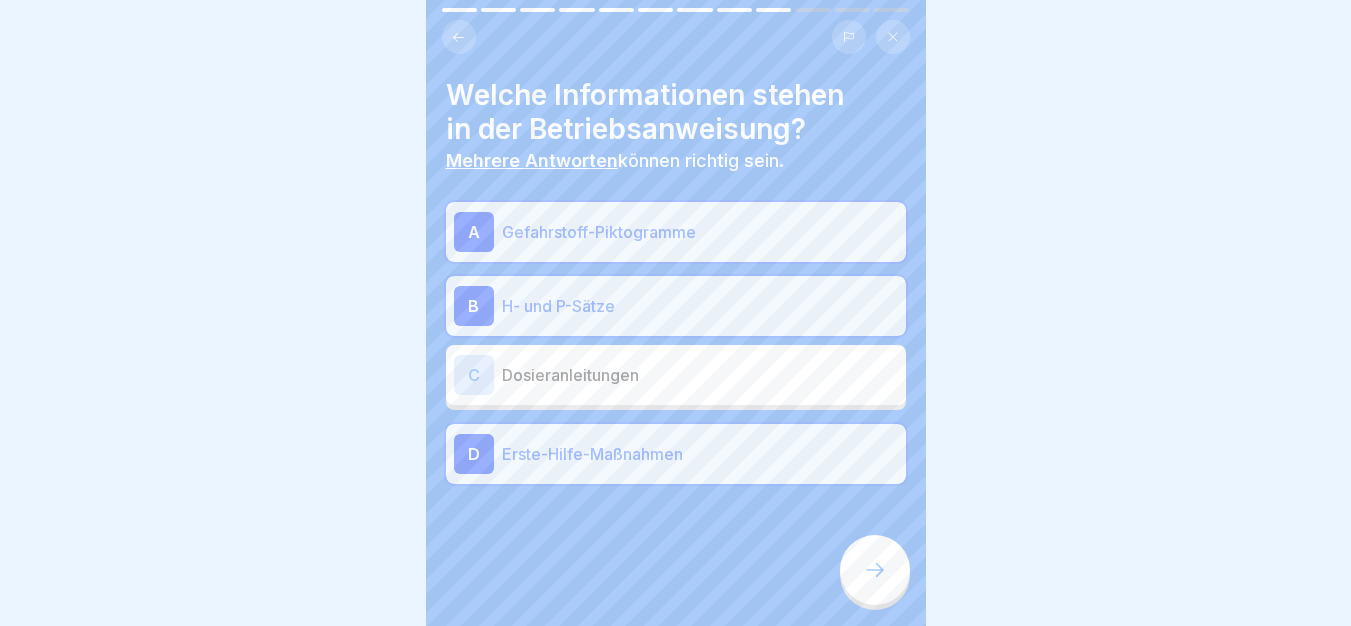 click at bounding box center (875, 570) 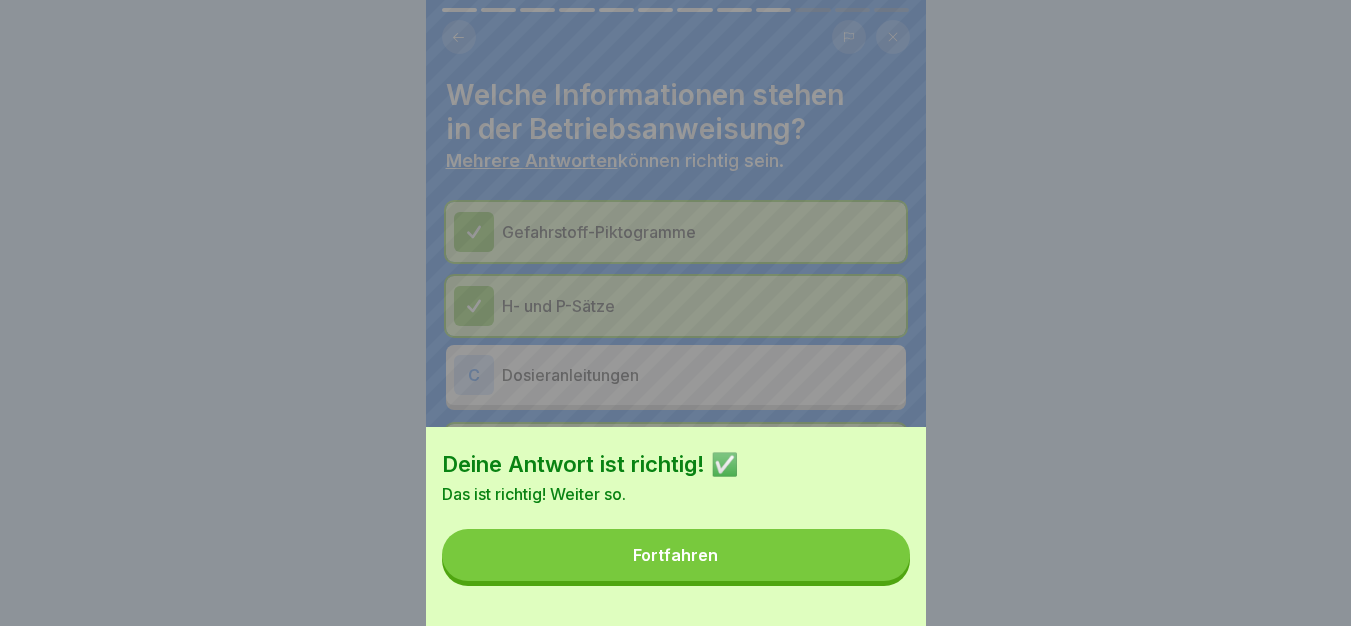 click on "Fortfahren" at bounding box center (676, 555) 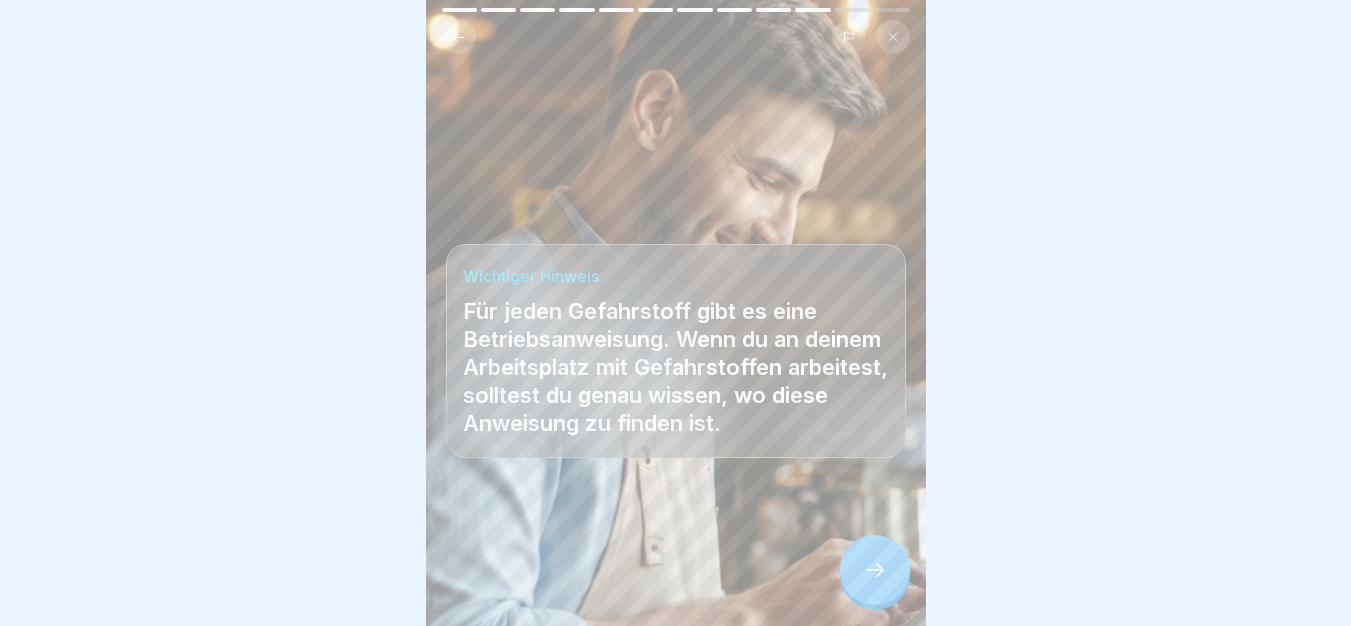 click at bounding box center (875, 570) 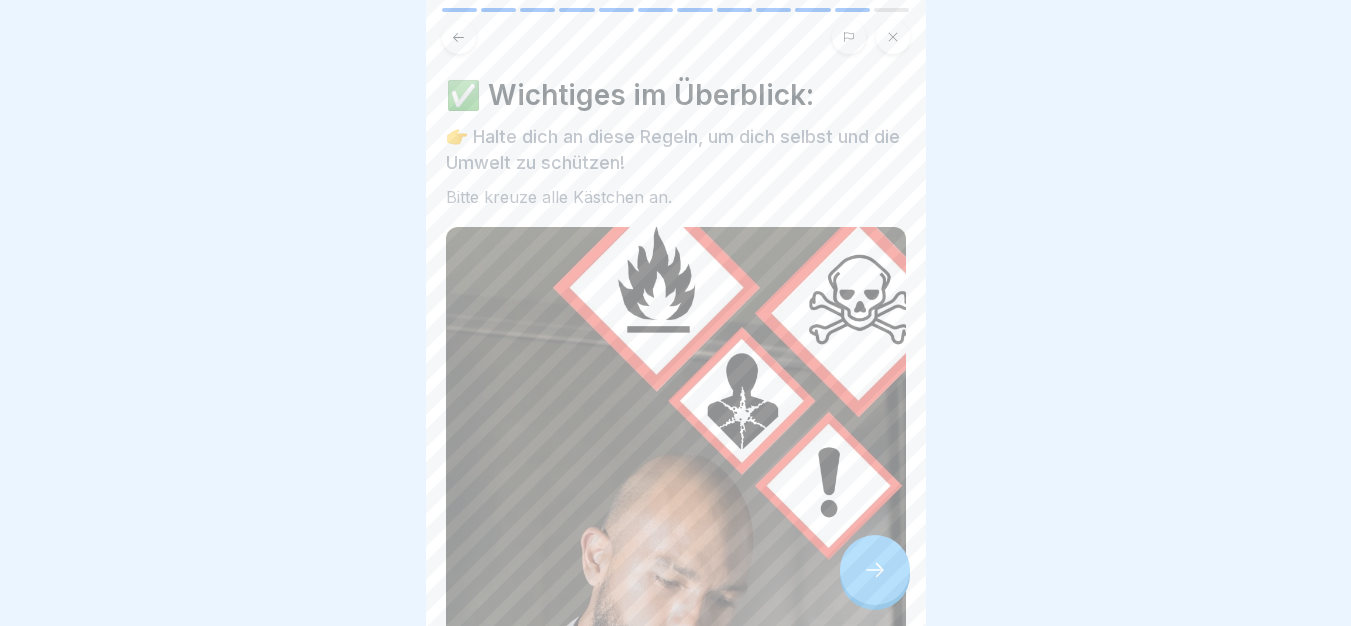 click at bounding box center (875, 570) 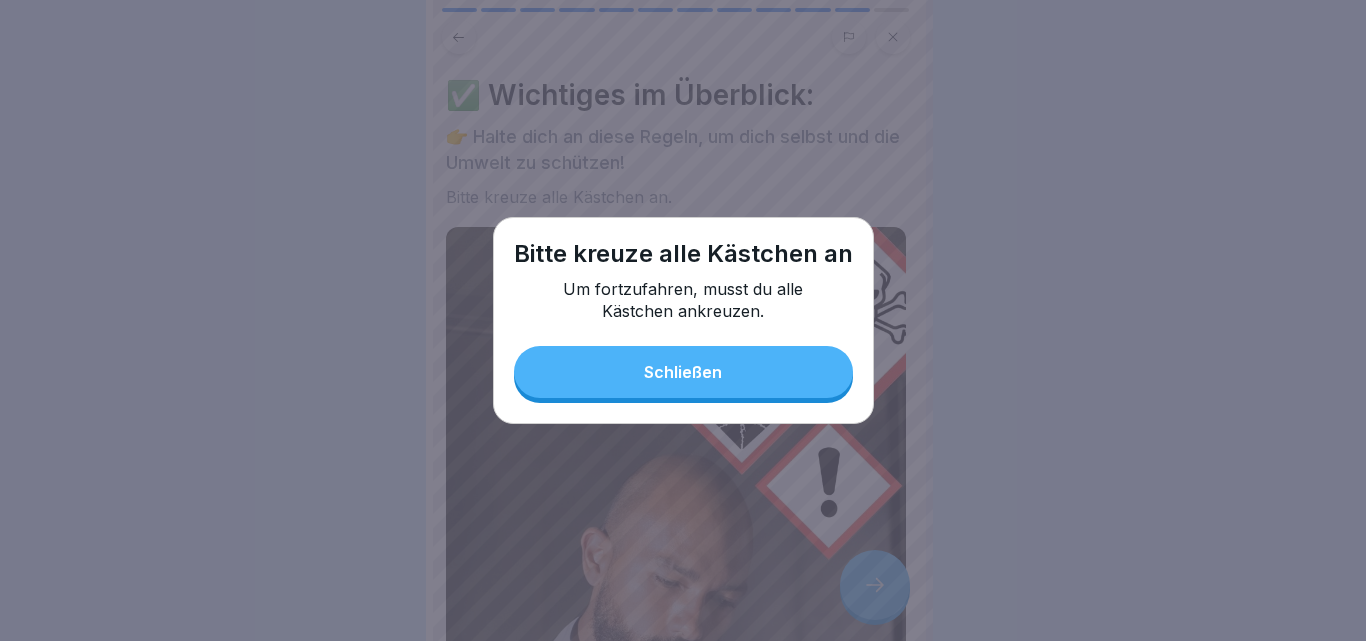 click on "Schließen" at bounding box center (683, 372) 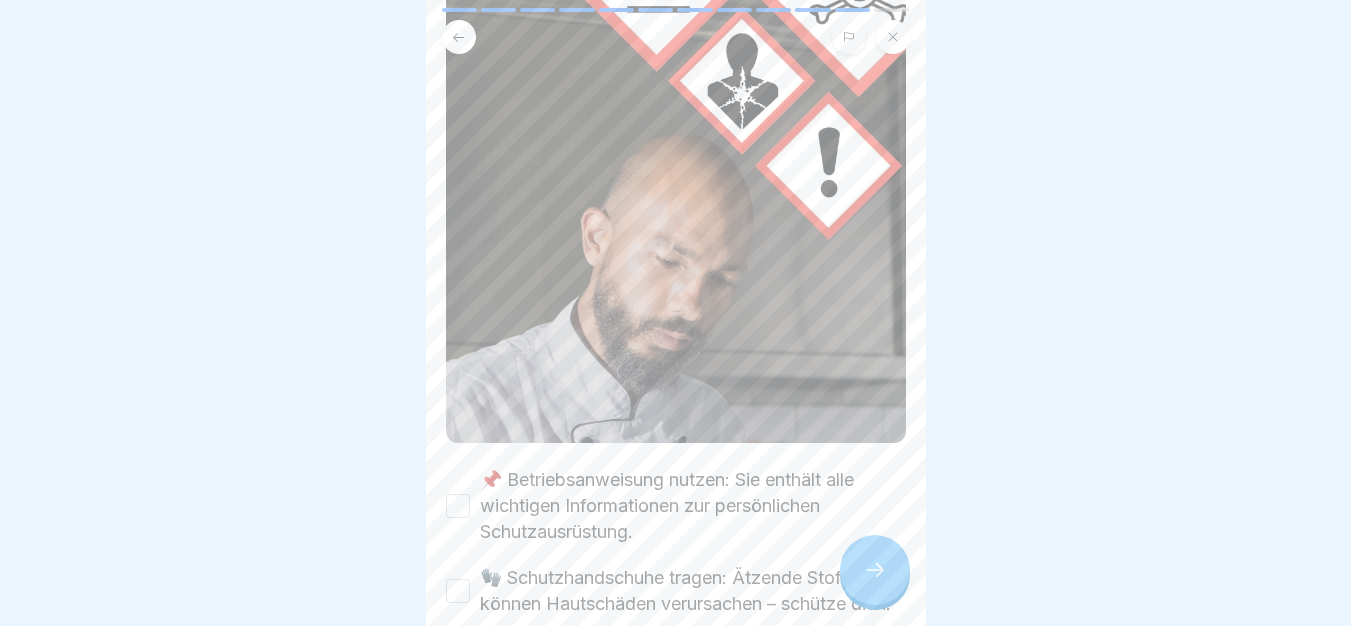 scroll, scrollTop: 693, scrollLeft: 0, axis: vertical 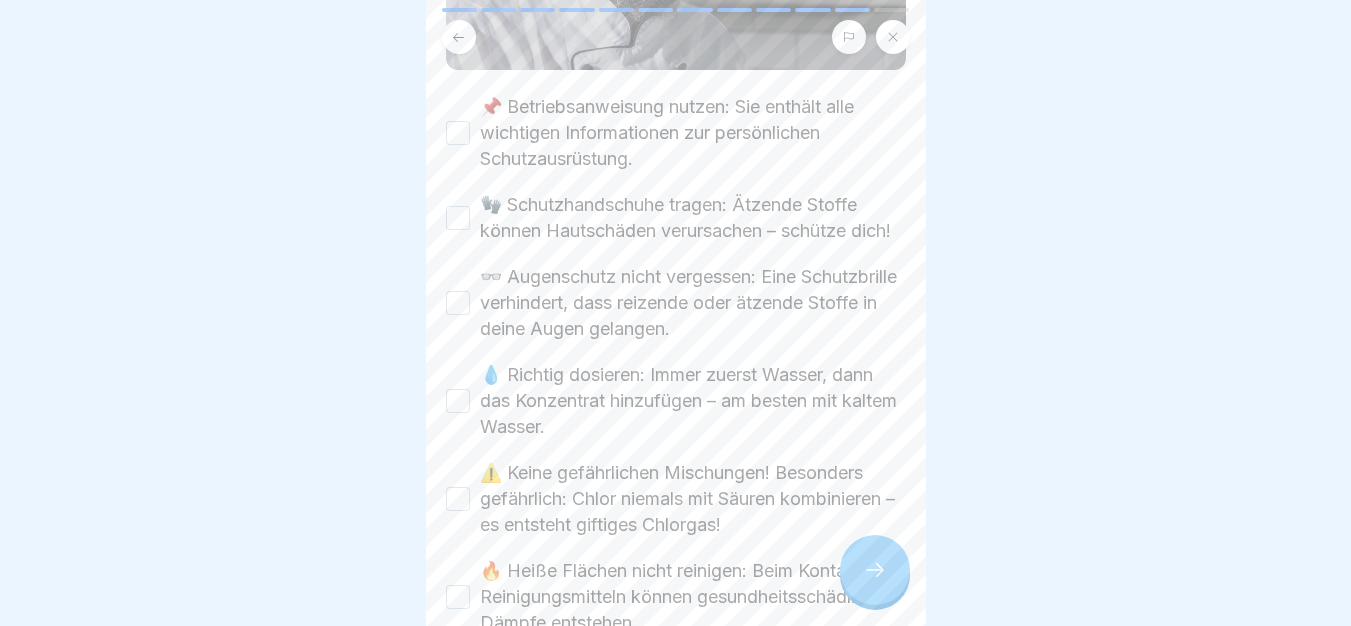 click on "📌 Betriebsanweisung nutzen: Sie enthält alle wichtigen Informationen zur persönlichen Schutzausrüstung." at bounding box center (693, 133) 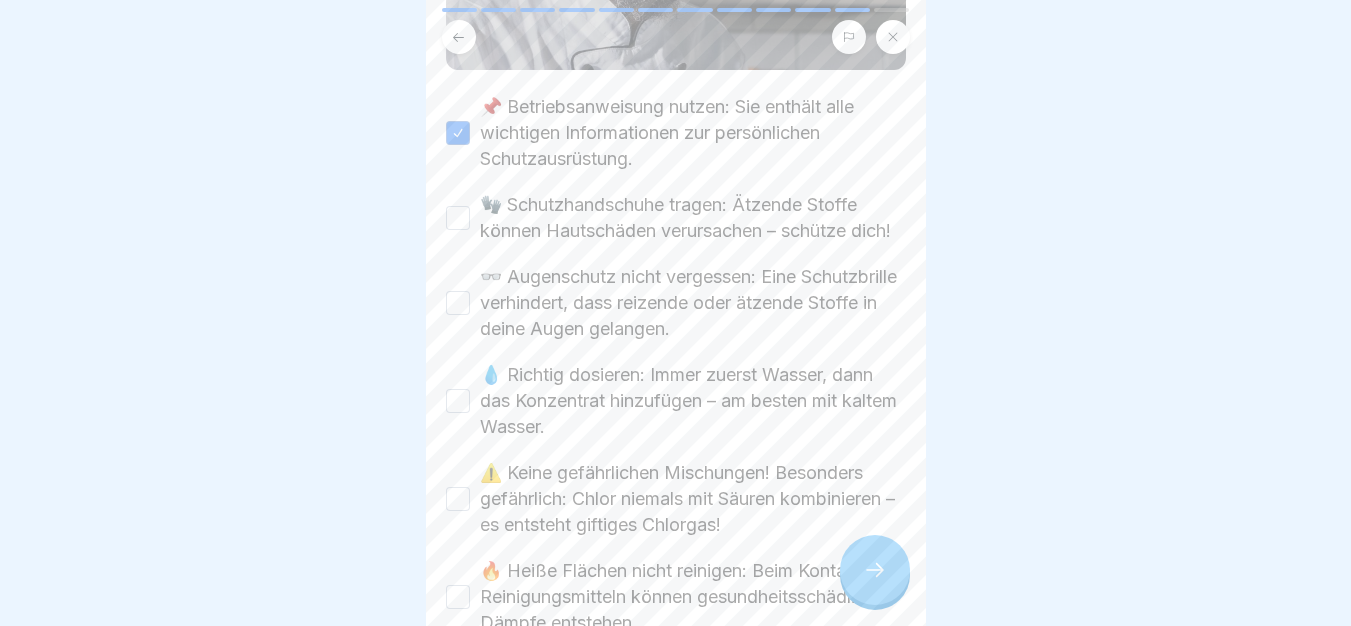 click on "🧤 Schutzhandschuhe tragen: Ätzende Stoffe können Hautschäden verursachen – schütze dich!" at bounding box center [693, 218] 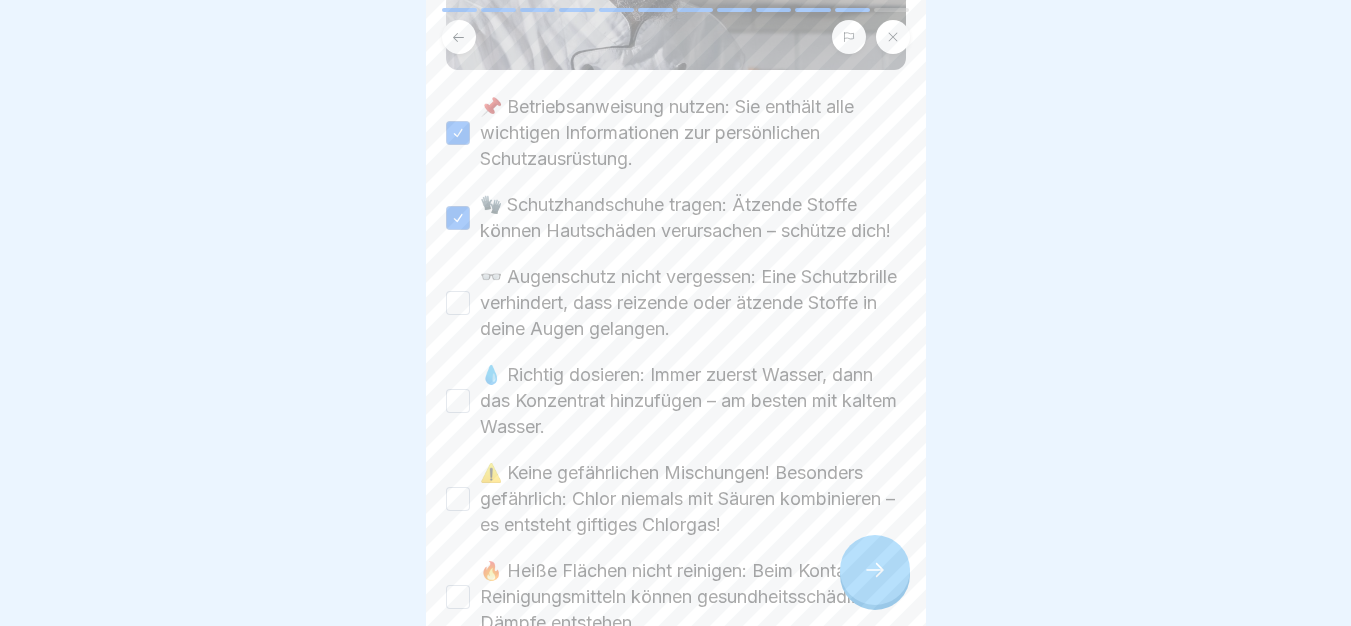 click on "👓 Augenschutz nicht vergessen: Eine Schutzbrille verhindert, dass reizende oder ätzende Stoffe in deine Augen gelangen." at bounding box center [693, 303] 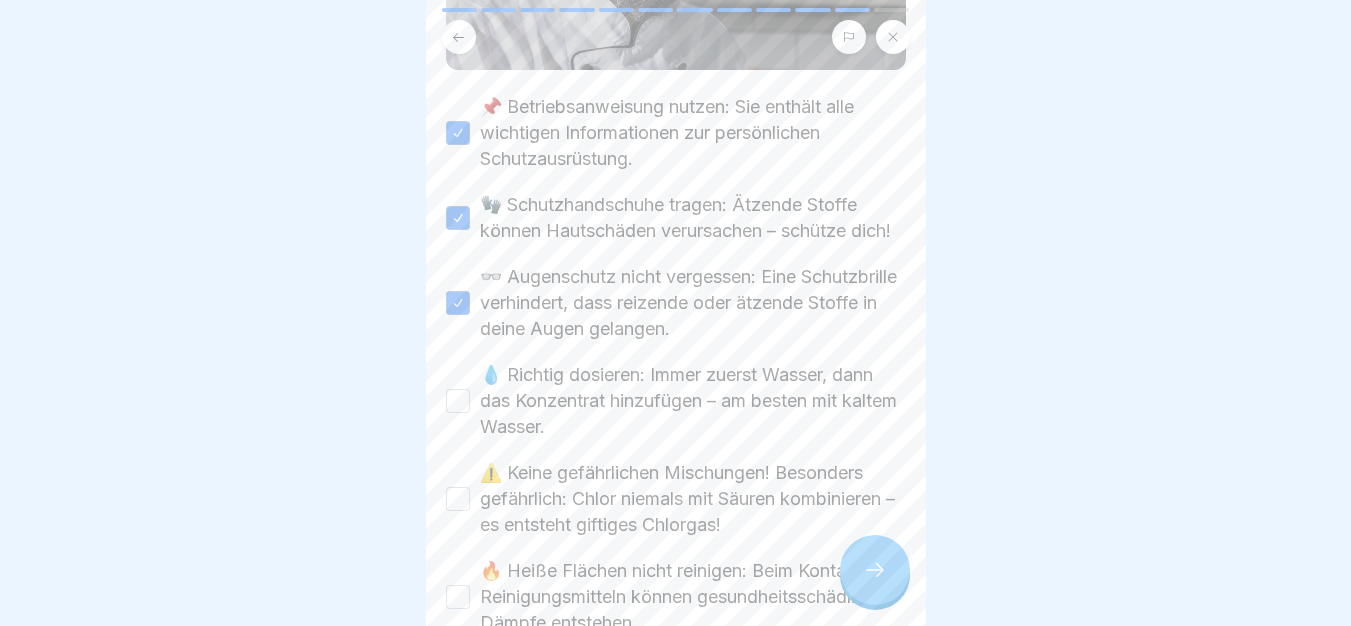 click on "💧 Richtig dosieren: Immer zuerst Wasser, dann das Konzentrat hinzufügen – am besten mit kaltem Wasser." at bounding box center (693, 401) 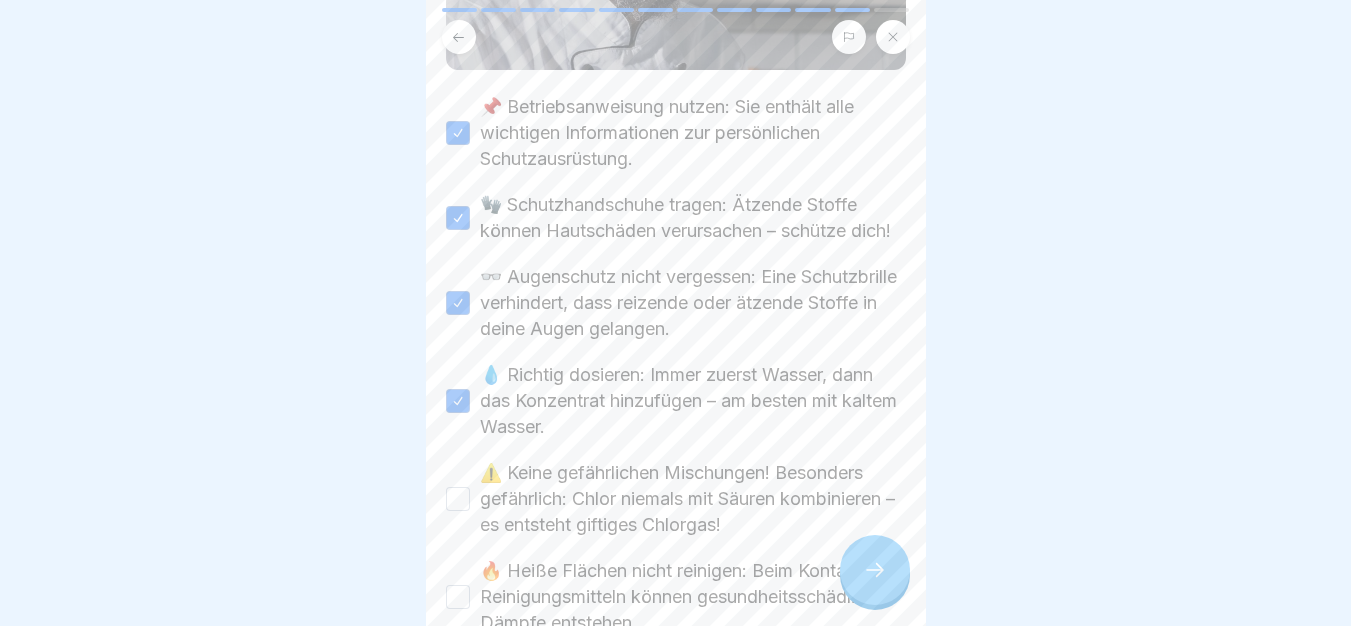 click on "⚠️ Keine gefährlichen Mischungen! Besonders gefährlich: Chlor niemals mit Säuren kombinieren – es entsteht giftiges Chlorgas!" at bounding box center [693, 499] 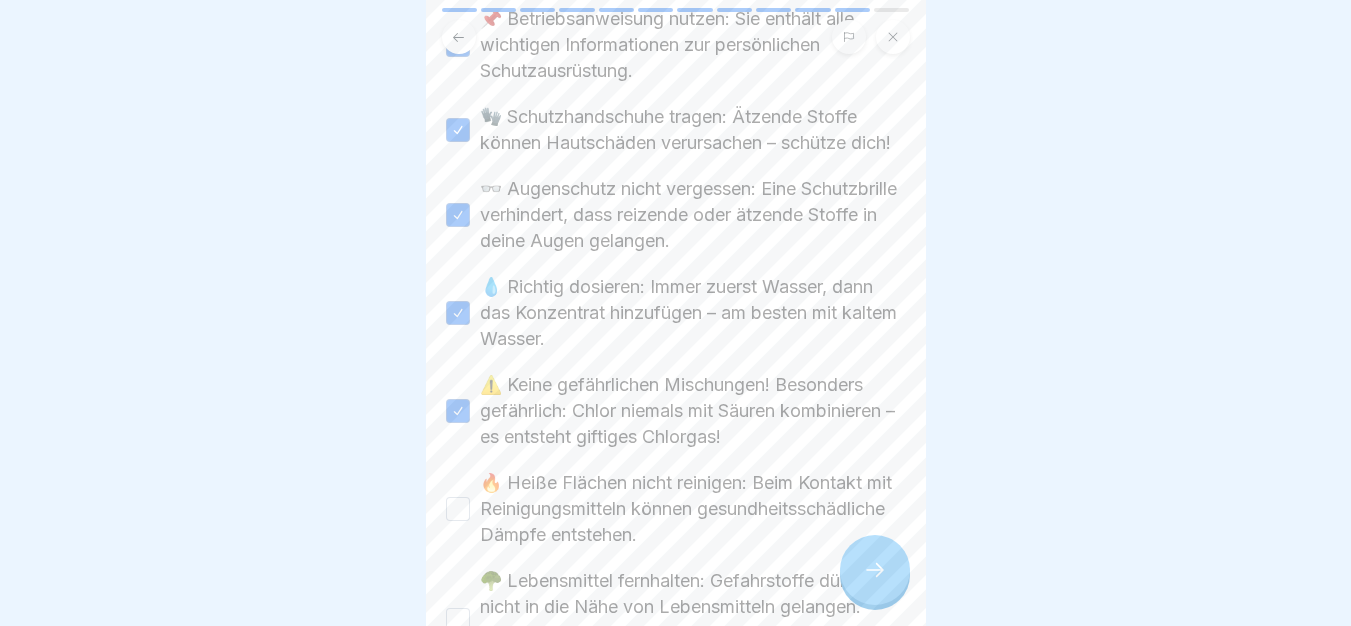 scroll, scrollTop: 800, scrollLeft: 0, axis: vertical 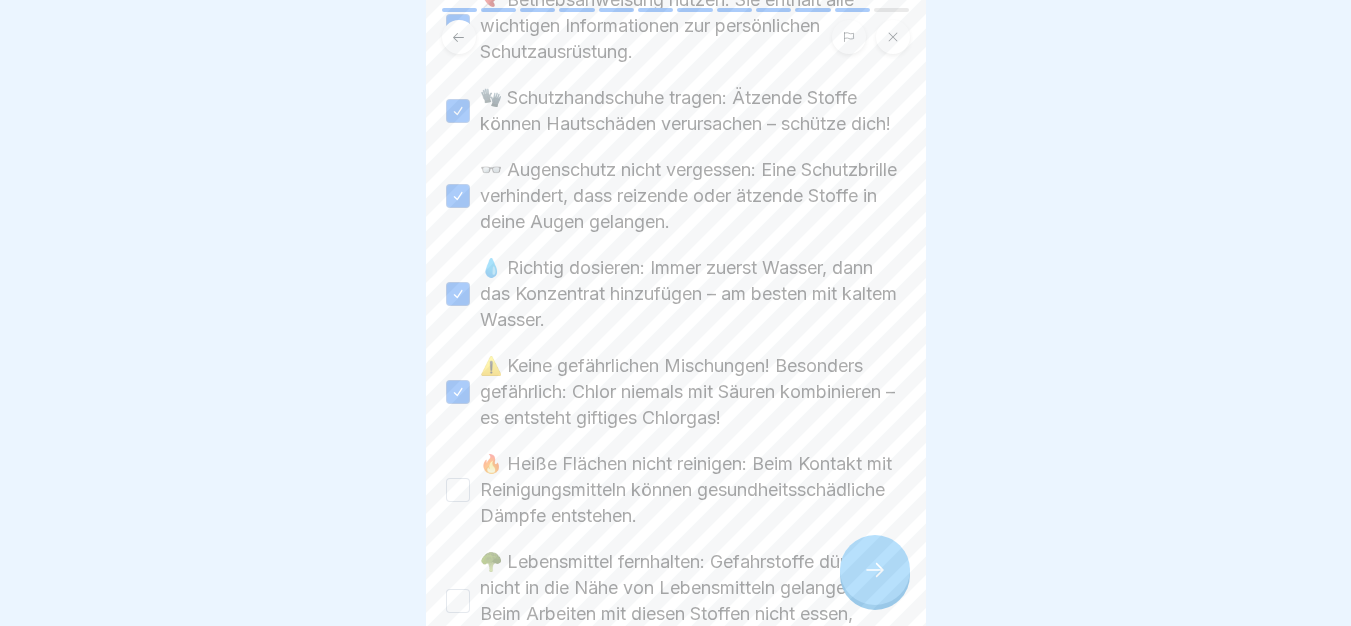 click on "🔥 Heiße Flächen nicht reinigen: Beim Kontakt mit Reinigungsmitteln können gesundheitsschädliche Dämpfe entstehen." at bounding box center [693, 490] 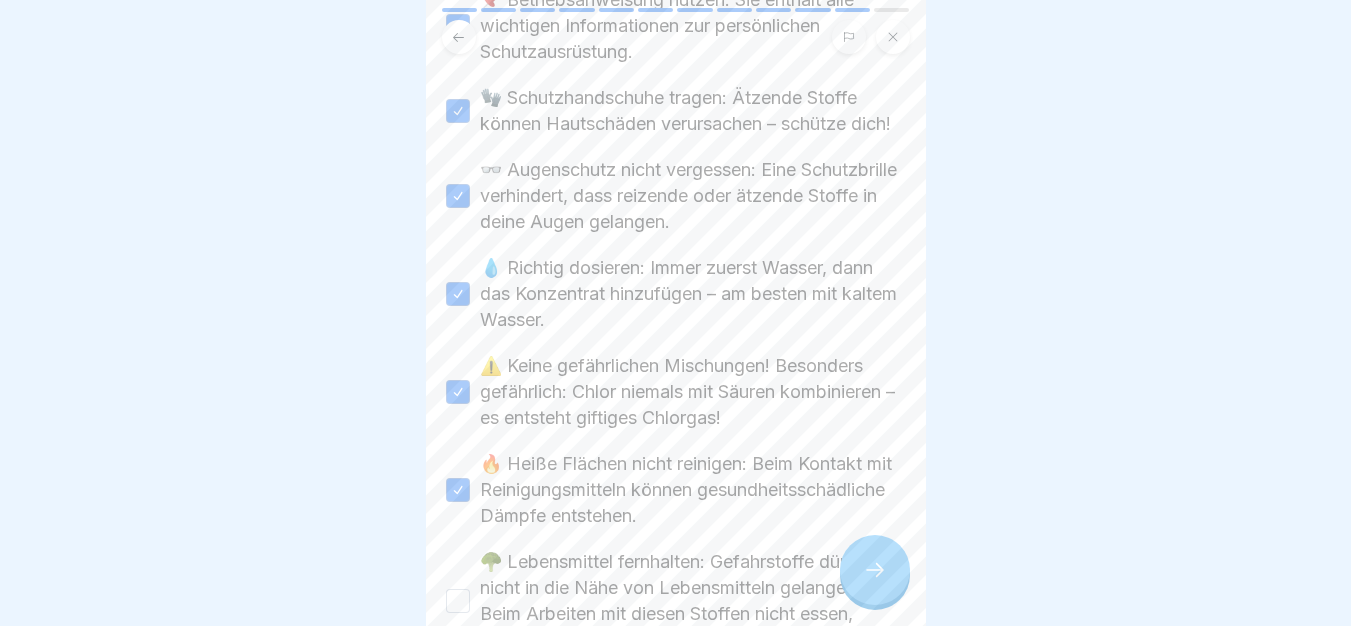 click on "🥦 Lebensmittel fernhalten: Gefahrstoffe dürfen nicht in die Nähe von Lebensmitteln gelangen. Beim Arbeiten mit diesen Stoffen nicht essen, trinken oder rauchen!" at bounding box center (693, 601) 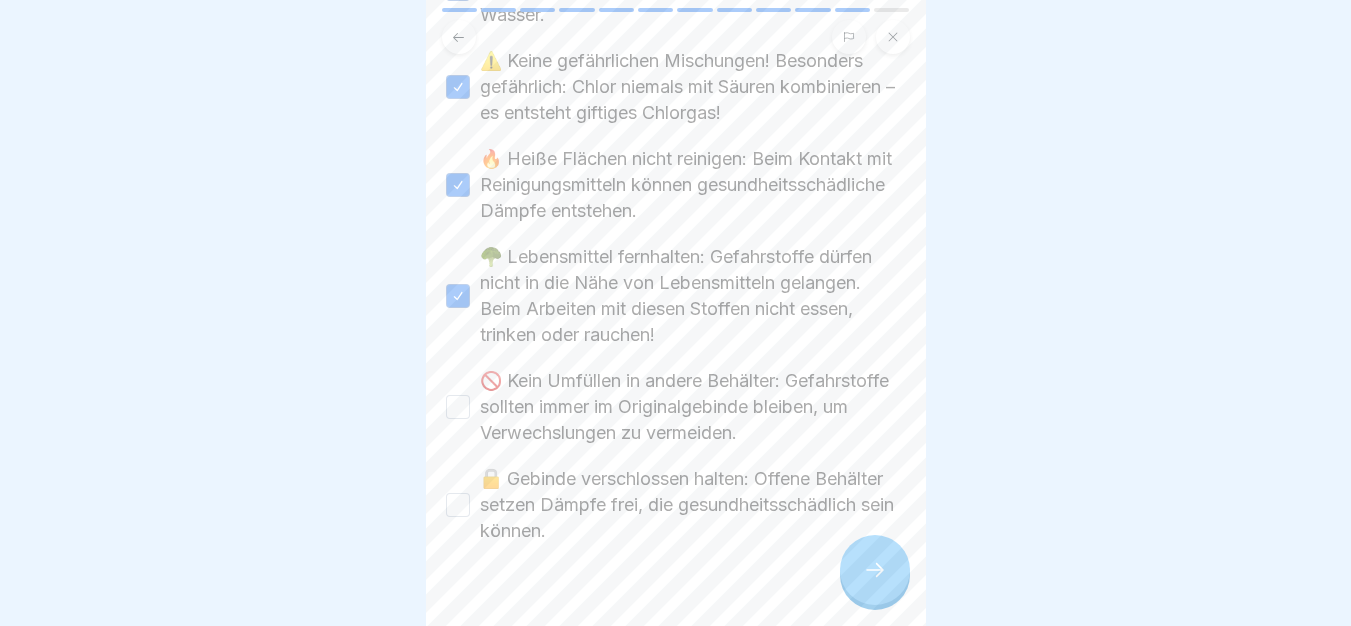 scroll, scrollTop: 1151, scrollLeft: 0, axis: vertical 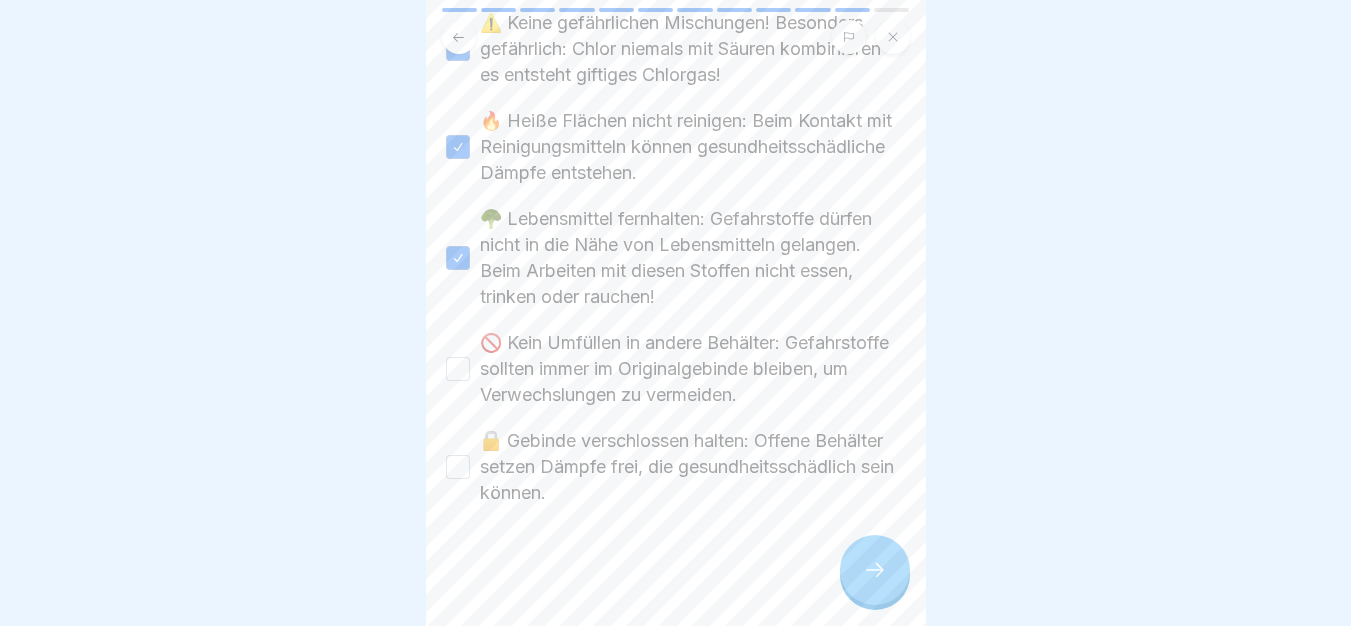click on "🚫 Kein Umfüllen in andere Behälter: Gefahrstoffe sollten immer im Originalgebinde bleiben, um Verwechslungen zu vermeiden." at bounding box center (693, 369) 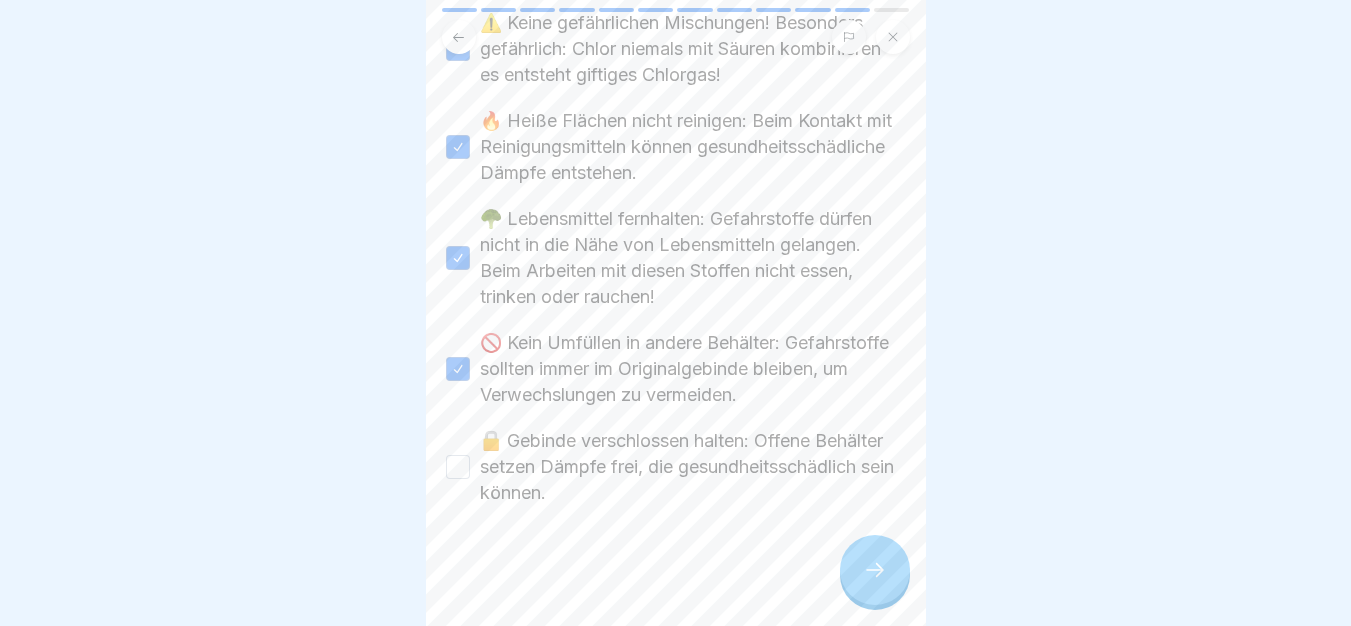 click on "🔒 Gebinde verschlossen halten: Offene Behälter setzen Dämpfe frei, die gesundheitsschädlich sein können." at bounding box center (693, 467) 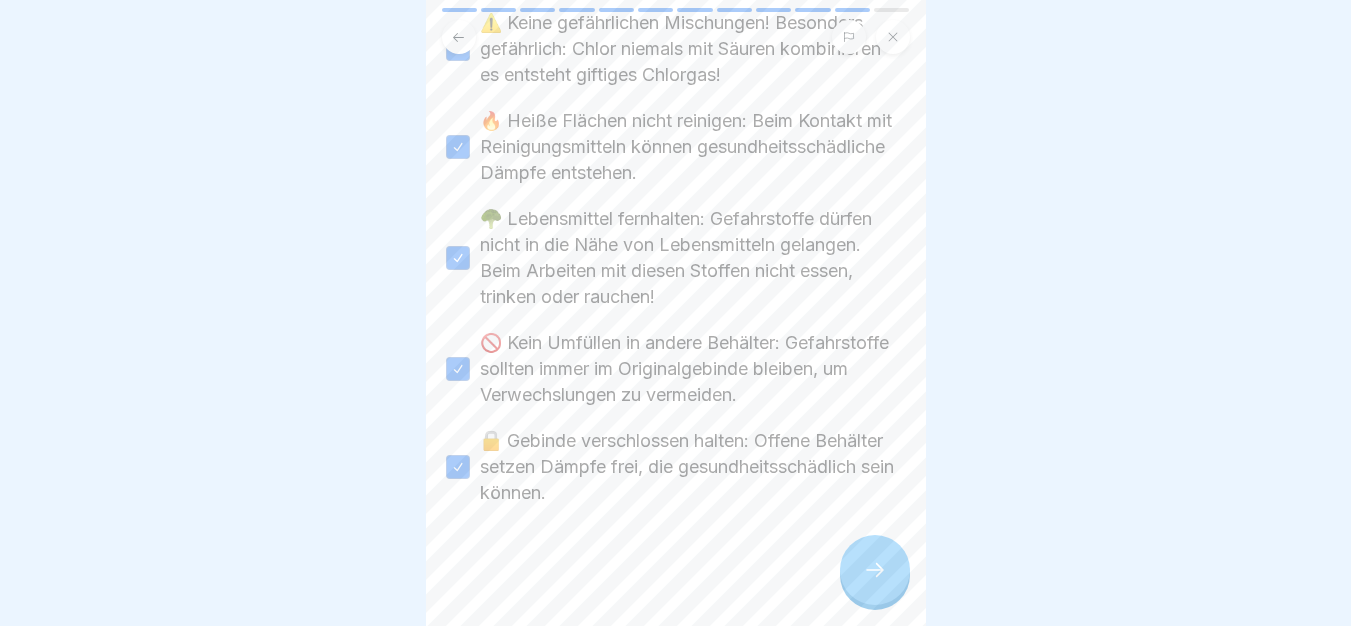 click at bounding box center (875, 570) 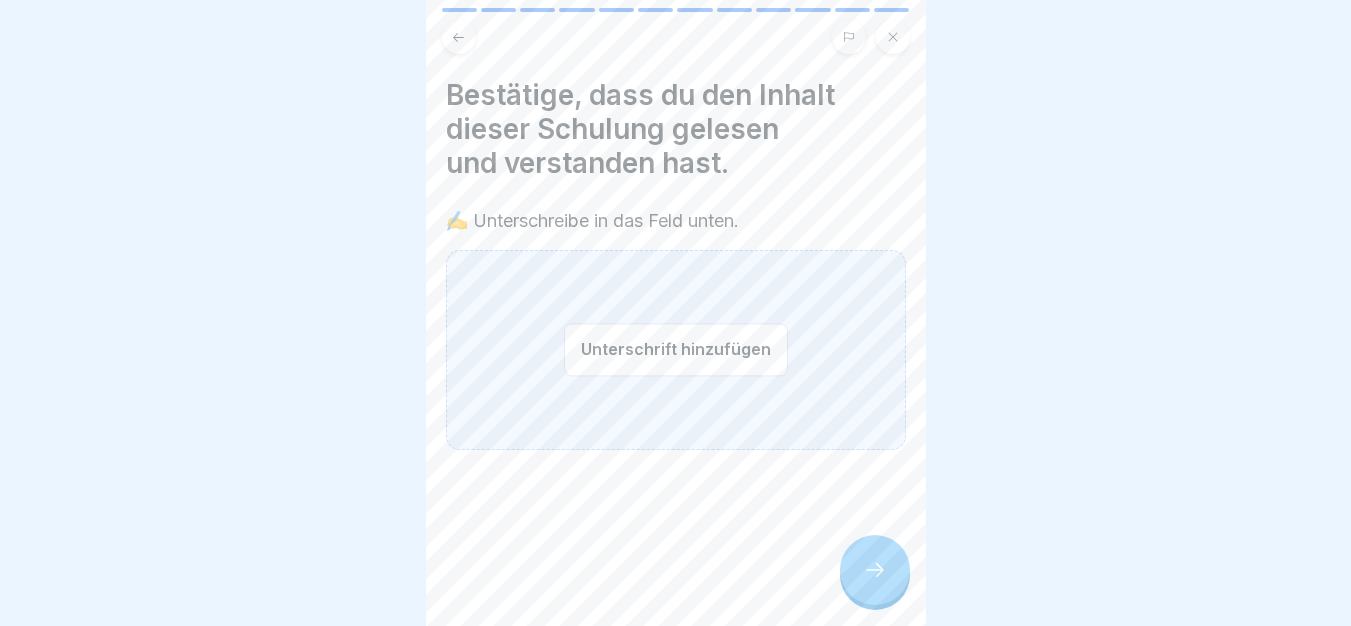 click on "Unterschrift hinzufügen" at bounding box center (676, 349) 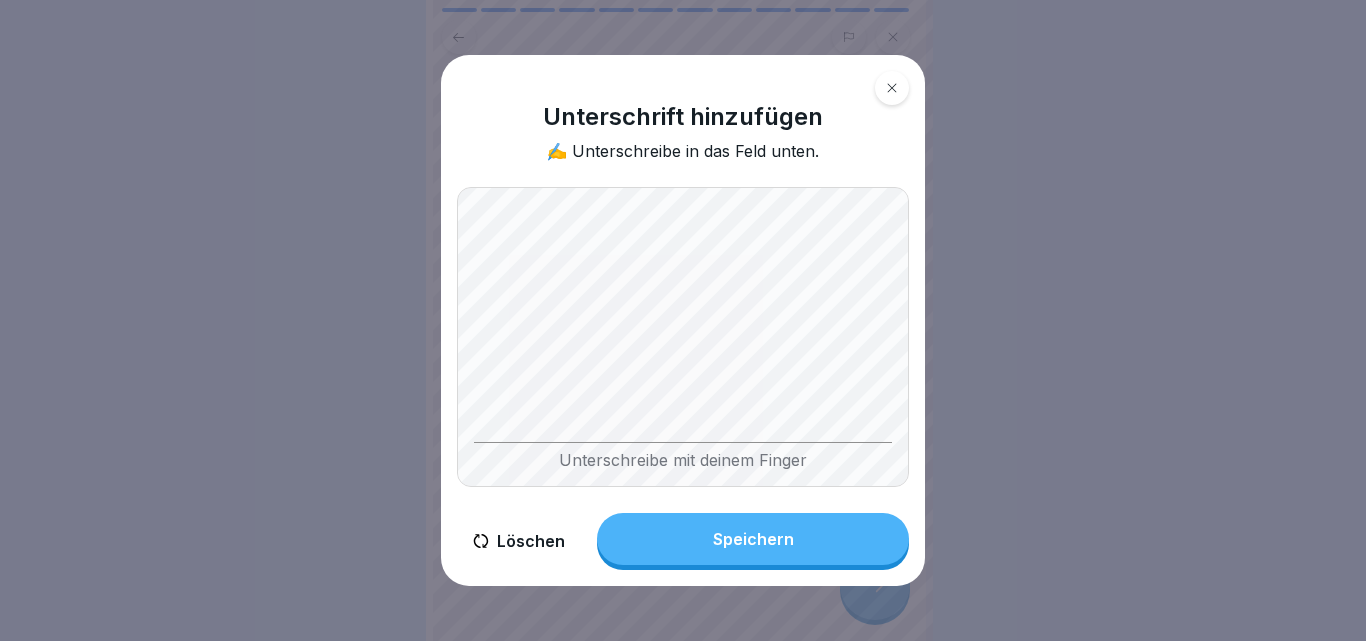 click on "Speichern" at bounding box center (753, 539) 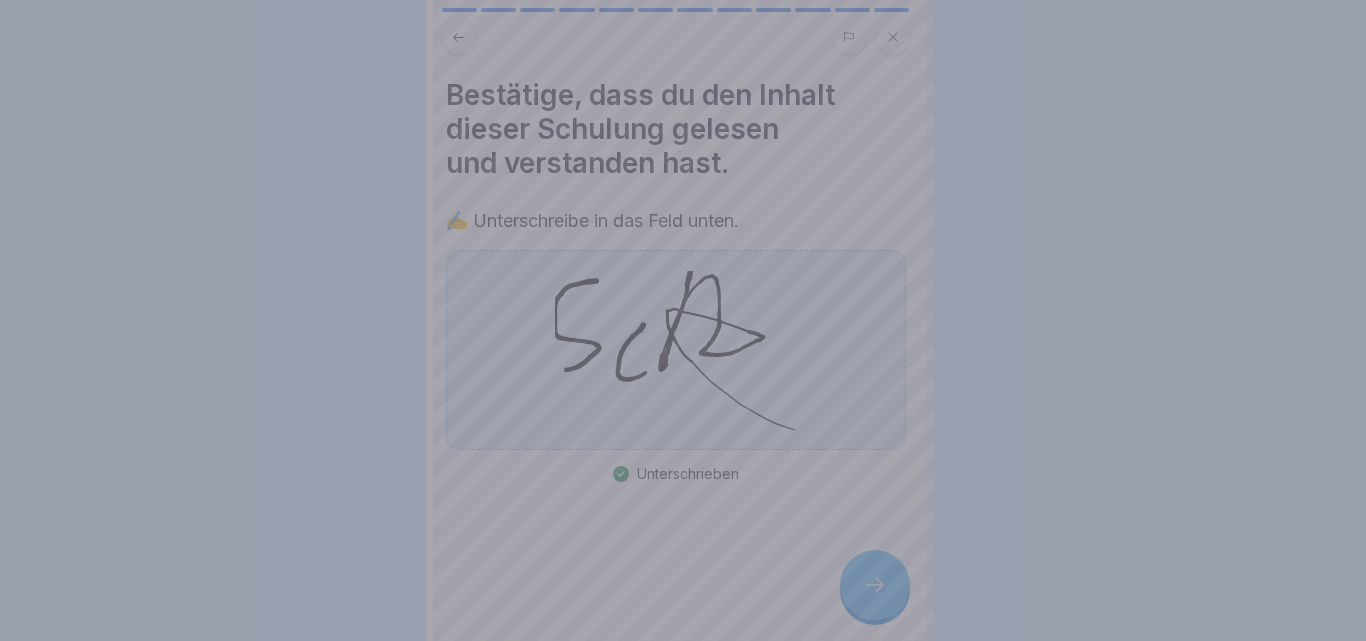 click on "Speichern" at bounding box center (751, 534) 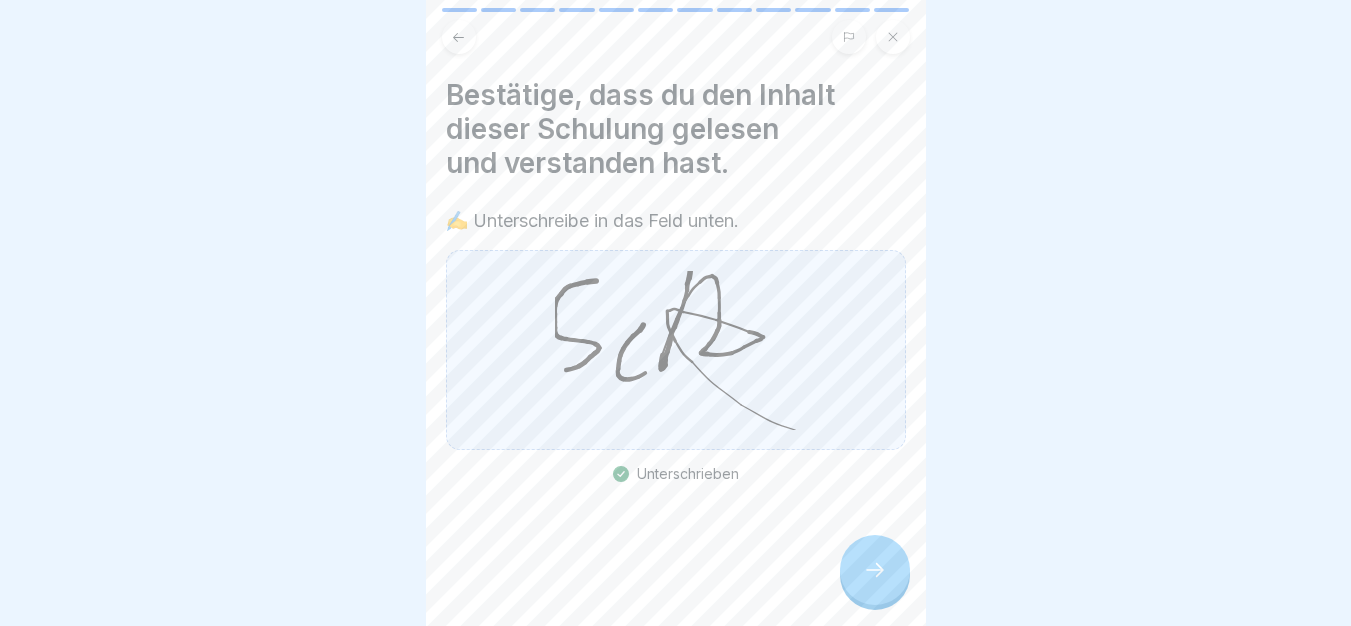 click at bounding box center [875, 570] 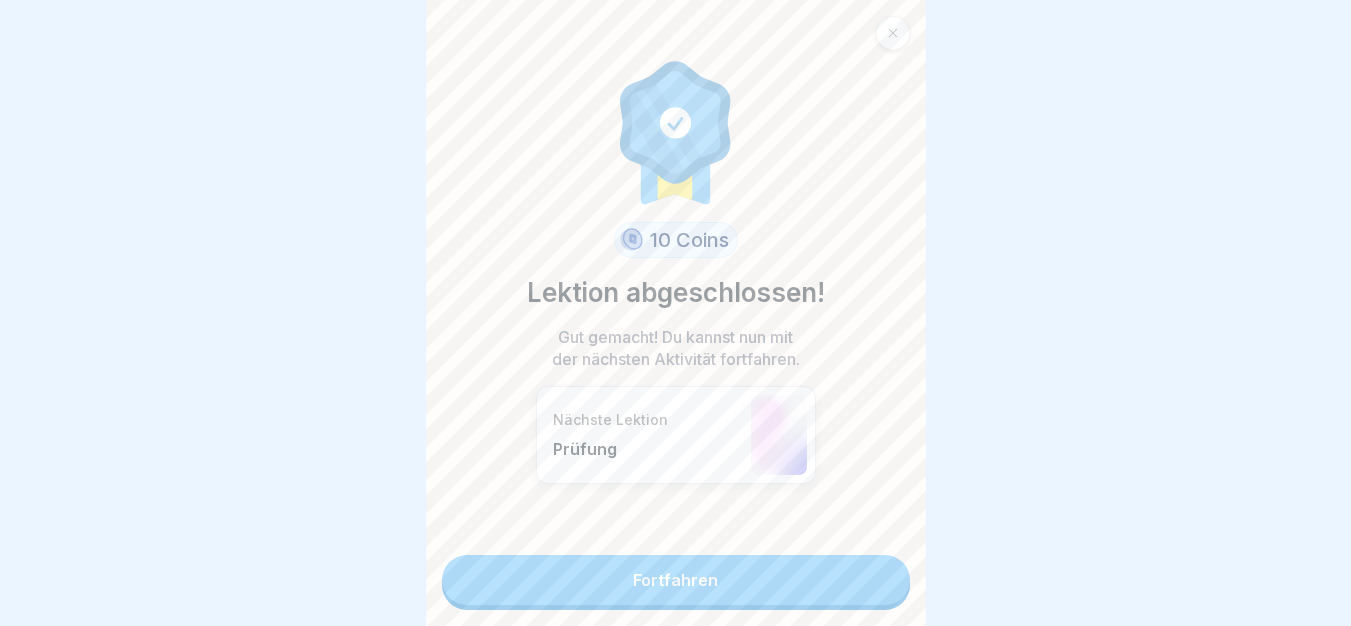 click on "Fortfahren" at bounding box center [676, 580] 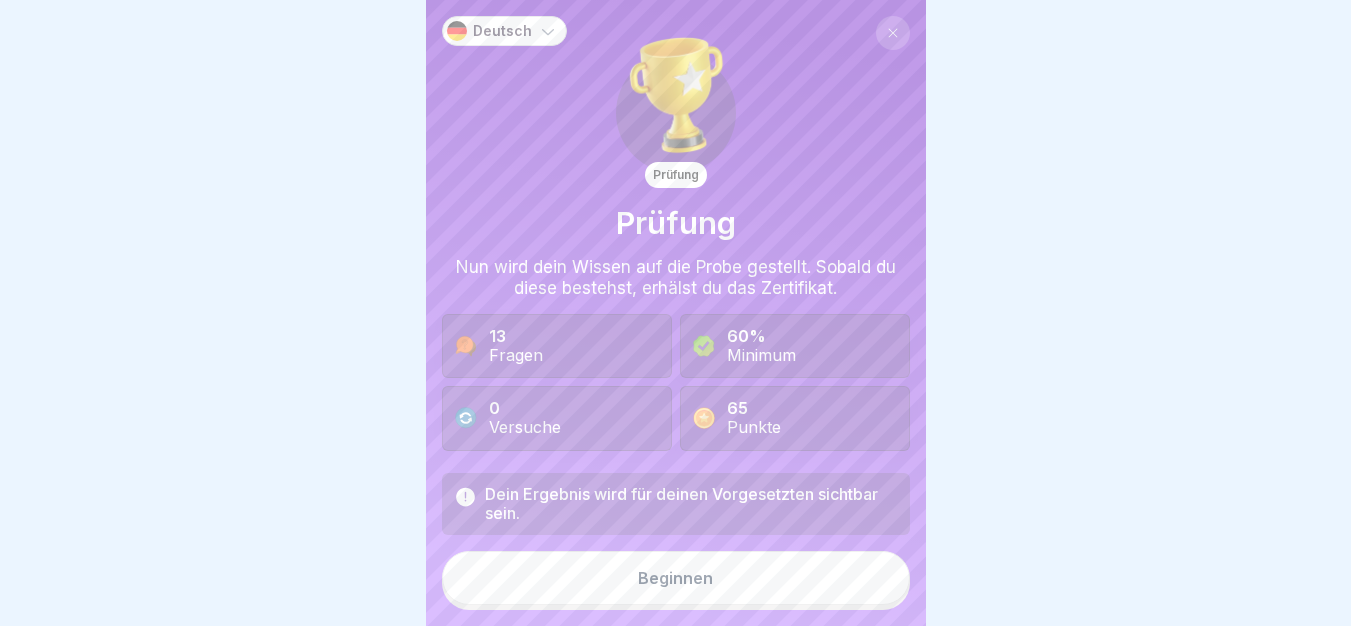 click on "Beginnen" at bounding box center [676, 578] 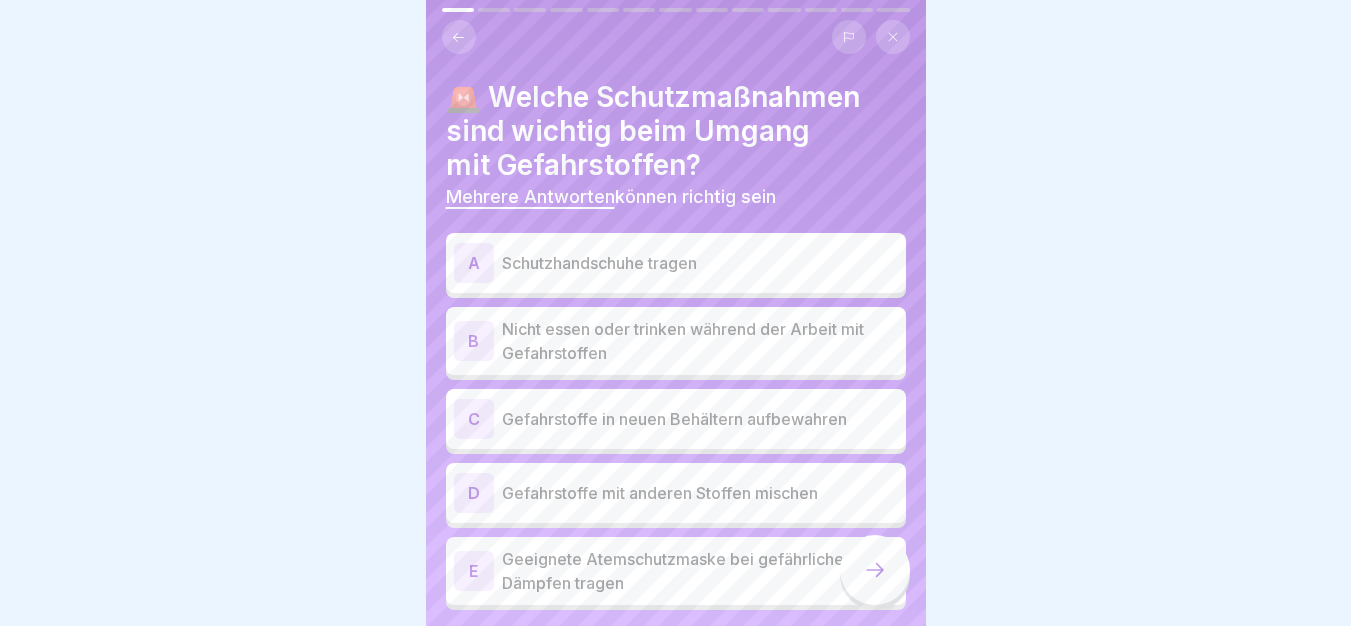 click on "Schutzhandschuhe tragen" at bounding box center [700, 263] 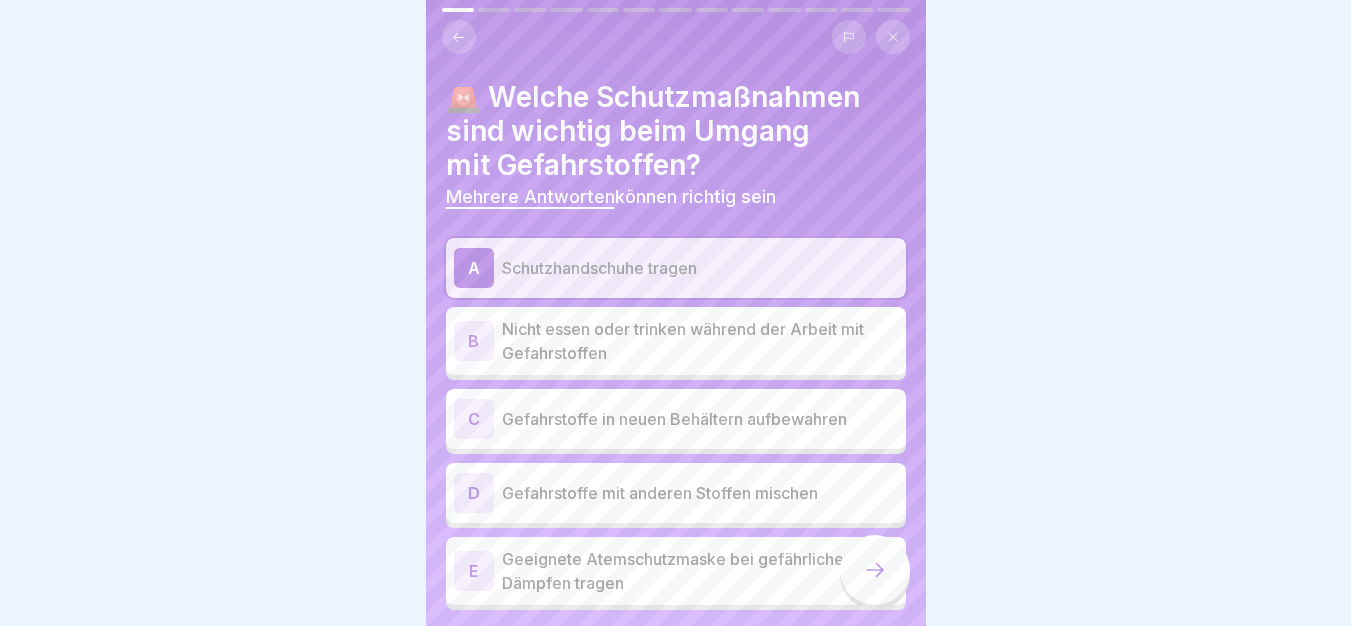 click on "Nicht essen oder trinken während der Arbeit mit Gefahrstoffen" at bounding box center [700, 341] 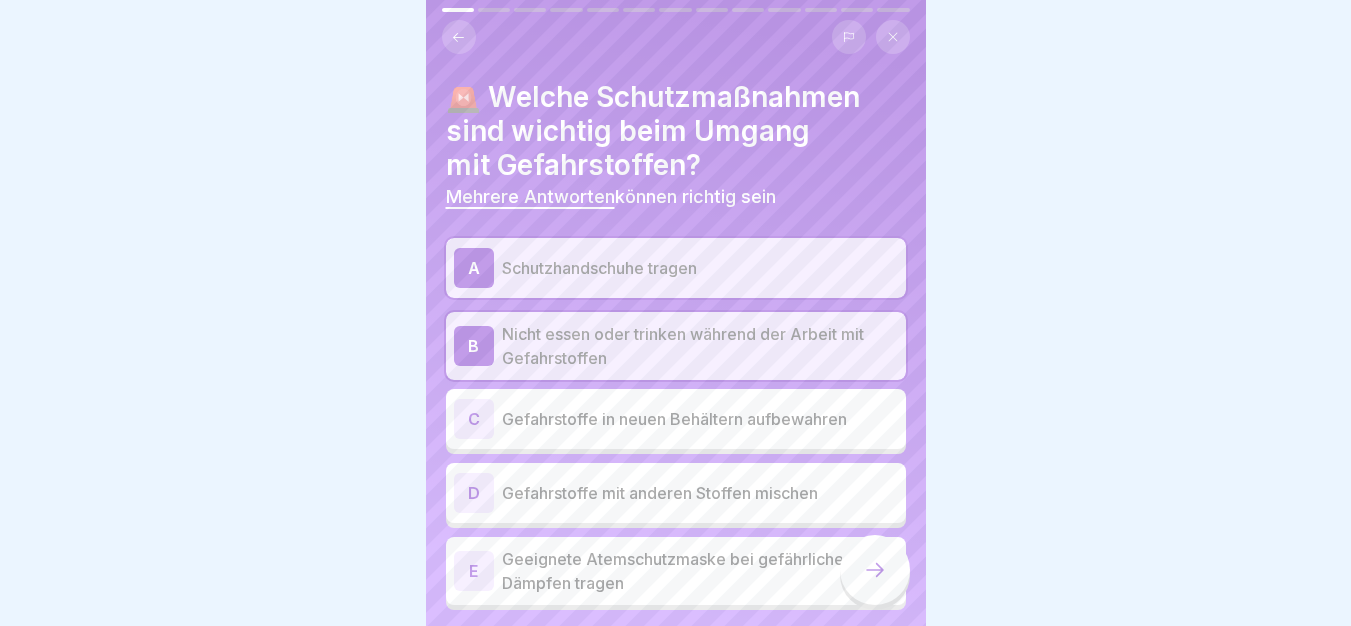 click on "Nicht essen oder trinken während der Arbeit mit Gefahrstoffen" at bounding box center [700, 346] 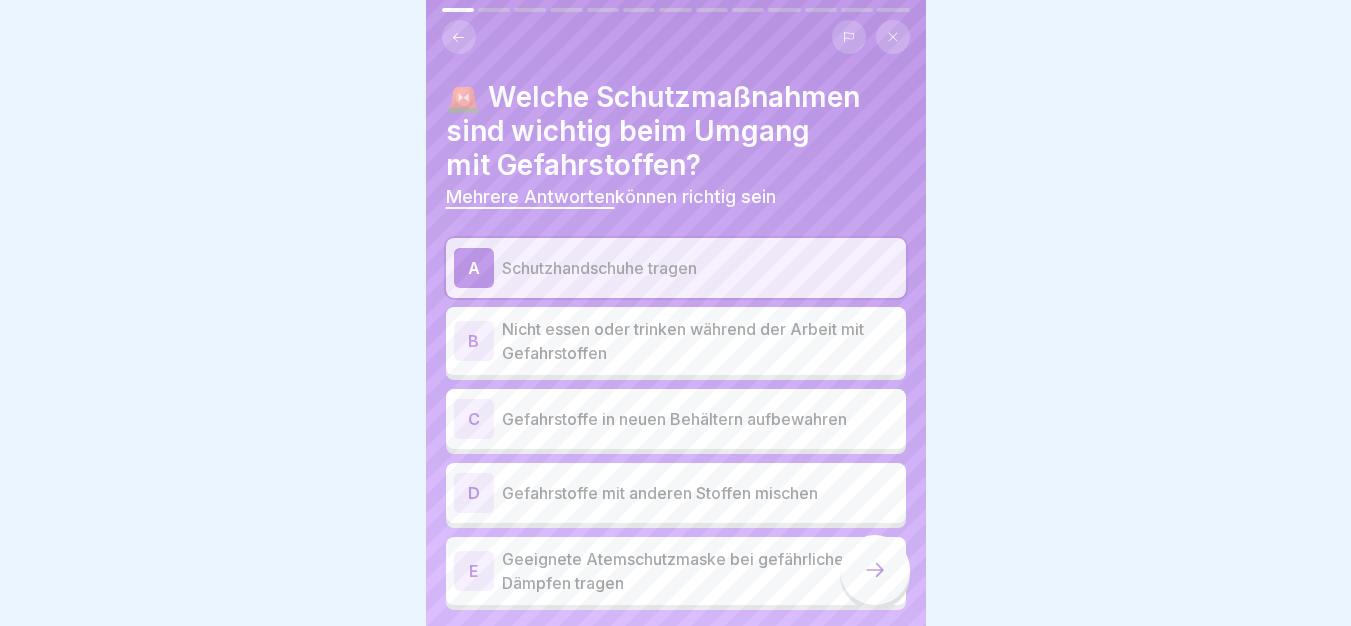 click on "C Gefahrstoffe in neuen Behältern aufbewahren" at bounding box center [676, 419] 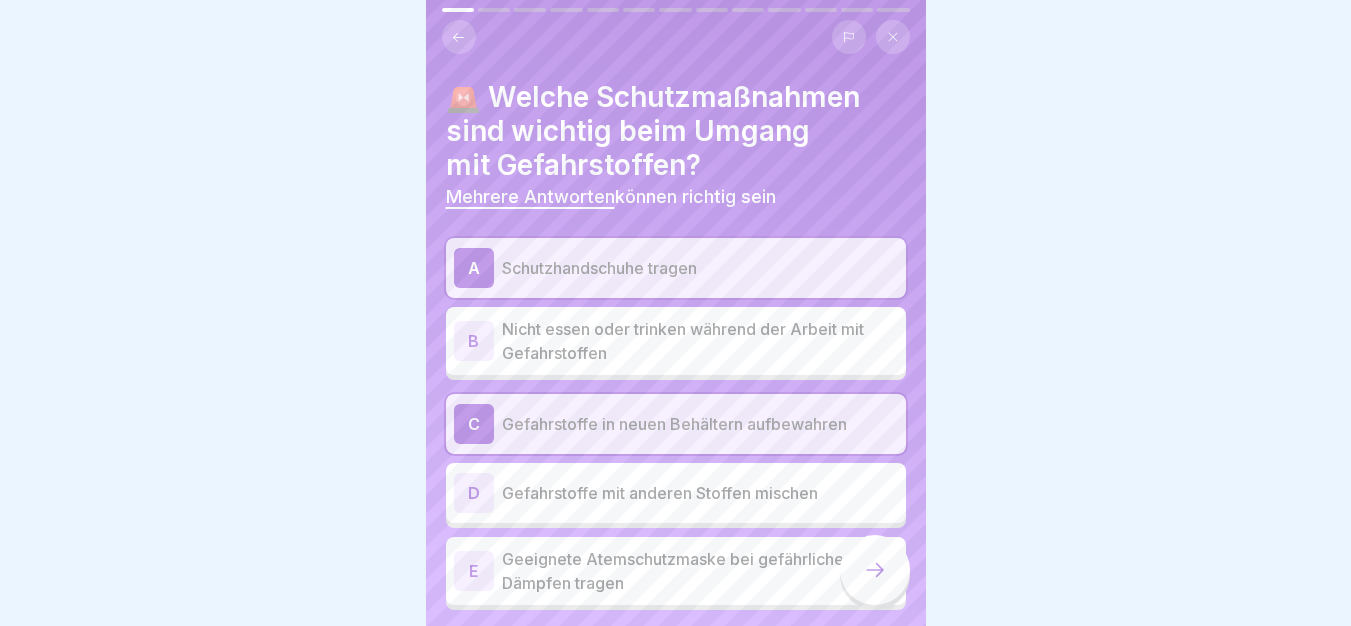 click on "B Nicht essen oder trinken während der Arbeit mit Gefahrstoffen" at bounding box center (676, 341) 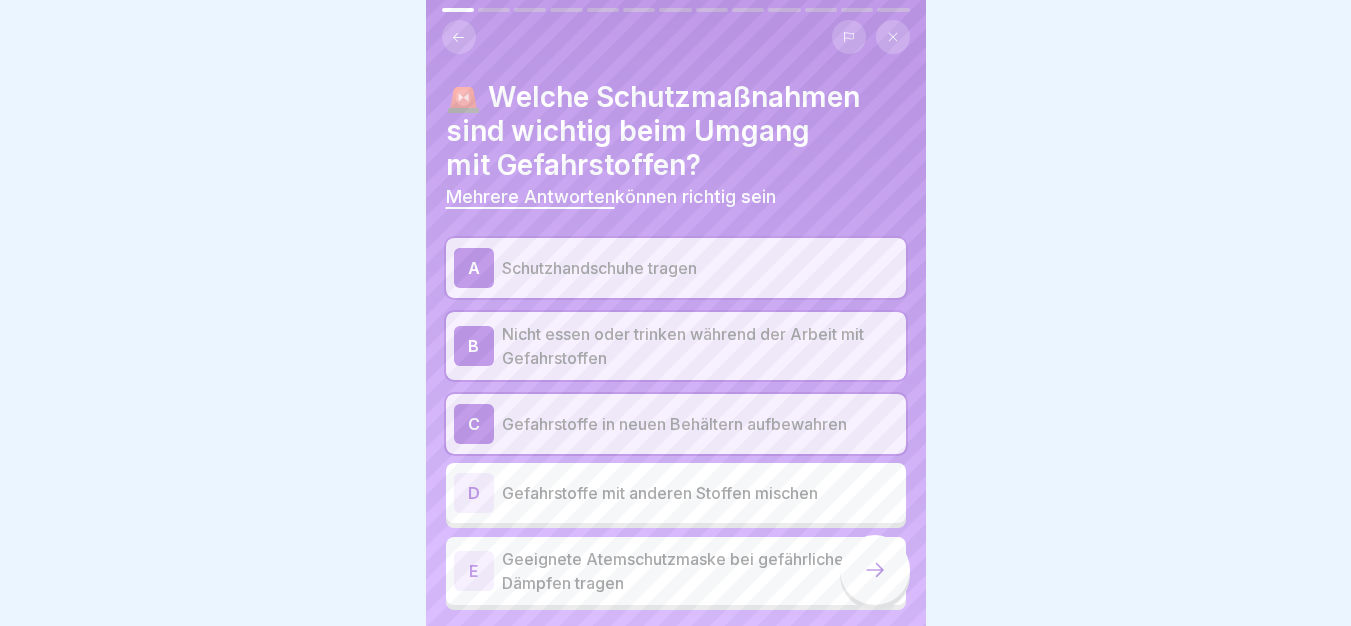 click on "D Gefahrstoffe mit anderen Stoffen mischen" at bounding box center (676, 493) 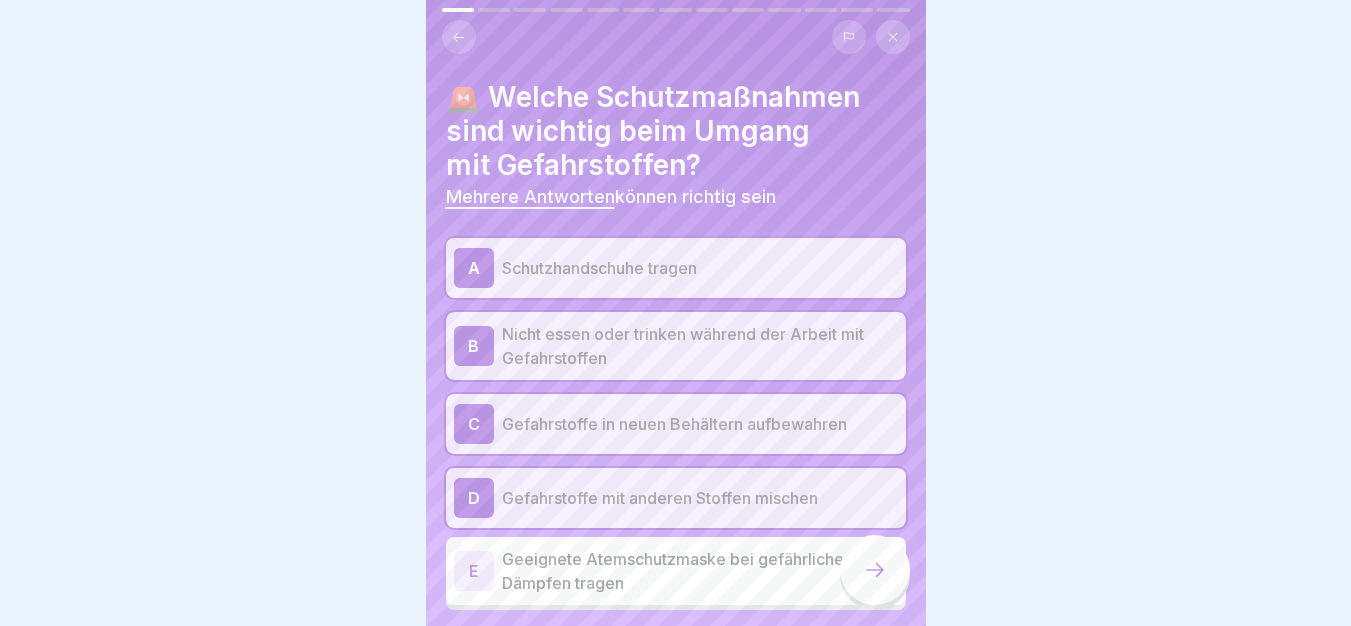 click on "Geeignete Atemschutzmaske bei gefährlichen Dämpfen tragen" at bounding box center (700, 571) 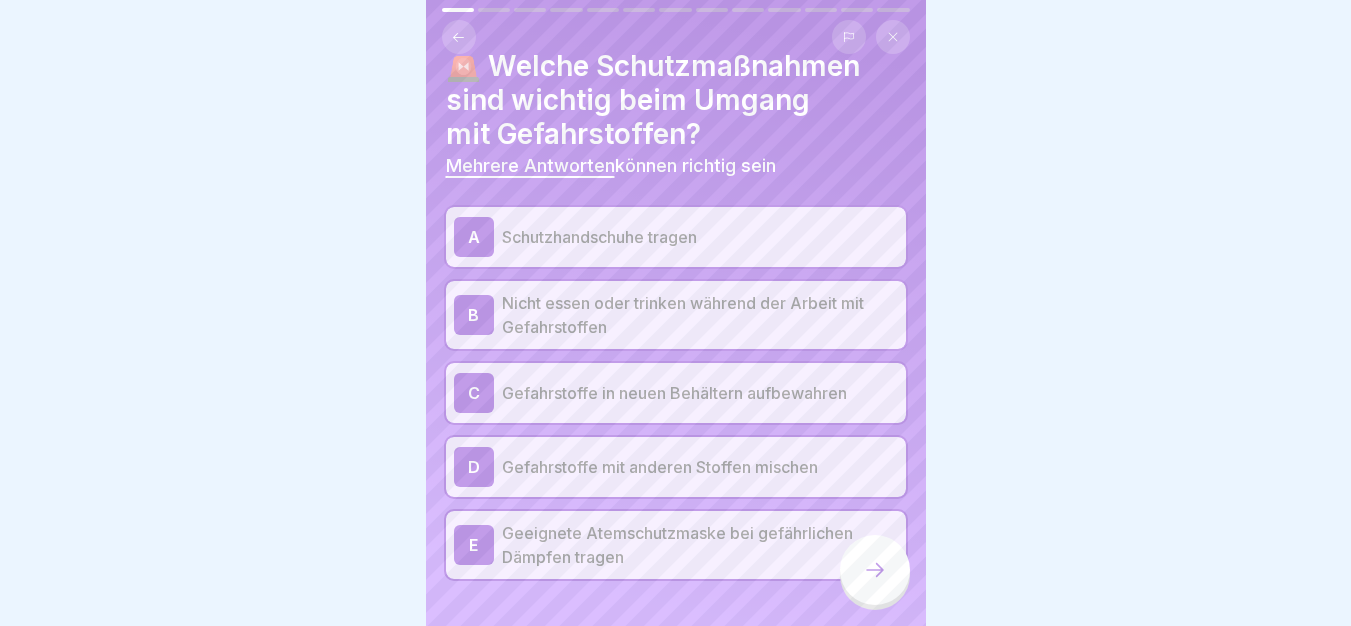 scroll, scrollTop: 64, scrollLeft: 0, axis: vertical 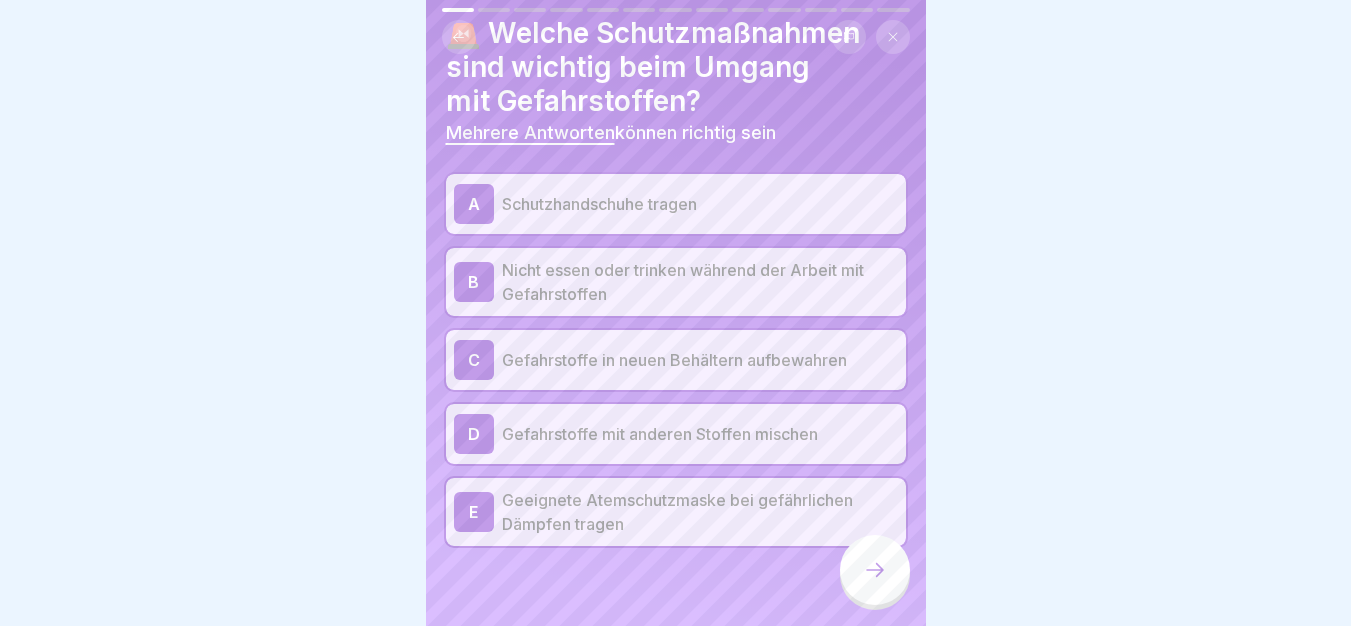 click 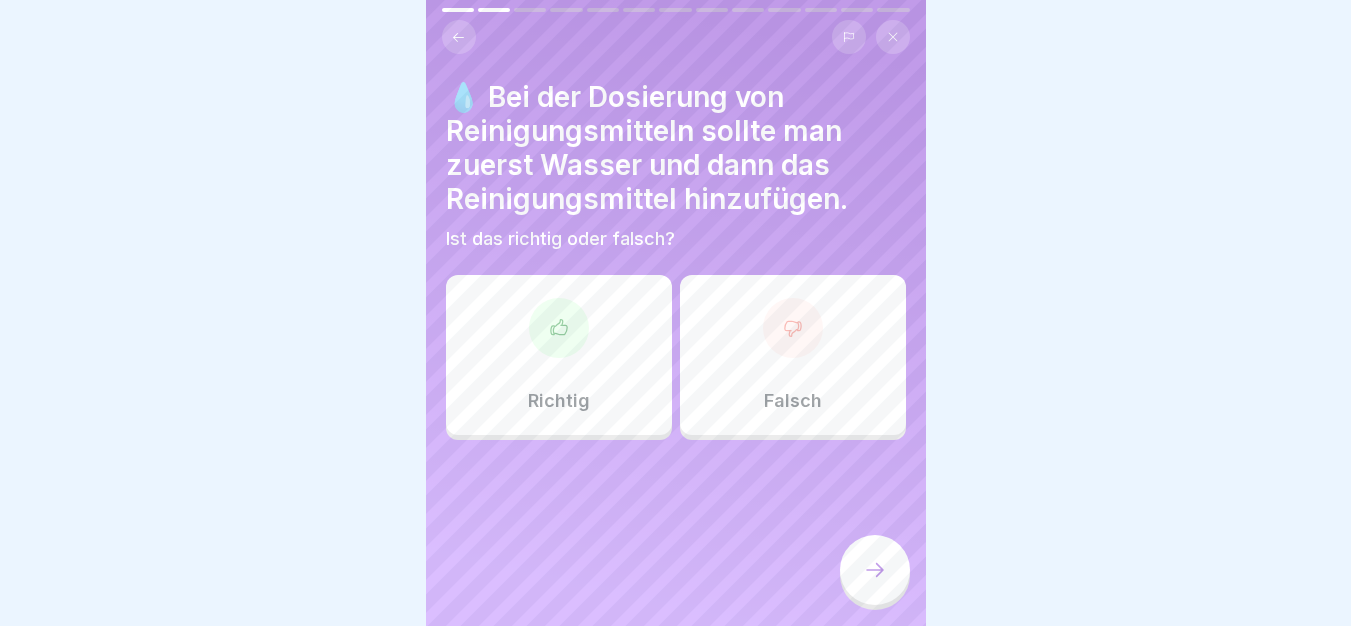 click on "Richtig" at bounding box center (559, 355) 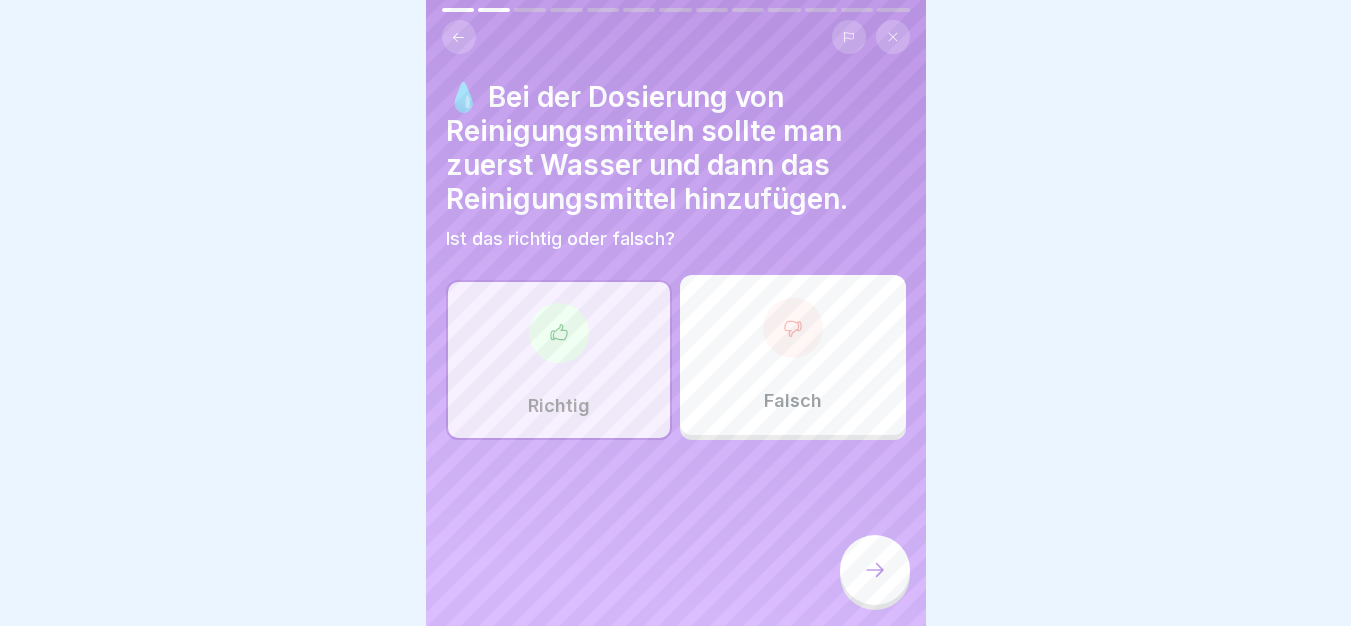 click at bounding box center [875, 570] 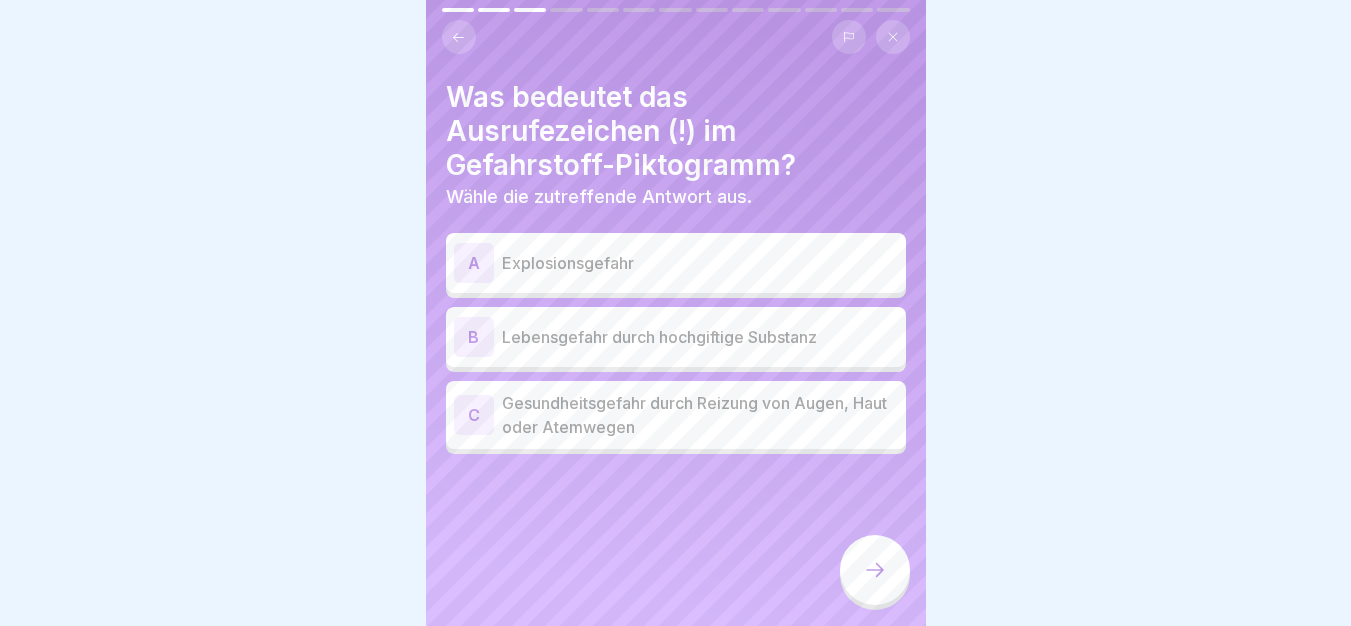 click on "Gesundheitsgefahr durch Reizung von Augen, Haut oder Atemwegen" at bounding box center [700, 415] 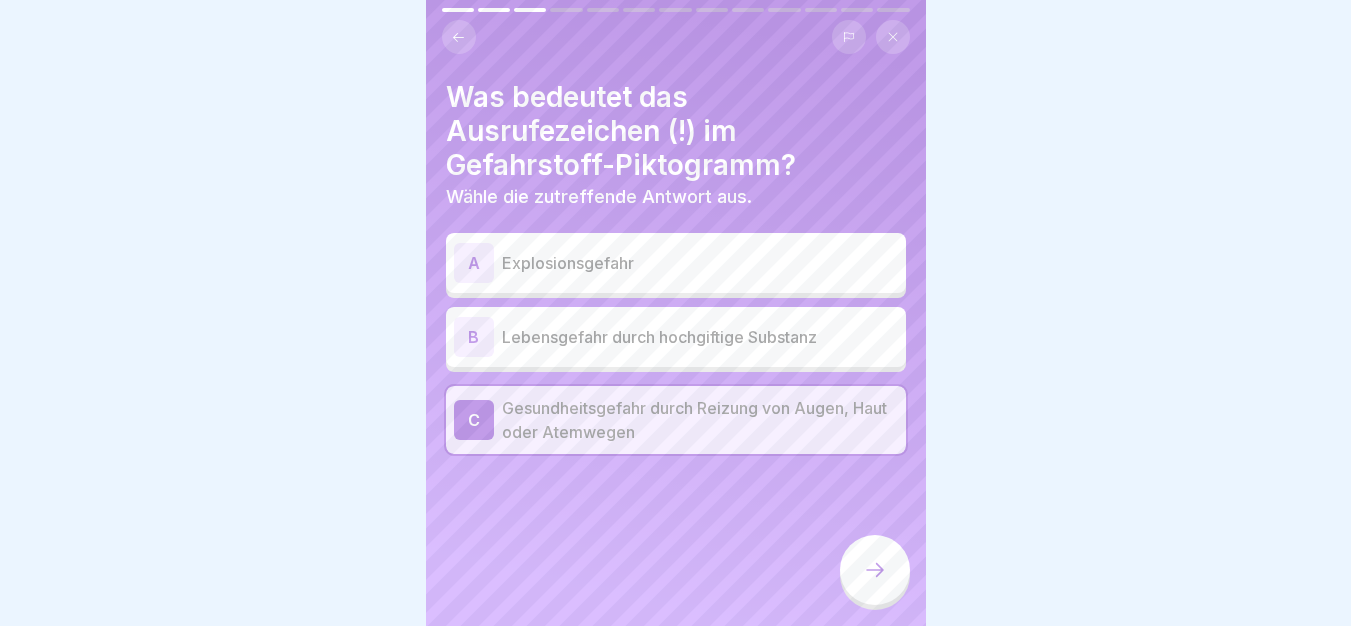 click at bounding box center [875, 570] 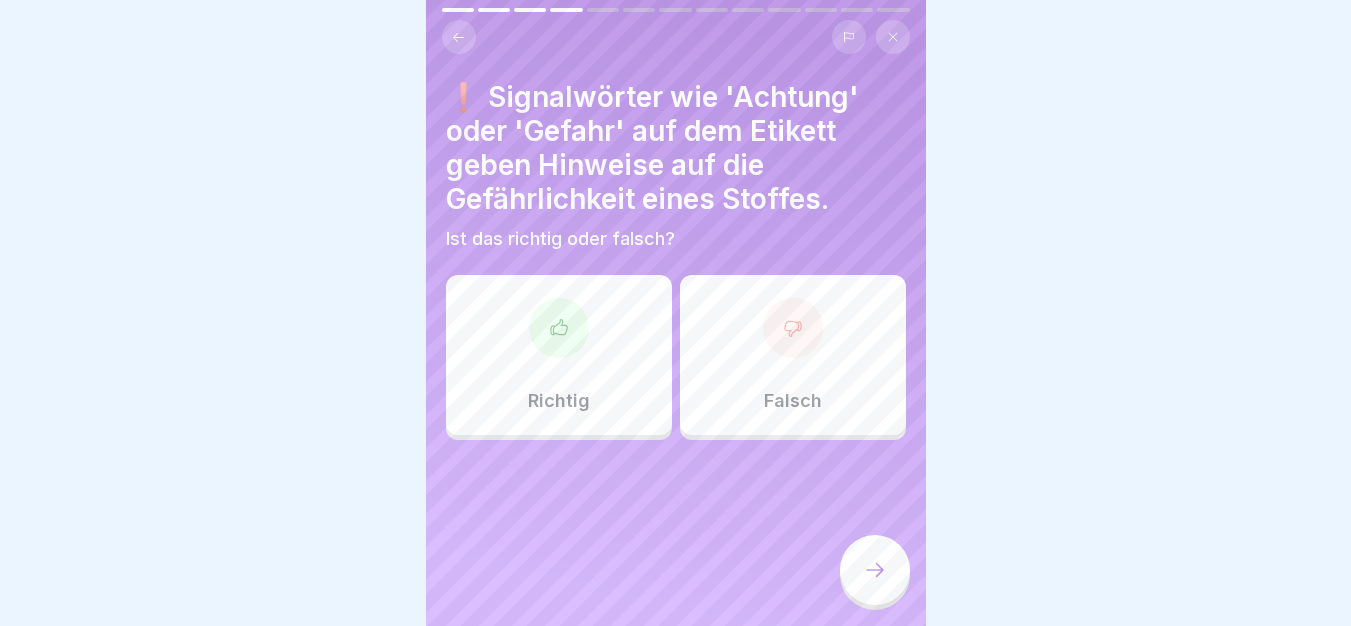 click on "Richtig" at bounding box center (559, 355) 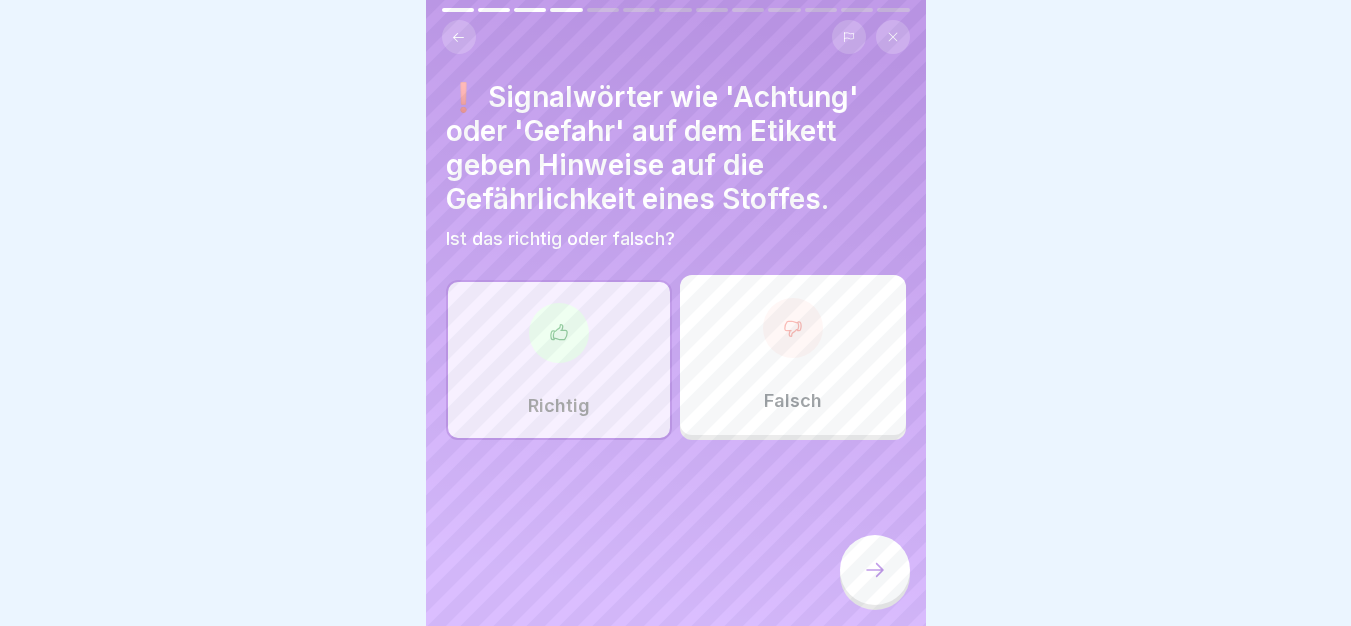 click at bounding box center [875, 570] 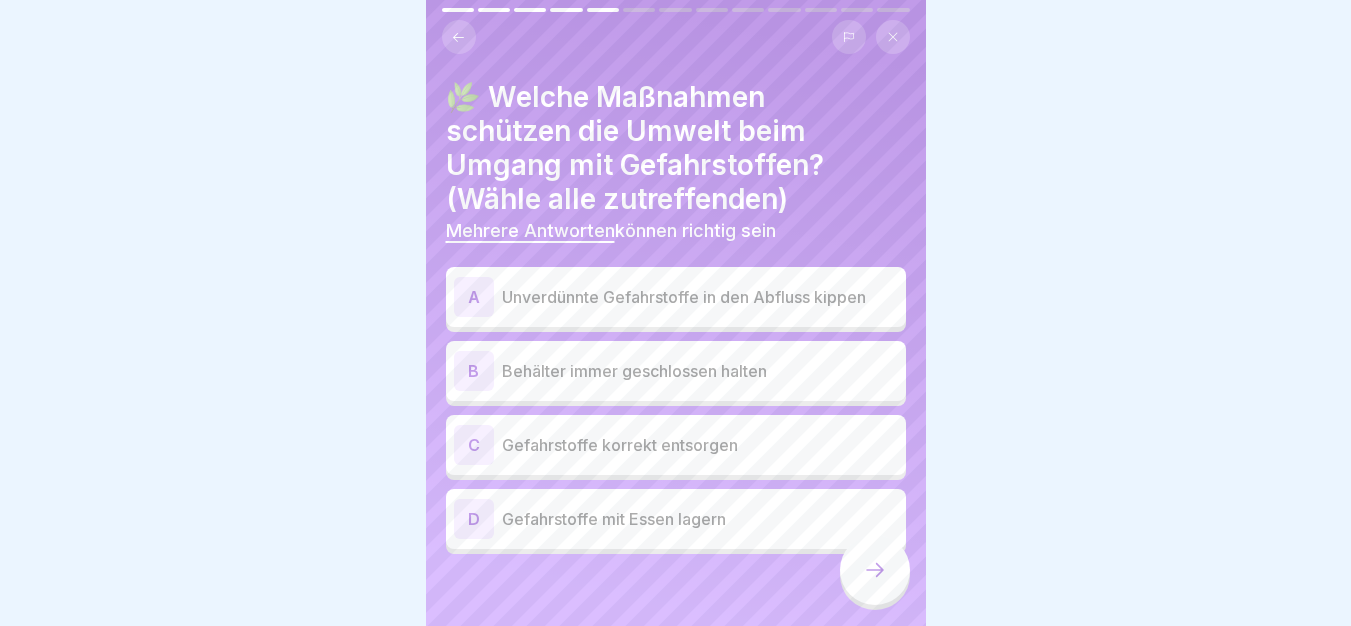 click on "Behälter immer geschlossen halten" at bounding box center [700, 371] 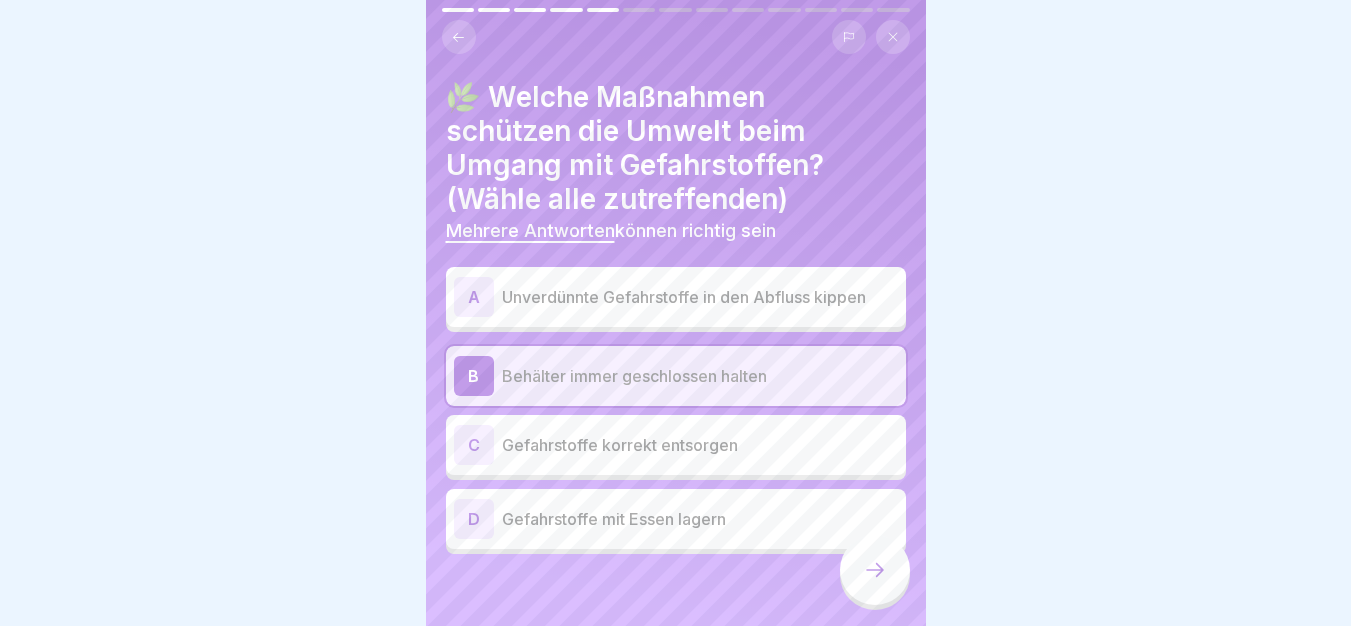 click on "Gefahrstoffe korrekt entsorgen" at bounding box center (700, 445) 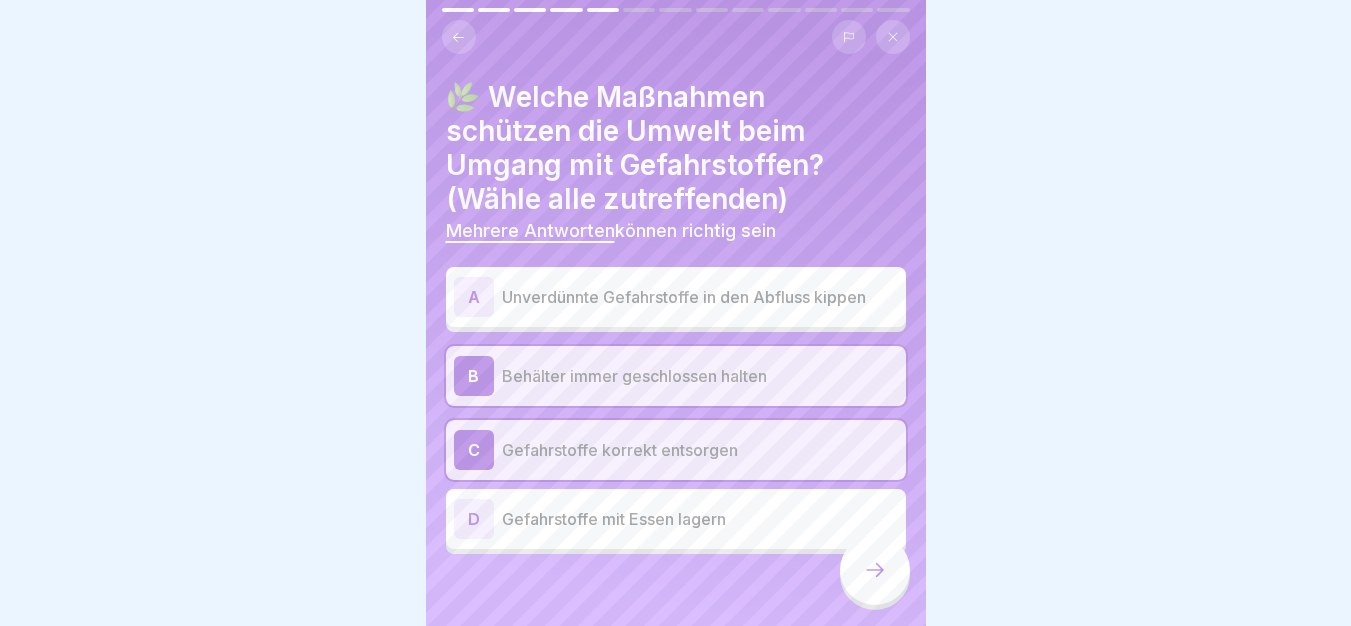 click 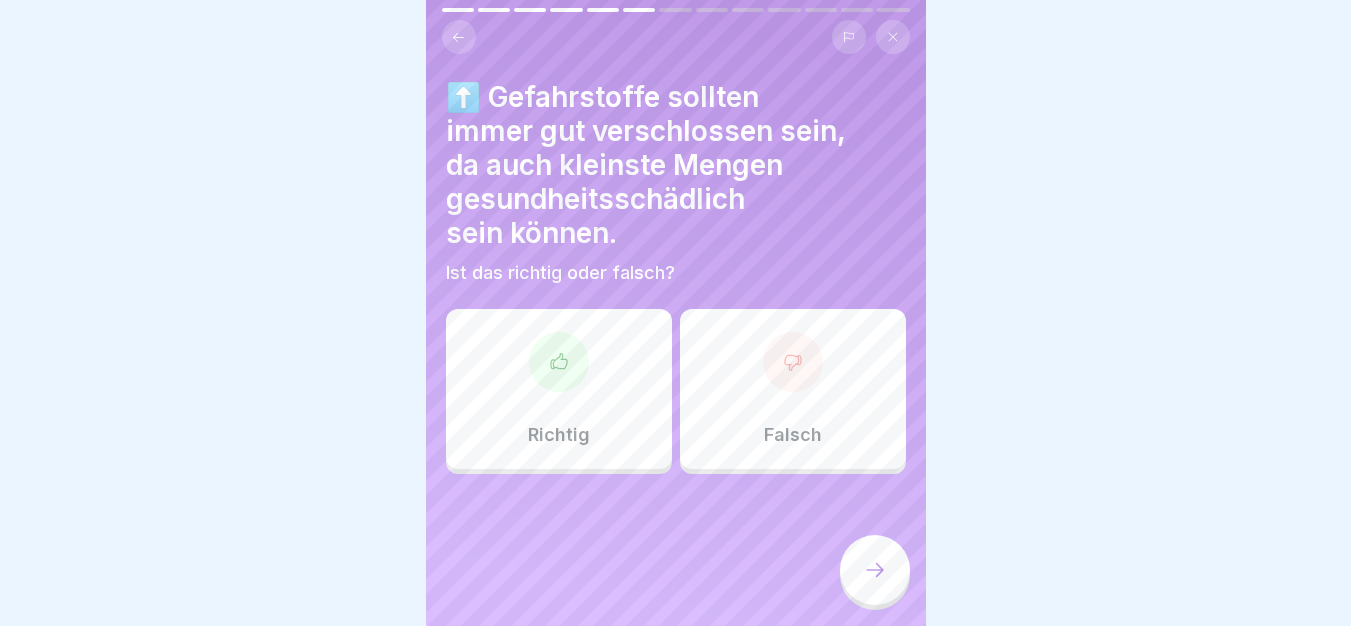 click on "Richtig" at bounding box center (559, 389) 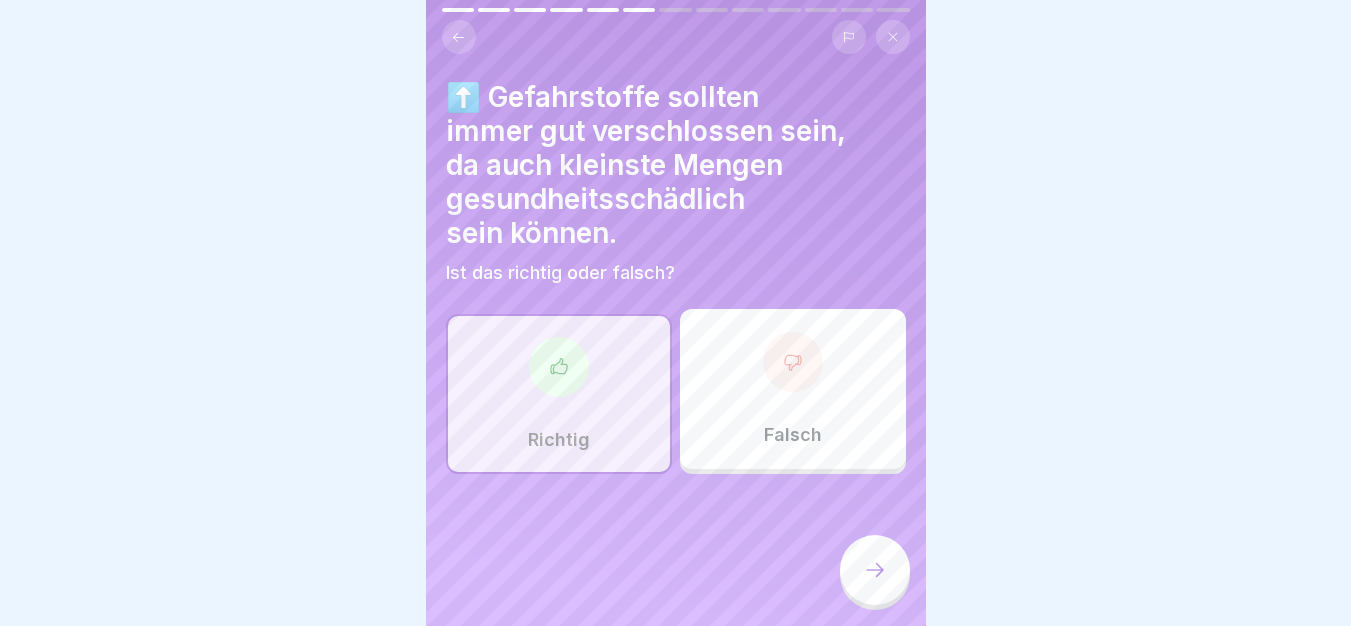 click at bounding box center (875, 570) 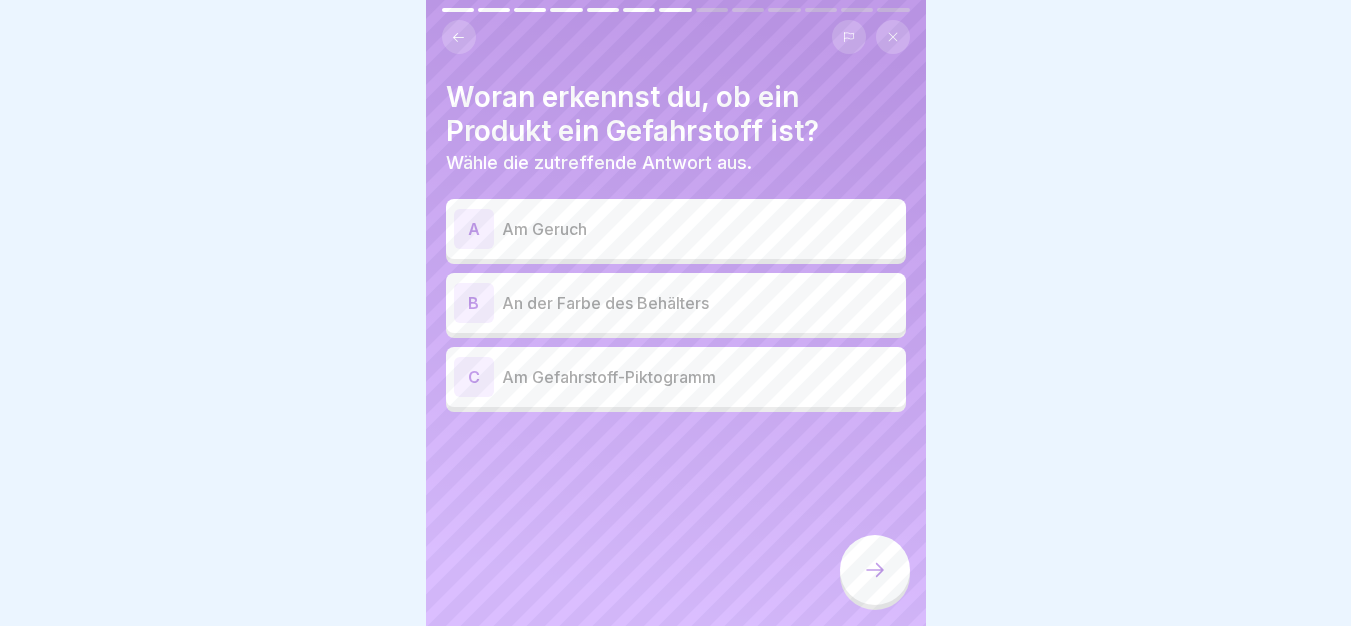click on "C Am Gefahrstoff-Piktogramm" at bounding box center [676, 377] 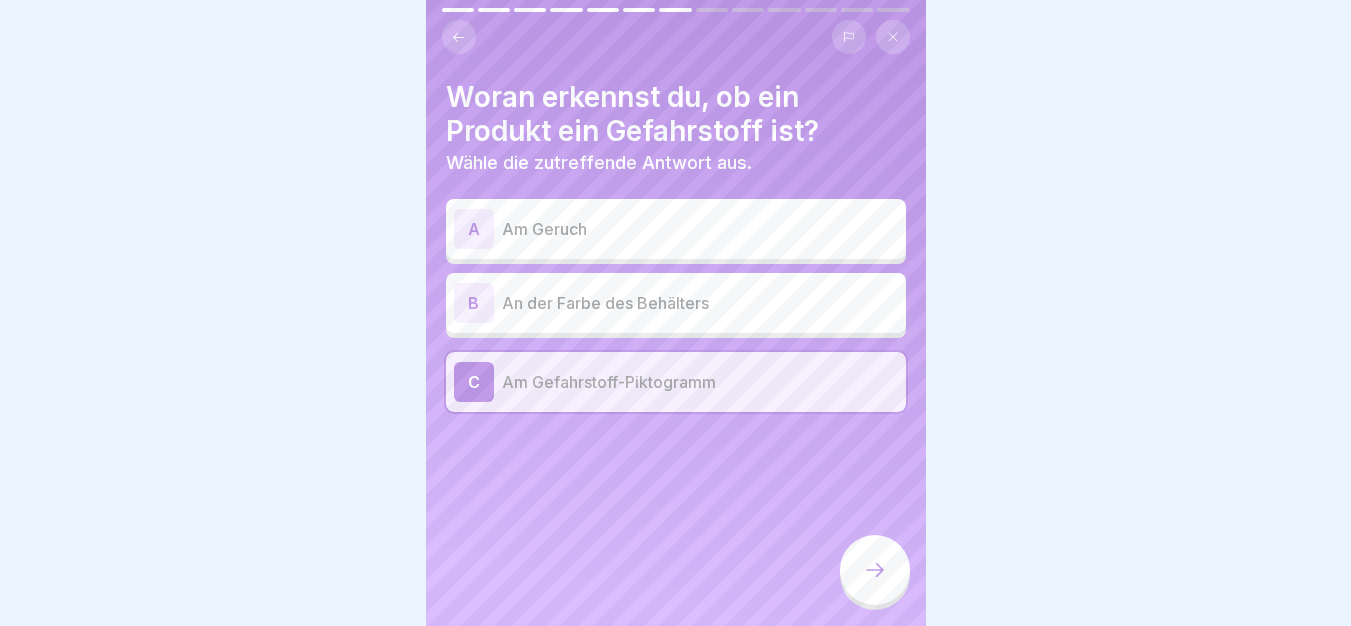 click at bounding box center (875, 570) 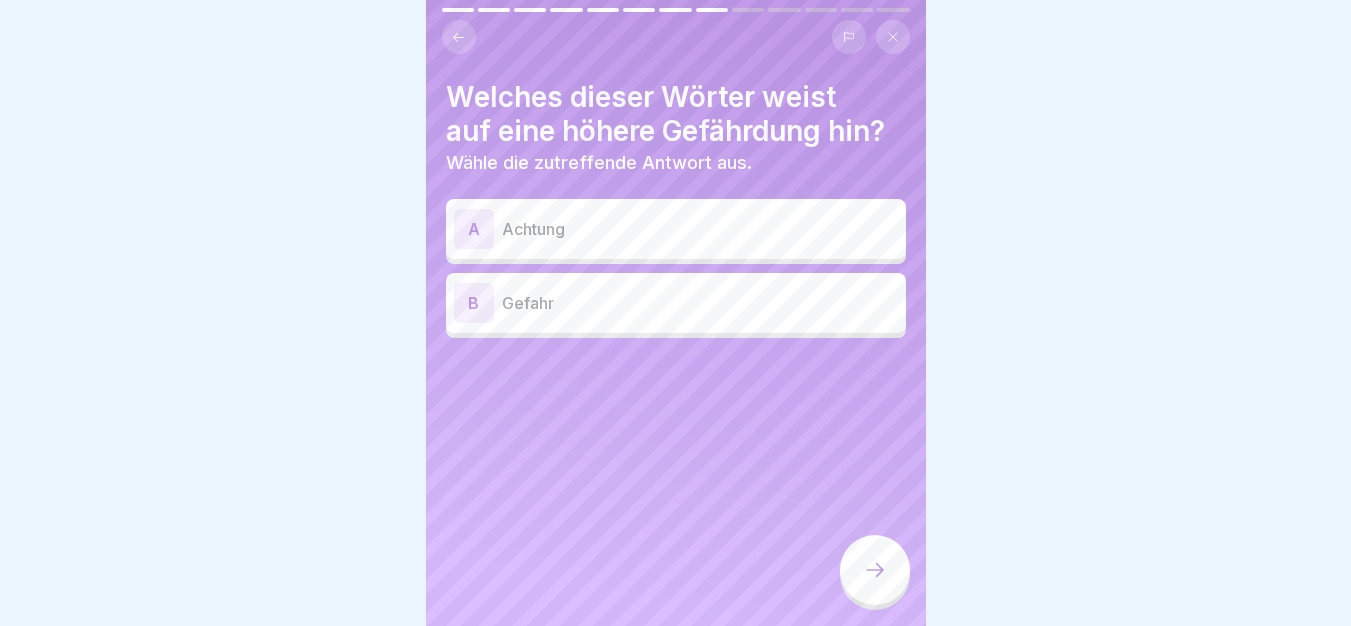 click on "Gefahr" at bounding box center [700, 303] 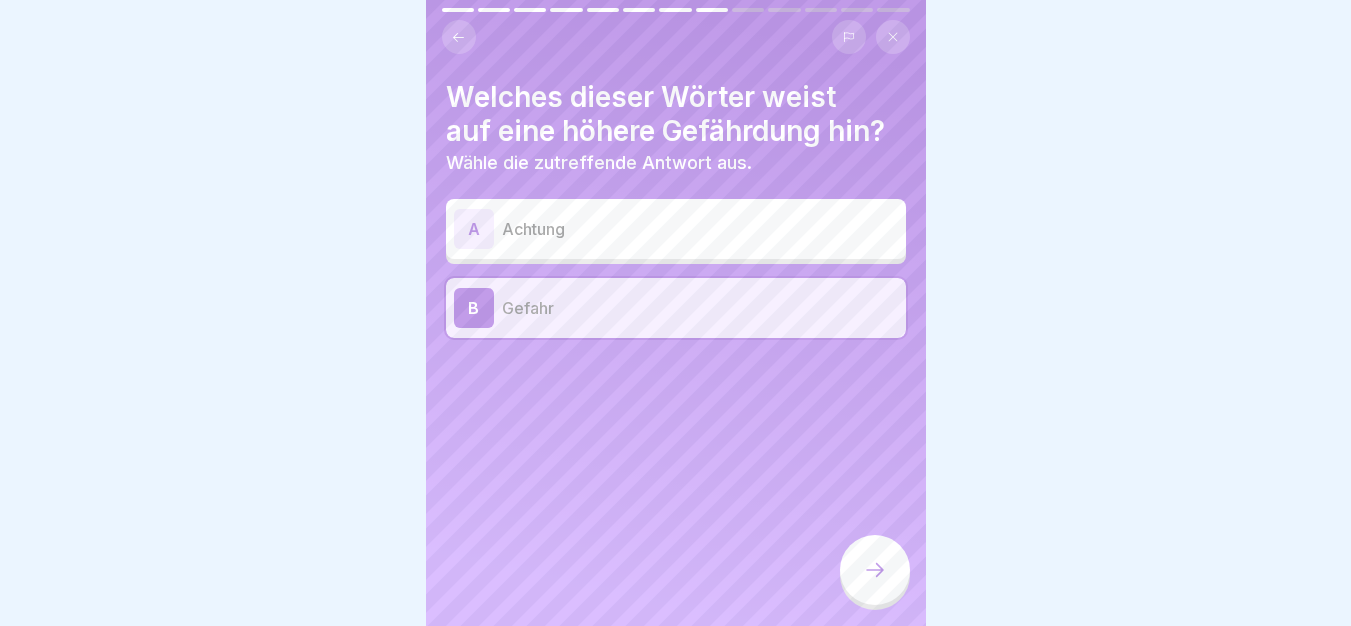 click 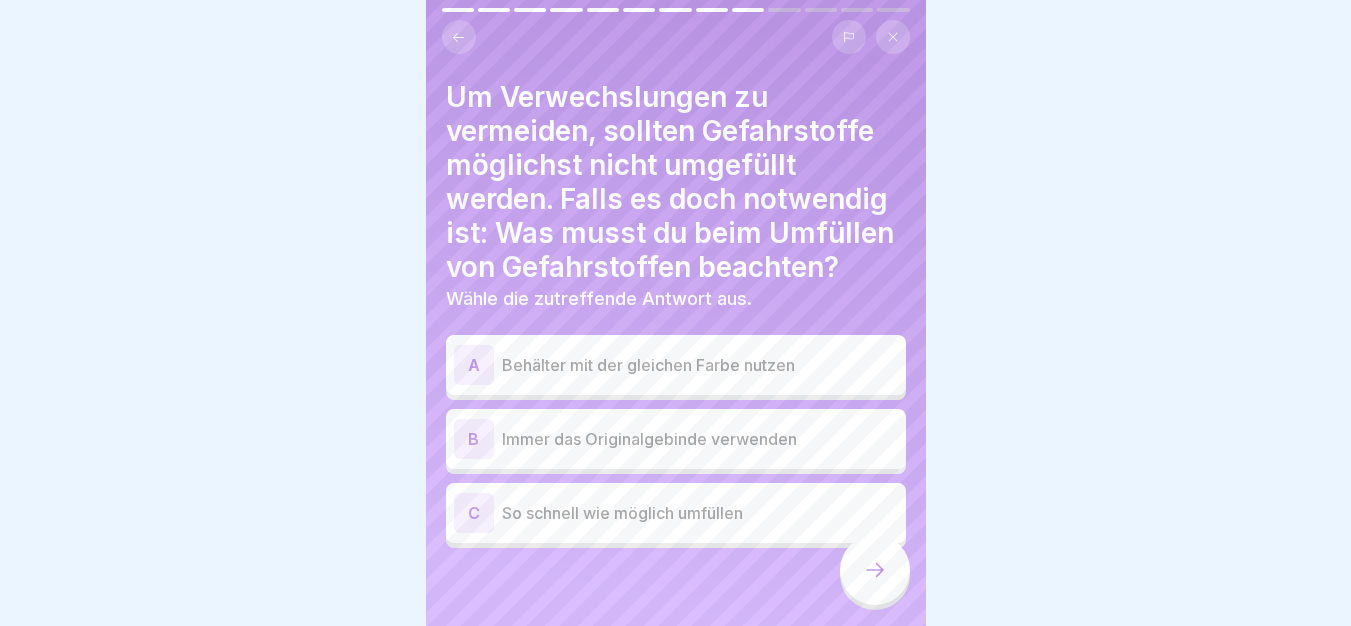 click on "Immer das Originalgebinde verwenden" at bounding box center (700, 439) 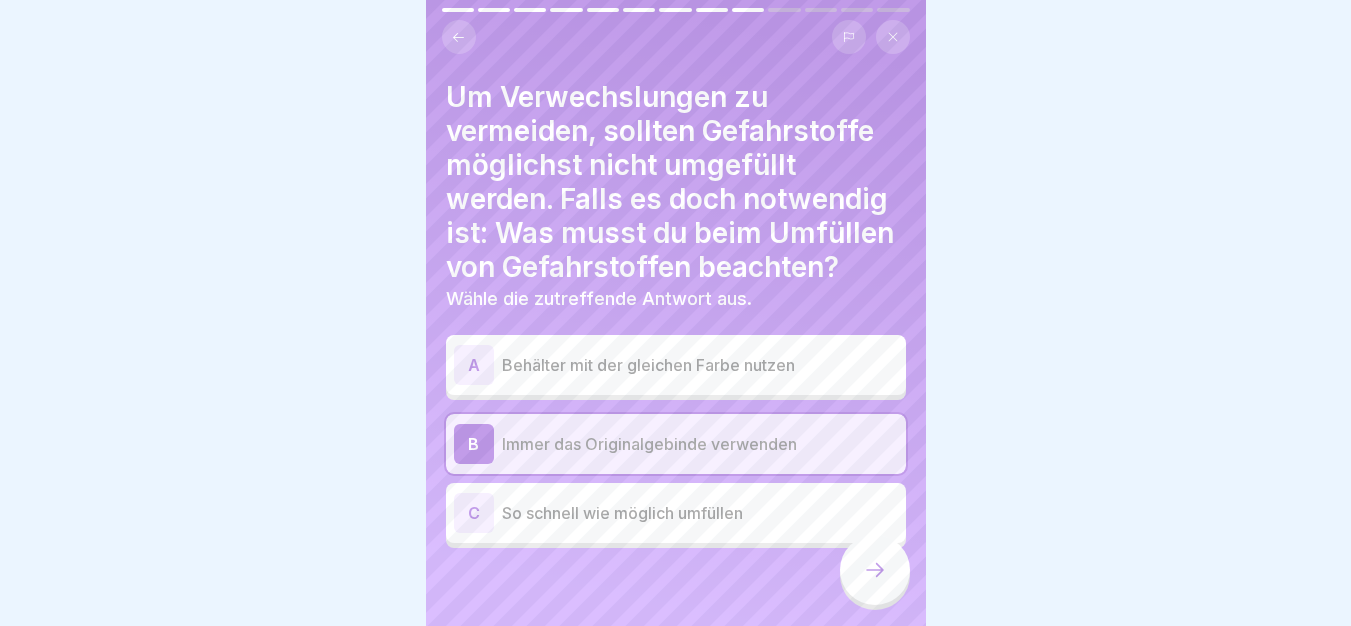 click at bounding box center [875, 570] 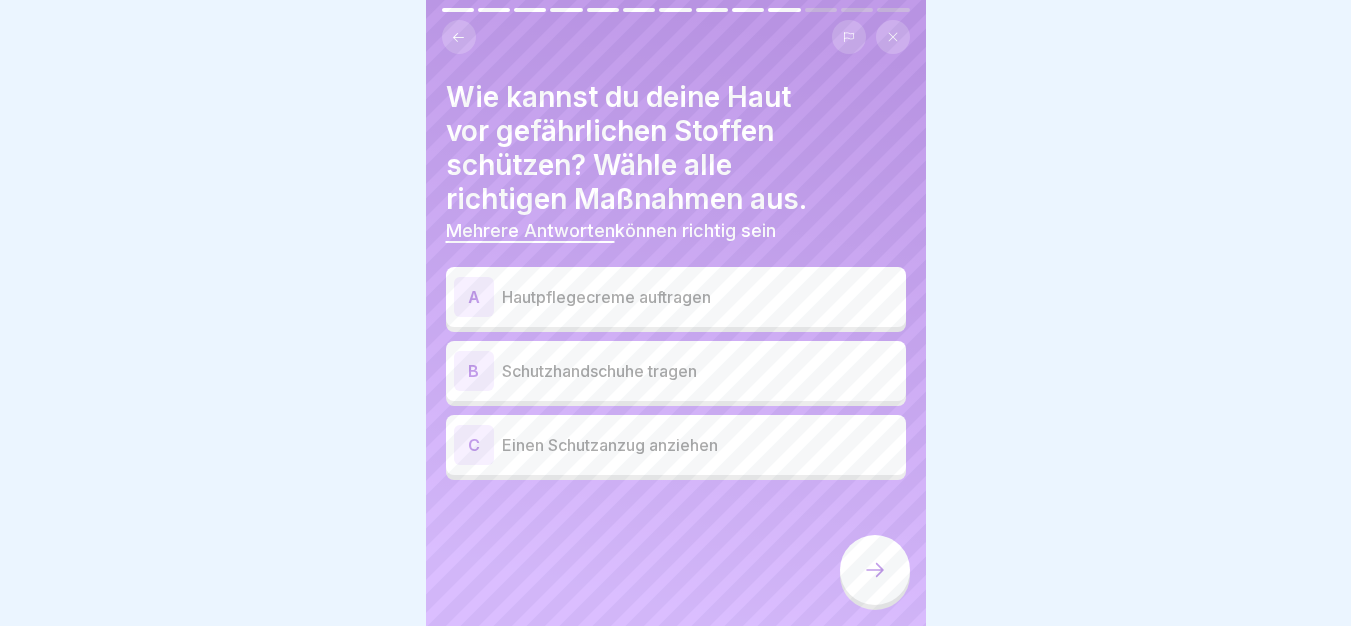 click on "B Schutzhandschuhe tragen" at bounding box center [676, 371] 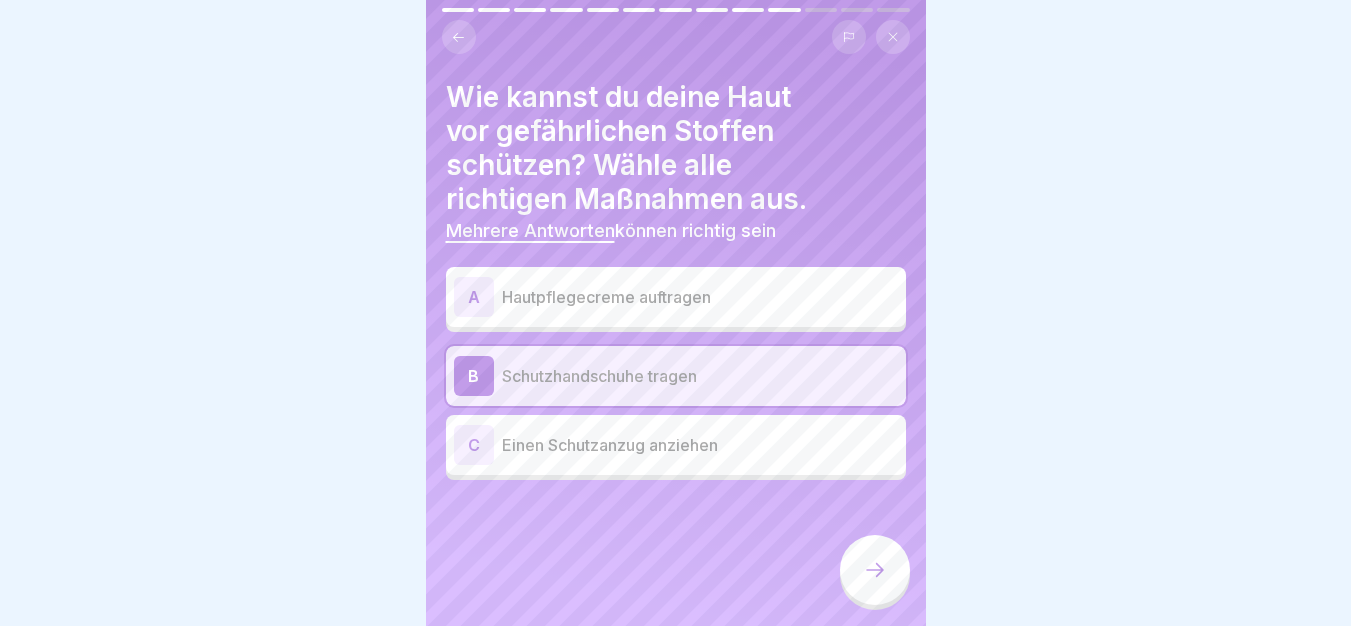 click on "Einen Schutzanzug anziehen" at bounding box center (700, 445) 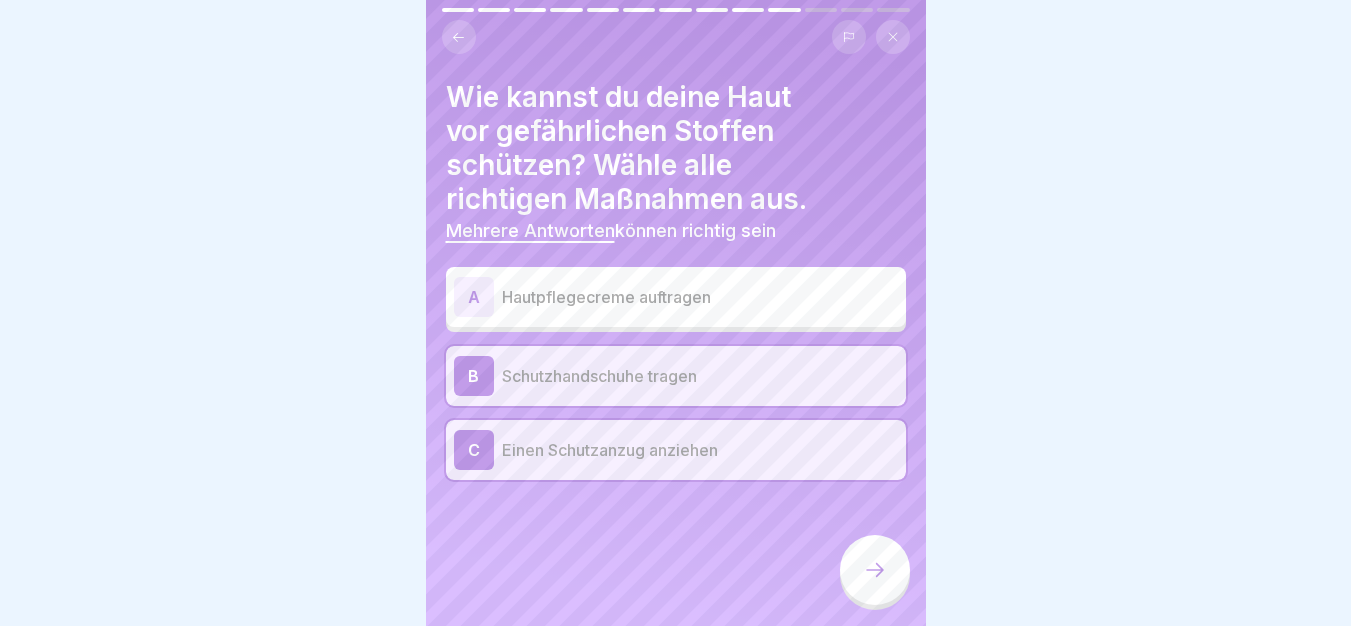 click 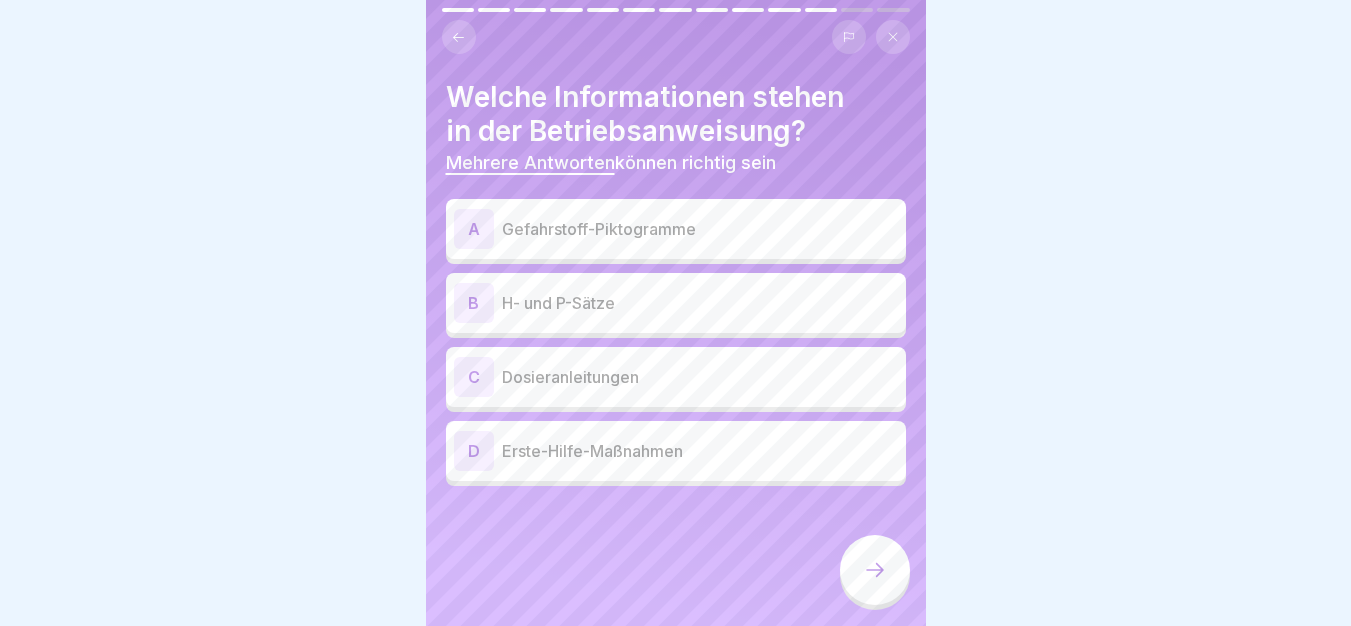 click on "A Gefahrstoff-Piktogramme" at bounding box center (676, 229) 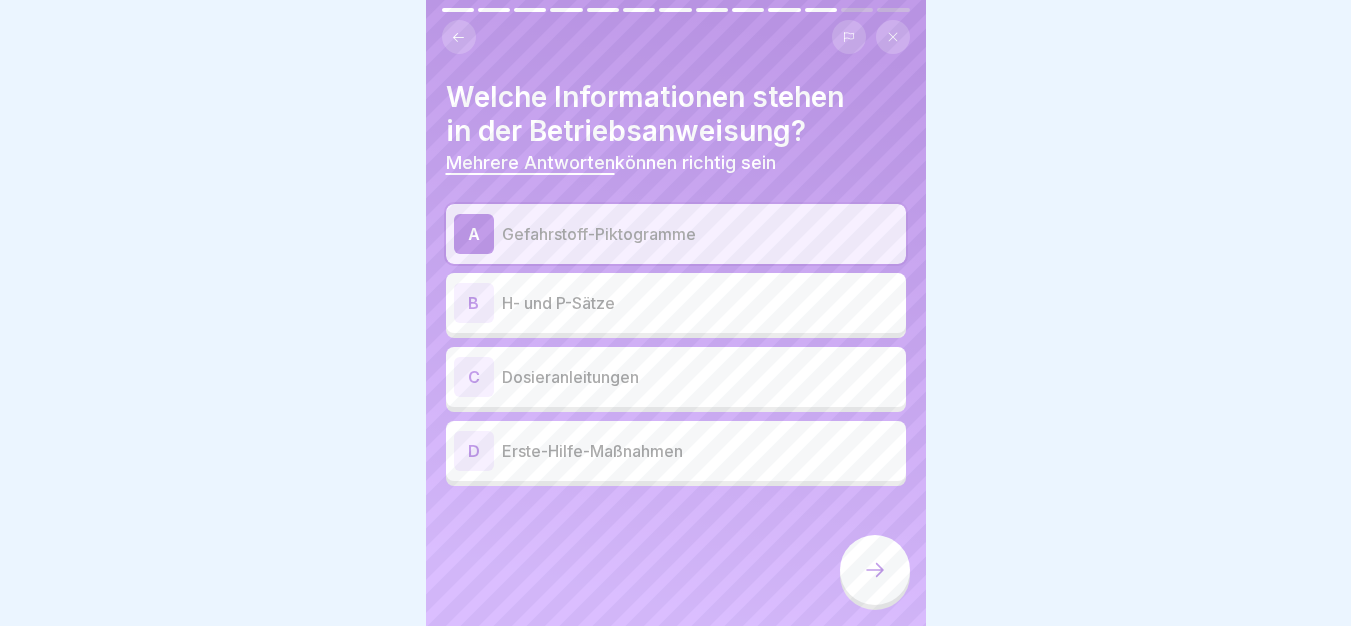 click on "H- und P-Sätze" at bounding box center [700, 303] 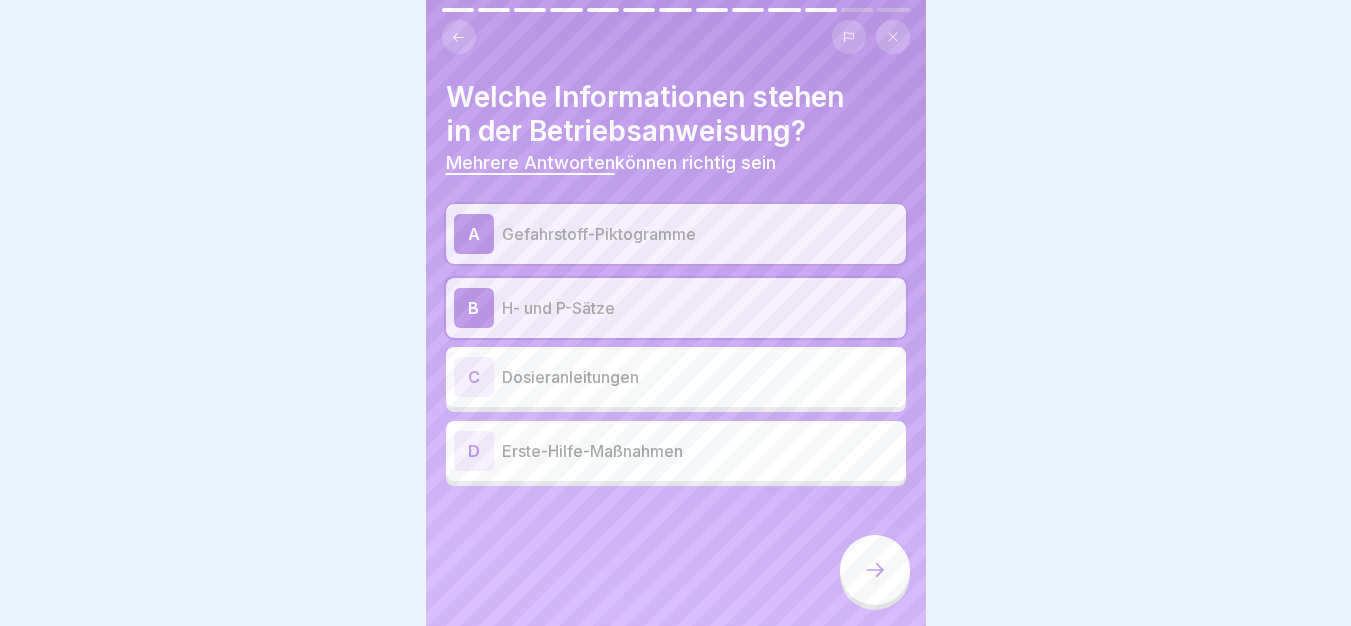 click on "D Erste-Hilfe-Maßnahmen" at bounding box center (676, 451) 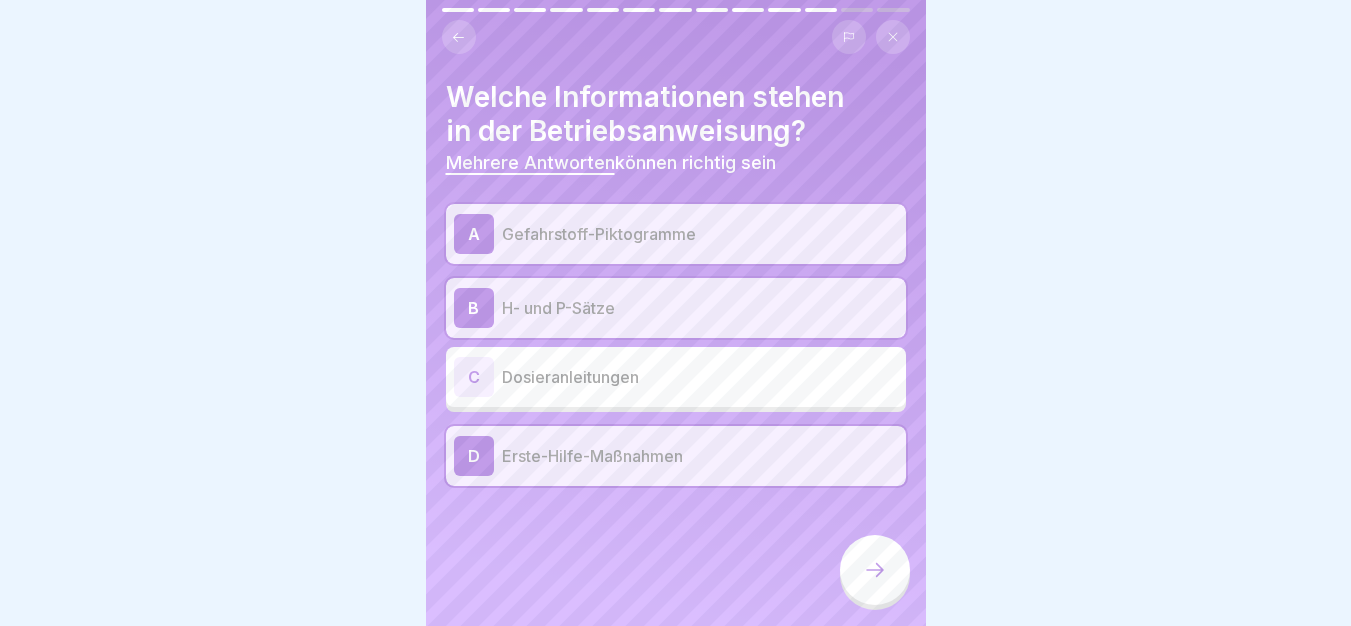 click at bounding box center (875, 570) 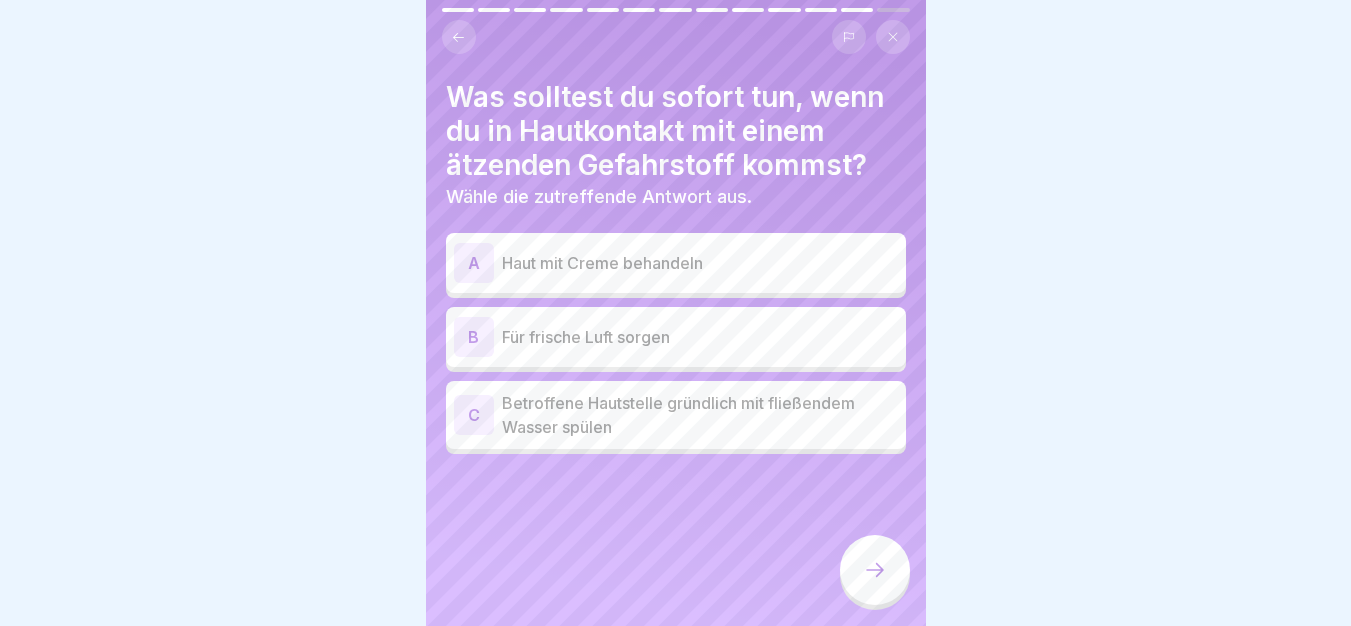 click on "Betroffene Hautstelle gründlich mit fließendem Wasser spülen" at bounding box center (700, 415) 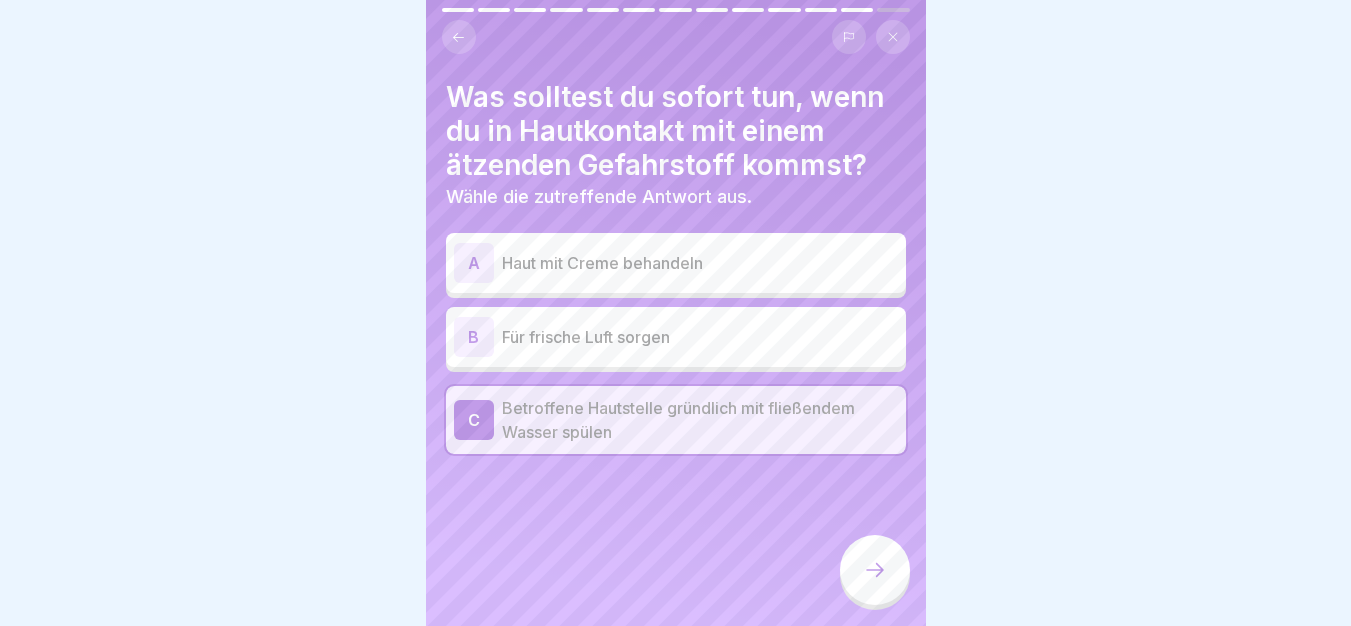 click at bounding box center (875, 570) 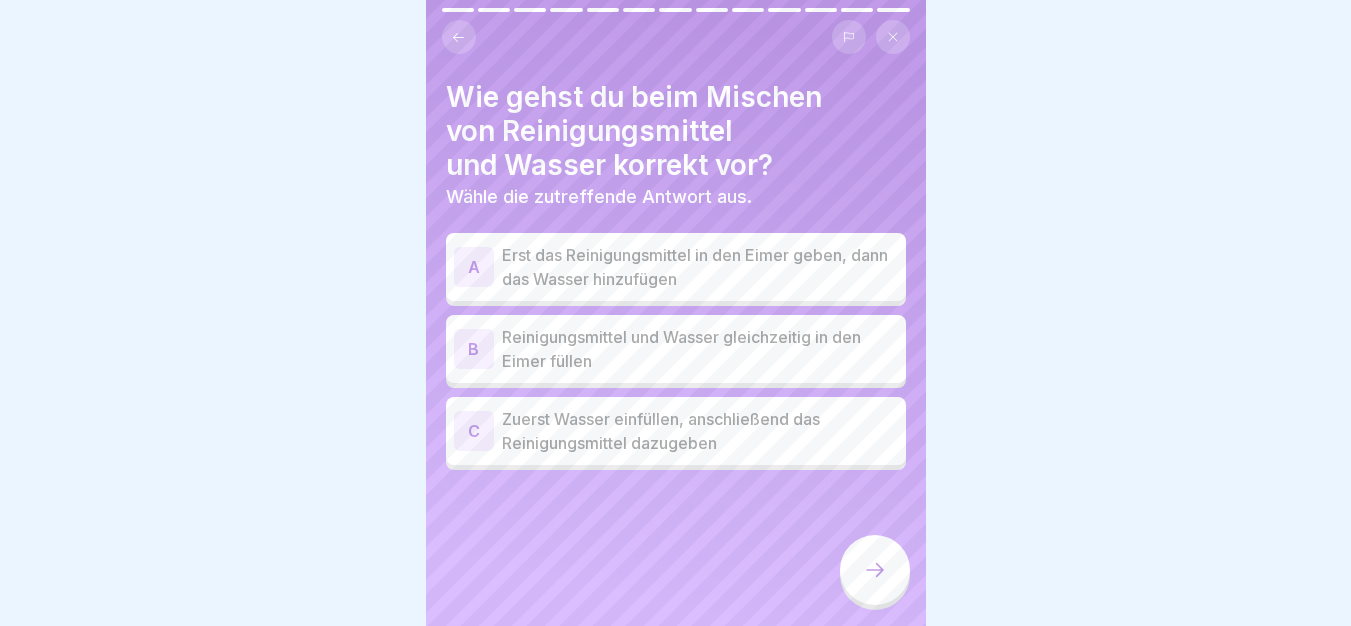 click on "Reinigungsmittel und Wasser gleichzeitig in den Eimer füllen" at bounding box center (700, 349) 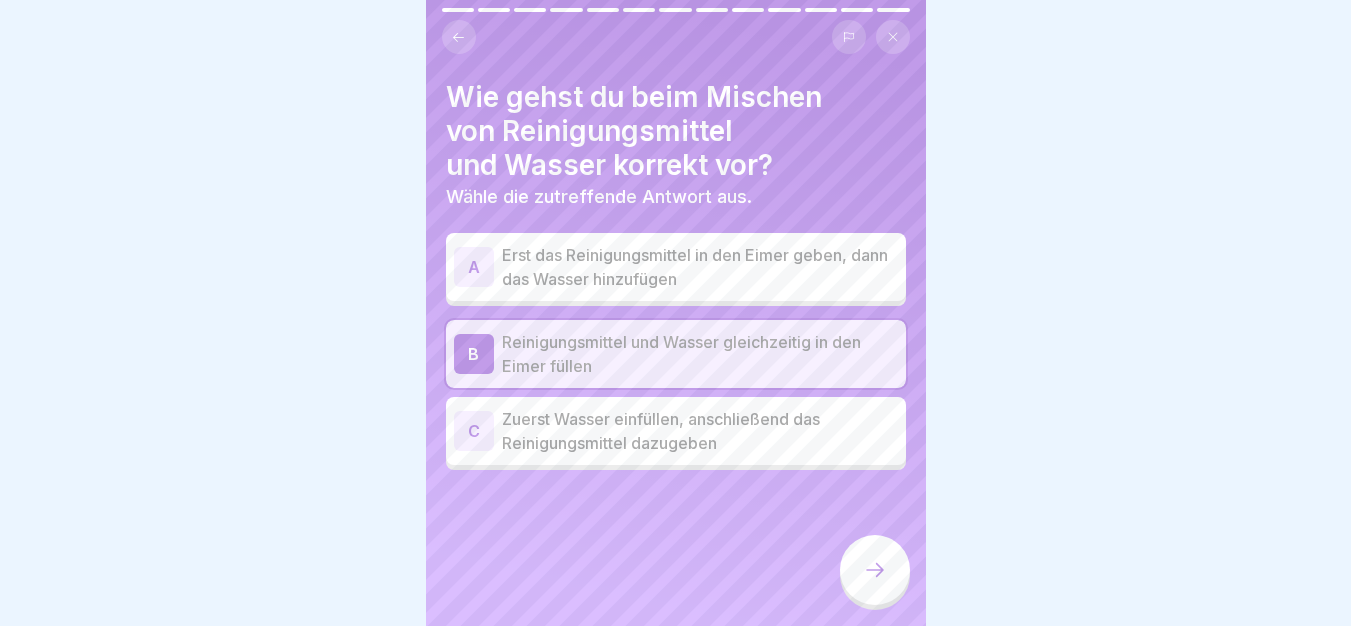 click on "Zuerst Wasser einfüllen, anschließend das Reinigungsmittel dazugeben" at bounding box center [700, 431] 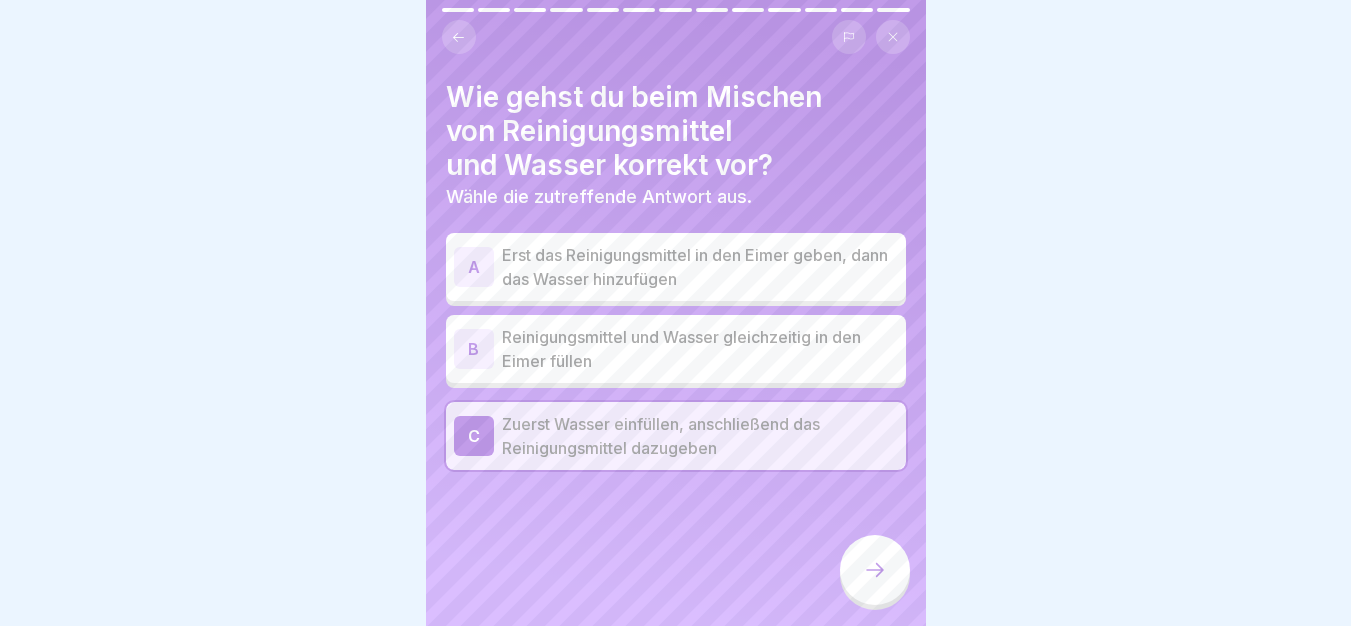 click at bounding box center (875, 570) 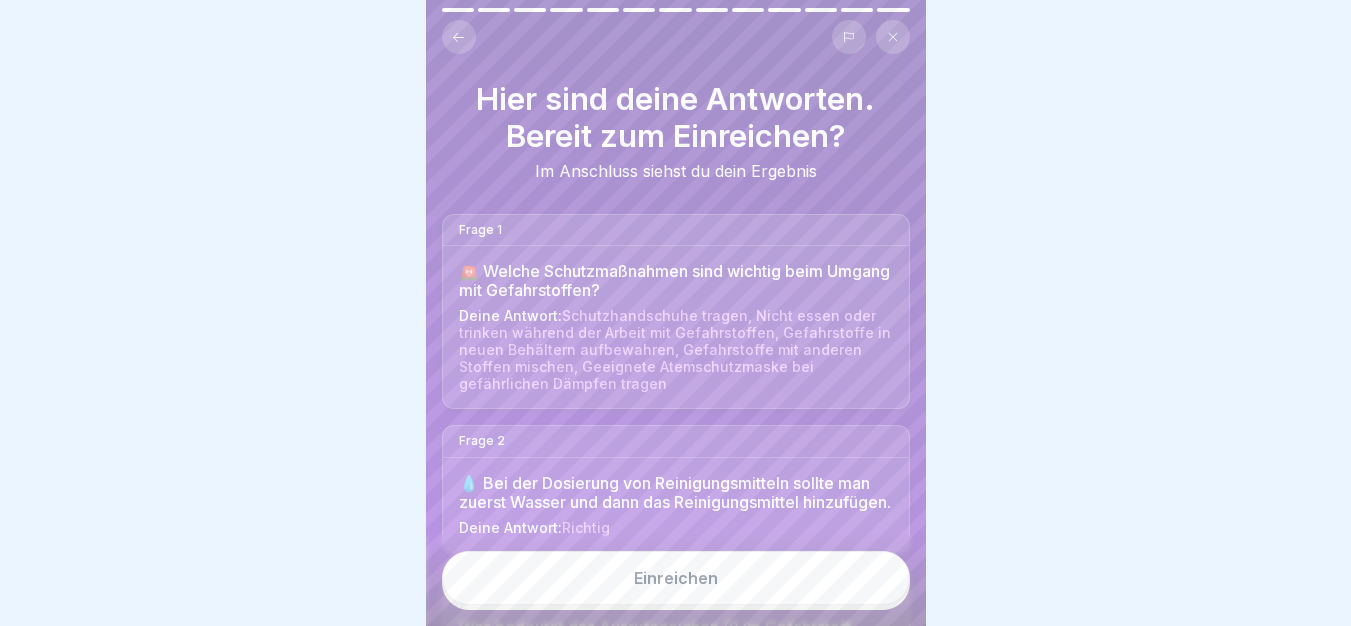 click on "Einreichen" at bounding box center [676, 578] 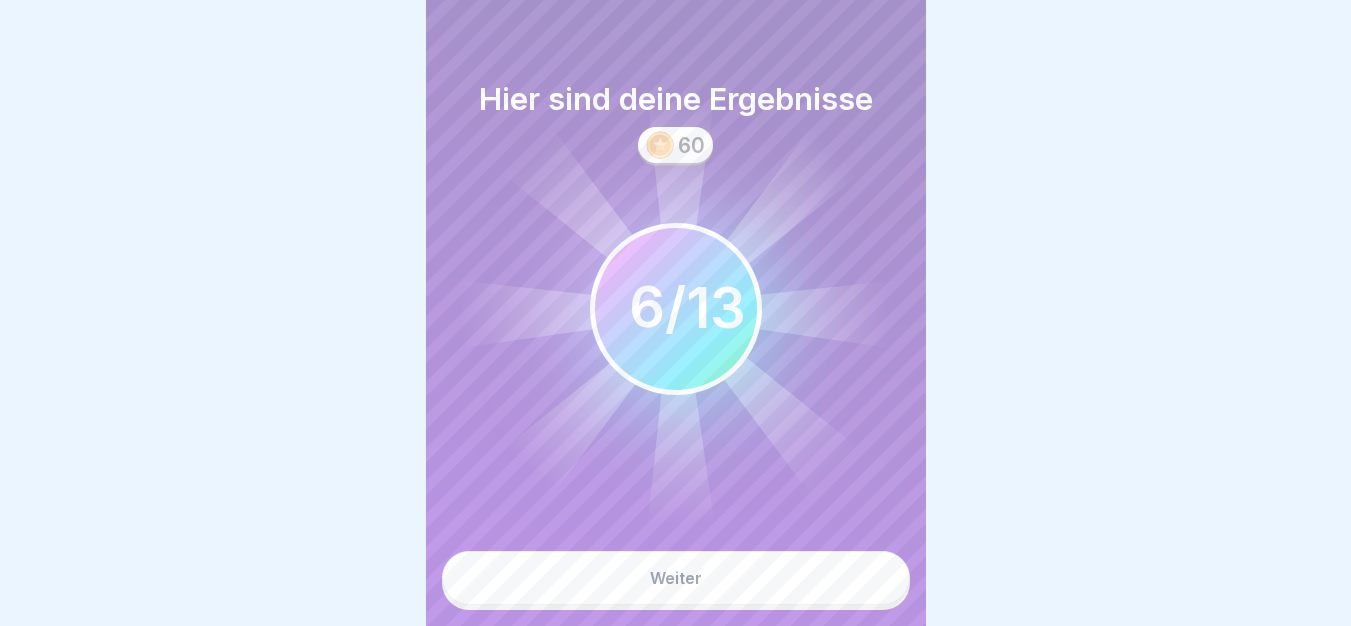 click on "Weiter" at bounding box center (676, 578) 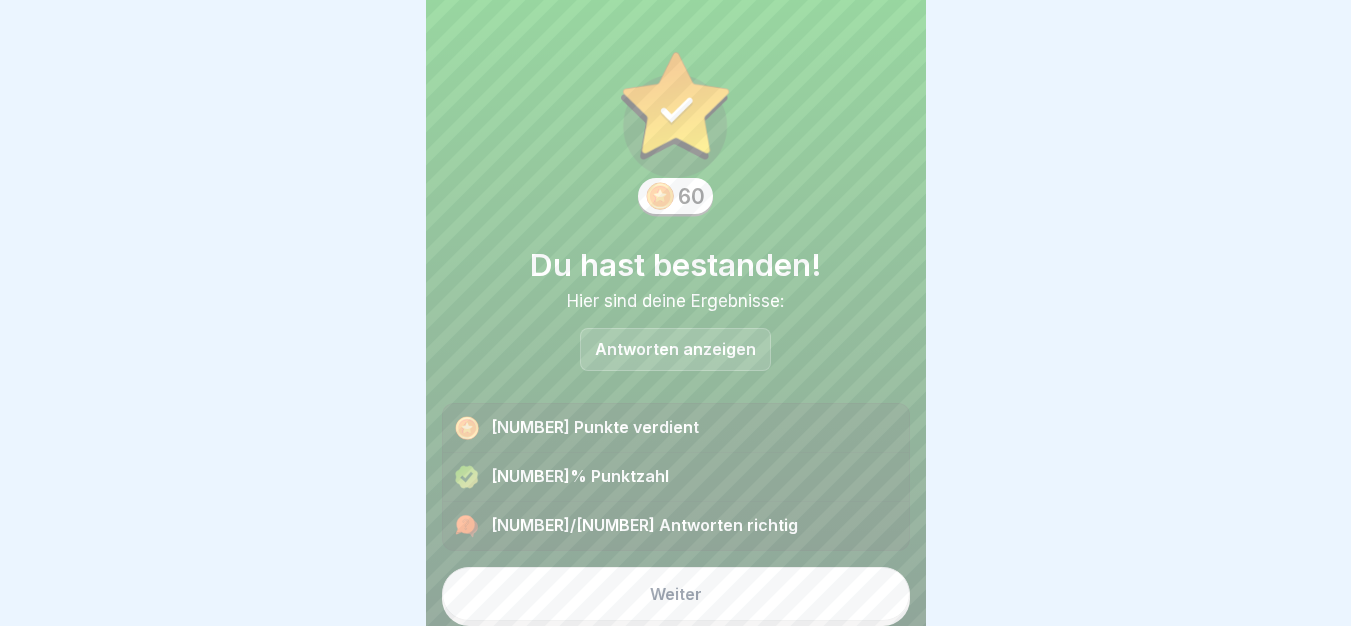 click on "Weiter" at bounding box center (676, 594) 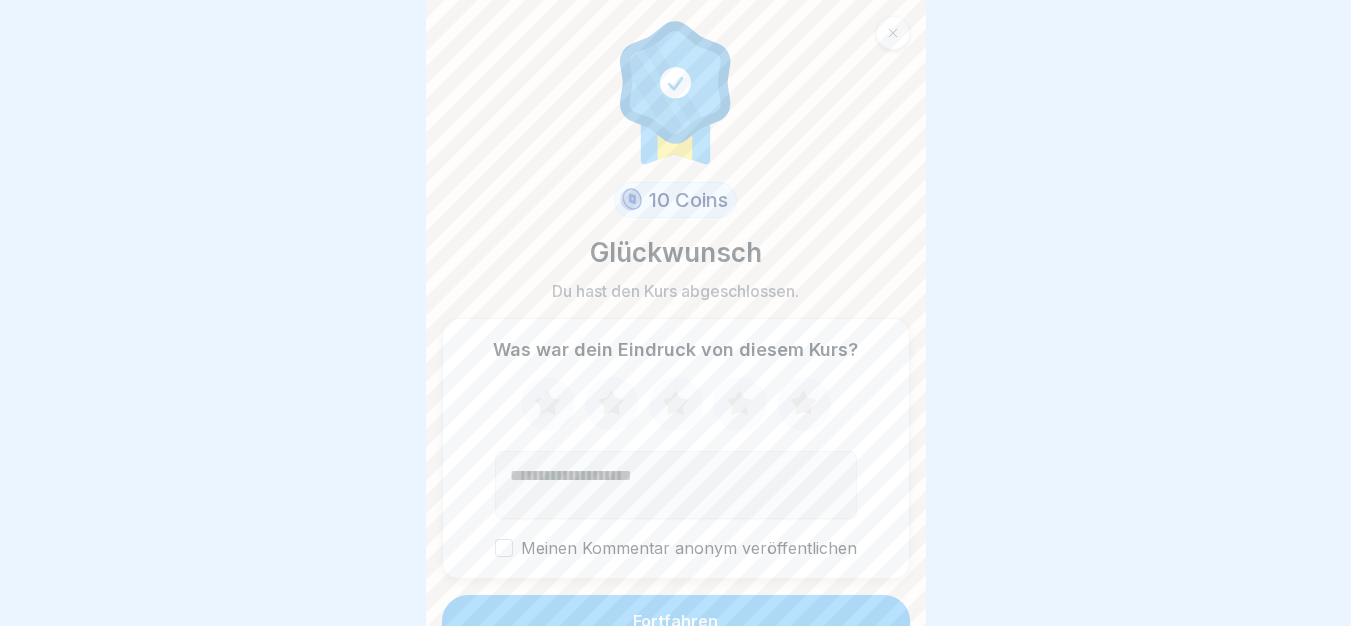 click on "Fortfahren" at bounding box center (676, 621) 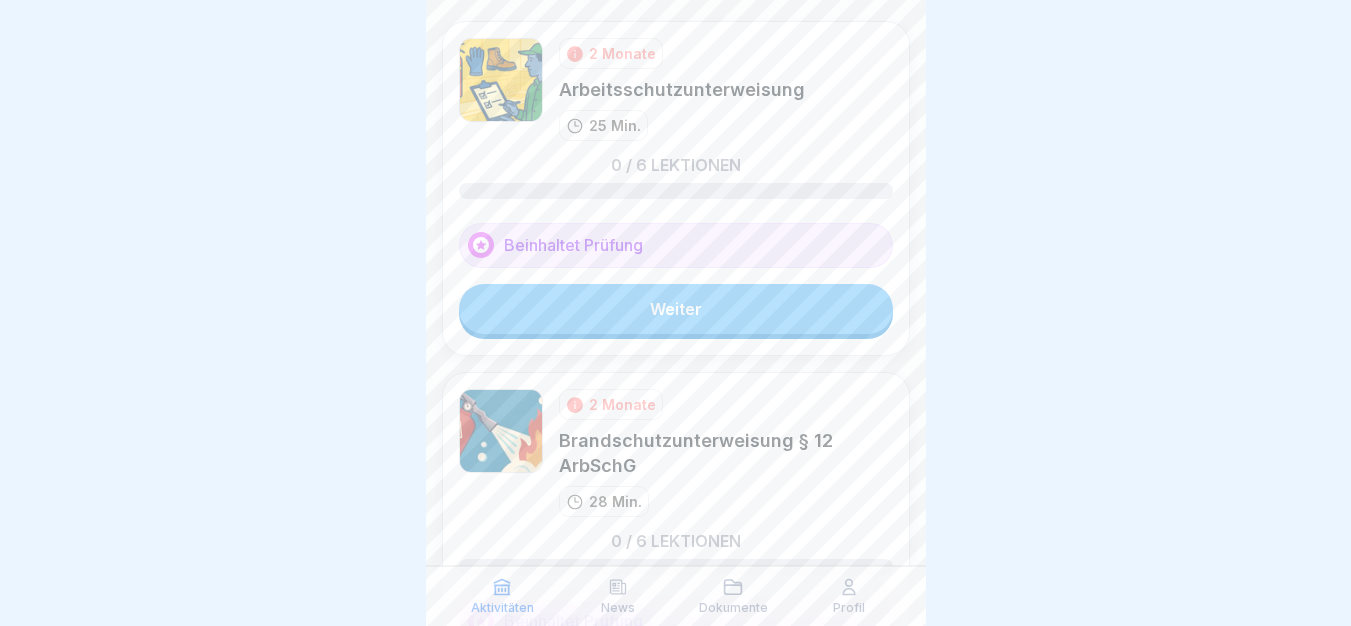scroll, scrollTop: 80, scrollLeft: 0, axis: vertical 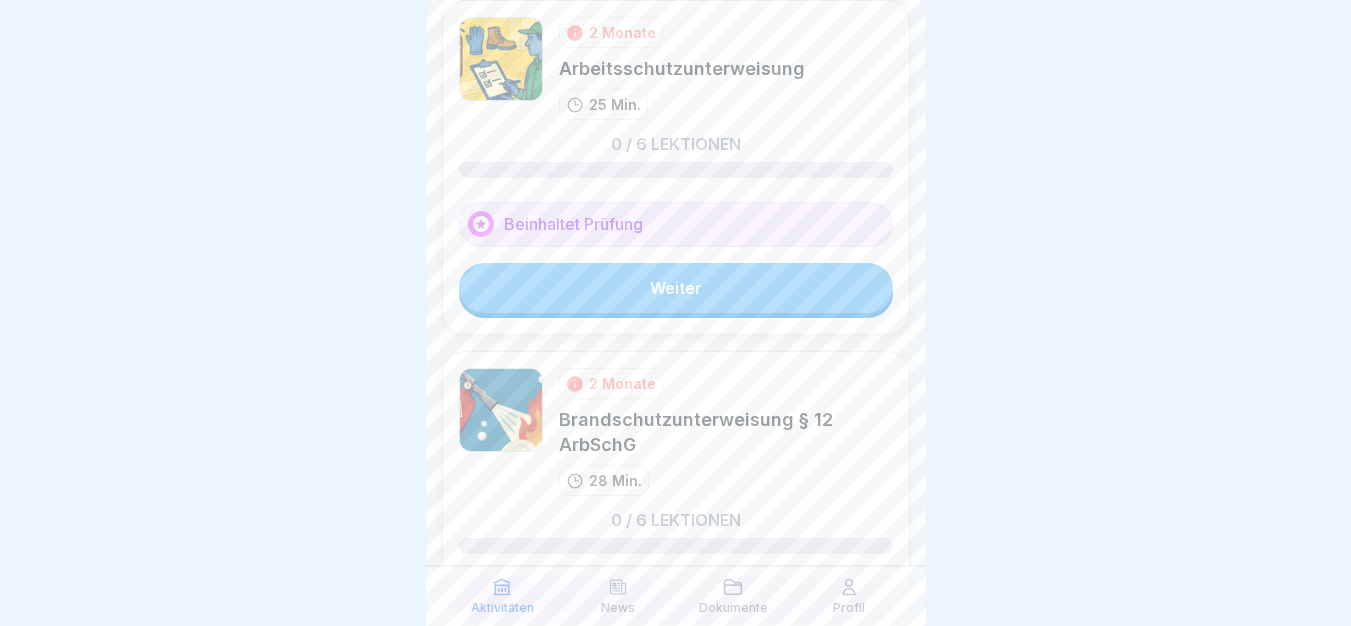 click on "Weiter" at bounding box center [676, 288] 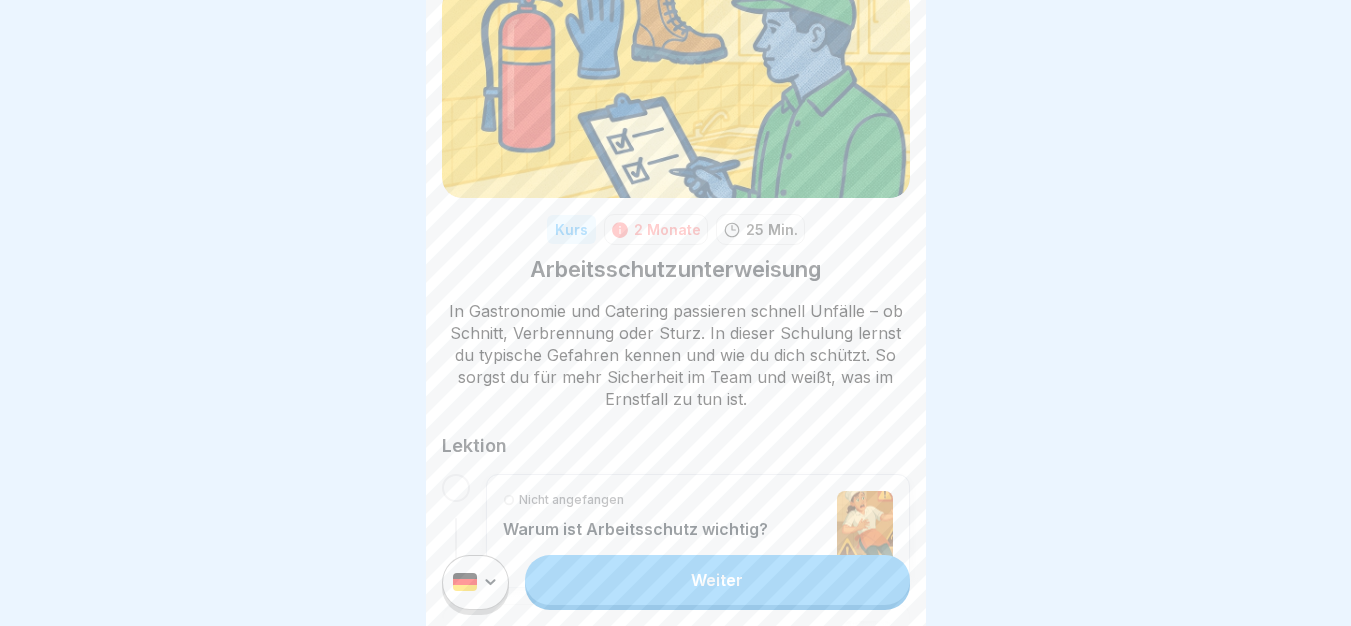 scroll, scrollTop: 0, scrollLeft: 0, axis: both 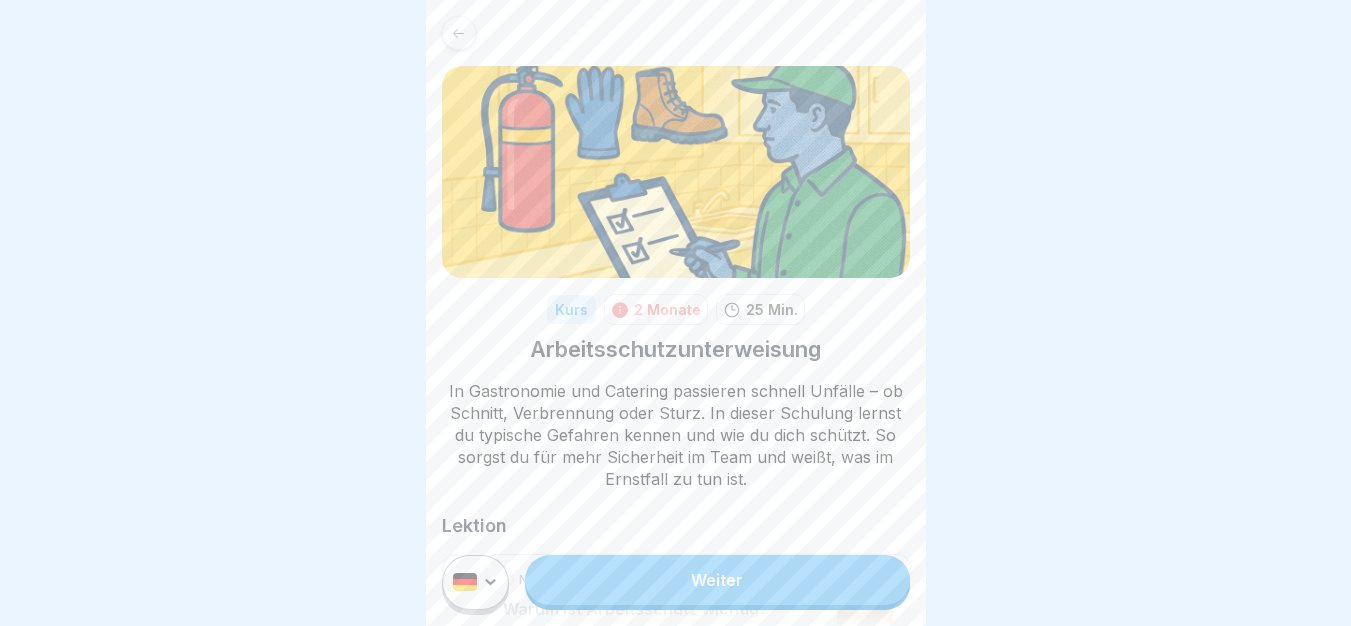 click on "Weiter" at bounding box center [717, 580] 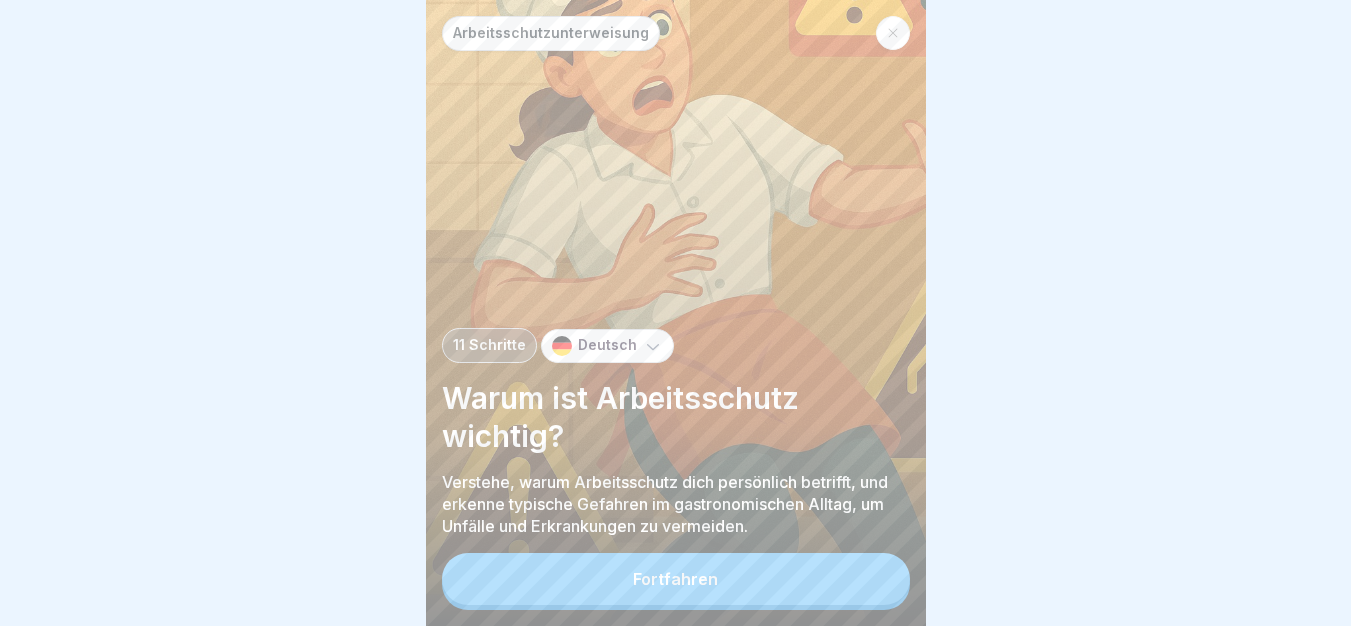 click on "Fortfahren" at bounding box center [676, 579] 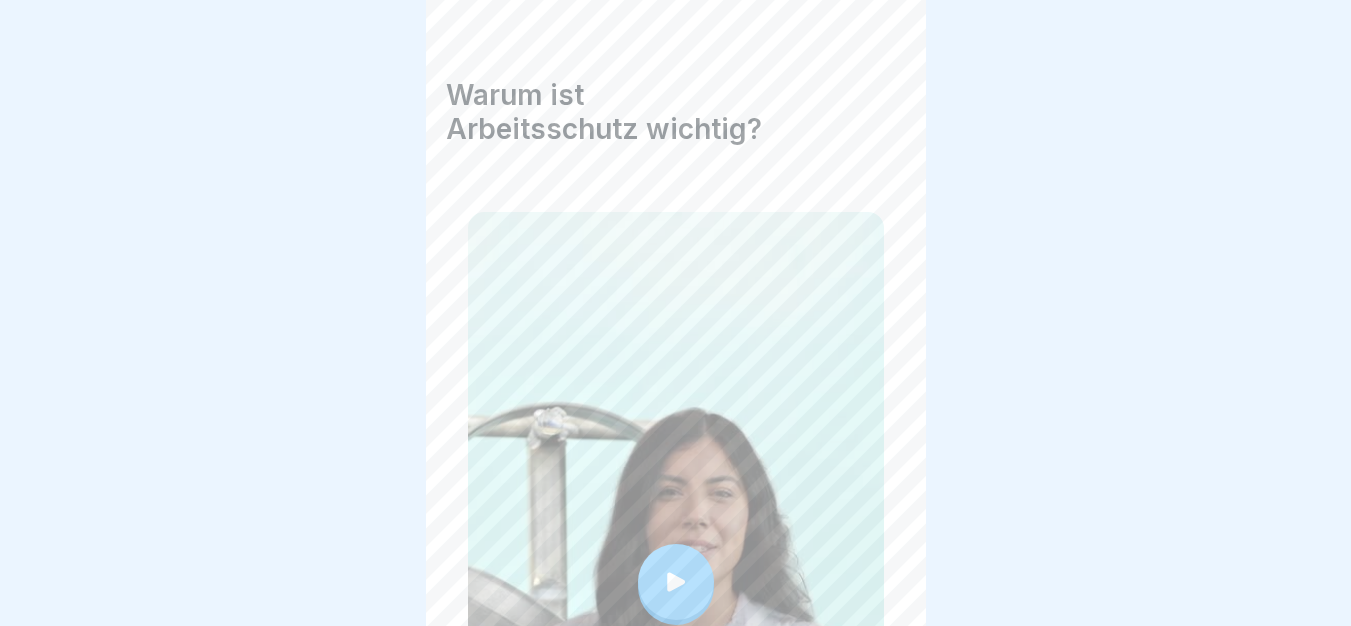 click on "Arbeitsschutzunterweisung  11 Schritte Deutsch Warum ist Arbeitsschutz wichtig? Verstehe, warum Arbeitsschutz dich persönlich betrifft, und erkenne typische Gefahren im gastronomischen Alltag, um Unfälle und Erkrankungen zu vermeiden. Fortfahren Warum ist Arbeitsschutz wichtig? Dein Schutz – auch im Stress! Arbeitsschutz sorgt dafür, dass du gesund bleibst, gerade wenn es stressig ist. Was ist der Hauptzweck von Arbeitsschutz-maßnahmen? Wähle die zutreffende Antwort aus. A Dass dein Chef zufrieden ist B Dass du und deine Kollegen sicher und gesund arbeiten könnt C Dass Behörden keine Beschwerden erhalten Unfall durch rutschigen Boden Lisa hatte es eilig und ist auf einem fettigen Küchenboden ausgerutscht. Dabei hat sie sich schwer am Arm verletzt und konnte wochenlang nicht arbeiten.
Dieser Unfall hätte vermieden werden können: Regelmäßige Reinigung des Bodens und das Tragen von rutschfesten Schuhen hätten Lisa geschützt. Was lernen wir? Ist das richtig oder falsch? Richtig Falsch A B C D" at bounding box center (176, 313) 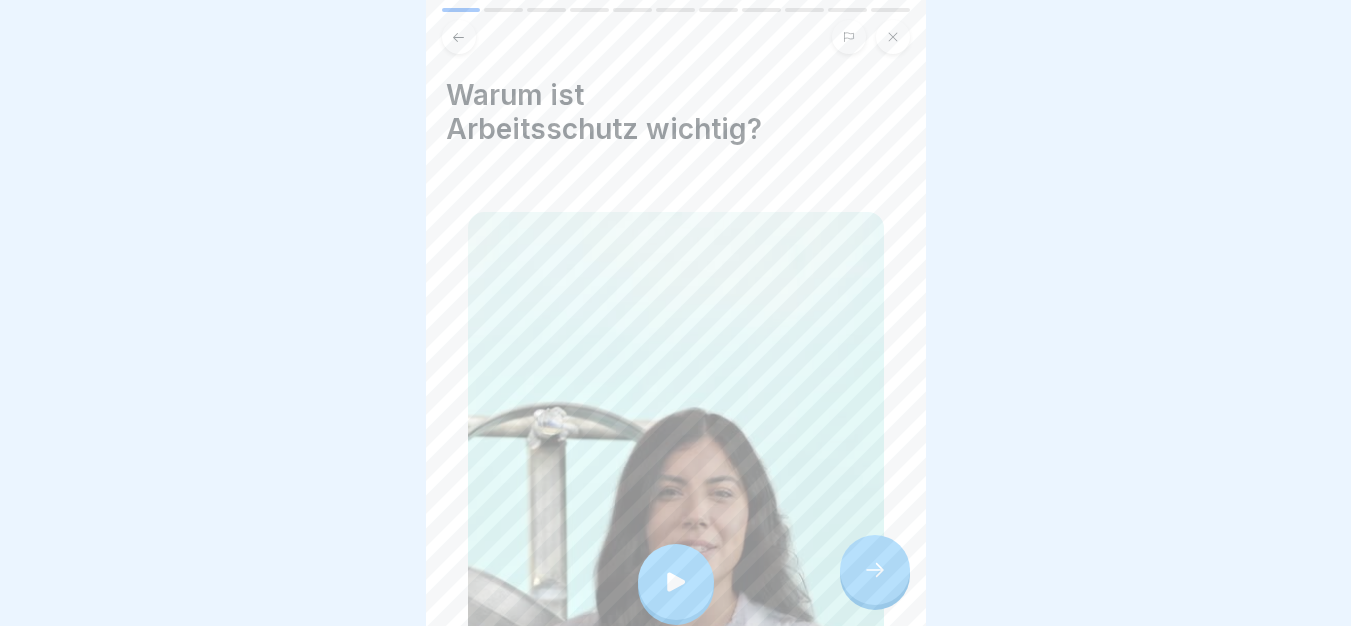 click at bounding box center [676, 582] 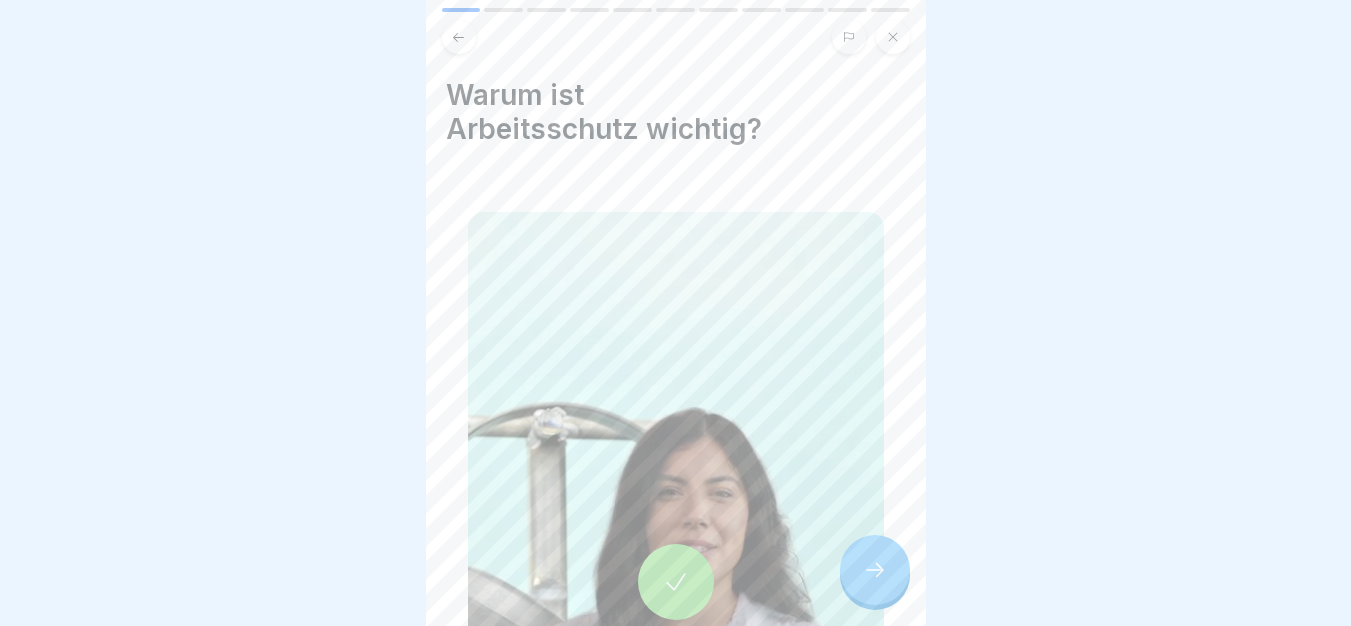 click 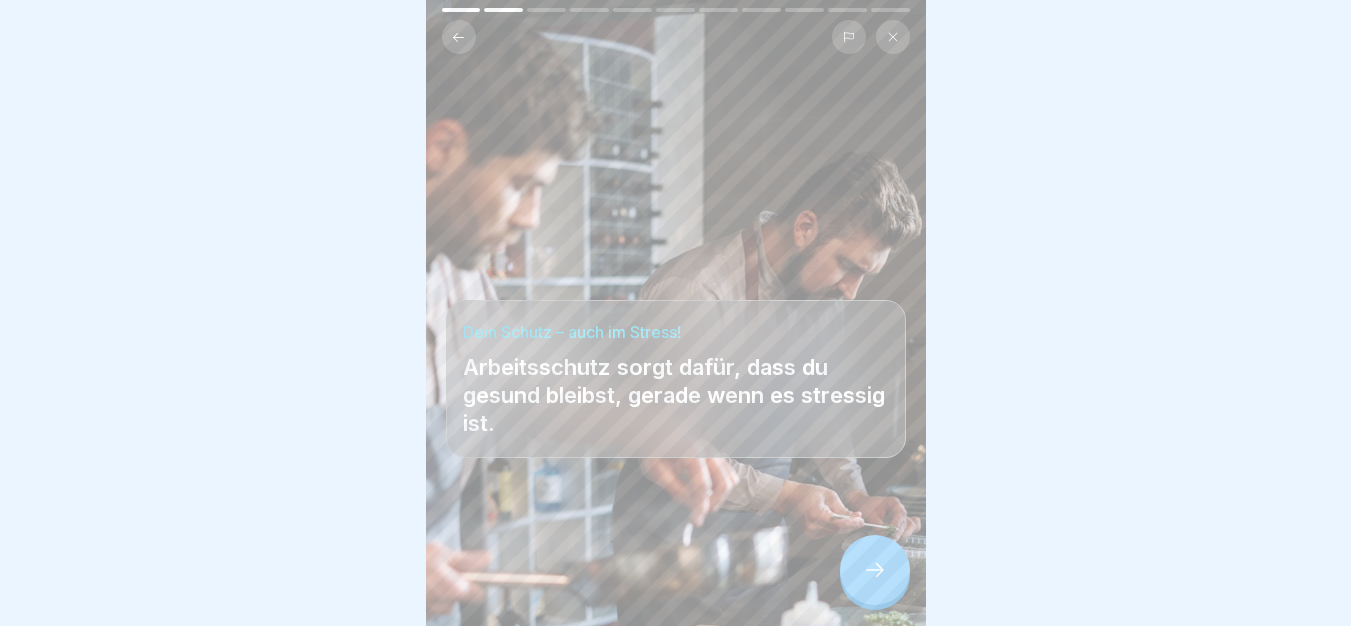 scroll, scrollTop: 15, scrollLeft: 0, axis: vertical 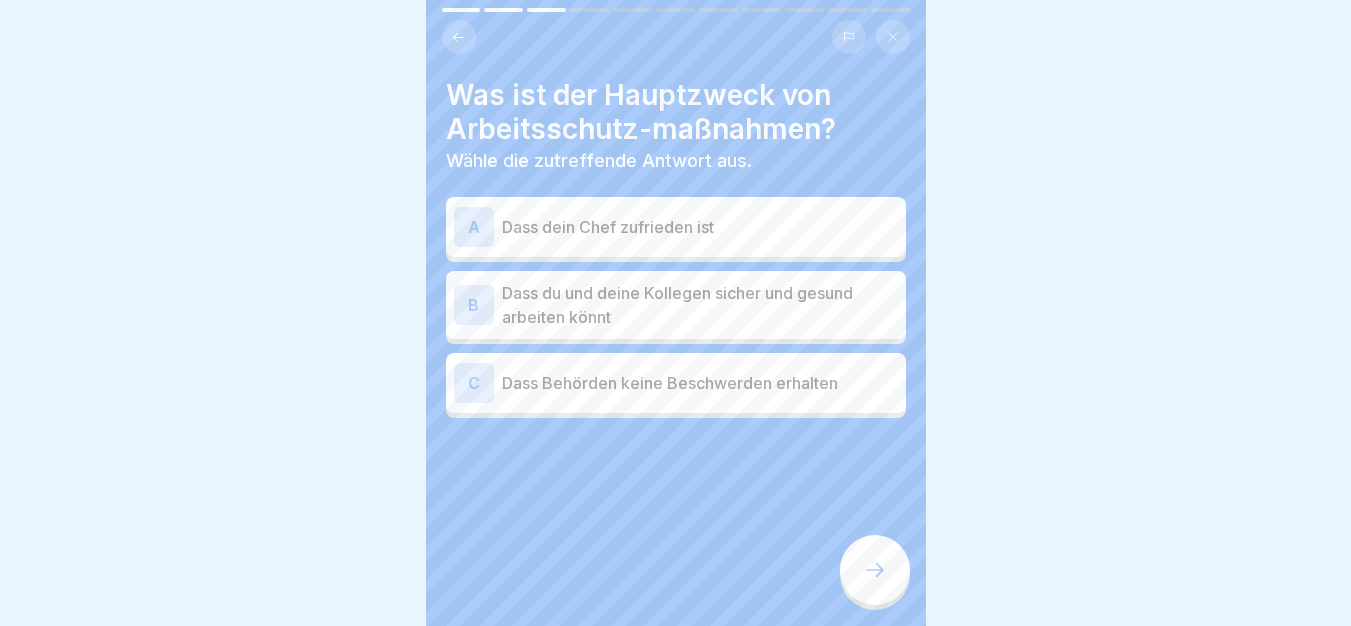 click on "Dass du und deine Kollegen sicher und gesund arbeiten könnt" at bounding box center [700, 305] 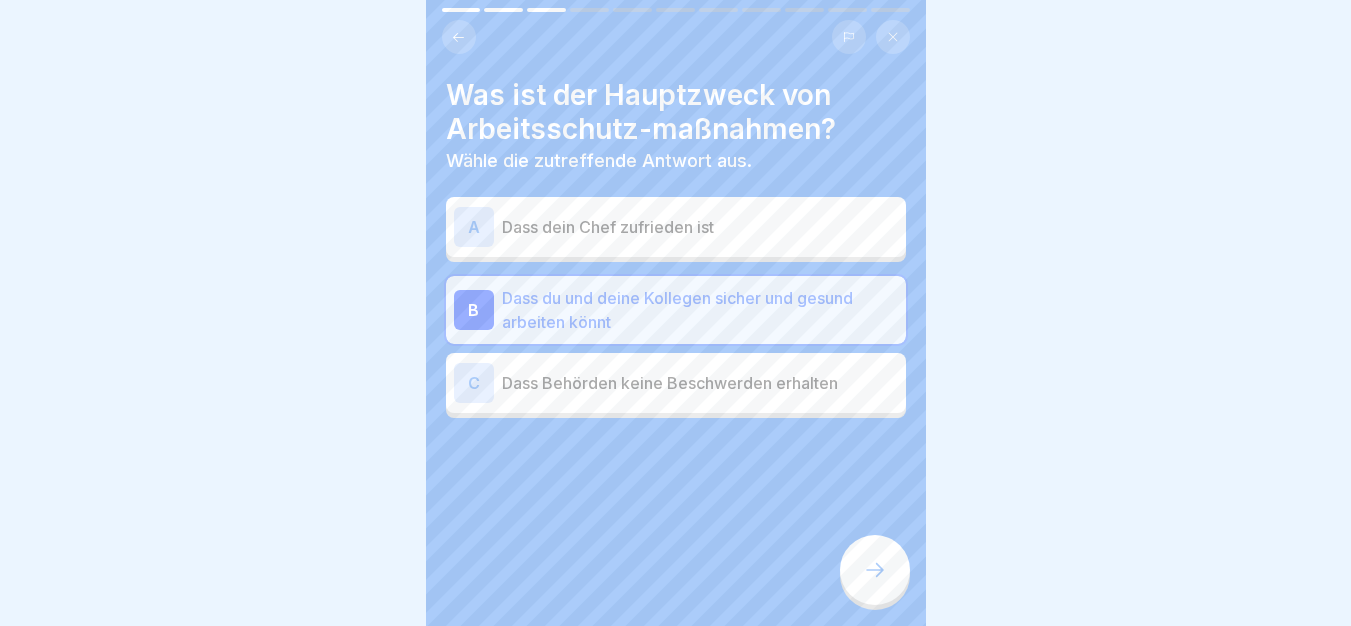 click at bounding box center [875, 570] 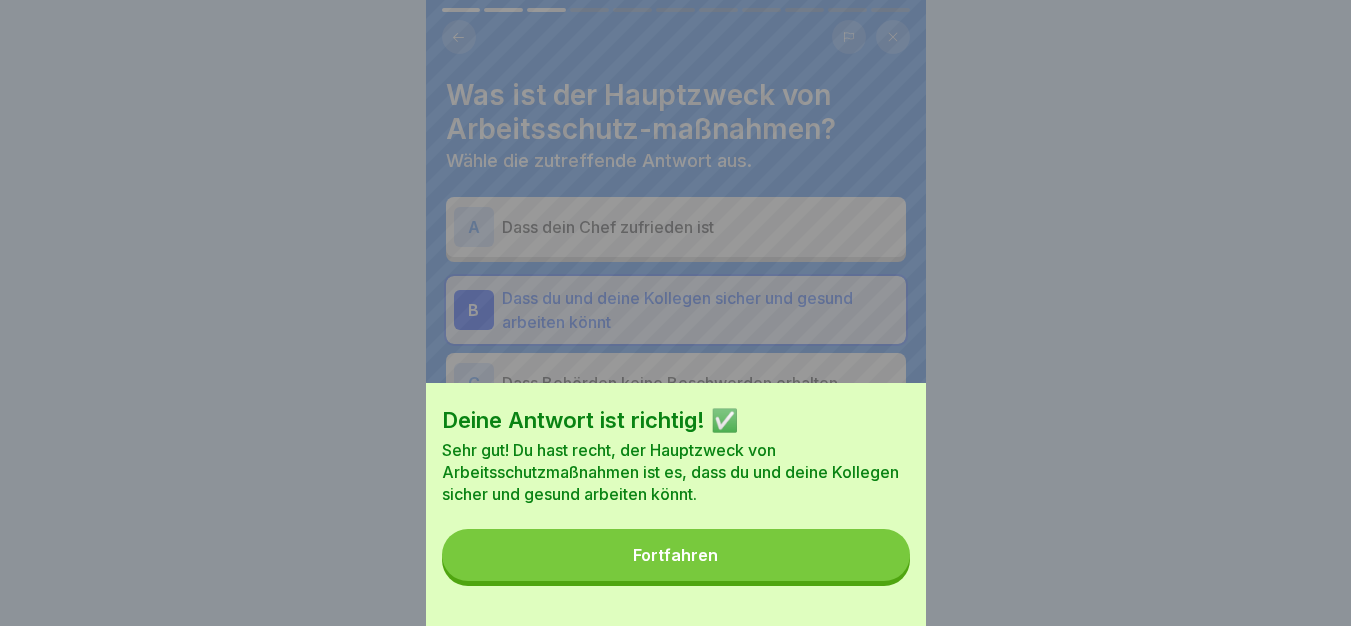 click on "Deine Antwort ist richtig!
✅ Sehr gut! Du hast recht, der Hauptzweck von Arbeitsschutzmaßnahmen ist es, dass du und deine Kollegen sicher und gesund arbeiten könnt.   Fortfahren" at bounding box center (676, 504) 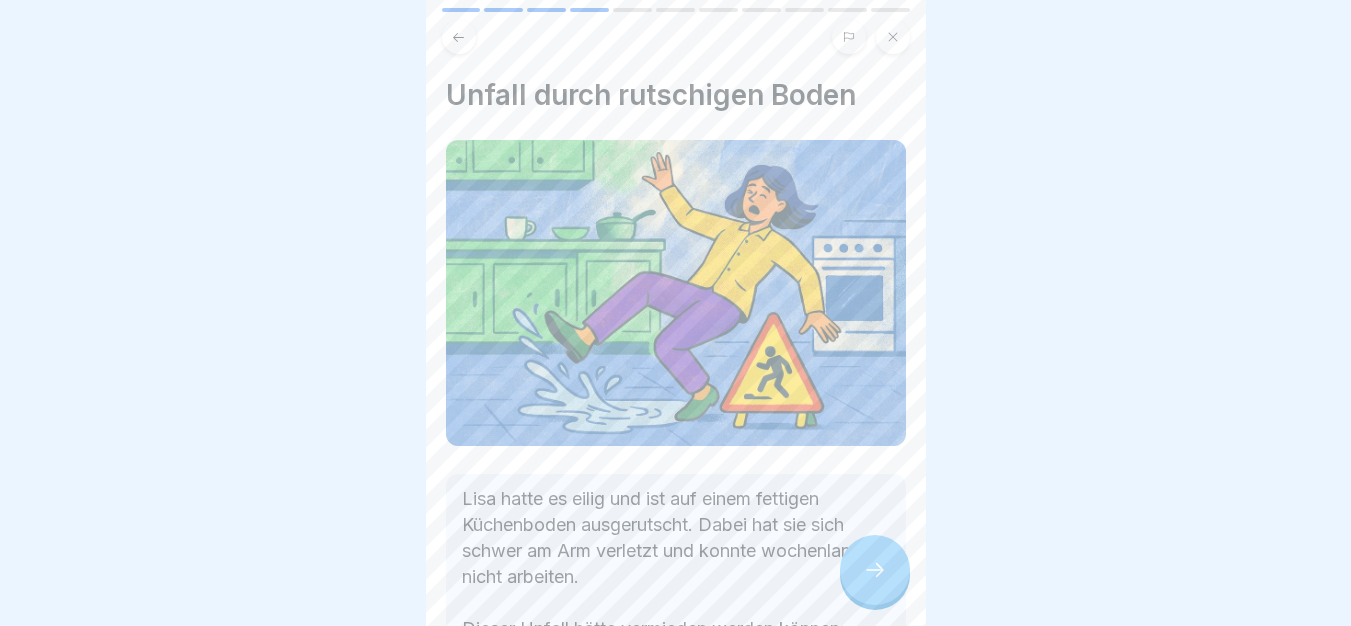 click at bounding box center [875, 570] 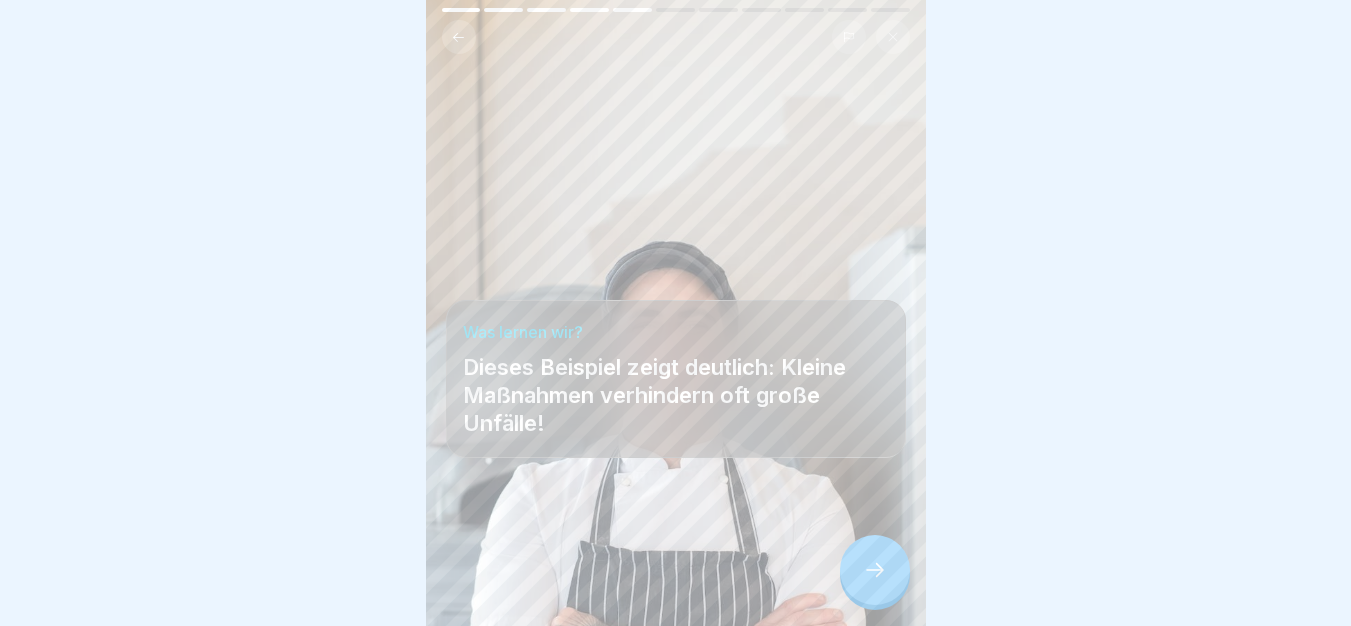 click at bounding box center [875, 570] 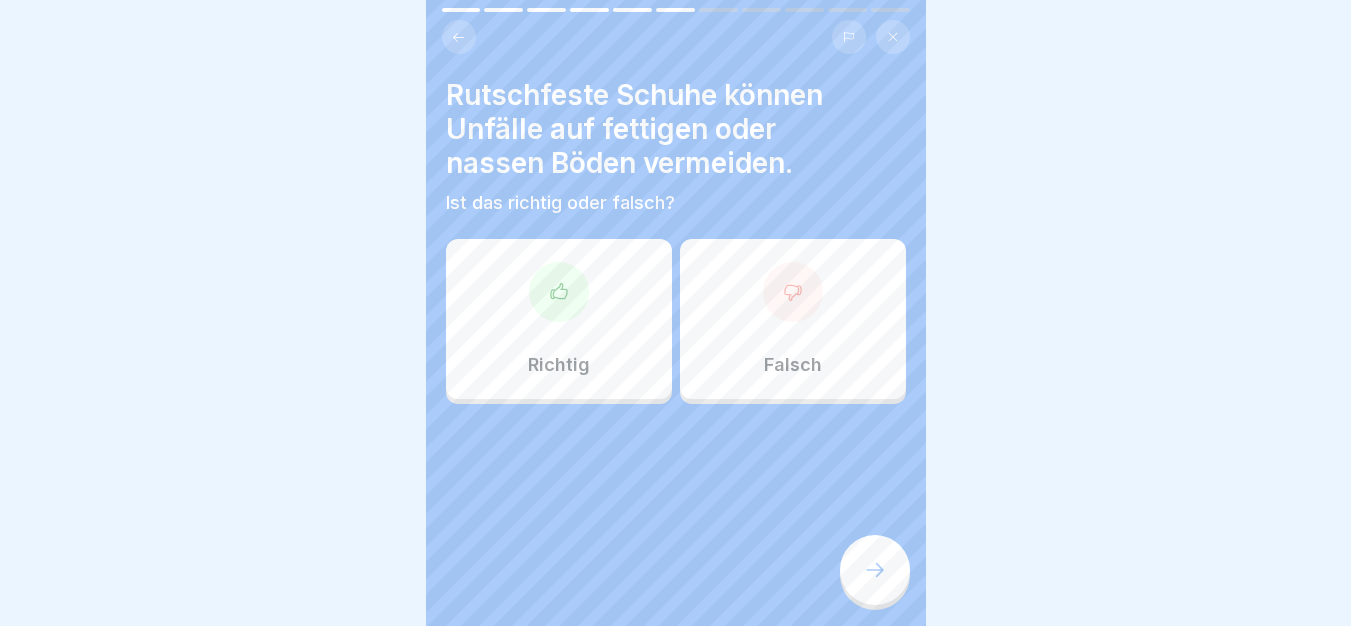 click on "Richtig" at bounding box center [559, 319] 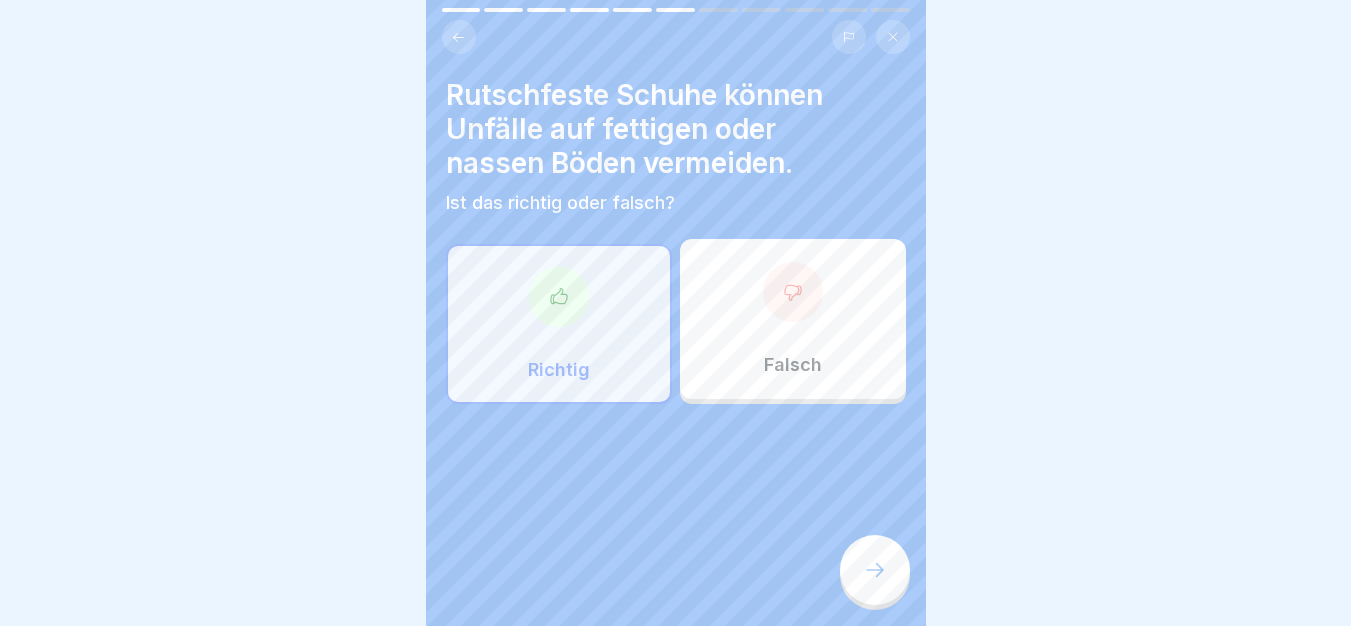 click at bounding box center (875, 570) 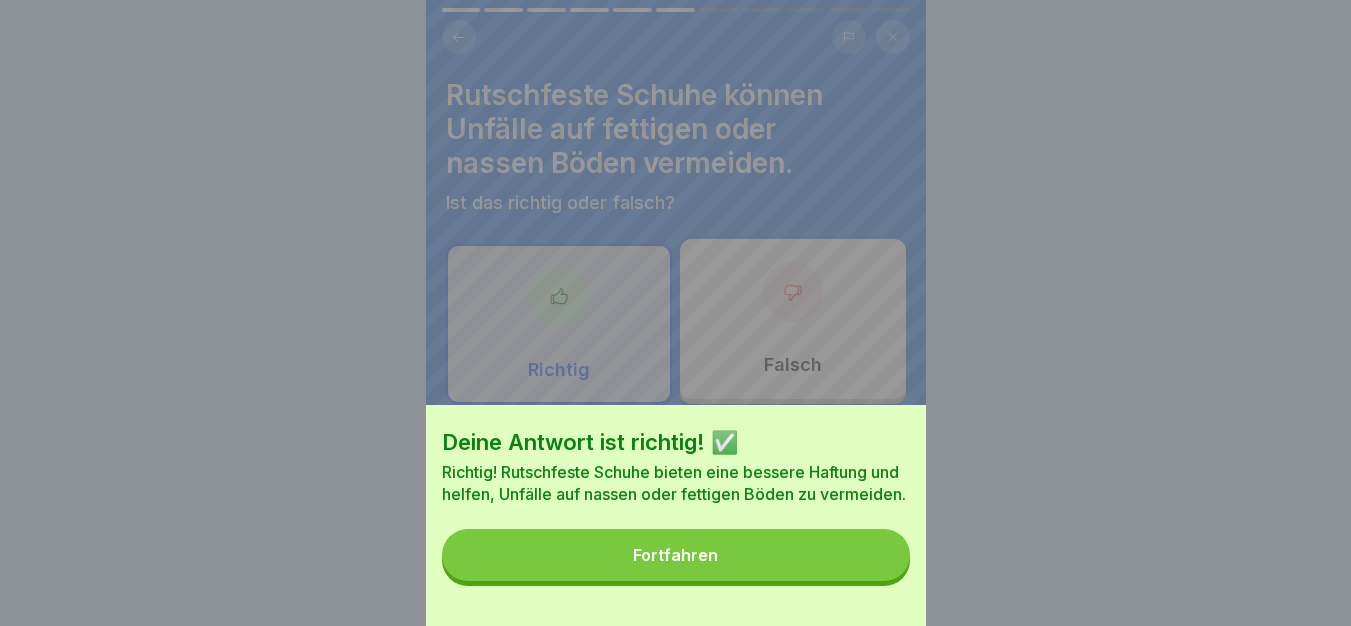 click on "Fortfahren" at bounding box center [676, 555] 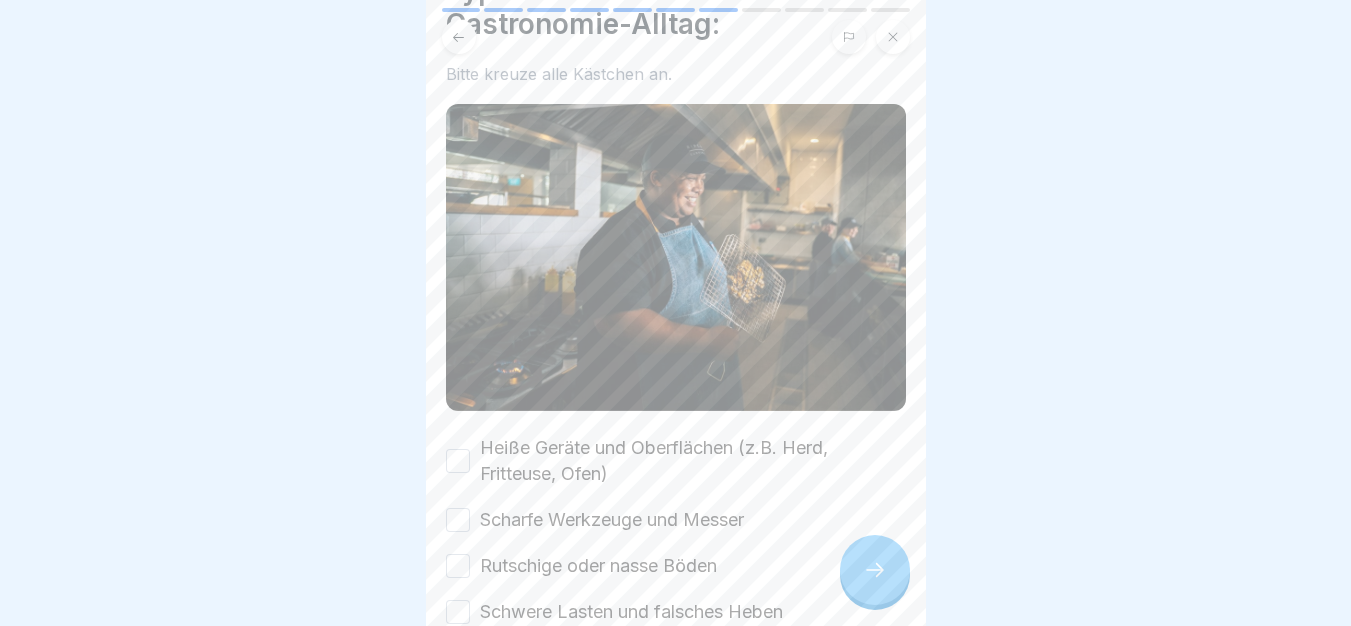 scroll, scrollTop: 260, scrollLeft: 0, axis: vertical 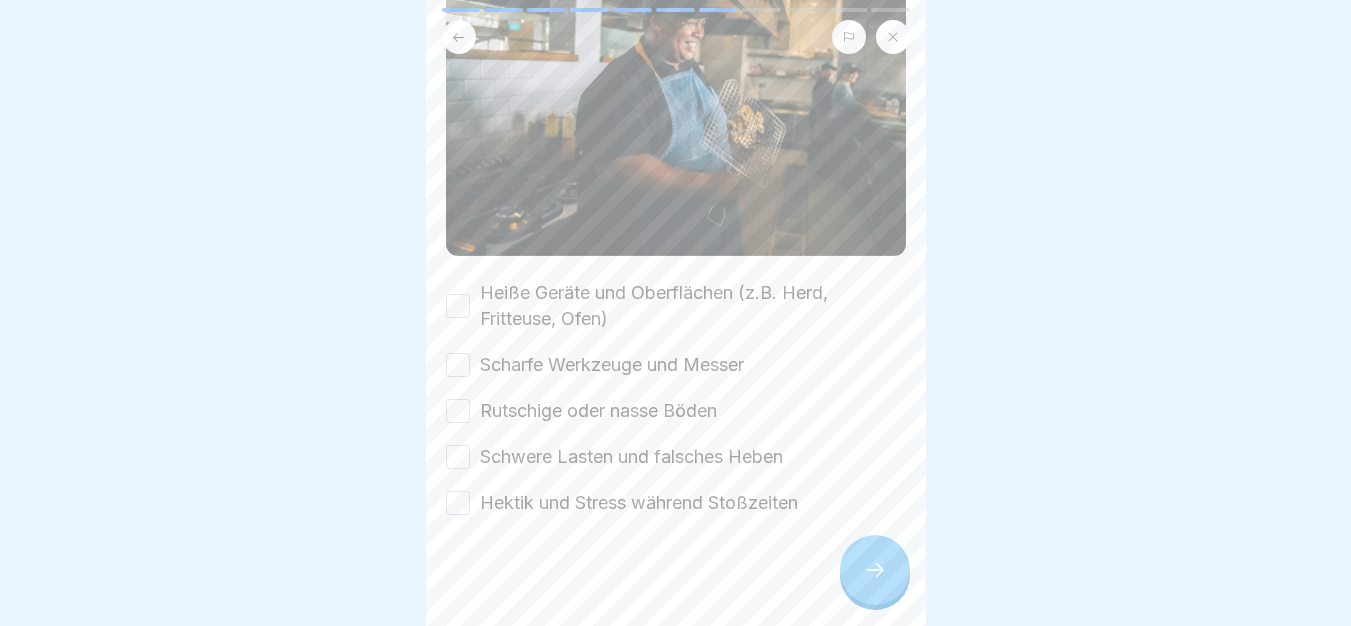 click on "Heiße Geräte und Oberflächen (z.B. Herd, Fritteuse, Ofen)" at bounding box center (693, 306) 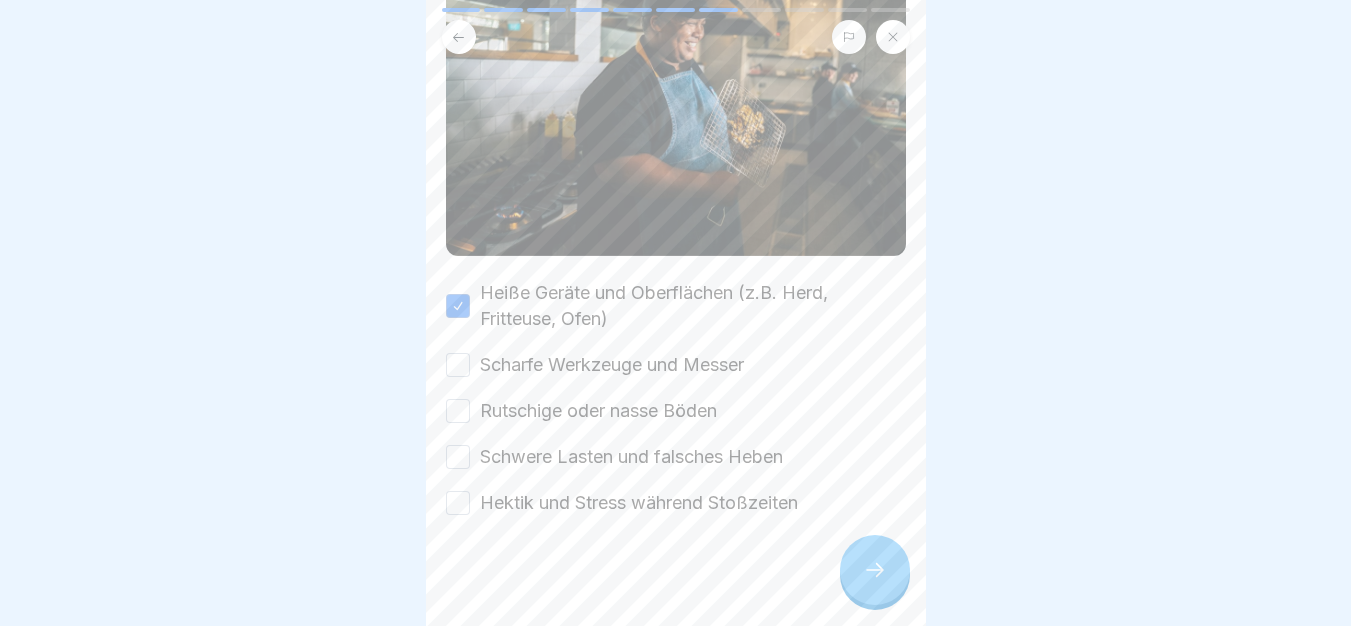 click on "Scharfe Werkzeuge und Messer" at bounding box center [612, 365] 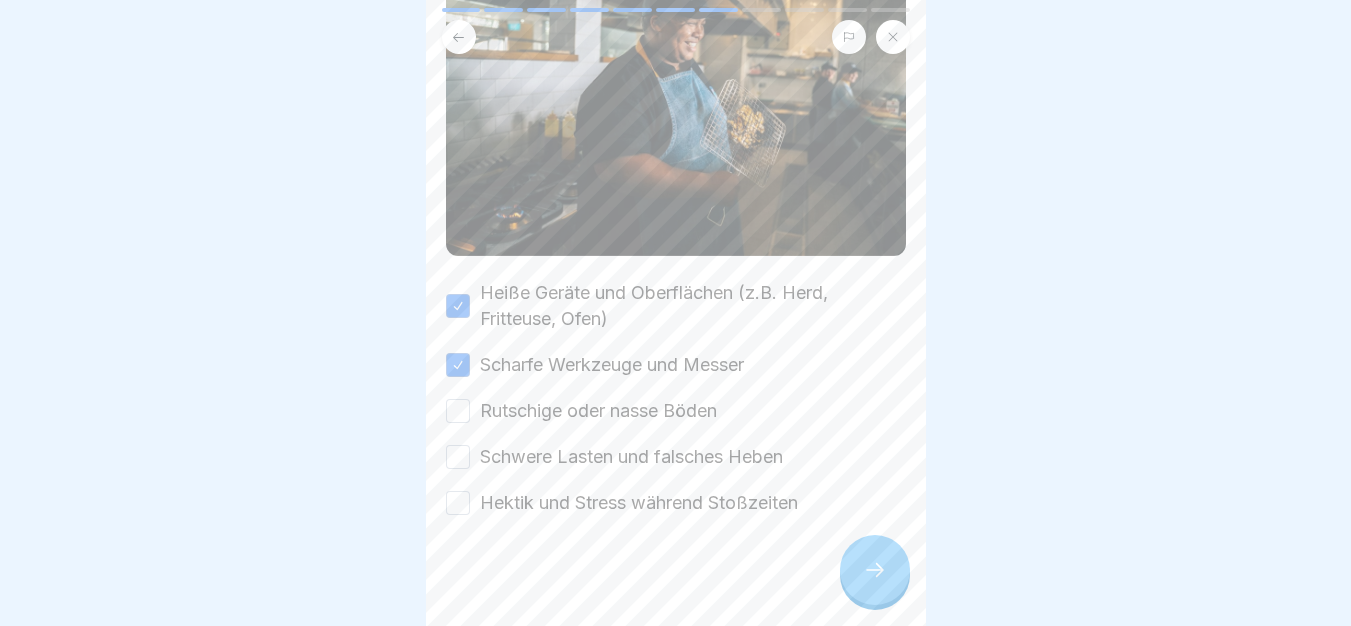 click on "Rutschige oder nasse Böden" at bounding box center (598, 411) 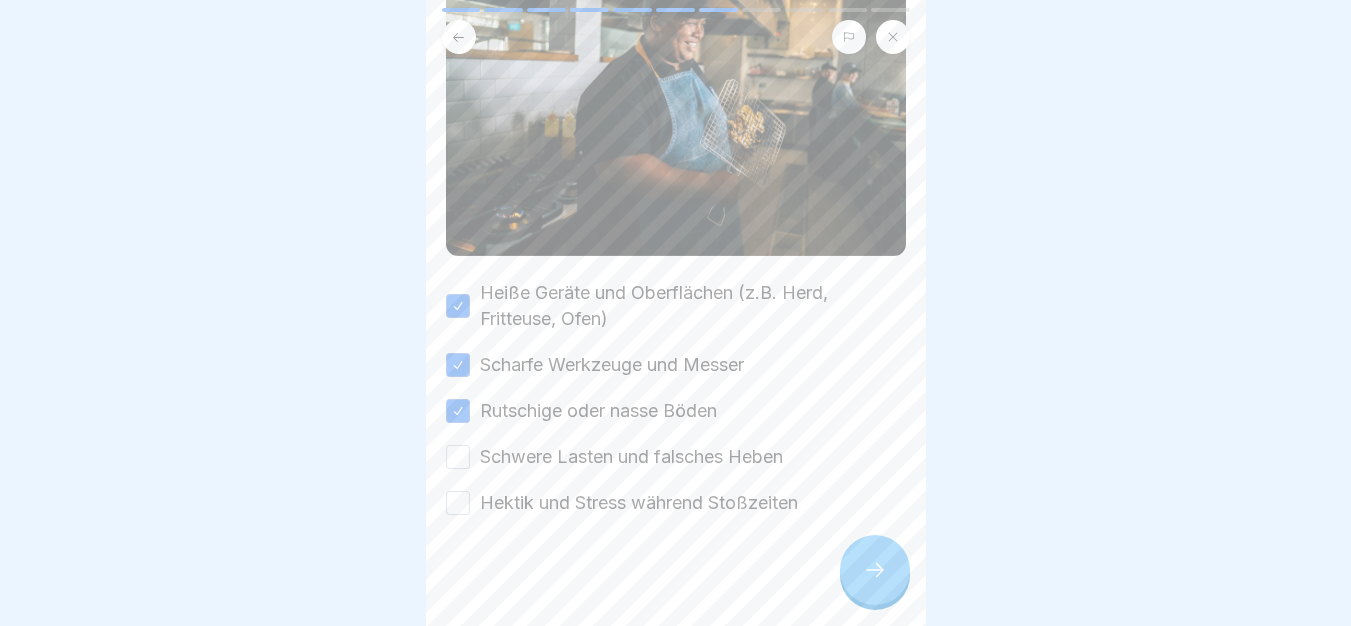 click on "Schwere Lasten und falsches Heben" at bounding box center [631, 457] 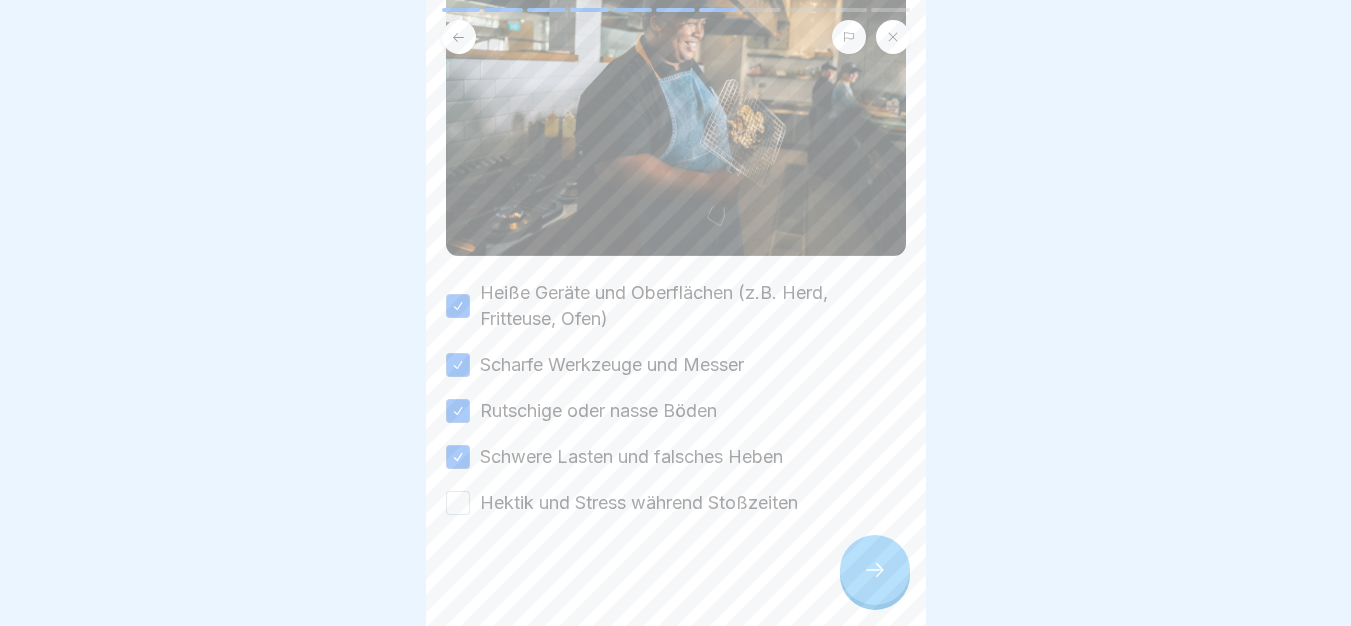 click on "Hektik und Stress während Stoßzeiten" at bounding box center (639, 503) 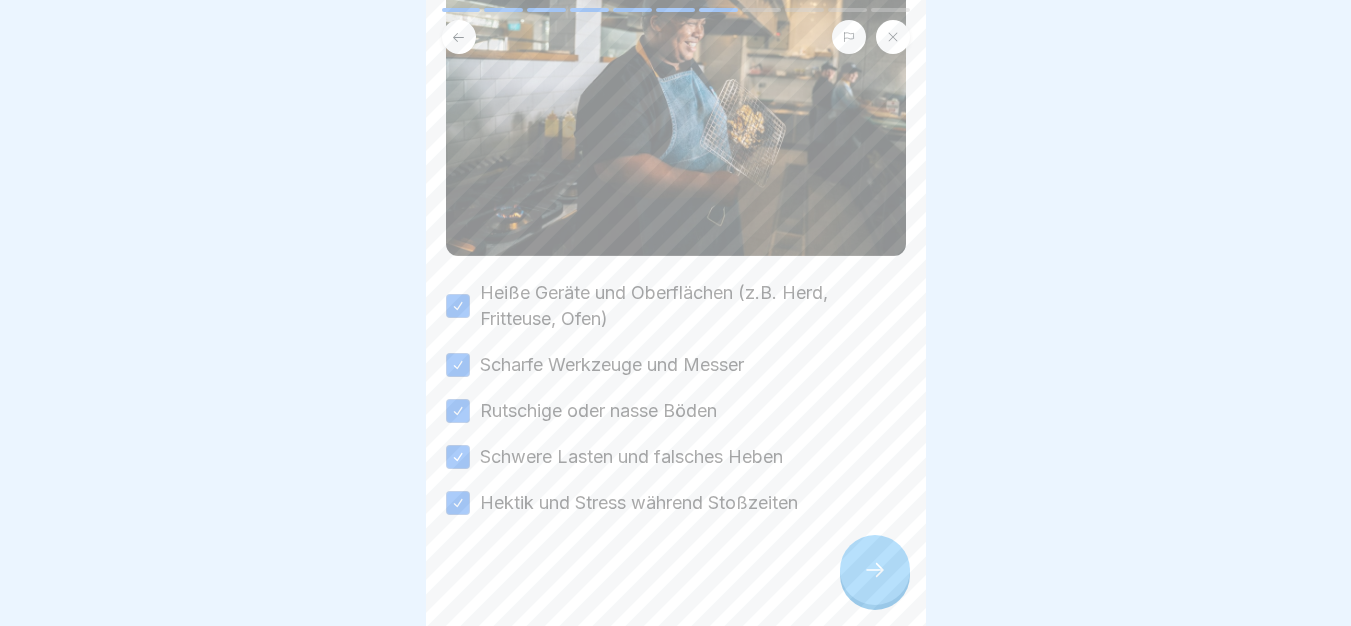 click at bounding box center (875, 570) 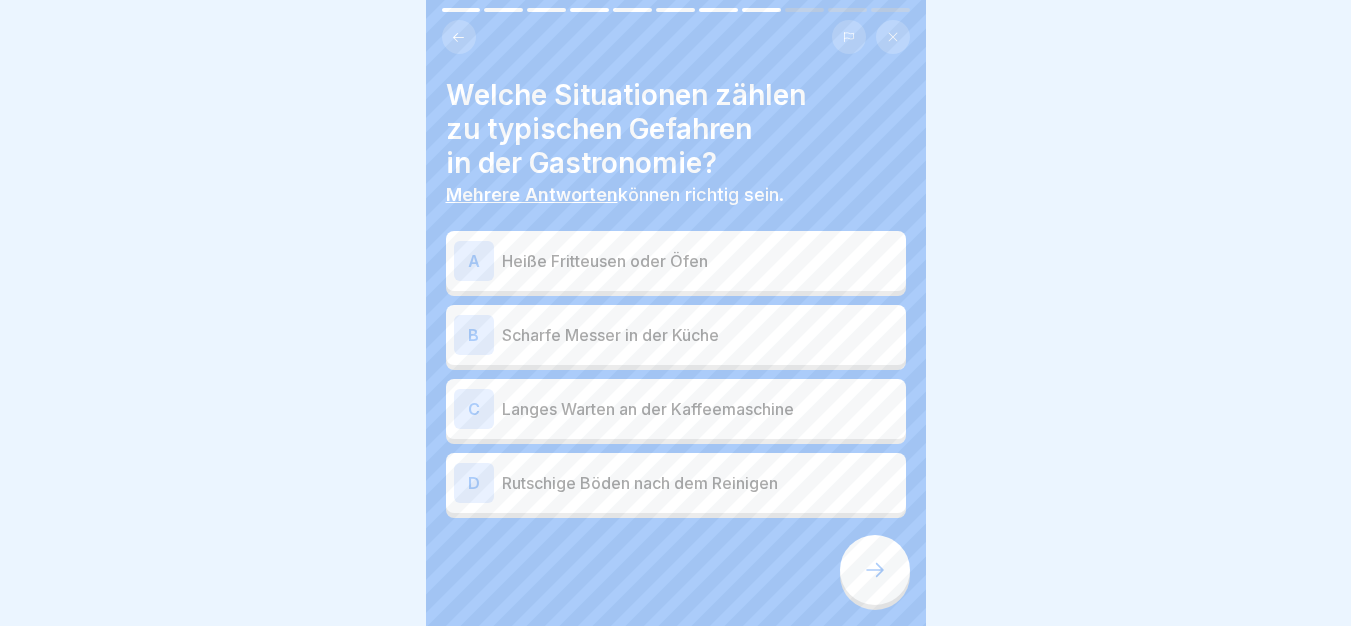 click at bounding box center [875, 570] 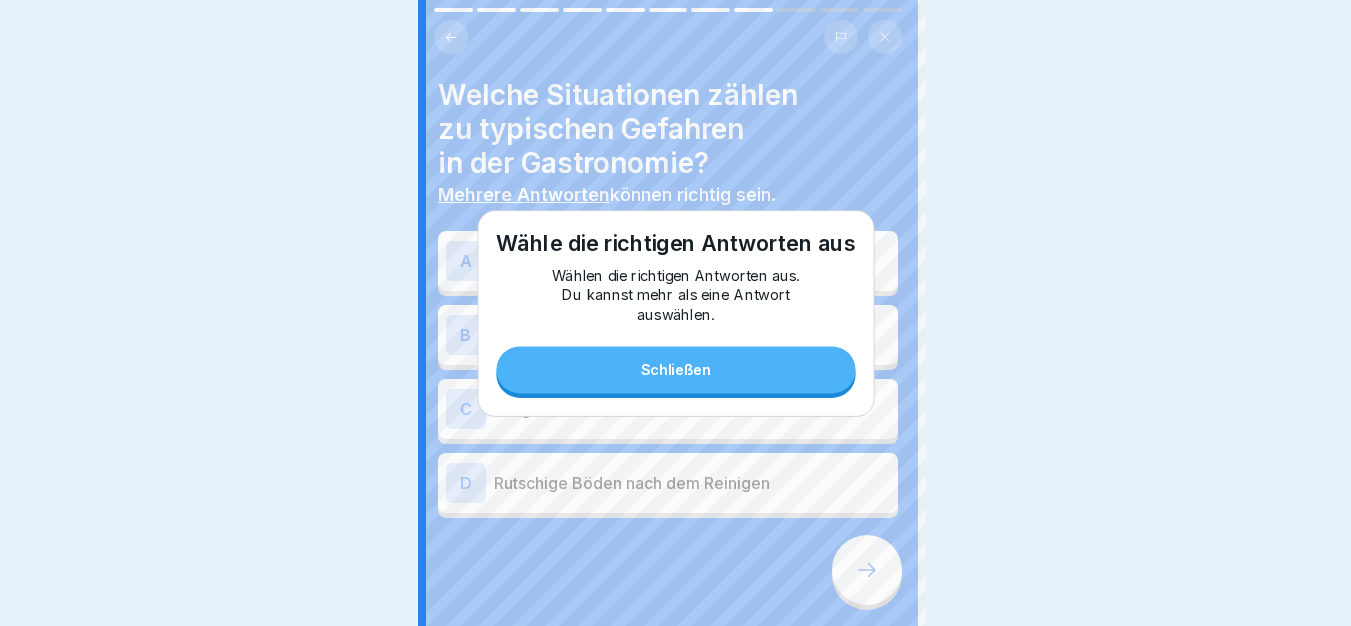 scroll, scrollTop: 0, scrollLeft: 0, axis: both 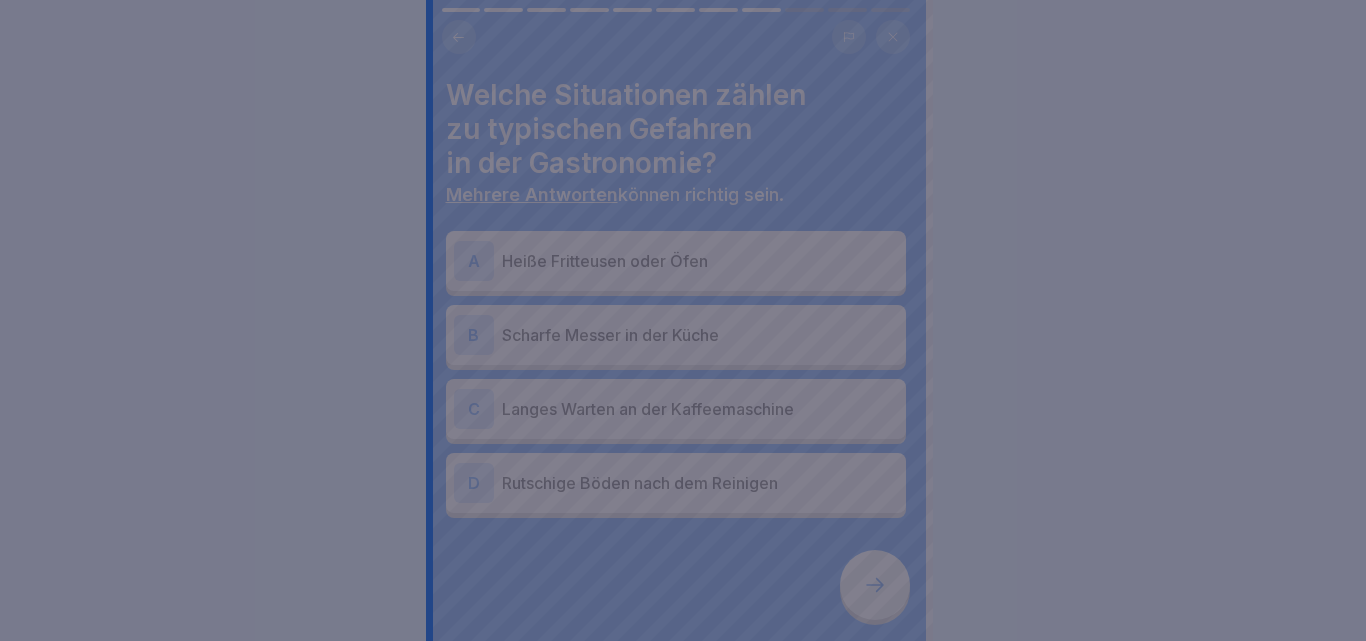 click at bounding box center (683, 320) 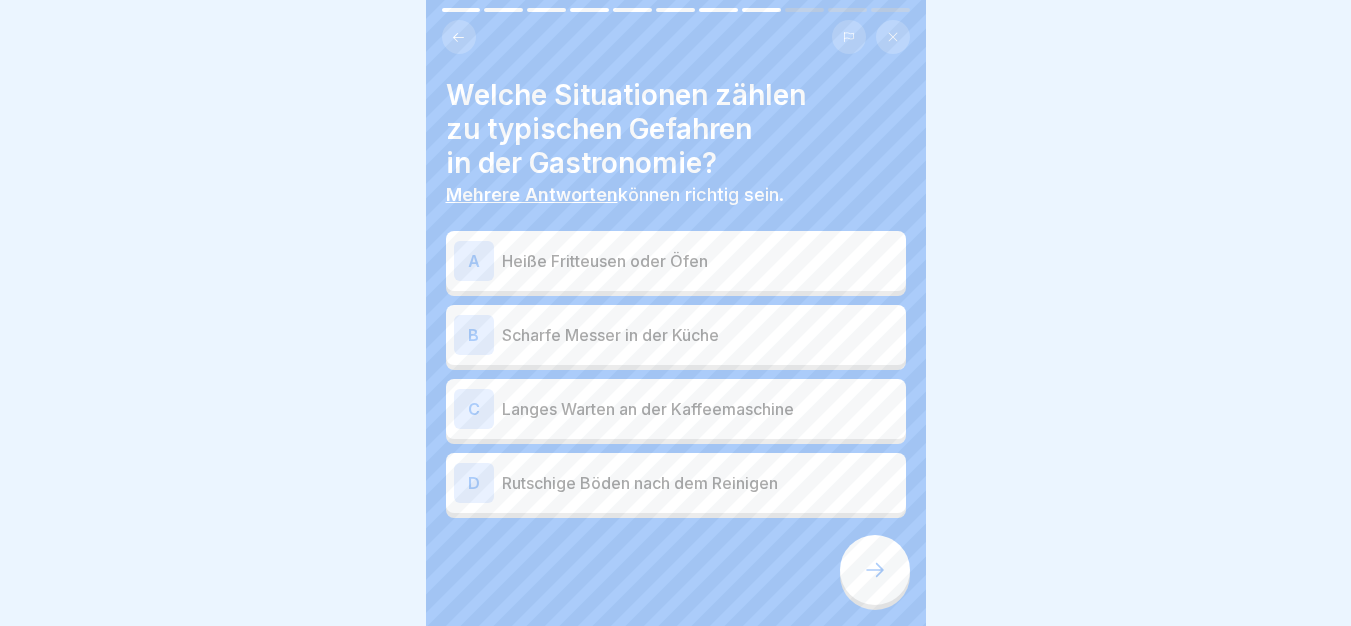 click on "A Heiße Fritteusen oder Öfen" at bounding box center (676, 261) 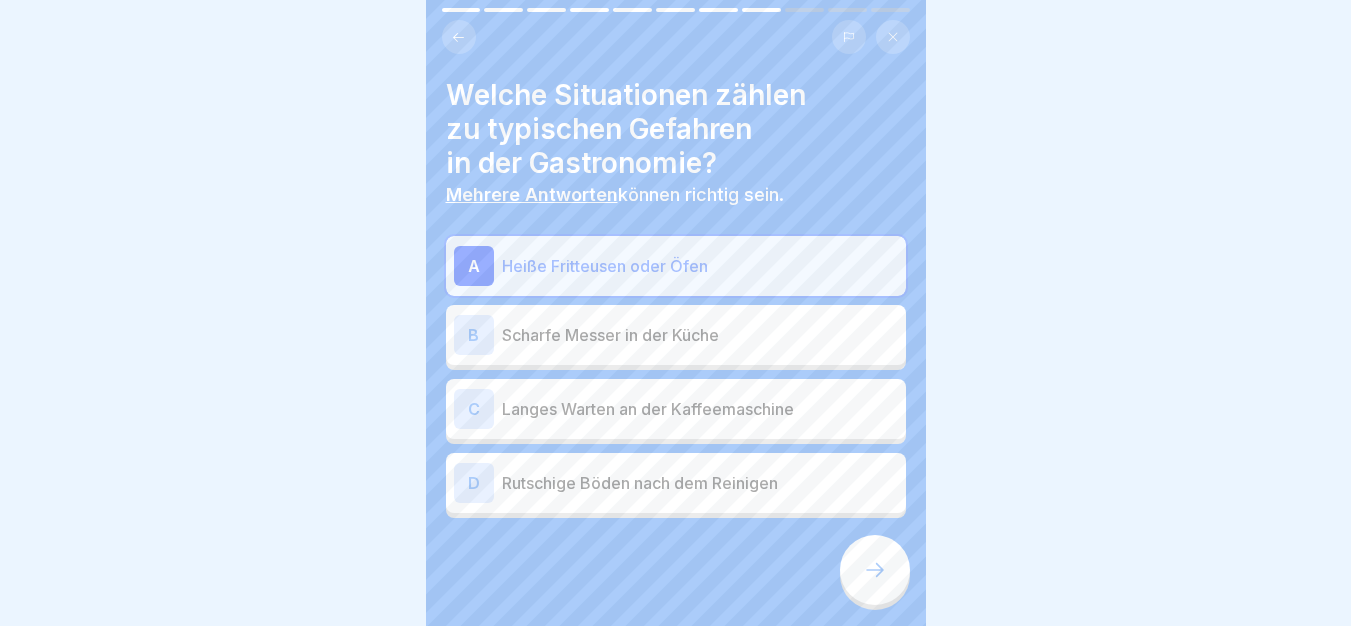 click at bounding box center (875, 570) 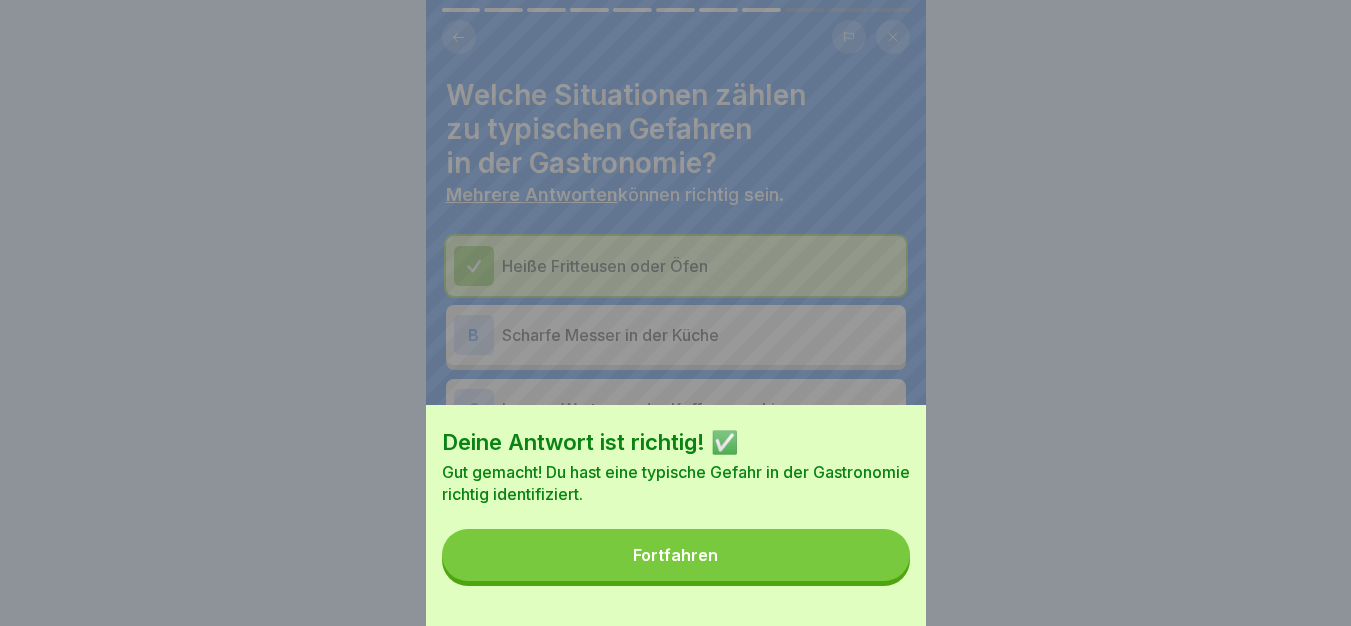 click on "Fortfahren" at bounding box center [676, 555] 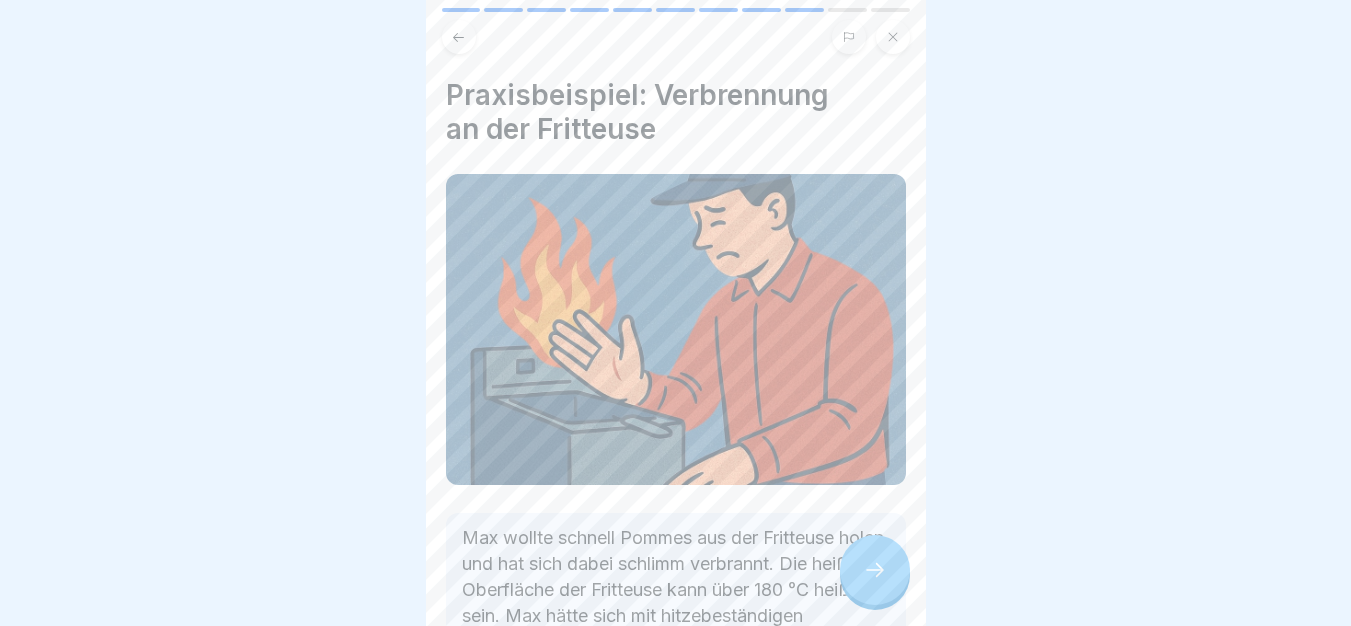 scroll, scrollTop: 15, scrollLeft: 0, axis: vertical 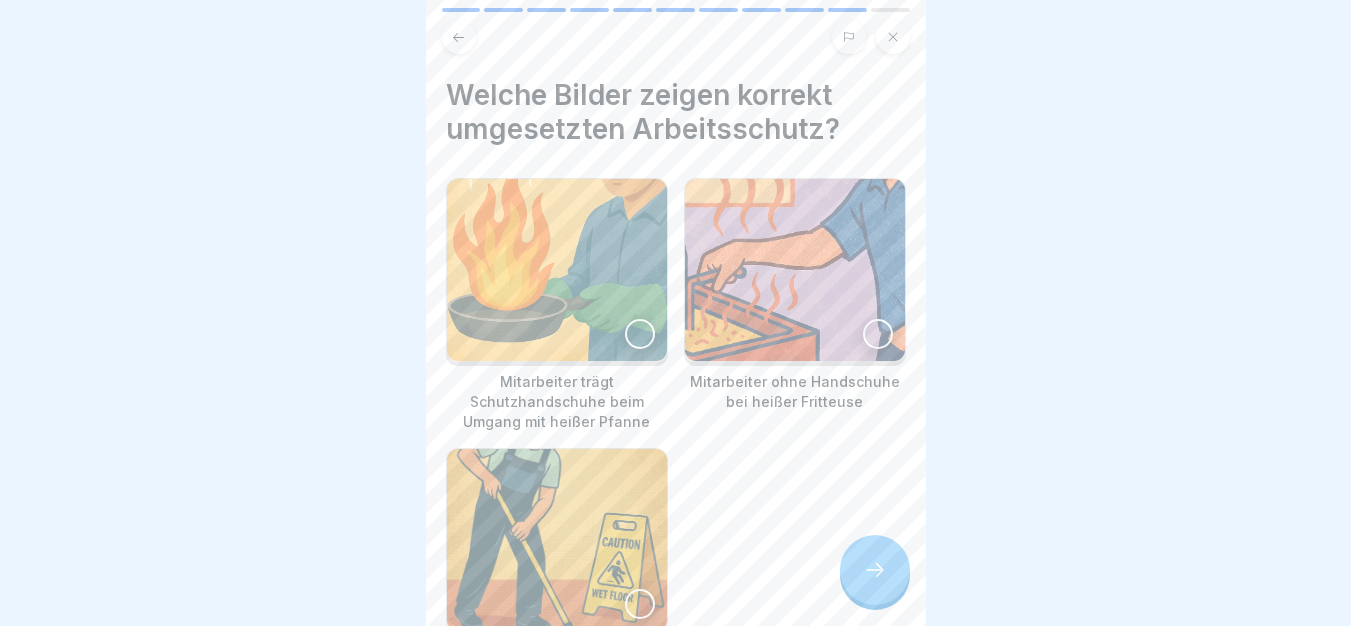 click at bounding box center [557, 270] 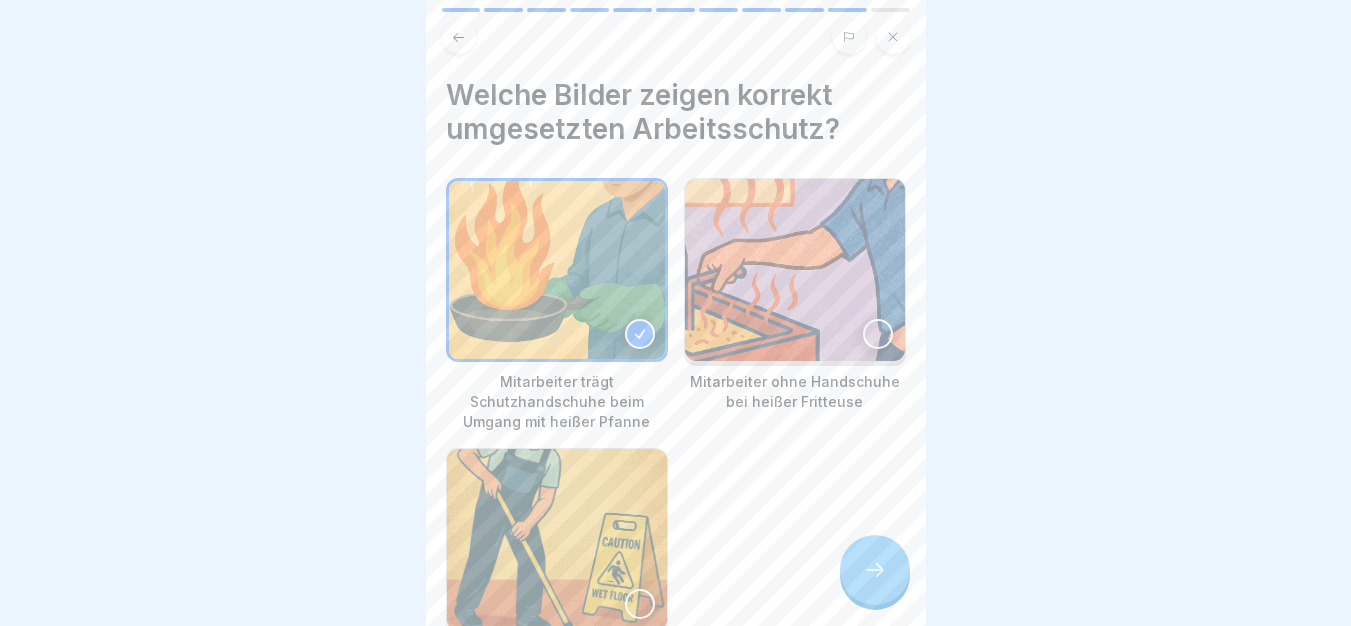 click at bounding box center [557, 540] 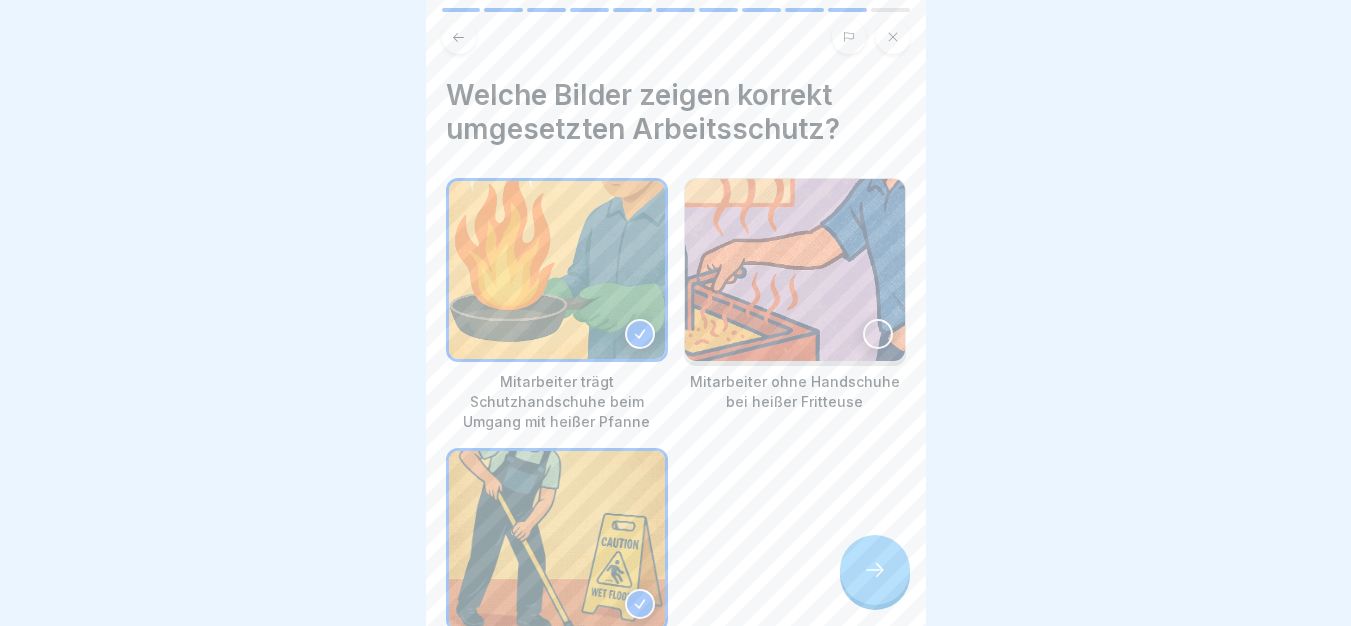 click at bounding box center (875, 570) 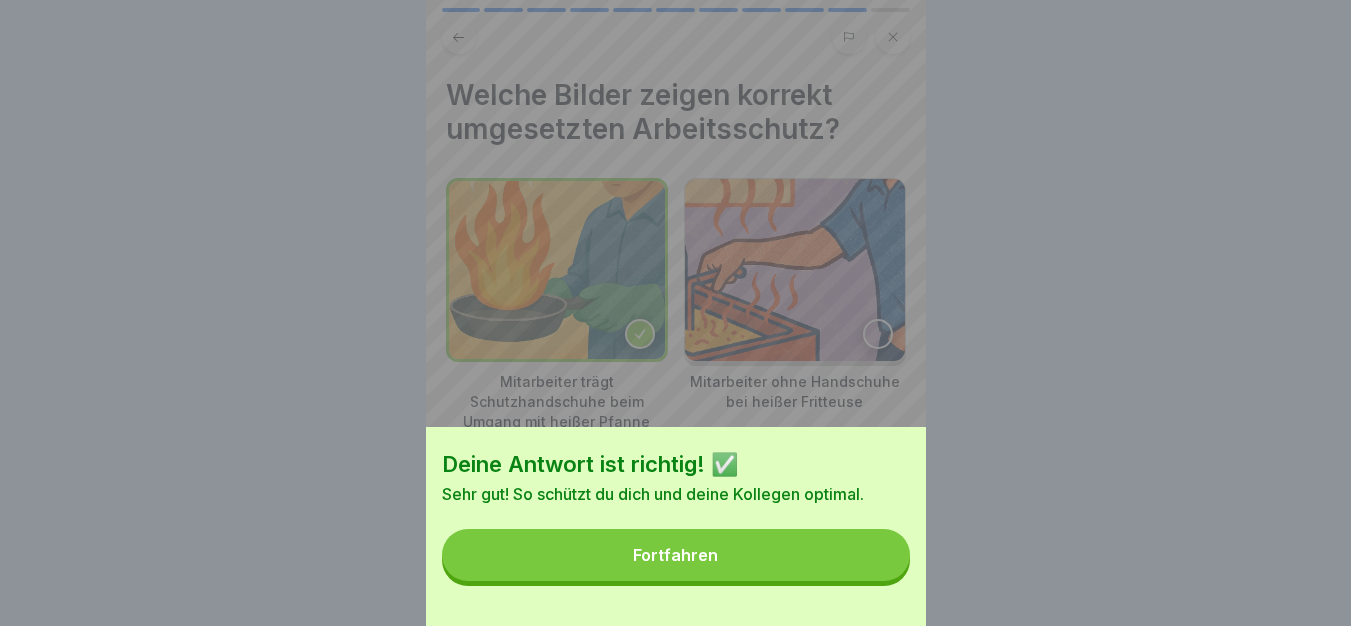 click on "Fortfahren" at bounding box center [676, 555] 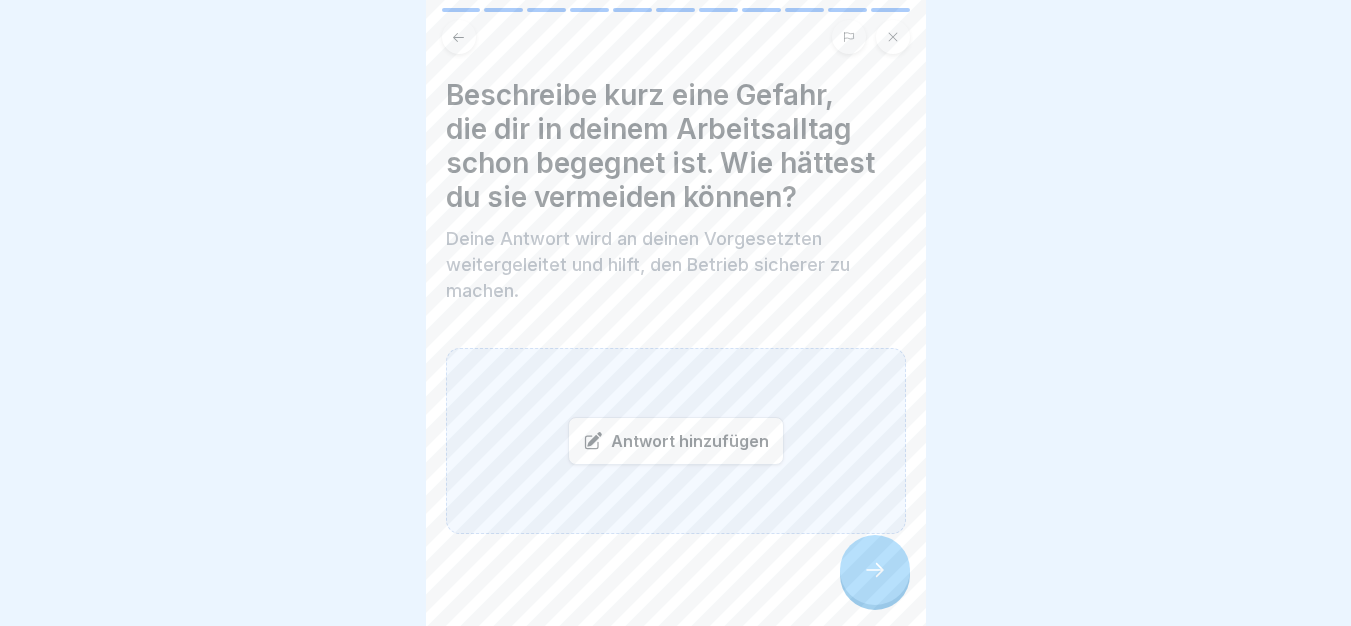 click on "Antwort hinzufügen" at bounding box center (676, 441) 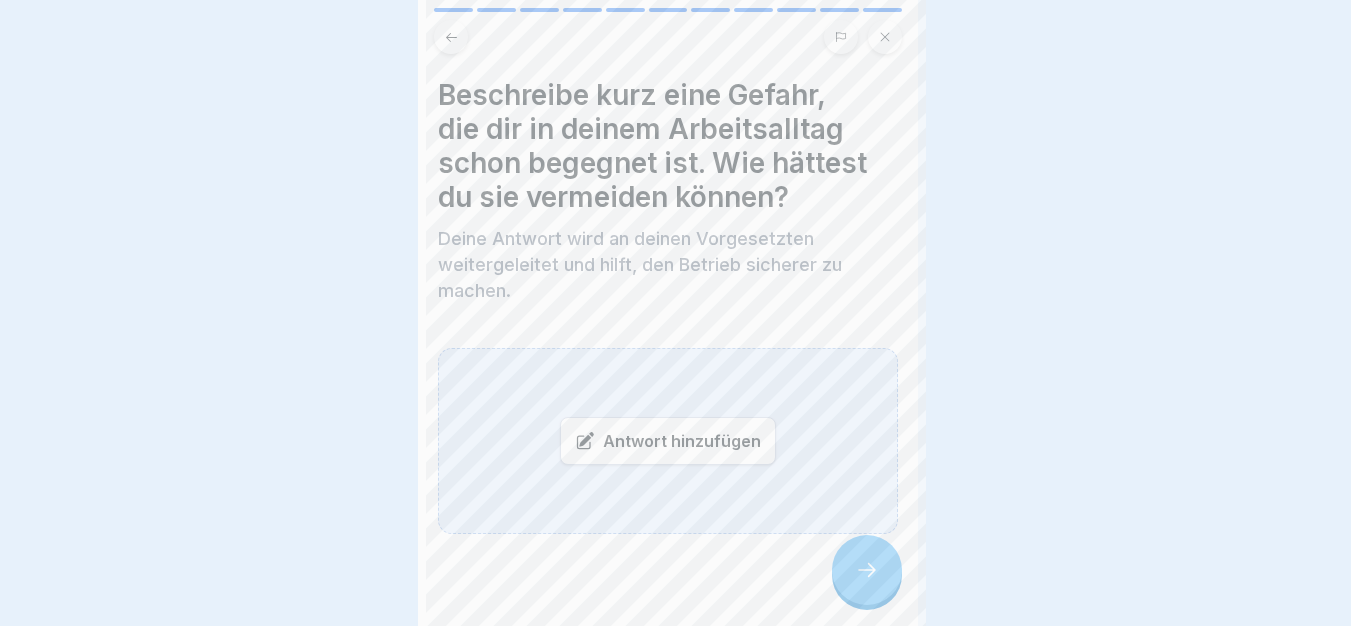 scroll, scrollTop: 0, scrollLeft: 0, axis: both 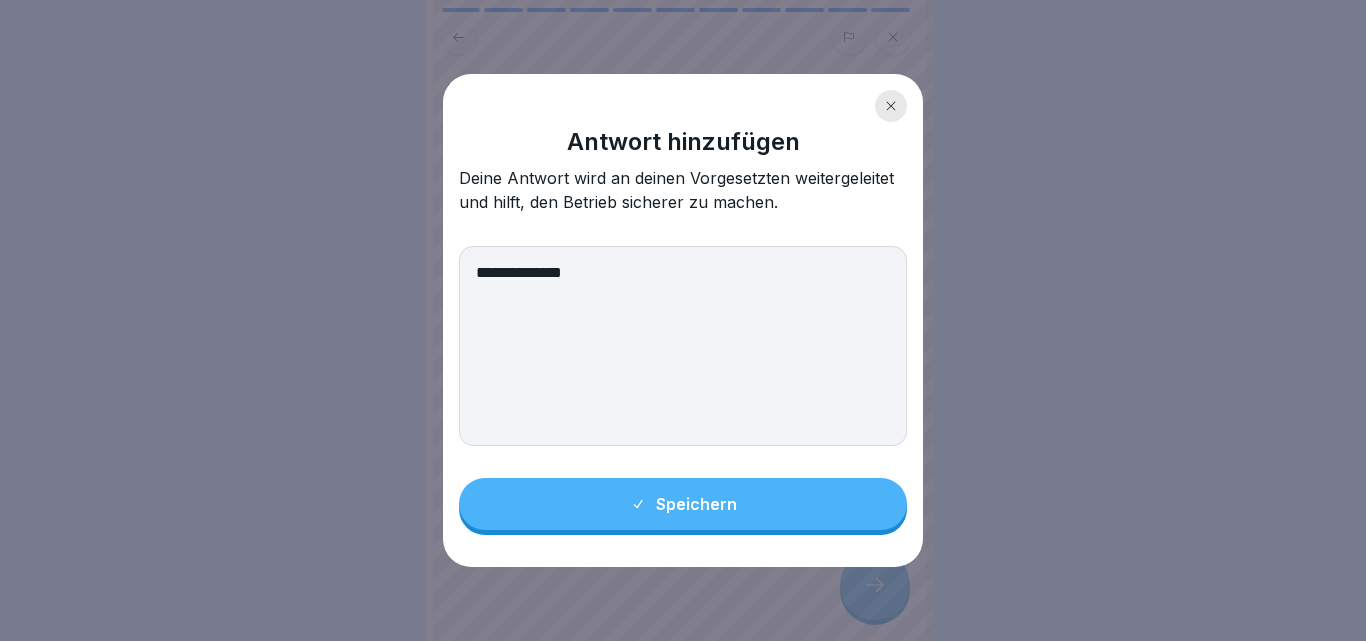 type on "**********" 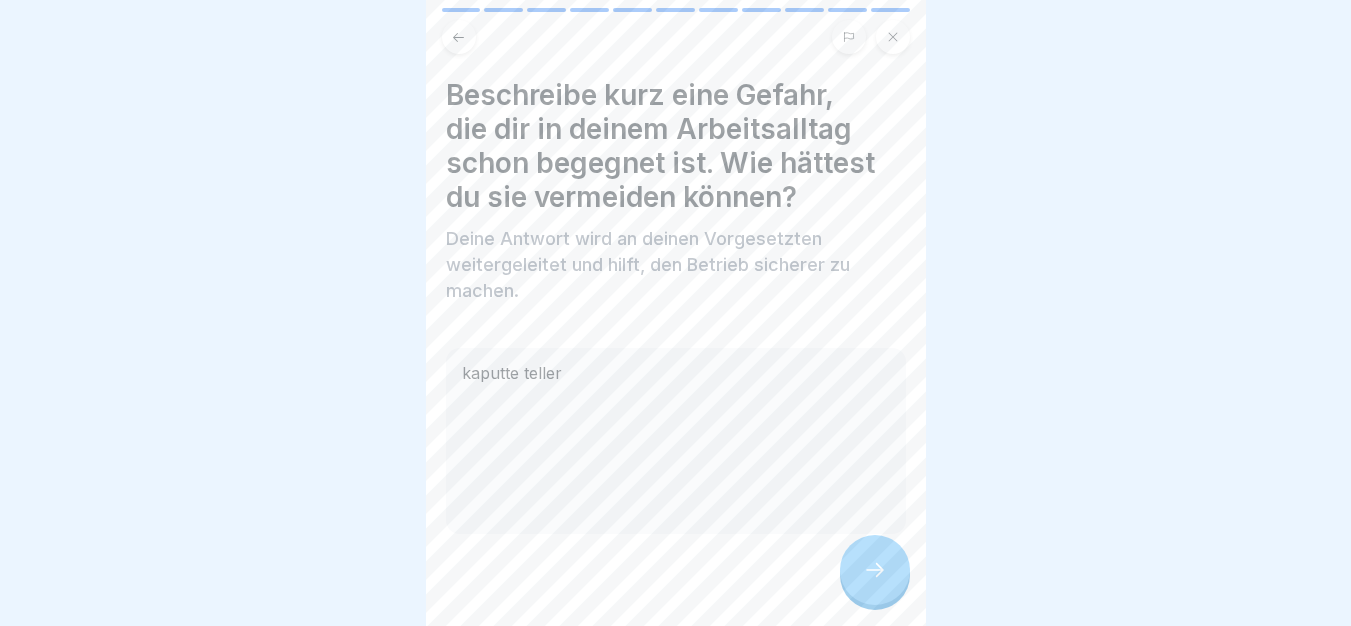 click at bounding box center [875, 570] 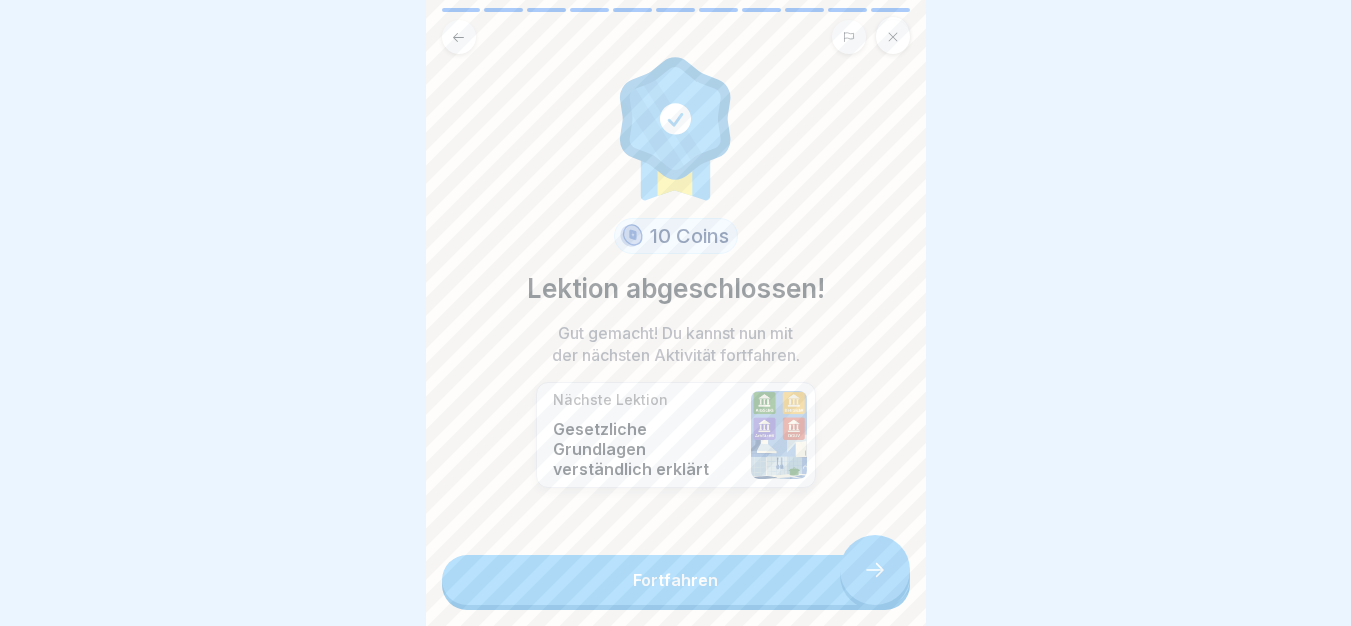 click on "Fortfahren" at bounding box center (676, 580) 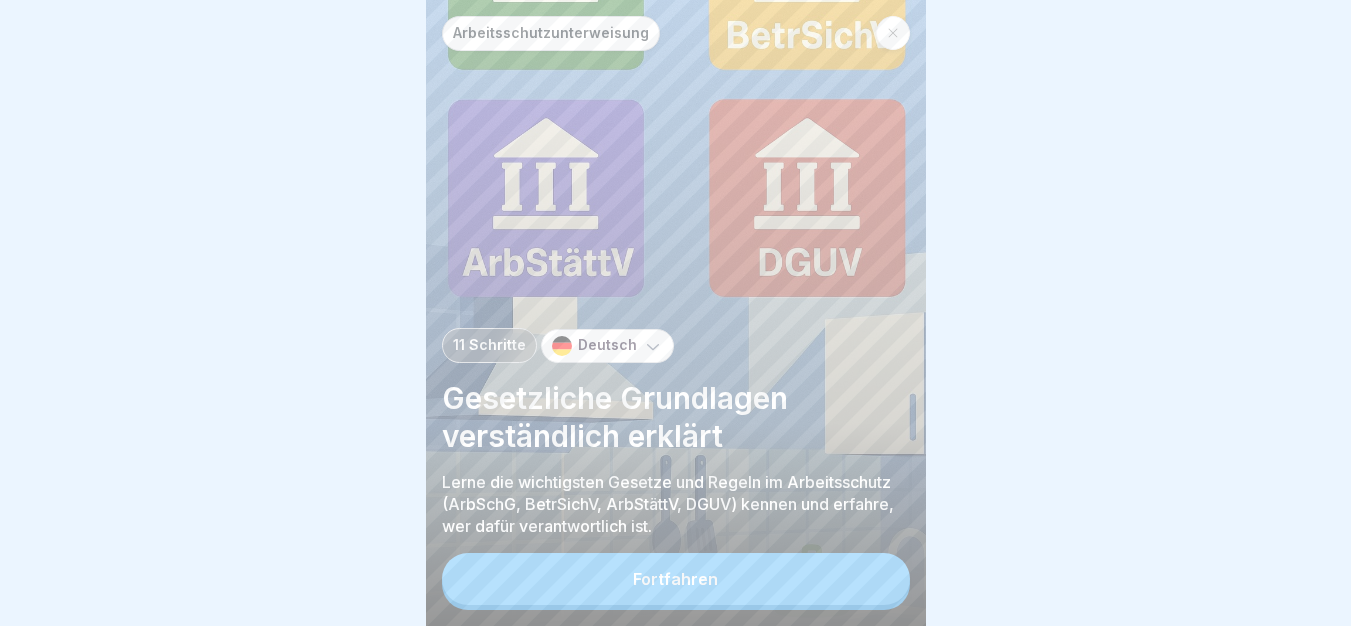 click on "Fortfahren" at bounding box center [676, 579] 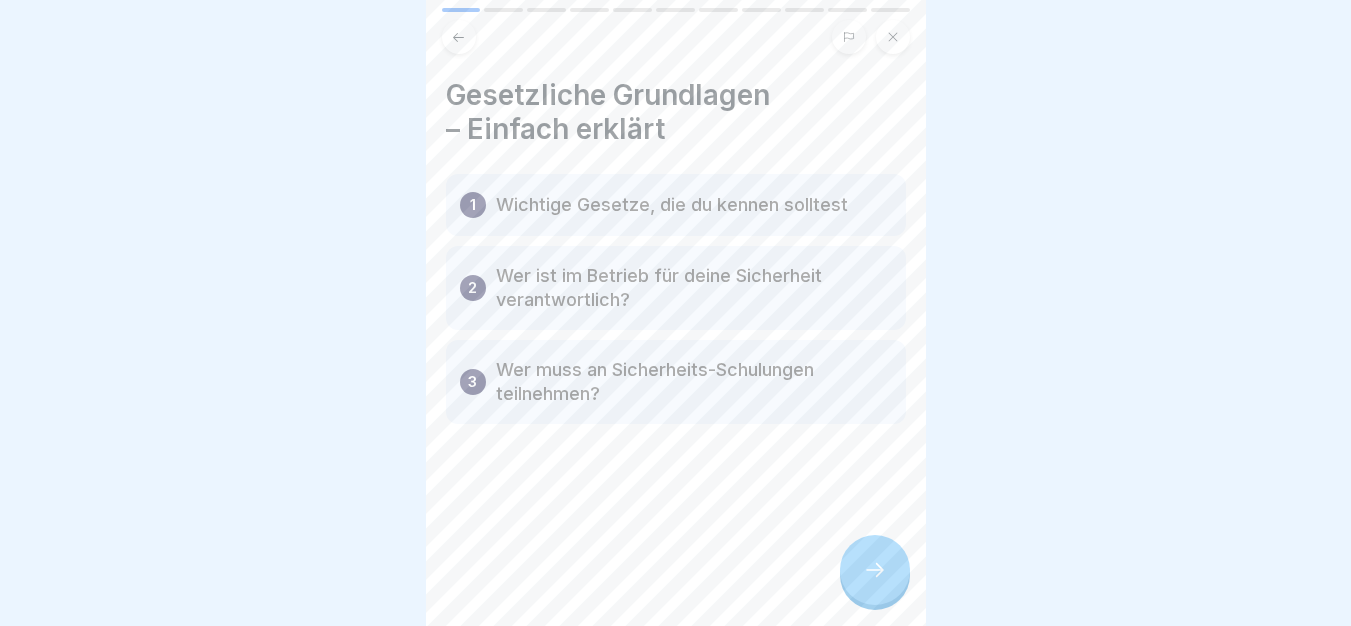 click at bounding box center (875, 570) 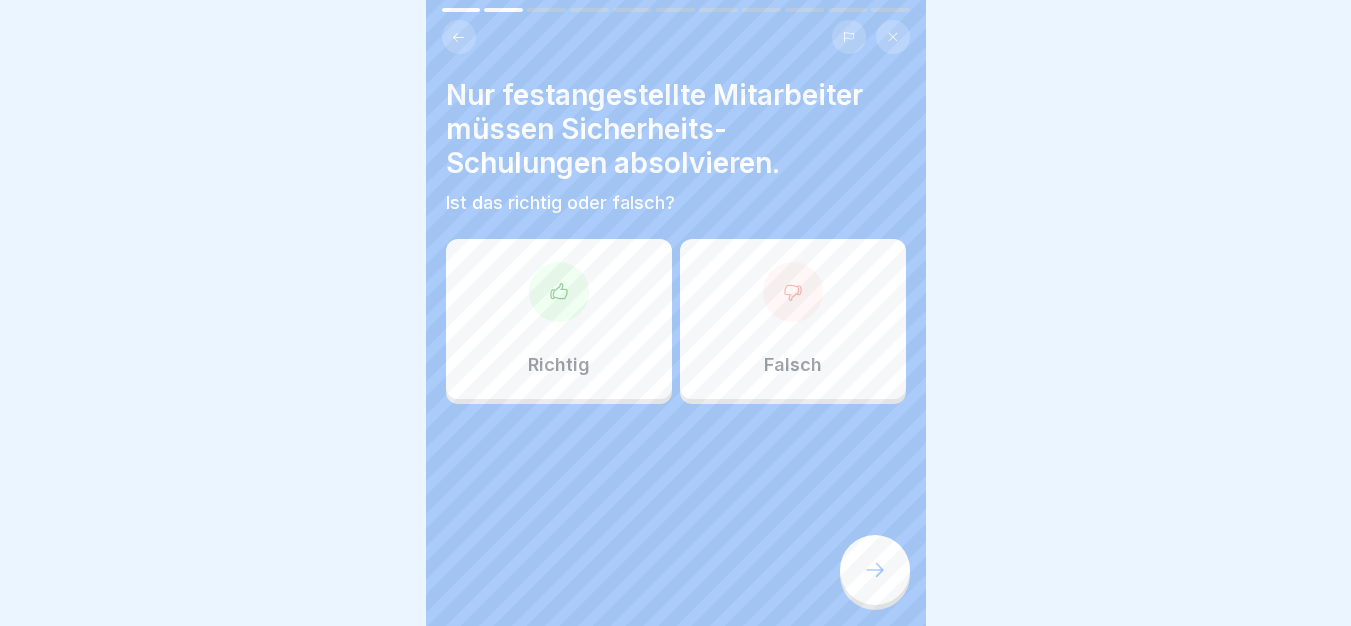 click on "Falsch" at bounding box center (793, 319) 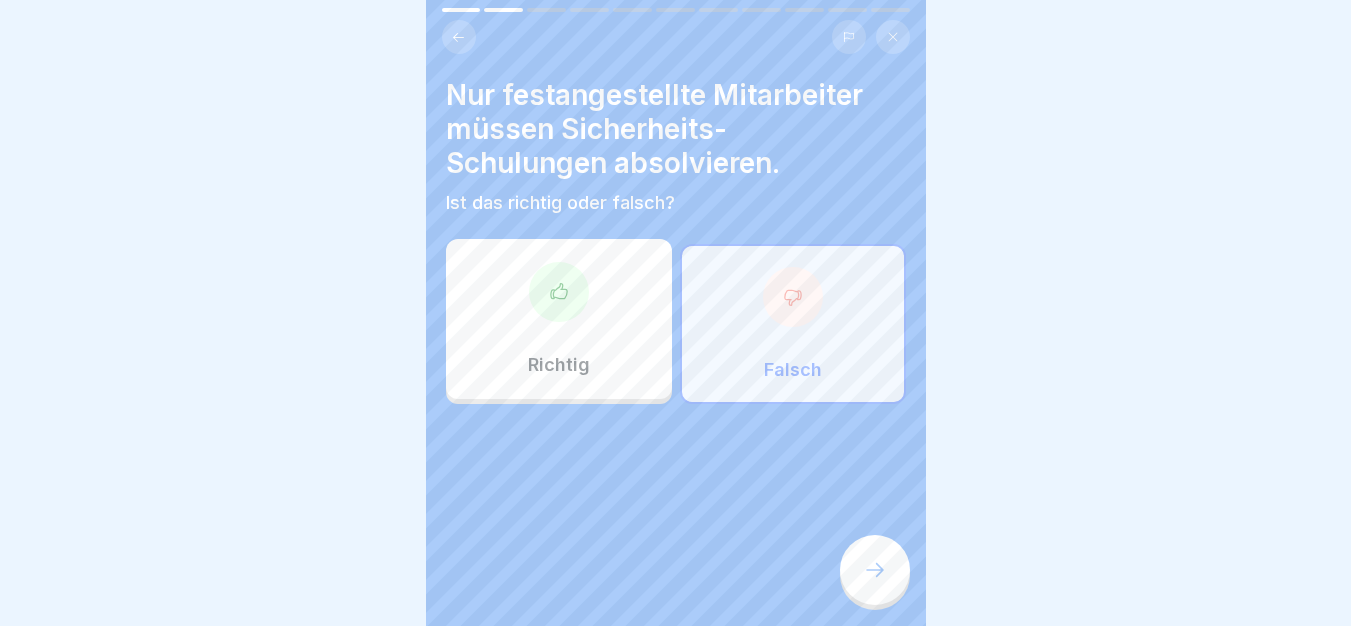 click at bounding box center (875, 570) 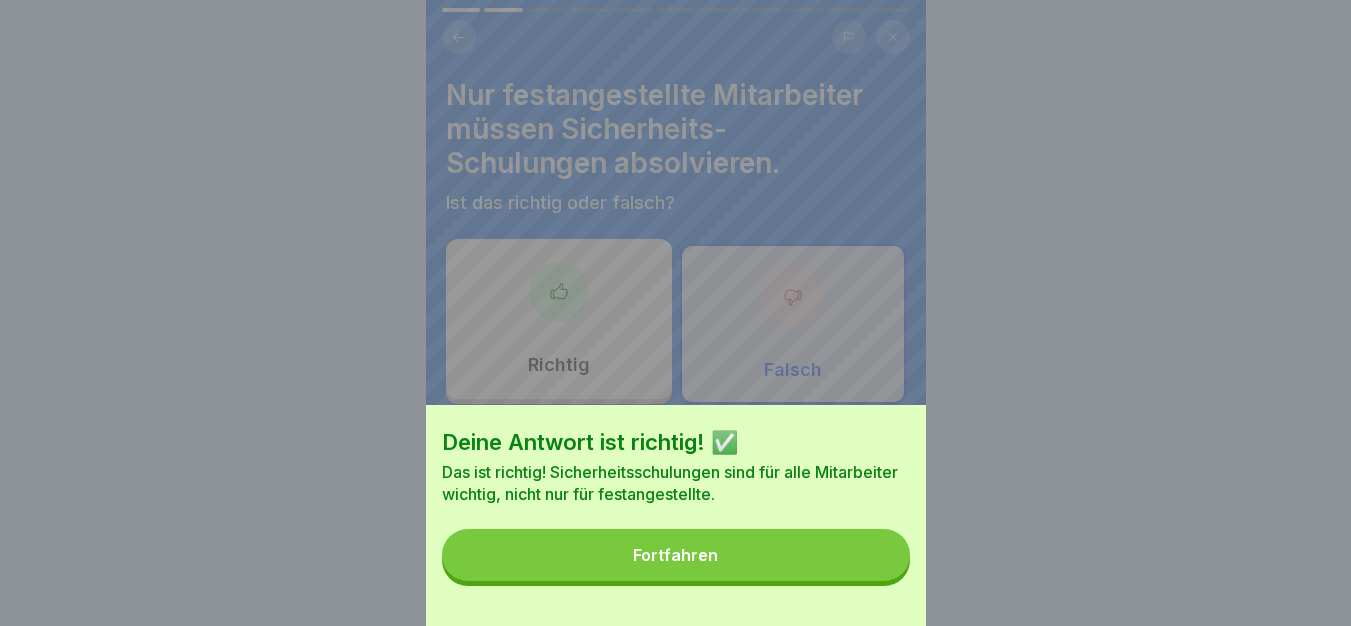 click on "Fortfahren" at bounding box center (676, 555) 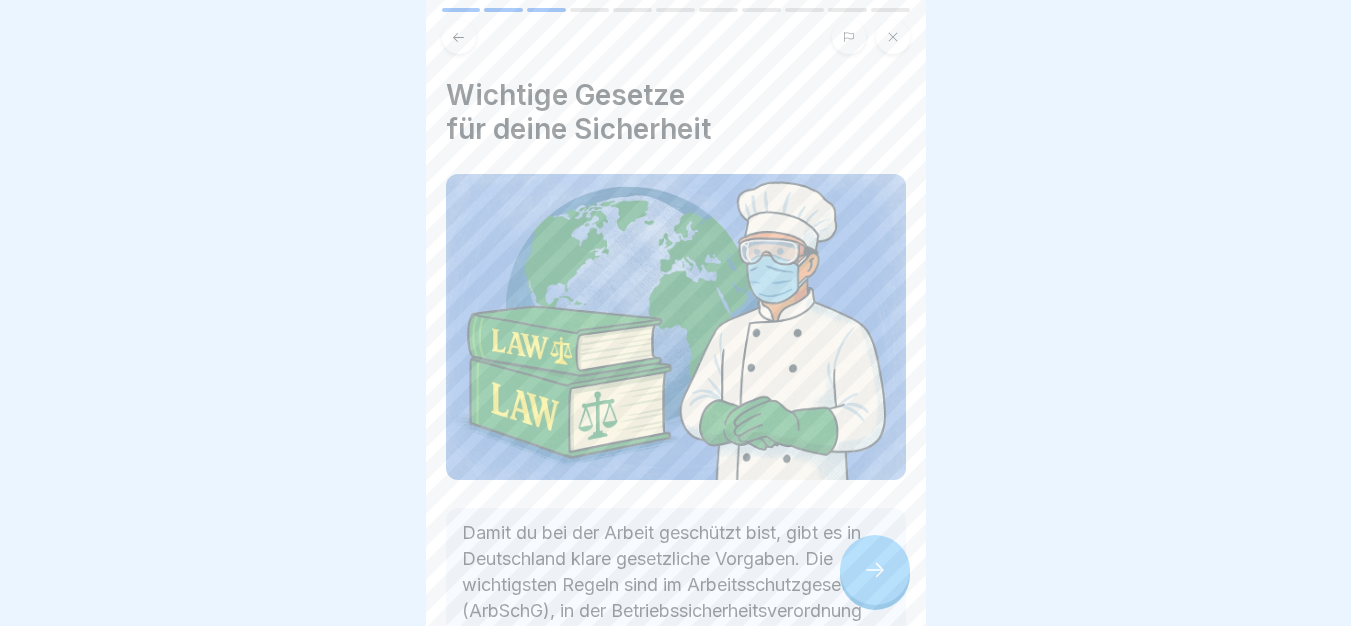 click at bounding box center (875, 570) 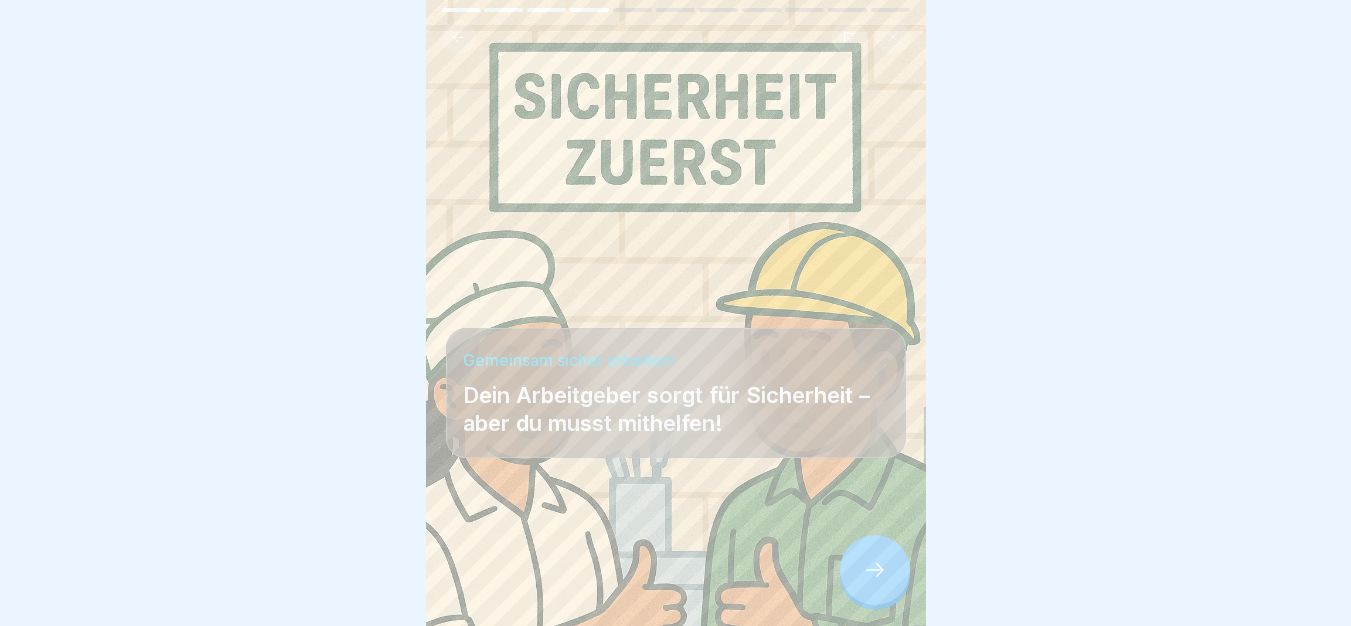 scroll, scrollTop: 15, scrollLeft: 0, axis: vertical 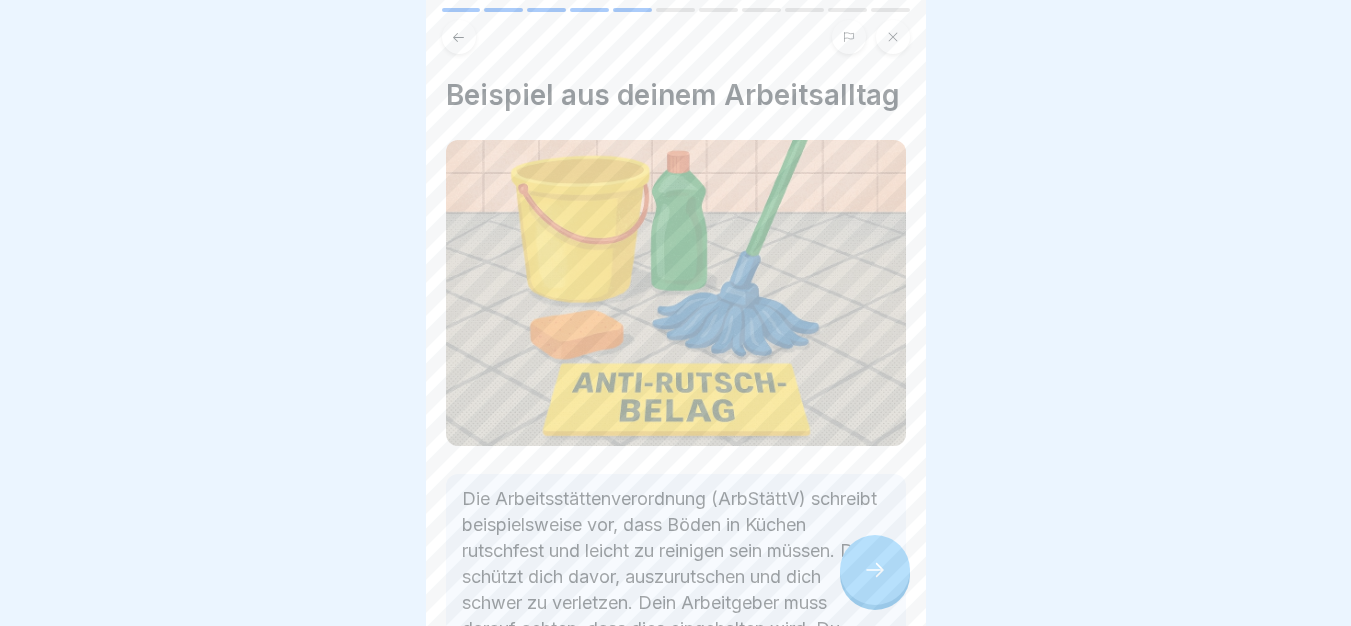 click on "Arbeitsschutzunterweisung  11 Schritte Deutsch Gesetzliche Grundlagen verständlich erklärt Lerne die wichtigsten Gesetze und Regeln im Arbeitsschutz (ArbSchG, BetrSichV, ArbStättV, DGUV) kennen und erfahre, wer dafür verantwortlich ist. Fortfahren Gesetzliche Grundlagen – Einfach erklärt 1 Wichtige Gesetze, die du kennen solltest 2 Wer ist im Betrieb für deine Sicherheit verantwortlich? 3 Wer muss an Sicherheits-Schulungen teilnehmen? Nur festangestellte Mitarbeiter müssen Sicherheits-Schulungen absolvieren. Ist das richtig oder falsch? Richtig Falsch Wichtige Gesetze für deine Sicherheit Damit du bei der Arbeit geschützt bist, gibt es in Deutschland klare gesetzliche Vorgaben. Die wichtigsten Regeln sind im Arbeitsschutzgesetz (ArbSchG), in der Betriebssicherheitsverordnung (BetrSichV), in der Arbeitsstättenverordnung (ArbStättV) und in den DGUV-Vorschriften festgelegt.
Sie sorgen dafür, dass du sicher und gesund arbeiten kannst – egal, ob in der Küche, im Service oder Lager. A B C" at bounding box center [676, 313] 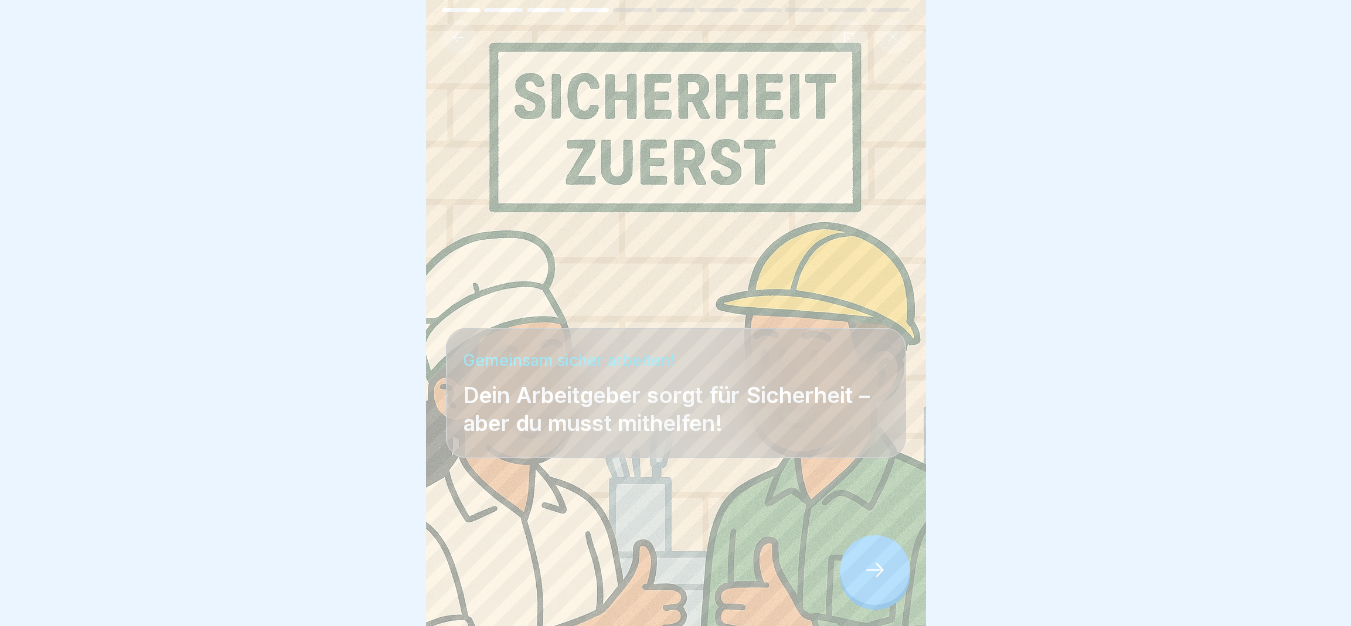 click 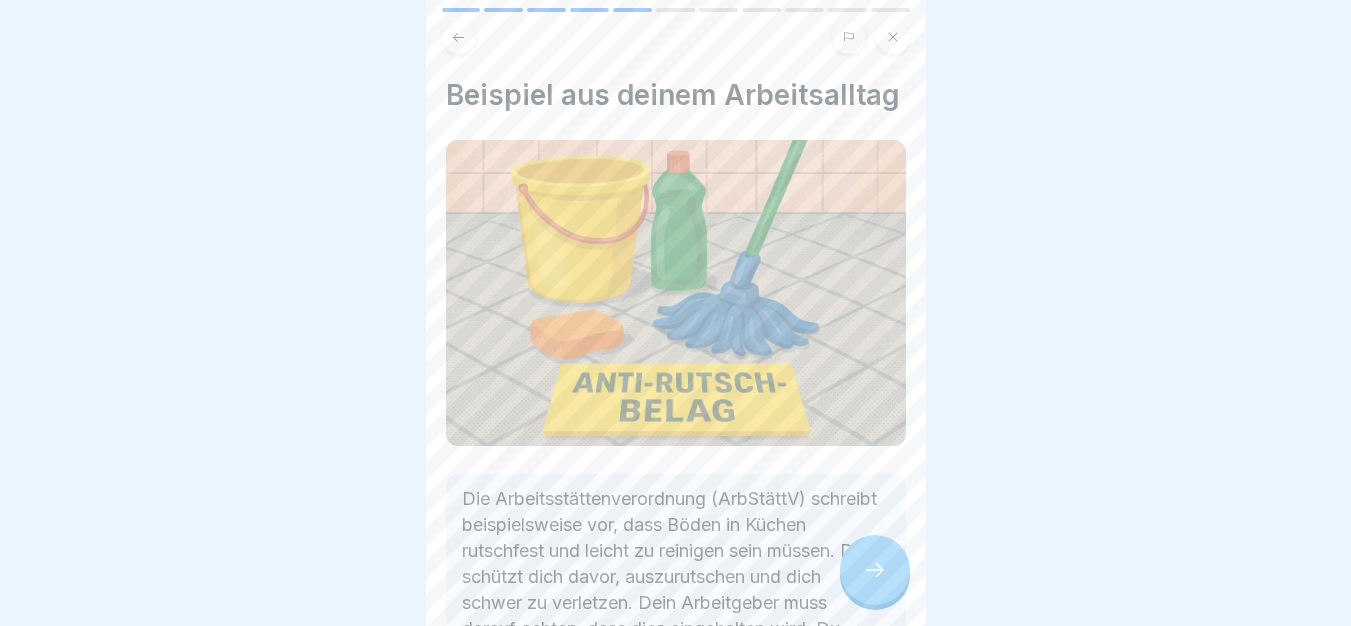 click 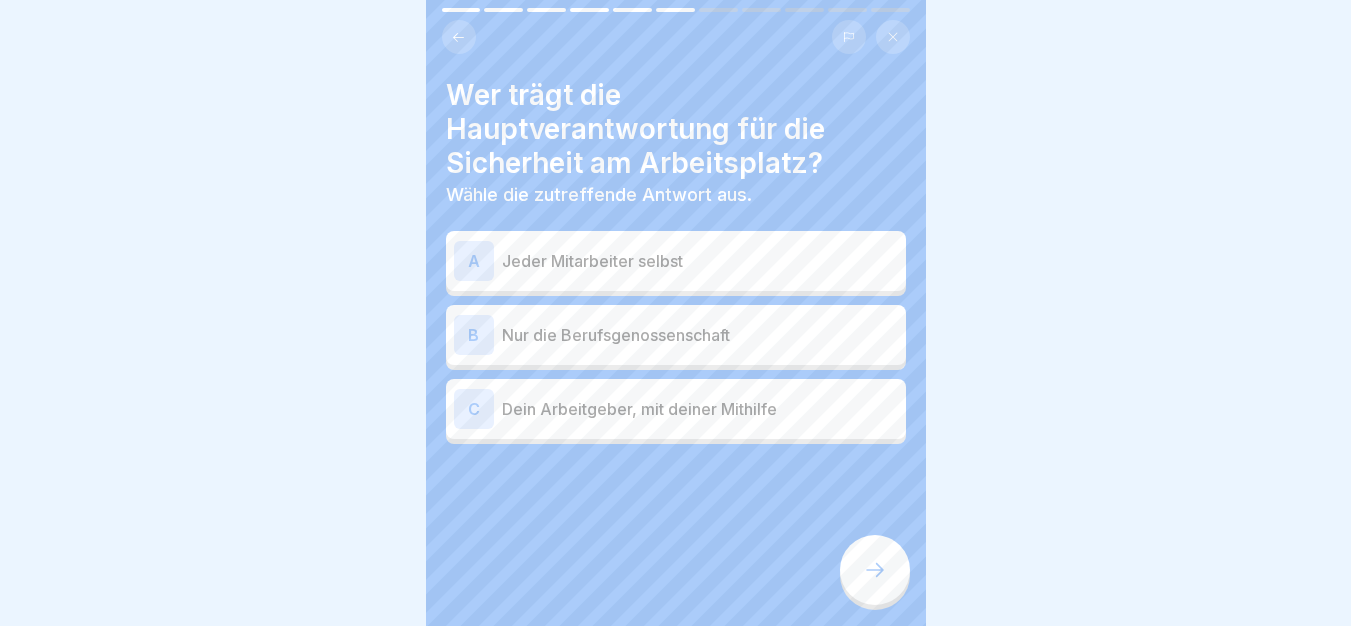 click on "Dein Arbeitgeber, mit deiner Mithilfe" at bounding box center [700, 409] 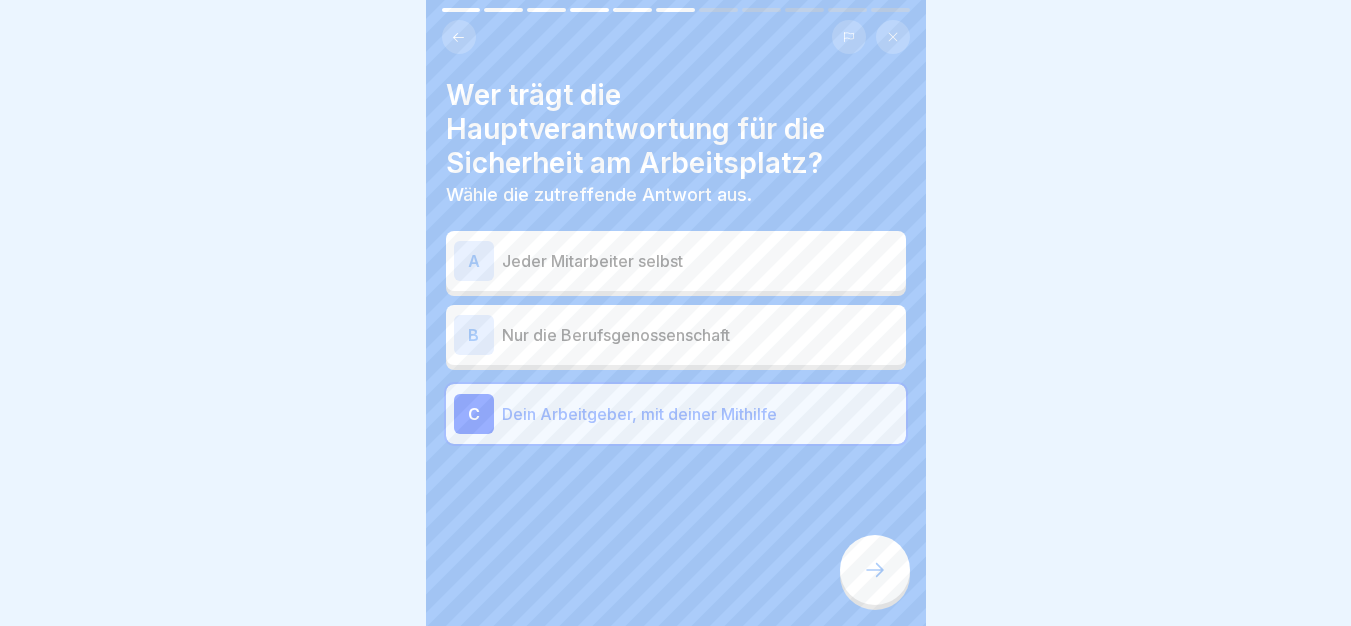 click at bounding box center [875, 570] 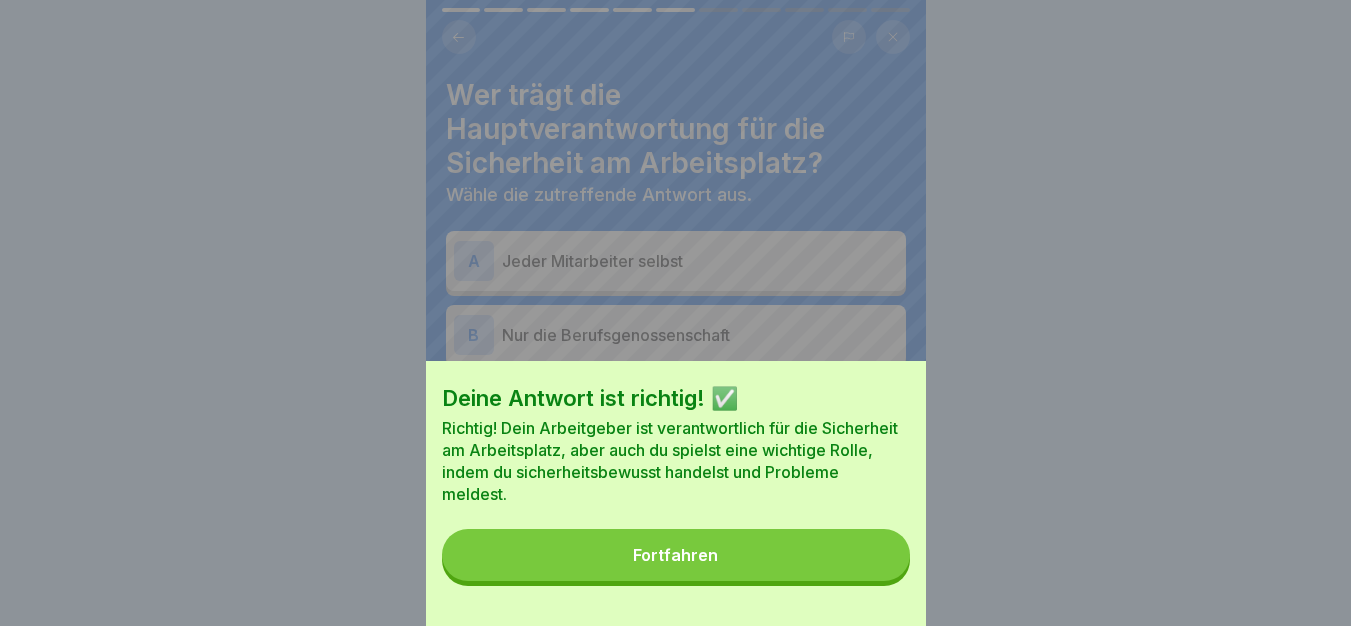 click on "Fortfahren" at bounding box center [676, 555] 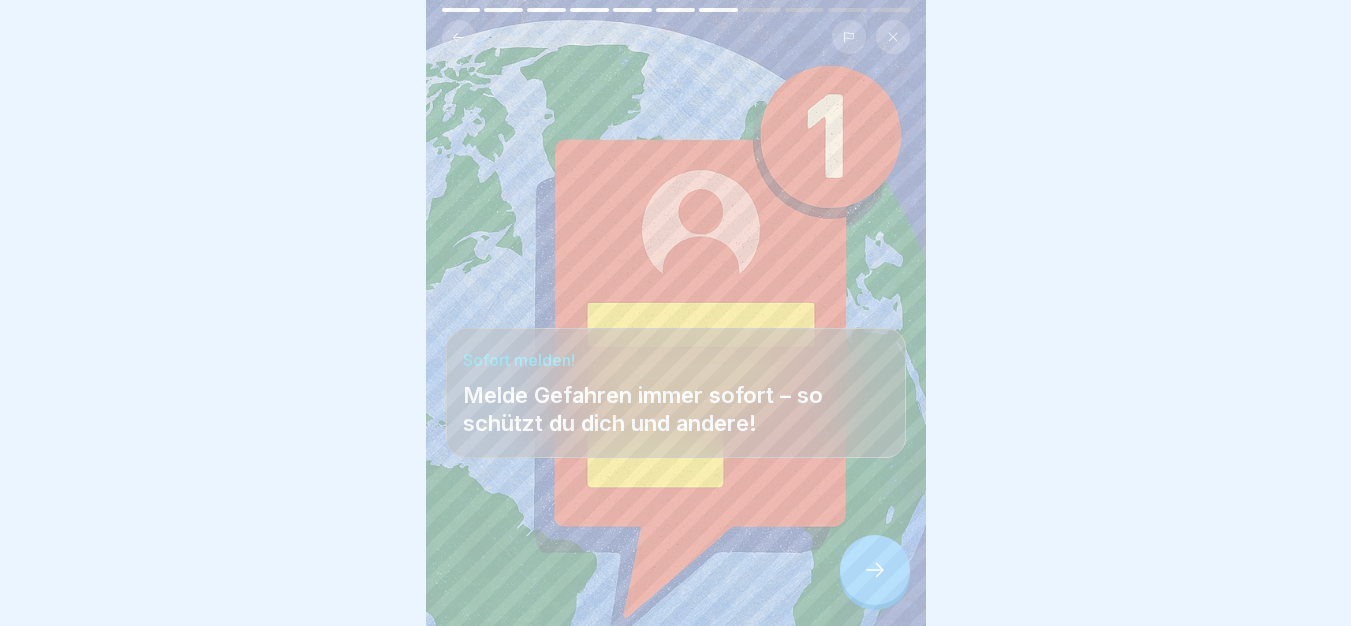 drag, startPoint x: 790, startPoint y: 501, endPoint x: 867, endPoint y: 565, distance: 100.12492 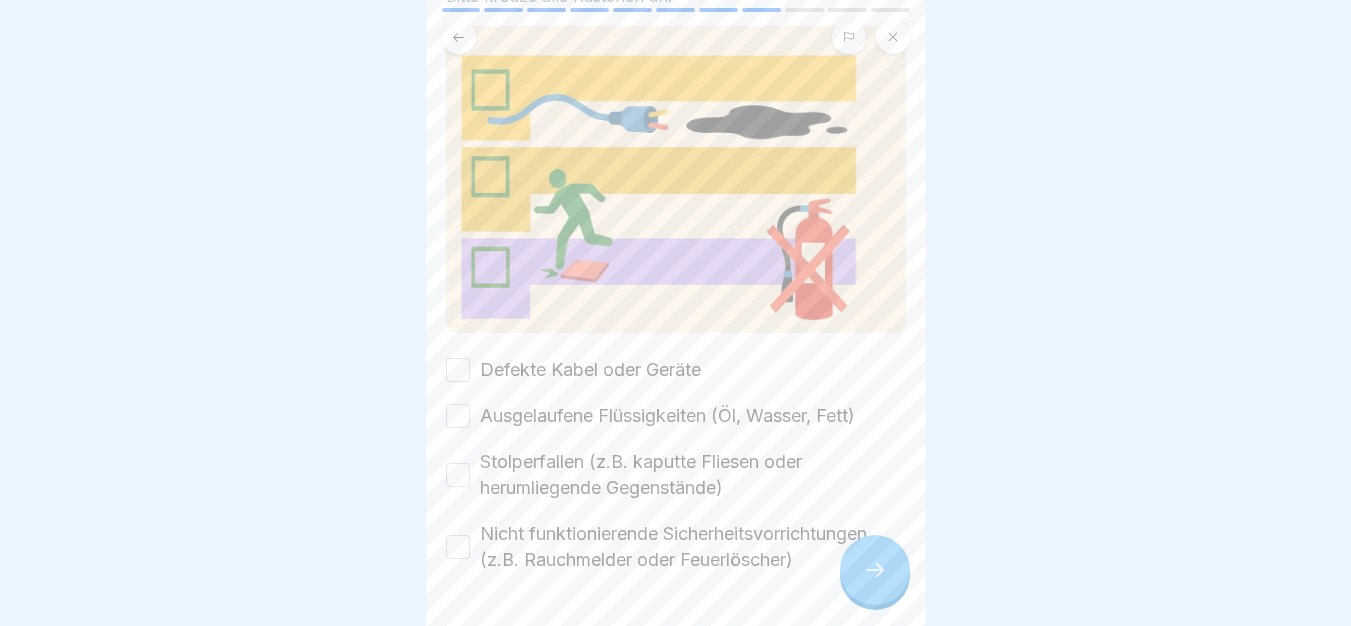 scroll, scrollTop: 240, scrollLeft: 0, axis: vertical 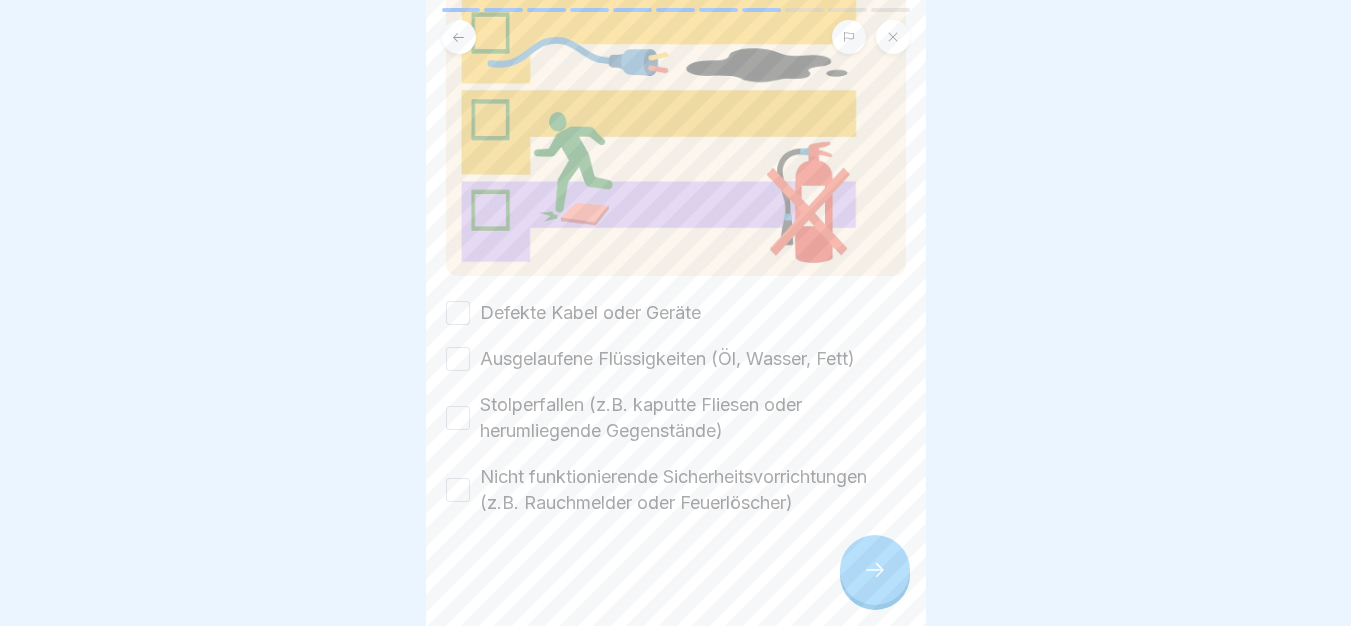 click on "Defekte Kabel oder Geräte" at bounding box center (590, 313) 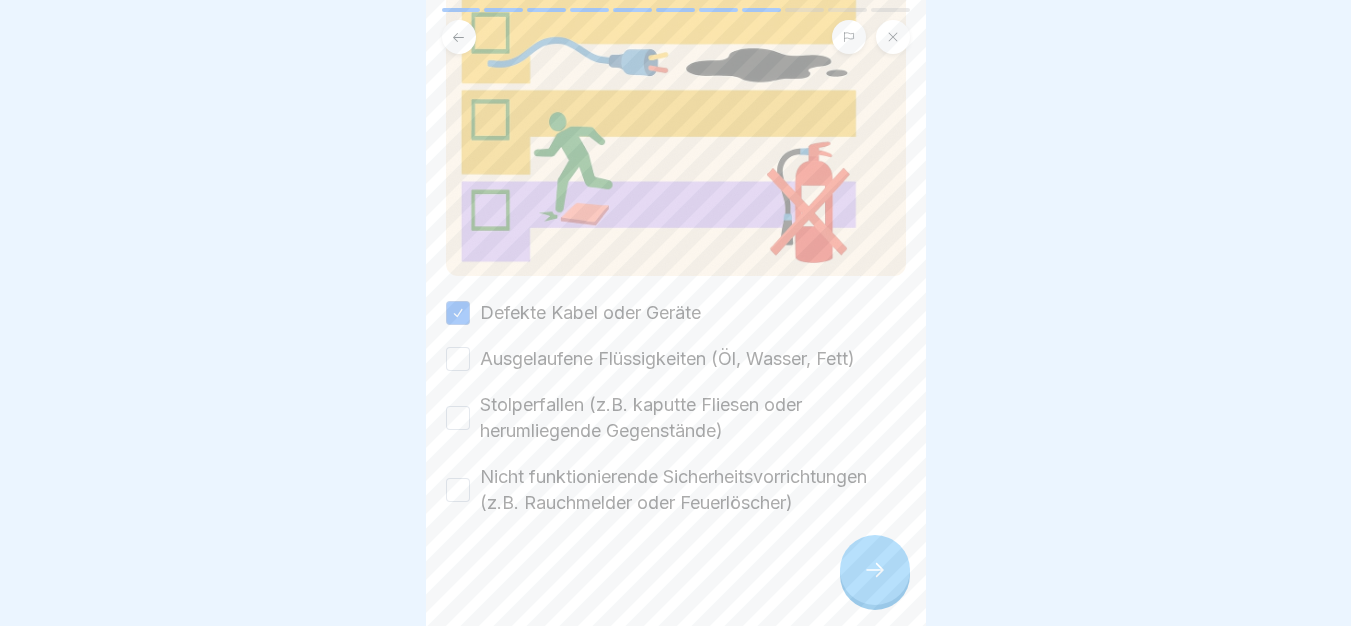 click on "Ausgelaufene Flüssigkeiten (Öl, Wasser, Fett)" at bounding box center (667, 359) 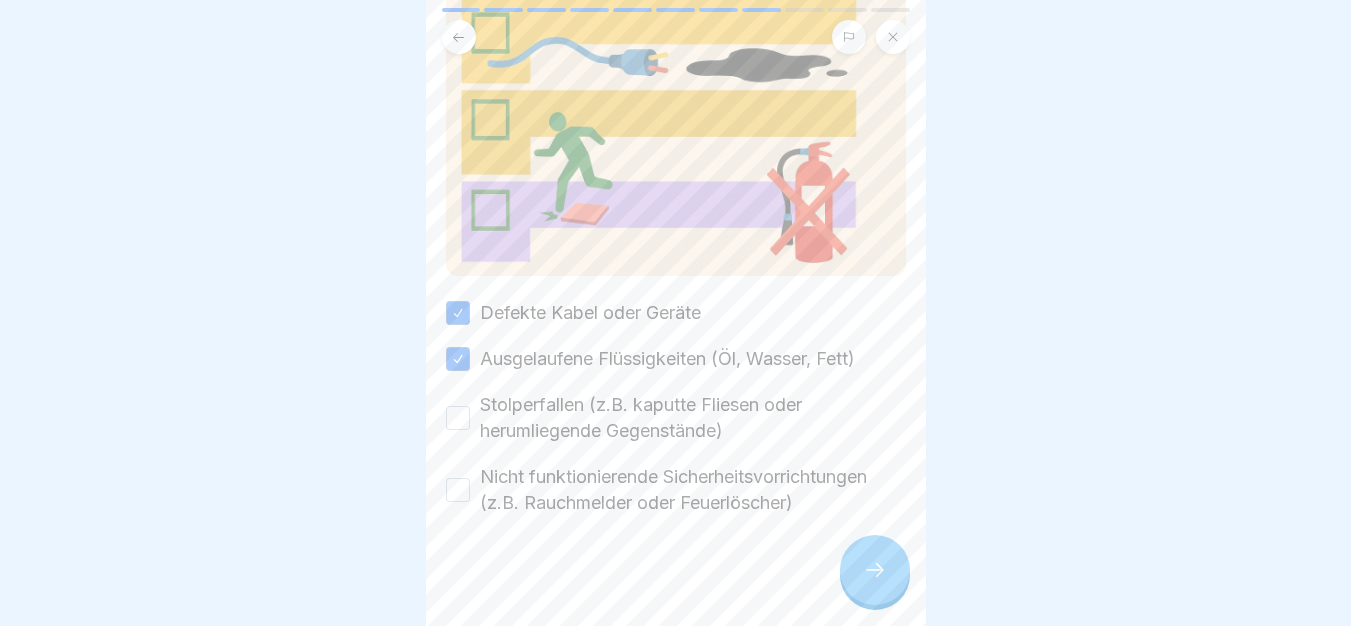click on "Stolperfallen (z.B. kaputte Fliesen oder herumliegende Gegenstände)" at bounding box center (693, 418) 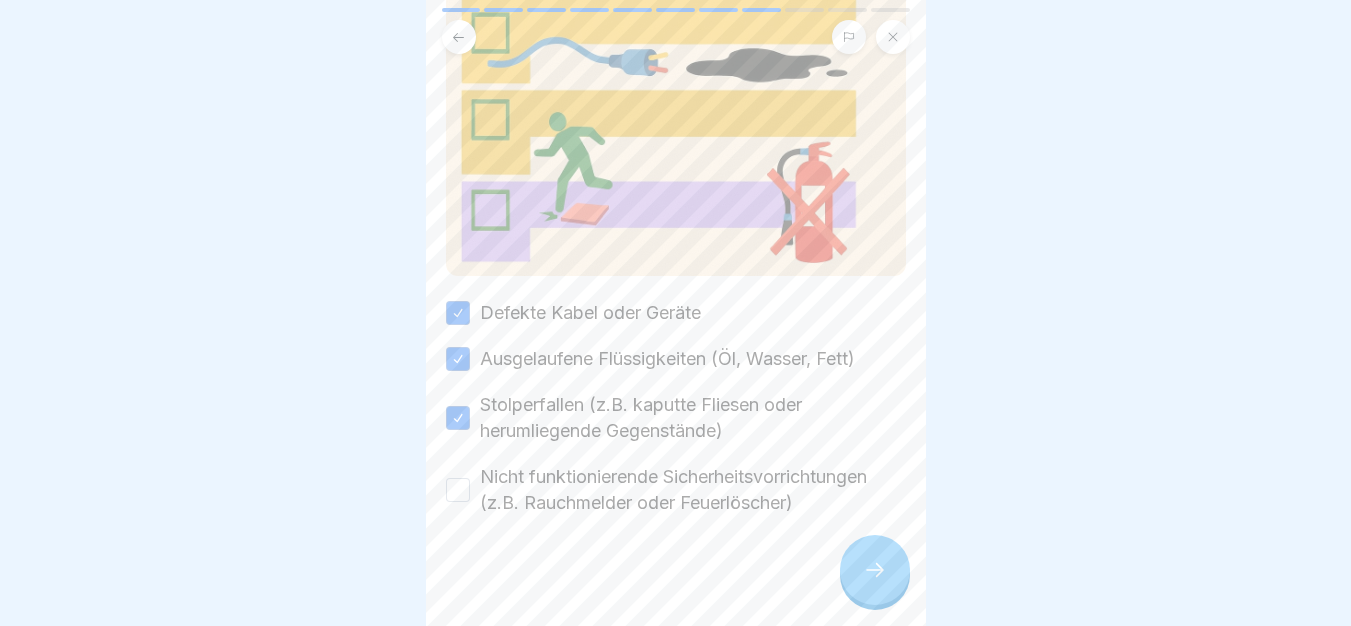 click on "Nicht funktionierende Sicherheitsvorrichtungen (z.B. Rauchmelder oder Feuerlöscher)" at bounding box center [693, 490] 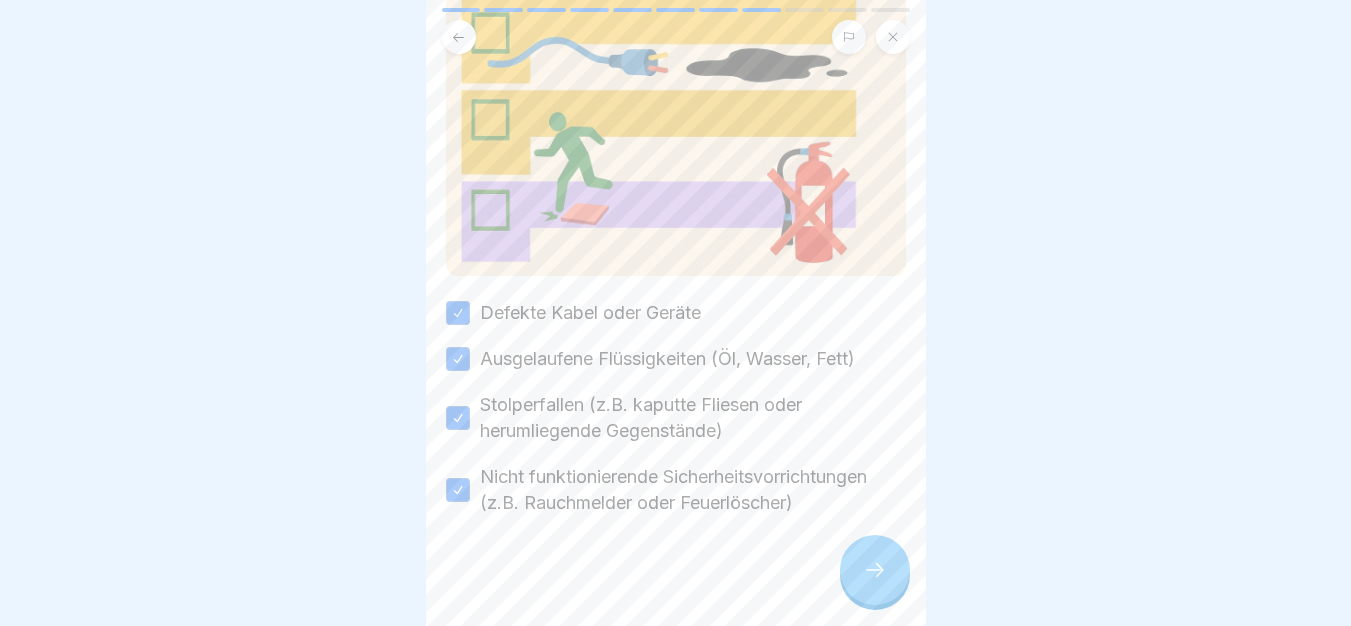 click 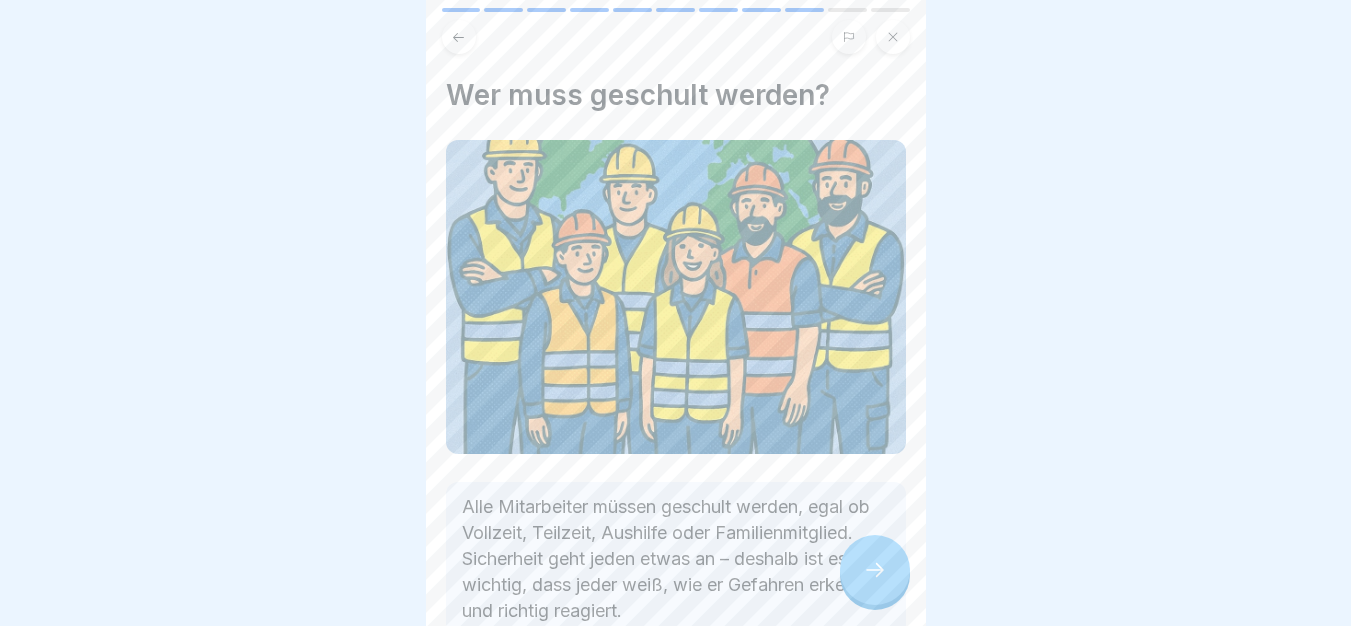 click 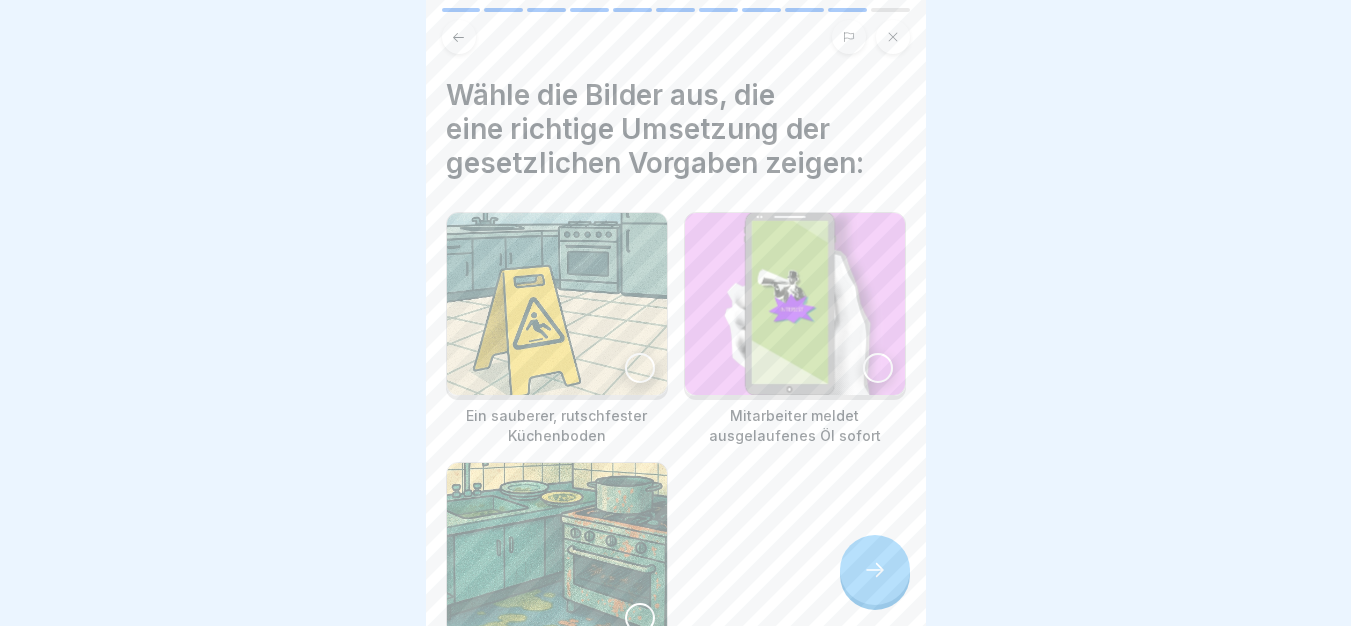 click at bounding box center [557, 304] 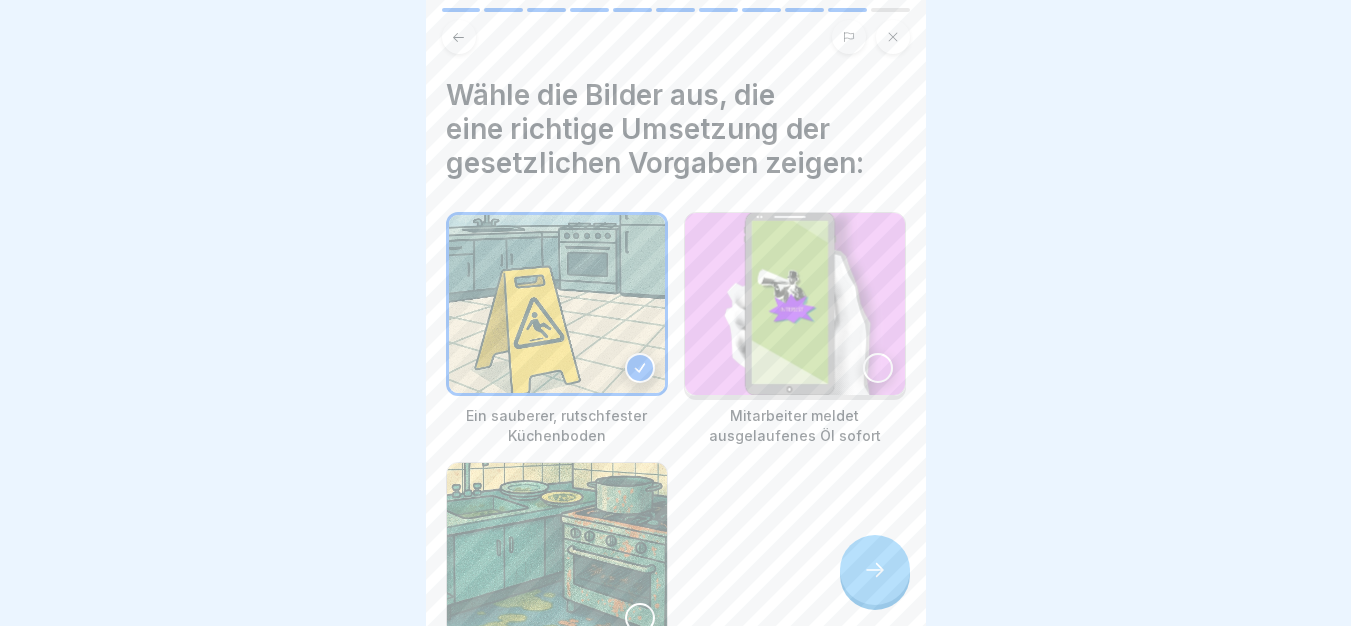 click at bounding box center [795, 304] 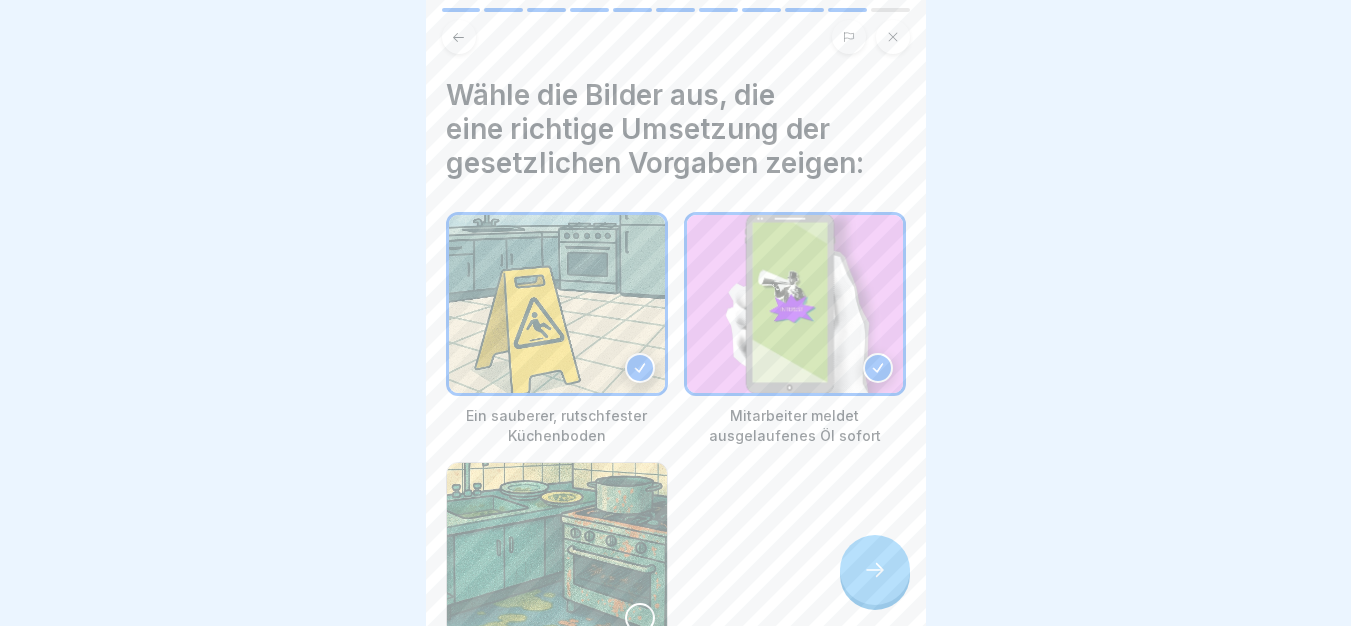 click at bounding box center [875, 570] 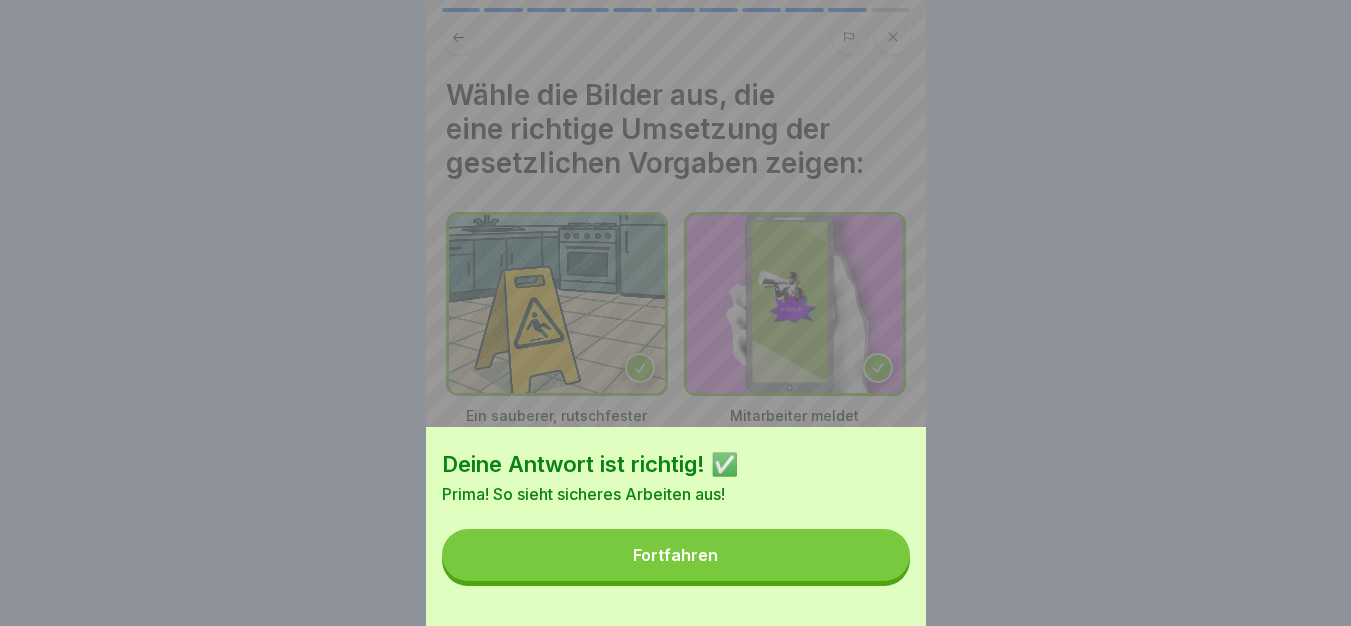 click on "Fortfahren" at bounding box center (676, 555) 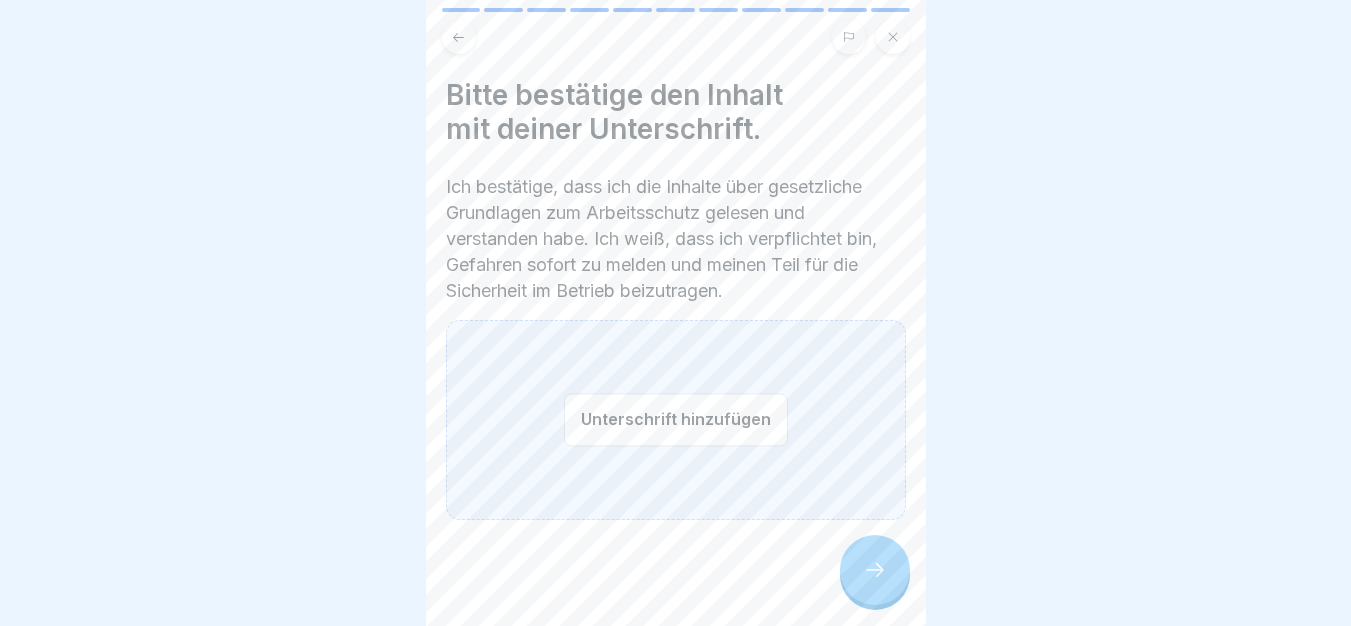 click on "Unterschrift hinzufügen" at bounding box center [676, 419] 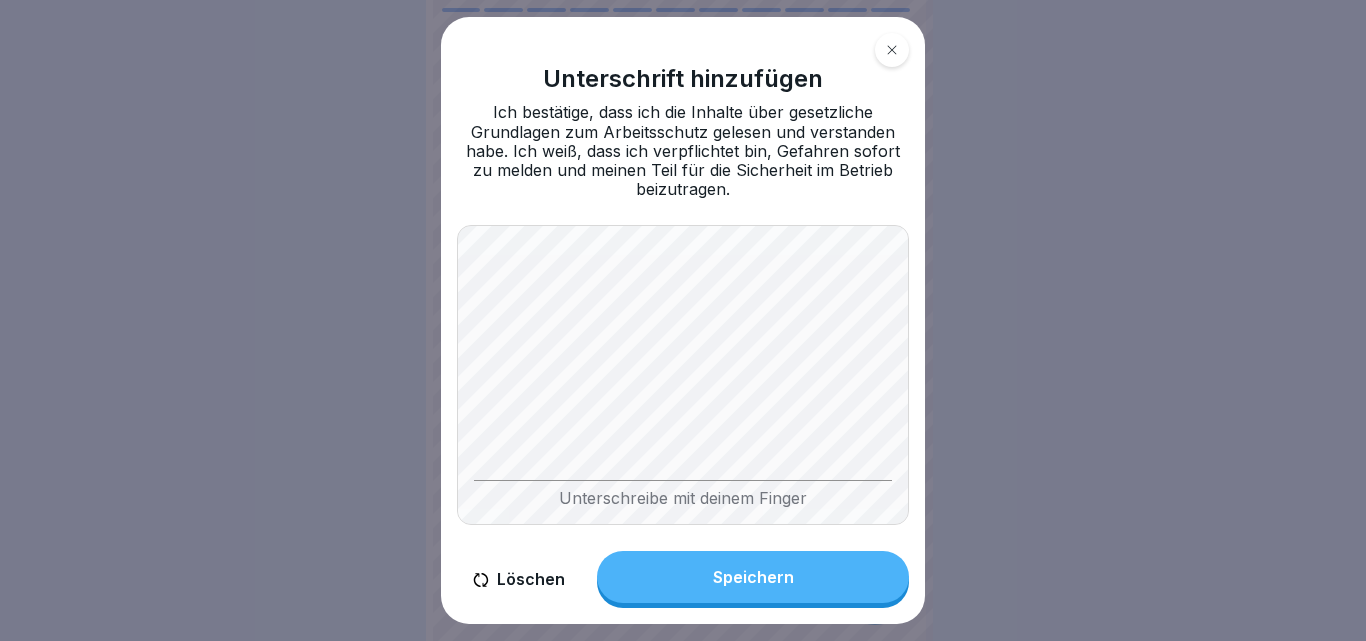 click on "Speichern" at bounding box center [753, 577] 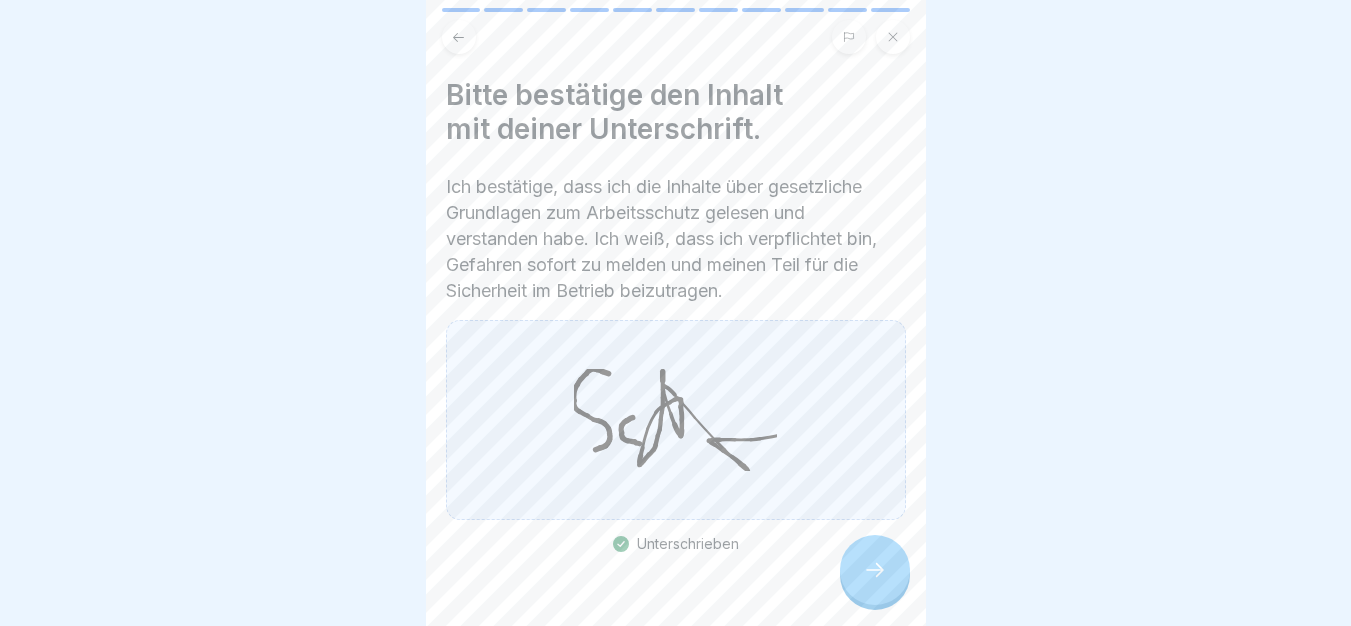 click at bounding box center (875, 570) 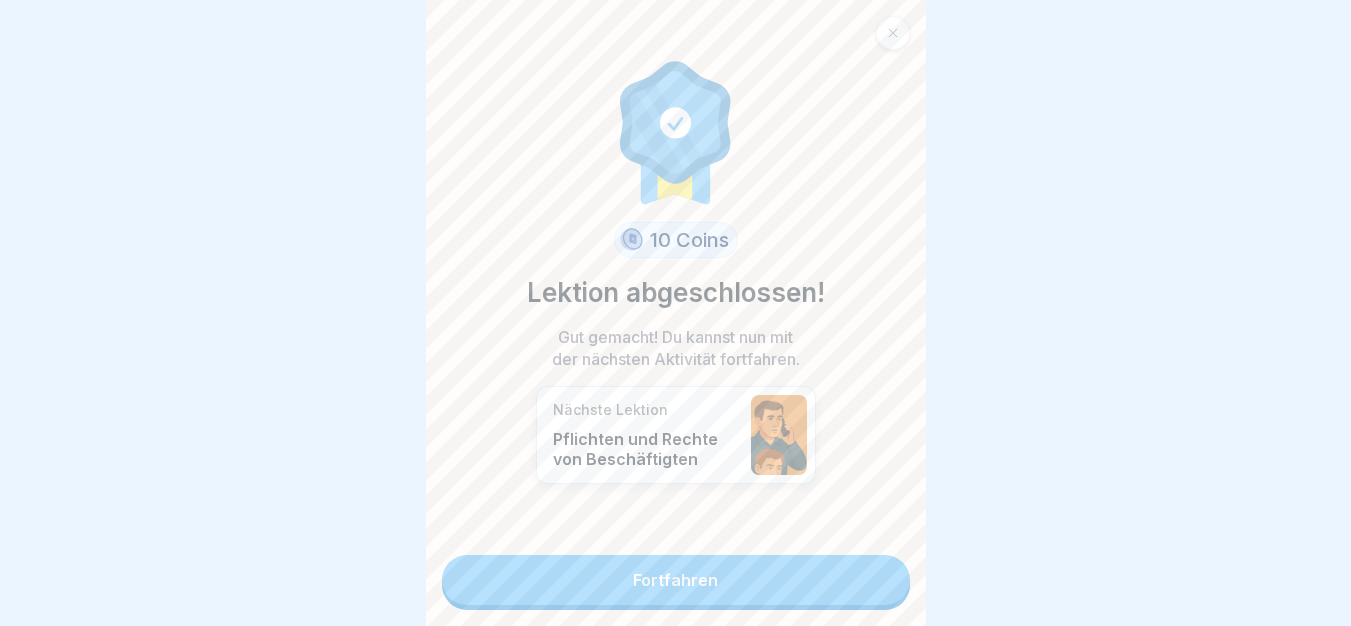 click on "Fortfahren" at bounding box center [676, 580] 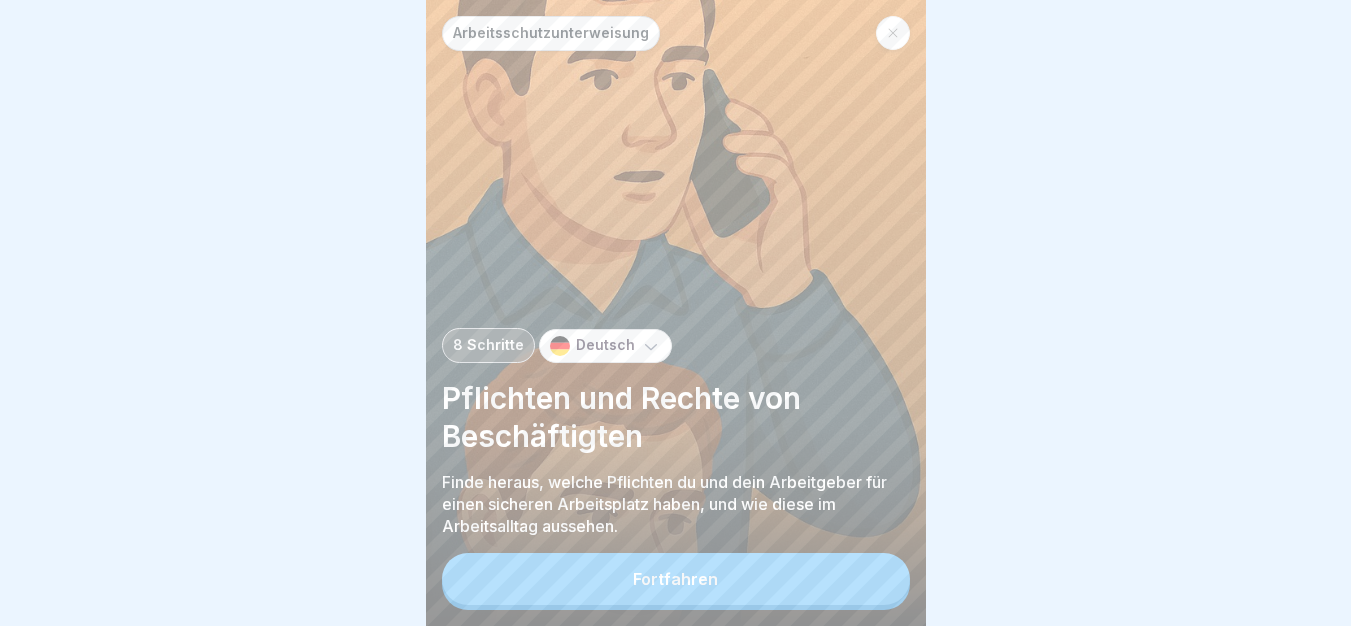 click on "Fortfahren" at bounding box center [676, 579] 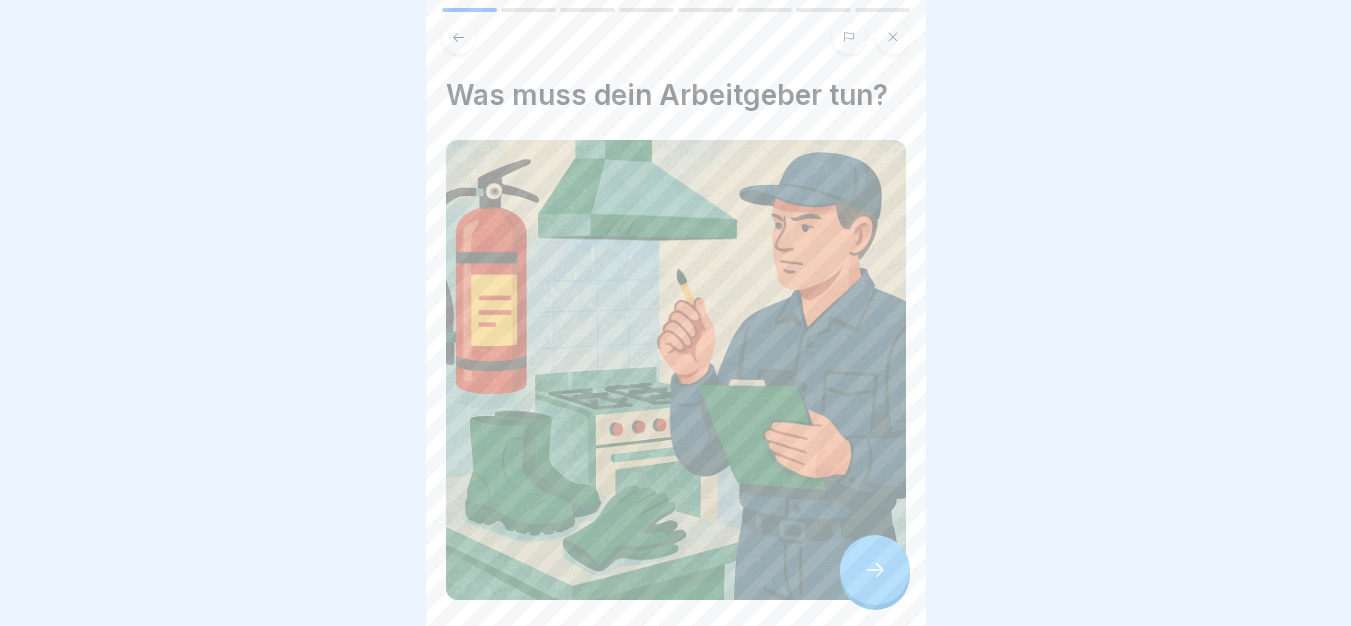 click 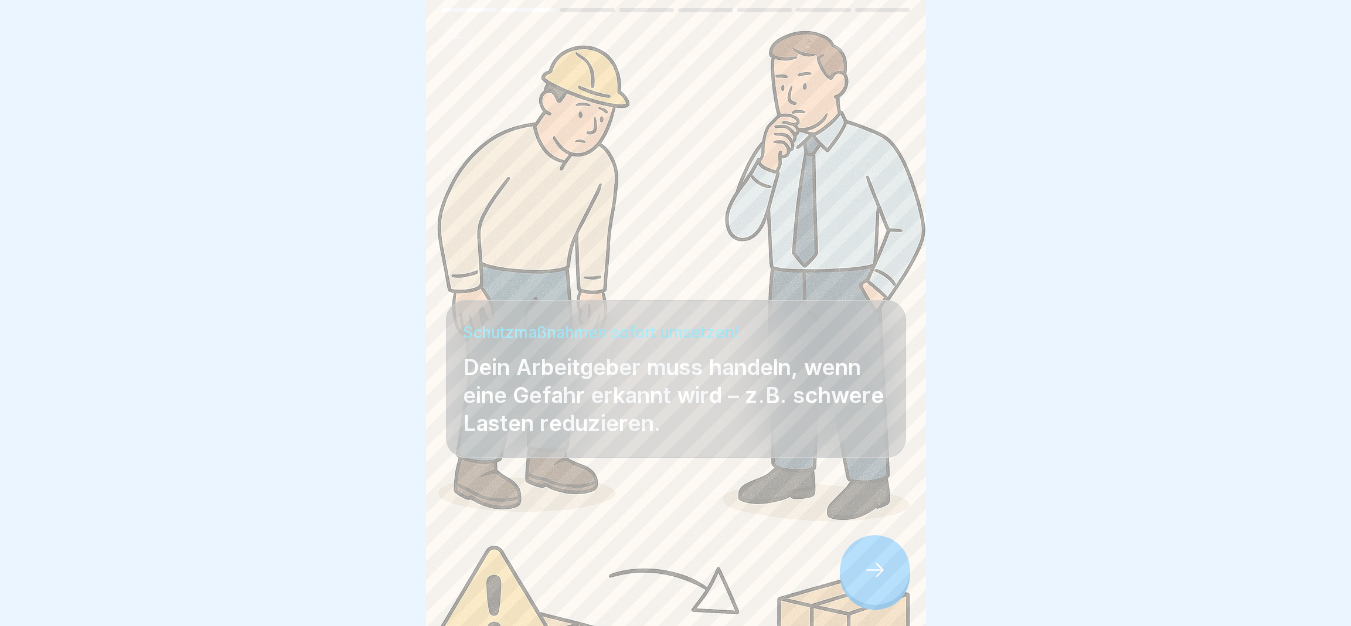 click 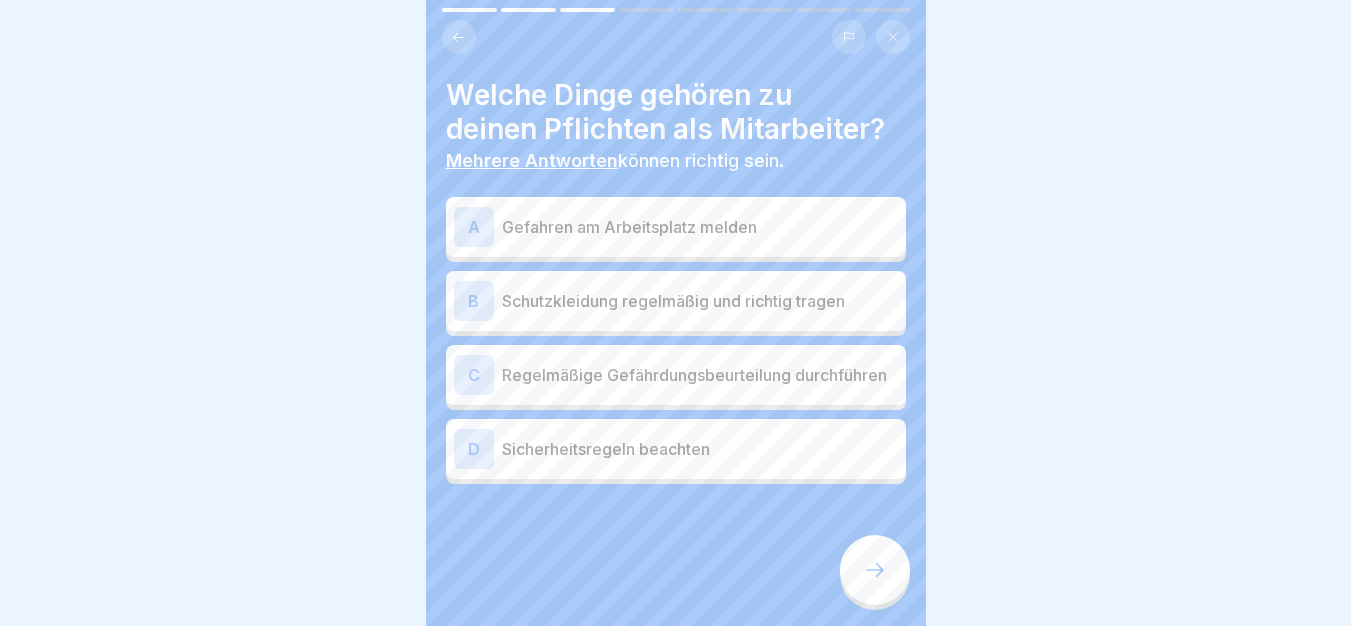 click on "A Gefahren am Arbeitsplatz melden" at bounding box center [676, 227] 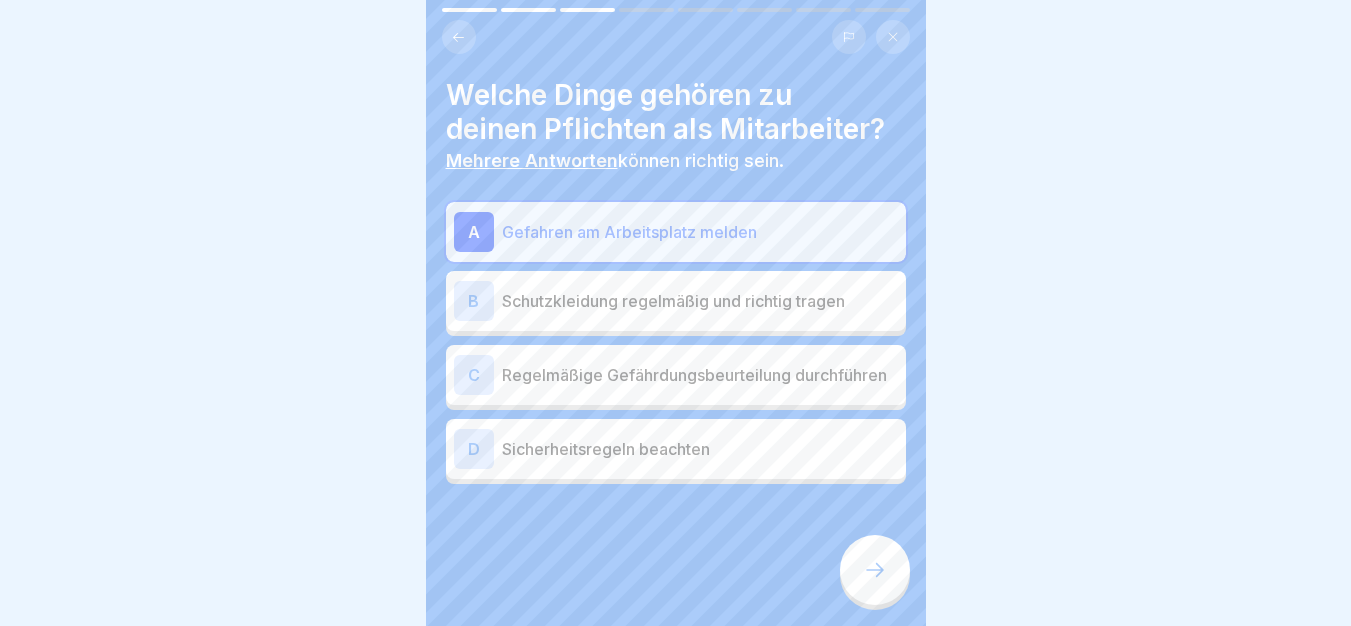 click on "C Regelmäßige Gefährdungsbeurteilung durchführen" at bounding box center [676, 375] 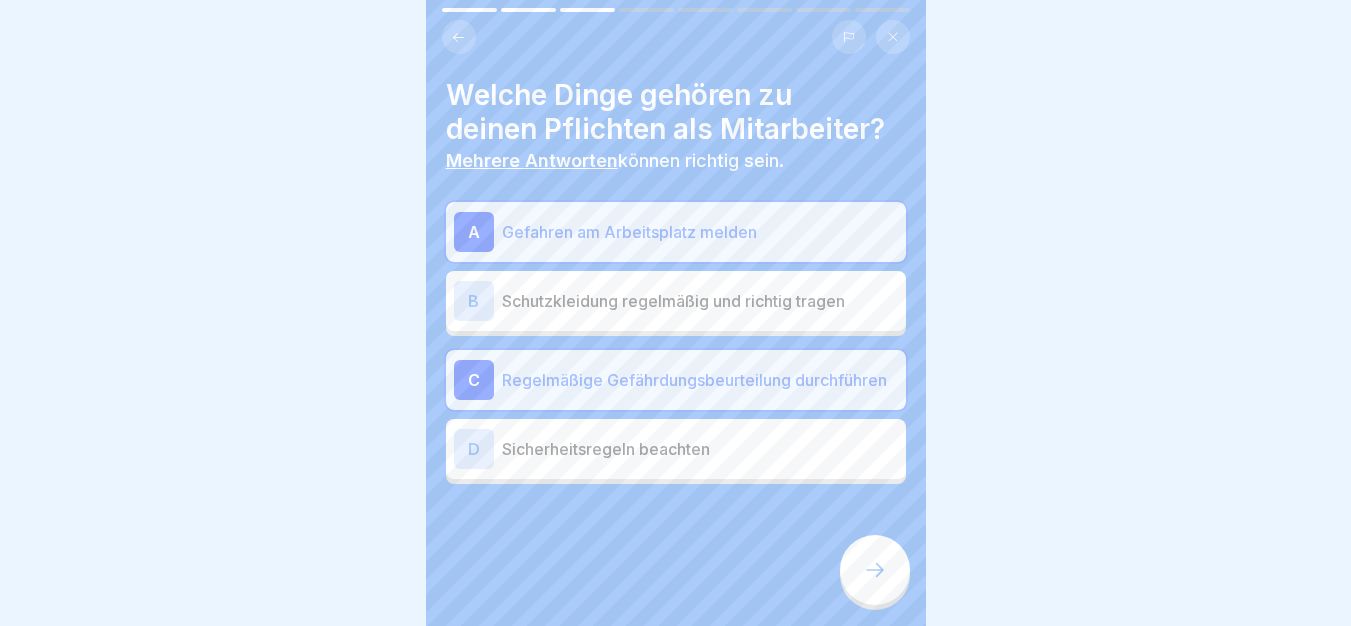 click on "Sicherheitsregeln beachten" at bounding box center [700, 449] 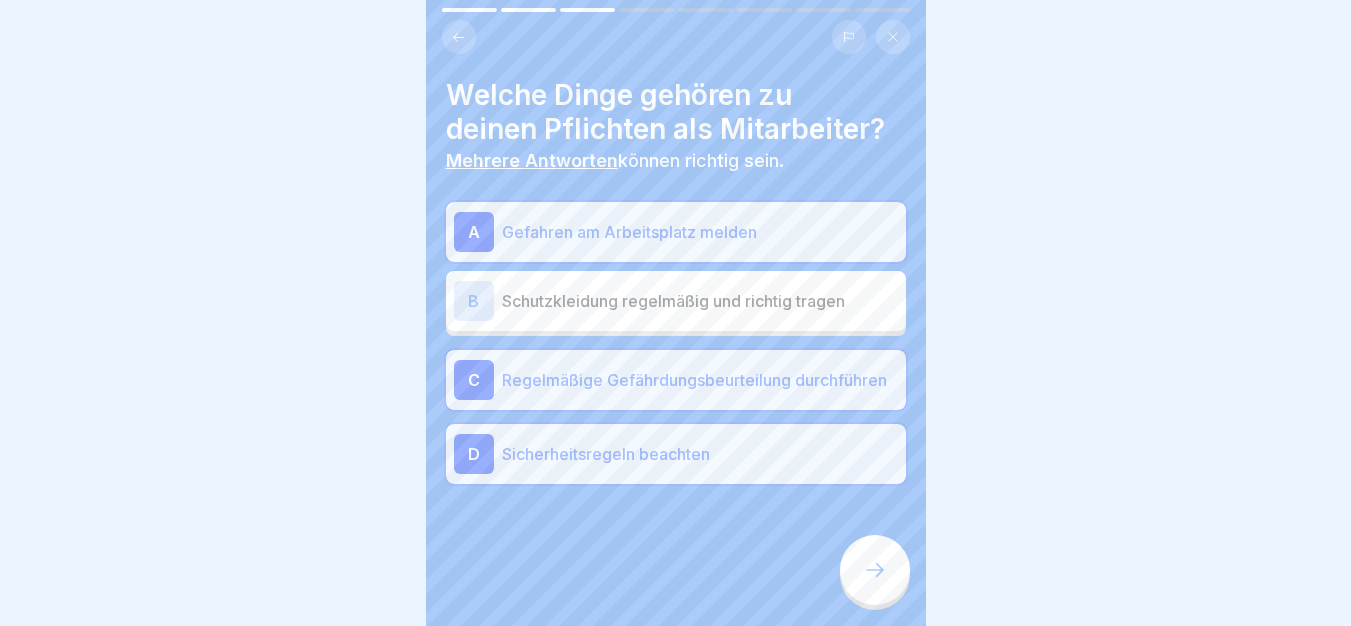 click 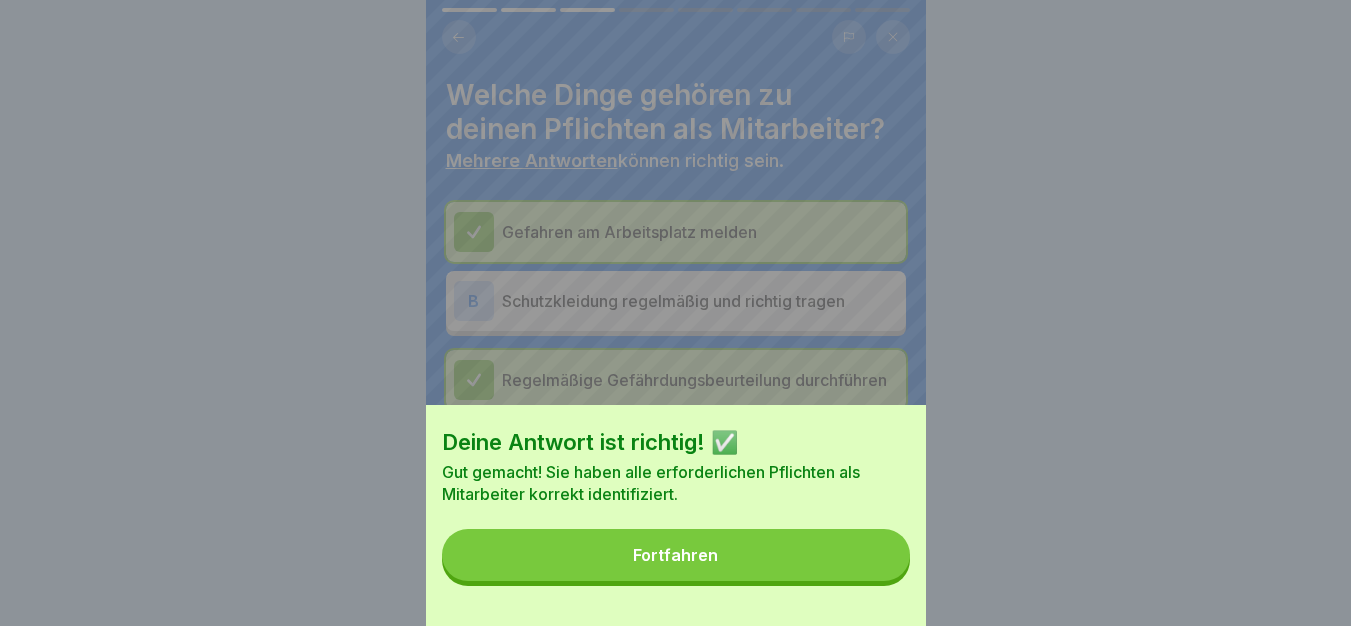 click on "Fortfahren" at bounding box center [676, 555] 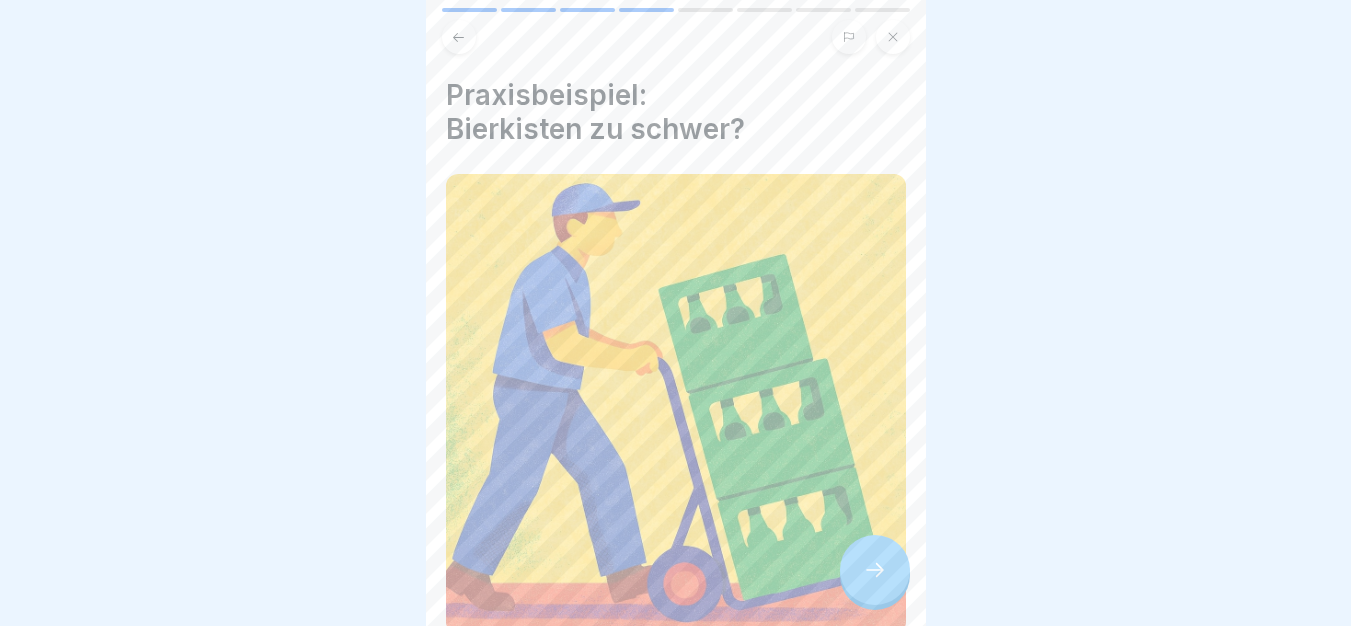 click 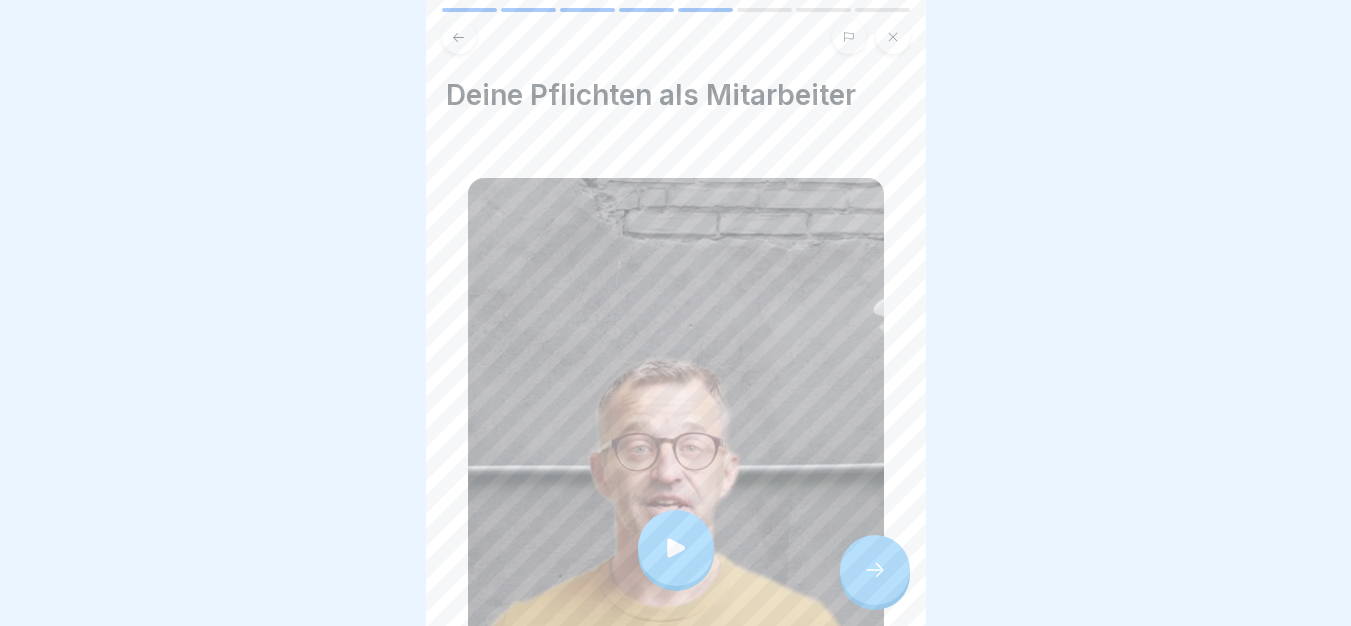 click at bounding box center [676, 548] 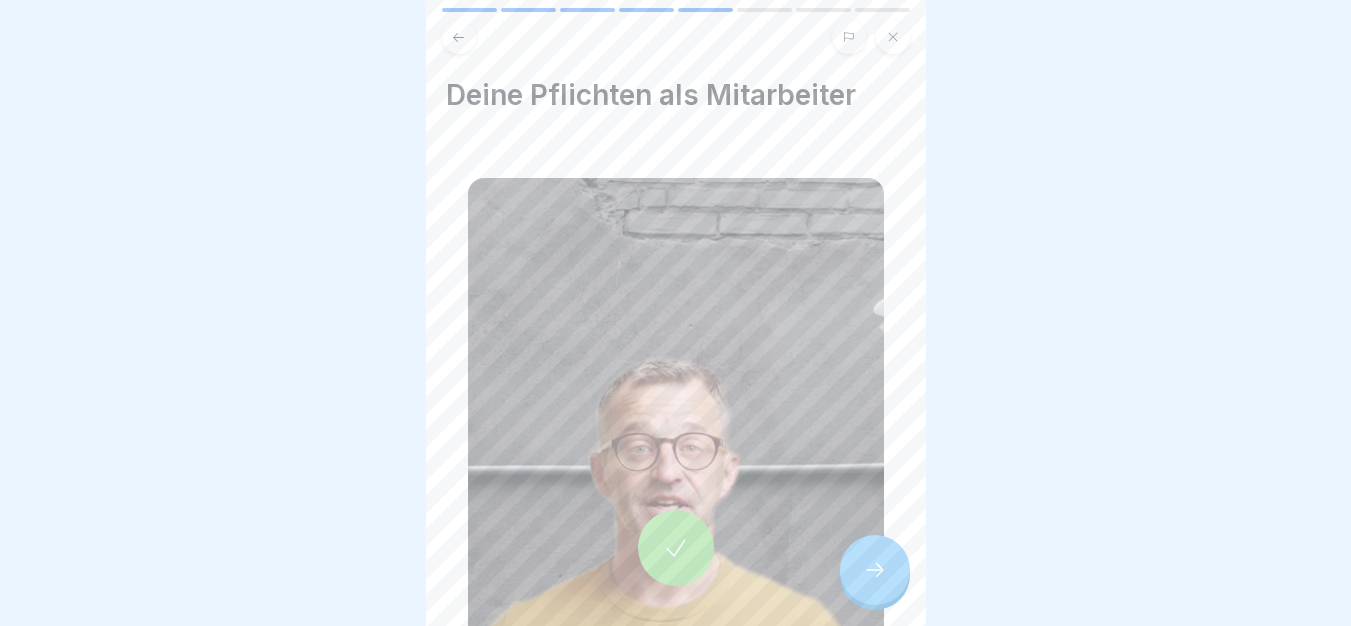 click 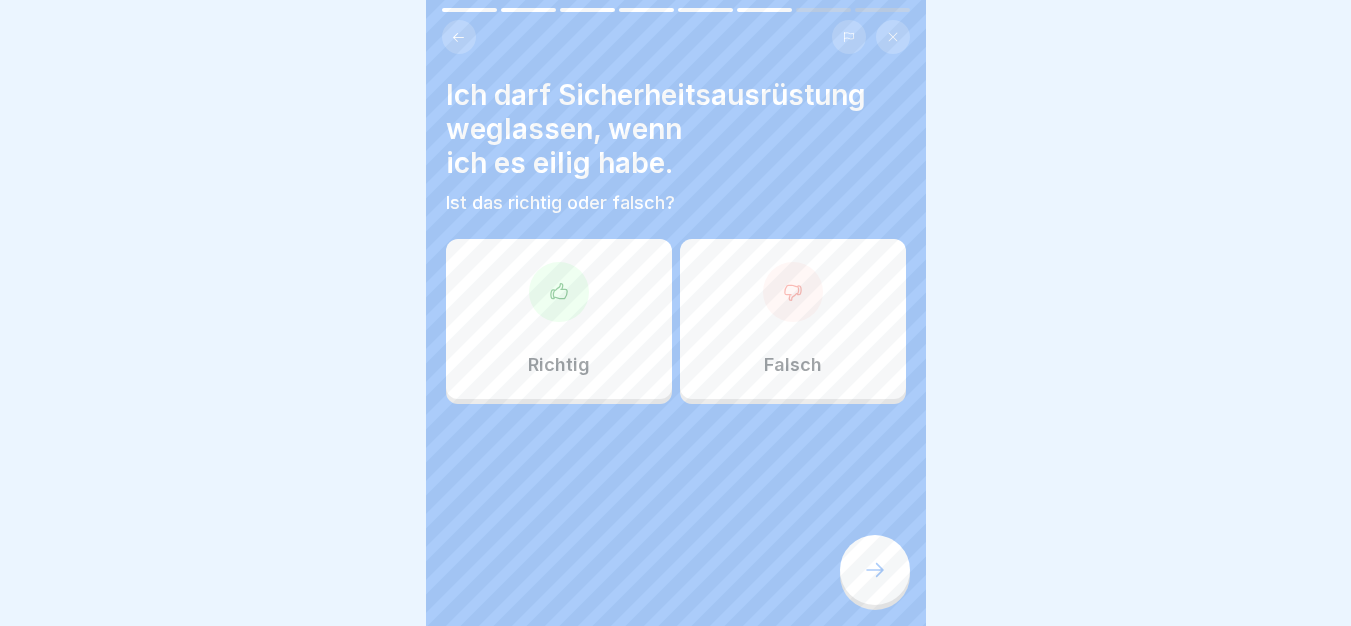 click on "Falsch" at bounding box center (793, 319) 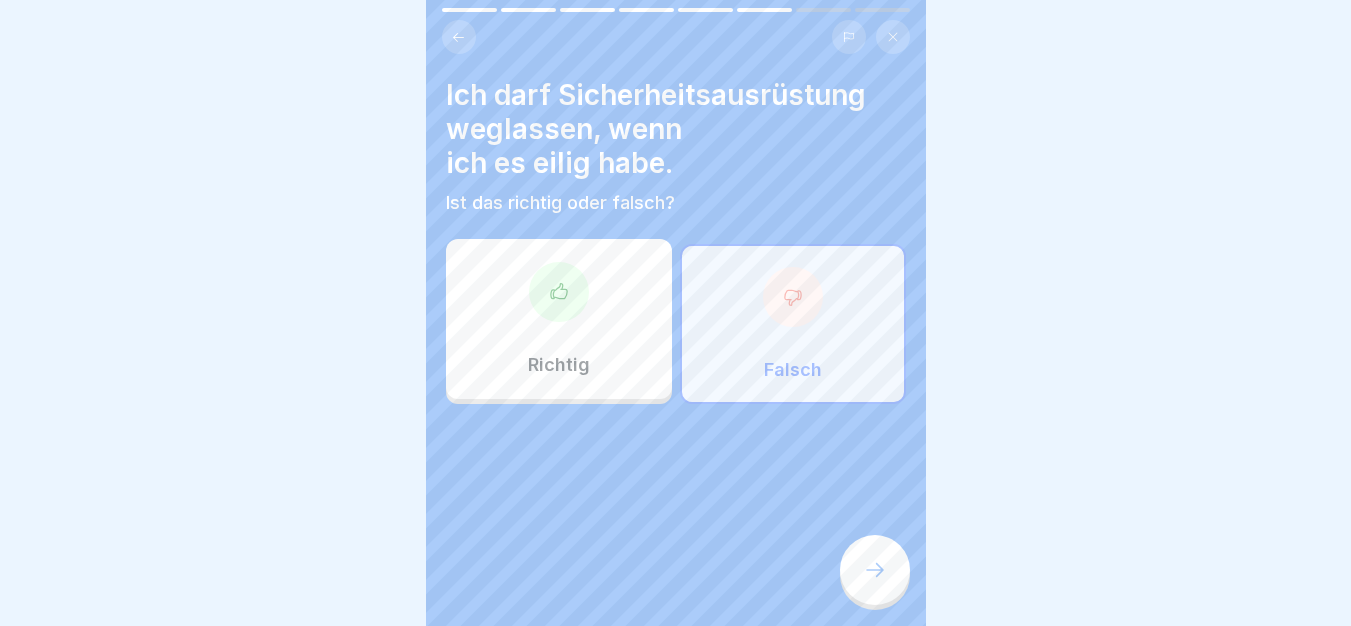 click 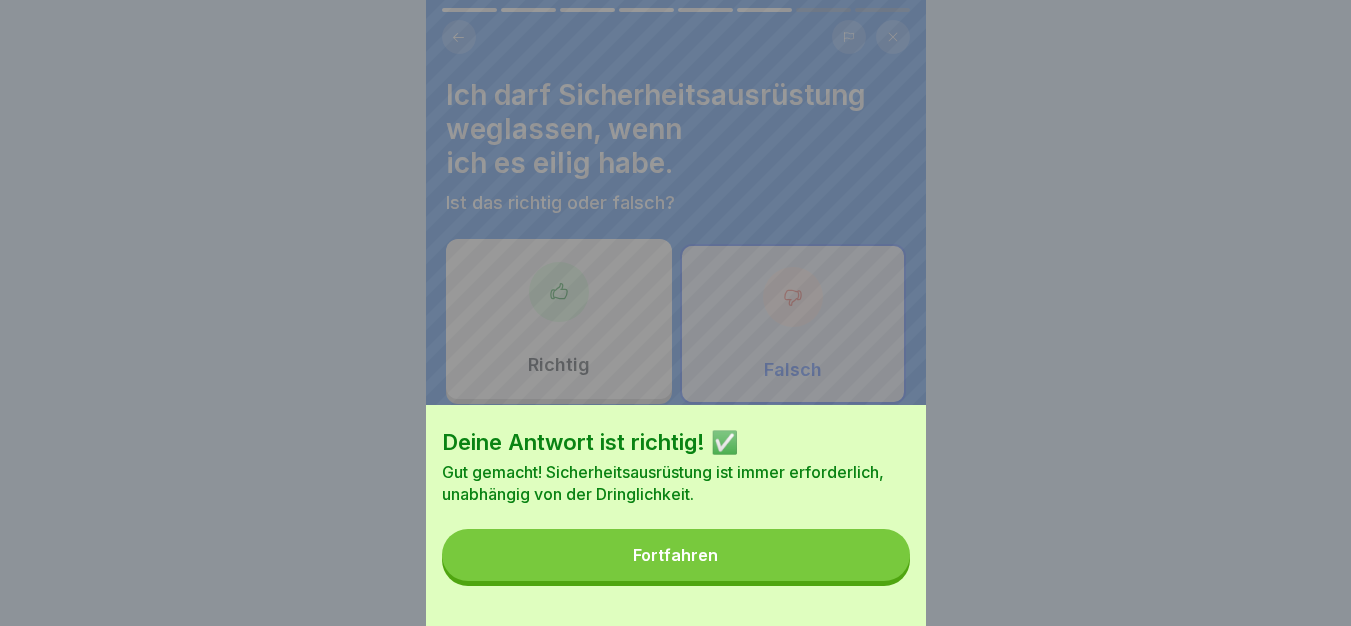 click on "Fortfahren" at bounding box center [676, 555] 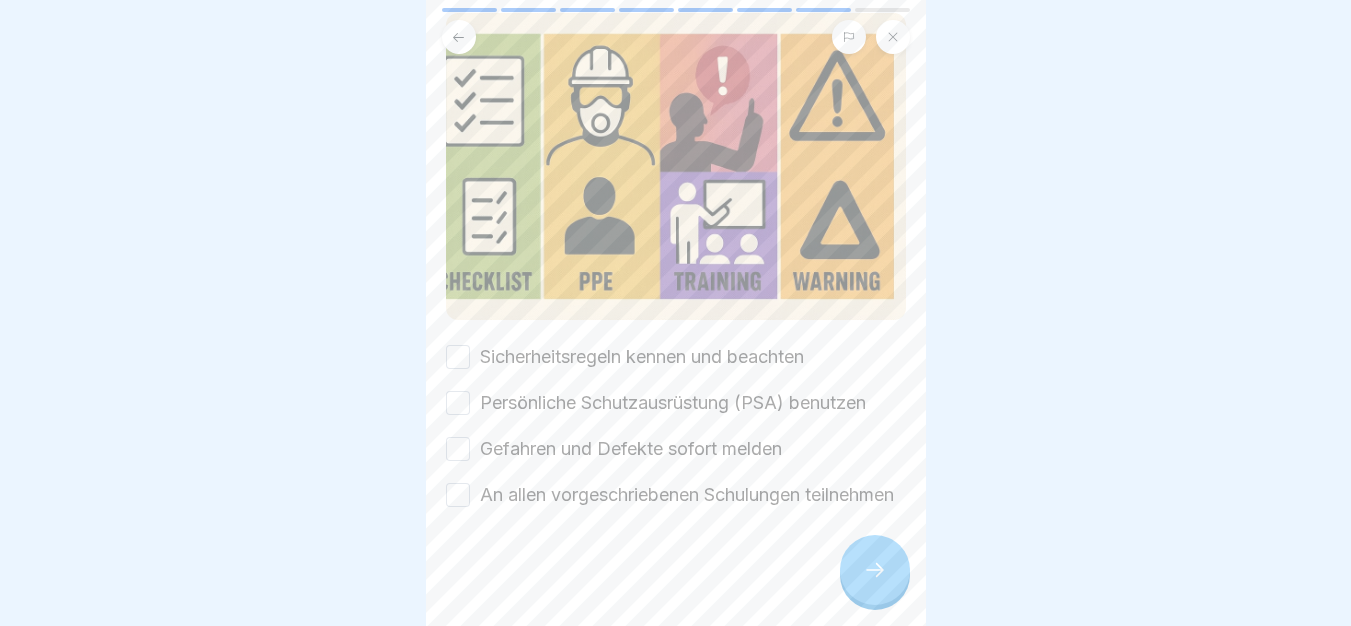 scroll, scrollTop: 180, scrollLeft: 0, axis: vertical 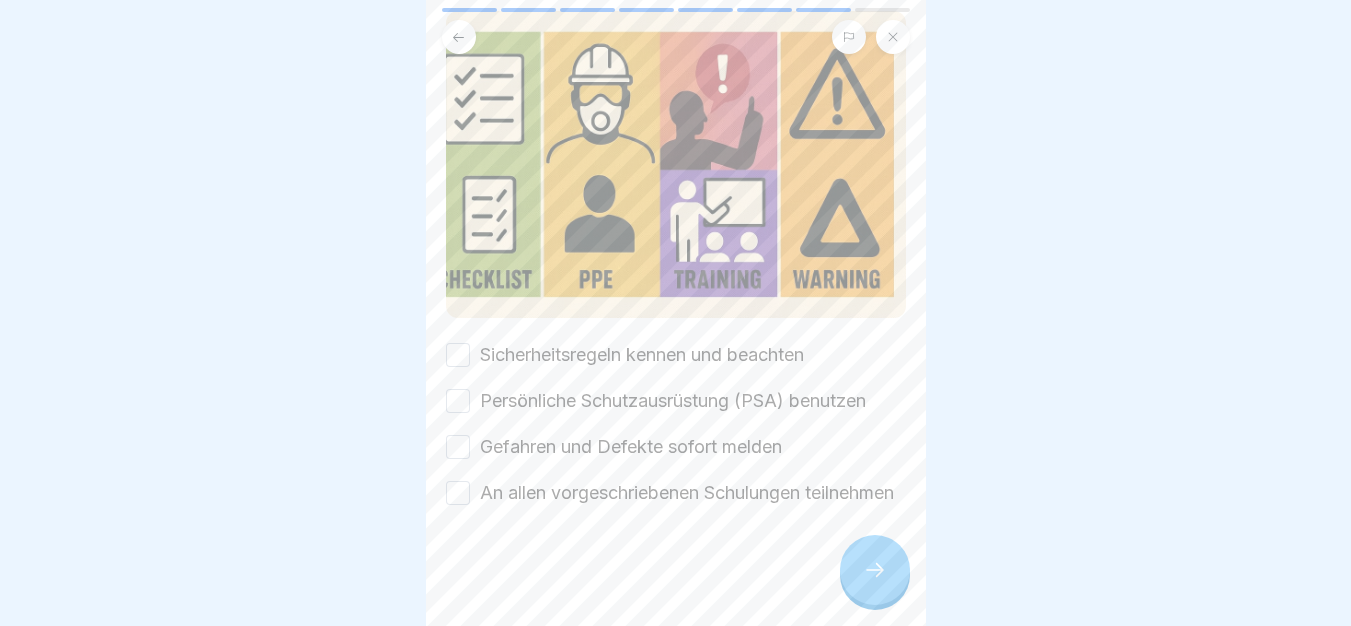click on "Sicherheitsregeln kennen und beachten" at bounding box center (642, 355) 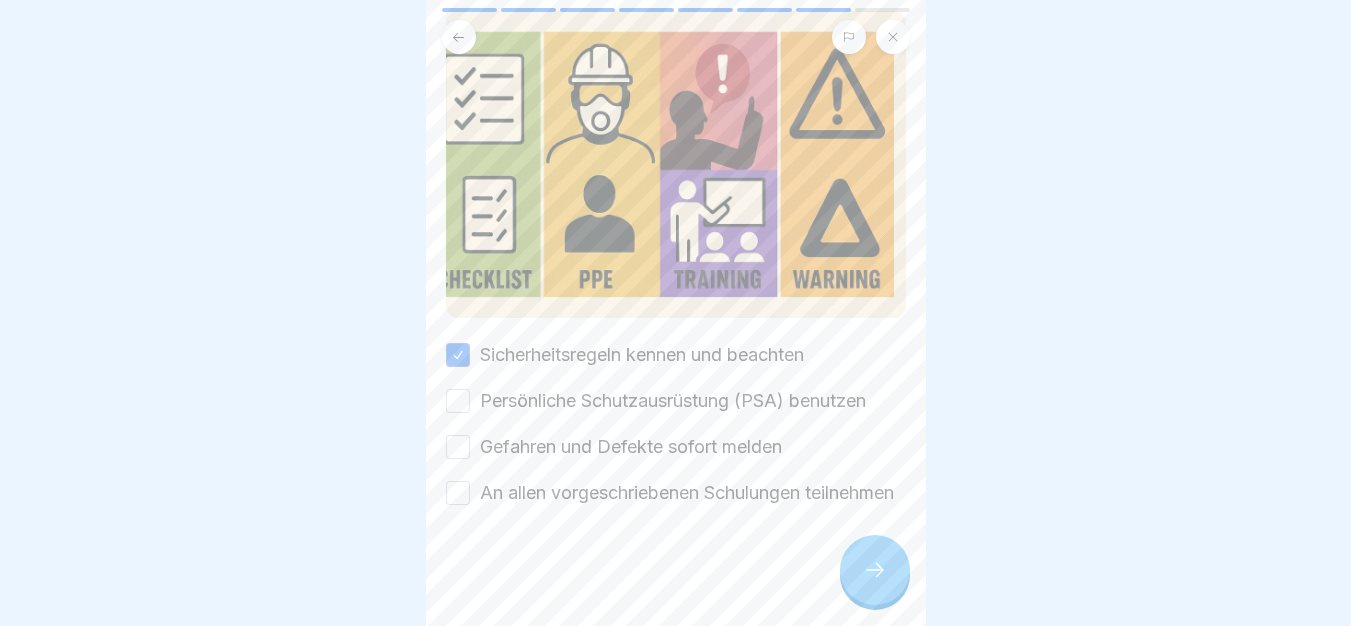 click on "Persönliche Schutzausrüstung (PSA) benutzen" at bounding box center (673, 401) 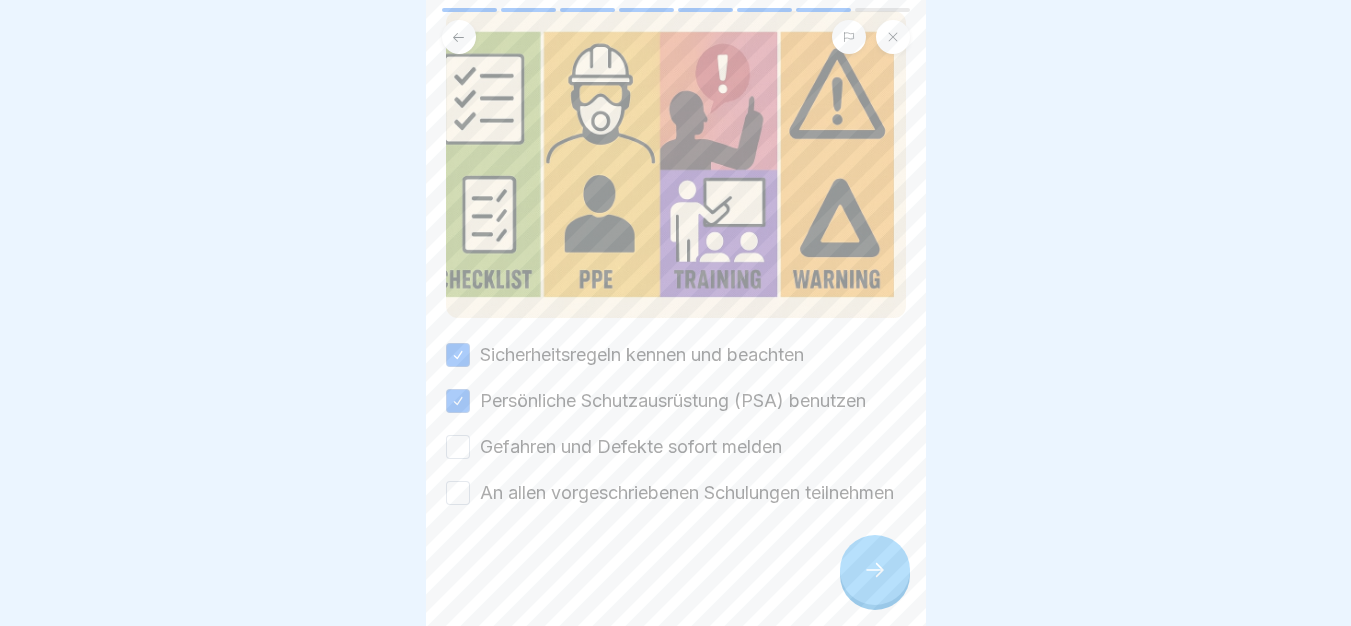 click on "Gefahren und Defekte sofort melden" at bounding box center [631, 447] 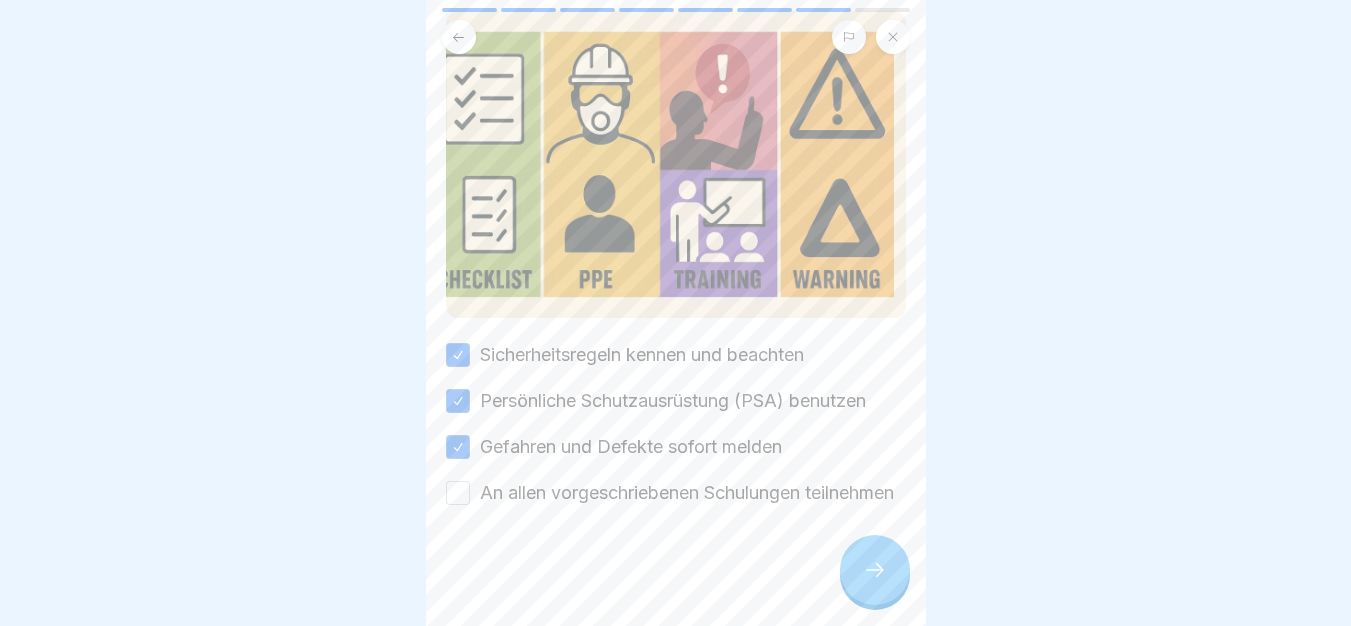 click on "An allen vorgeschriebenen Schulungen teilnehmen" at bounding box center (687, 493) 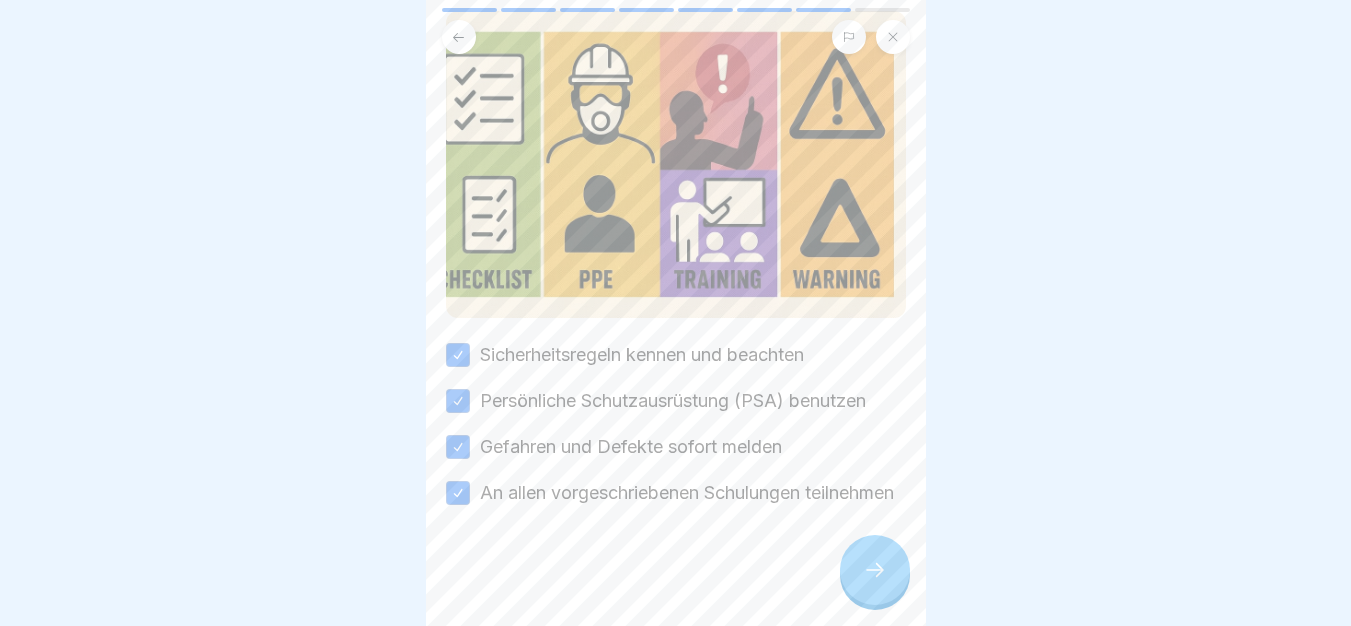 click at bounding box center (875, 570) 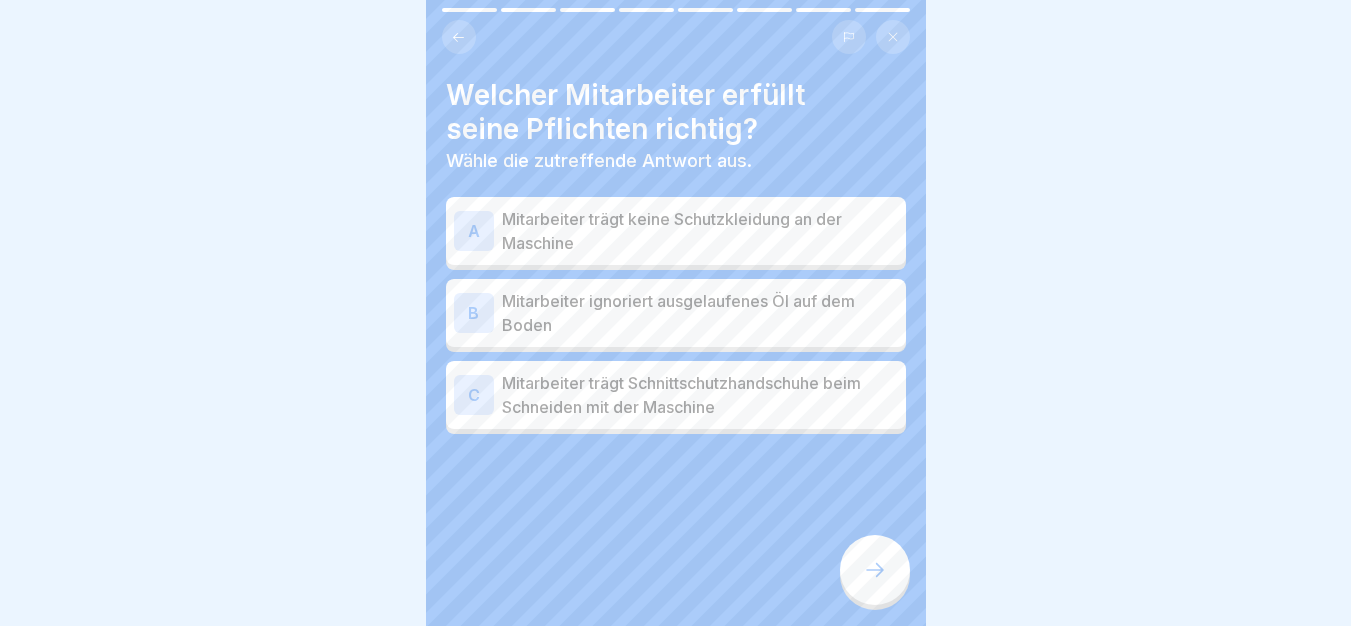 click on "Mitarbeiter ignoriert ausgelaufenes Öl auf dem Boden" at bounding box center (700, 313) 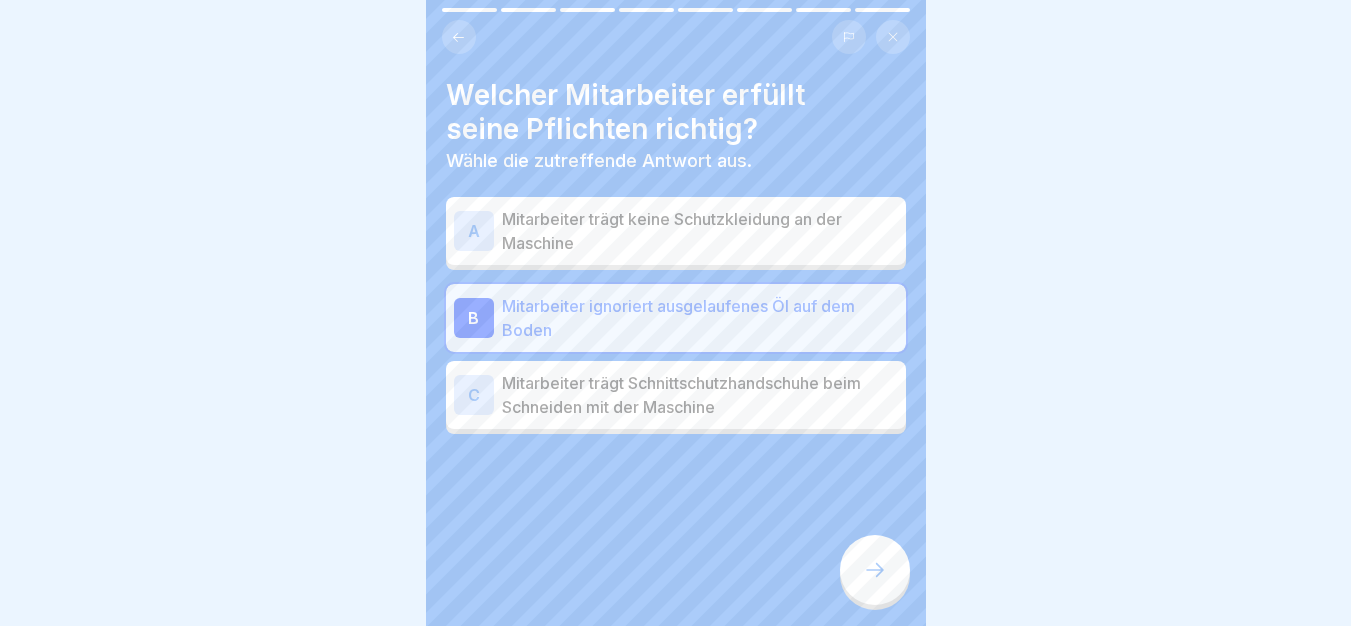 click at bounding box center [875, 570] 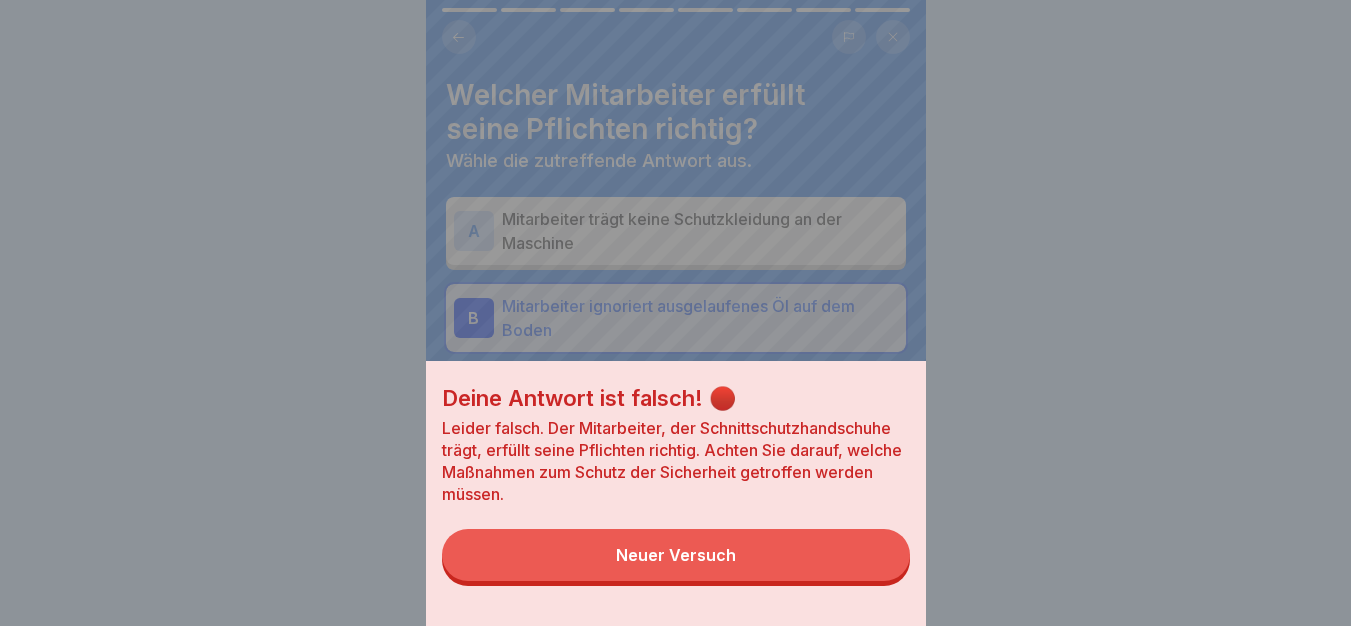 click on "Neuer Versuch" at bounding box center [676, 555] 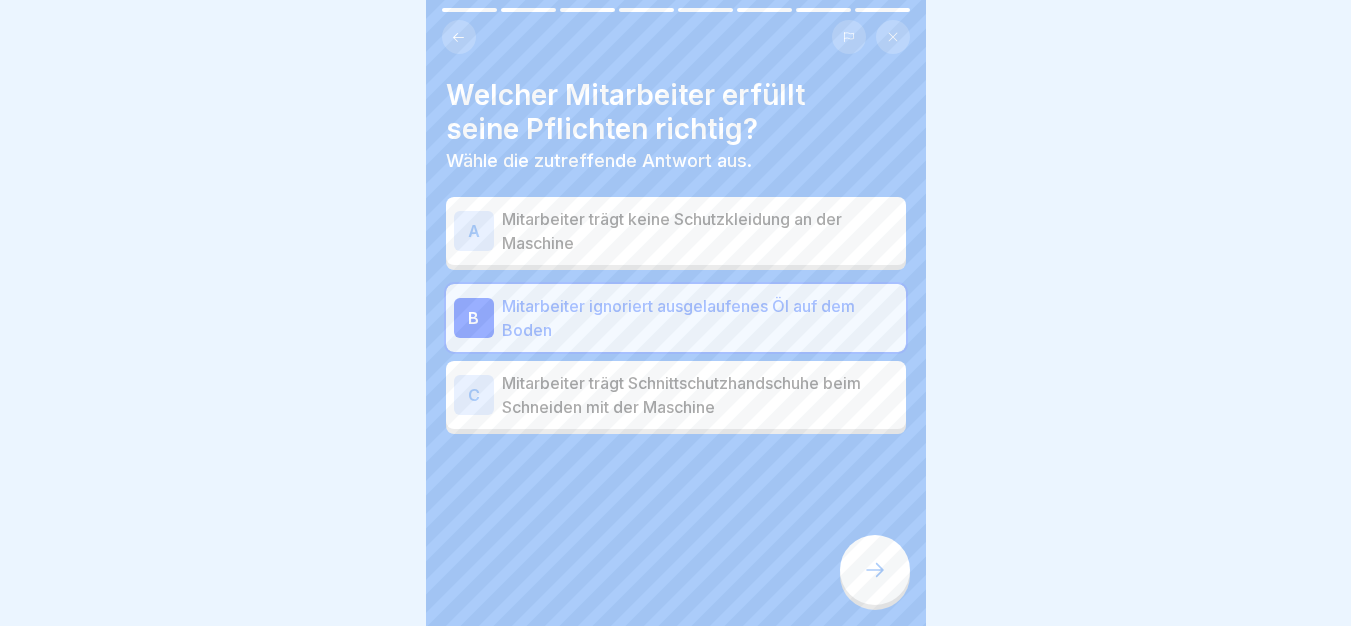 click on "Mitarbeiter trägt Schnittschutzhandschuhe beim Schneiden mit der Maschine" at bounding box center (700, 395) 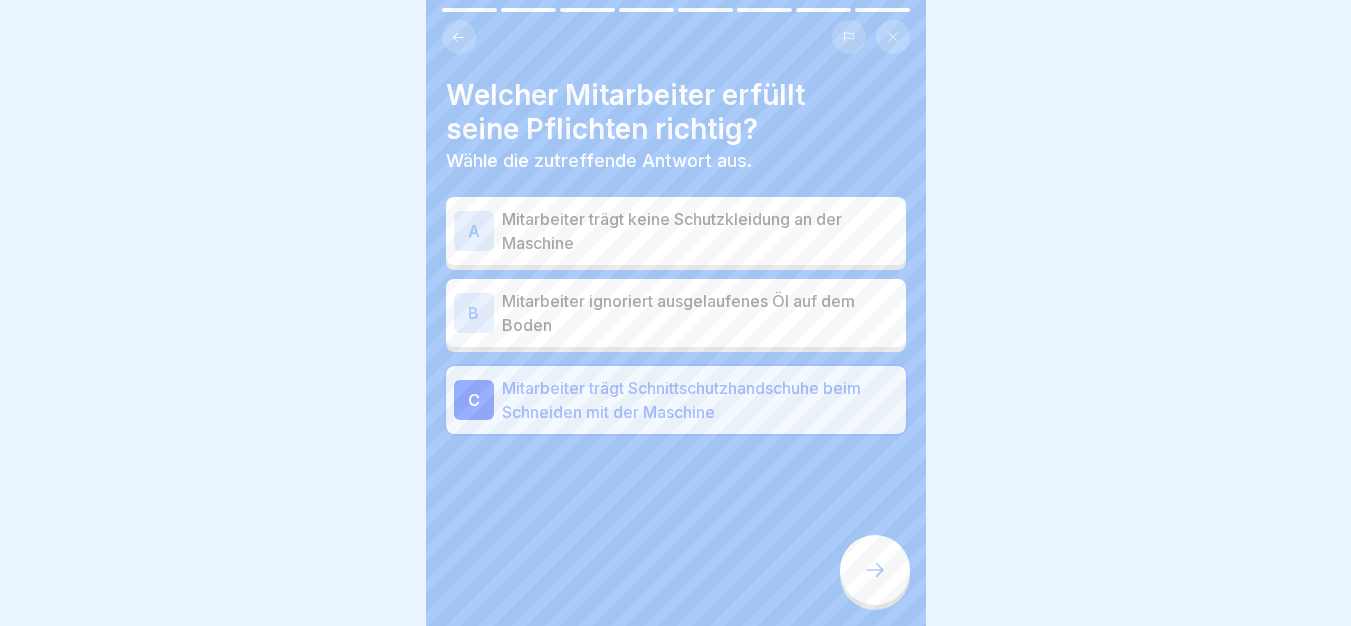 click at bounding box center [875, 570] 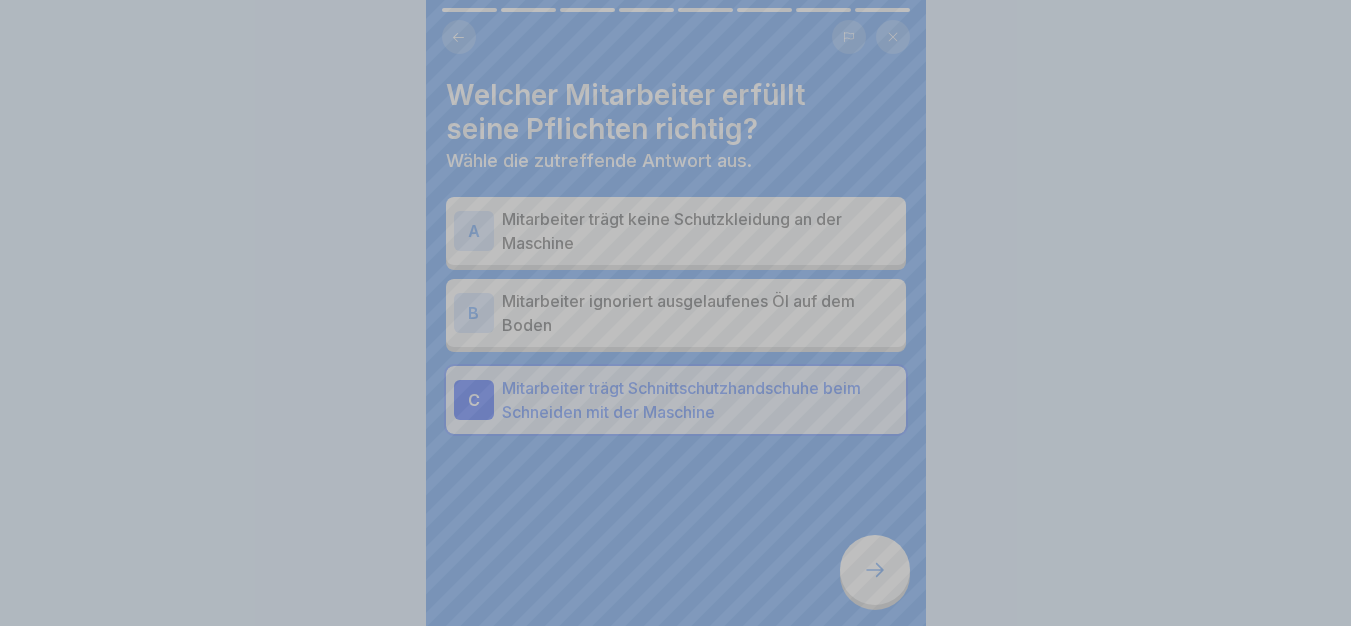 click on "Fortfahren" at bounding box center [676, 802] 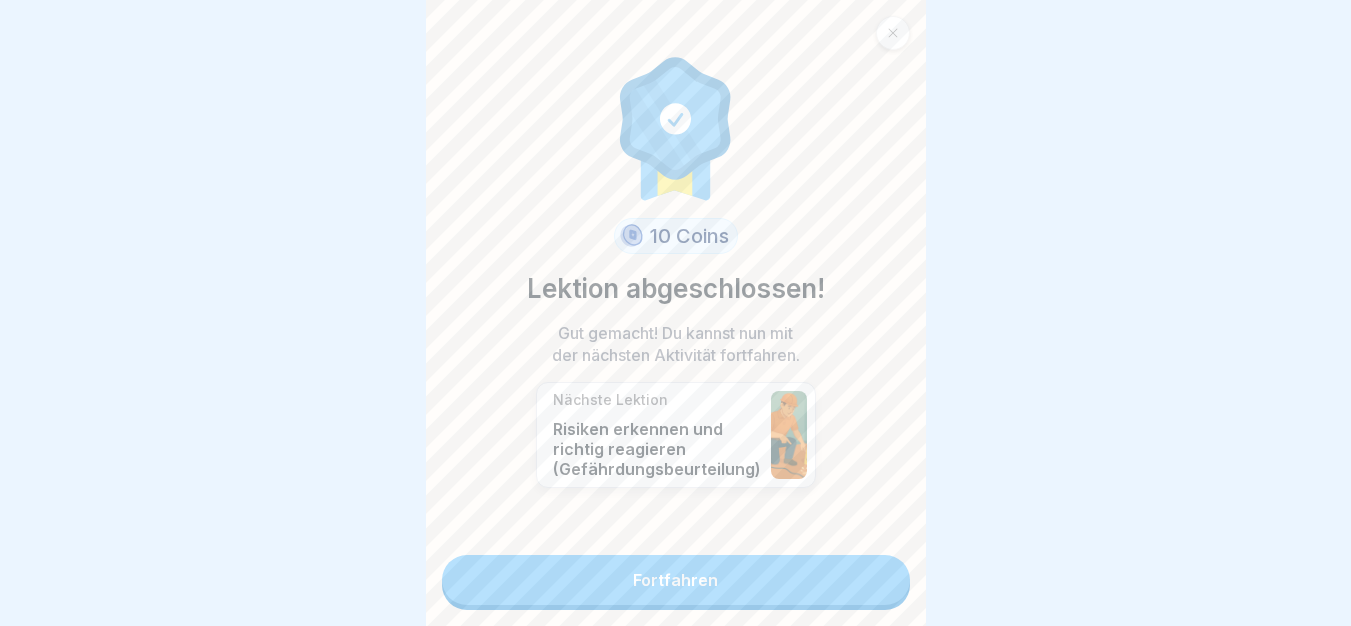 click on "Fortfahren" at bounding box center [676, 580] 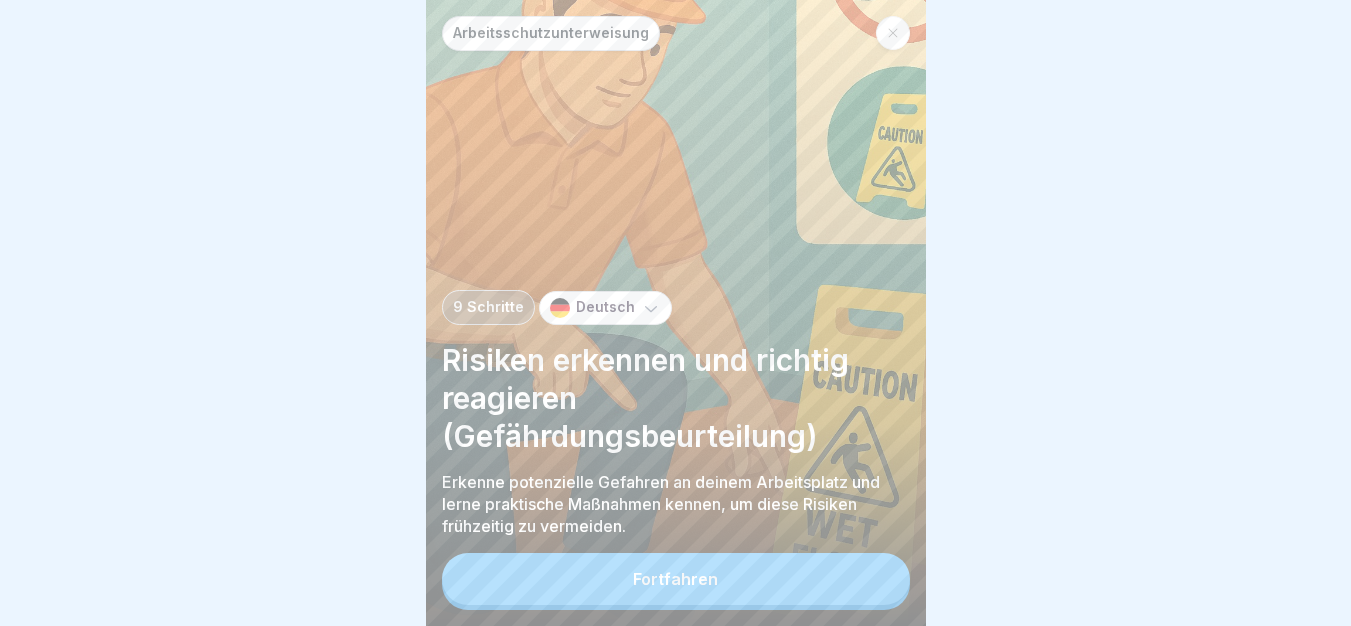 click on "Fortfahren" at bounding box center [676, 579] 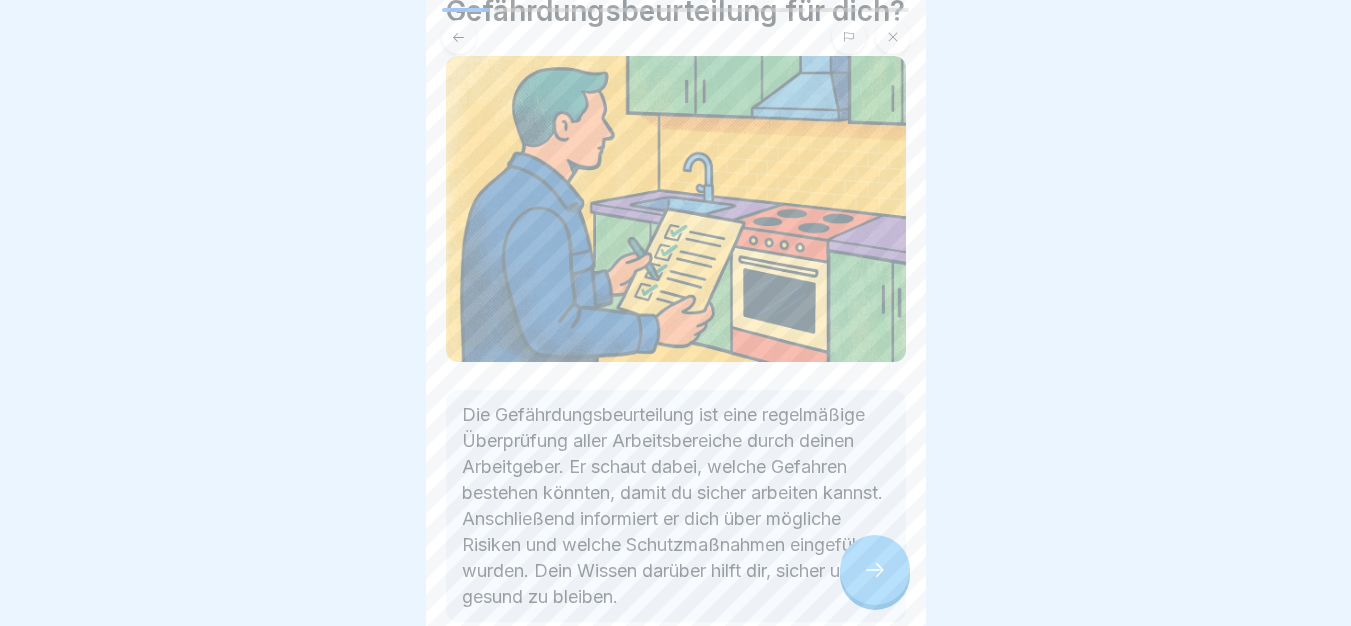 scroll, scrollTop: 284, scrollLeft: 0, axis: vertical 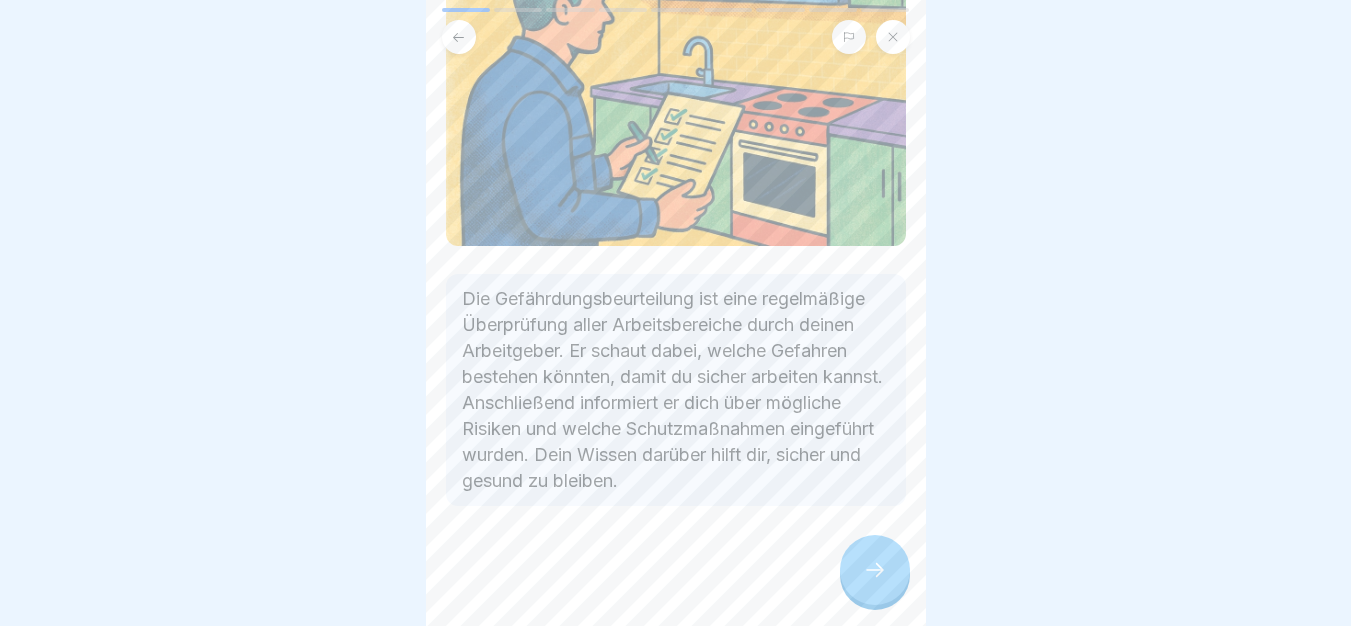 click 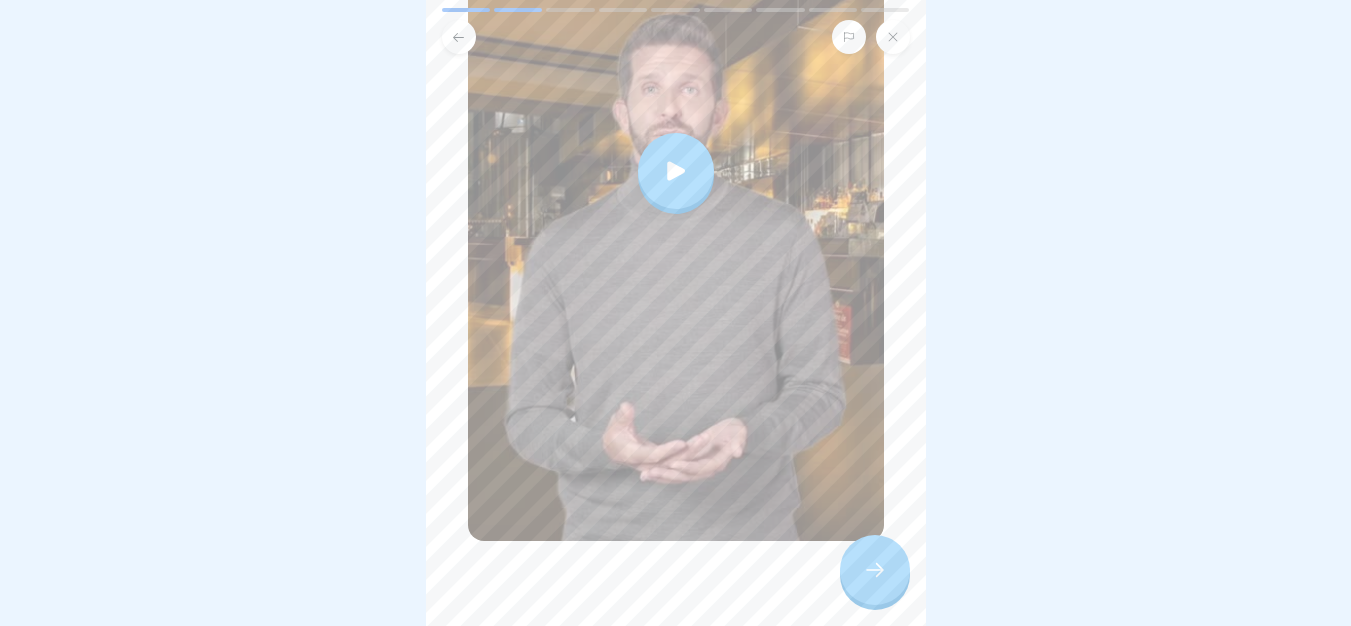 scroll, scrollTop: 419, scrollLeft: 0, axis: vertical 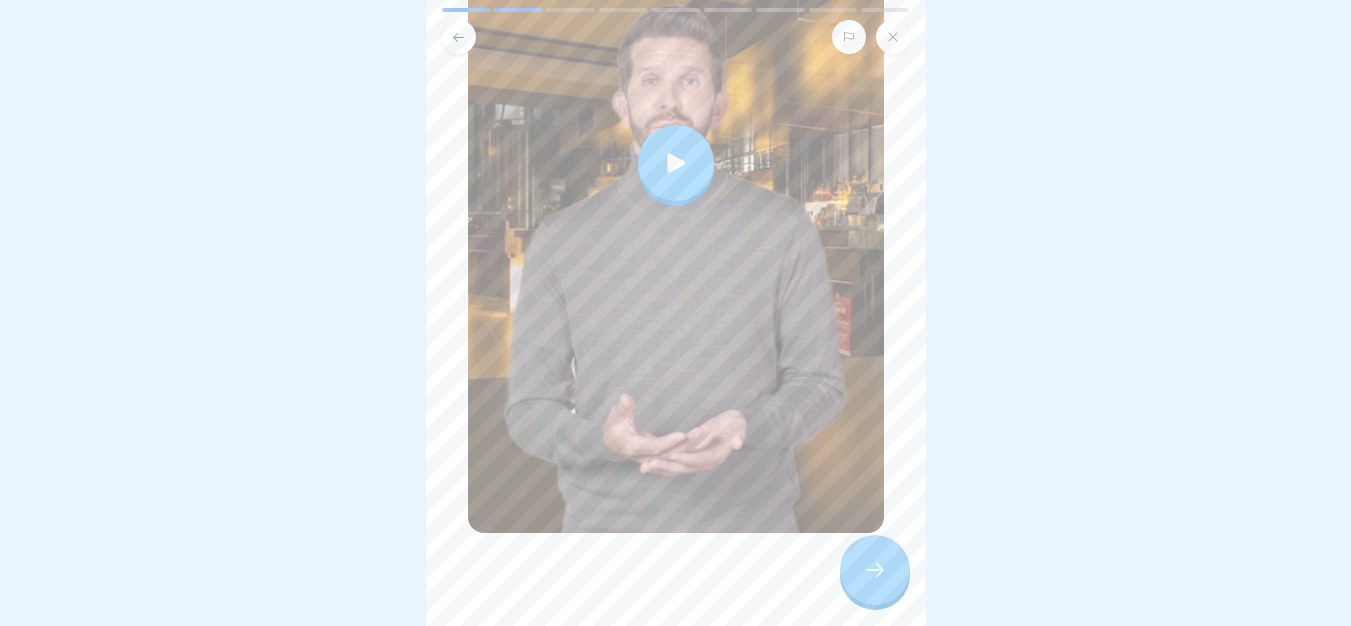 click at bounding box center [676, 163] 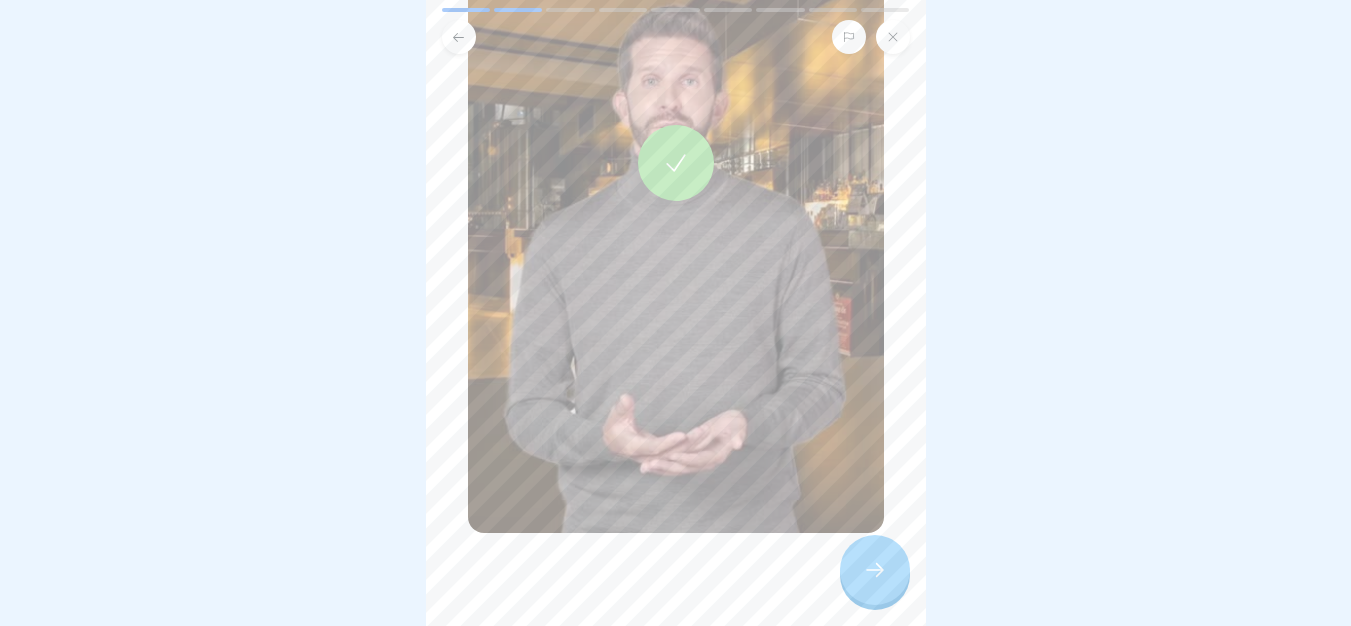 click 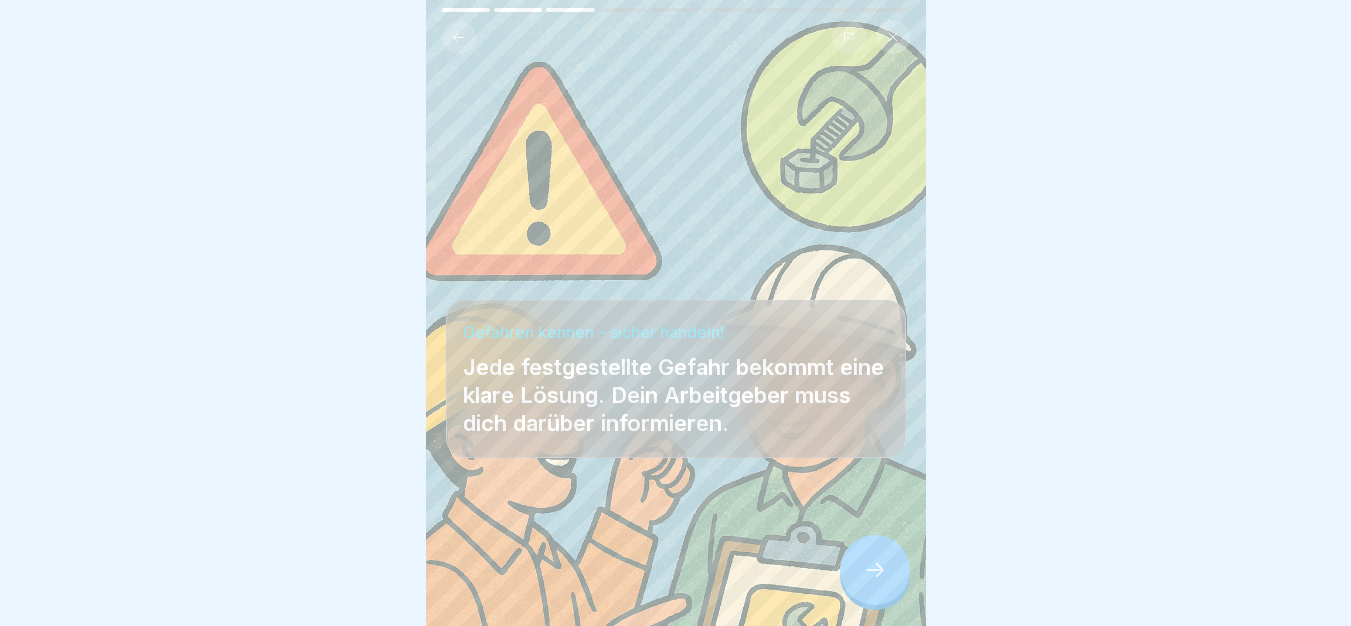 click 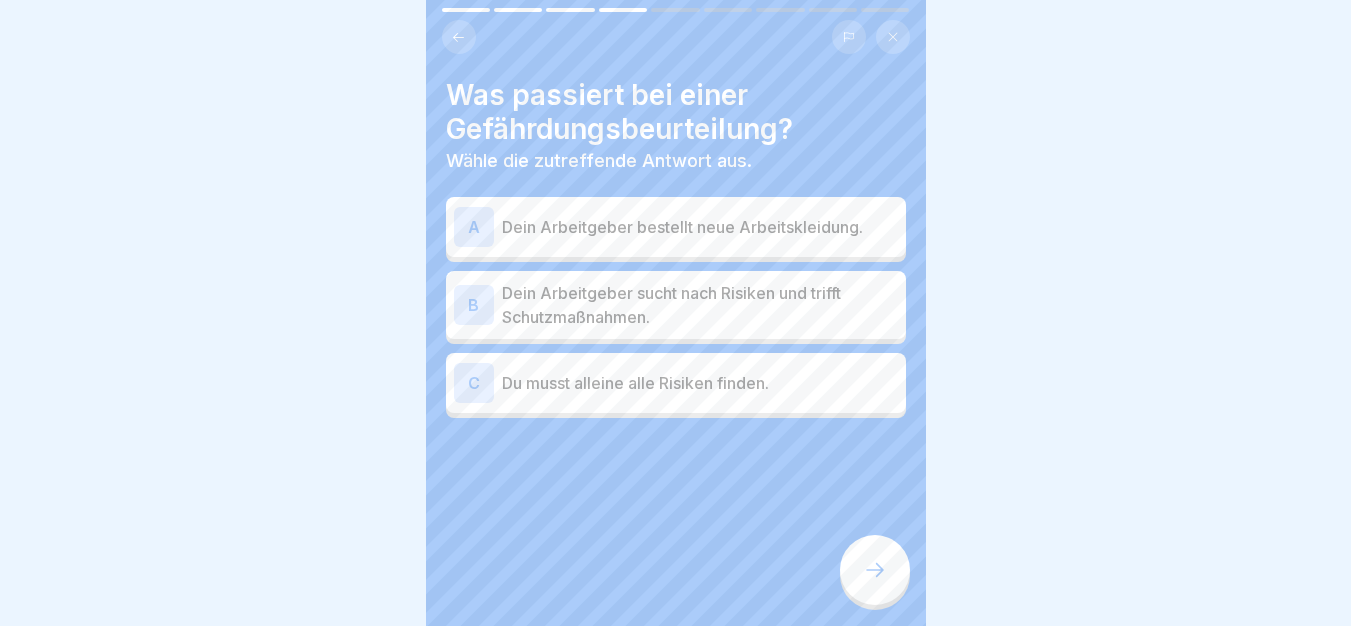 click on "Dein Arbeitgeber sucht nach Risiken und trifft Schutzmaßnahmen." at bounding box center (700, 305) 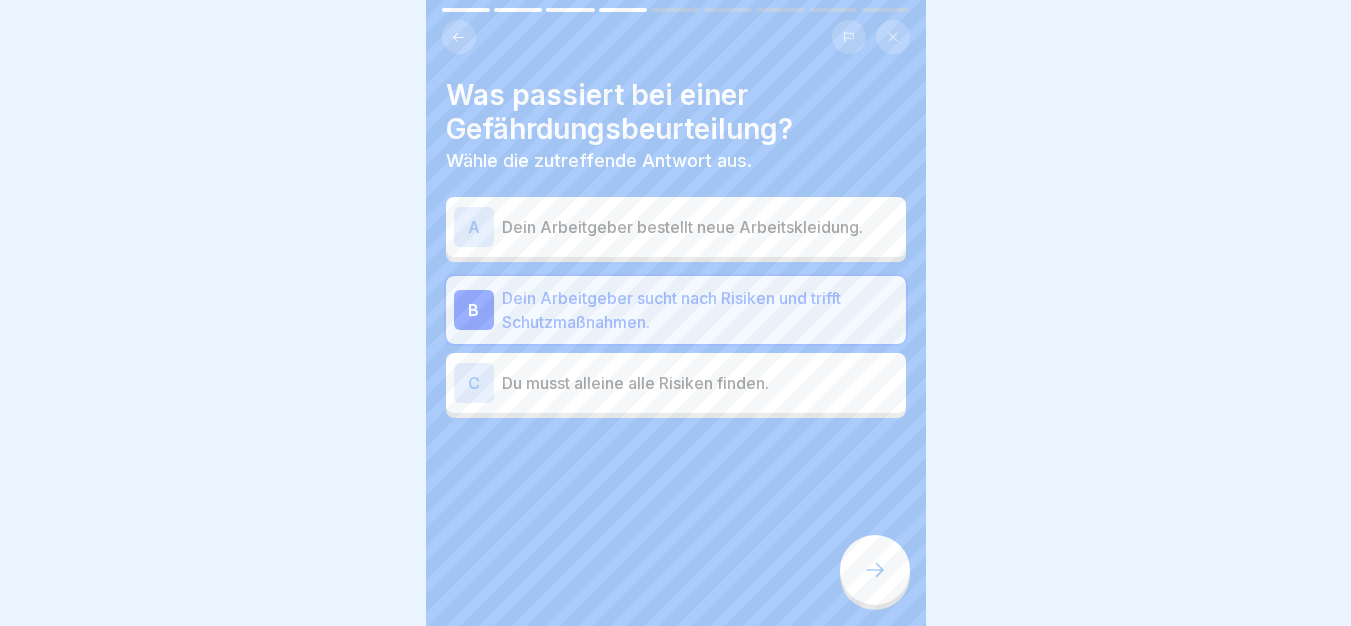 click at bounding box center (875, 570) 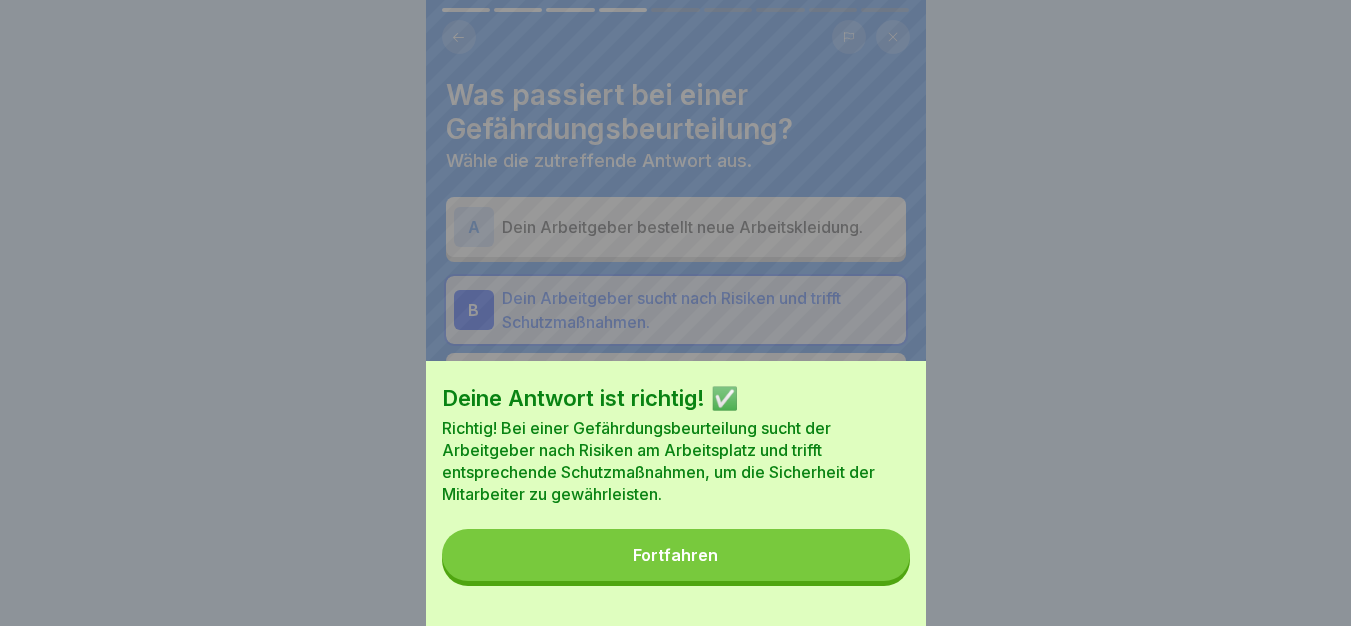 click on "Fortfahren" at bounding box center [676, 555] 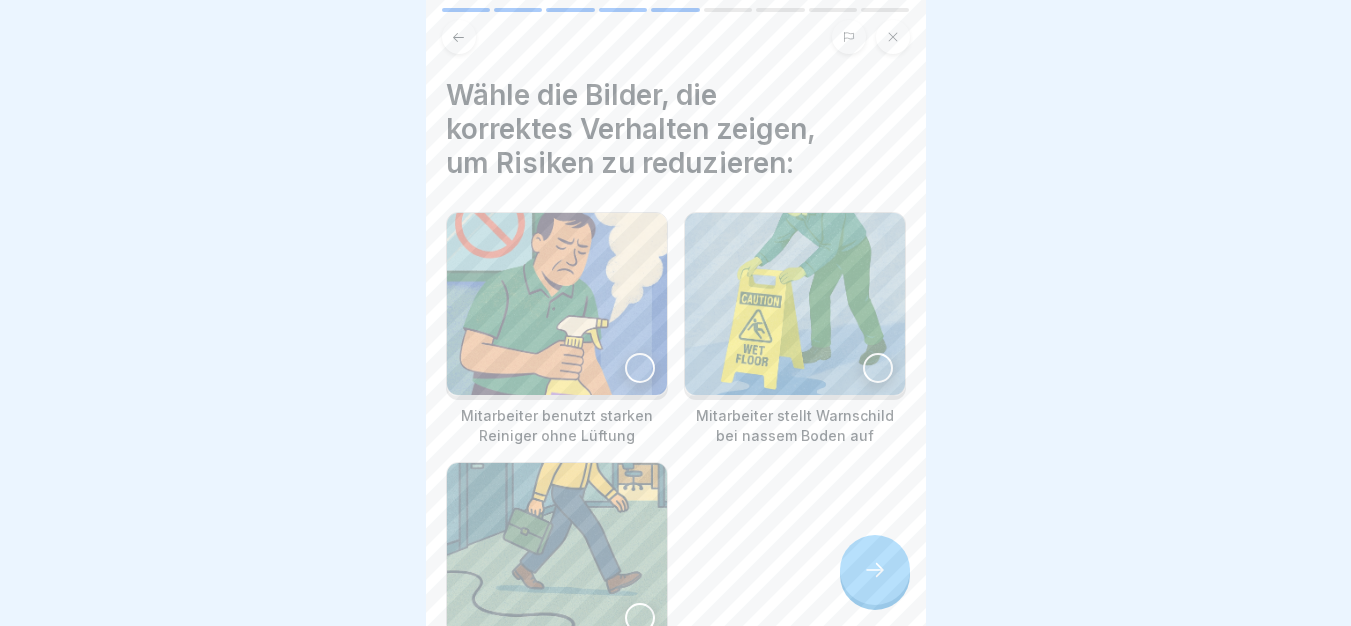 click at bounding box center (795, 304) 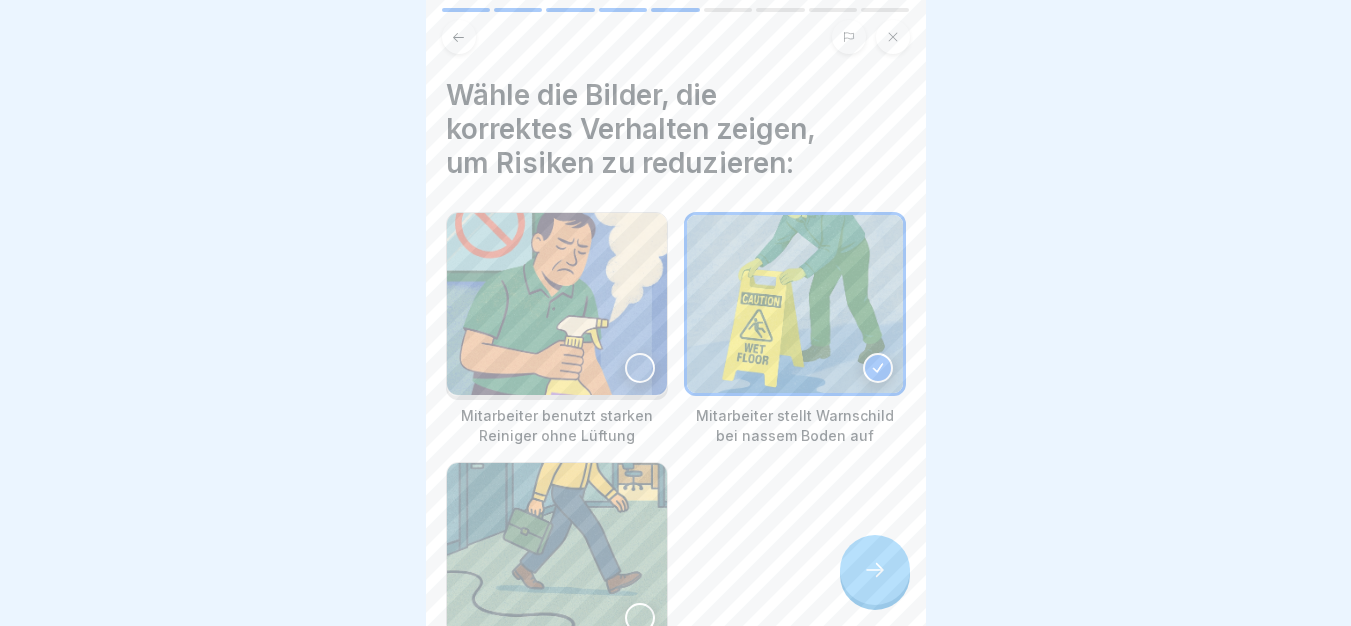 click at bounding box center (875, 570) 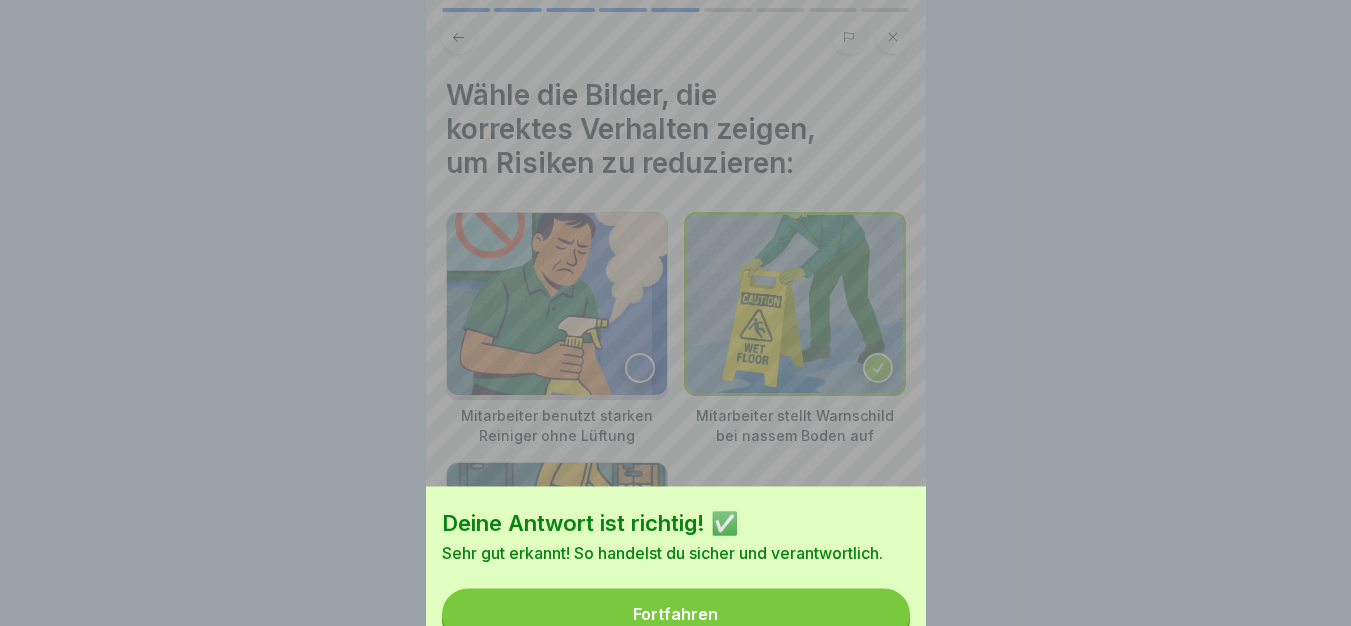 click on "Fortfahren" at bounding box center [676, 614] 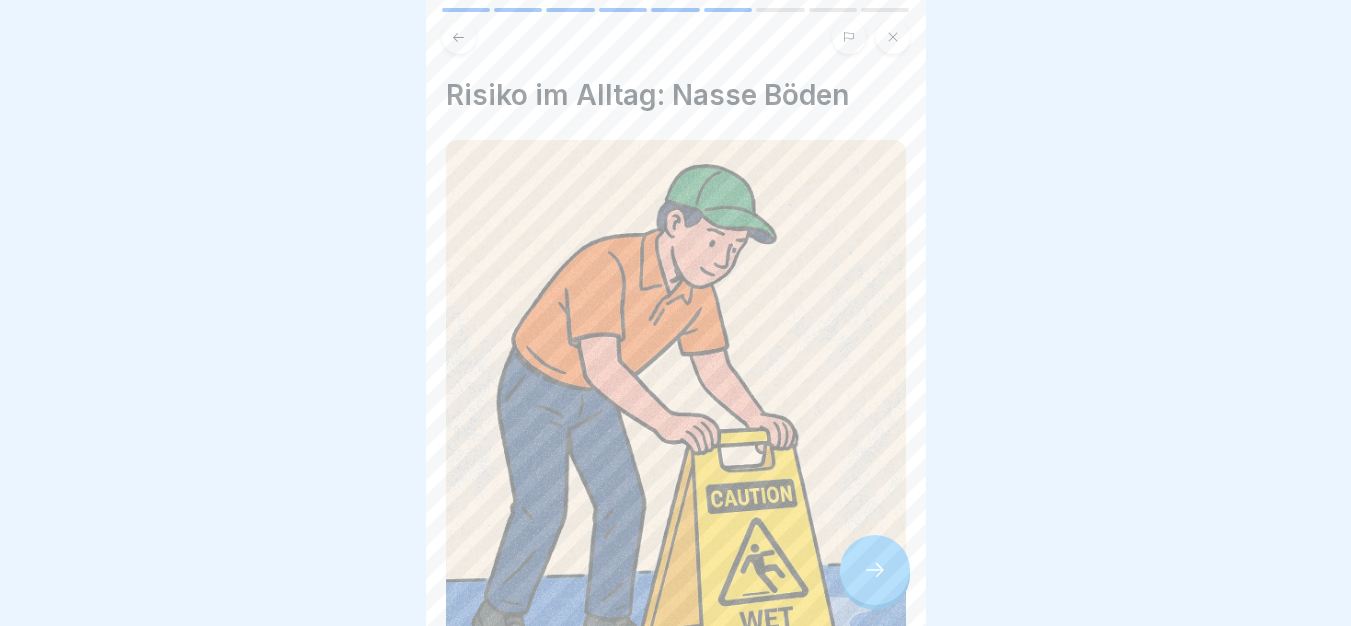 click at bounding box center [875, 570] 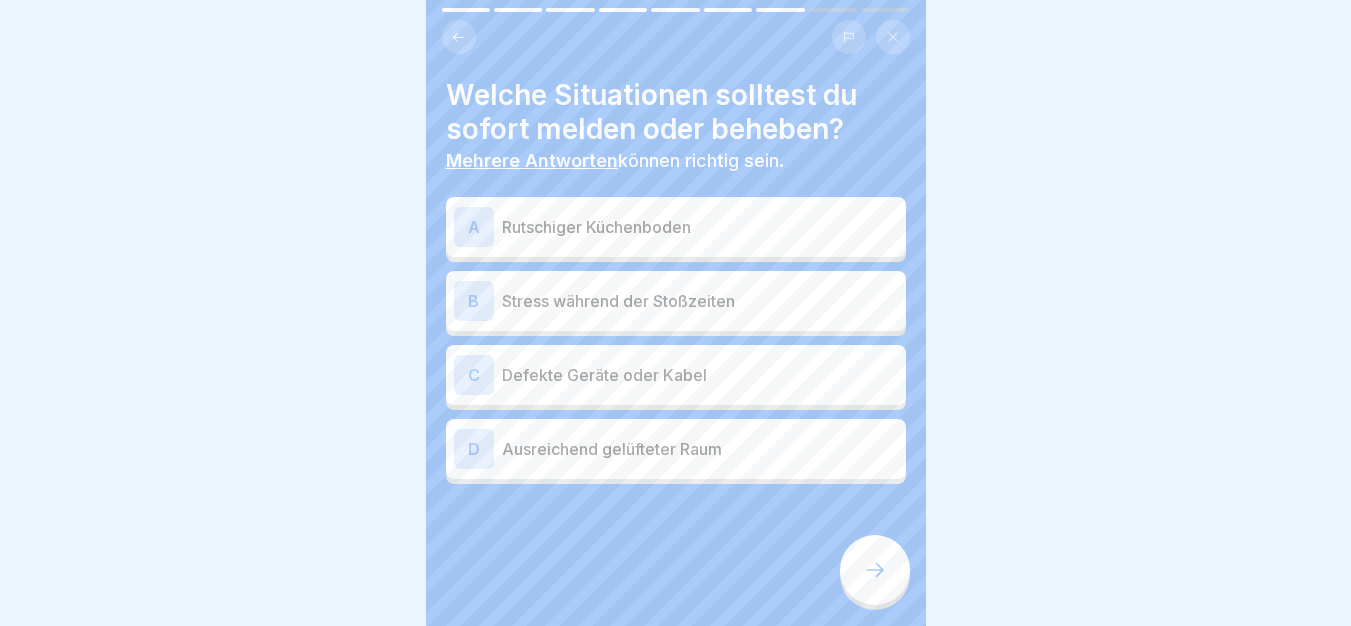 click on "Rutschiger Küchenboden" at bounding box center [700, 227] 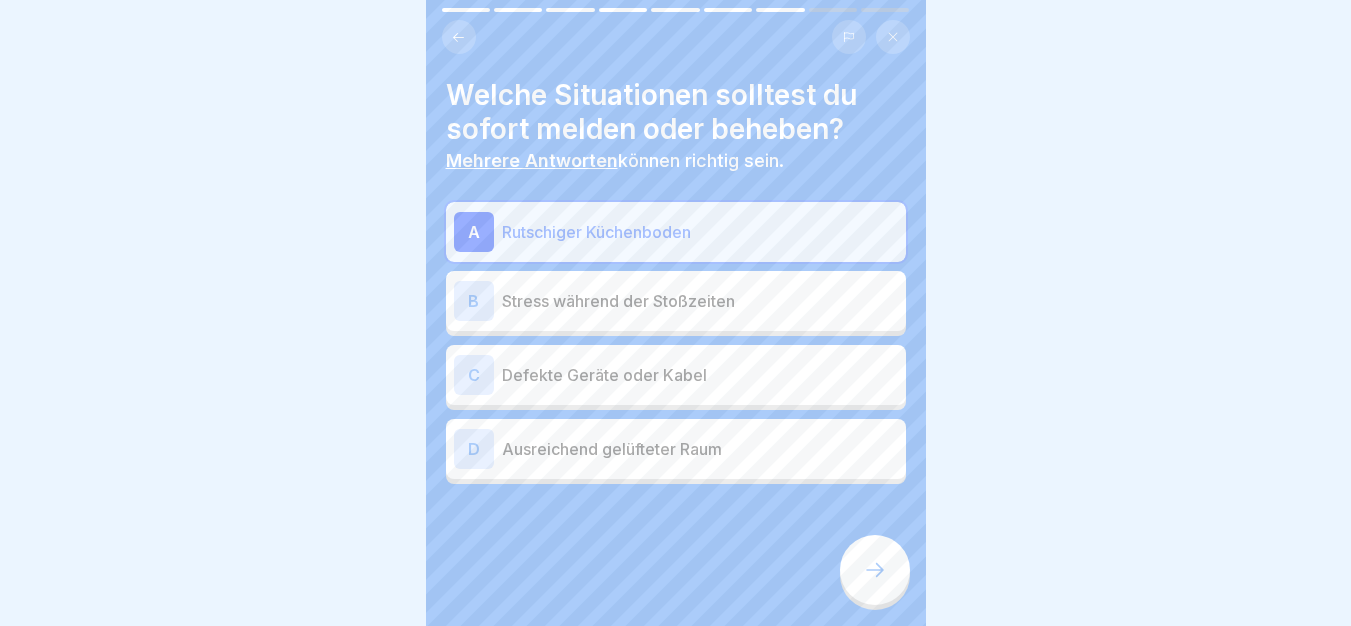 click on "Defekte Geräte oder Kabel" at bounding box center (700, 375) 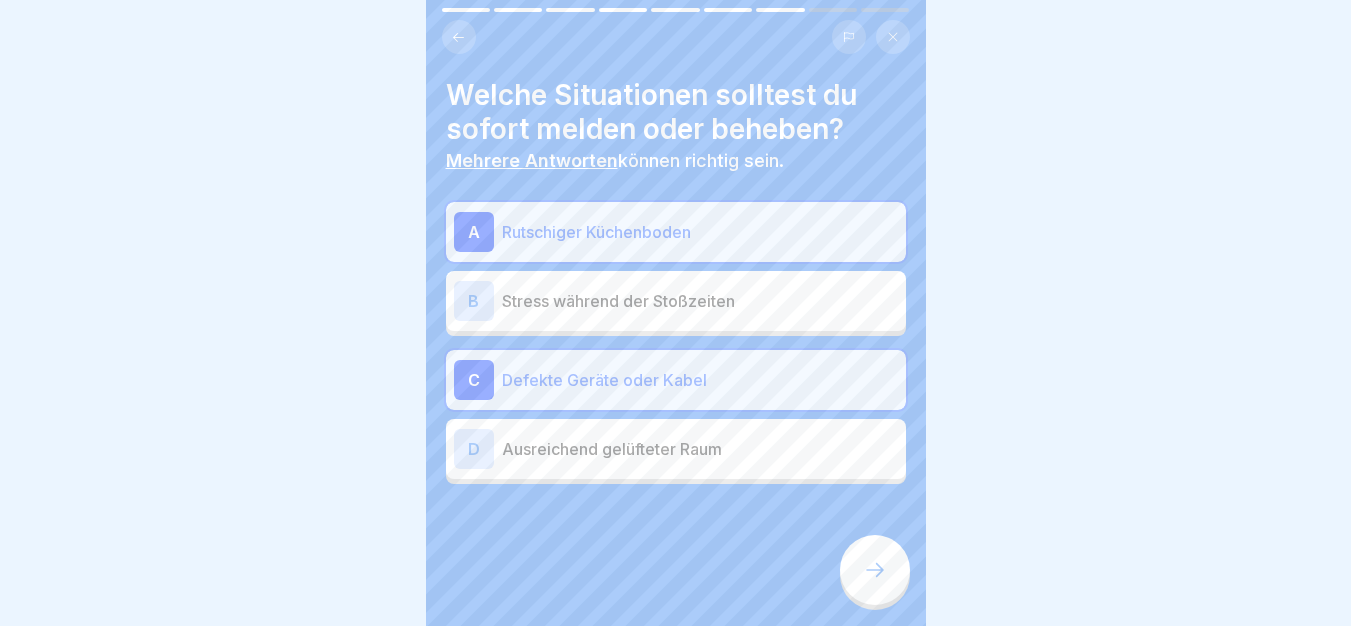click 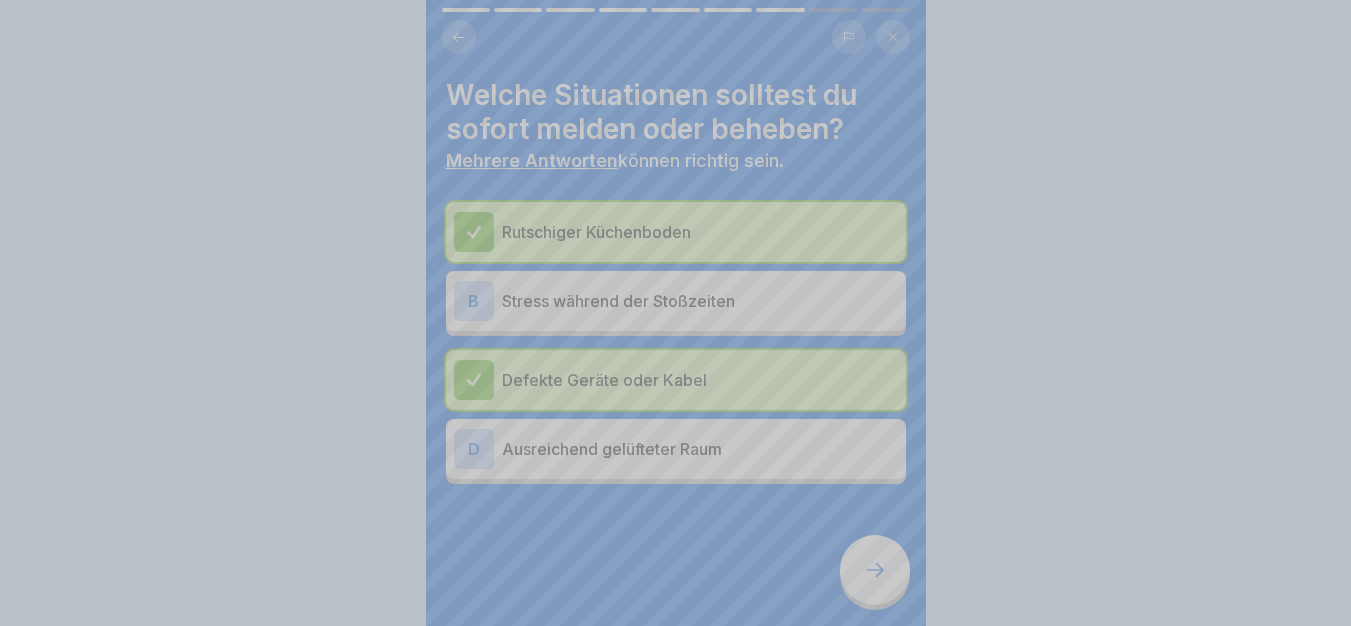 click on "Fortfahren" at bounding box center (676, 855) 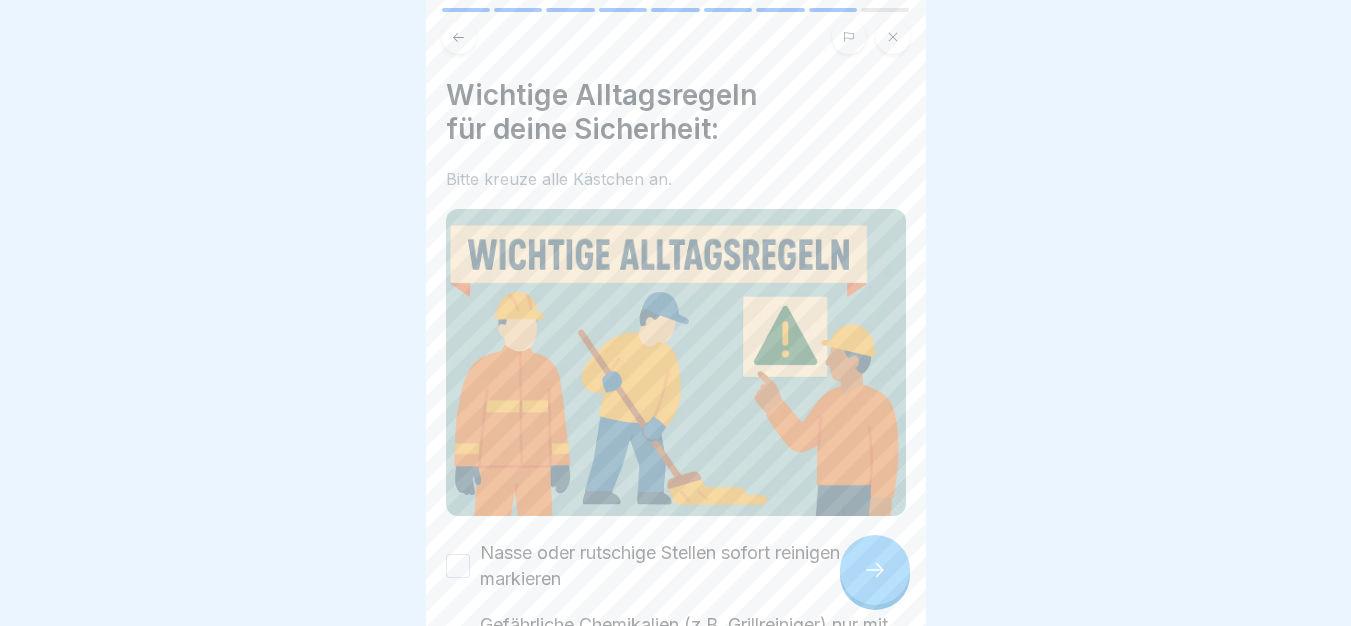 scroll, scrollTop: 266, scrollLeft: 0, axis: vertical 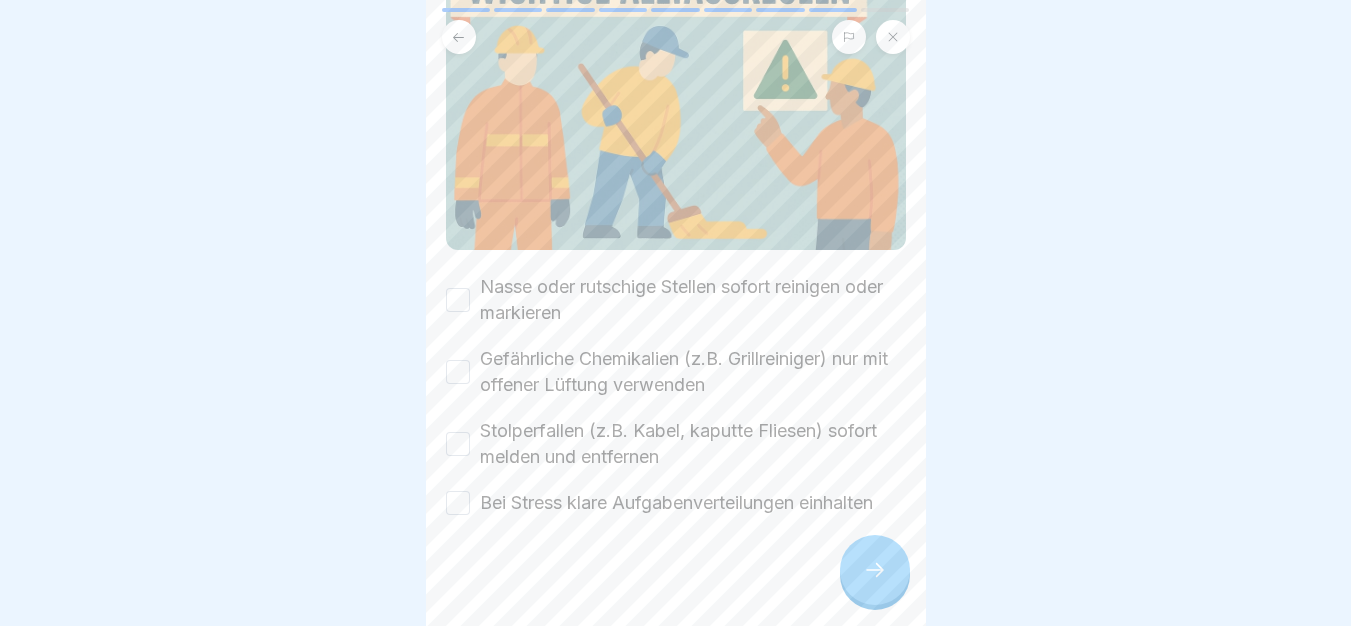 click on "Nasse oder rutschige Stellen sofort reinigen oder markieren" at bounding box center [693, 300] 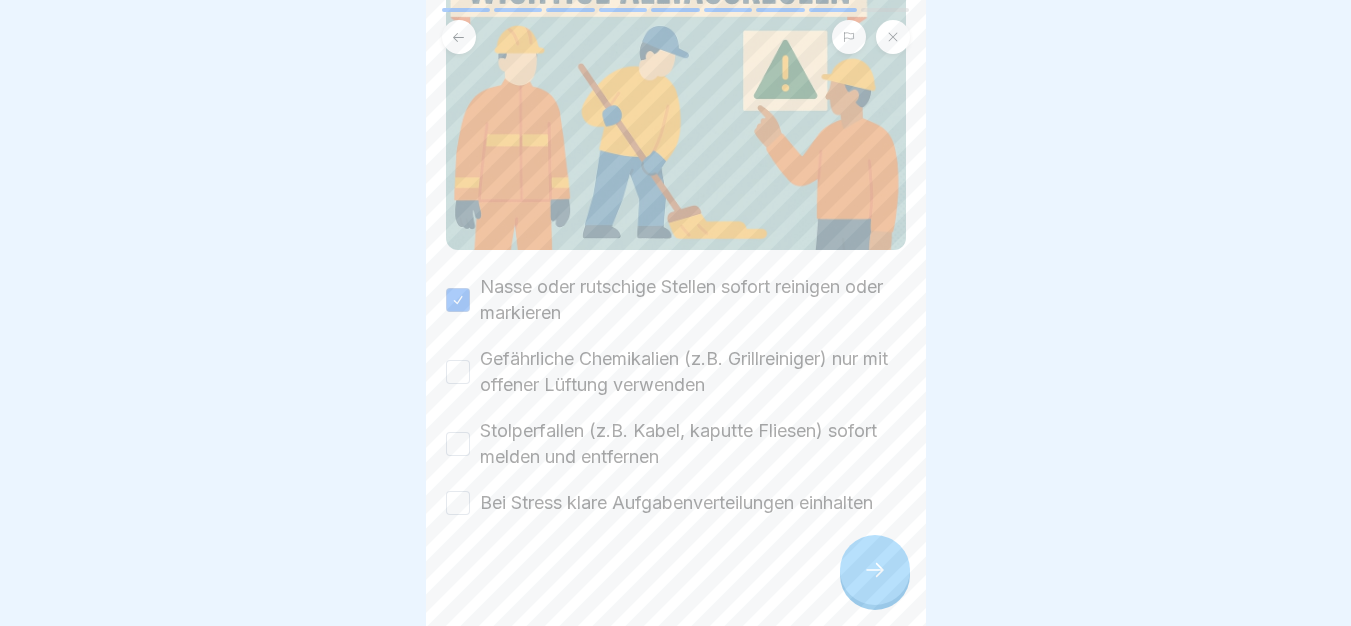 click on "Gefährliche Chemikalien (z.B. Grillreiniger) nur mit offener Lüftung verwenden" at bounding box center [693, 372] 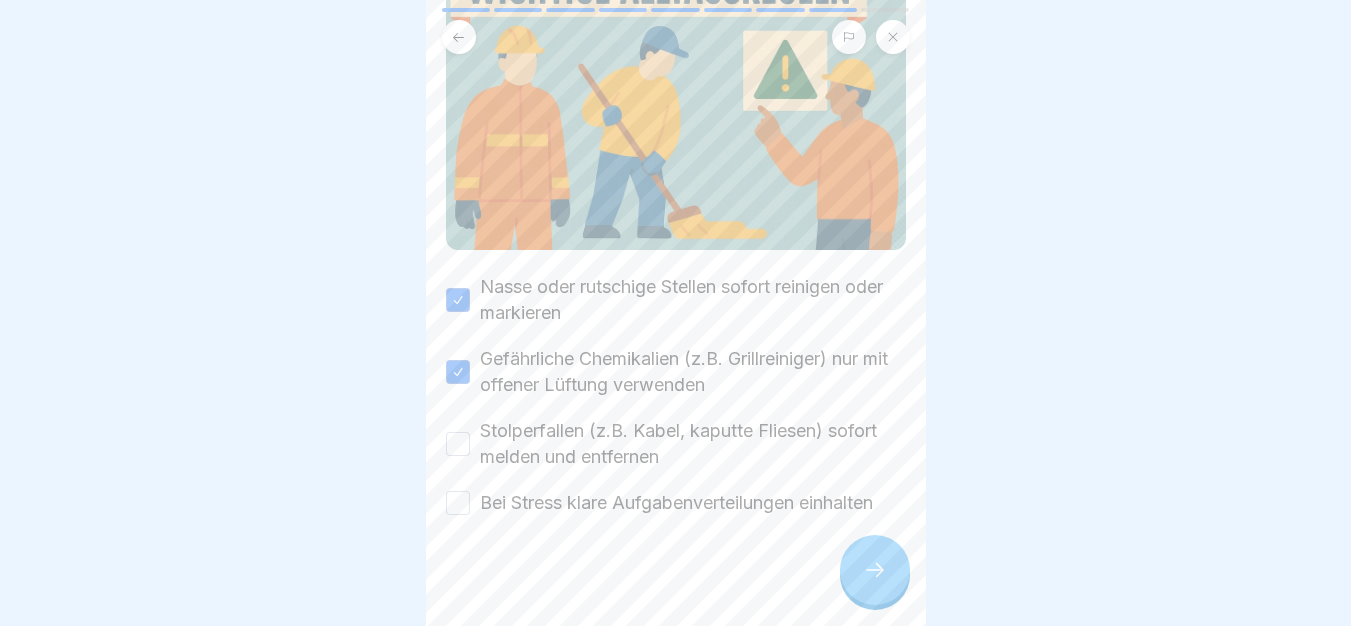 click on "Stolperfallen (z.B. Kabel, kaputte Fliesen) sofort melden und entfernen" at bounding box center [693, 444] 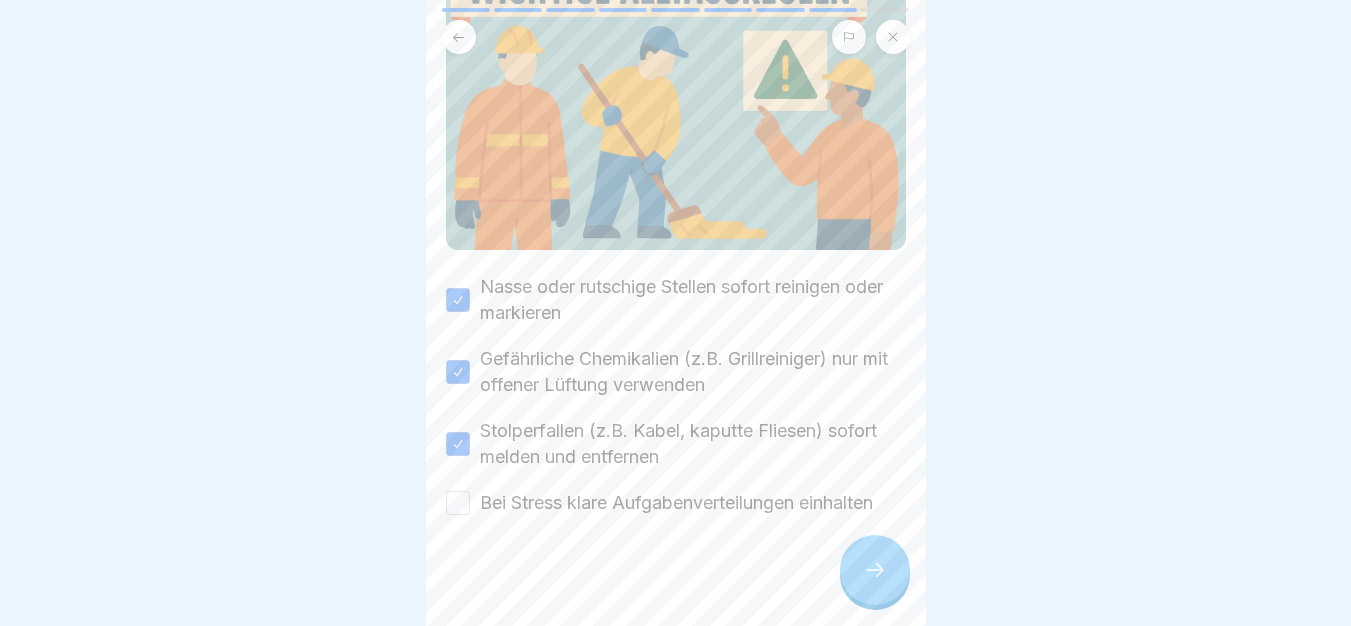 click on "Bei Stress klare Aufgabenverteilungen einhalten" at bounding box center (676, 503) 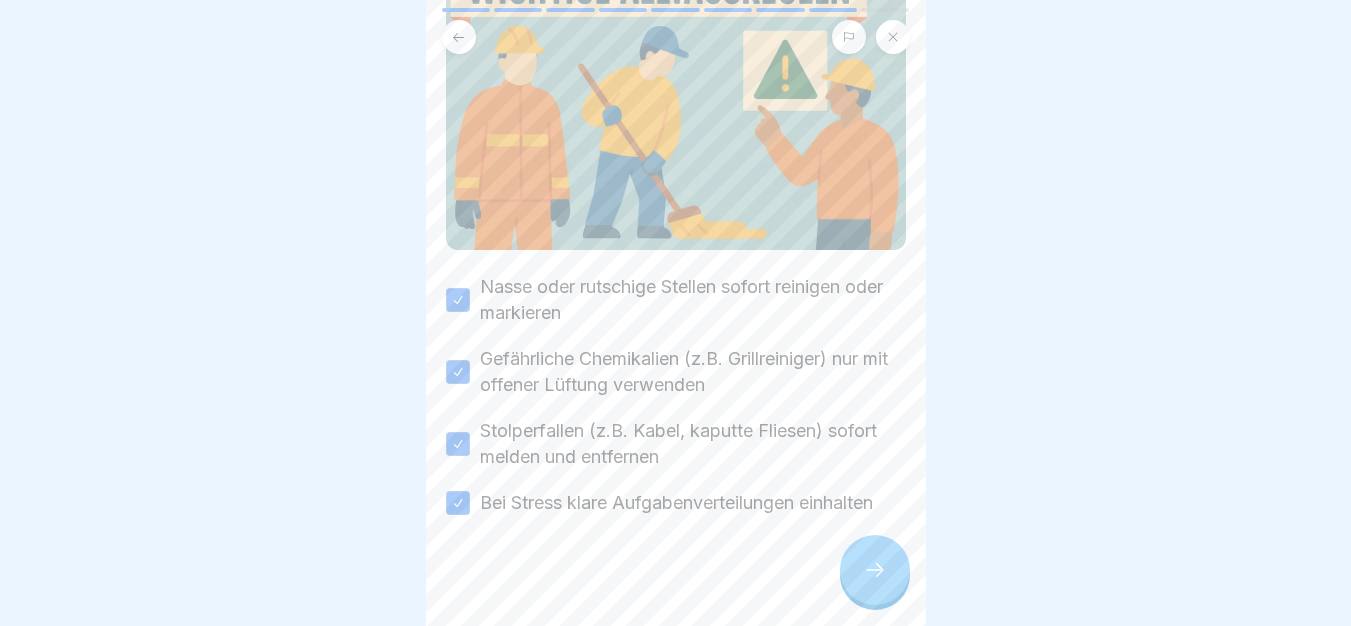 click at bounding box center [875, 570] 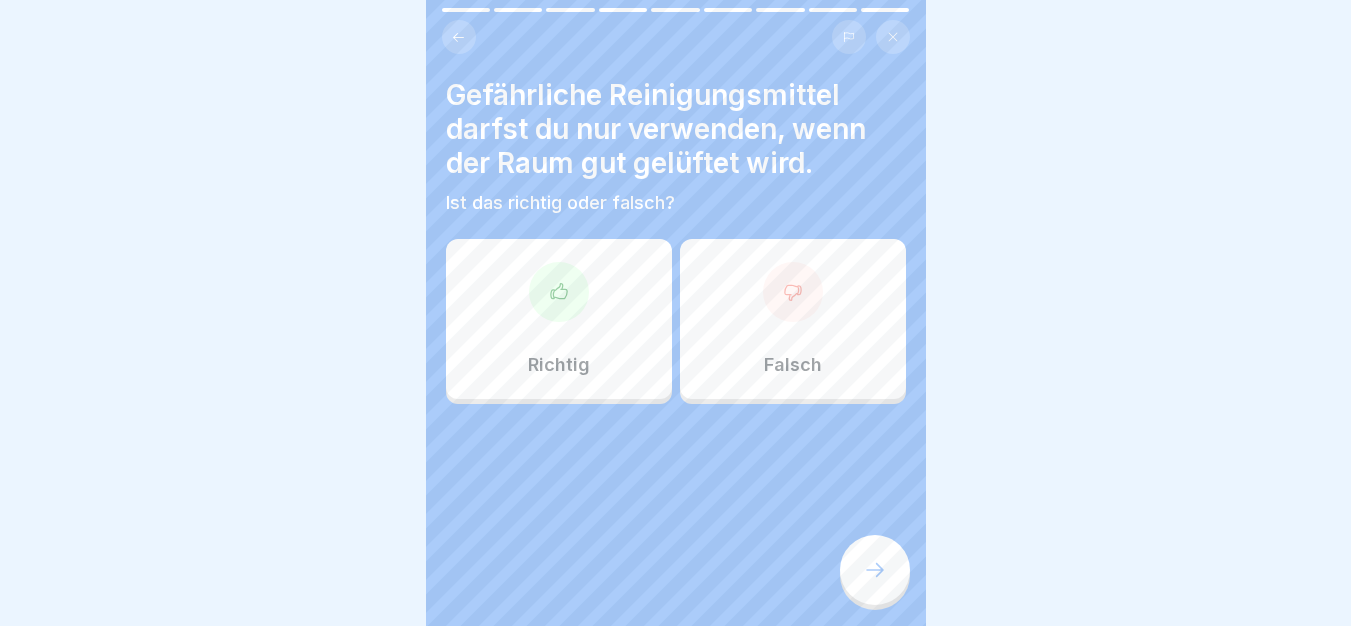 click on "Richtig" at bounding box center [559, 319] 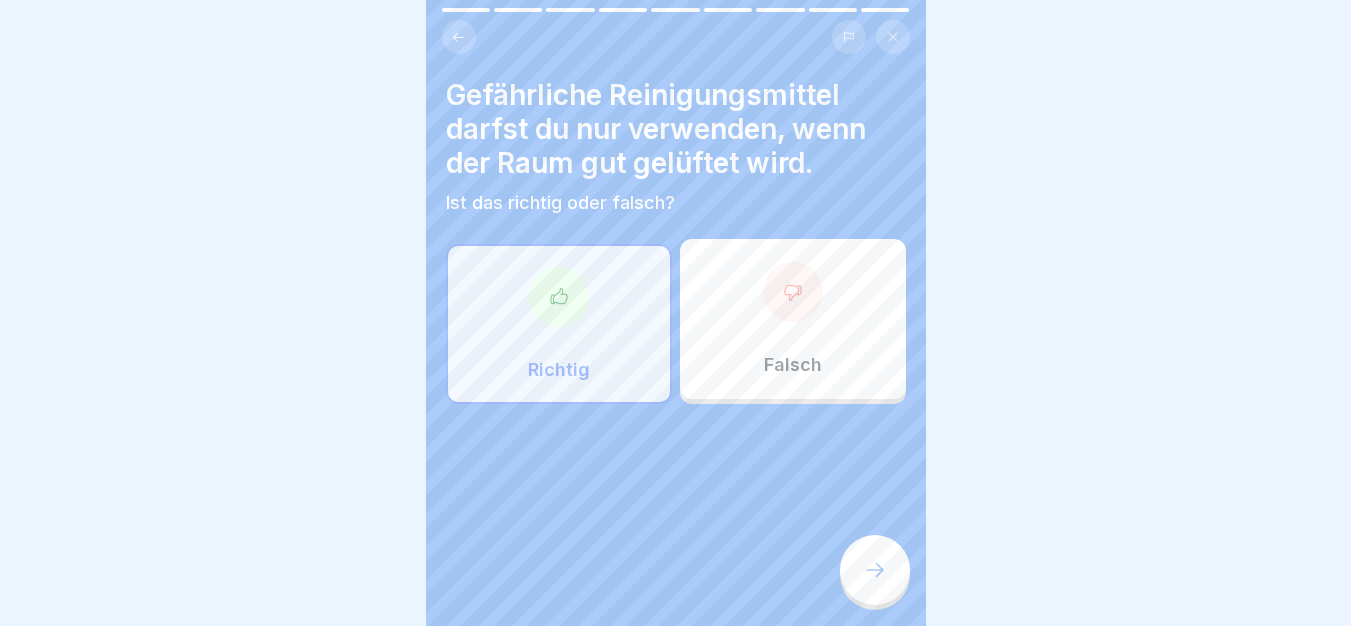 click at bounding box center [875, 570] 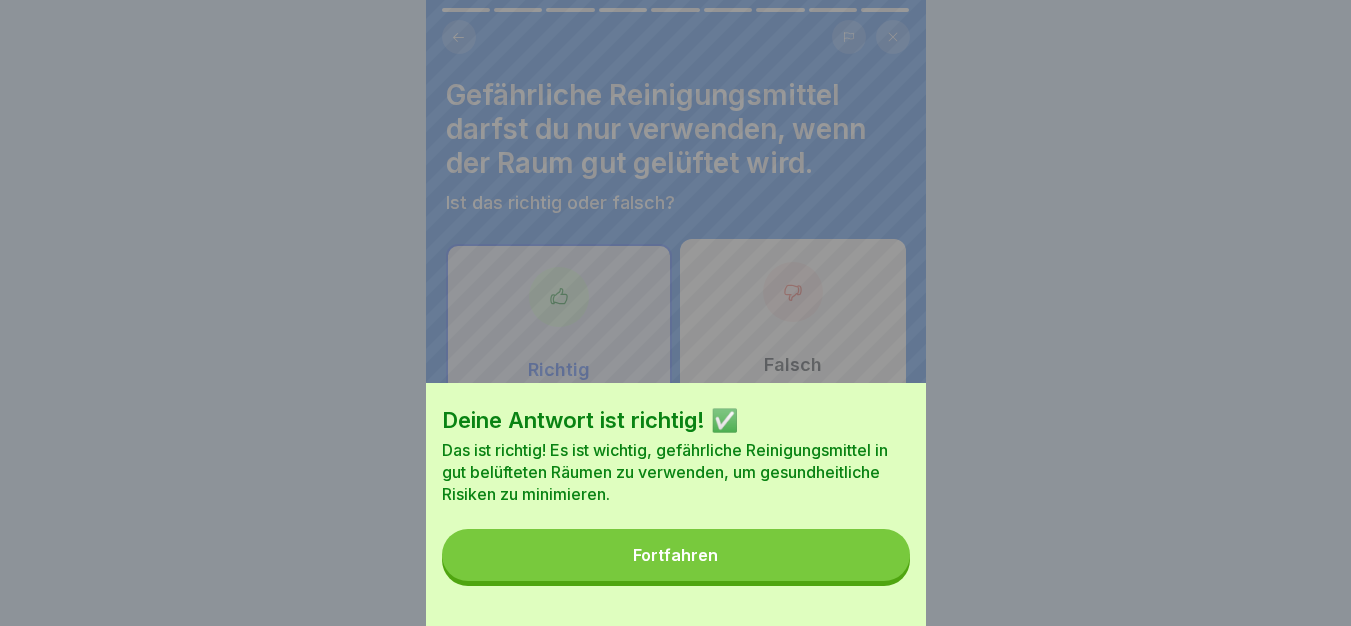 click on "Fortfahren" at bounding box center [676, 555] 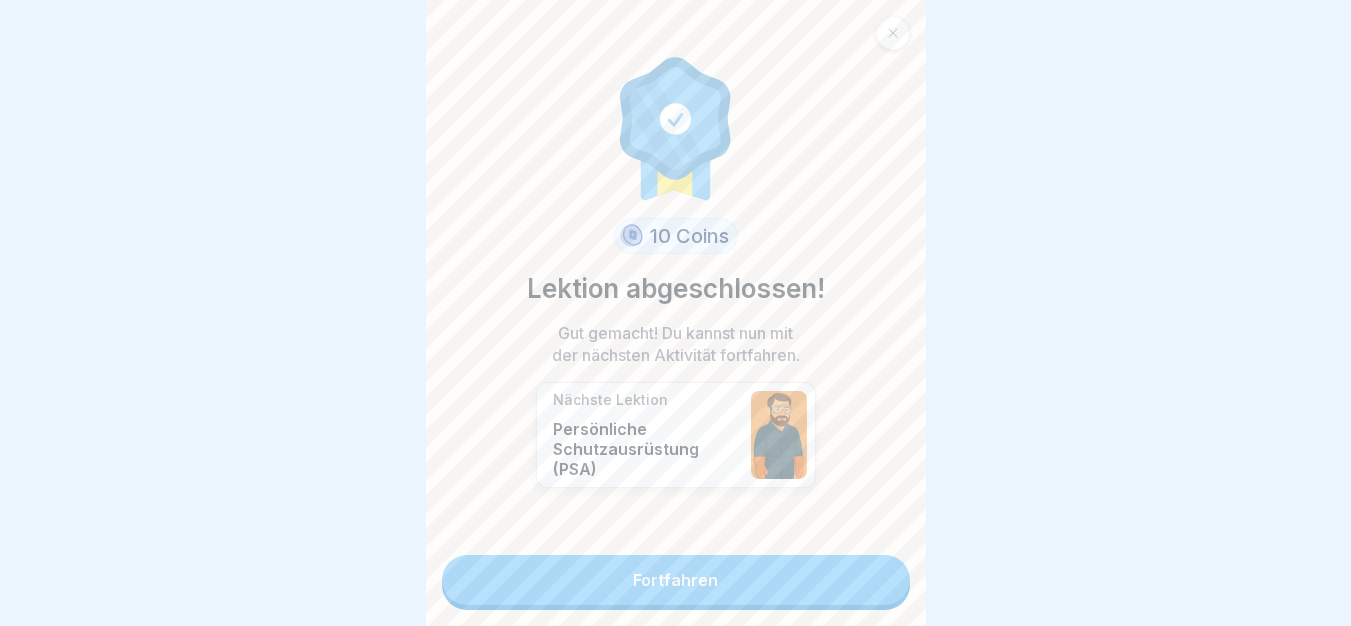 click on "Fortfahren" at bounding box center [676, 580] 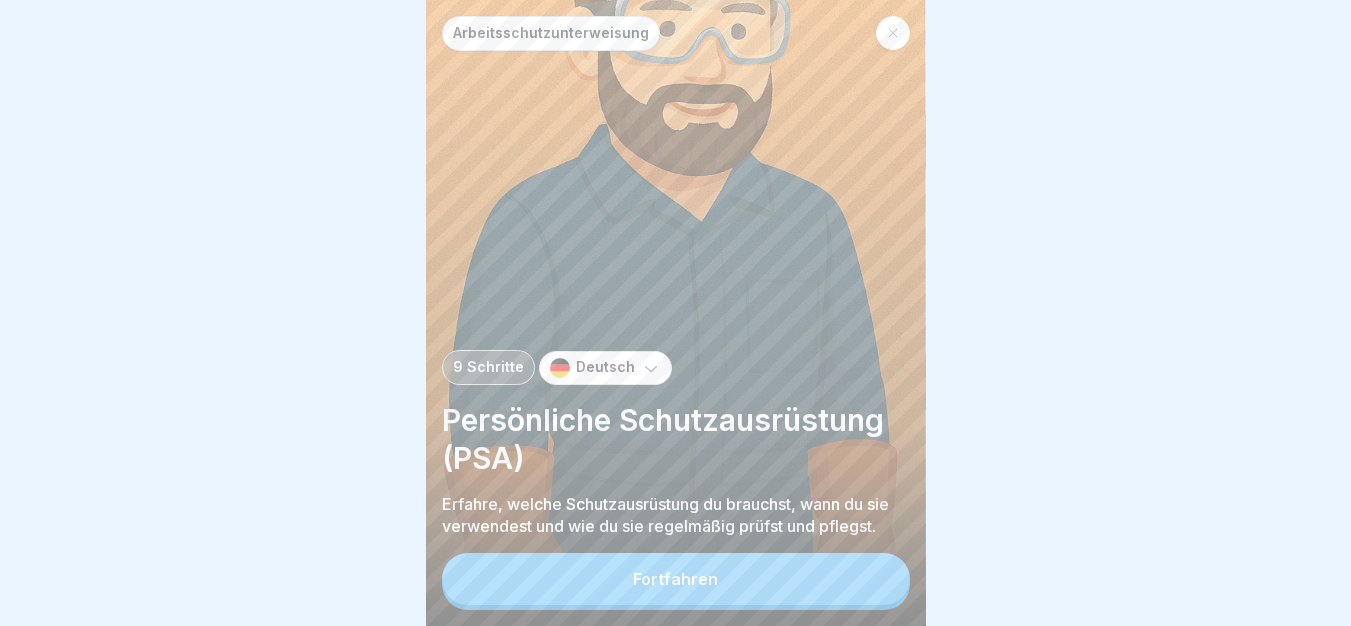 click on "Fortfahren" at bounding box center (676, 579) 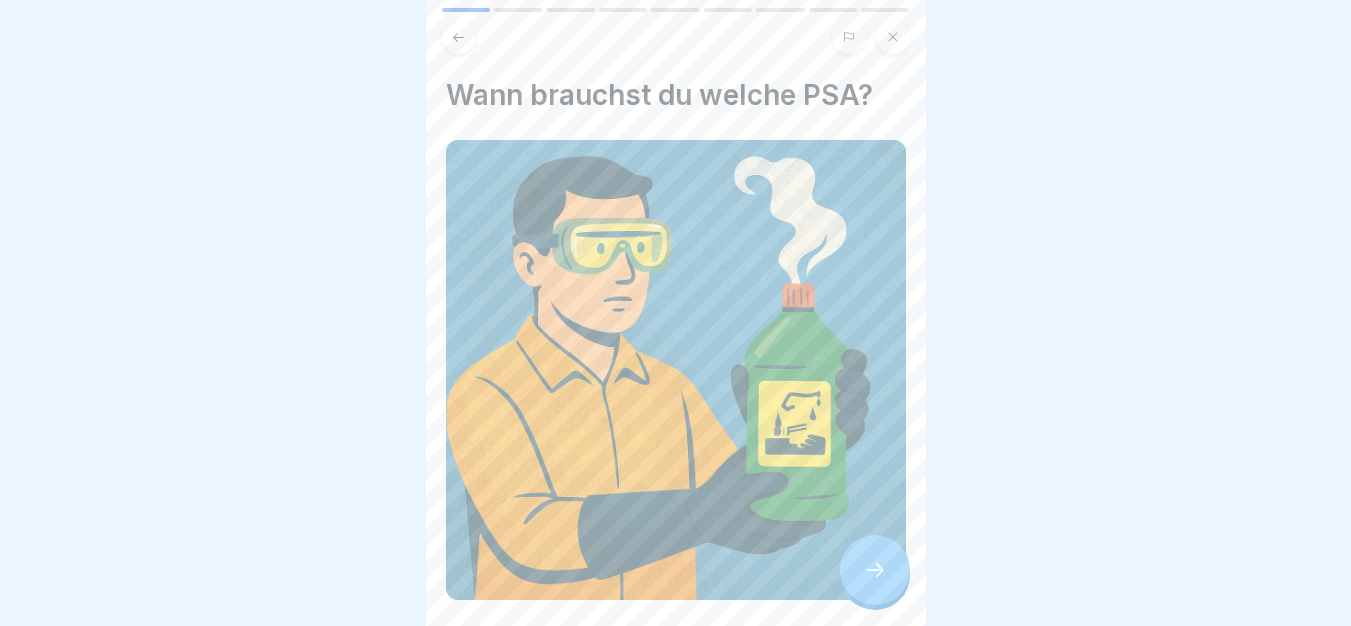 click 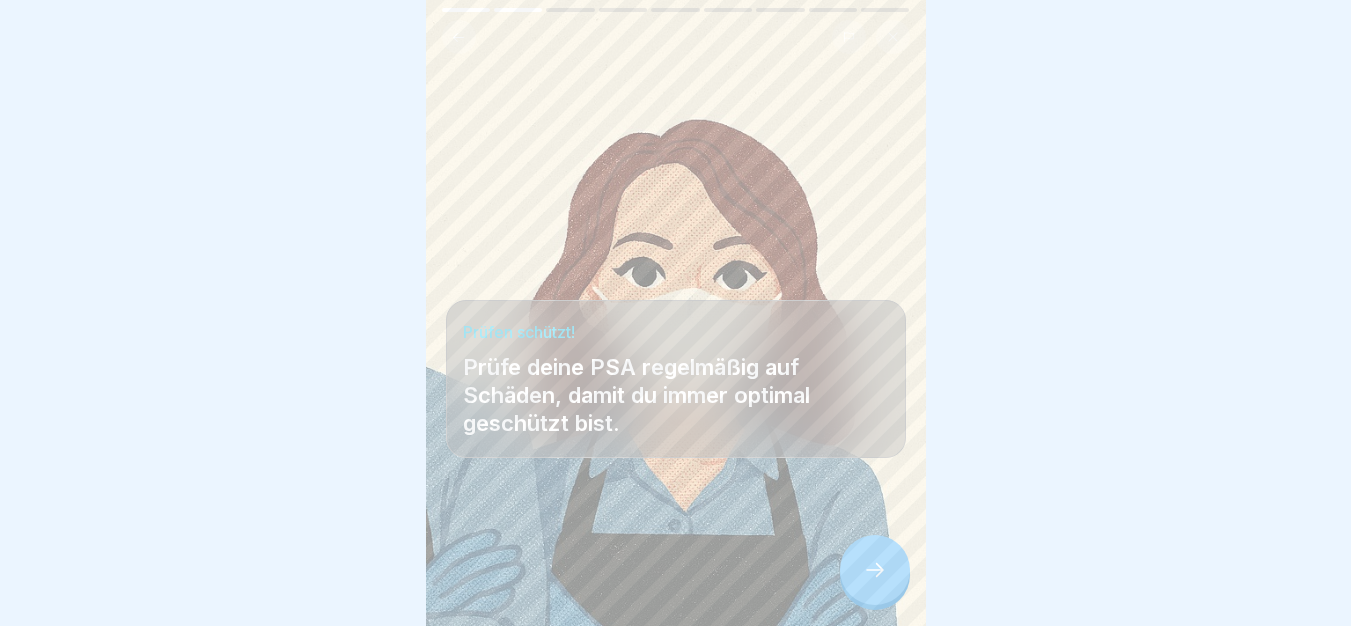 click 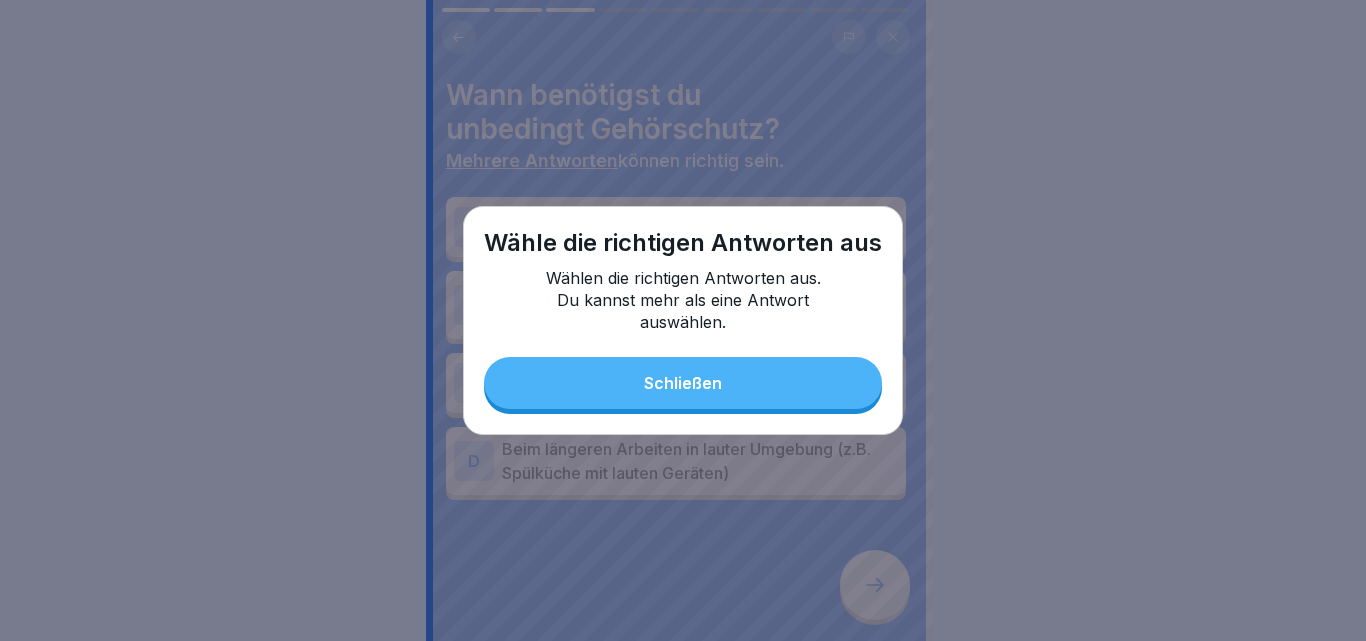 click on "Schließen" at bounding box center (683, 383) 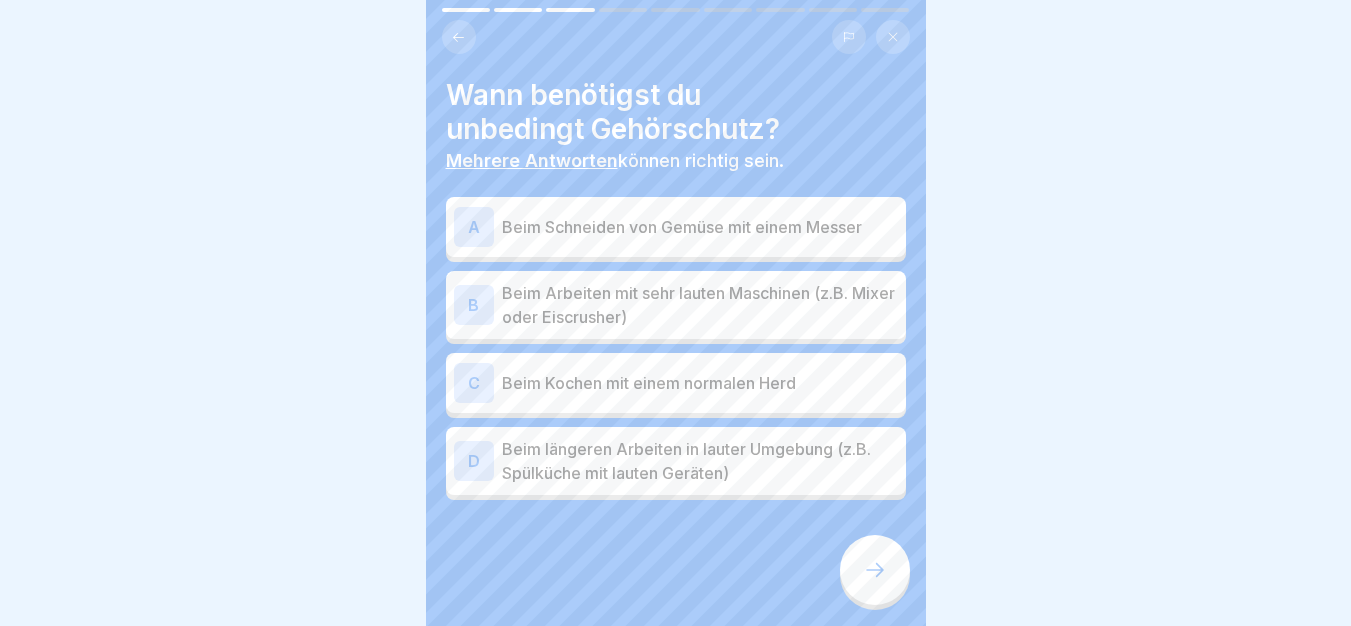 click on "Beim Arbeiten mit sehr lauten Maschinen (z.B. Mixer oder Eiscrusher)" at bounding box center [700, 305] 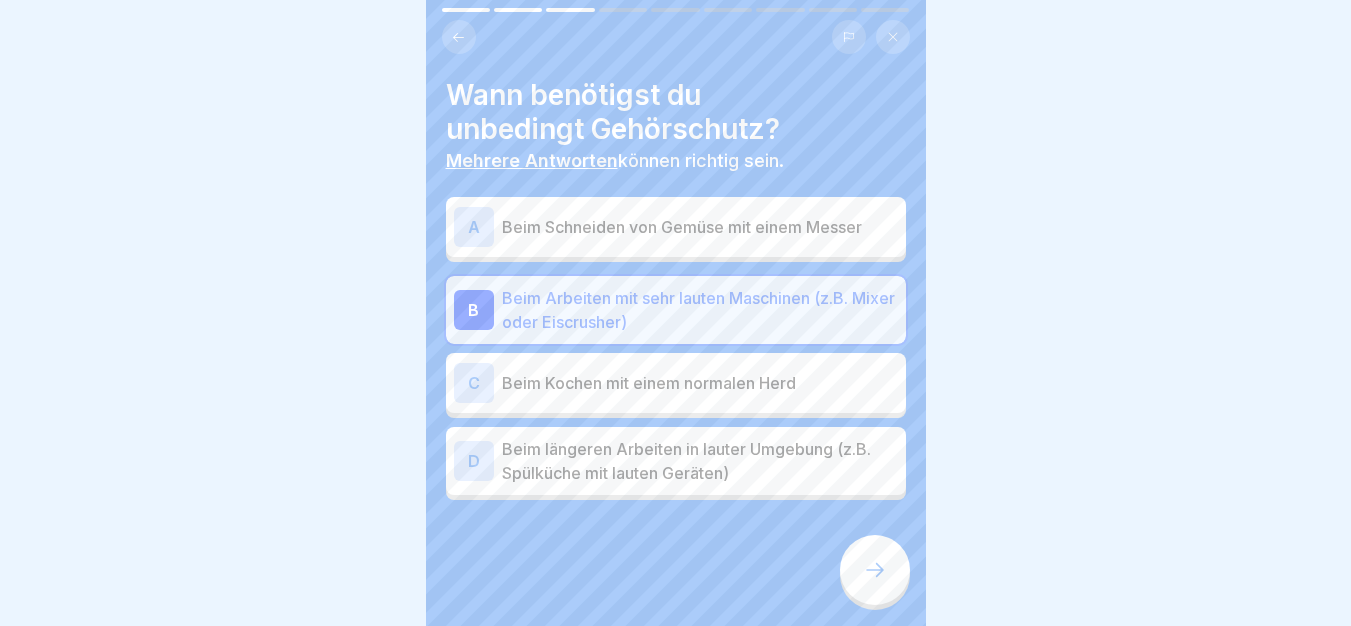 click on "Beim längeren Arbeiten in lauter Umgebung (z.B. Spülküche mit lauten Geräten)" at bounding box center [700, 461] 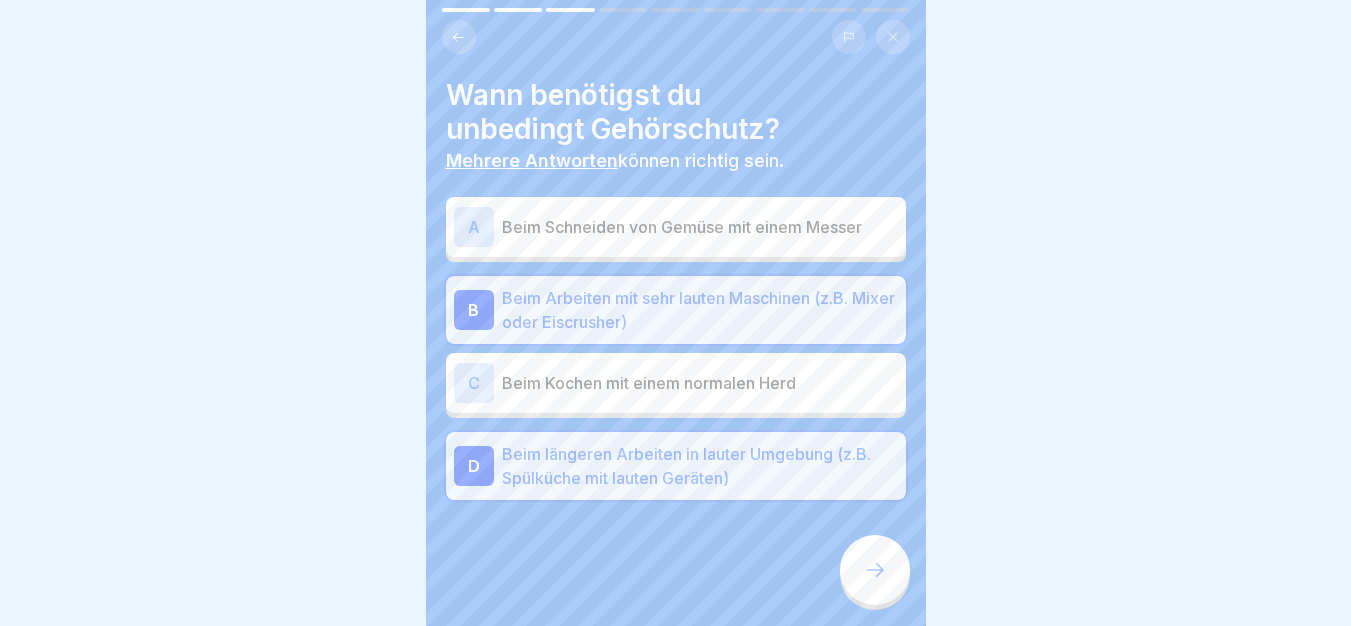 click at bounding box center [875, 570] 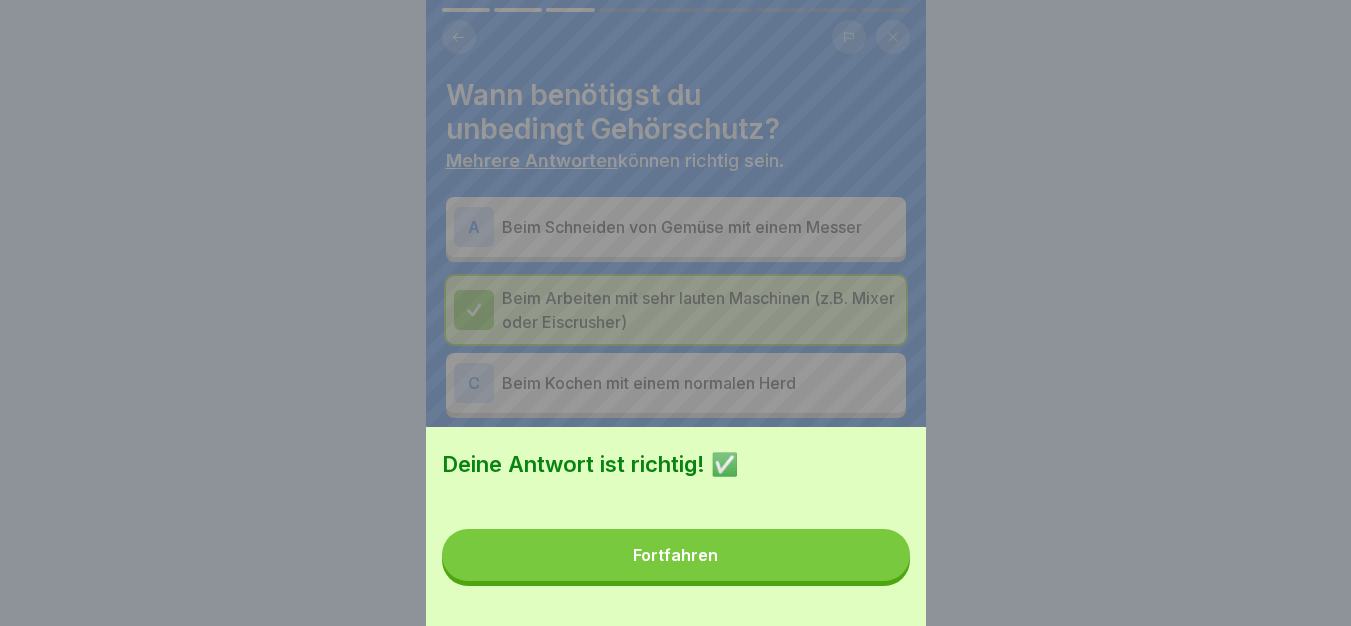 click on "Fortfahren" at bounding box center [676, 555] 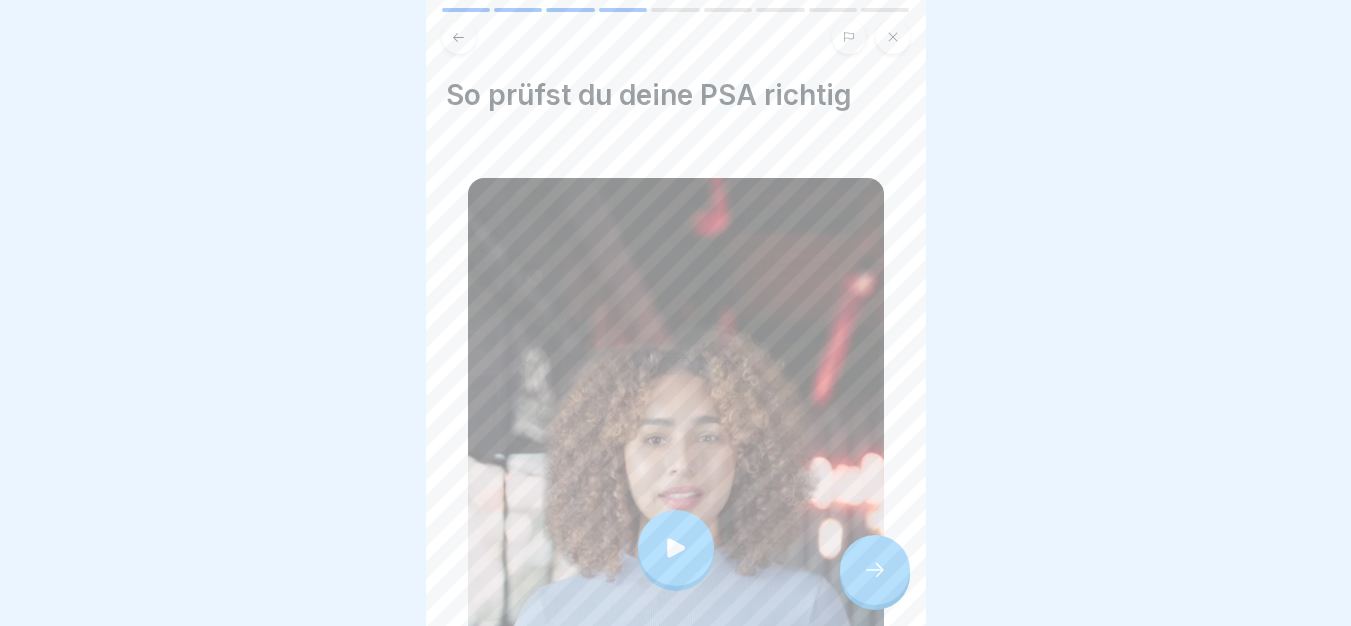 click at bounding box center (676, 548) 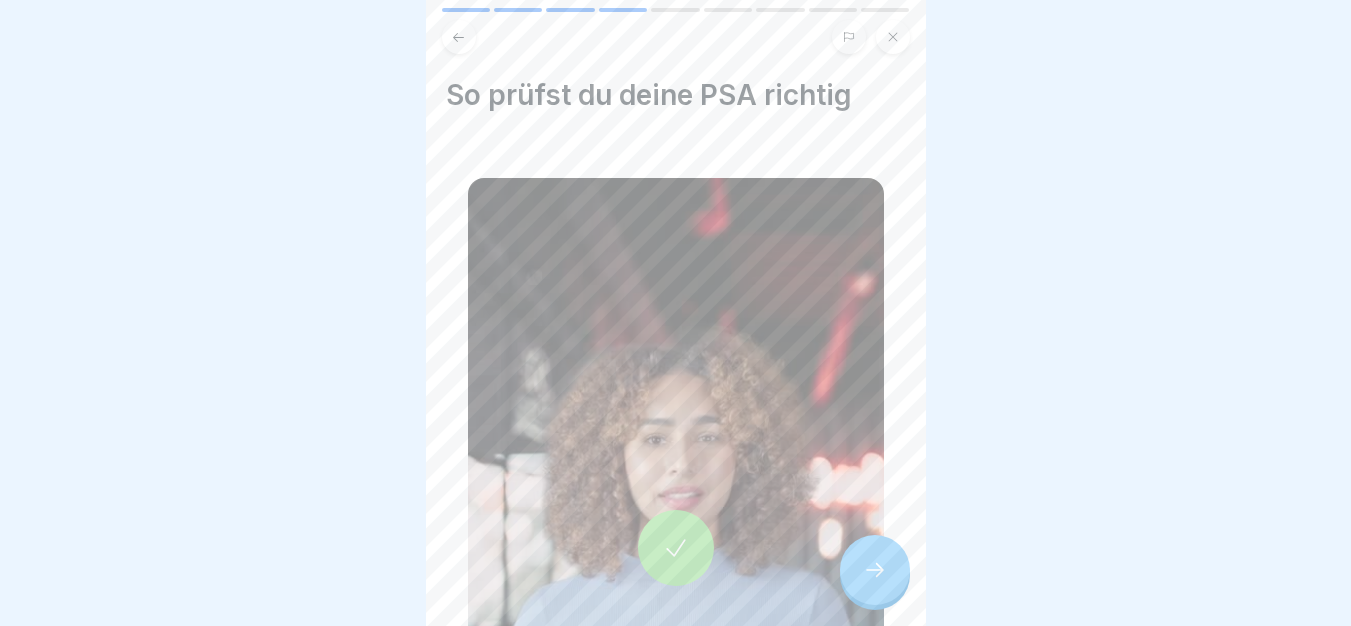 click 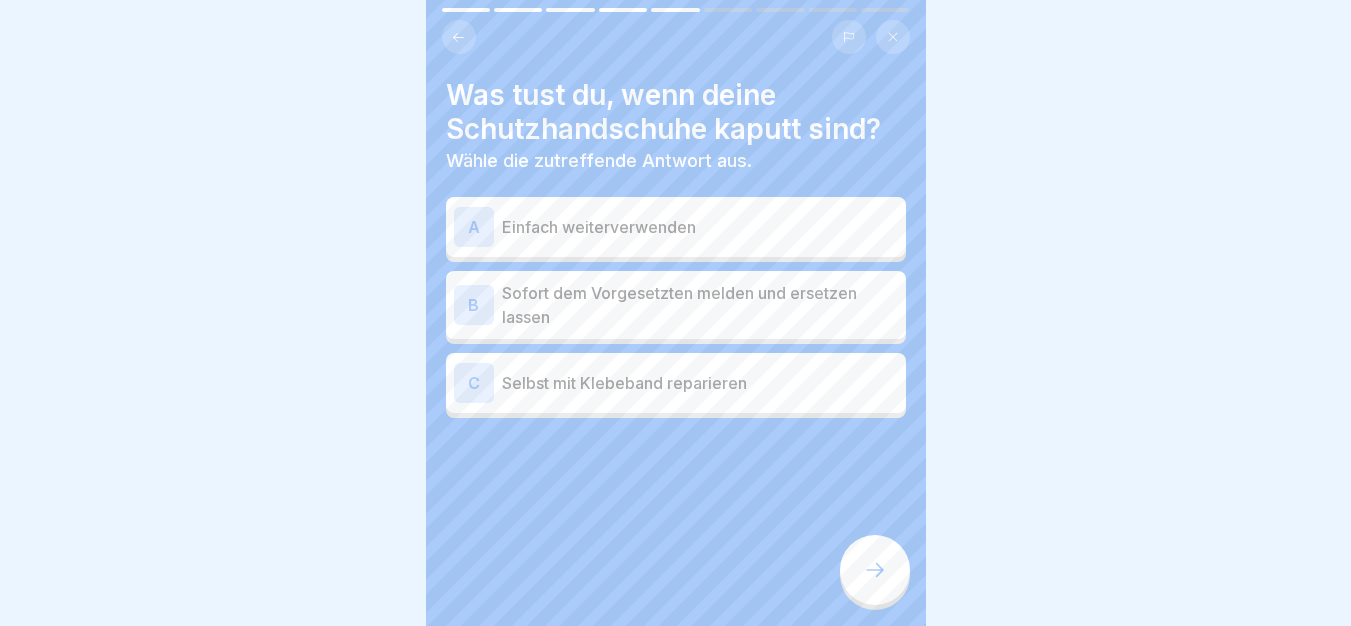 click on "Sofort dem Vorgesetzten melden und ersetzen lassen" at bounding box center [700, 305] 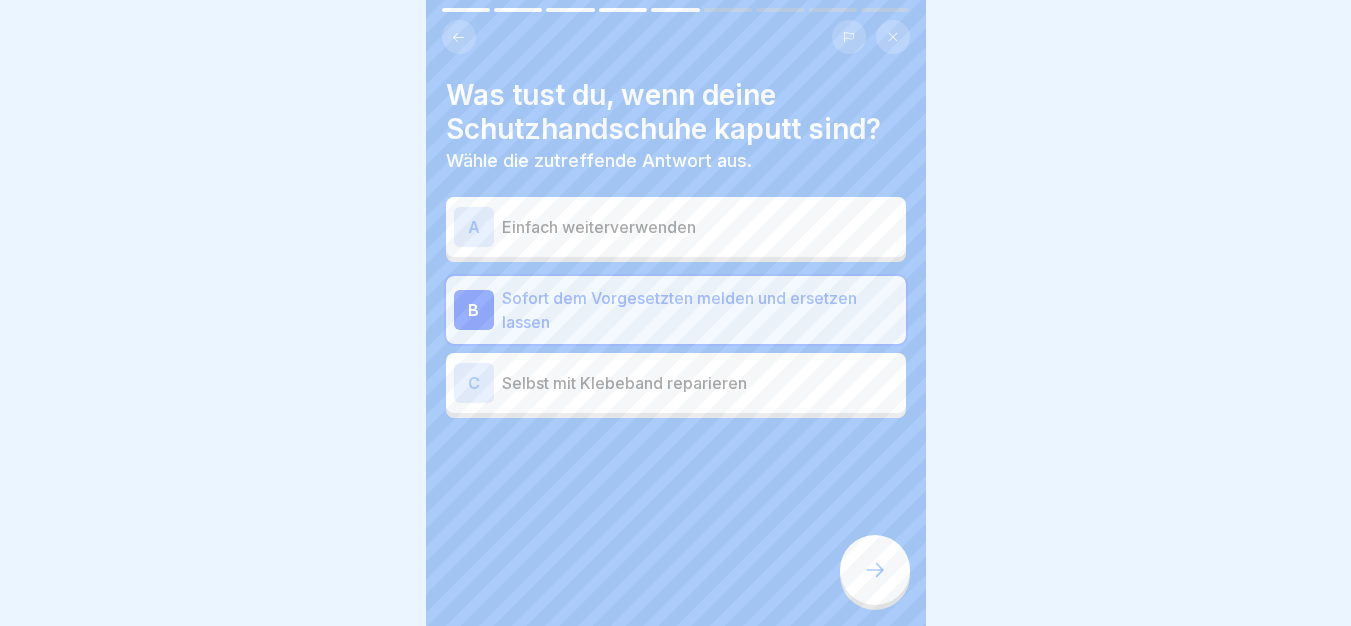 click at bounding box center (875, 570) 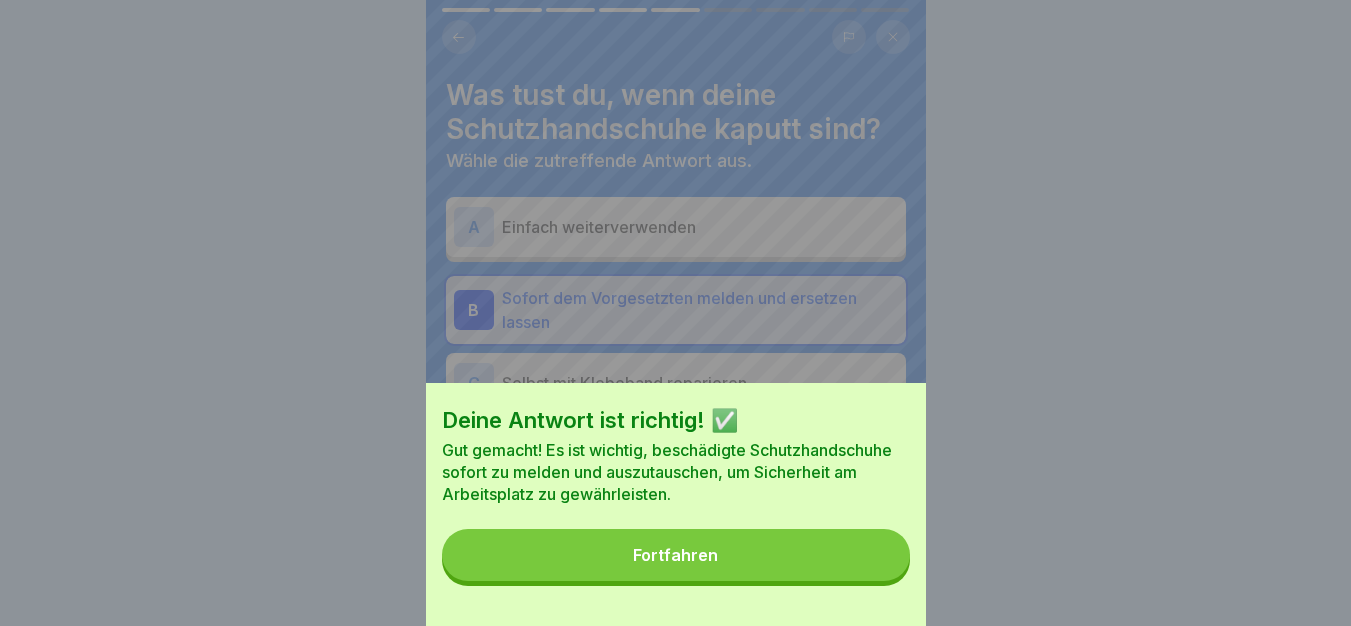 click on "Fortfahren" at bounding box center (676, 555) 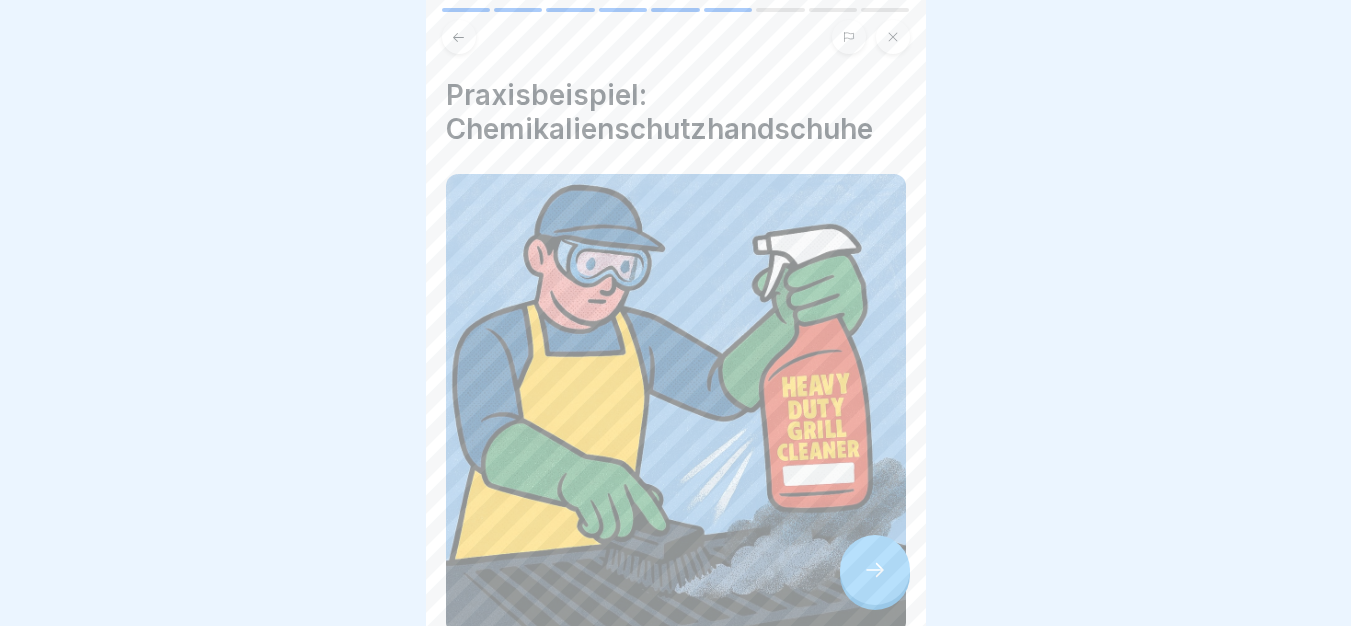 click at bounding box center (875, 570) 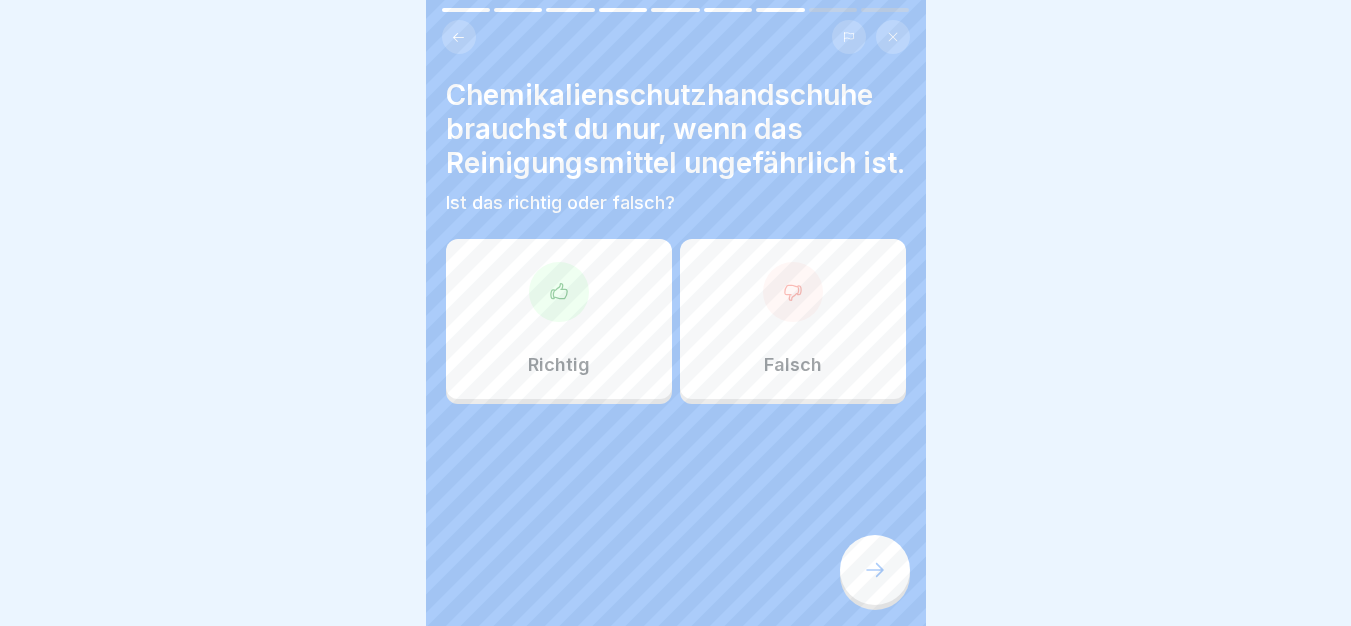 click on "Falsch" at bounding box center (793, 319) 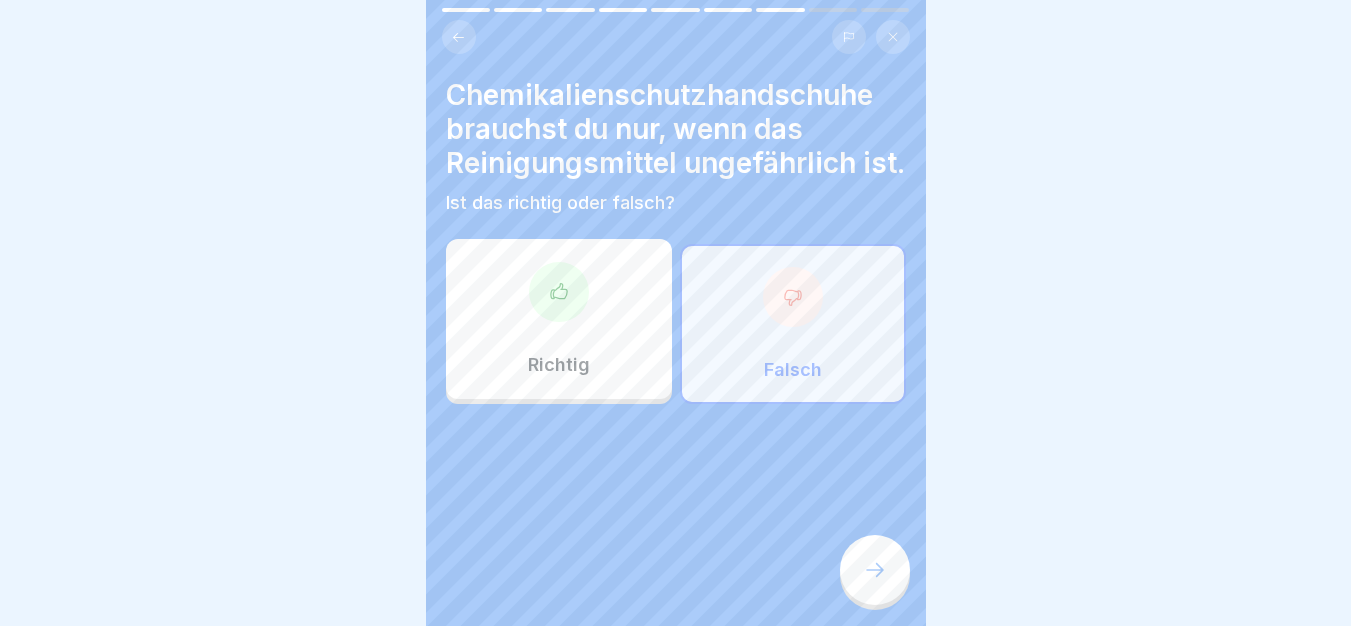 click 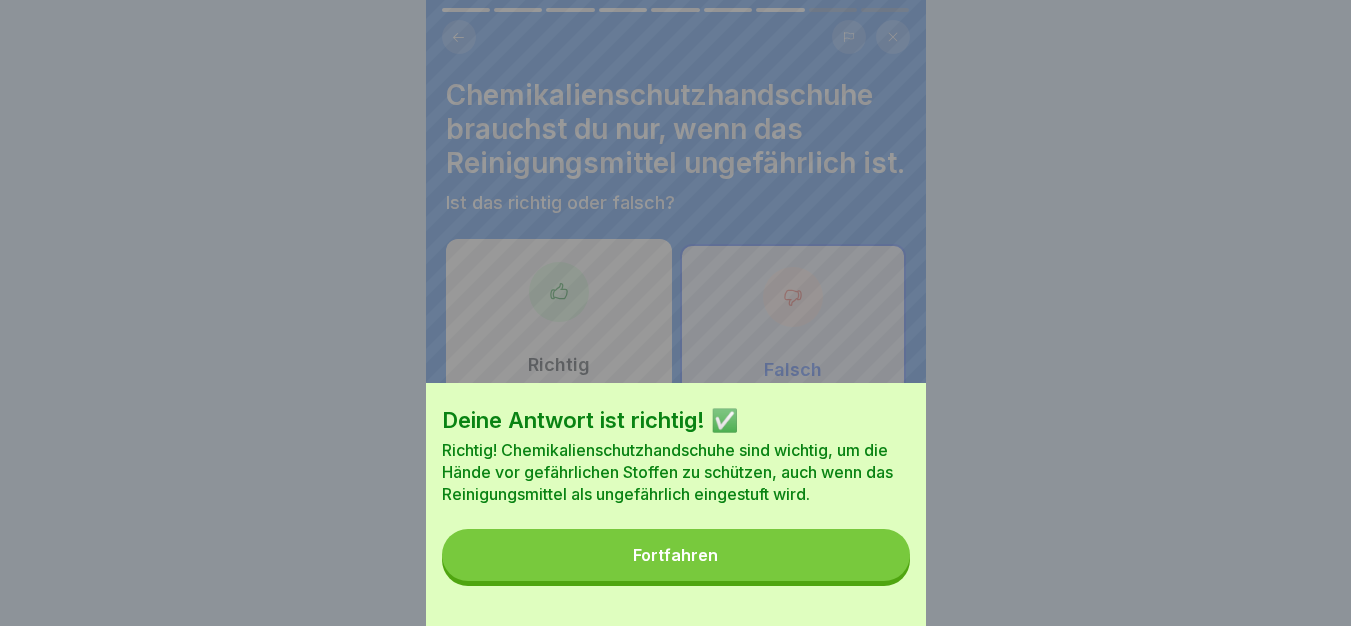 click on "Fortfahren" at bounding box center (676, 555) 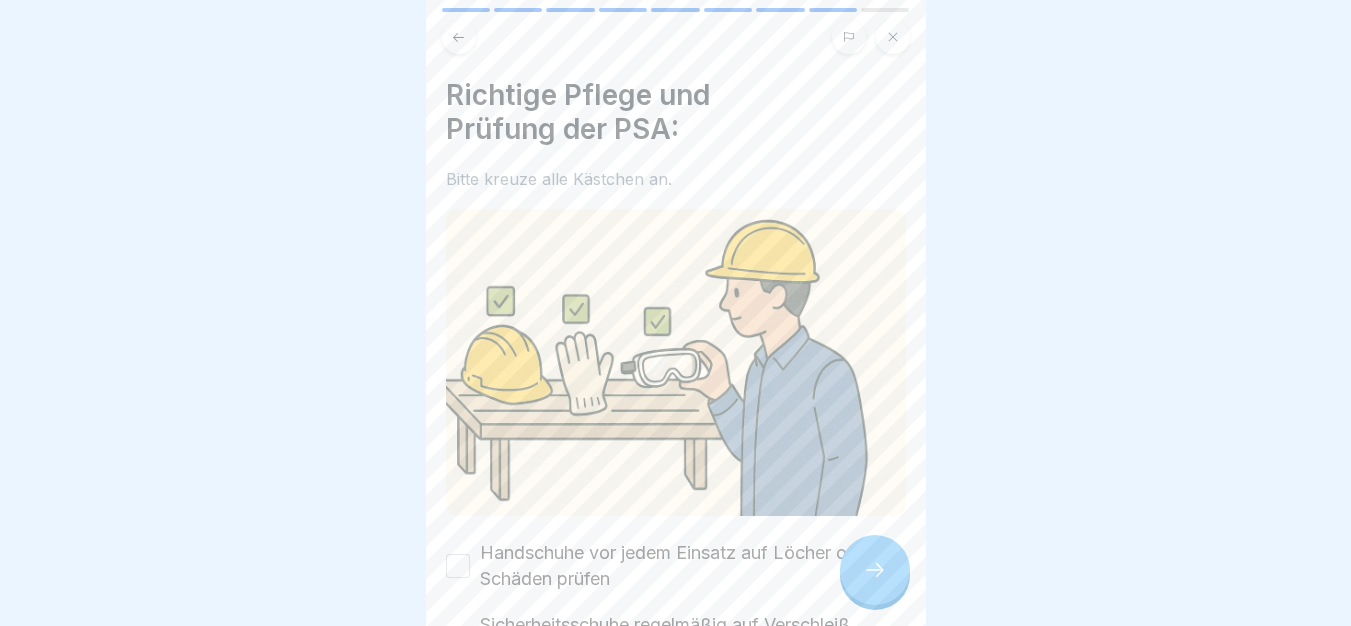 scroll, scrollTop: 338, scrollLeft: 0, axis: vertical 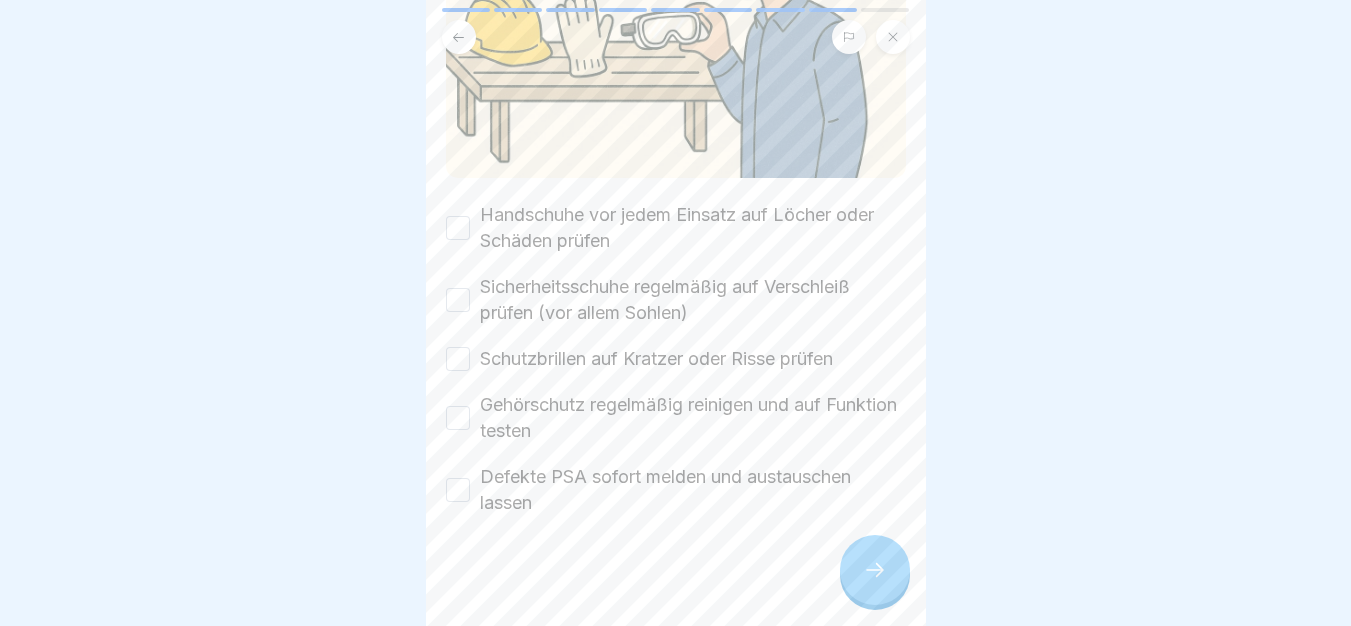 click on "Handschuhe vor jedem Einsatz auf Löcher oder Schäden prüfen" at bounding box center (693, 228) 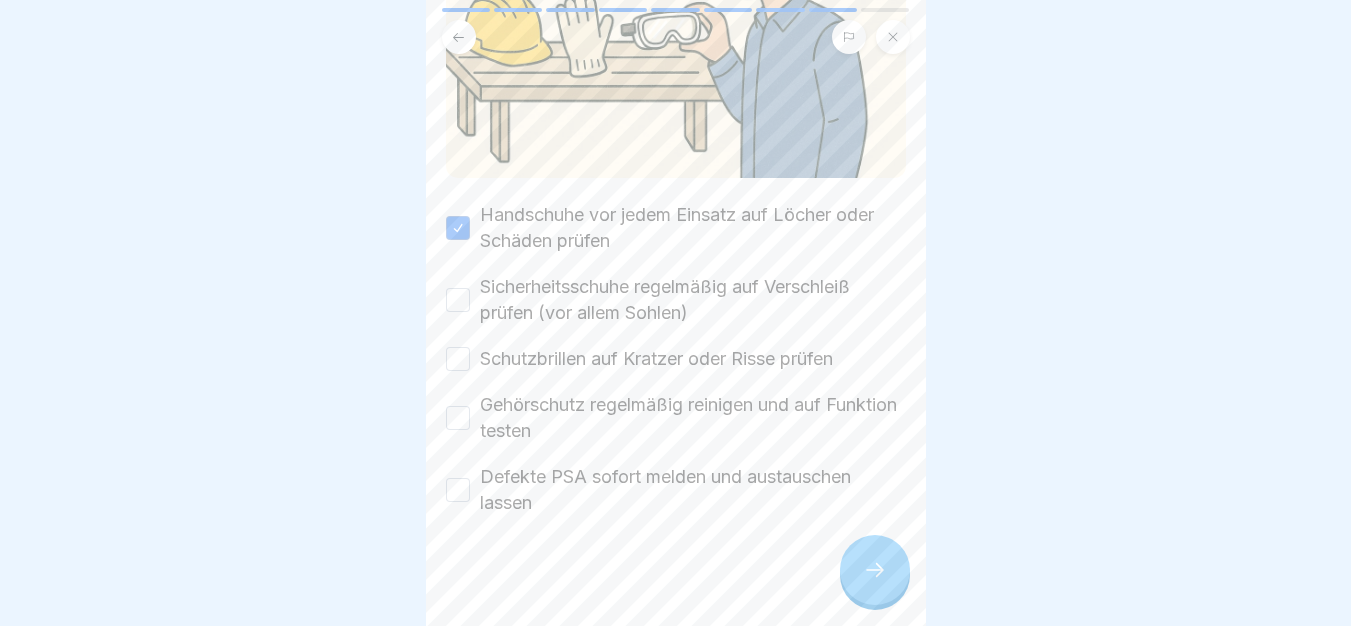 click on "Sicherheitsschuhe regelmäßig auf Verschleiß prüfen (vor allem Sohlen)" at bounding box center [693, 300] 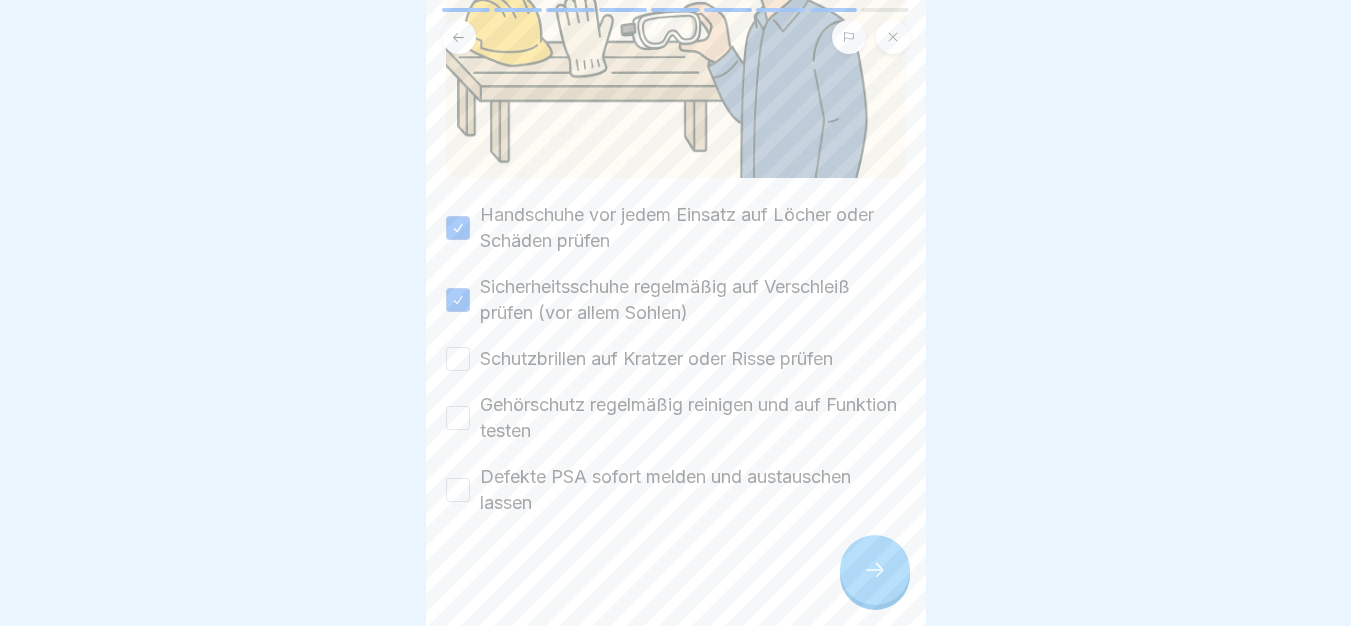 click on "Schutzbrillen auf Kratzer oder Risse prüfen" at bounding box center (656, 359) 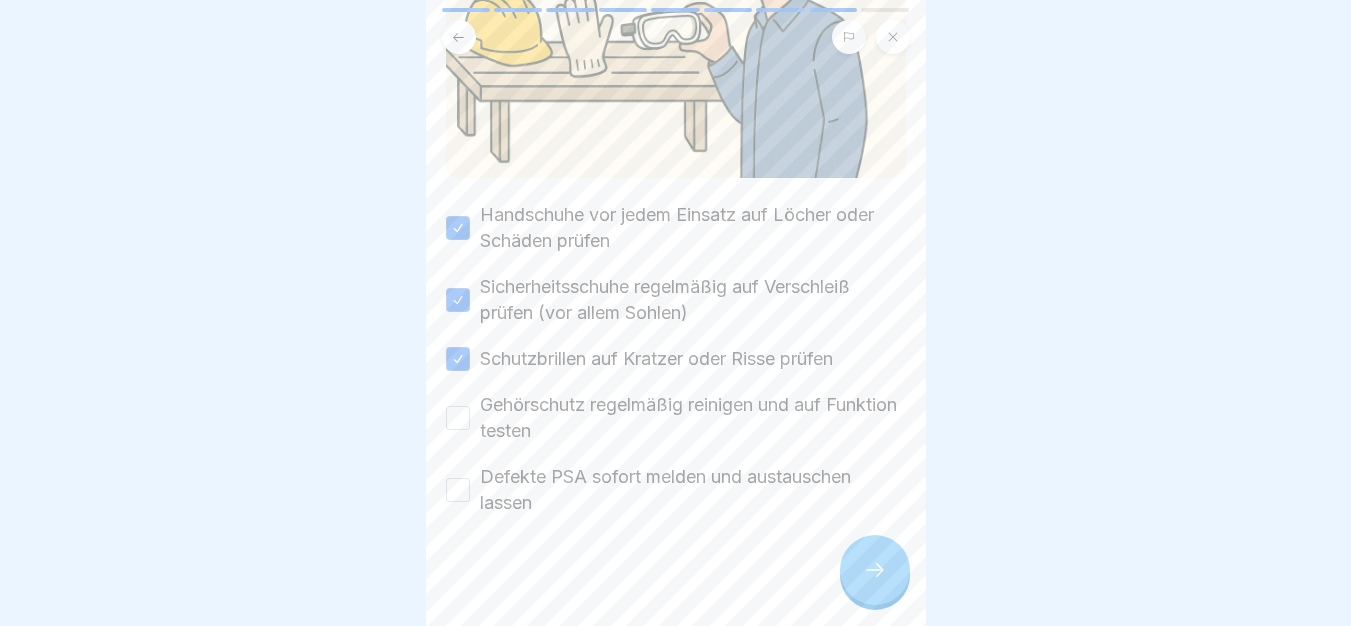 click on "Gehörschutz regelmäßig reinigen und auf Funktion testen" at bounding box center (693, 418) 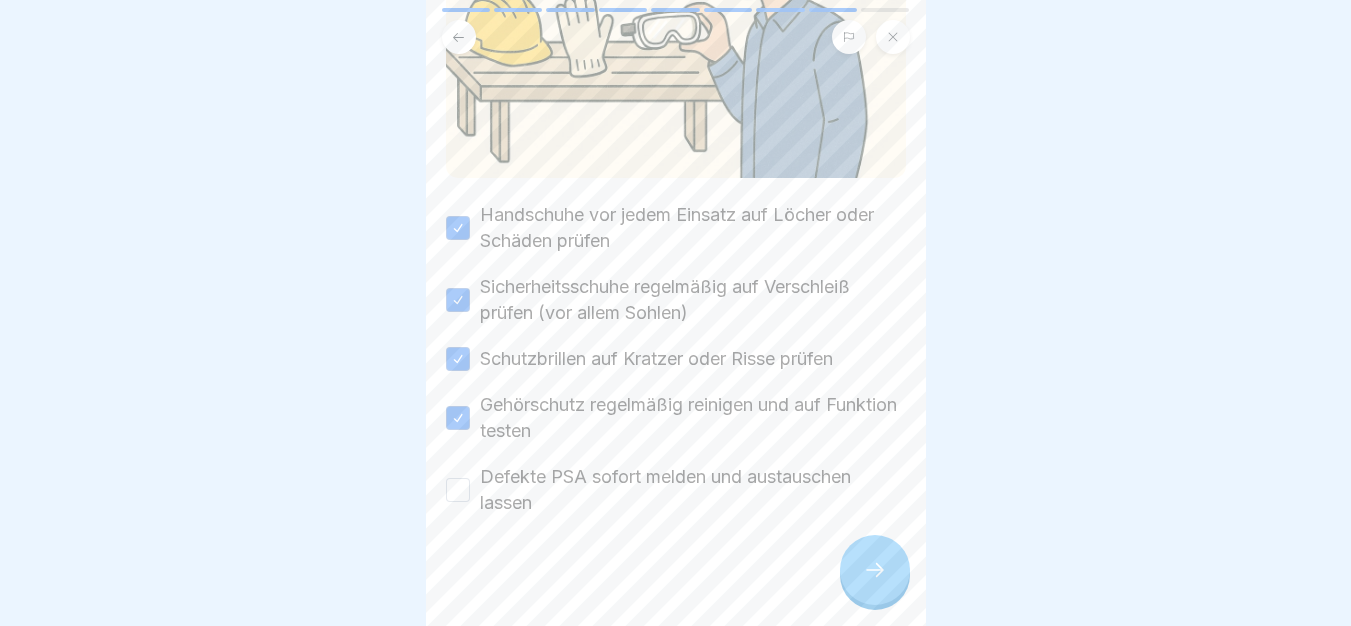 click on "Defekte PSA sofort melden und austauschen lassen" at bounding box center [693, 490] 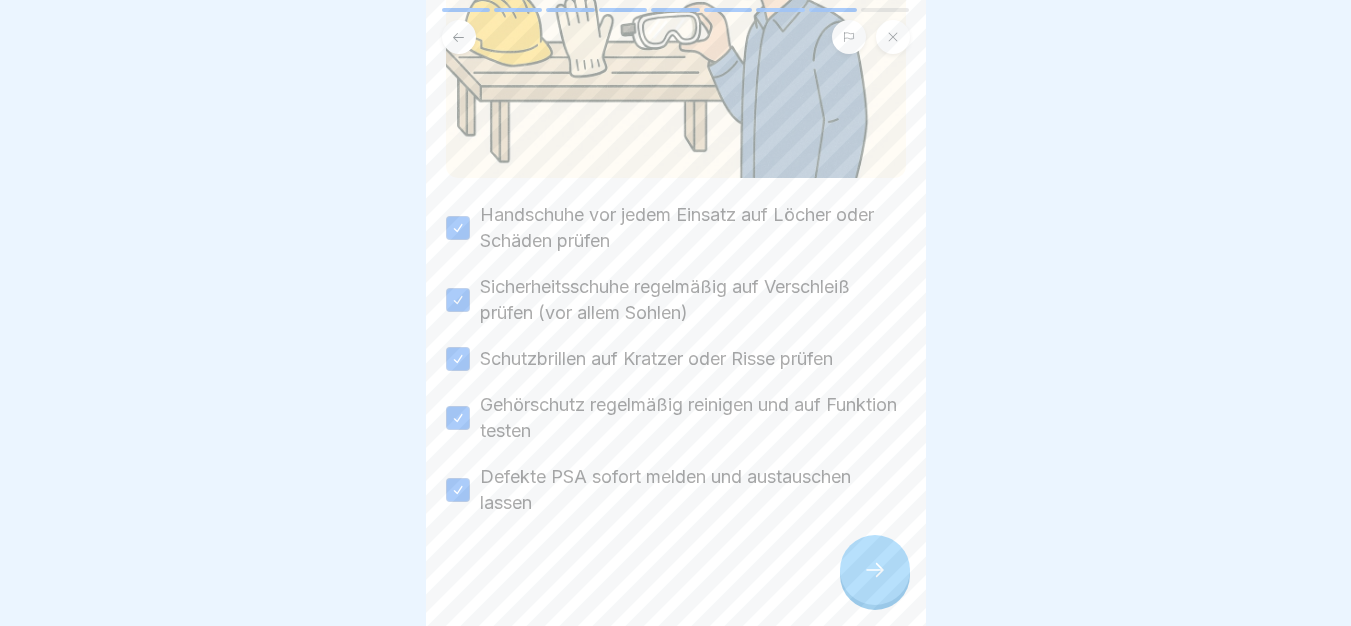 click at bounding box center (875, 570) 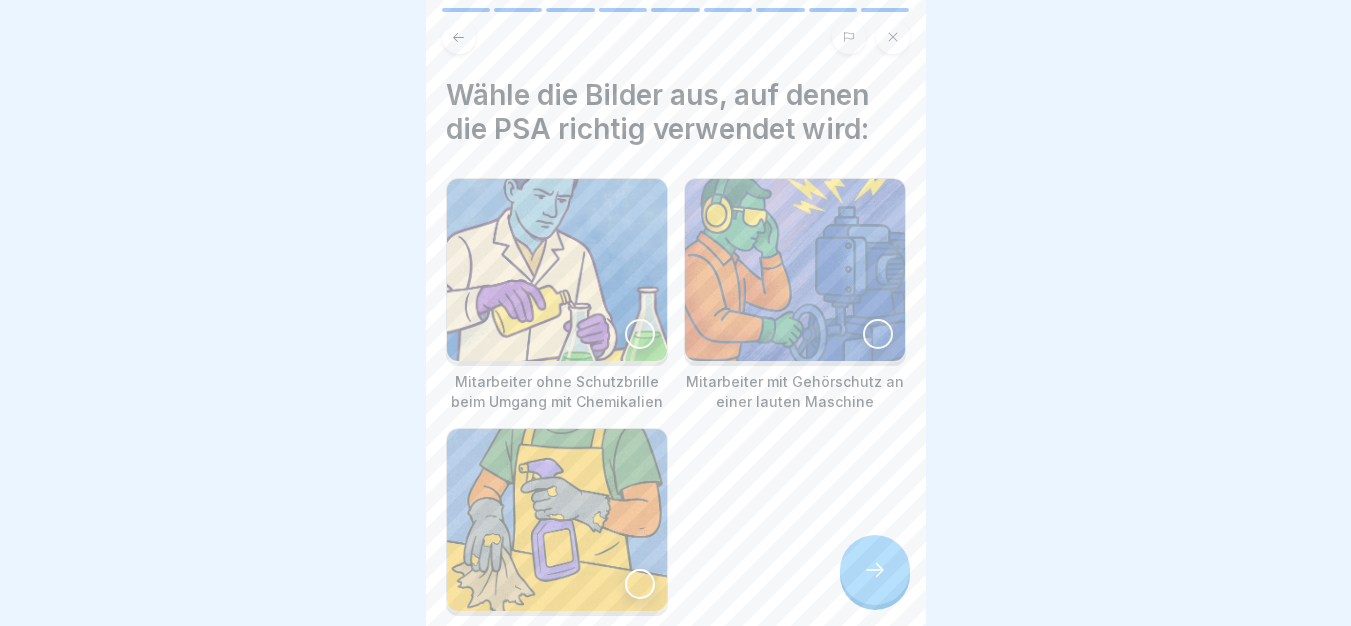 click at bounding box center [795, 270] 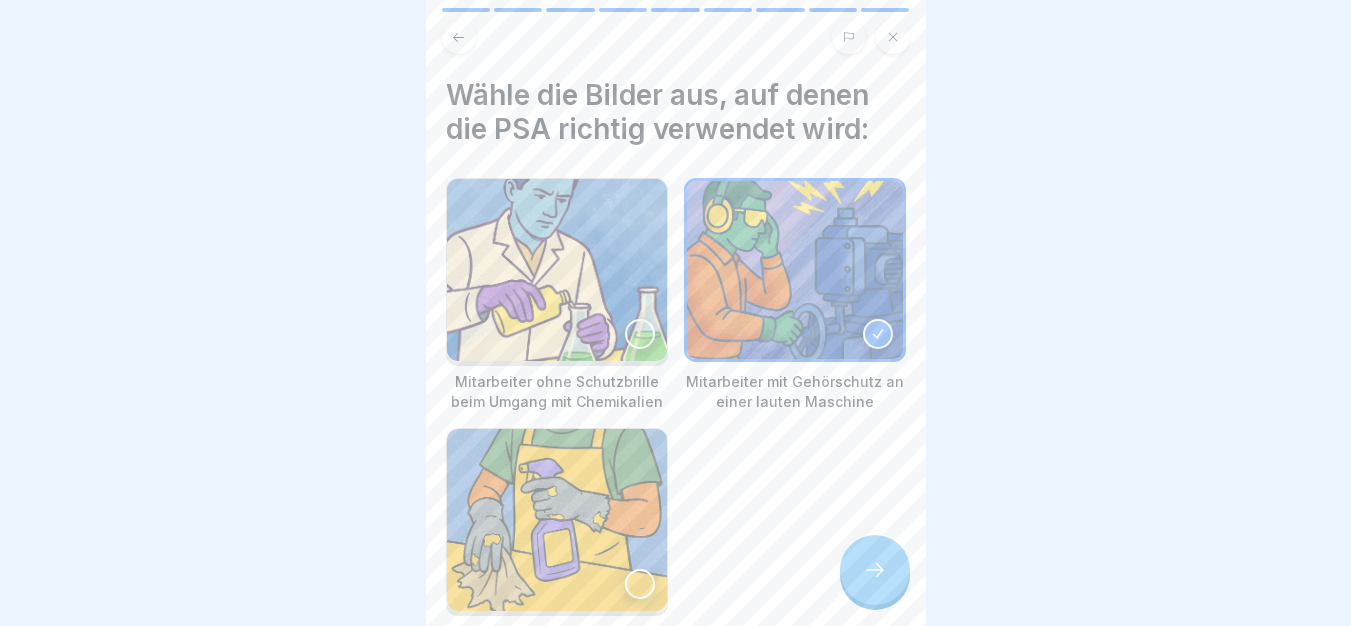 click at bounding box center [875, 570] 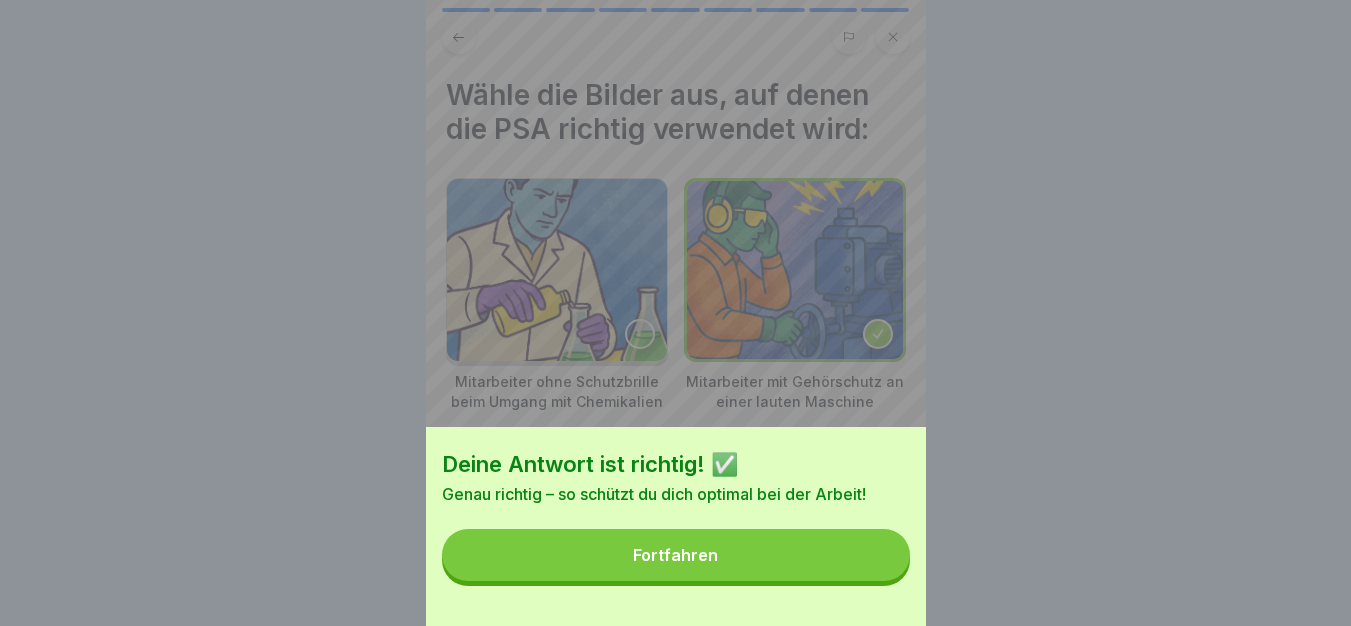 click on "Deine Antwort ist richtig!
✅ Genau richtig – so schützt du dich optimal bei der Arbeit!   Fortfahren" at bounding box center (676, 526) 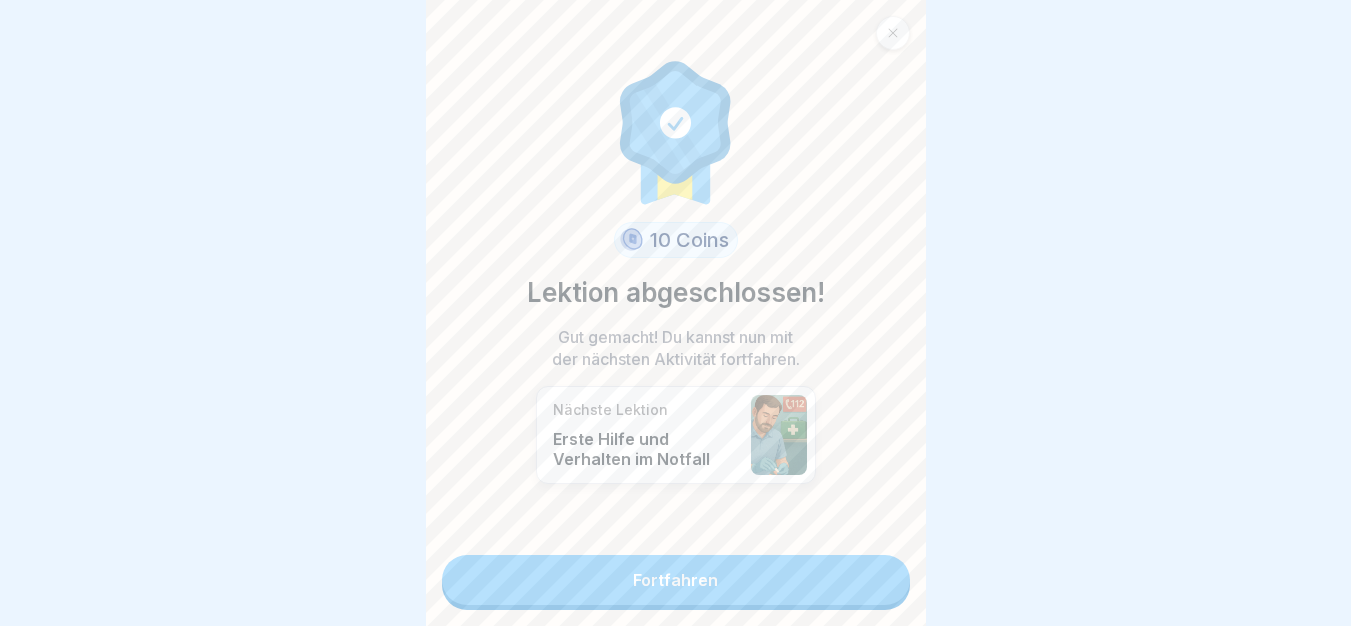 click on "Fortfahren" at bounding box center [676, 580] 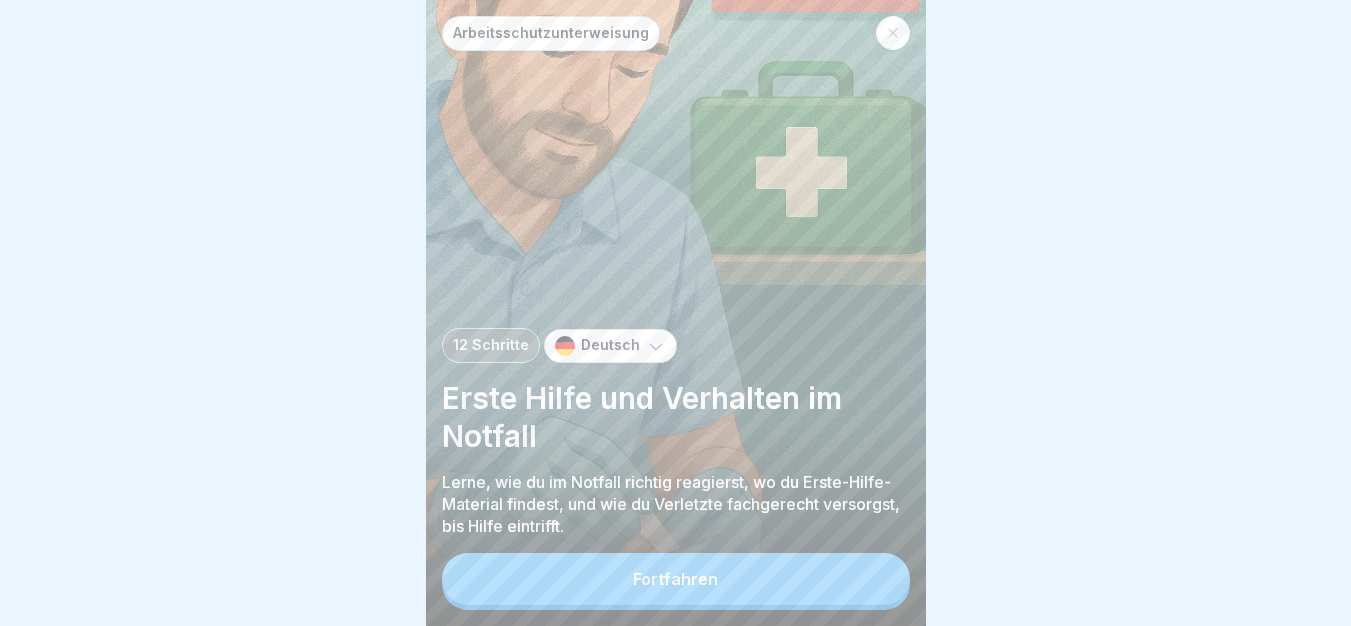 click on "Fortfahren" at bounding box center [676, 579] 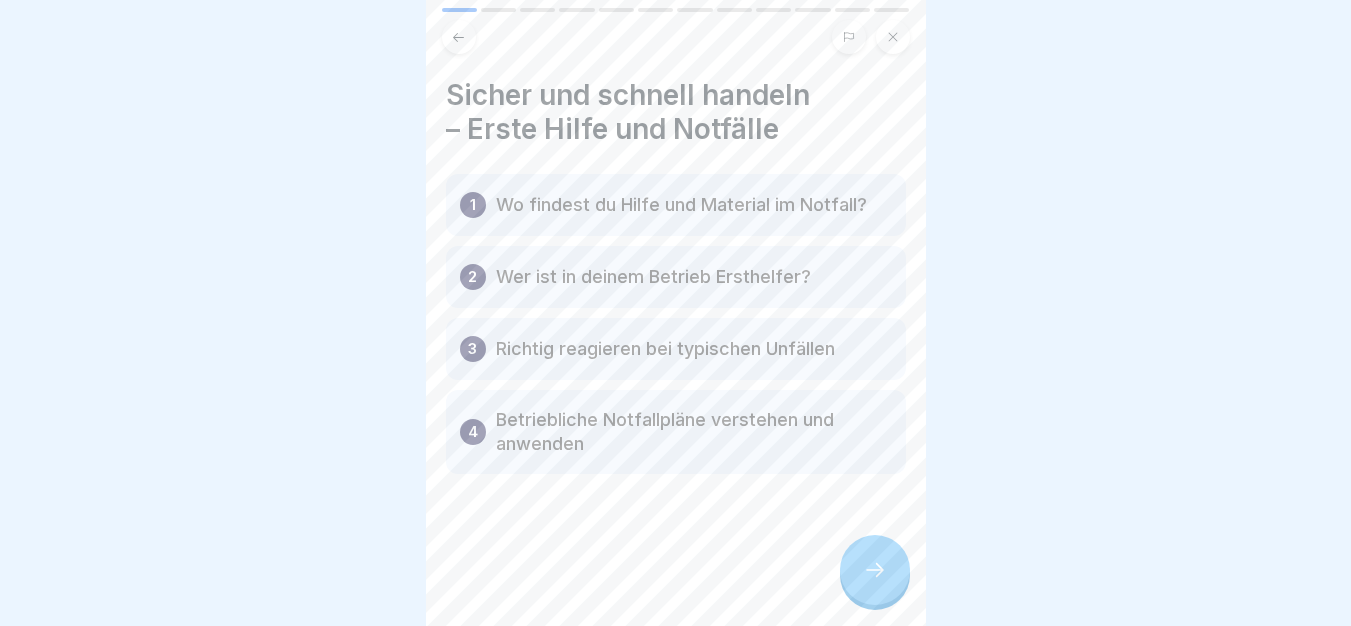 click at bounding box center (875, 570) 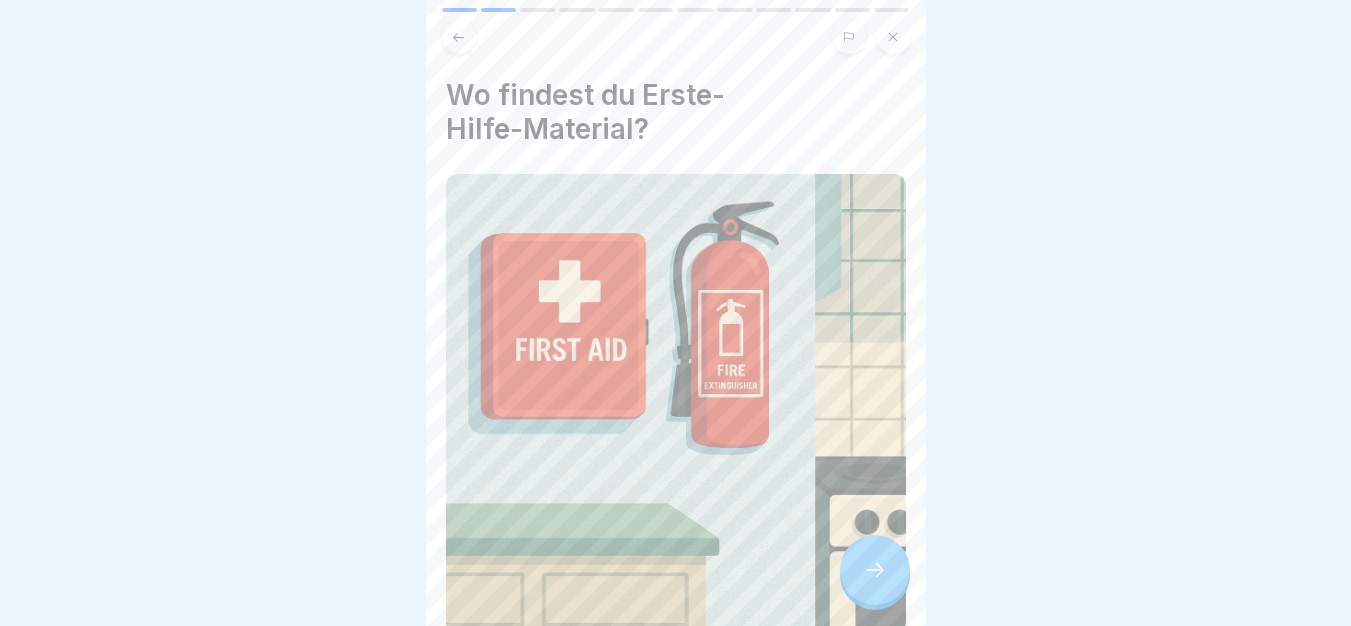 click at bounding box center [875, 570] 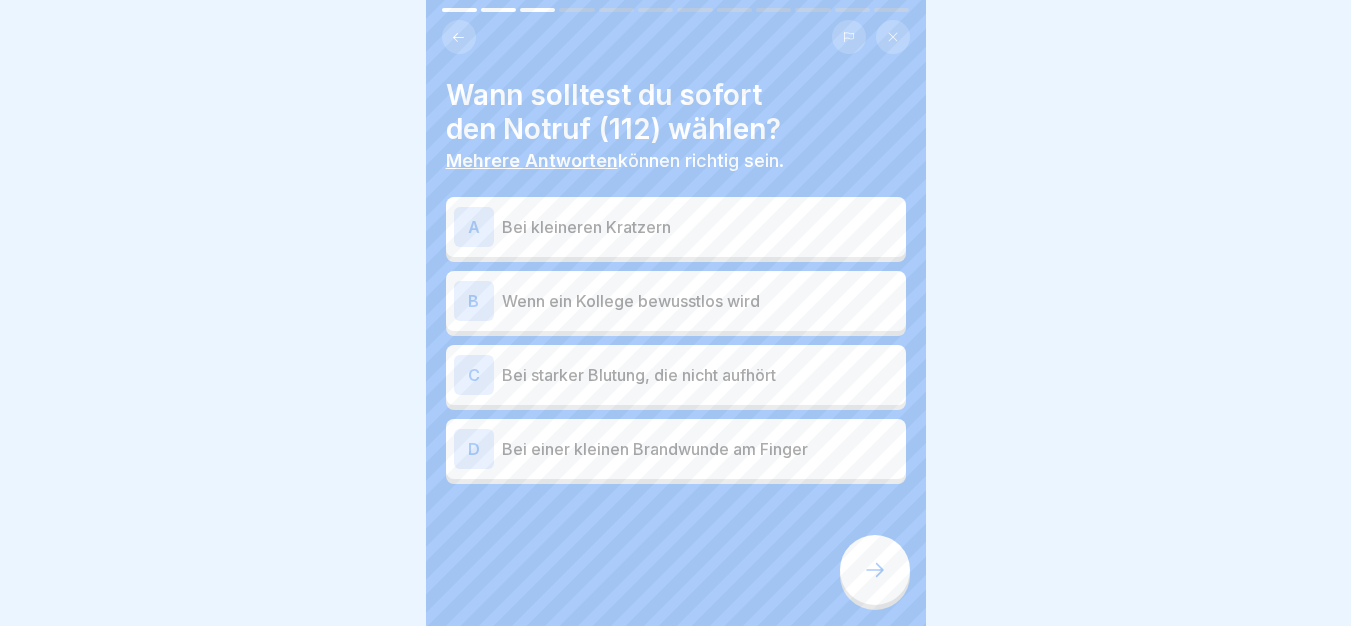click on "Bei starker Blutung, die nicht aufhört" at bounding box center [700, 375] 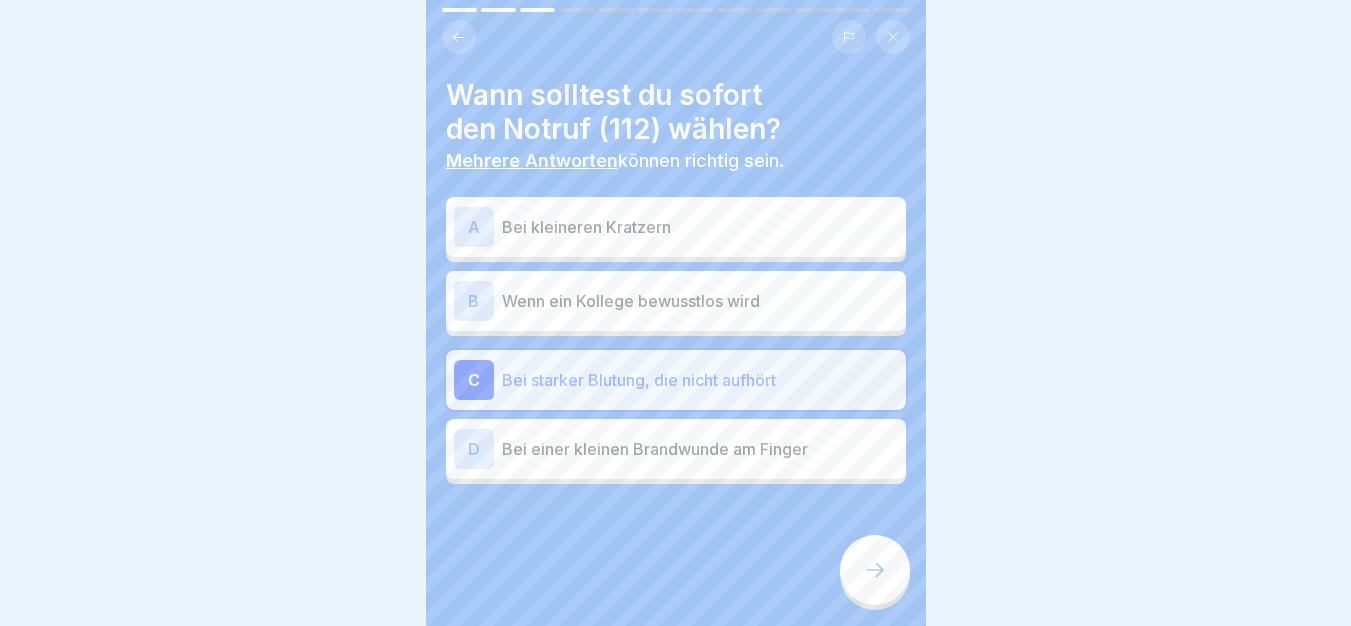 click on "Wenn ein Kollege bewusstlos wird" at bounding box center (700, 301) 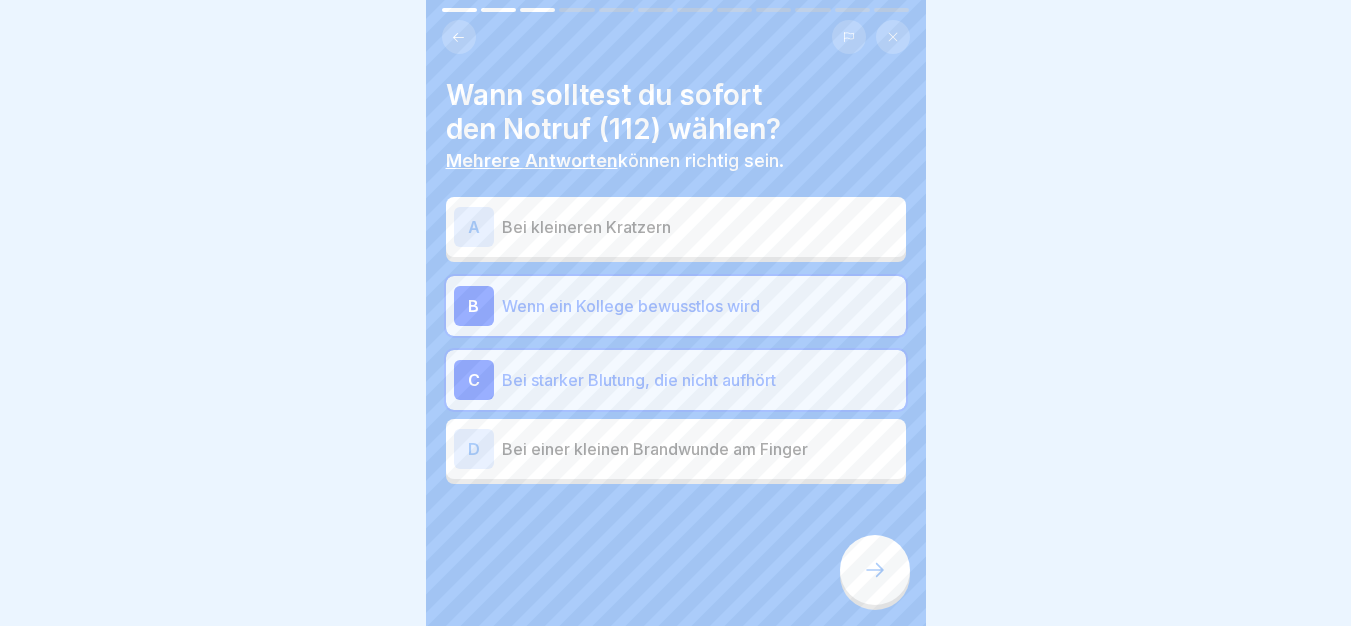 click at bounding box center [875, 570] 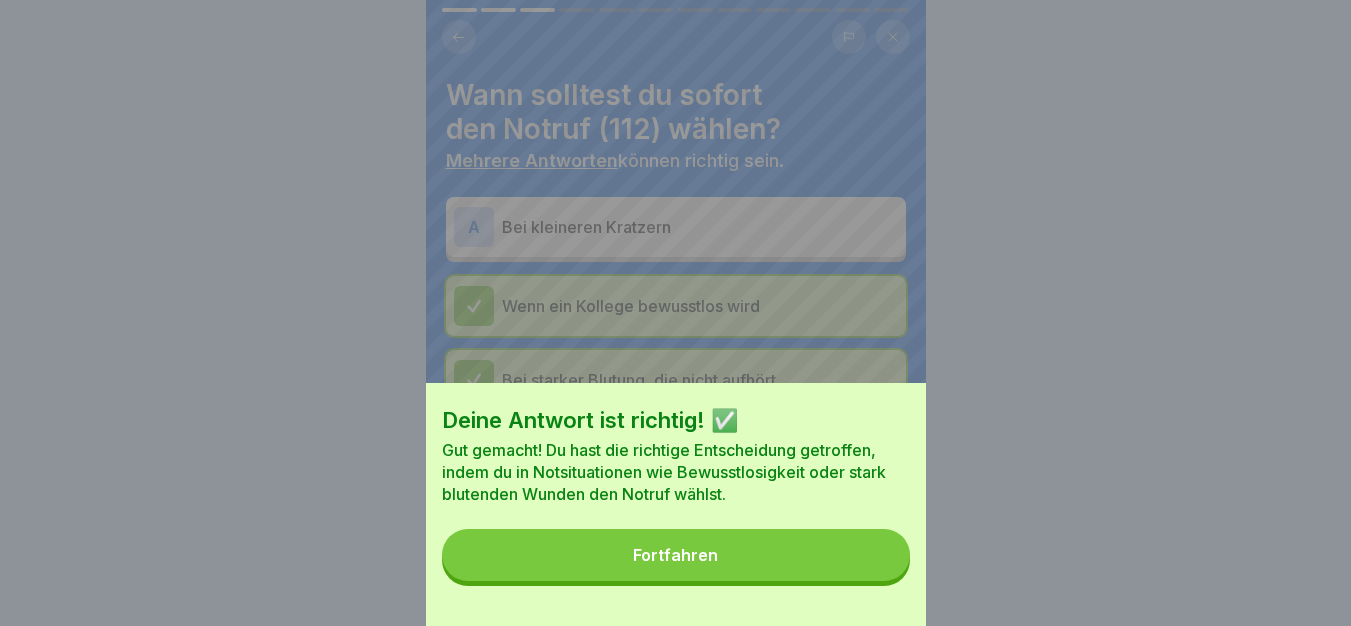 click on "Fortfahren" at bounding box center (676, 555) 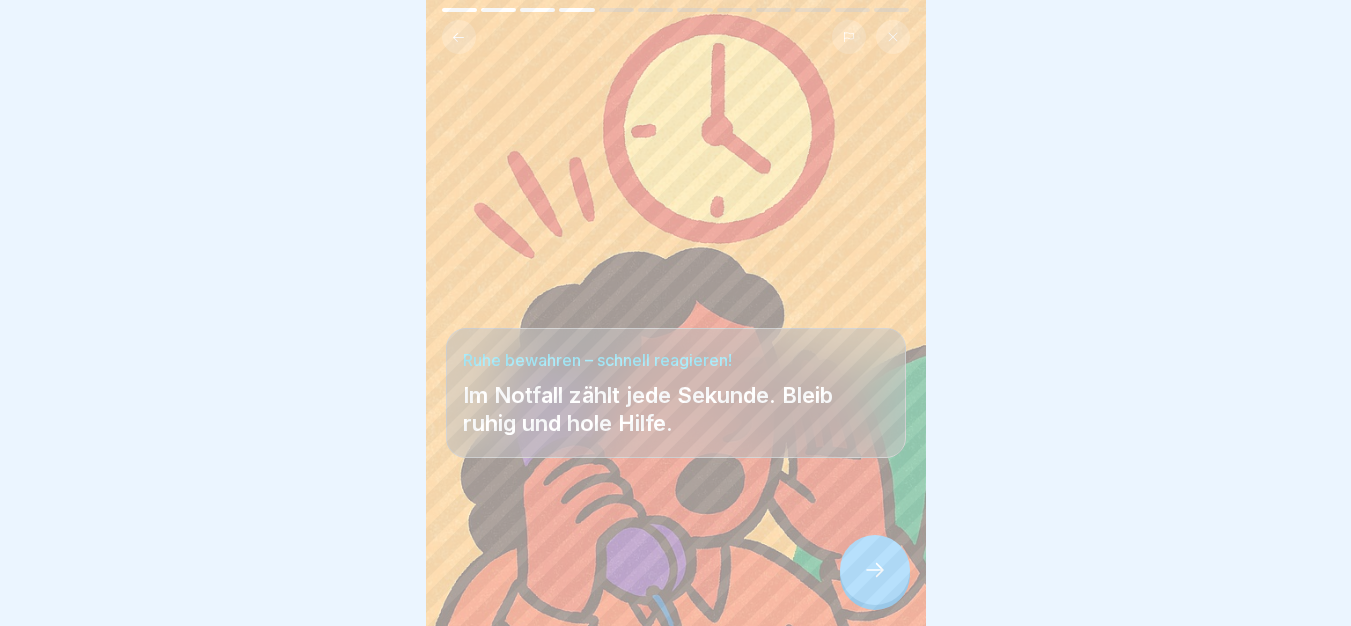 click at bounding box center (875, 570) 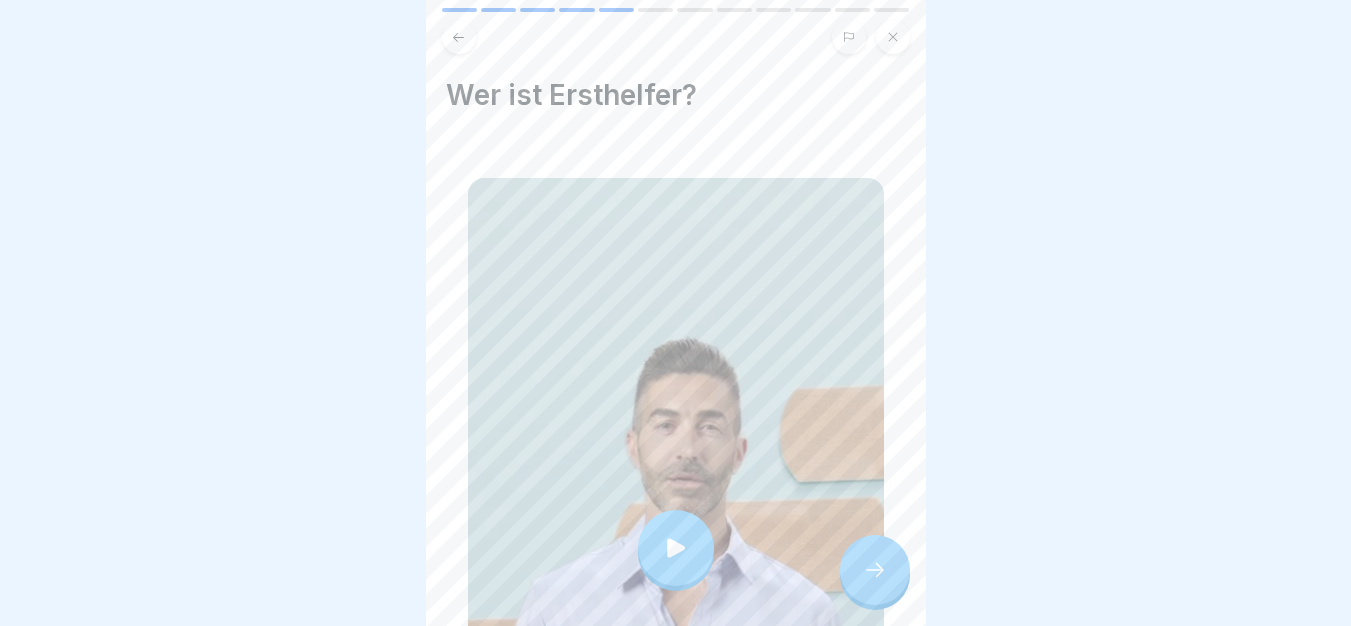 click at bounding box center (676, 548) 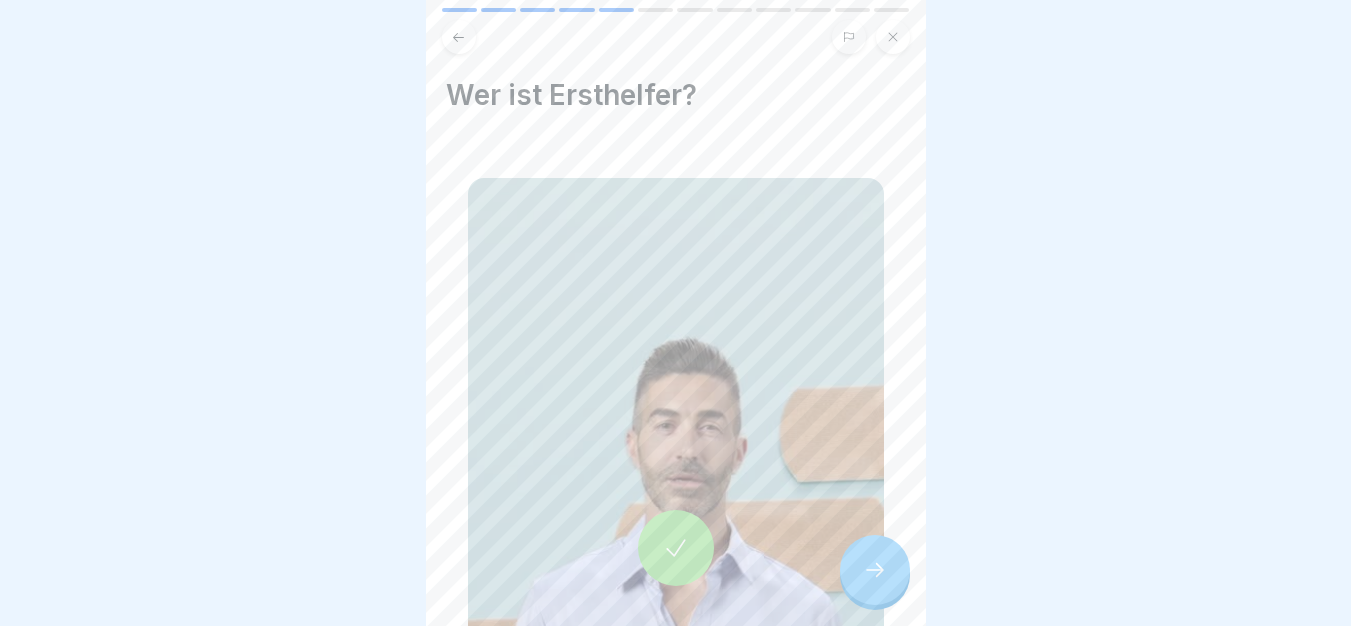 click 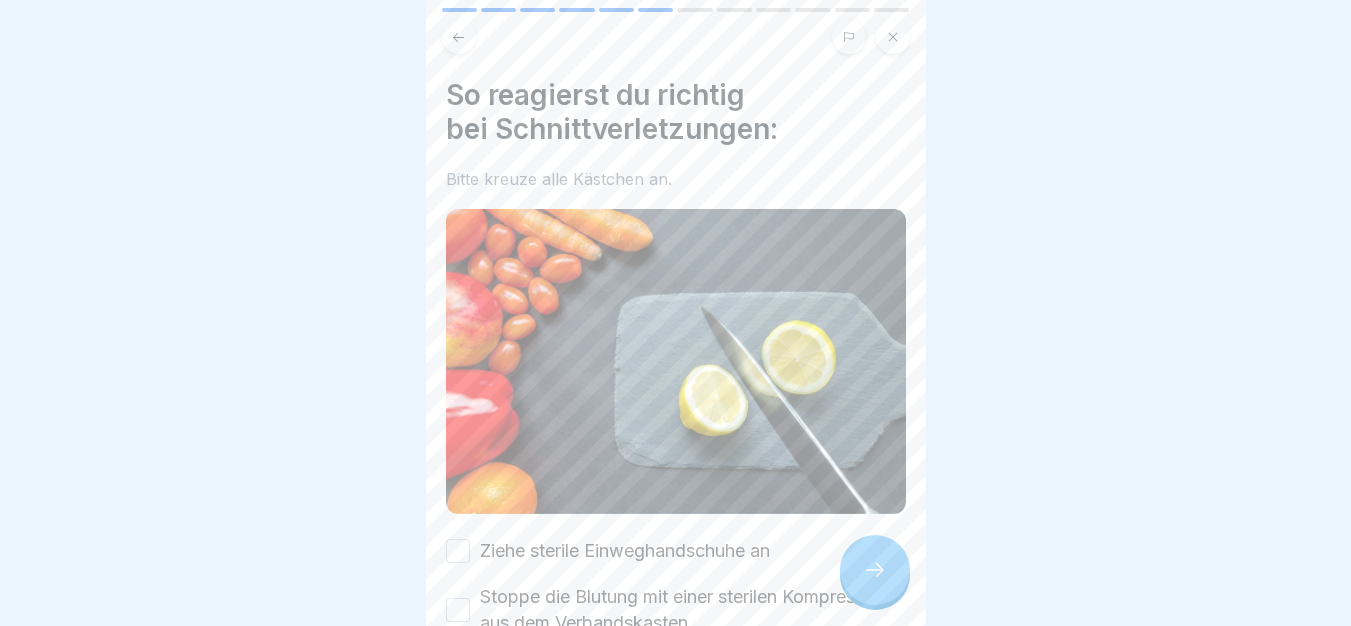 scroll, scrollTop: 238, scrollLeft: 0, axis: vertical 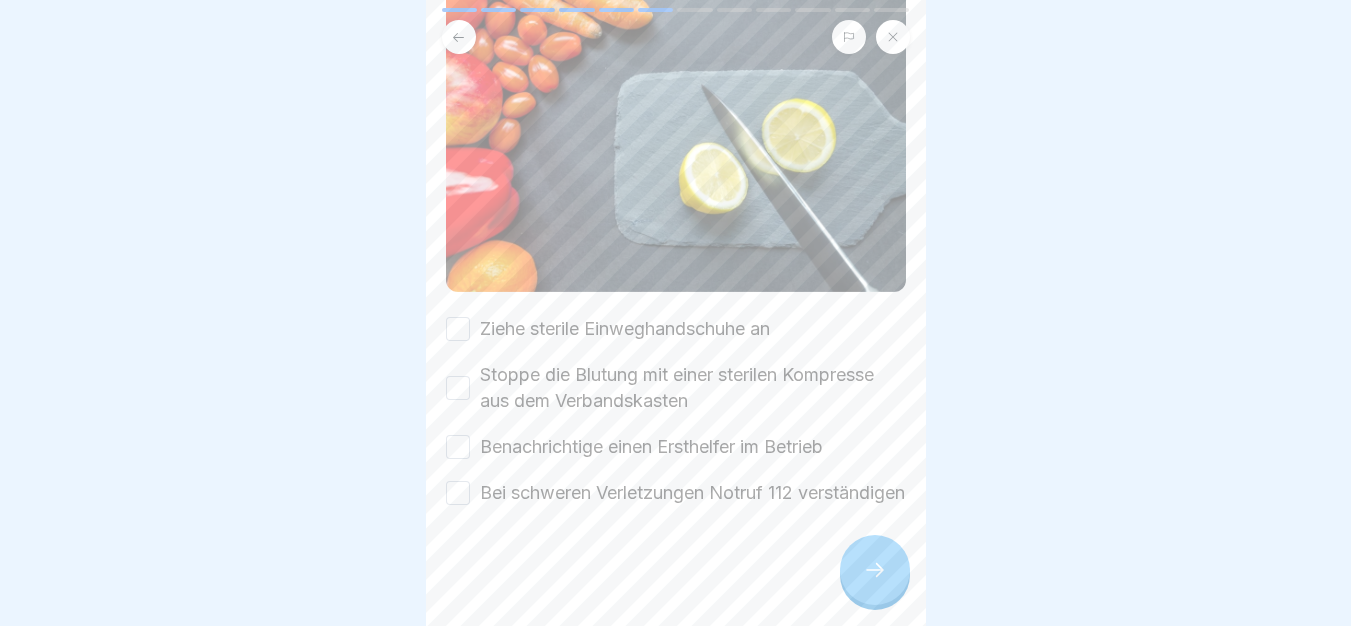 click on "Ziehe sterile Einweghandschuhe an" at bounding box center (625, 329) 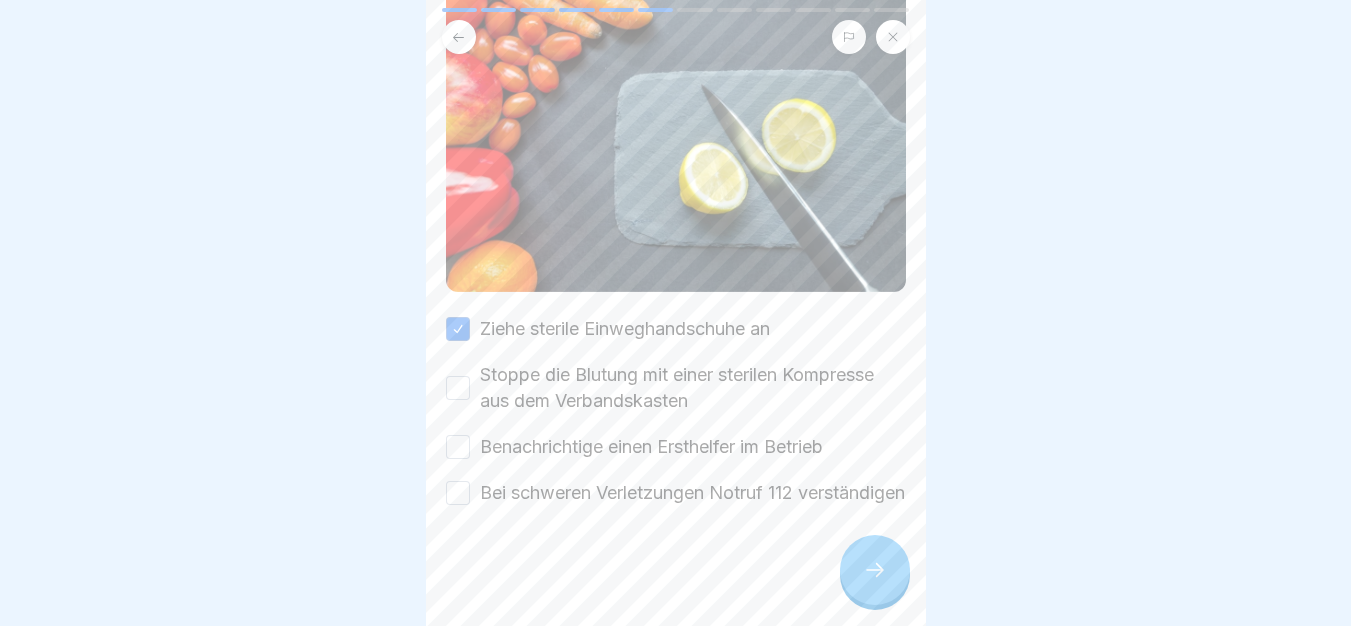 click on "Stoppe die Blutung mit einer sterilen Kompresse aus dem Verbandskasten" at bounding box center (693, 388) 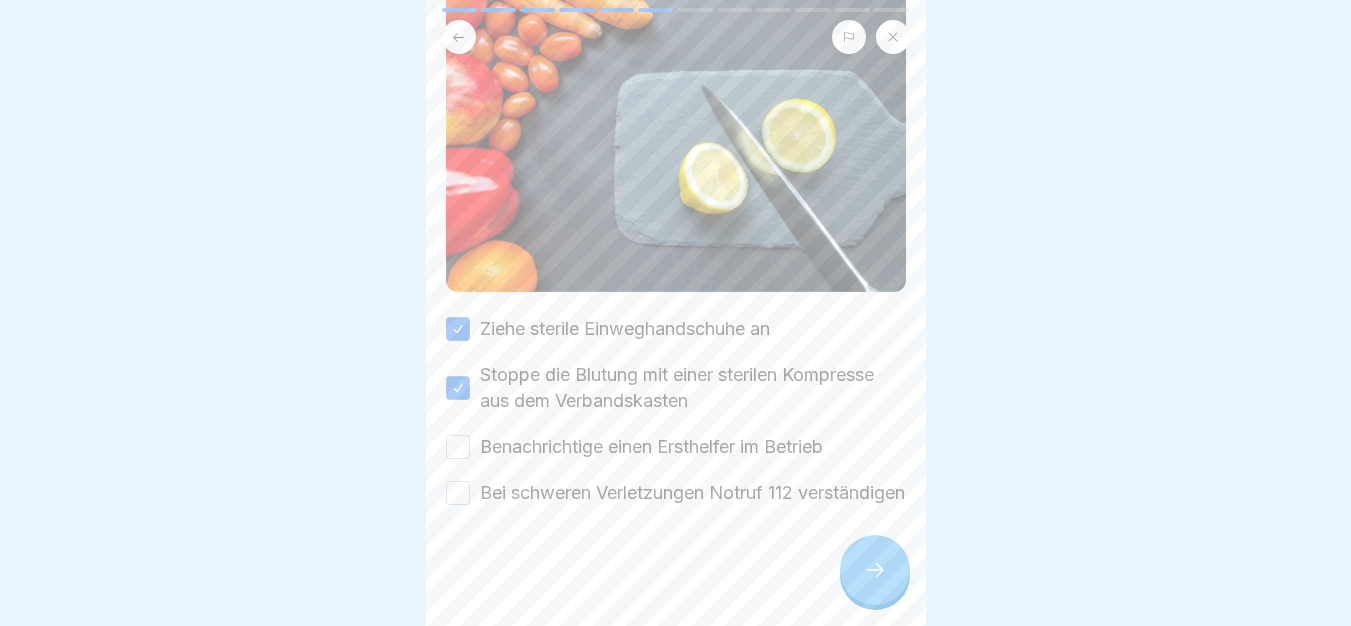 click on "Benachrichtige einen Ersthelfer im Betrieb" at bounding box center (651, 447) 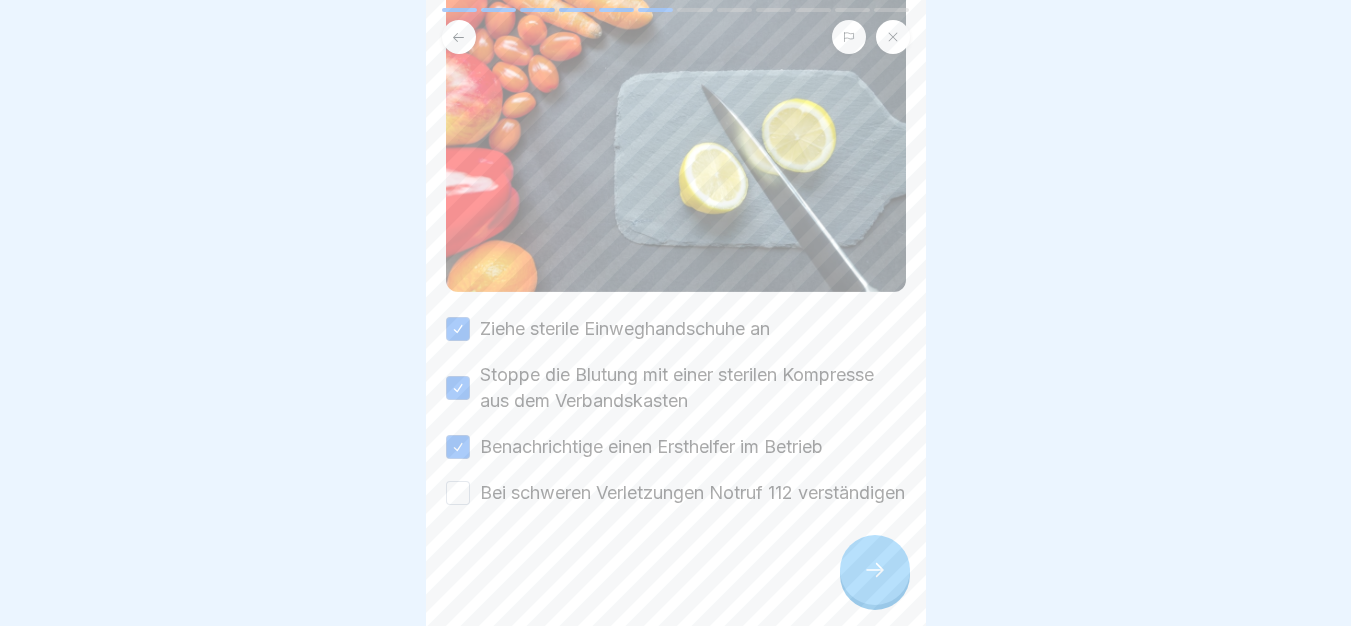 click on "Bei schweren Verletzungen Notruf 112 verständigen" at bounding box center (692, 493) 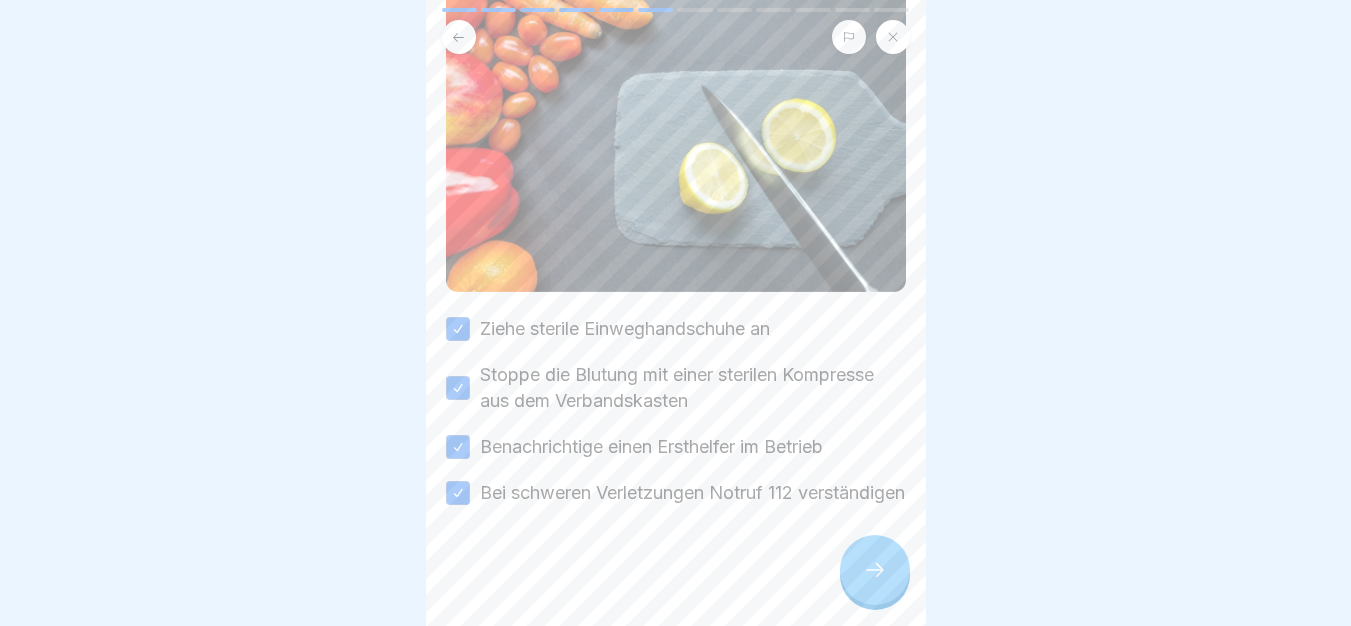click at bounding box center (875, 570) 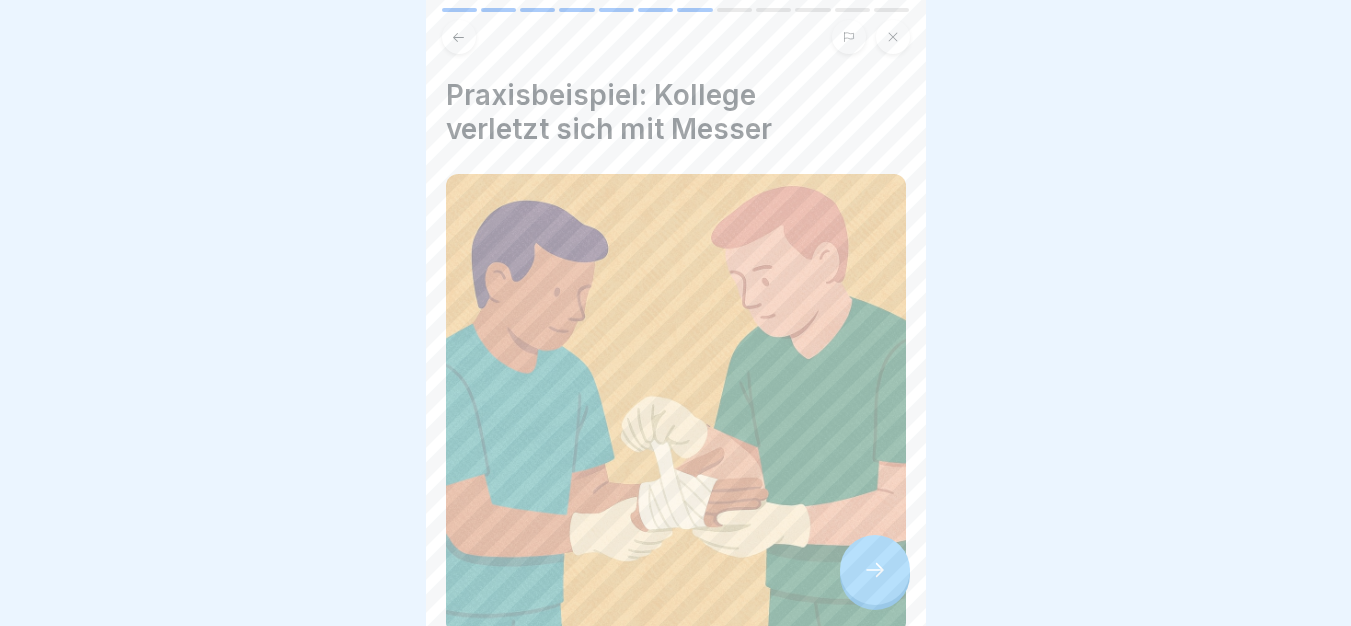 scroll, scrollTop: 347, scrollLeft: 0, axis: vertical 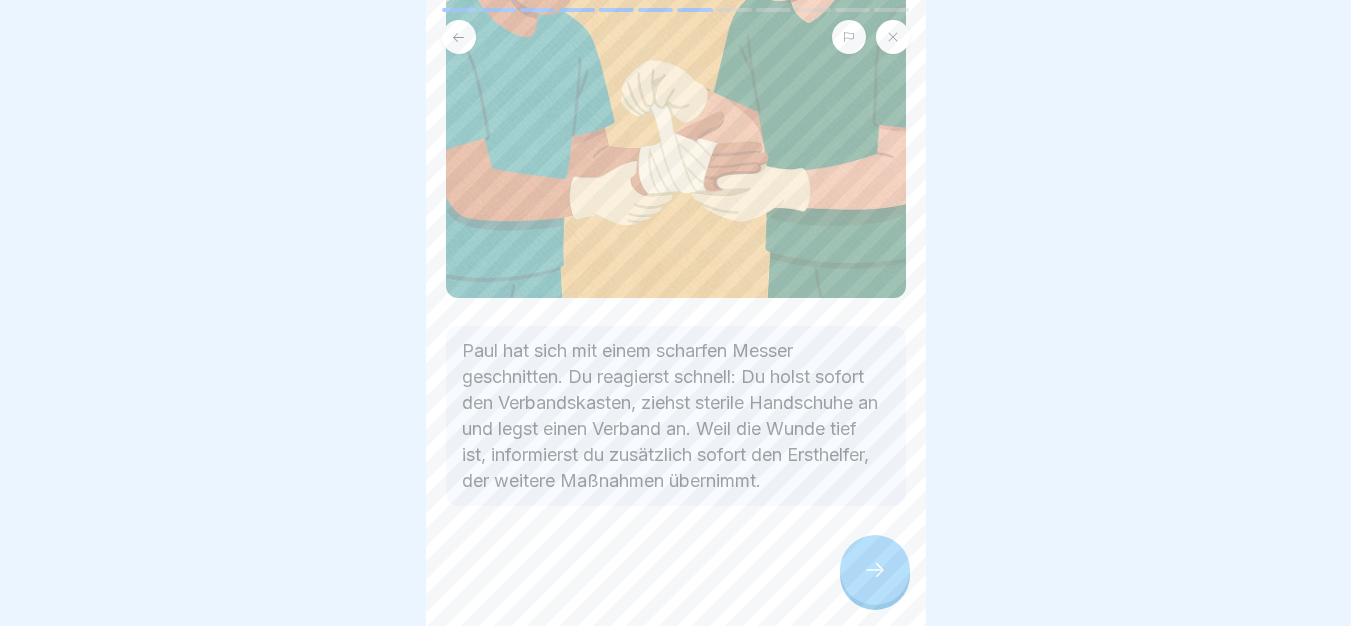 click 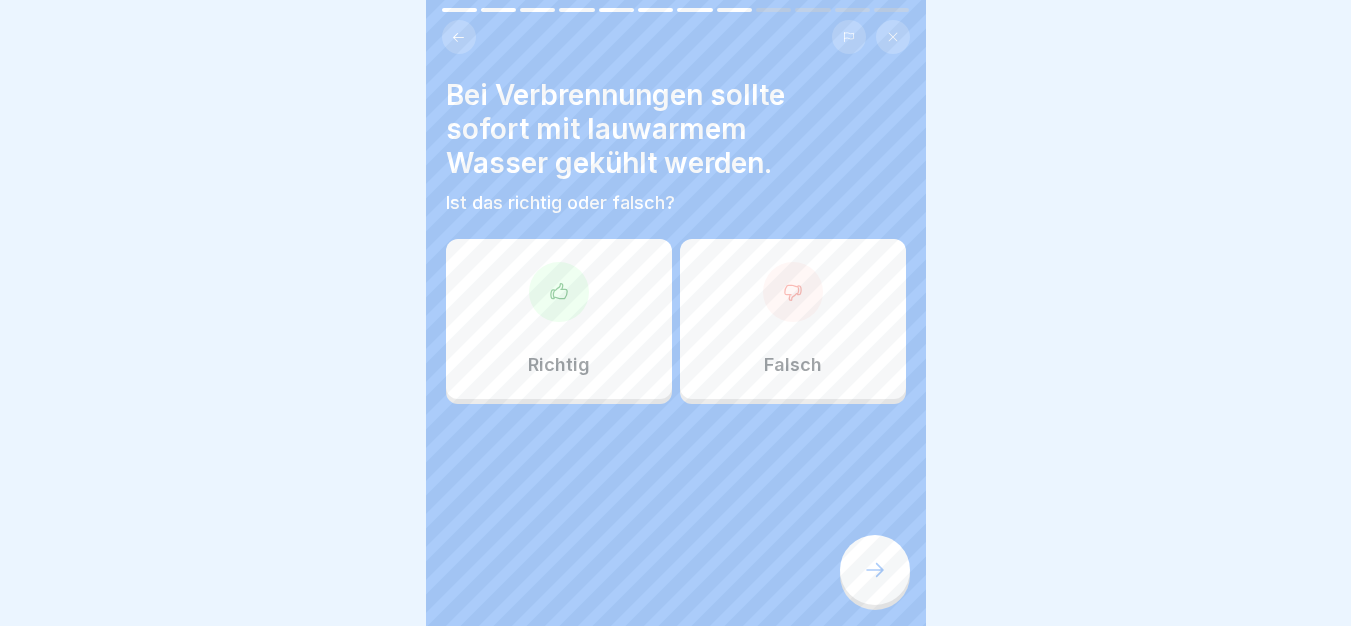 click on "Richtig" at bounding box center [559, 319] 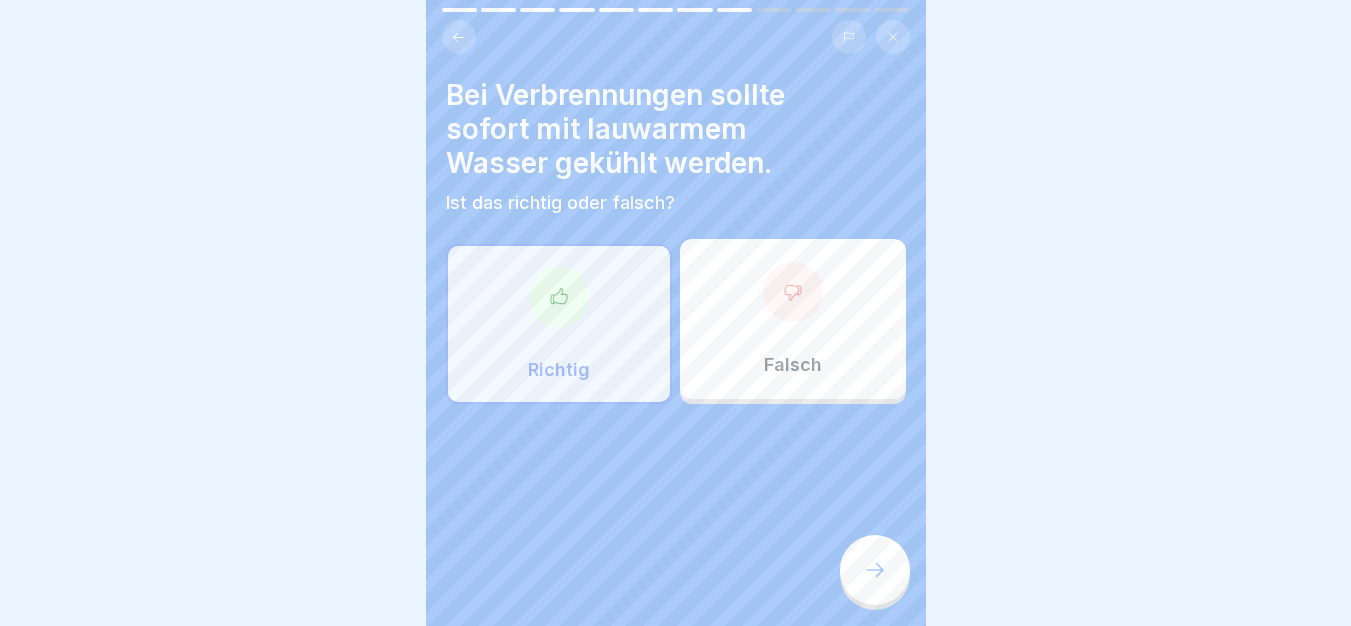 click at bounding box center [875, 570] 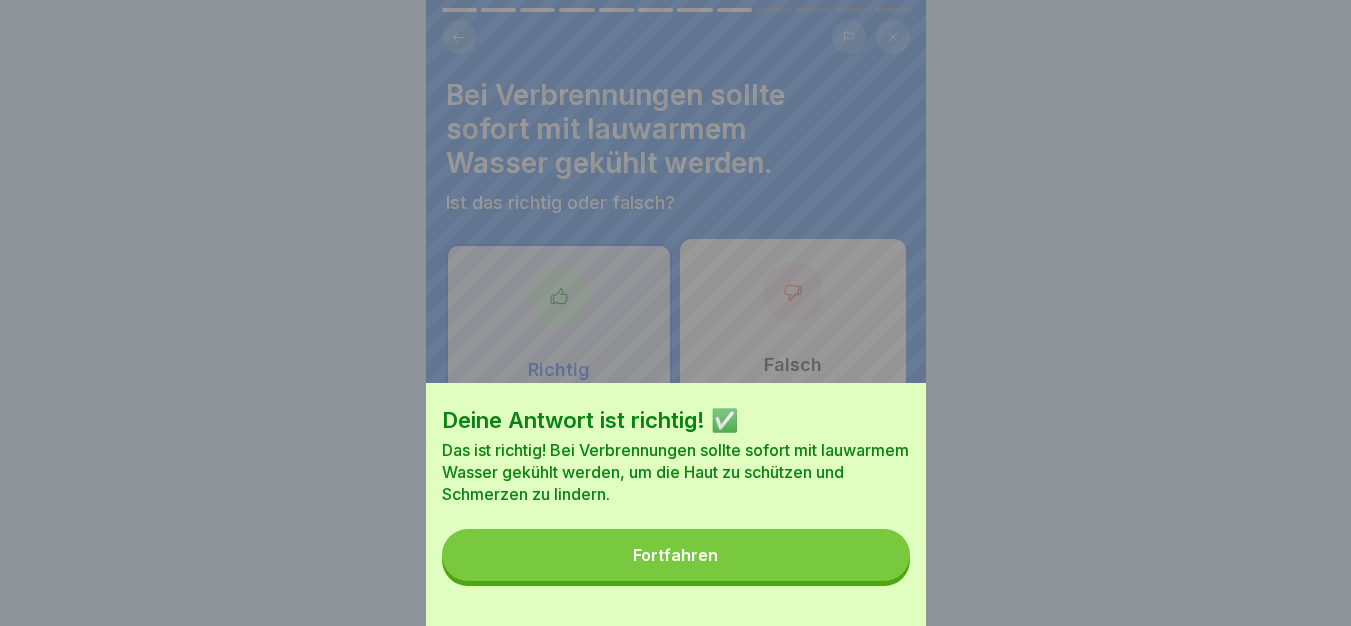 click on "Fortfahren" at bounding box center (676, 555) 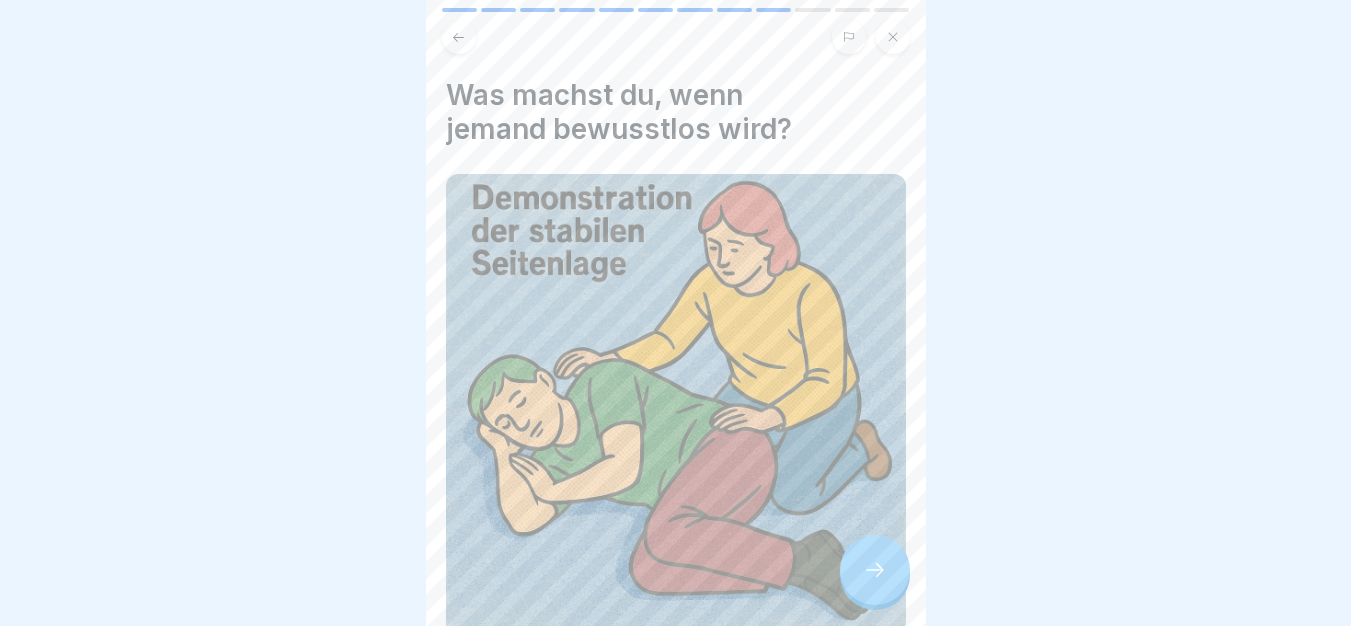 click at bounding box center (875, 570) 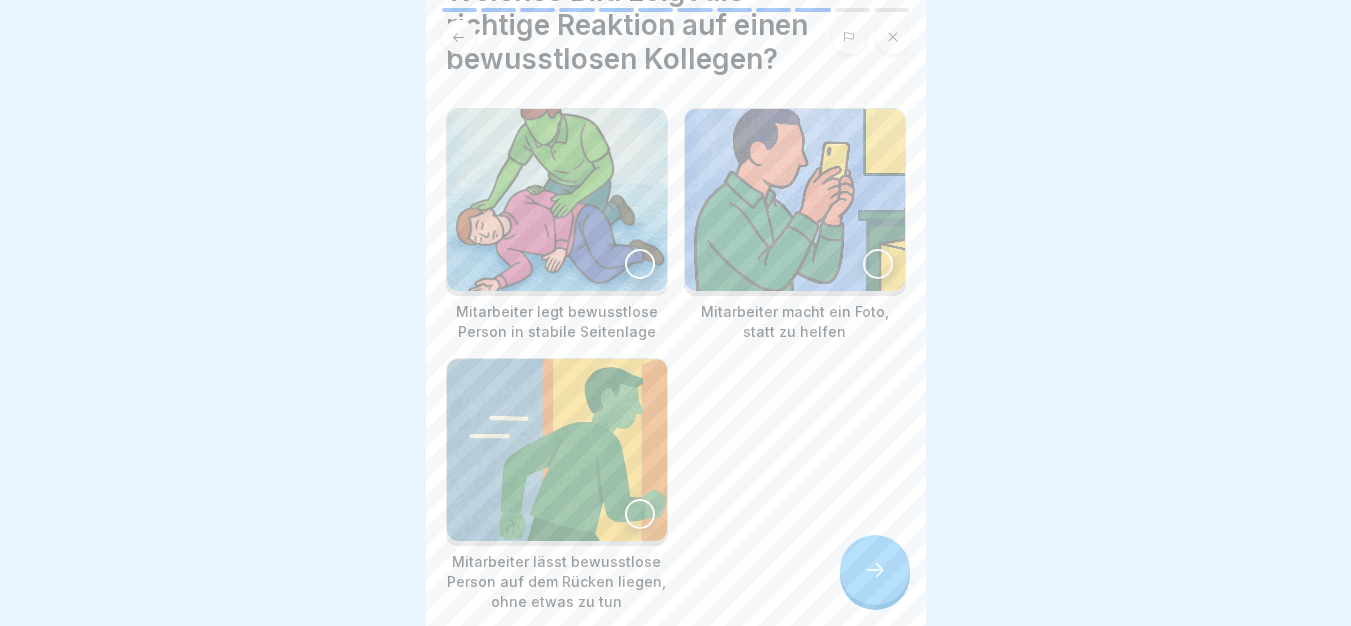 scroll, scrollTop: 210, scrollLeft: 0, axis: vertical 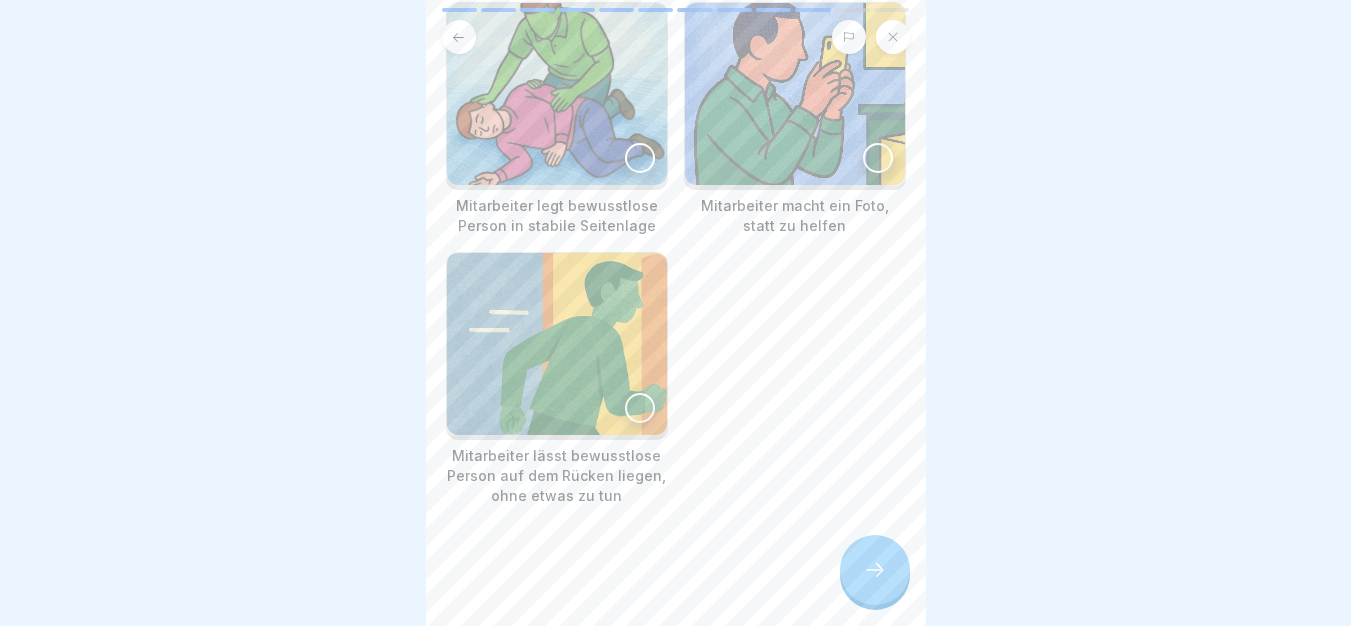 click at bounding box center [557, 94] 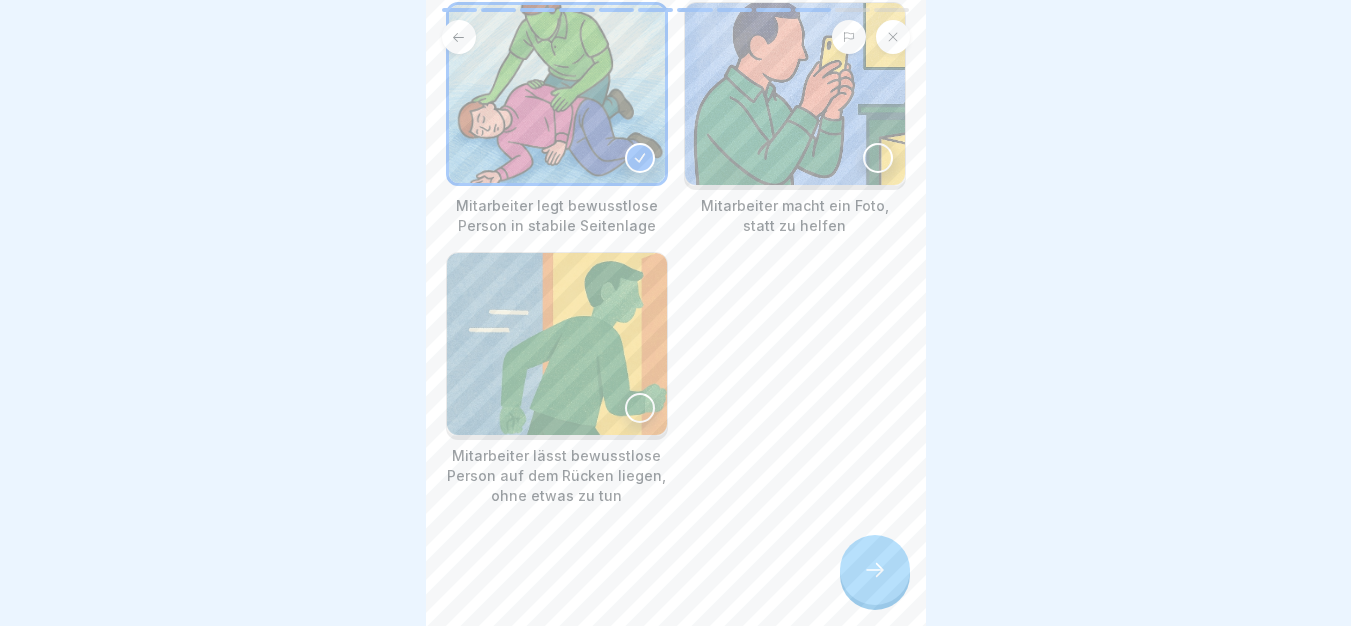 click at bounding box center (875, 570) 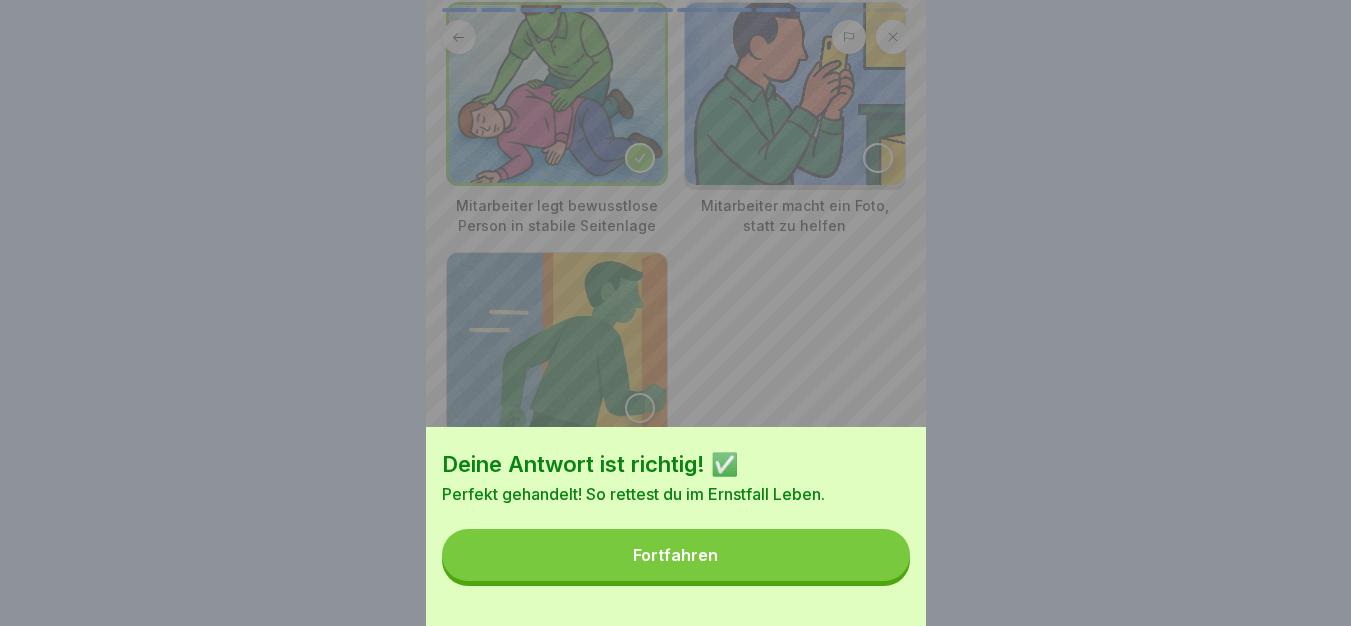 click on "Fortfahren" at bounding box center (676, 555) 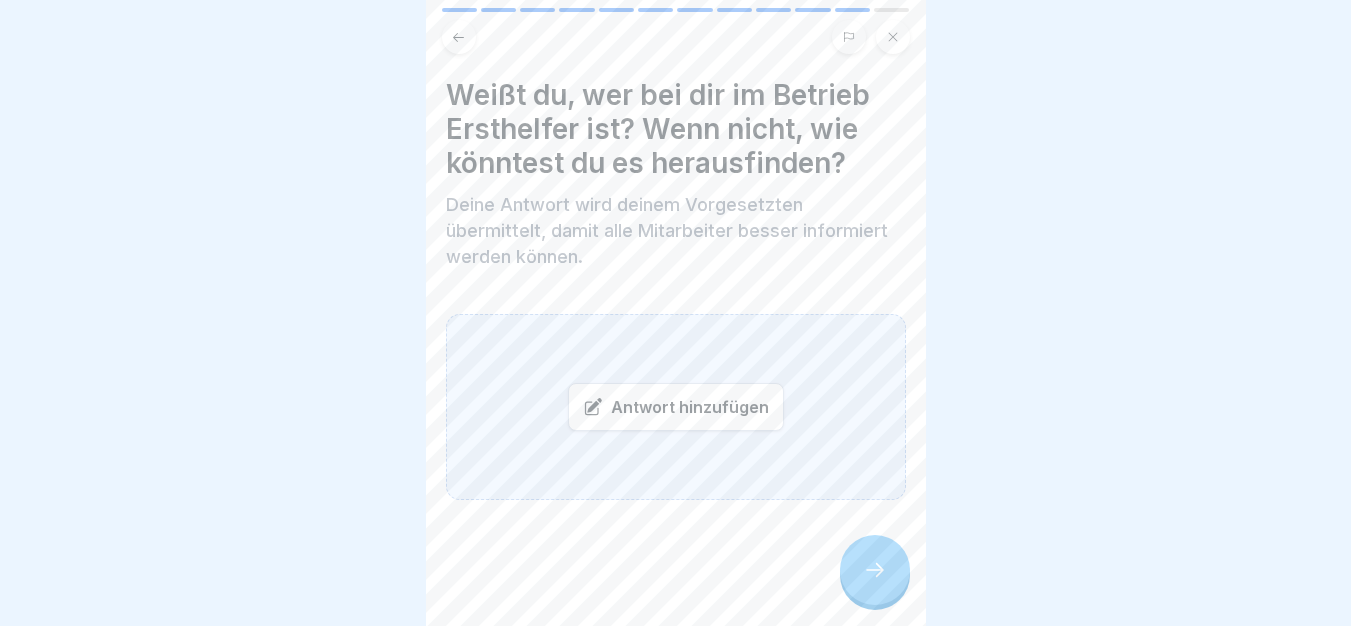 click on "Antwort hinzufügen" at bounding box center [676, 407] 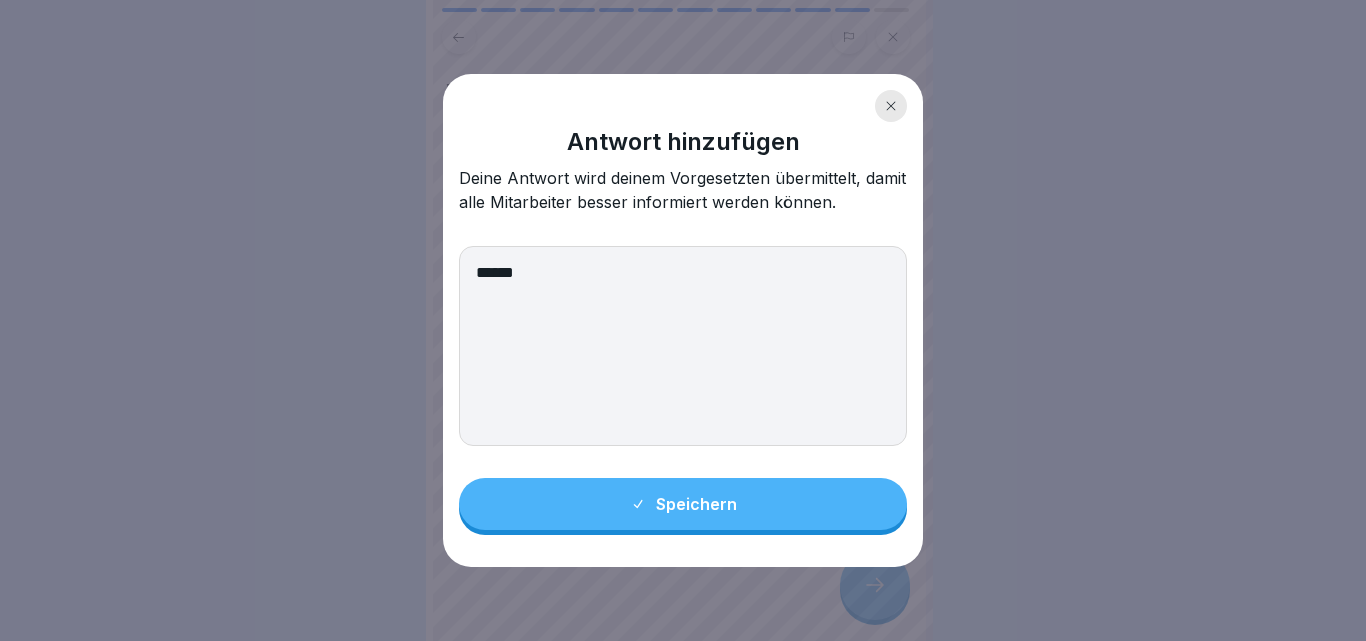 type on "******" 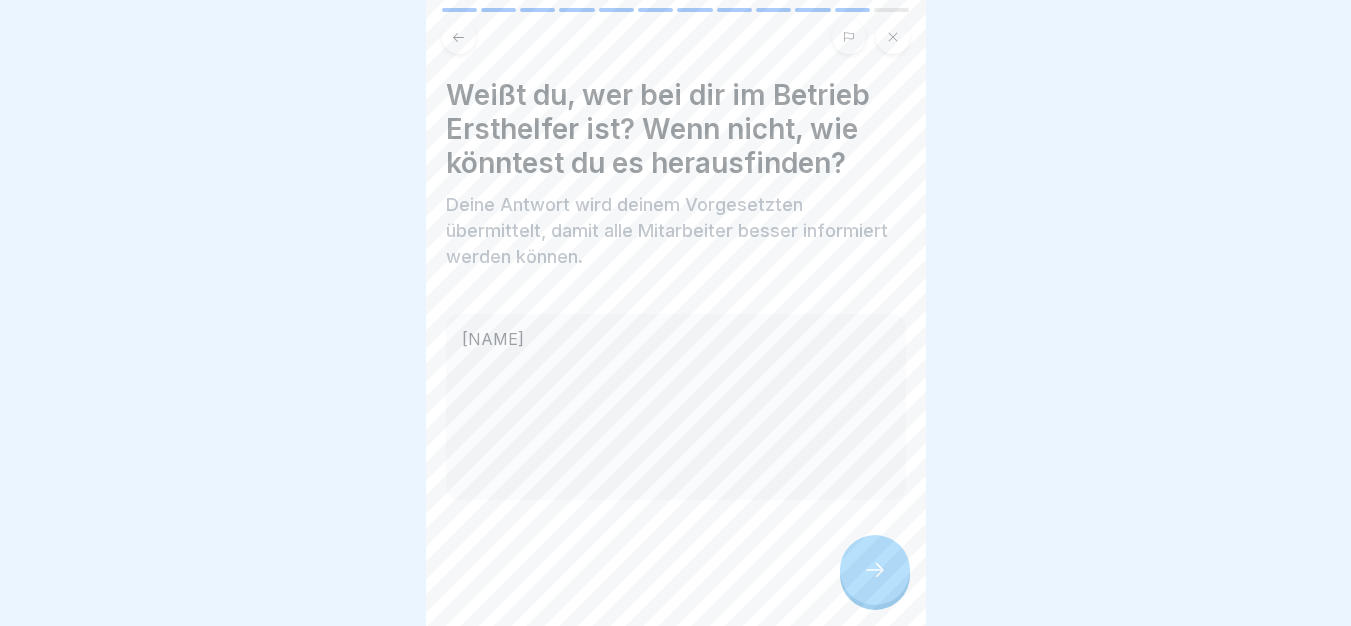 click at bounding box center (875, 570) 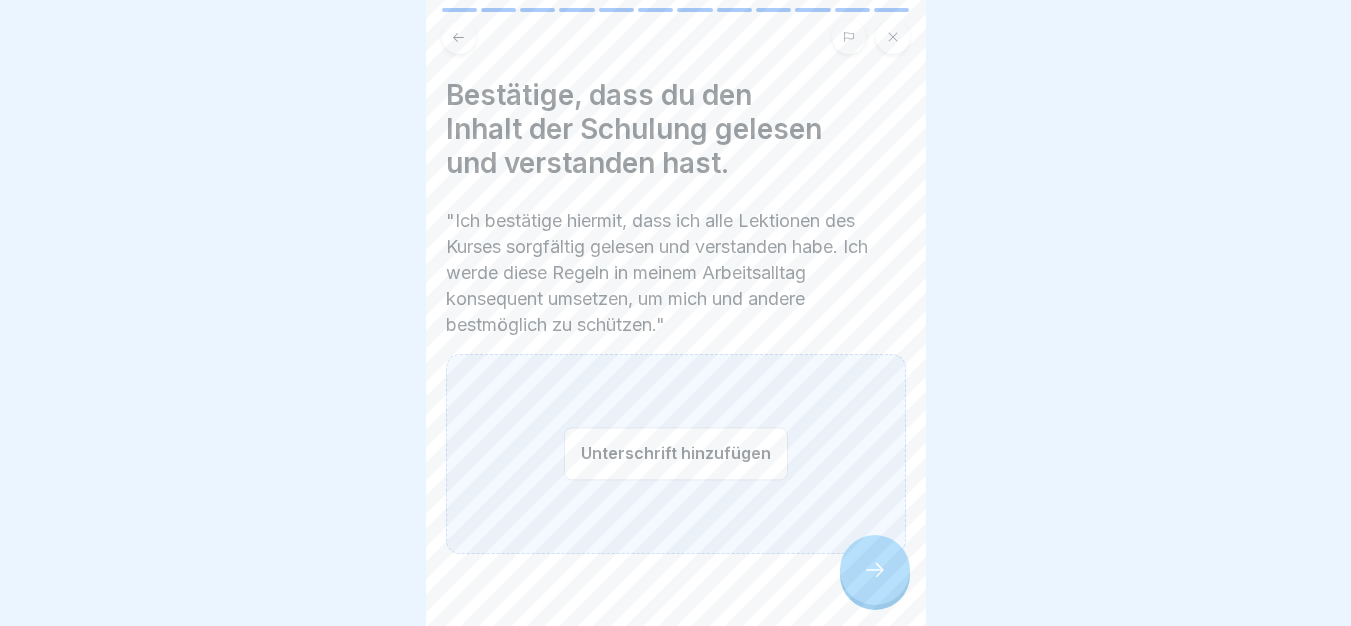 click 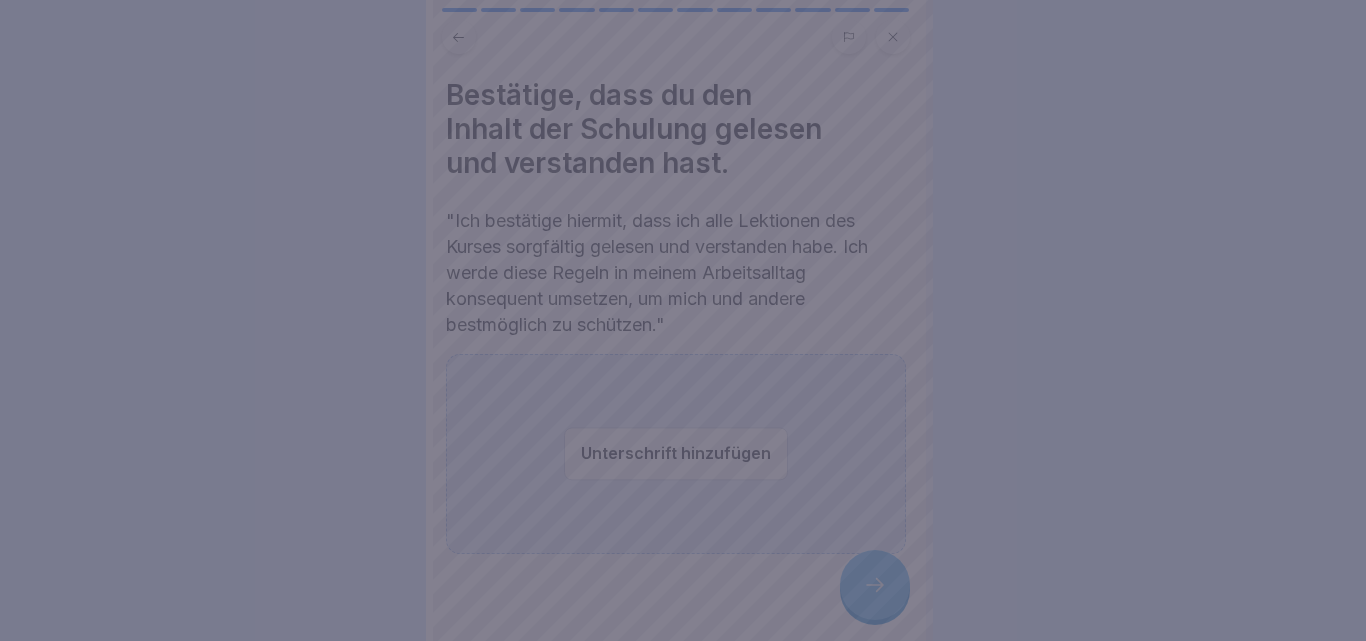 click at bounding box center (683, 320) 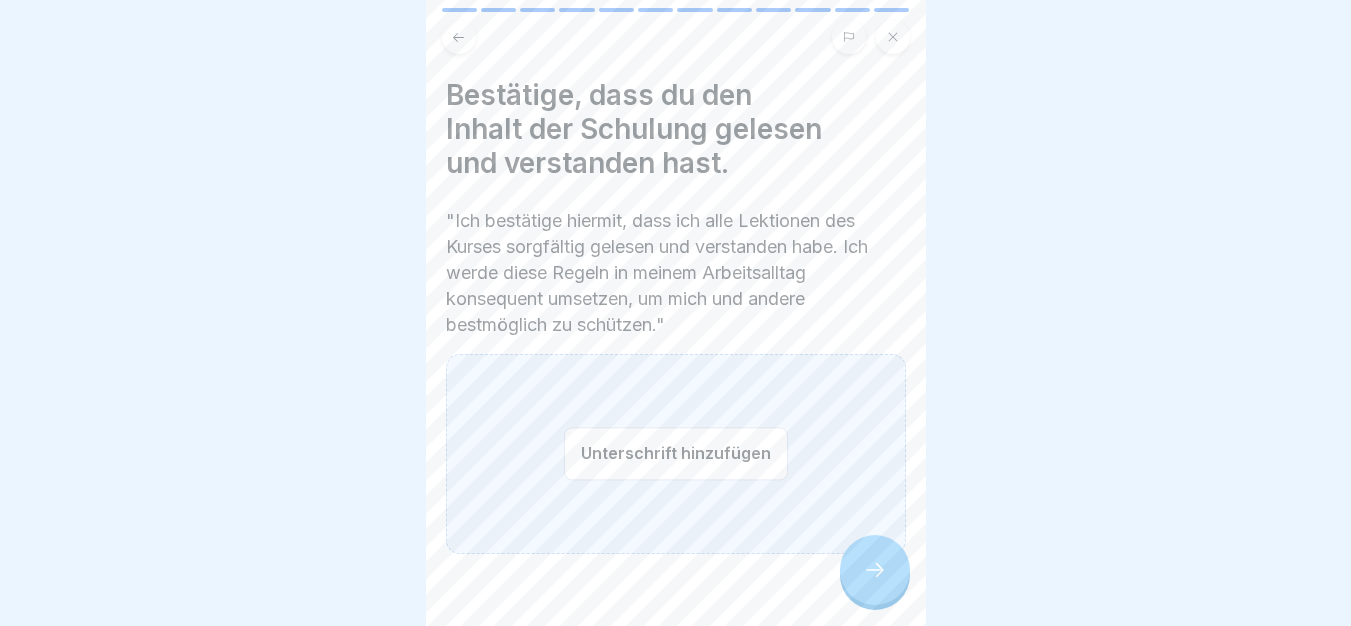 click on "Unterschrift hinzufügen" at bounding box center (676, 453) 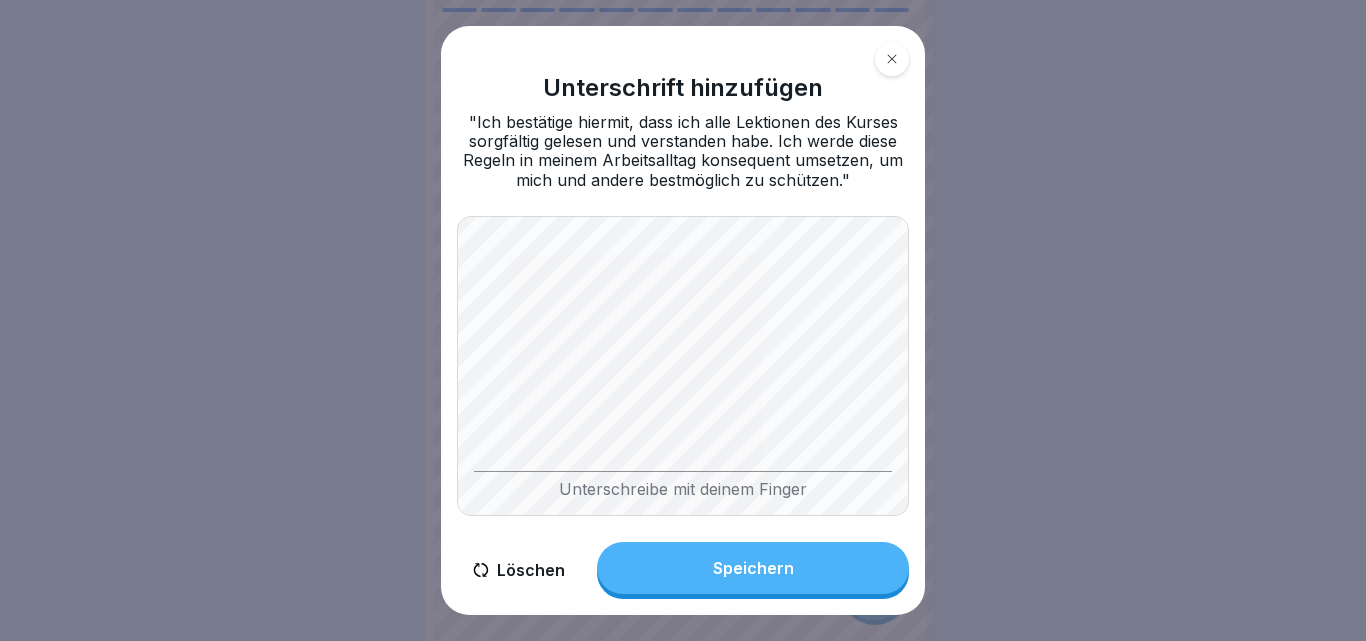 click on "Speichern" at bounding box center (753, 568) 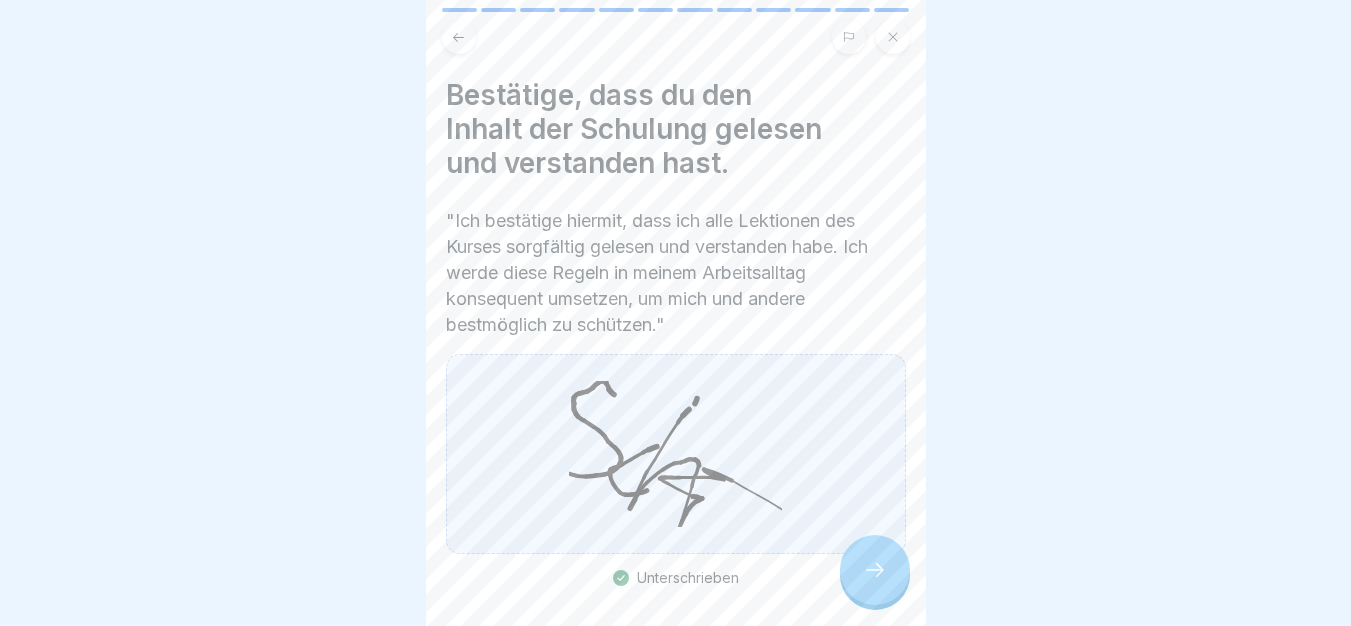 click 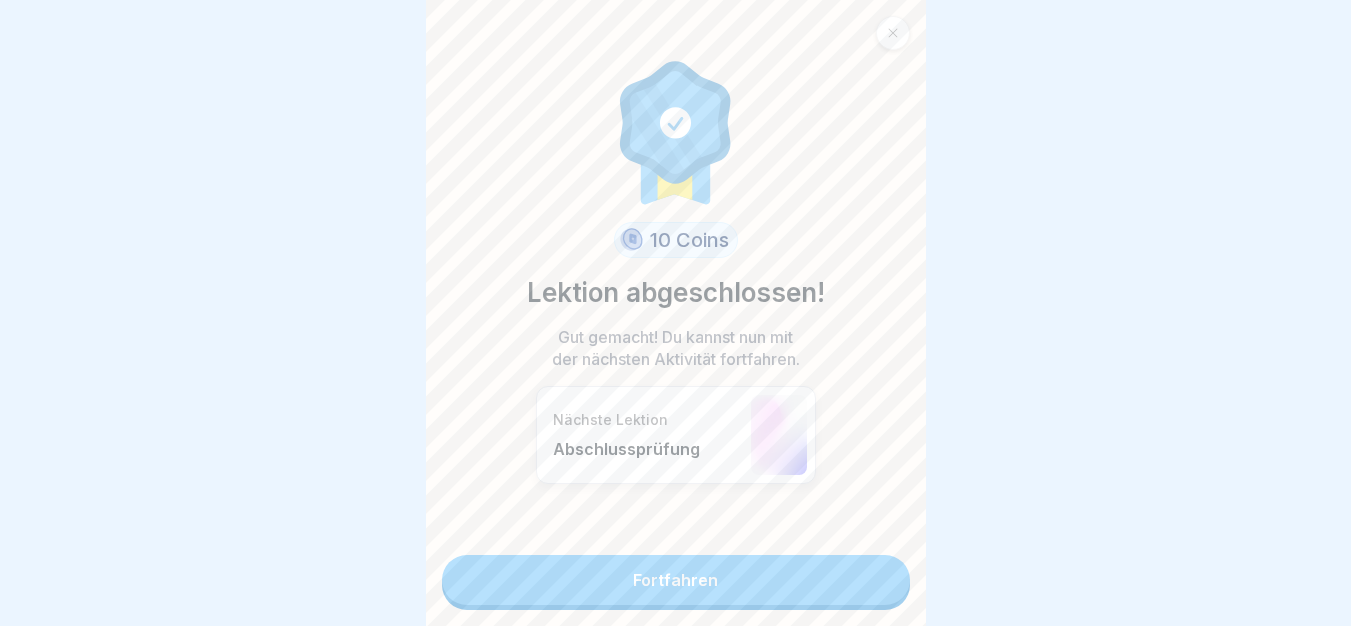 click on "Fortfahren" at bounding box center [676, 580] 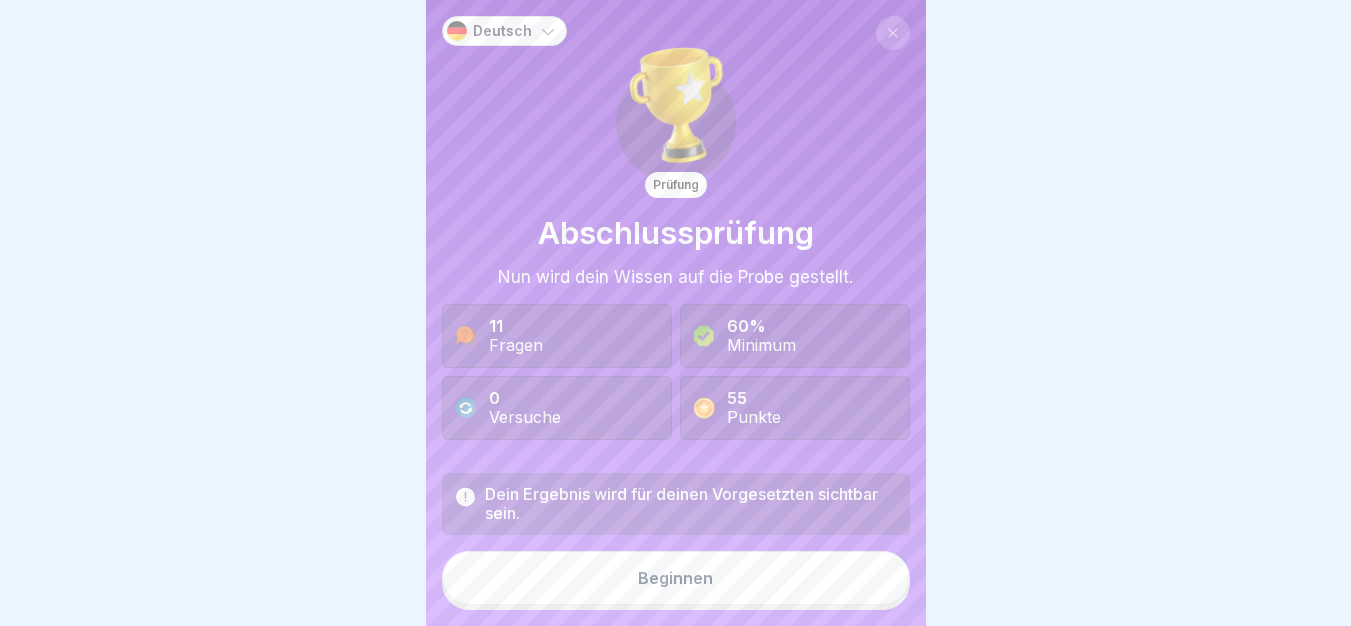 click on "Beginnen" at bounding box center [676, 578] 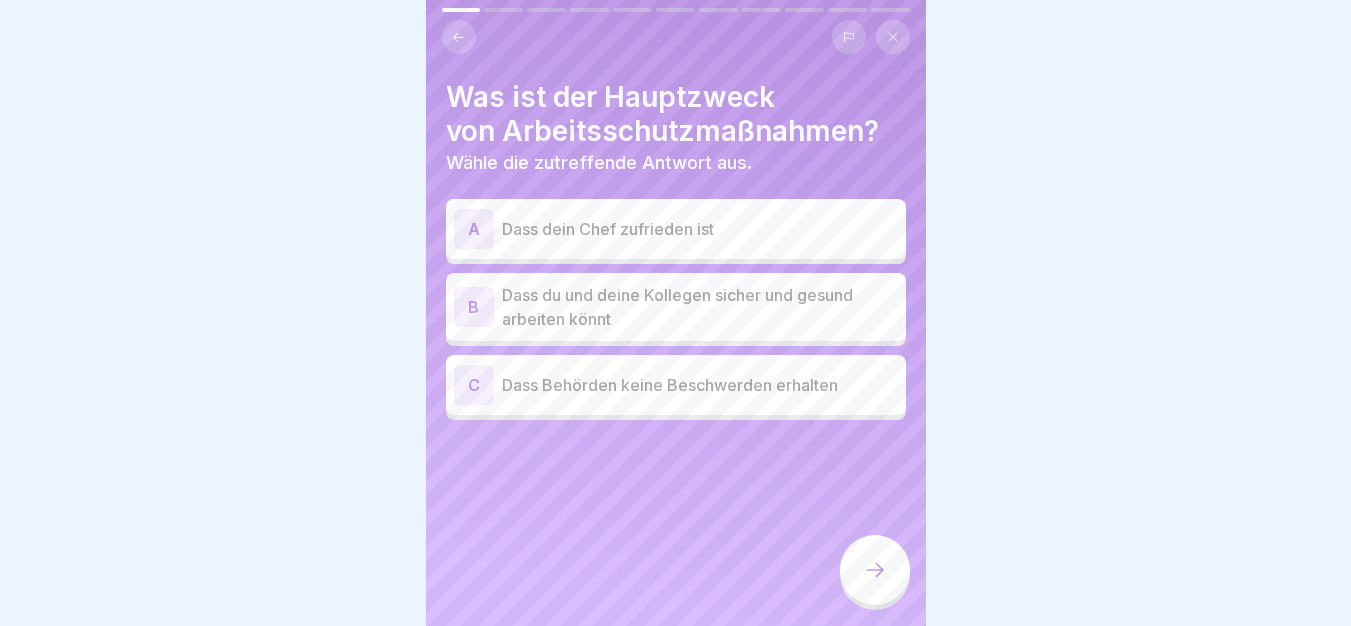 click on "Dass du und deine Kollegen sicher und gesund arbeiten könnt" at bounding box center (700, 307) 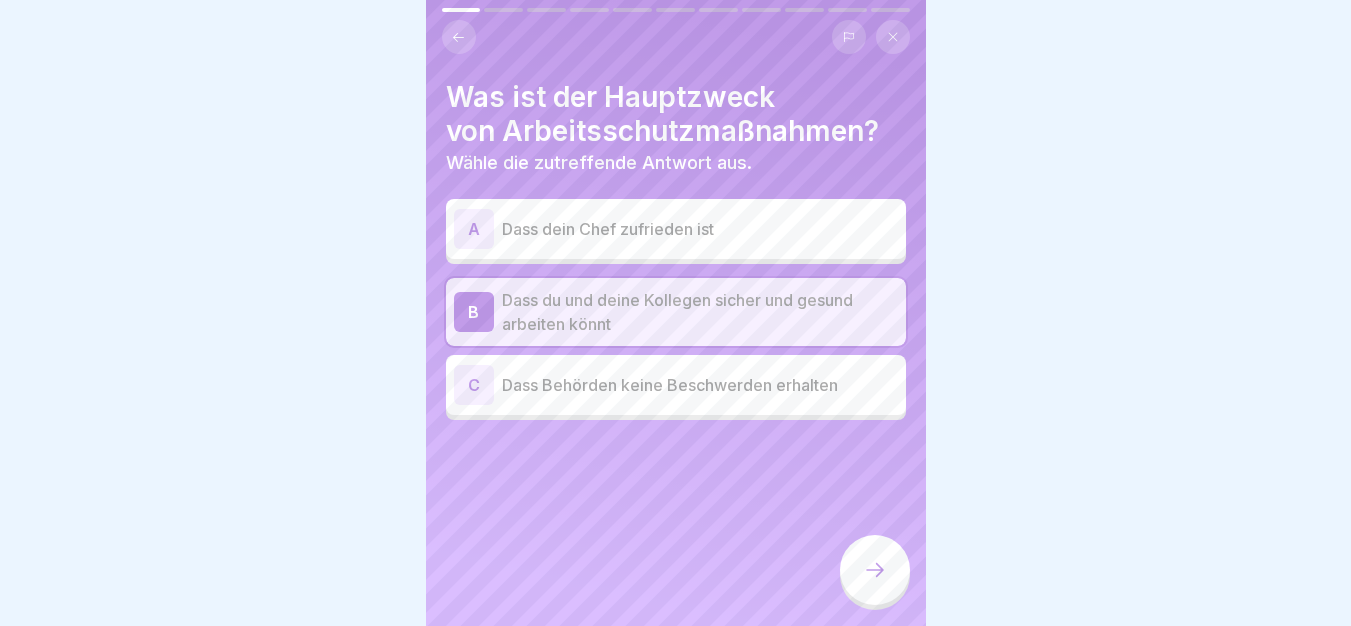 click at bounding box center (875, 570) 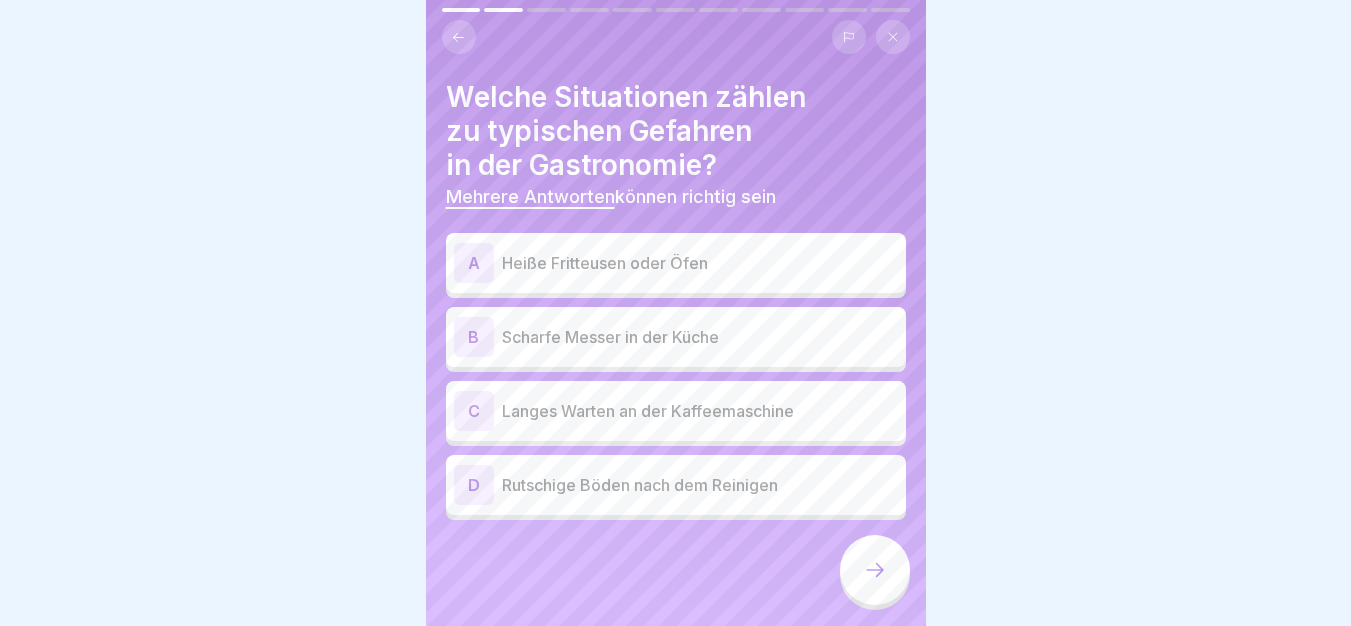 click on "A Heiße Fritteusen oder Öfen" at bounding box center [676, 263] 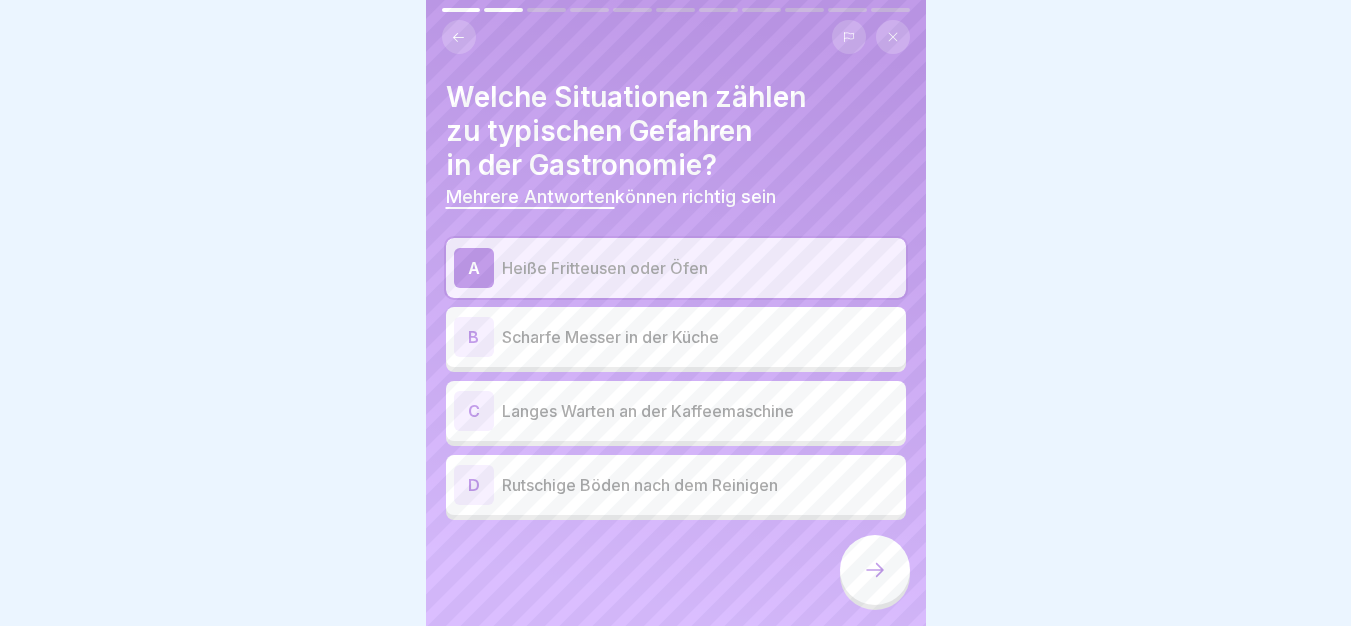 click at bounding box center (875, 570) 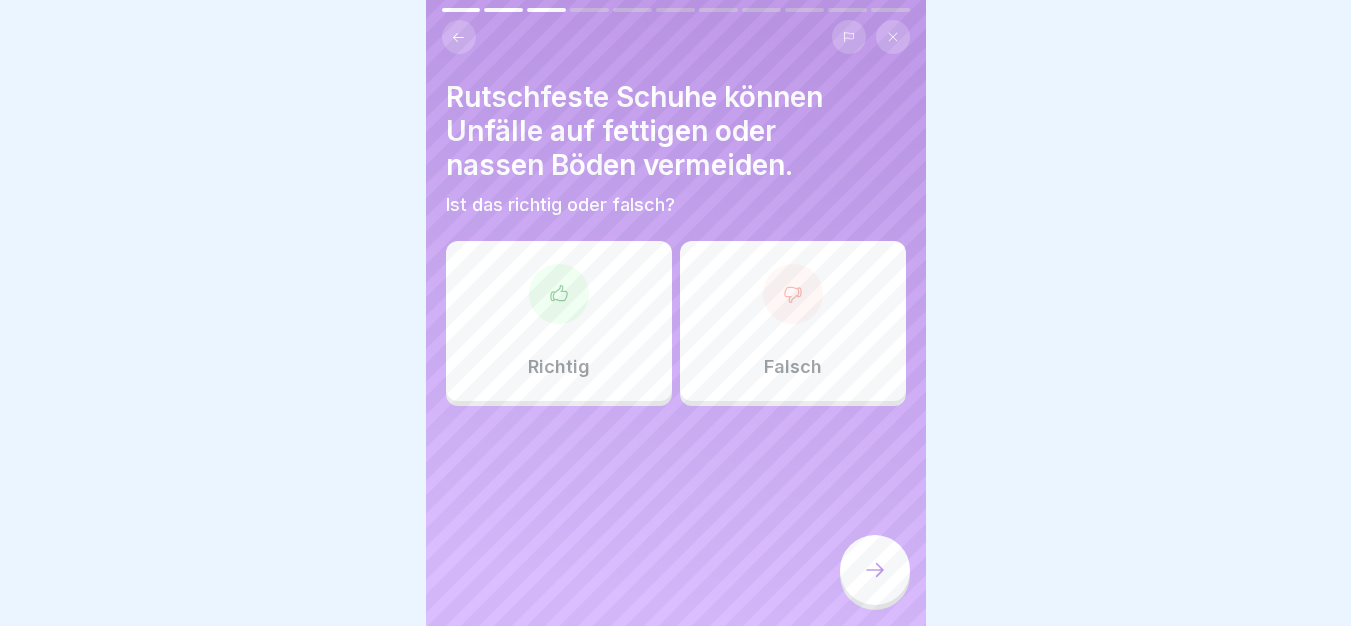 click on "Richtig" at bounding box center [559, 321] 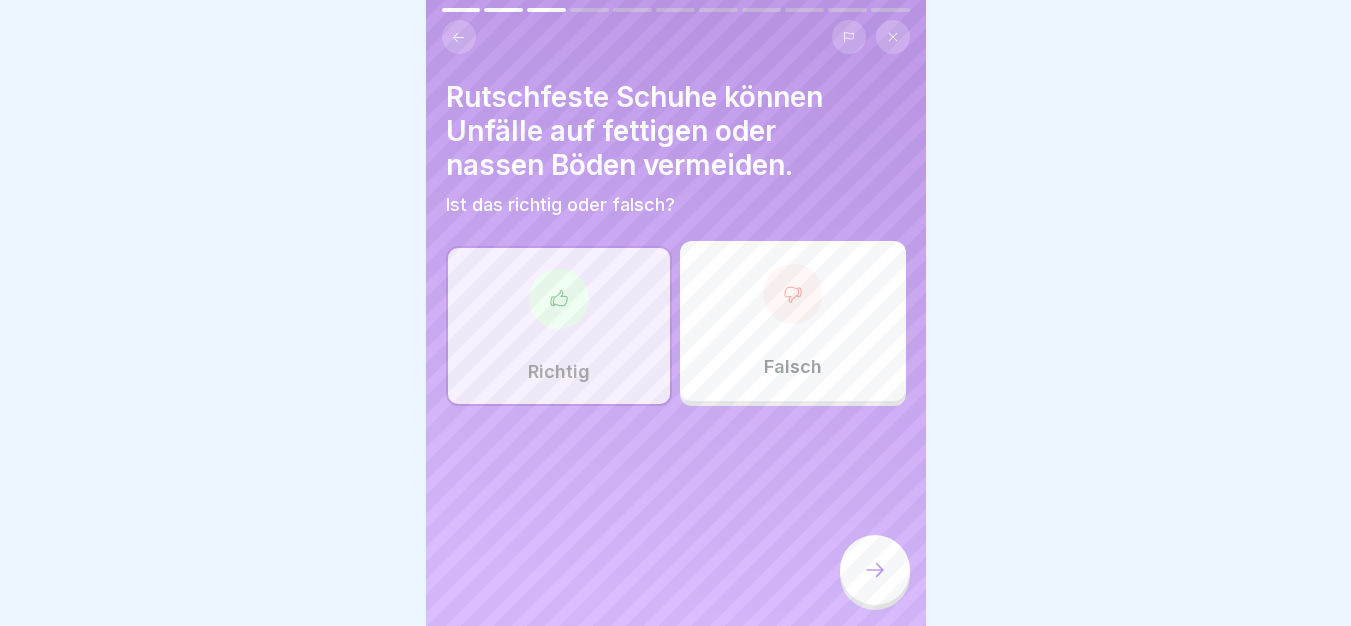 click 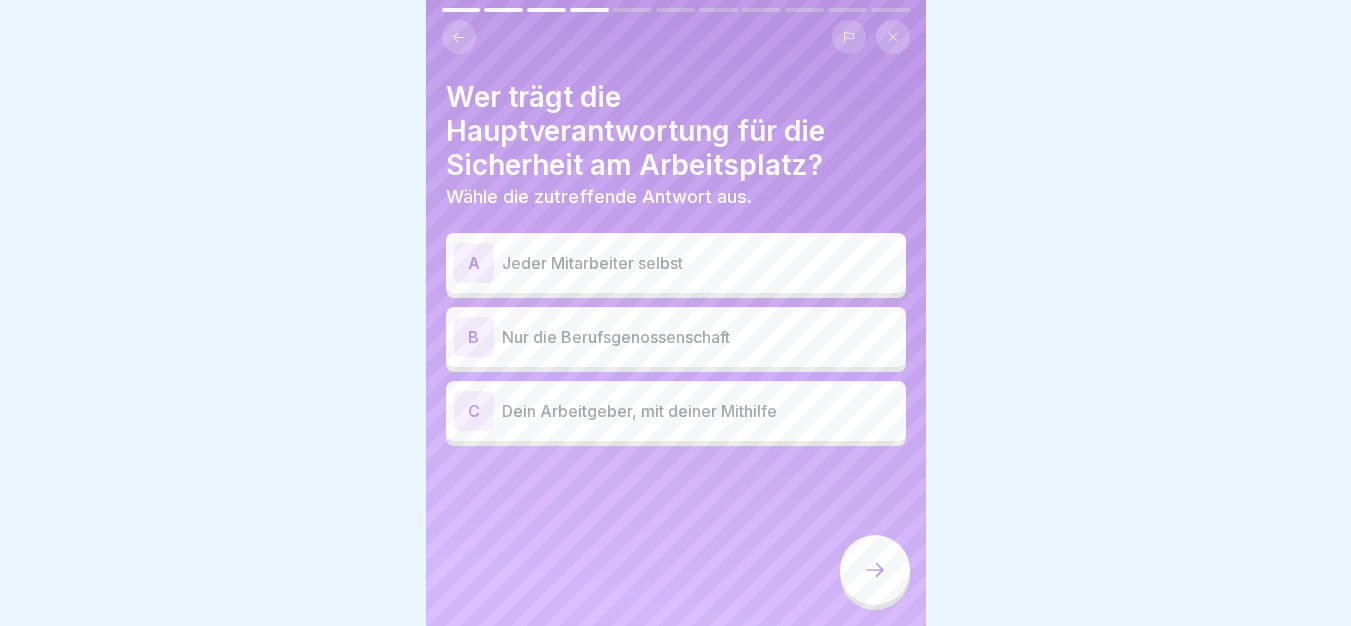 click on "C Dein Arbeitgeber, mit deiner Mithilfe" at bounding box center (676, 411) 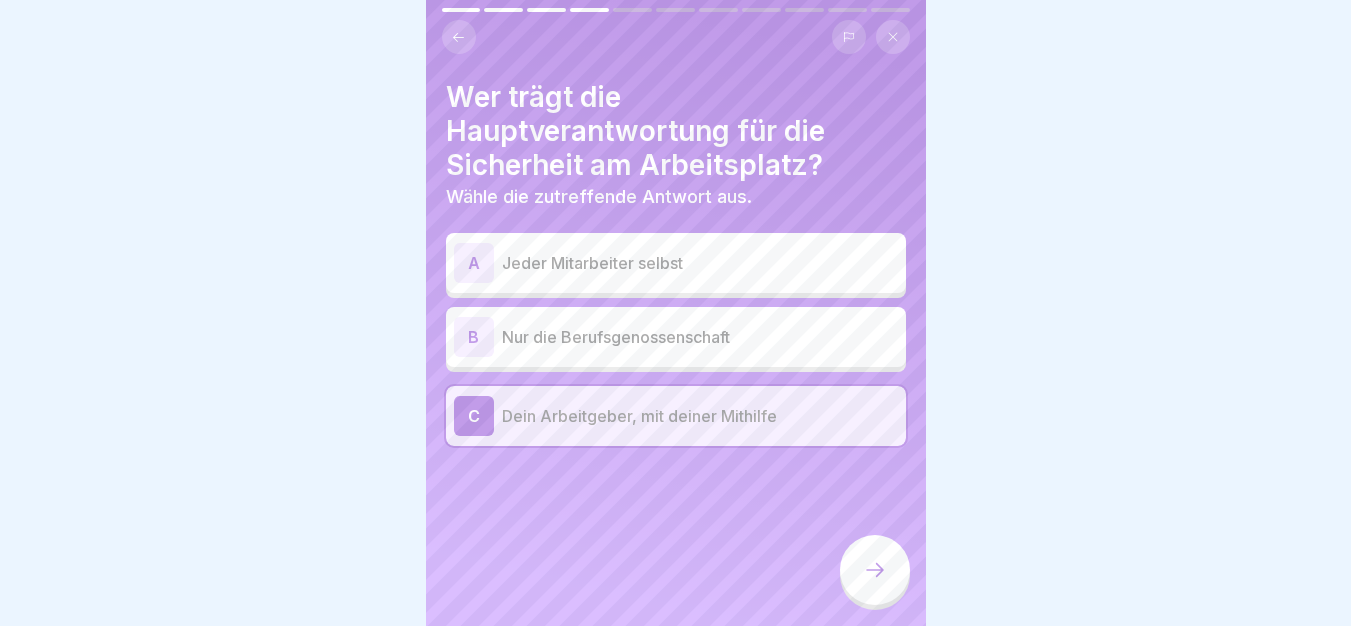 click at bounding box center (875, 570) 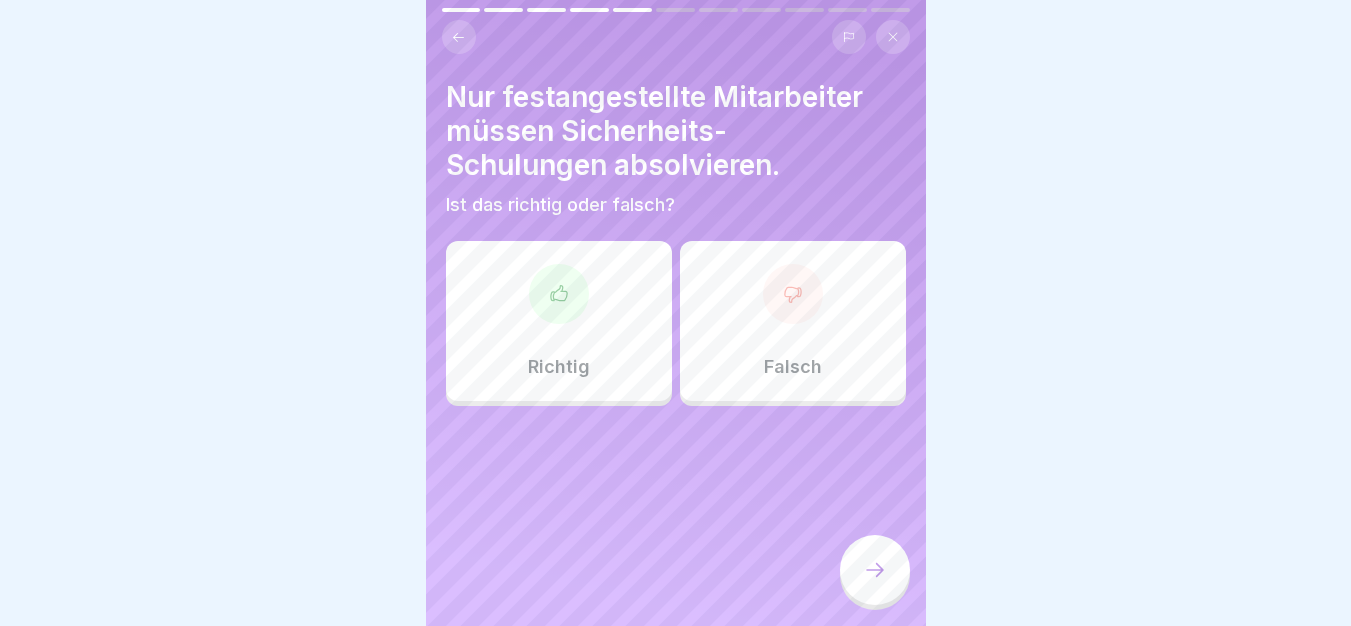 click on "Falsch" at bounding box center [793, 367] 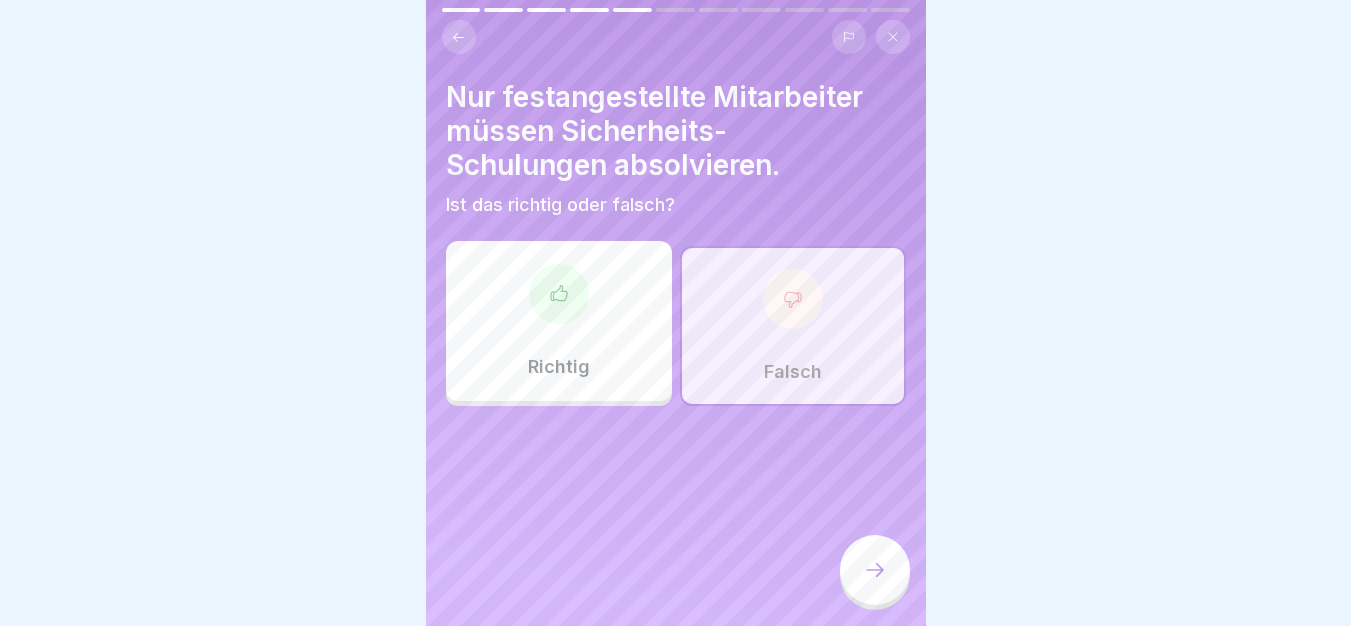 click at bounding box center (875, 570) 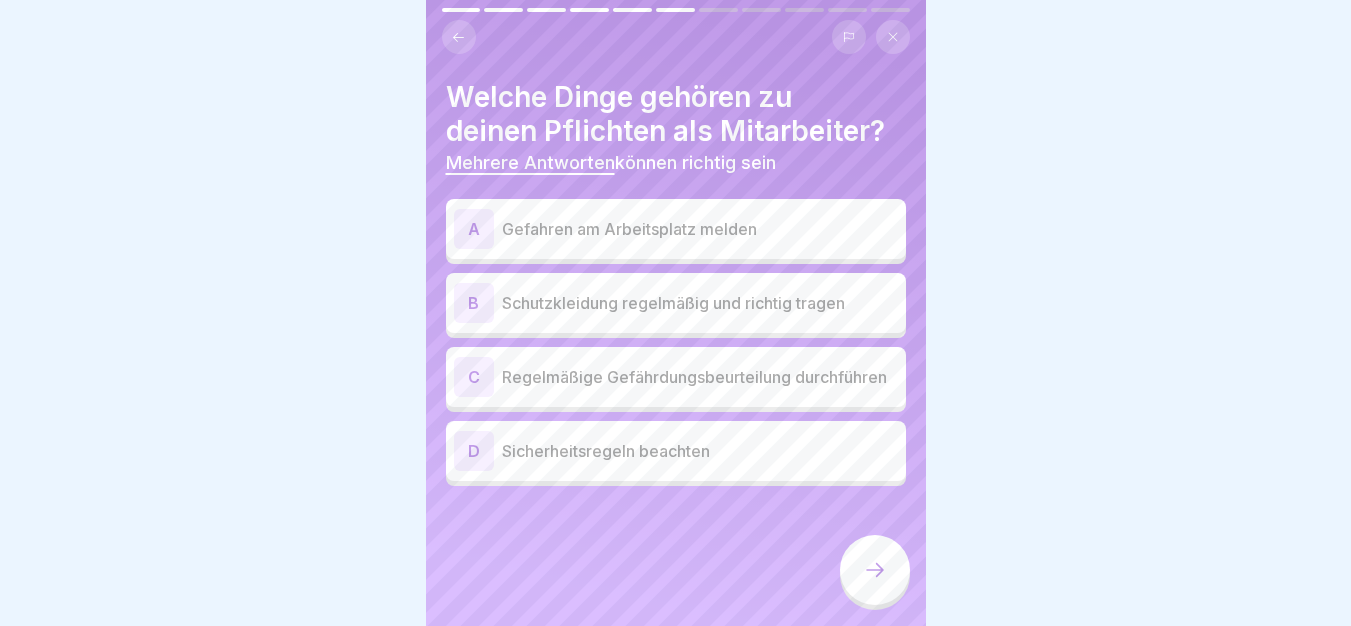 click on "Gefahren am Arbeitsplatz melden" at bounding box center [700, 229] 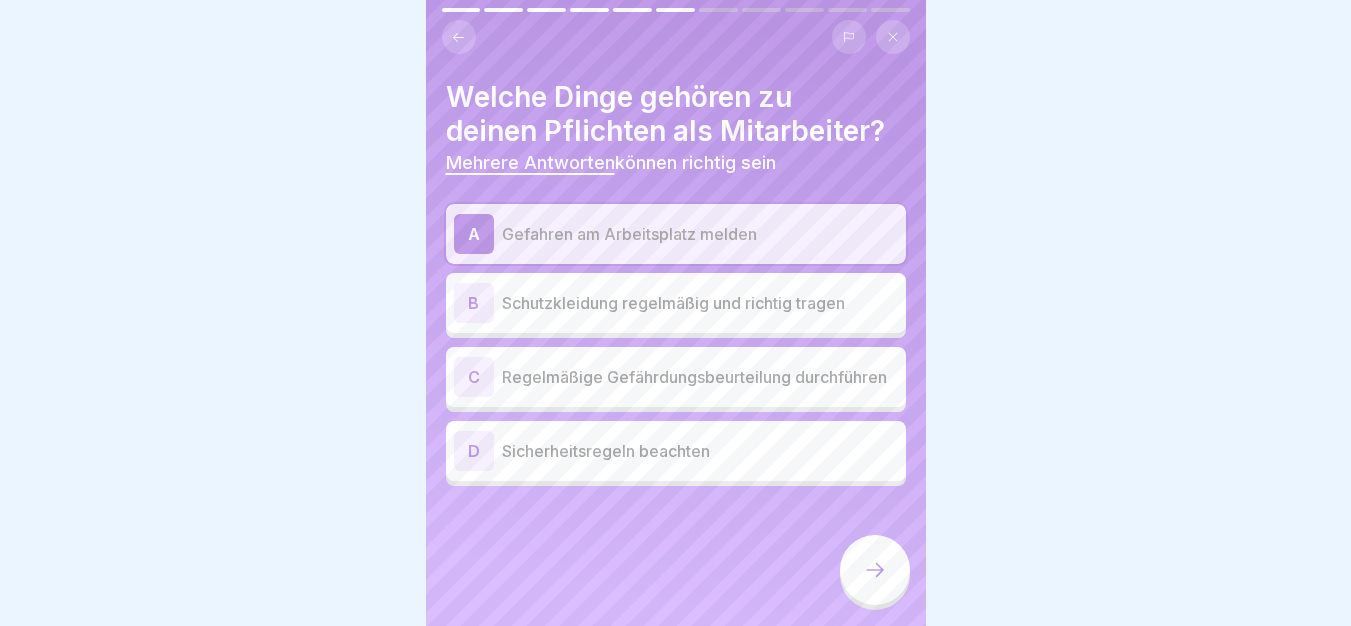 click on "Regelmäßige Gefährdungsbeurteilung durchführen" at bounding box center (700, 377) 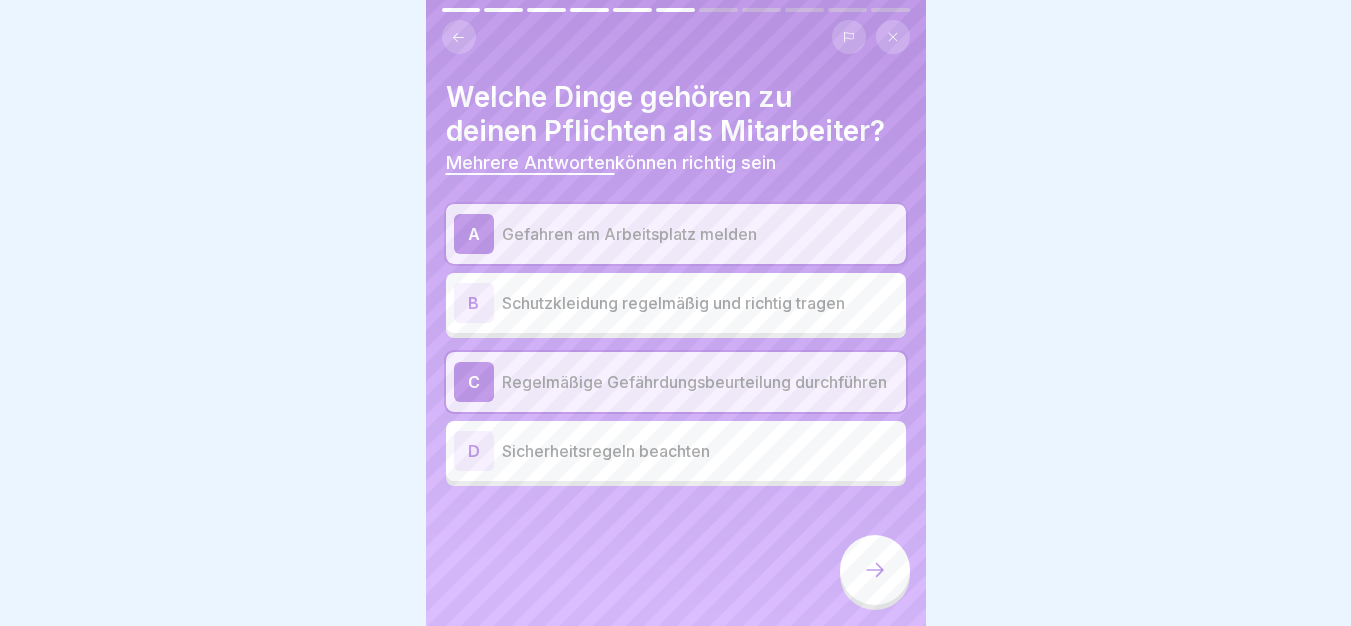 click on "Sicherheitsregeln beachten" at bounding box center [700, 451] 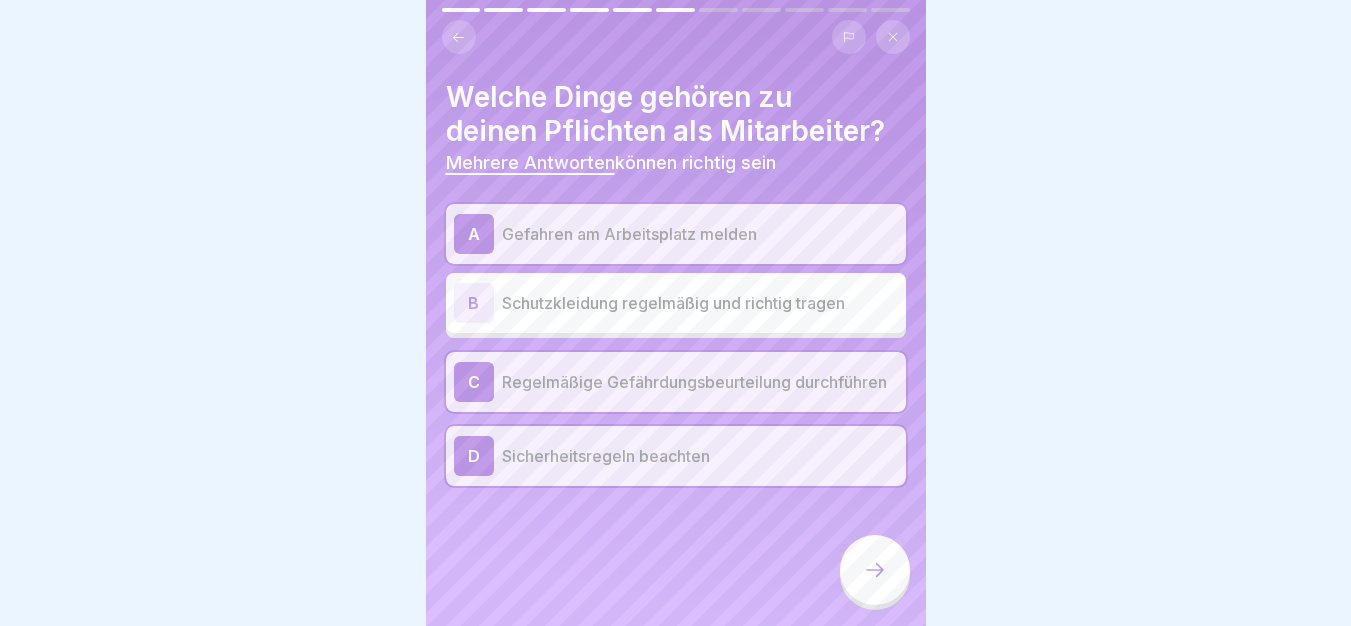 click at bounding box center [875, 570] 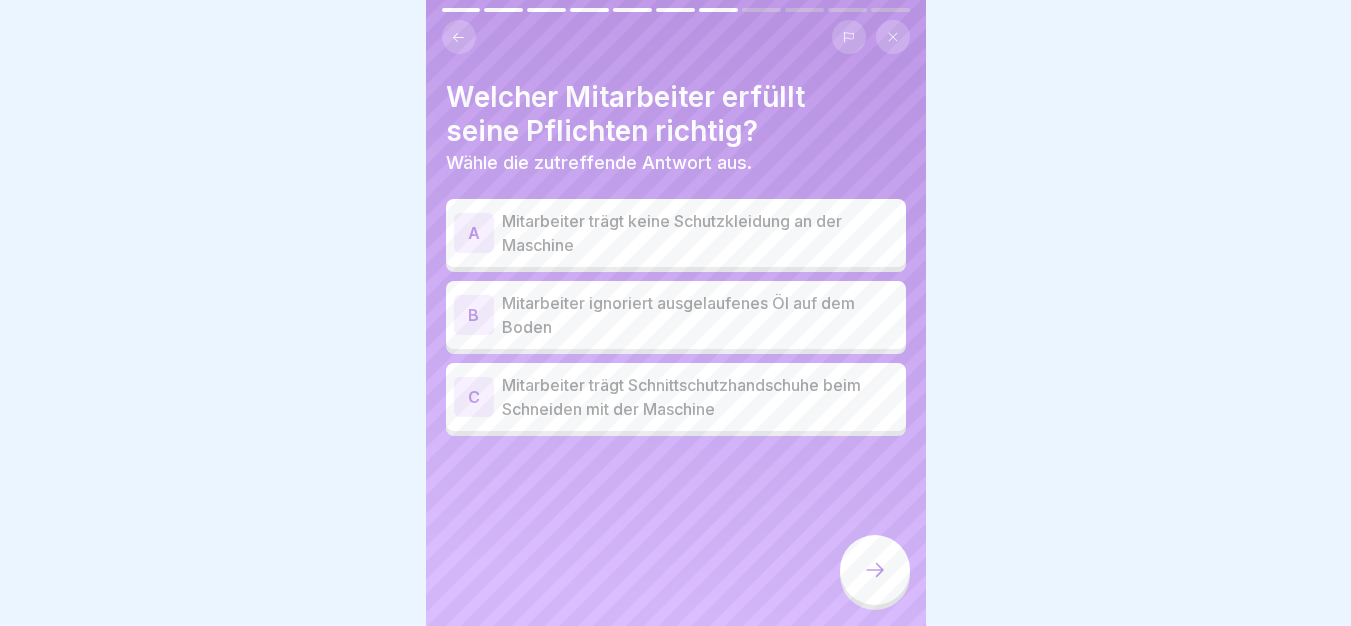 click on "Mitarbeiter trägt Schnittschutzhandschuhe beim Schneiden mit der Maschine" at bounding box center (700, 397) 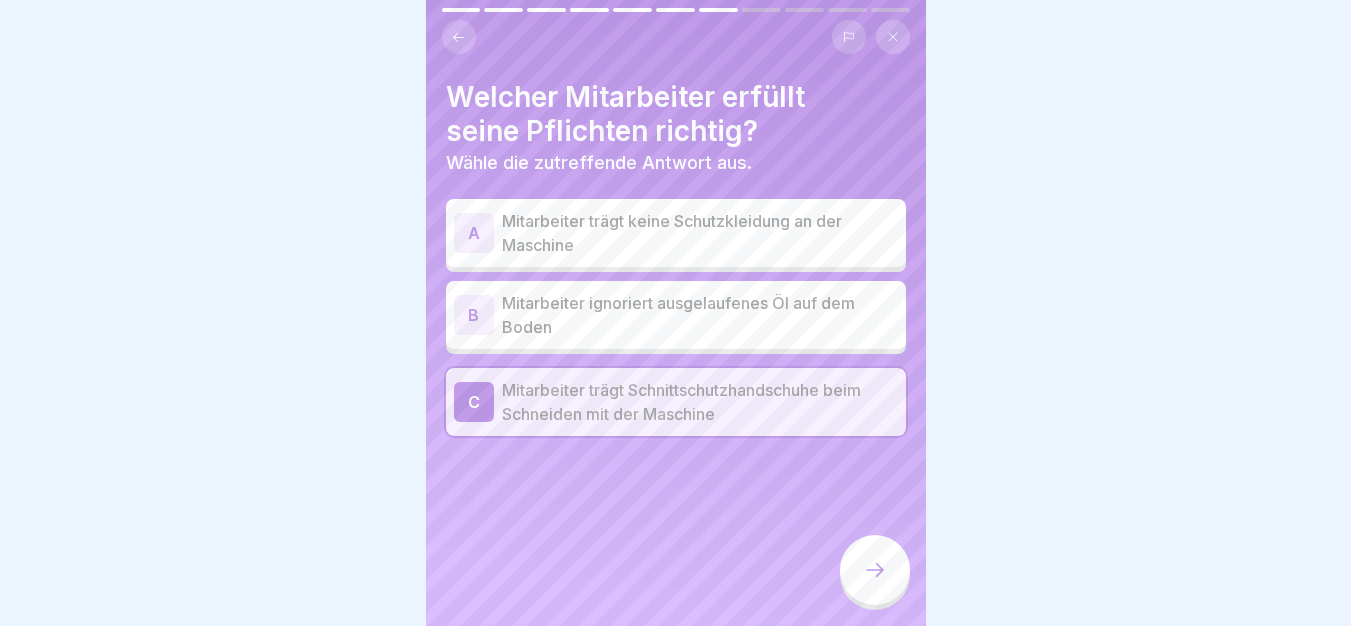 click at bounding box center (875, 570) 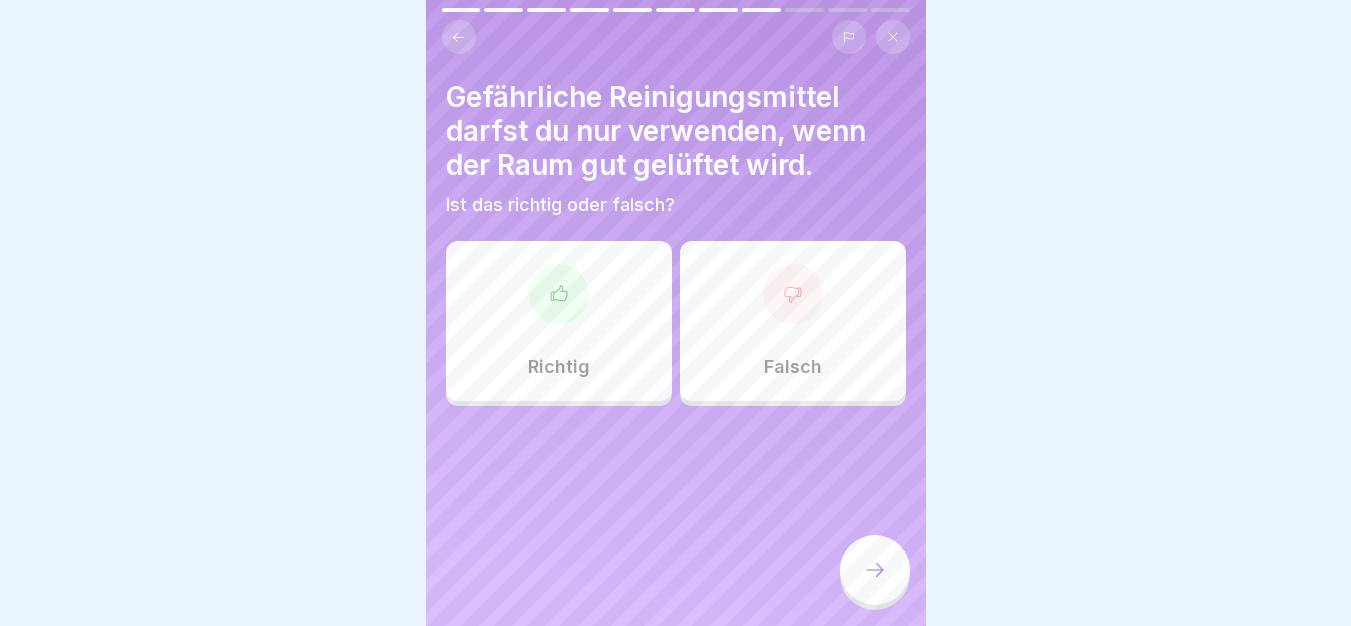 click on "Richtig" at bounding box center (559, 321) 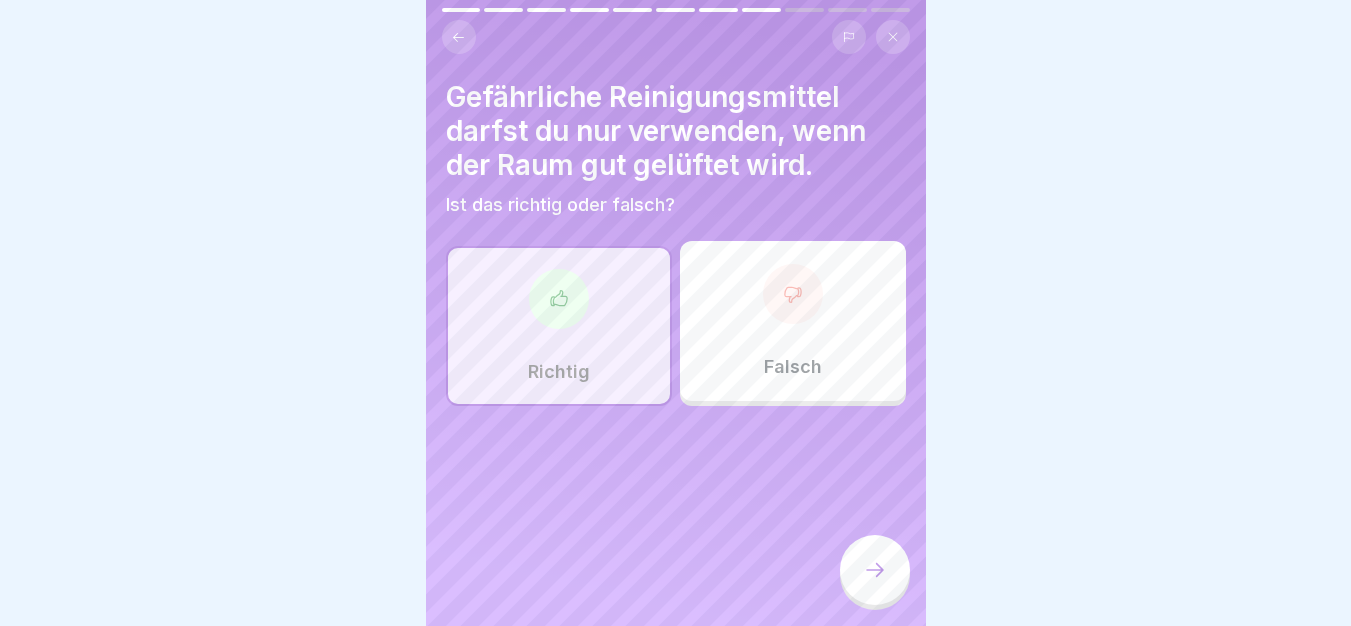 click 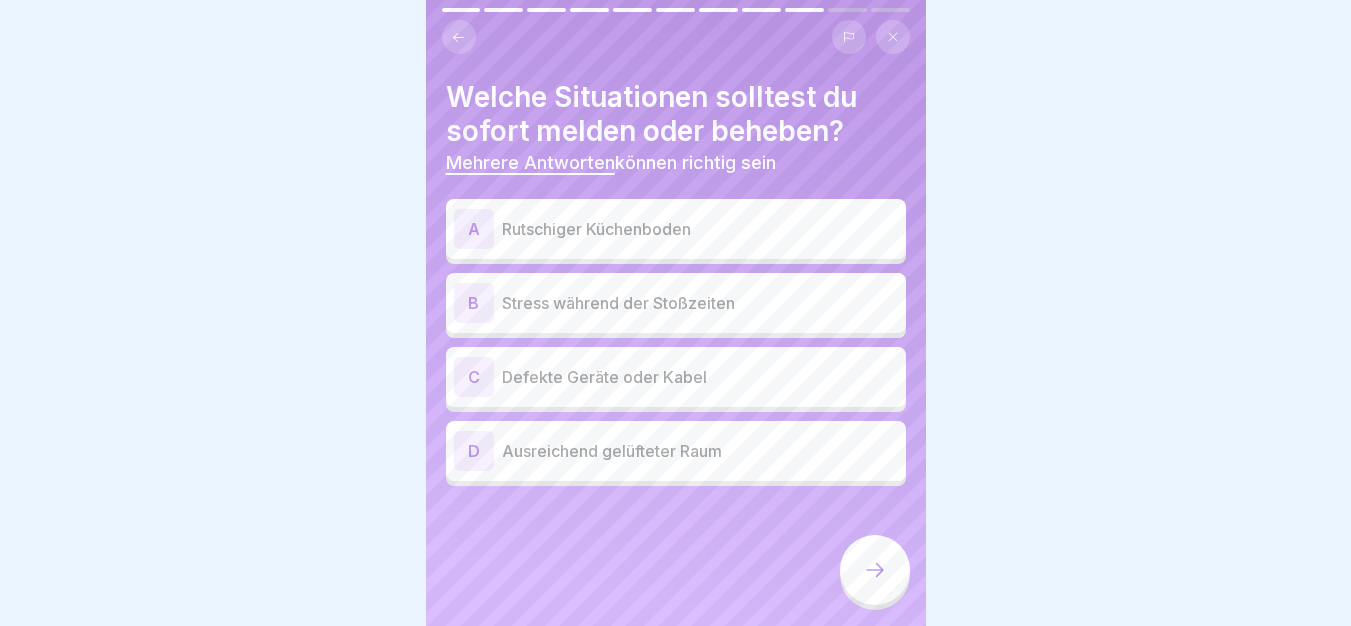 click on "Rutschiger Küchenboden" at bounding box center [700, 229] 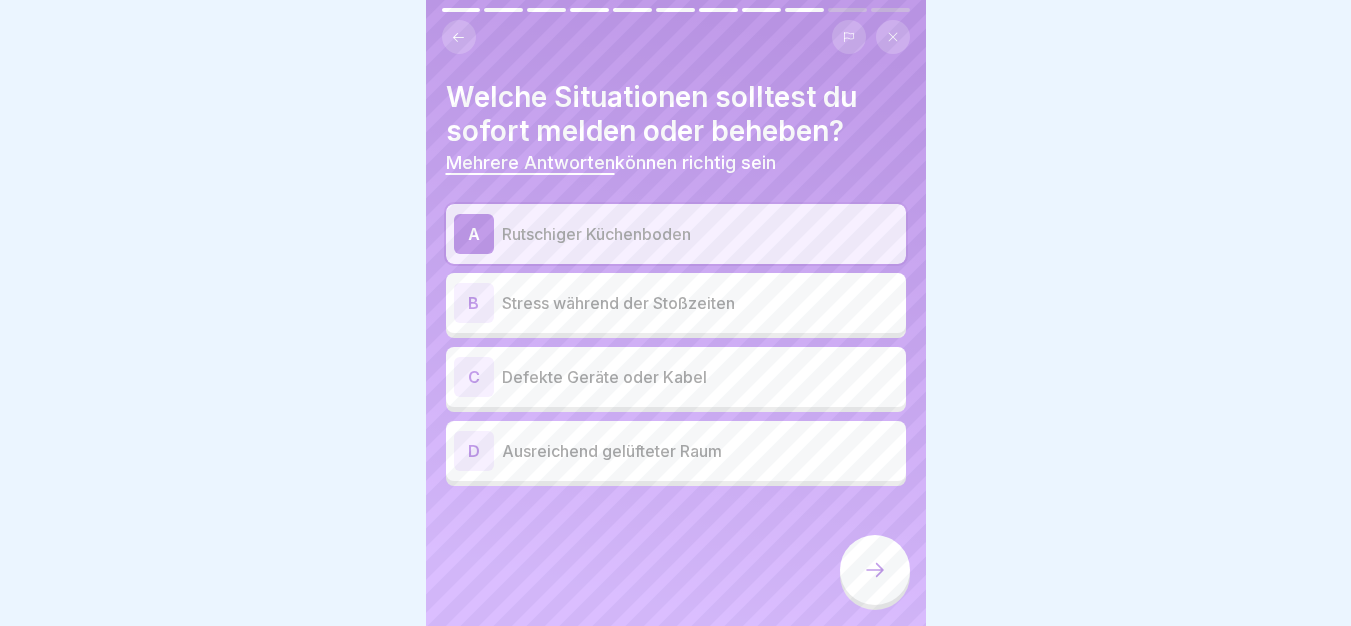 click on "Defekte Geräte oder Kabel" at bounding box center (700, 377) 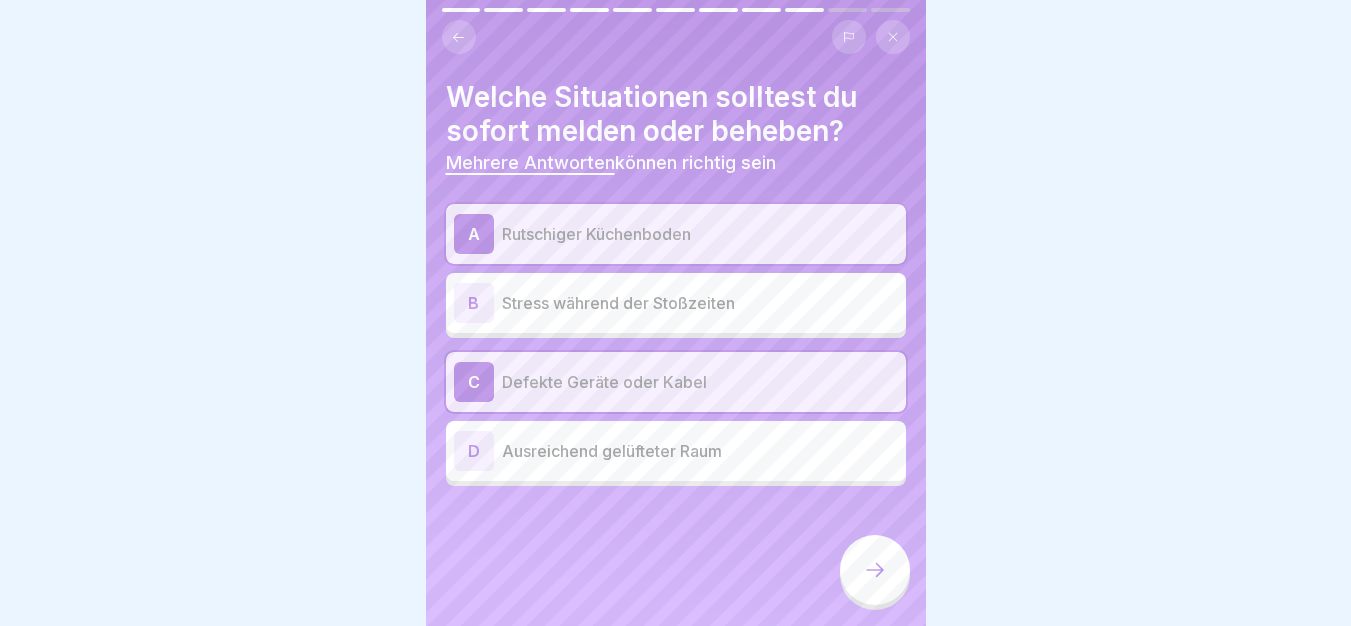 click at bounding box center (875, 570) 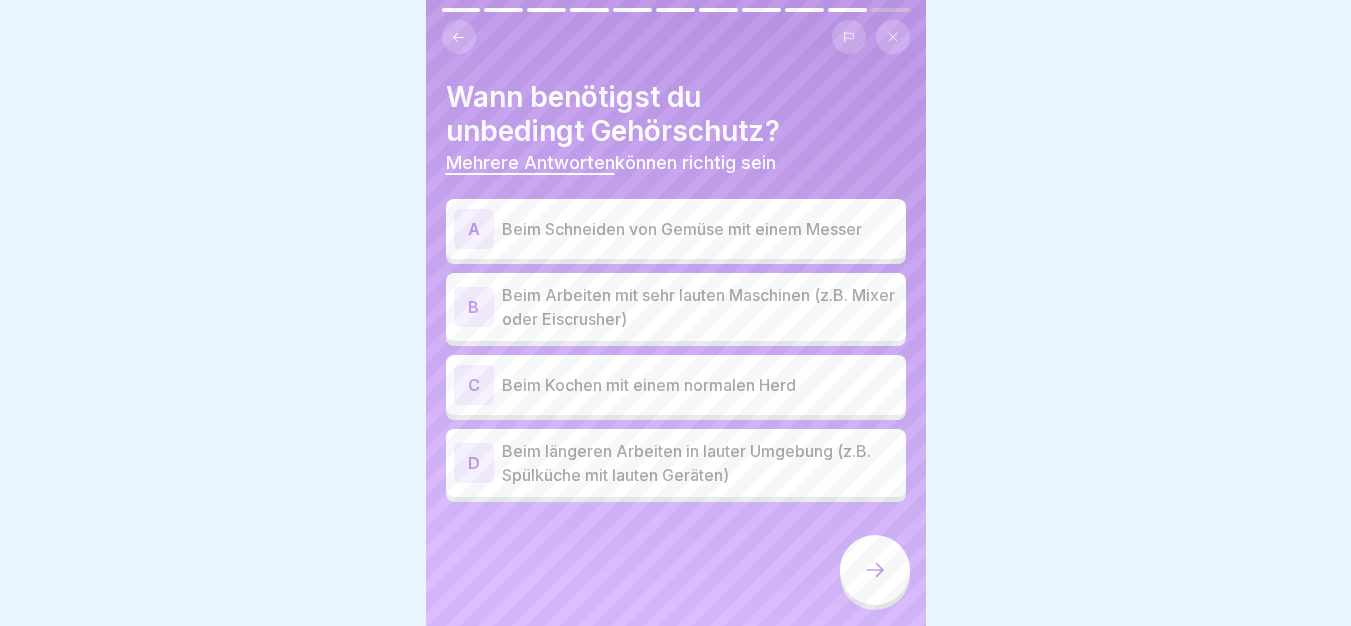 click on "Beim Arbeiten mit sehr lauten Maschinen (z.B. Mixer oder Eiscrusher)" at bounding box center [700, 307] 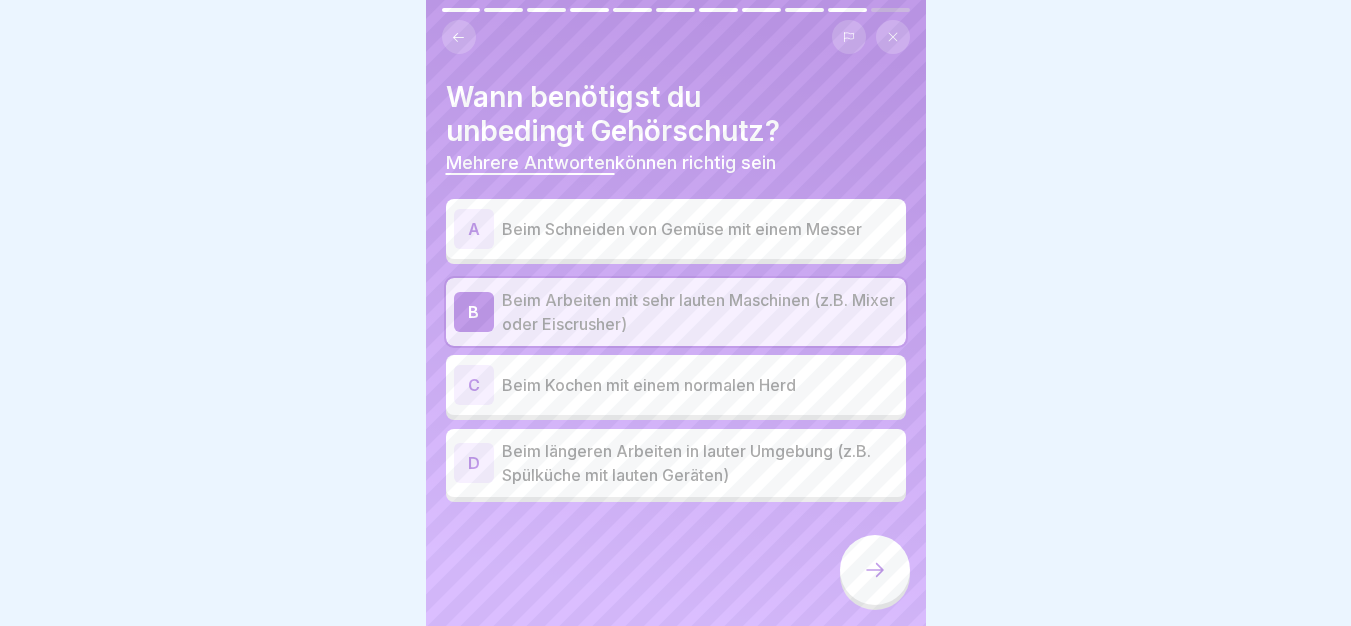 click on "D Beim längeren Arbeiten in lauter Umgebung (z.B. Spülküche mit lauten Geräten)" at bounding box center (676, 463) 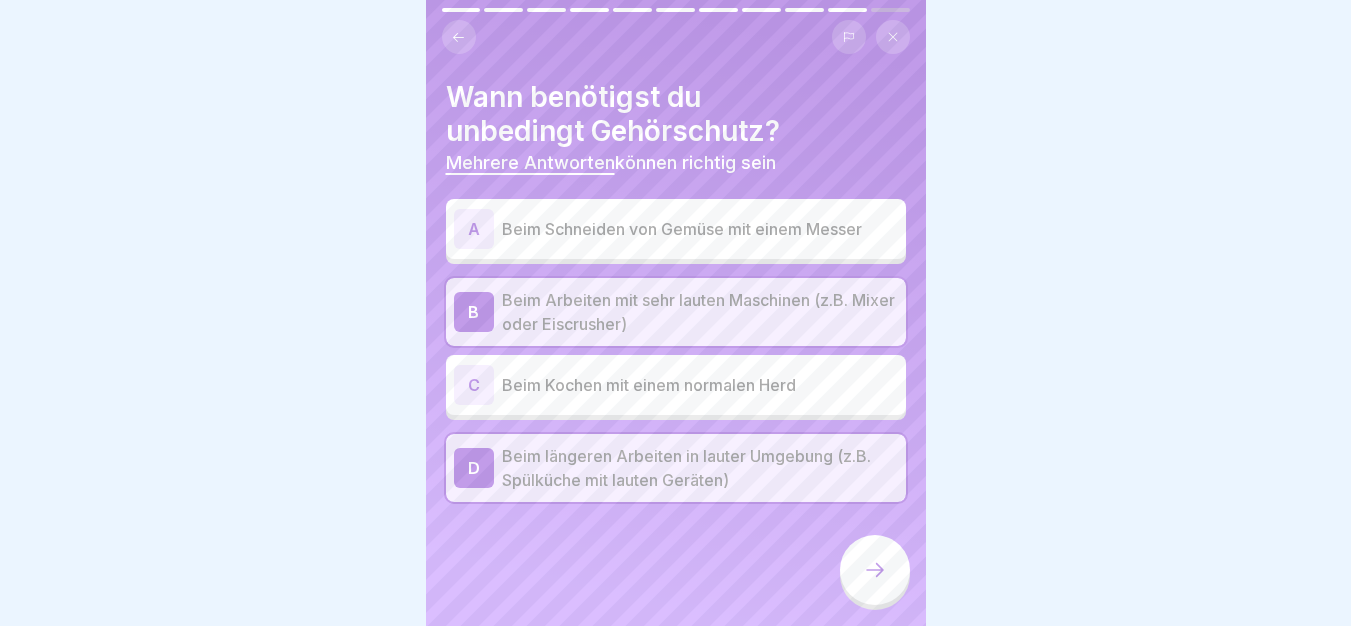 click 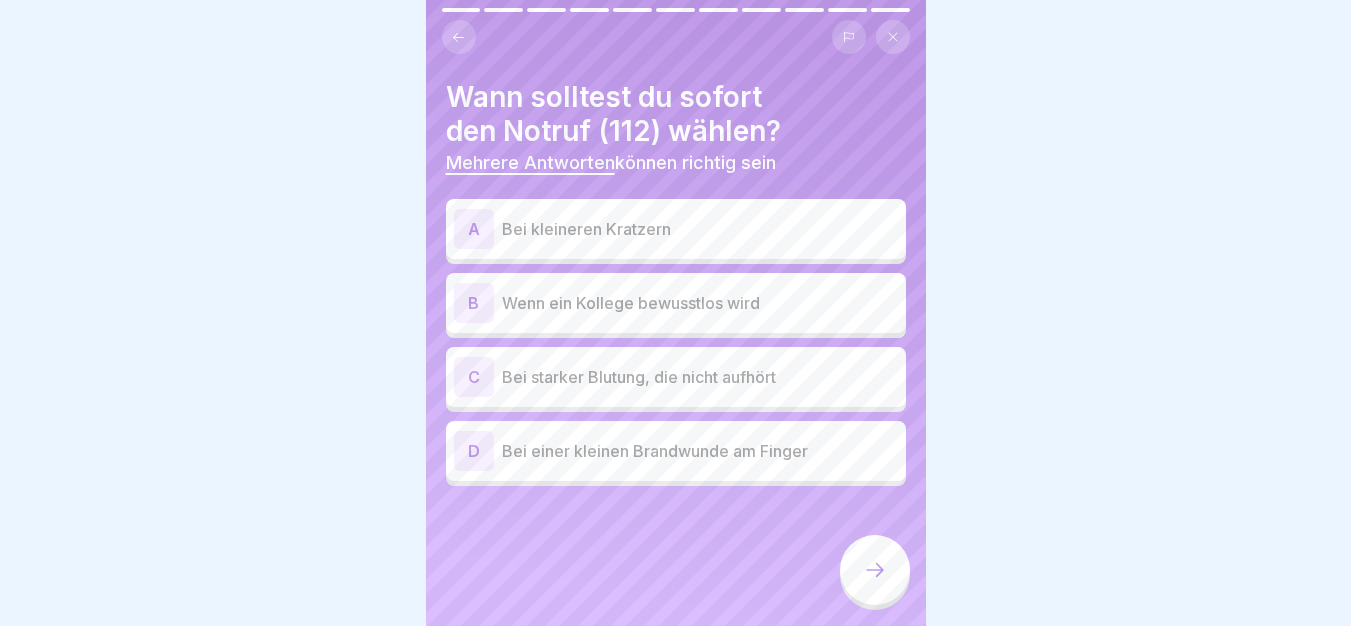 click on "Wenn ein Kollege bewusstlos wird" at bounding box center (700, 303) 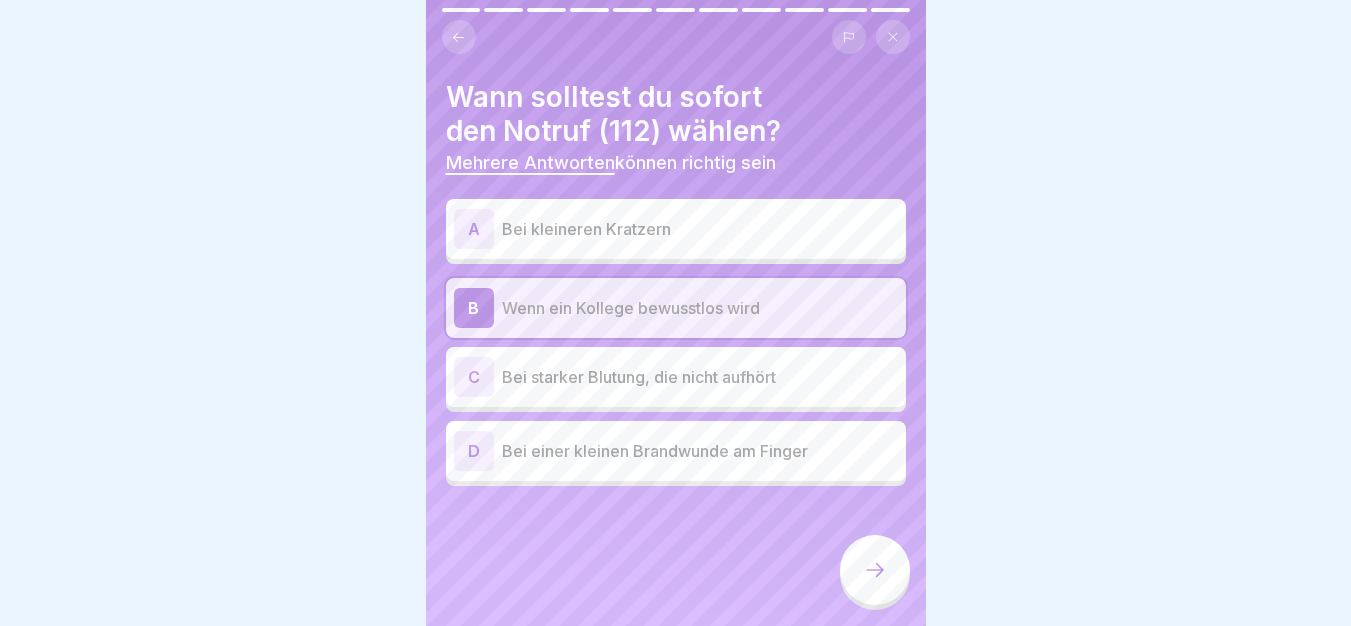 click on "Bei starker Blutung, die nicht aufhört" at bounding box center [700, 377] 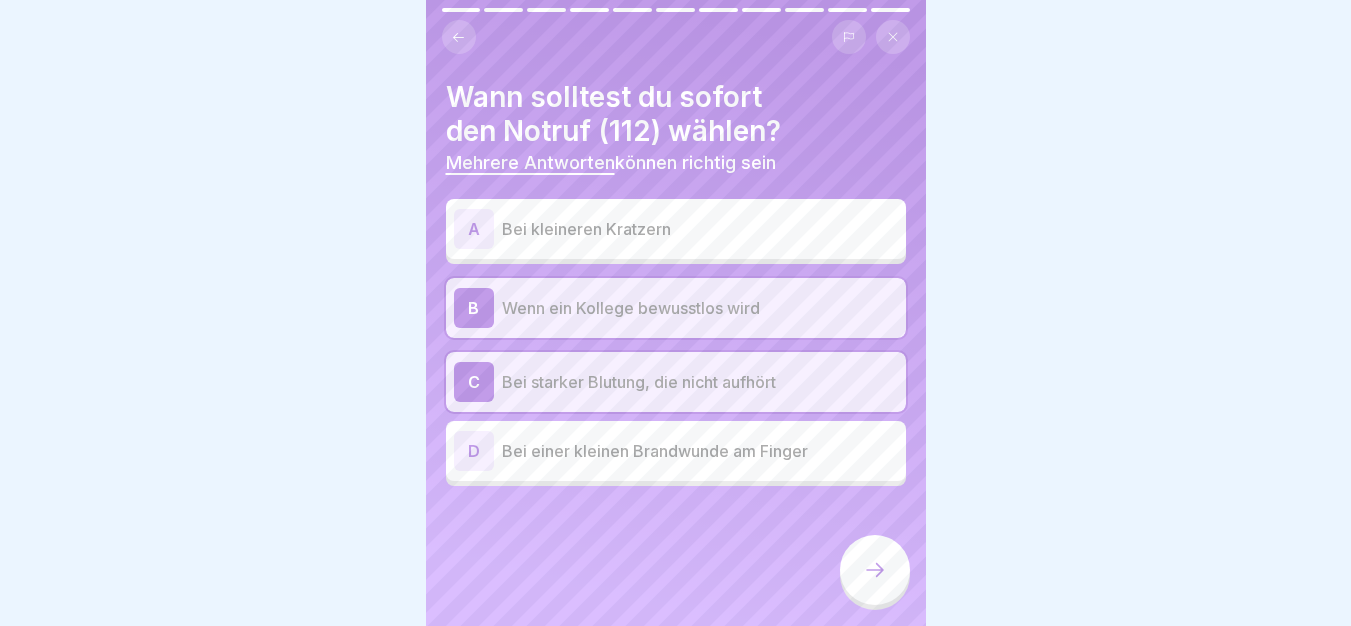 click at bounding box center (875, 570) 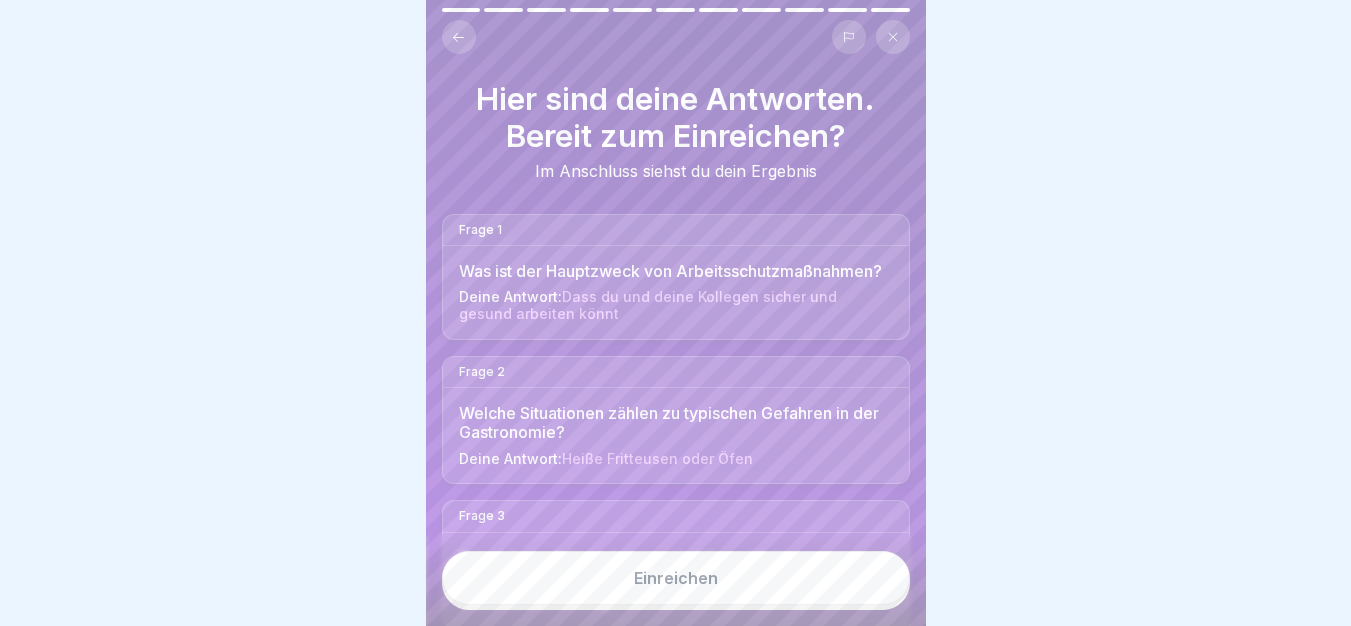 click on "Einreichen" at bounding box center (676, 578) 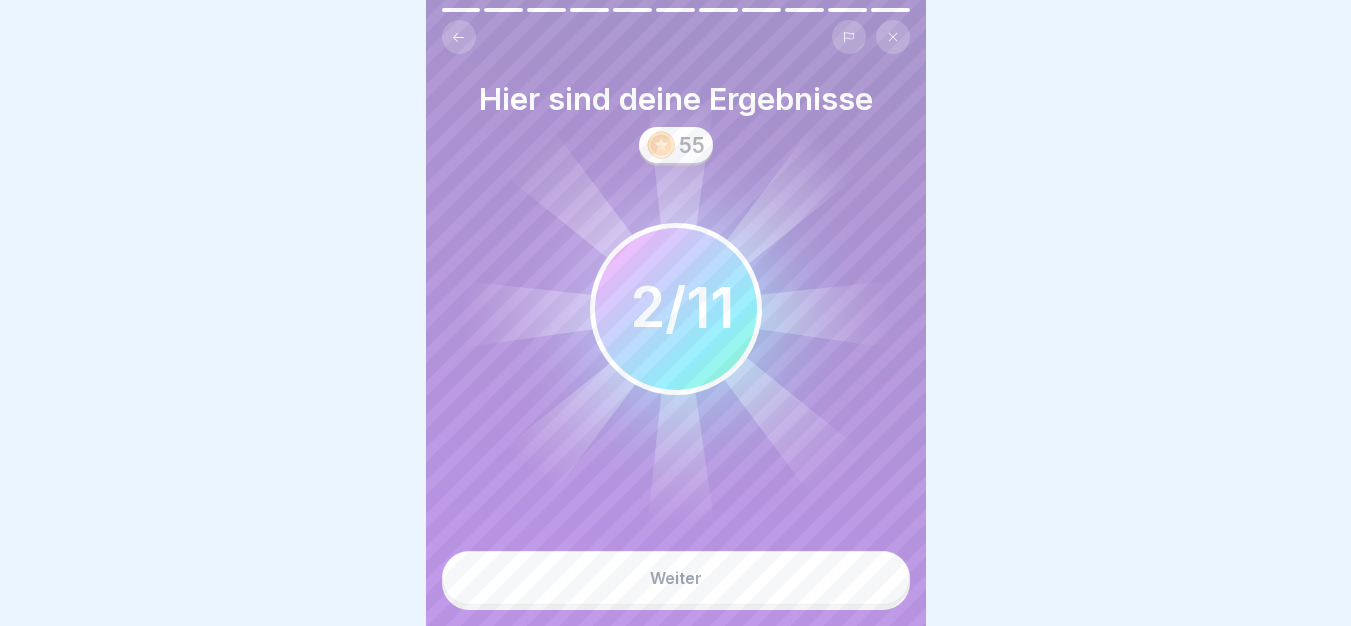 click on "Weiter" at bounding box center [676, 578] 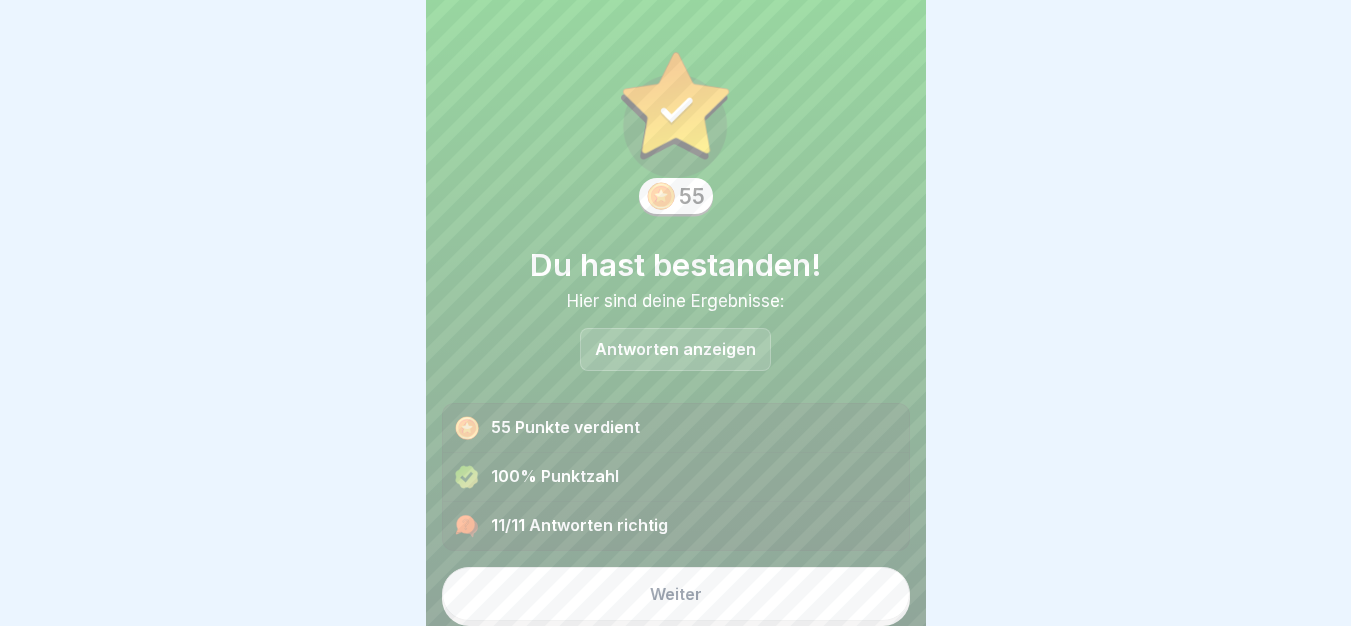 click on "Weiter" at bounding box center [676, 594] 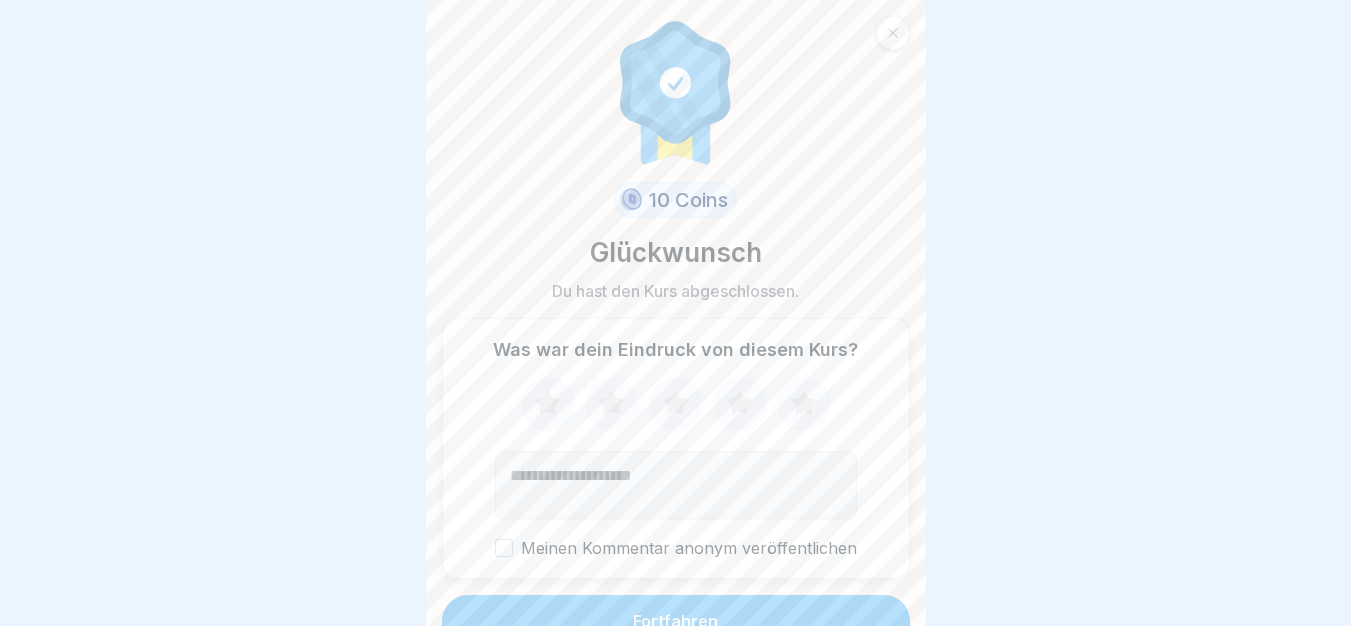 click on "Fortfahren" at bounding box center [676, 621] 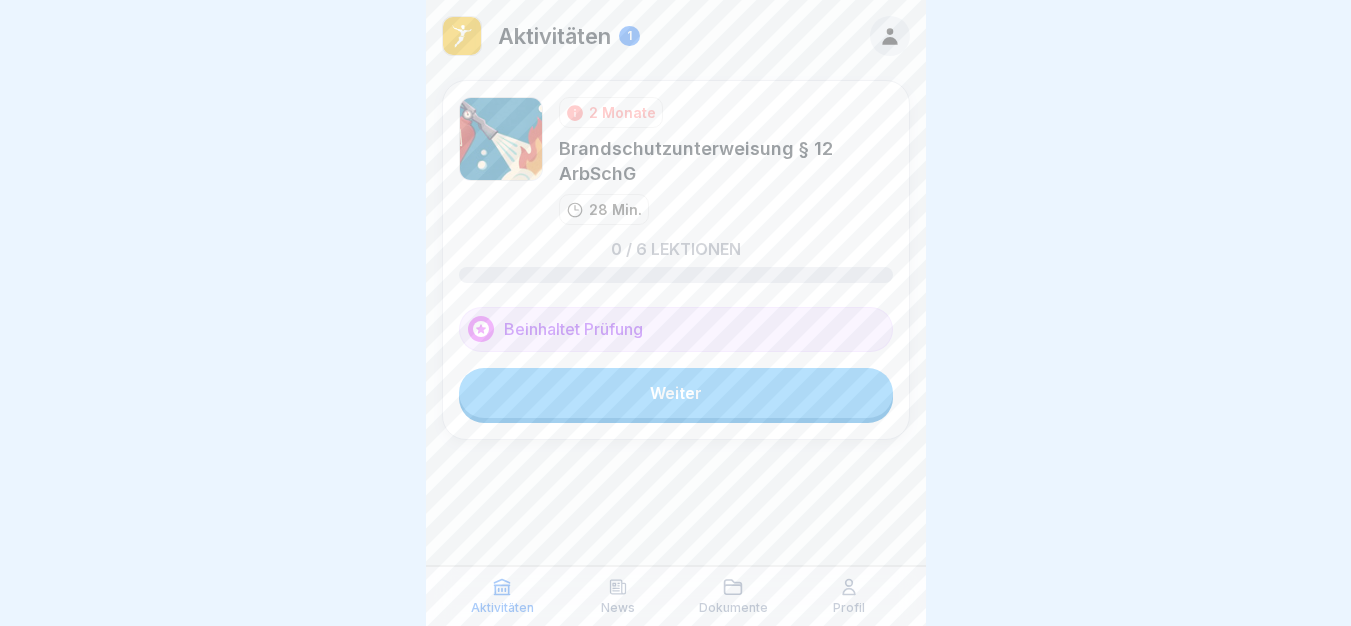 click on "Weiter" at bounding box center (676, 393) 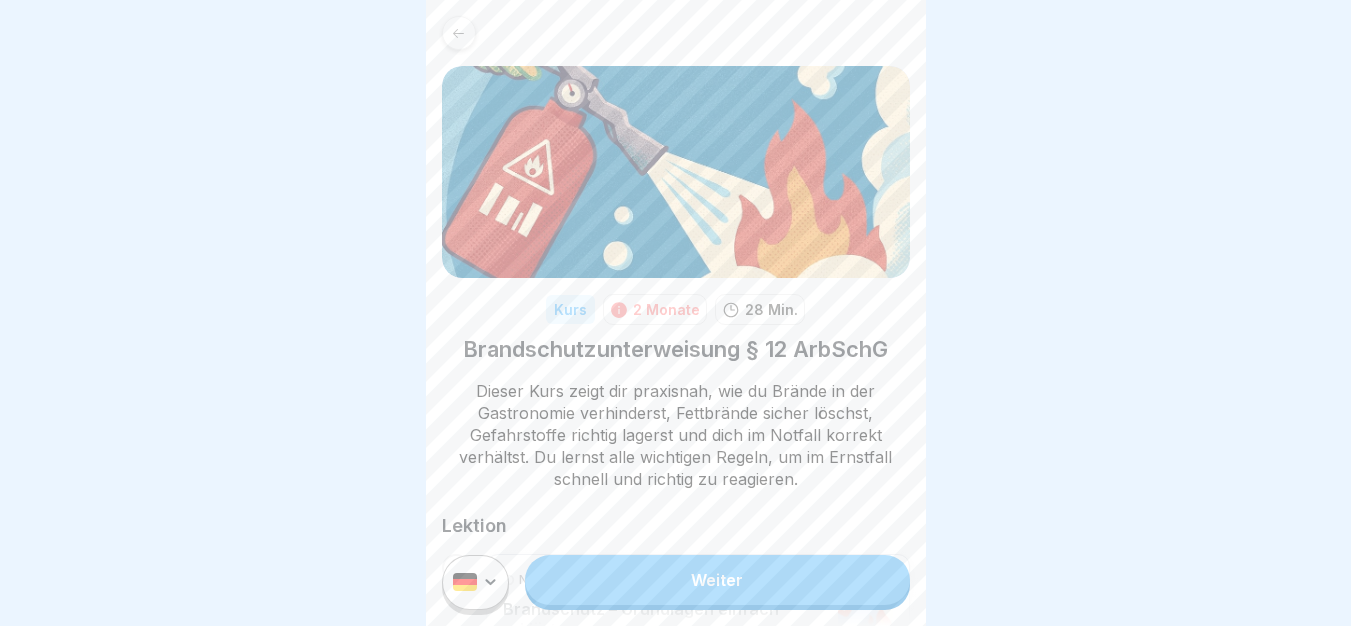 click on "Weiter" at bounding box center (717, 580) 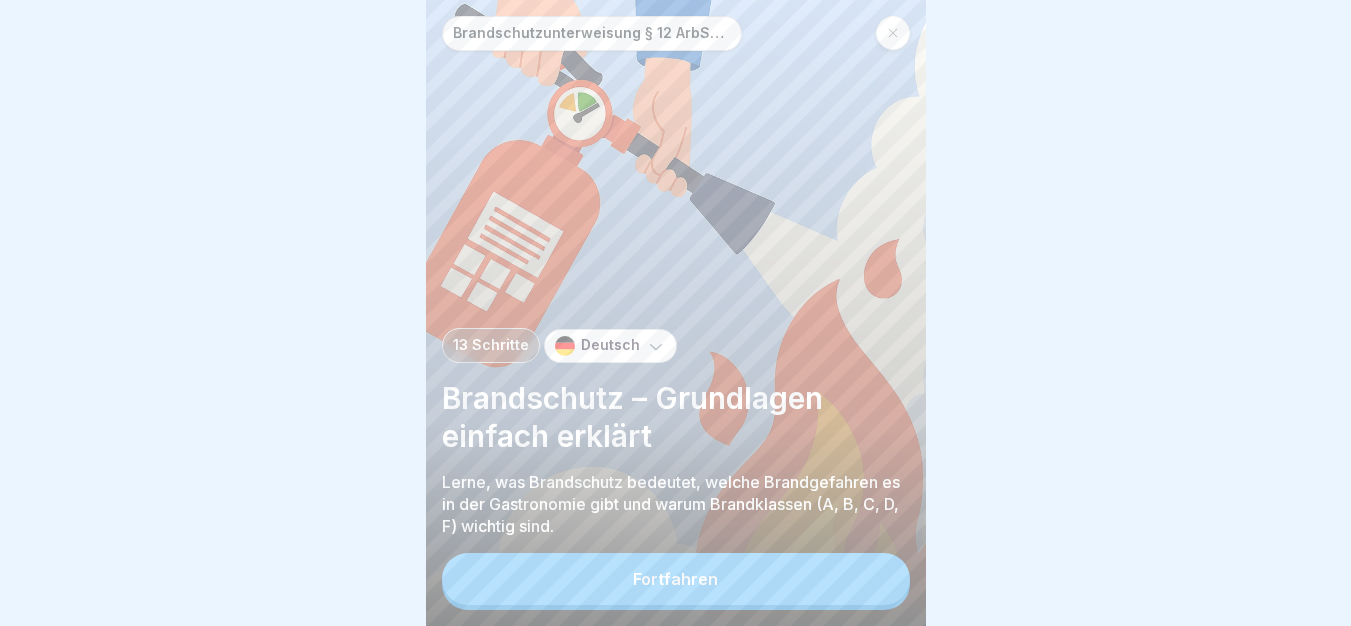 click on "Fortfahren" at bounding box center [676, 579] 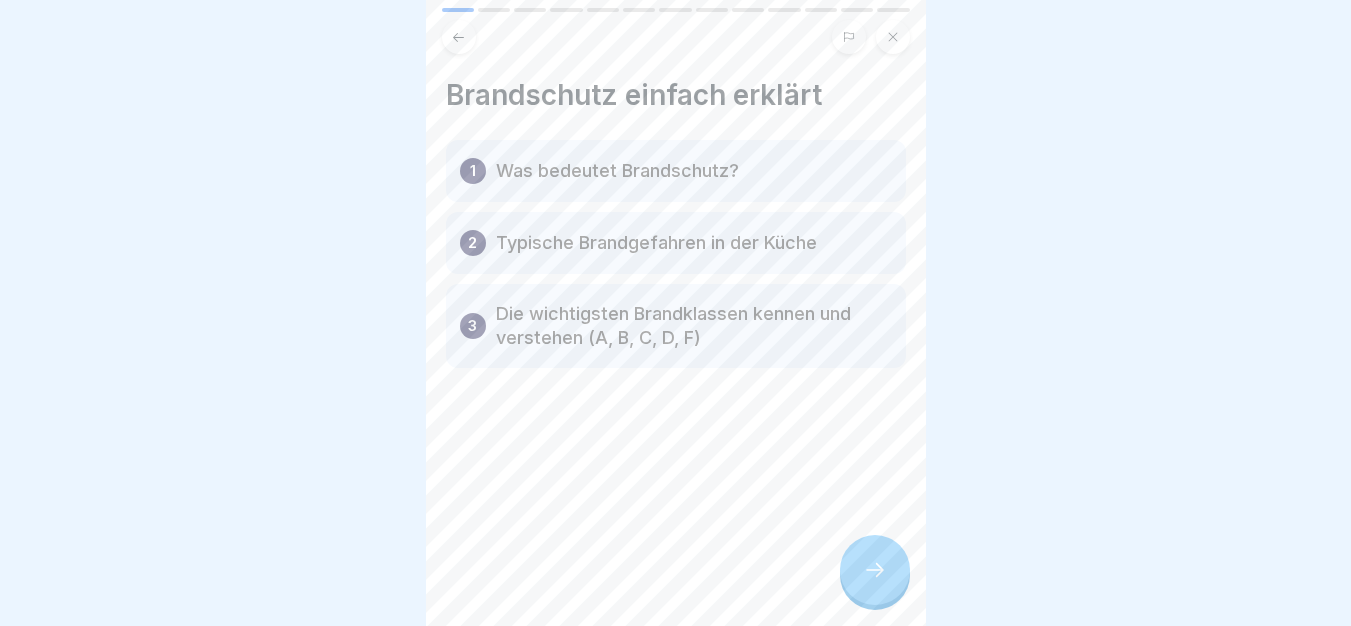 click 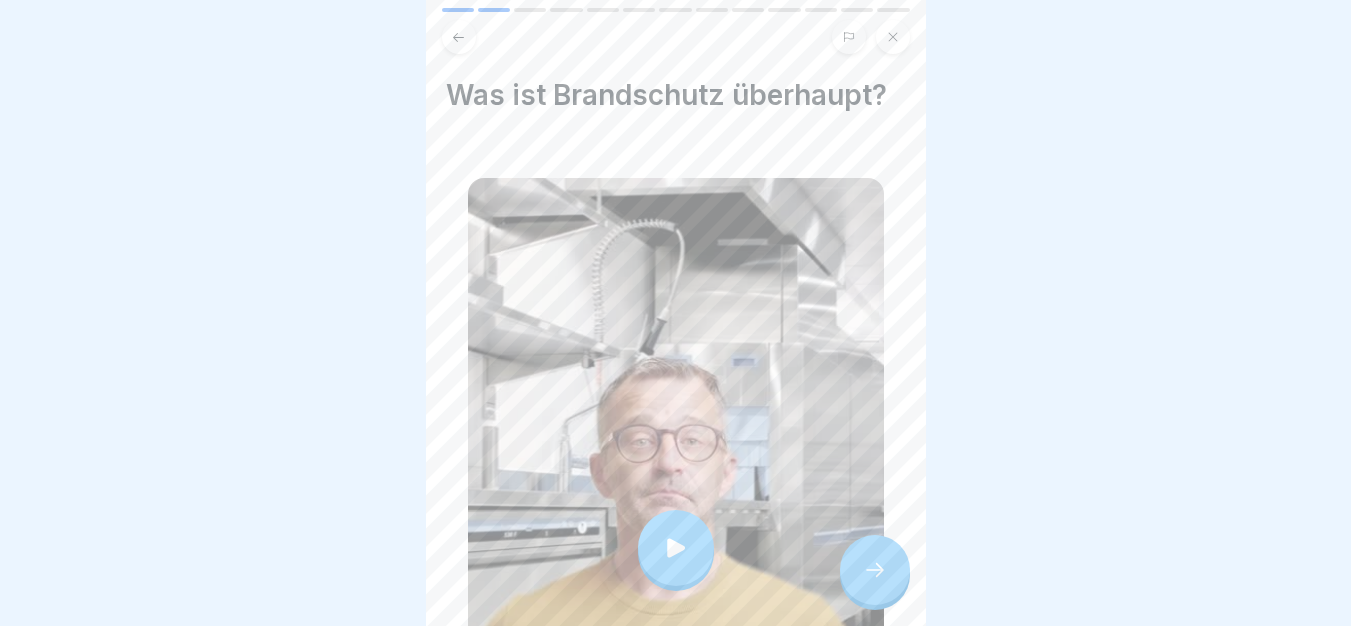 click at bounding box center [676, 548] 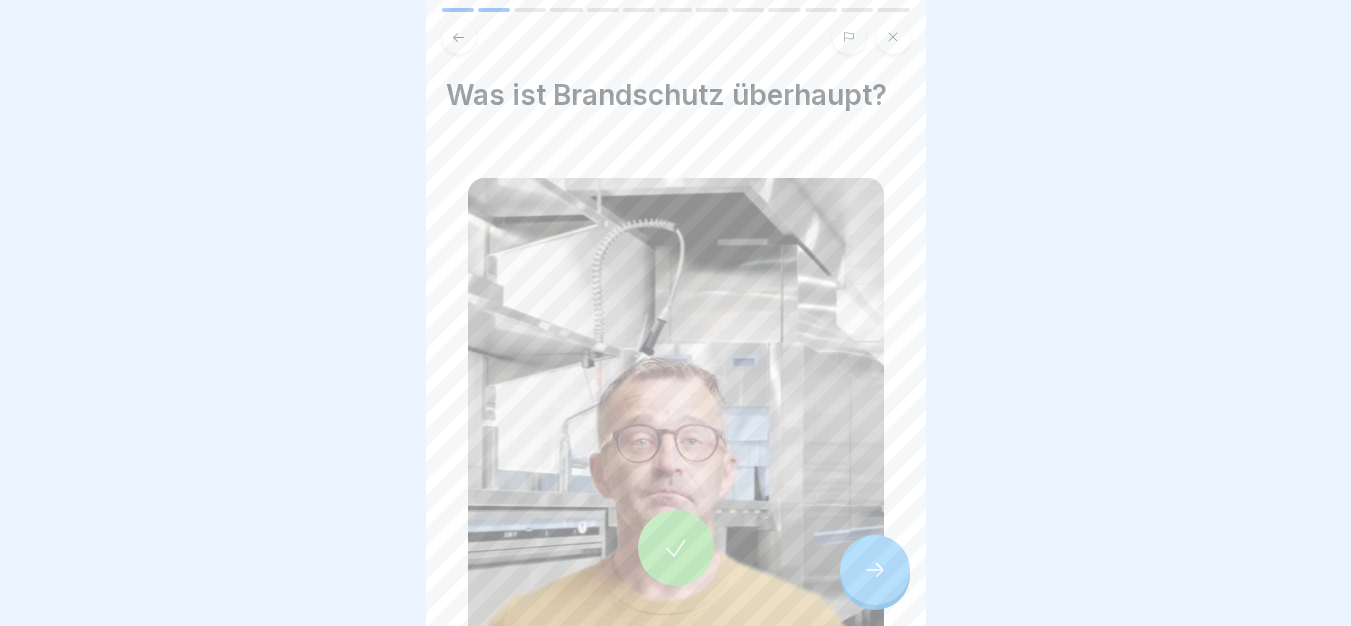 click at bounding box center (875, 570) 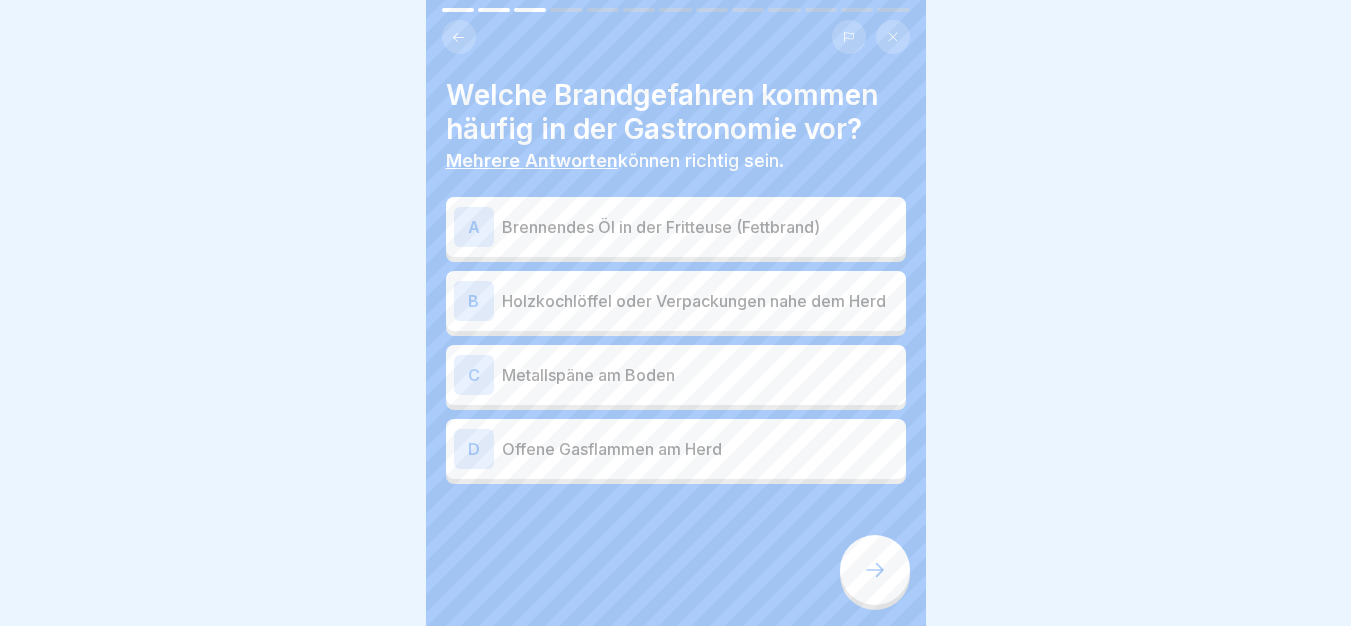 click on "A Brennendes Öl in der Fritteuse (Fettbrand)" at bounding box center (676, 227) 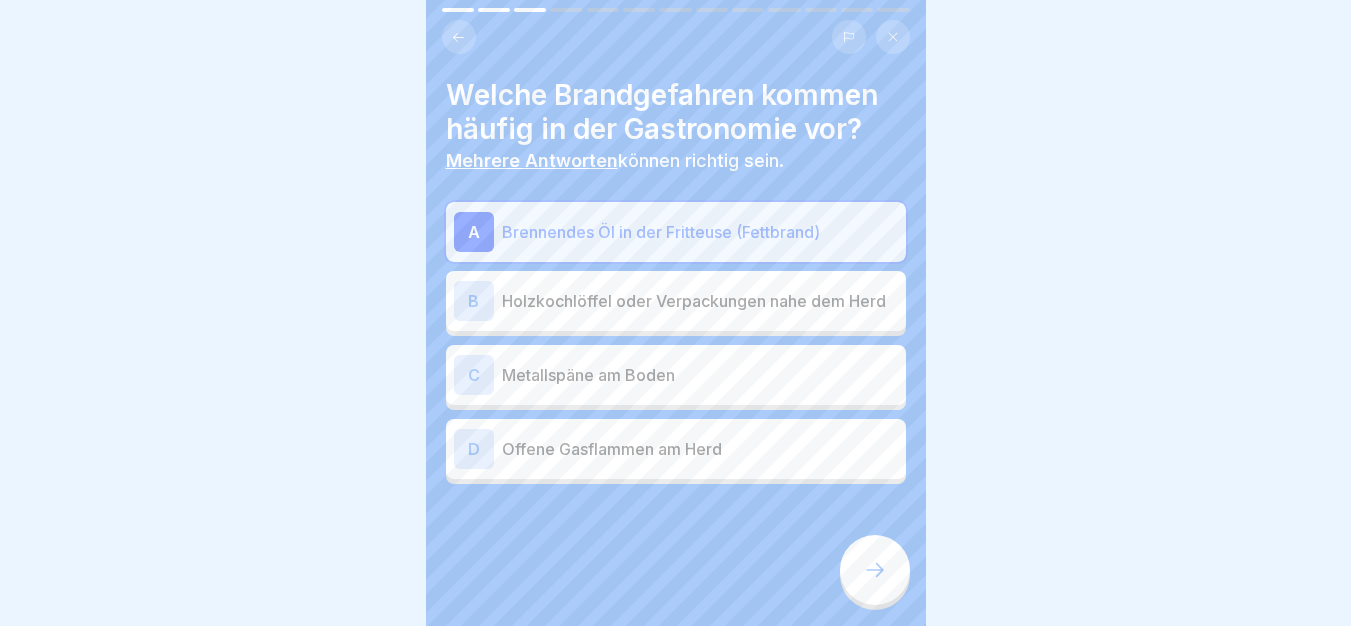 click on "Offene Gasflammen am Herd" at bounding box center (700, 449) 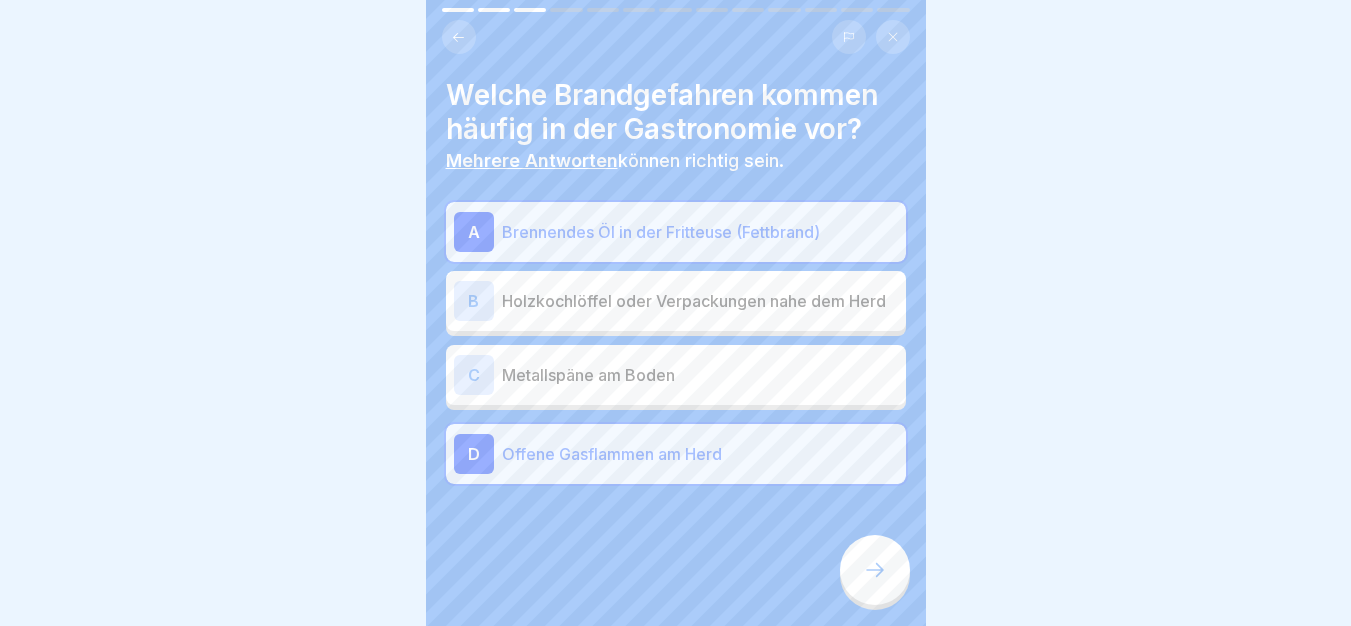 click on "B Holzkochlöffel oder Verpackungen nahe dem Herd" at bounding box center [676, 301] 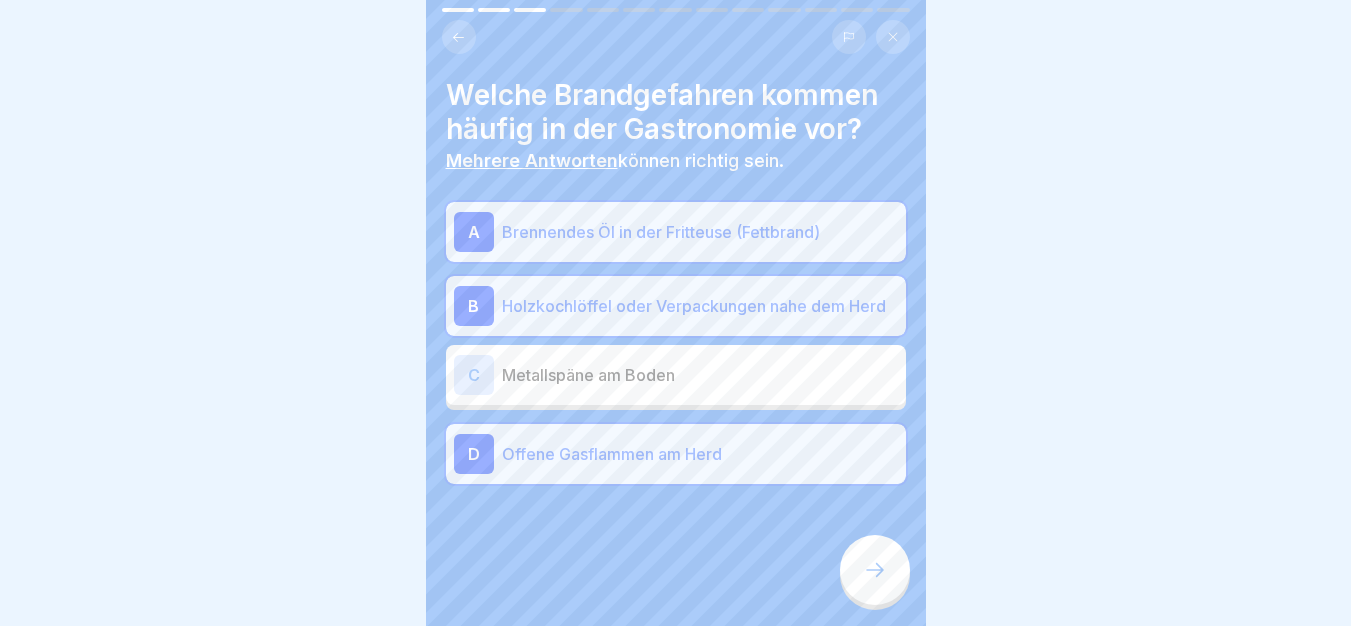 click at bounding box center (875, 570) 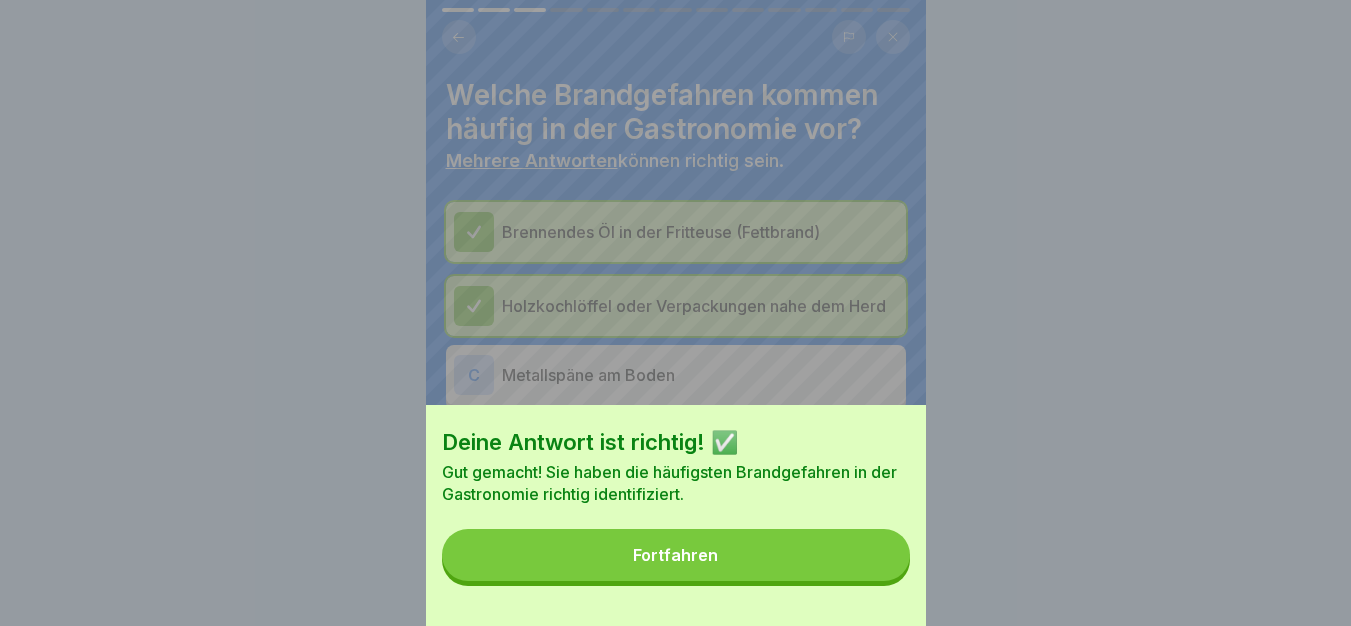 click on "Fortfahren" at bounding box center [676, 555] 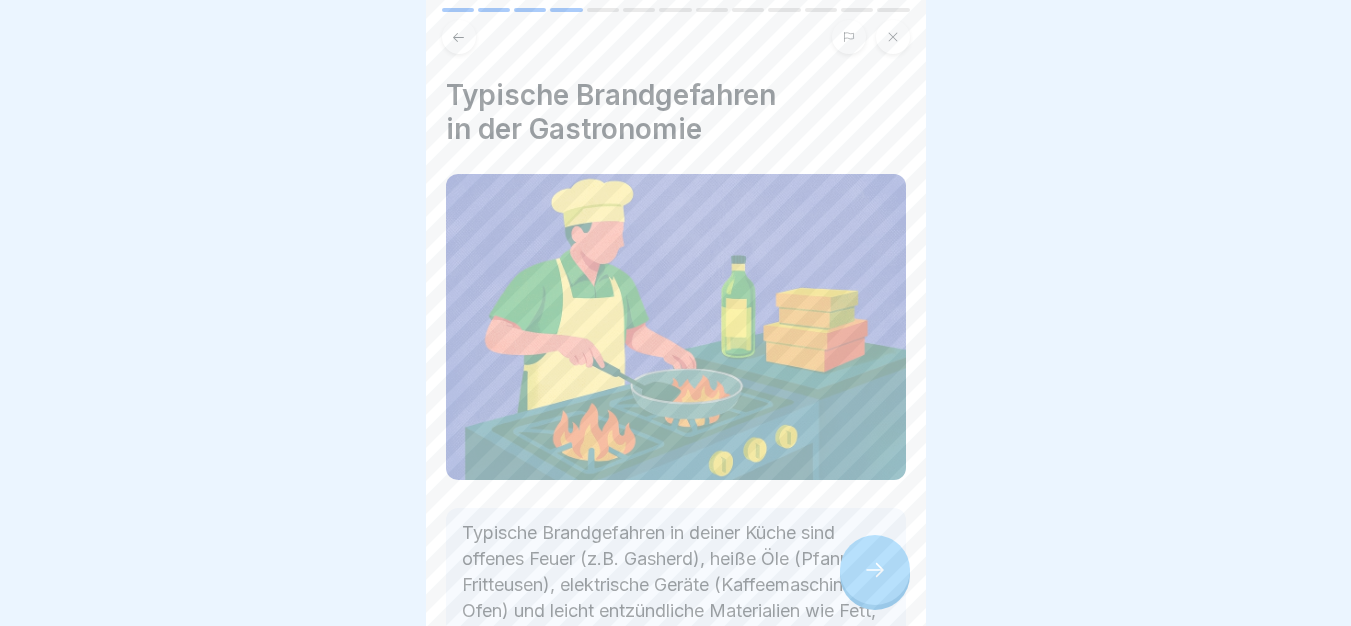 click at bounding box center (875, 570) 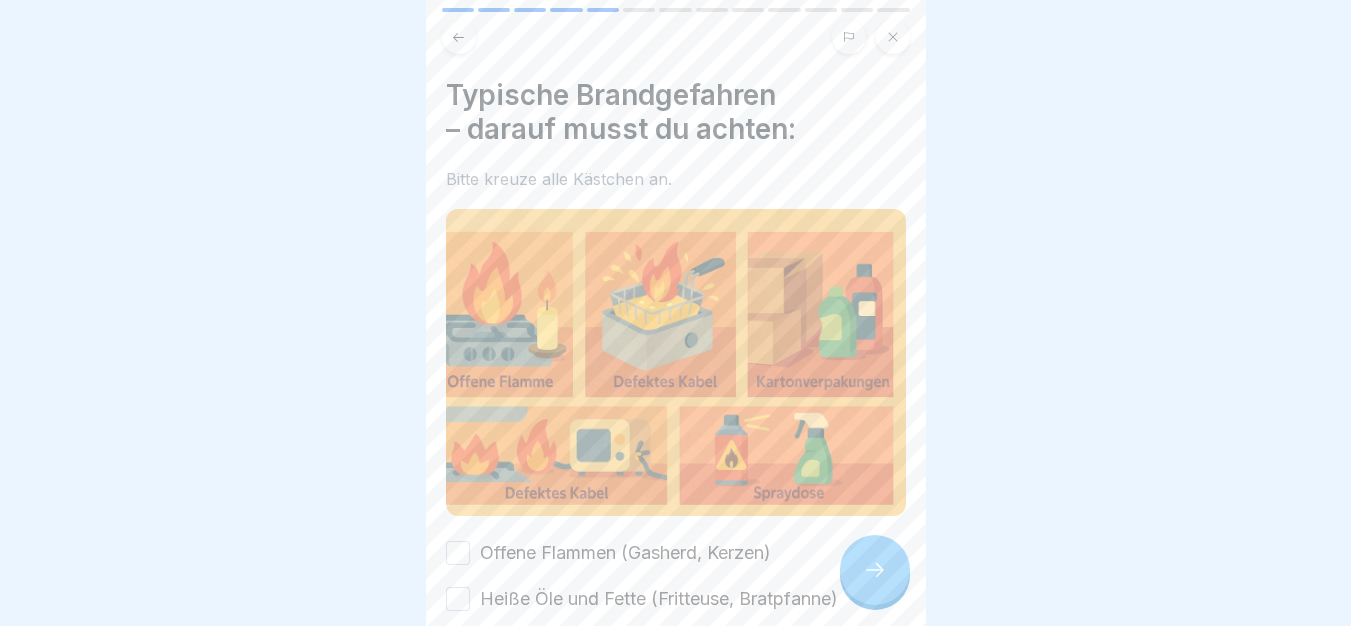 scroll, scrollTop: 260, scrollLeft: 0, axis: vertical 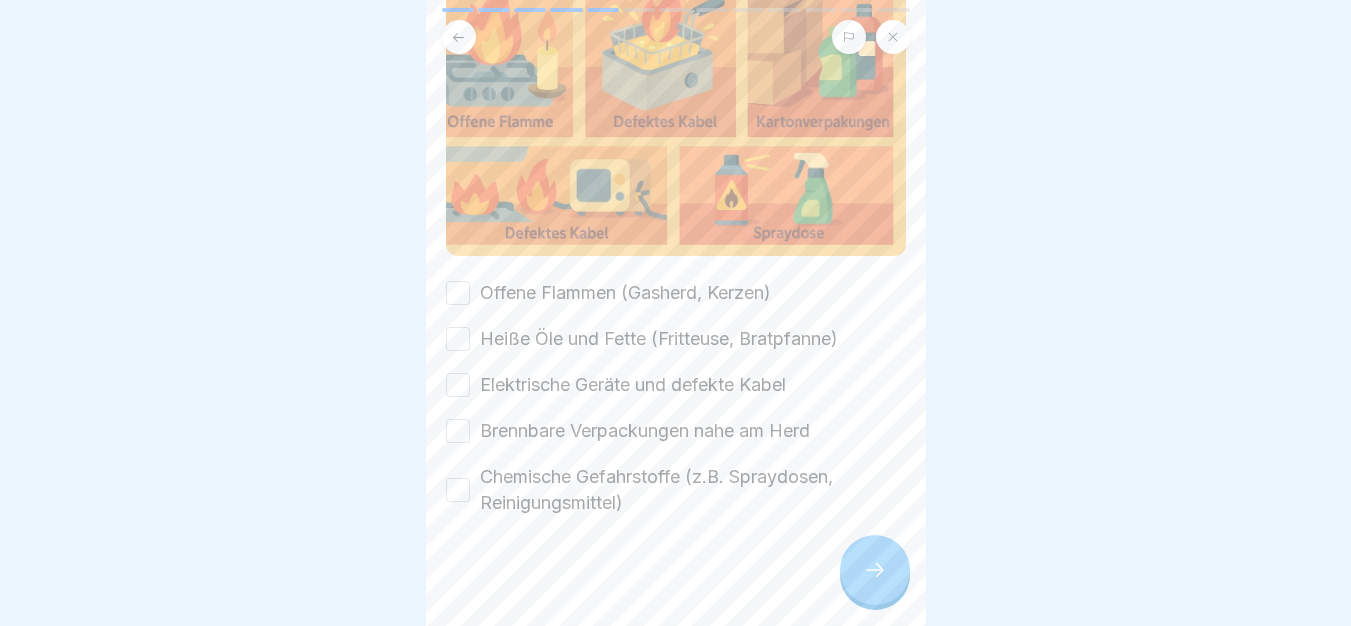 click on "Typische Brandgefahren – darauf musst du achten: Bitte kreuze alle Kästchen an. Offene Flammen (Gasherd, Kerzen) Heiße Öle und Fette (Fritteuse, Bratpfanne) Elektrische Geräte und defekte Kabel Brennbare Verpackungen nahe am Herd Chemische Gefahrstoffe (z.B. Spraydosen, Reinigungsmittel)" at bounding box center [676, 167] 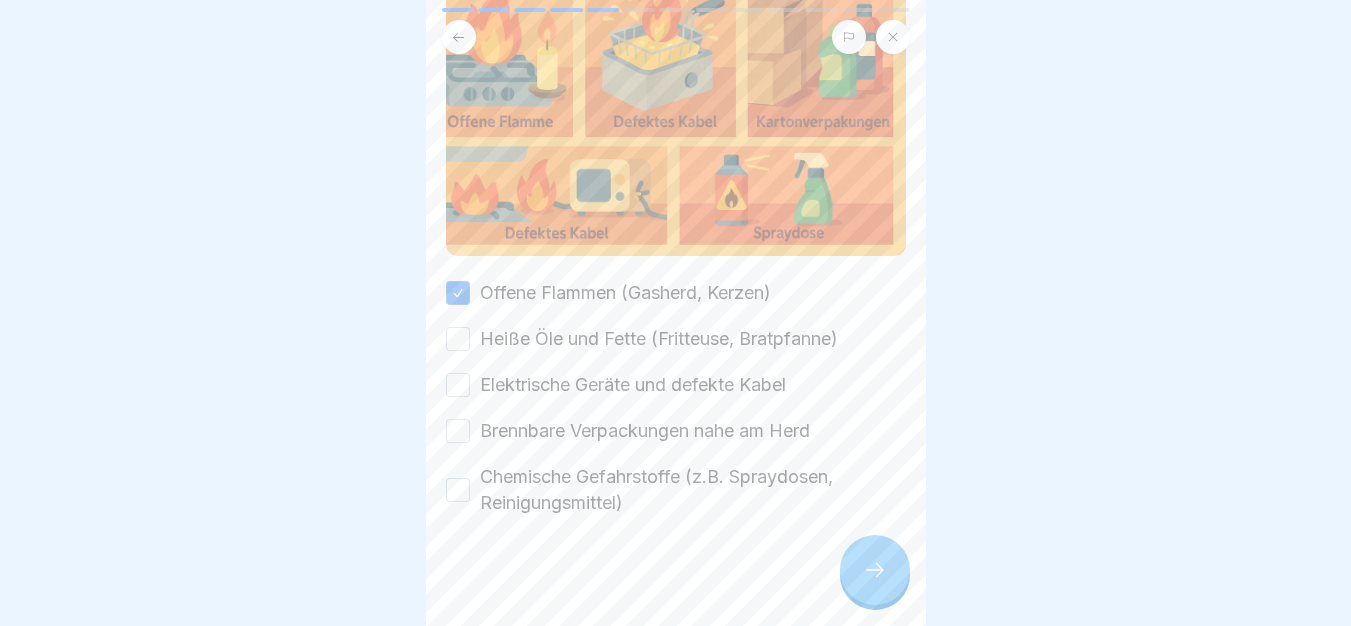 click on "Heiße Öle und Fette (Fritteuse, Bratpfanne)" at bounding box center (659, 339) 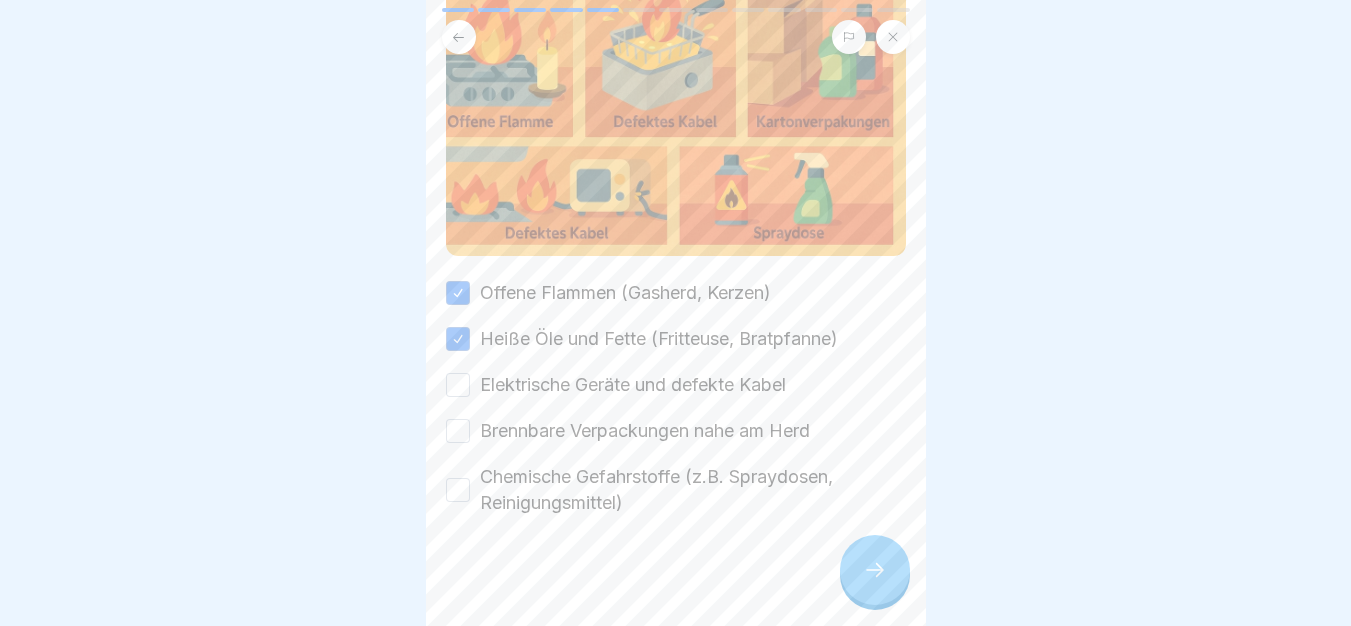 click on "Elektrische Geräte und defekte Kabel" at bounding box center (633, 385) 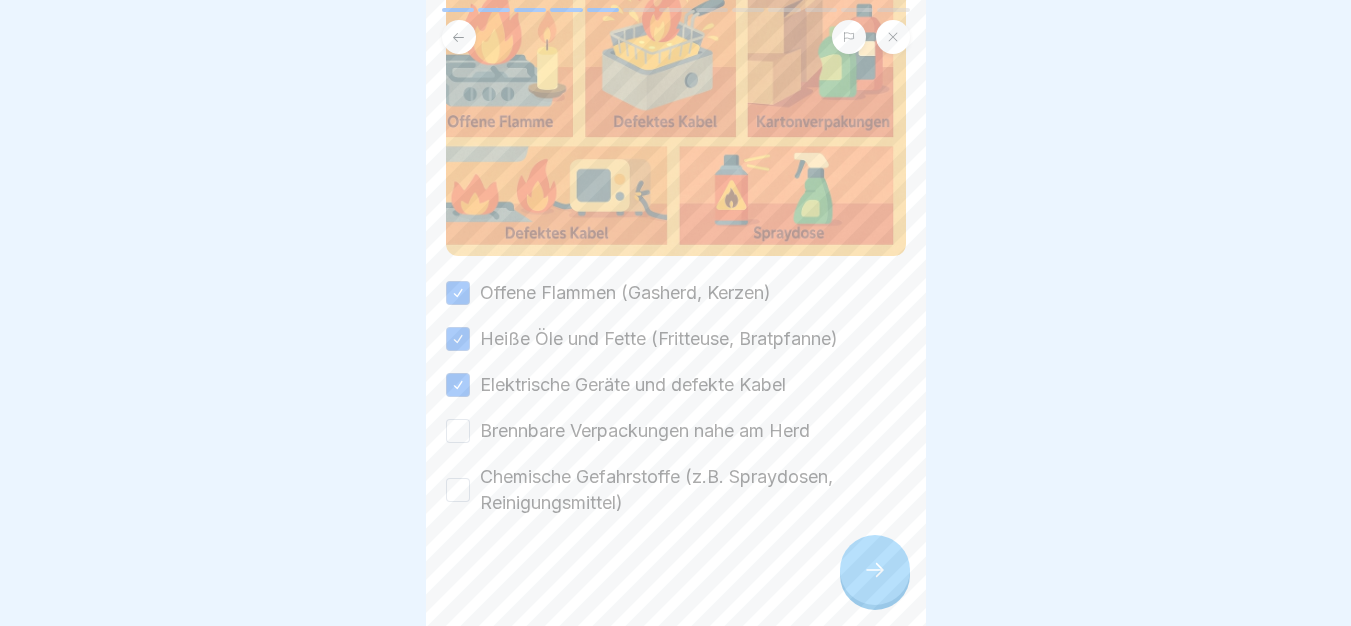 click on "Brennbare Verpackungen nahe am Herd" at bounding box center (645, 431) 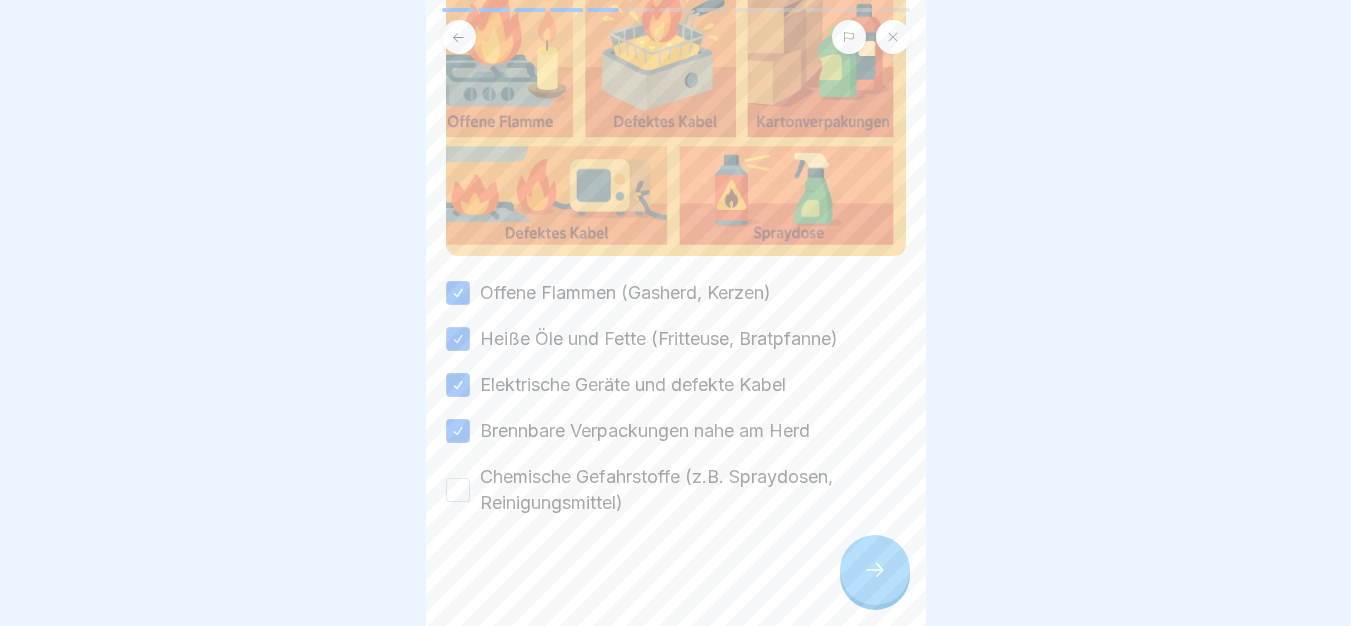 click on "Chemische Gefahrstoffe (z.B. Spraydosen, Reinigungsmittel)" at bounding box center (693, 490) 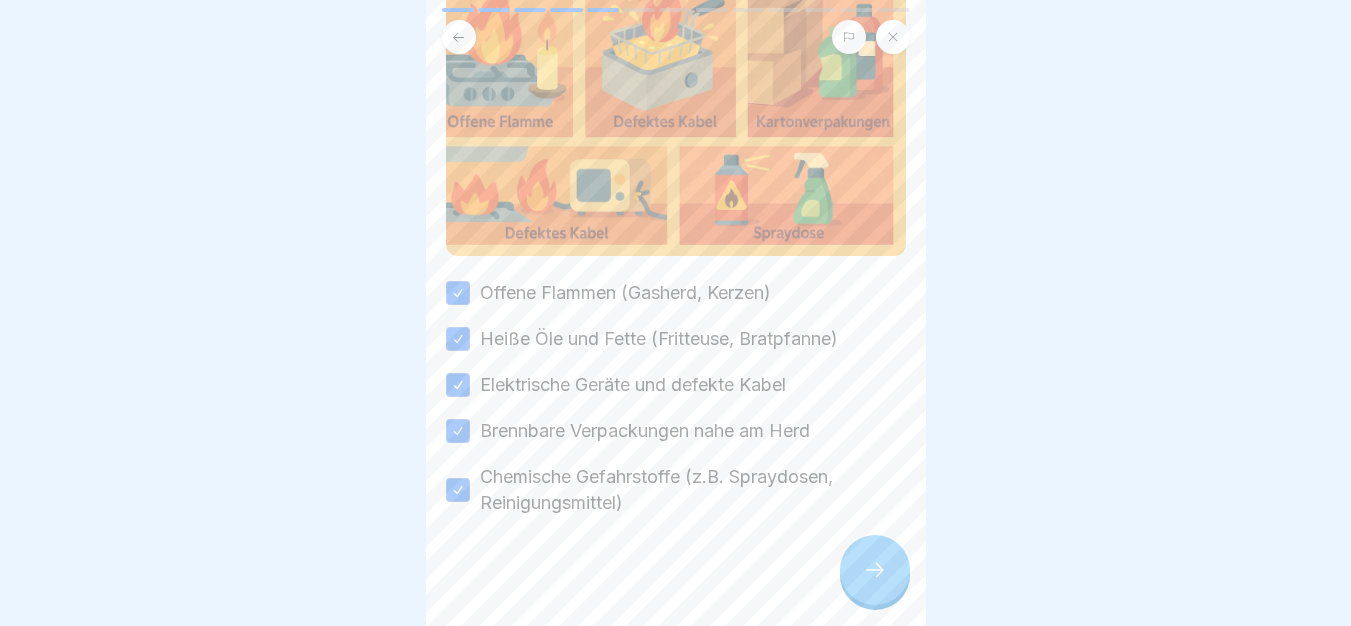 click at bounding box center (875, 570) 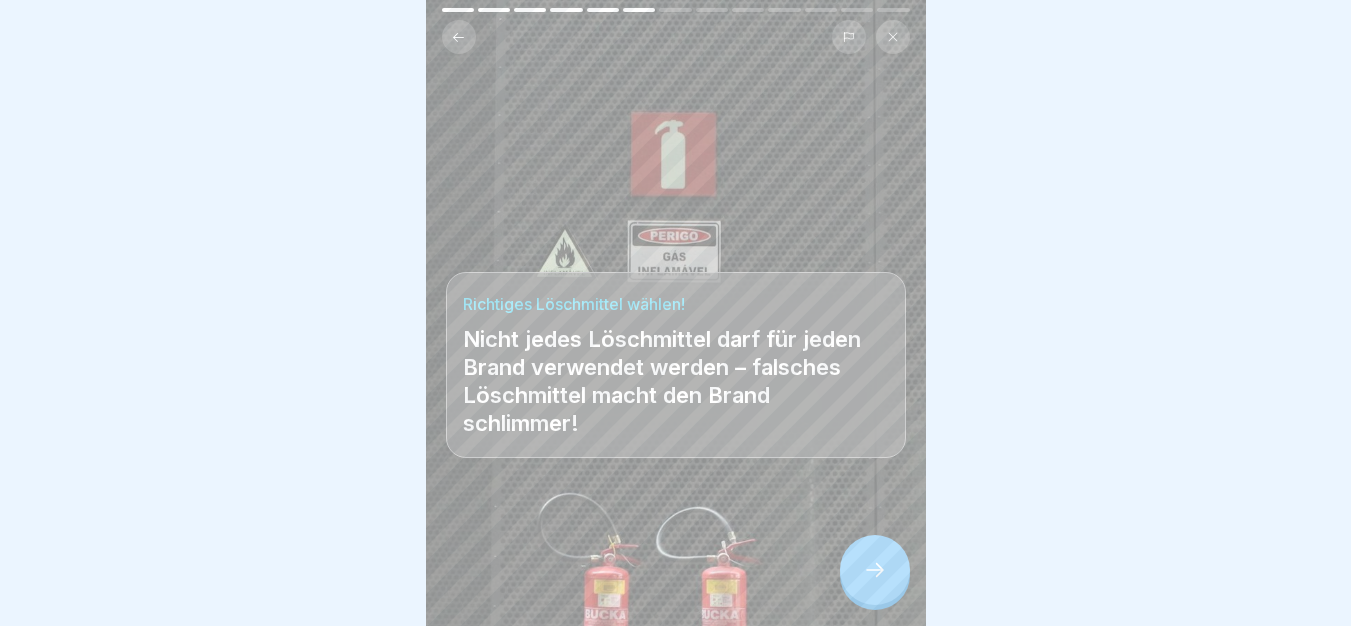 click at bounding box center (875, 570) 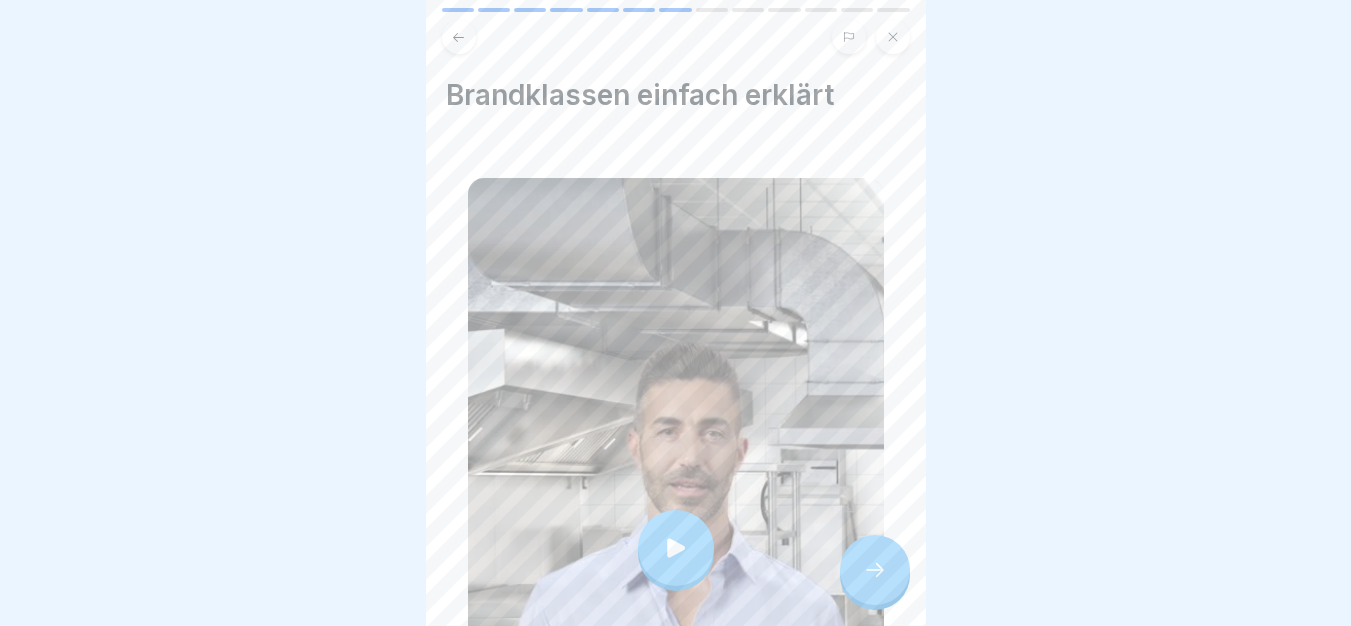 click at bounding box center (676, 548) 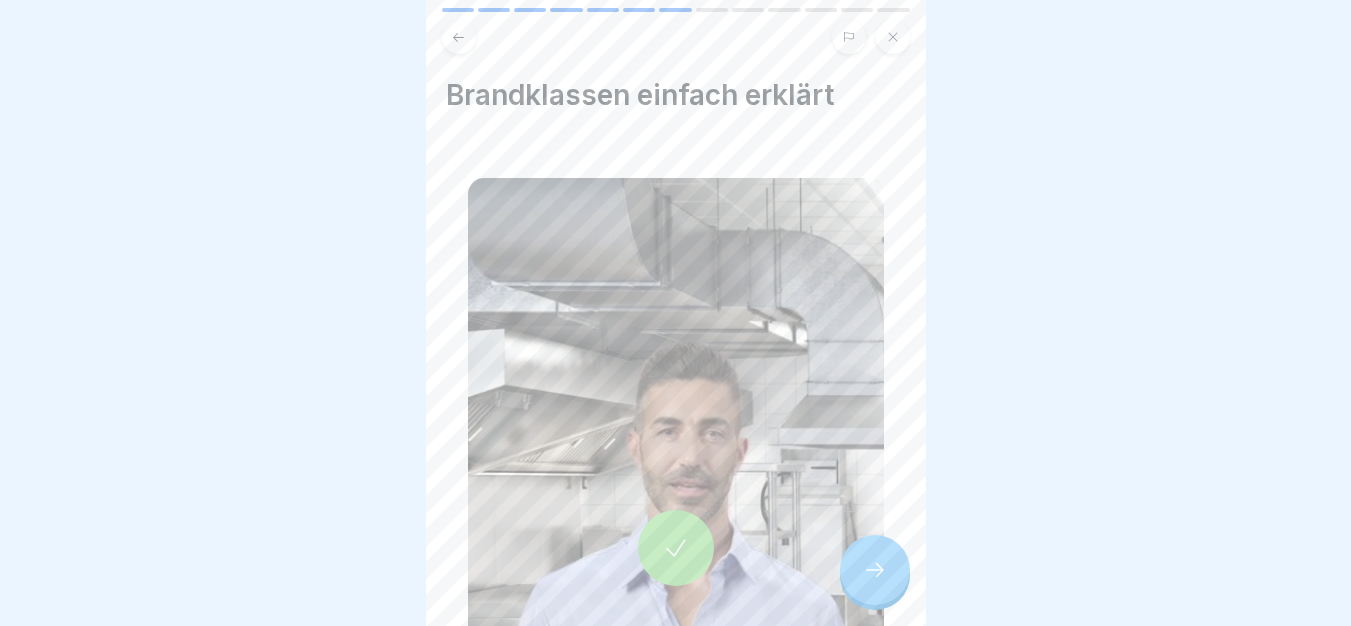 click on "Brandklassen einfach erklärt" at bounding box center [676, 313] 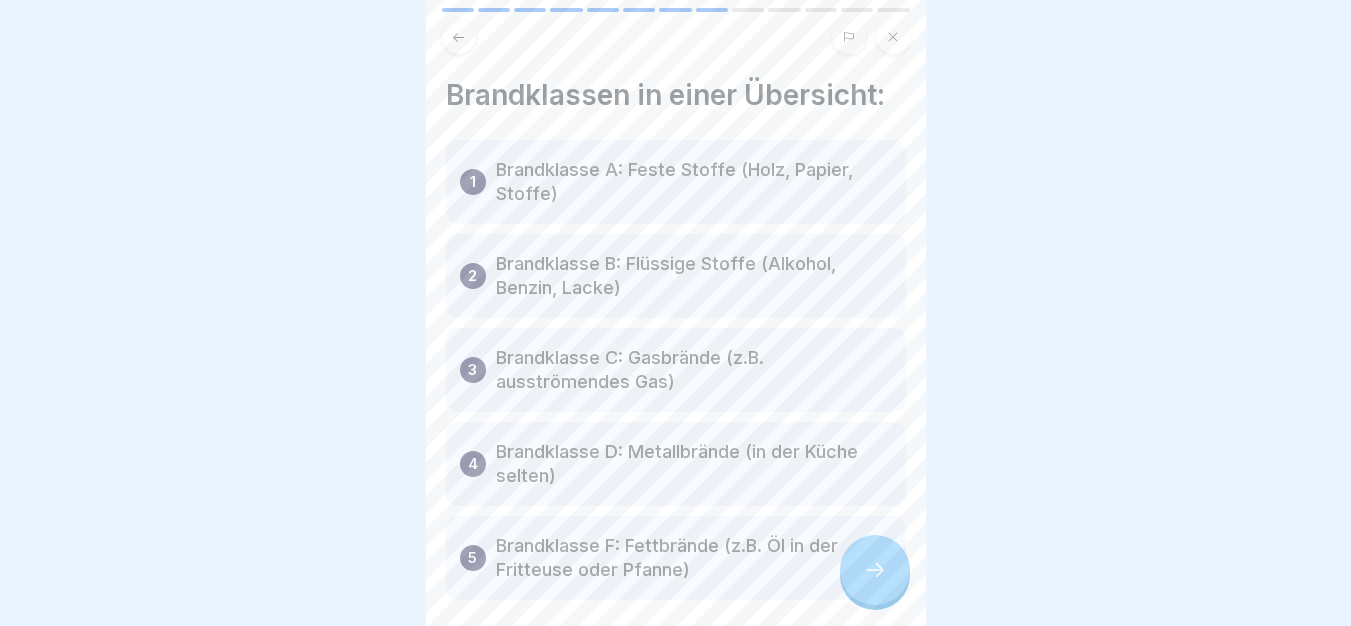 click 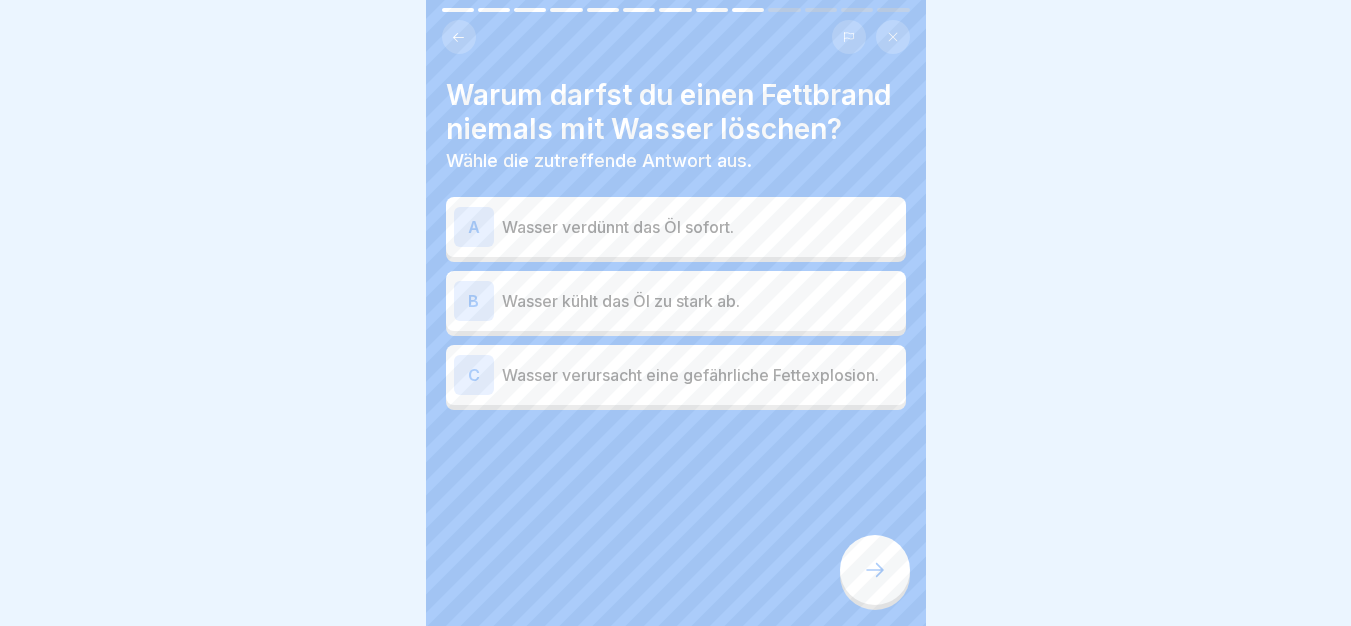click 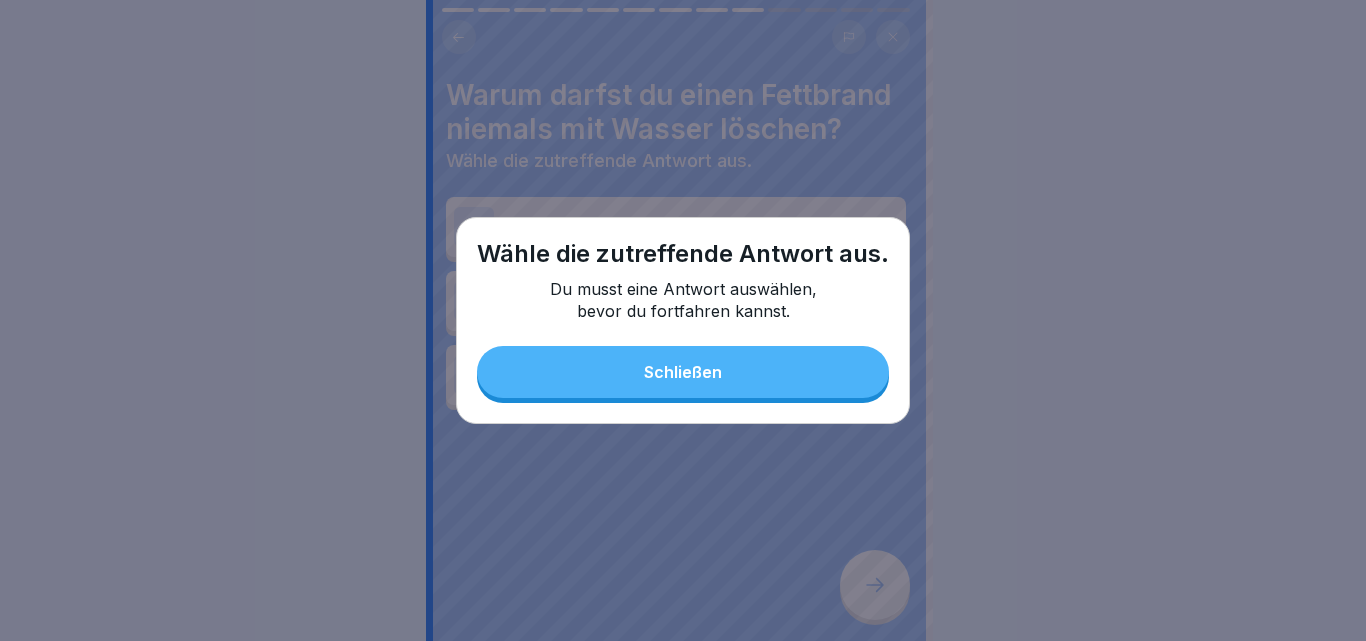 click on "Schließen" at bounding box center [683, 372] 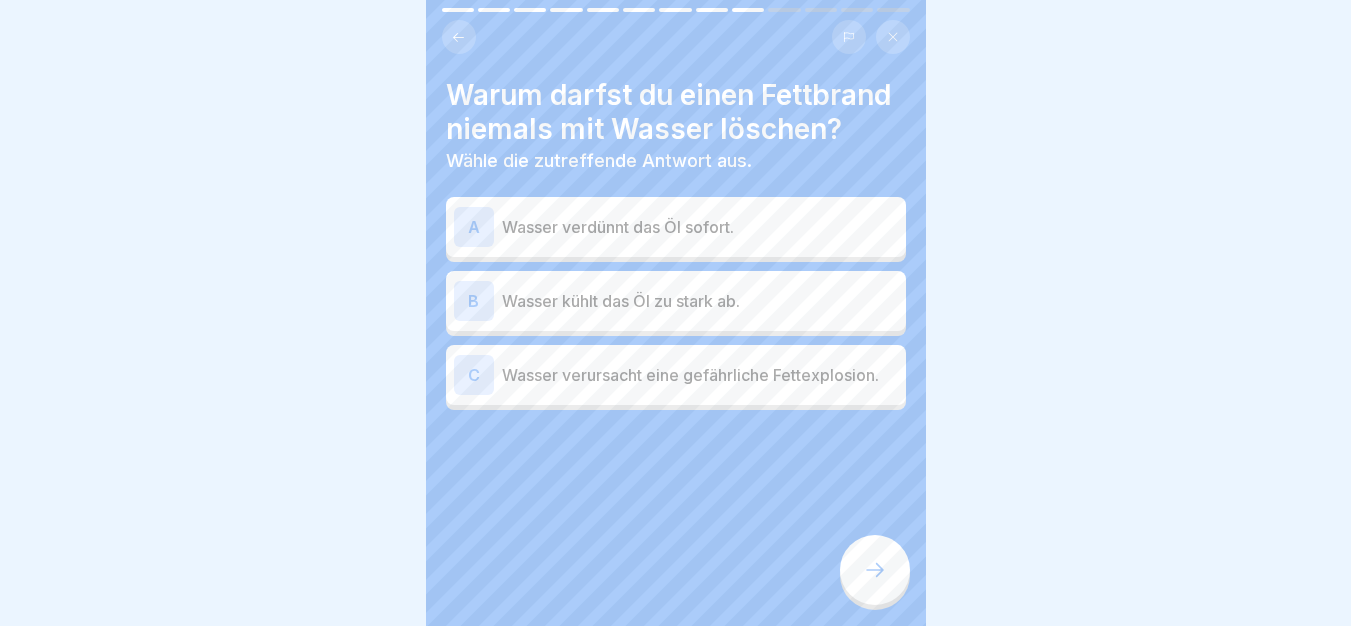 click on "Wasser verursacht eine gefährliche Fettexplosion." at bounding box center [700, 375] 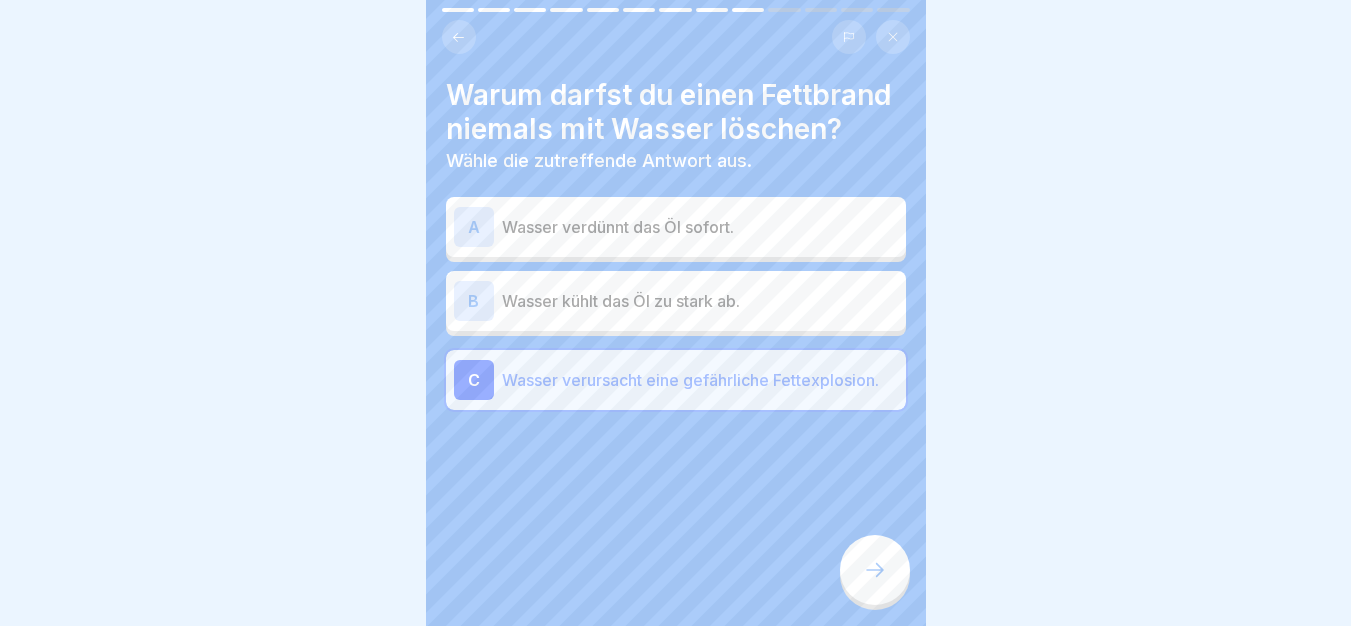 click 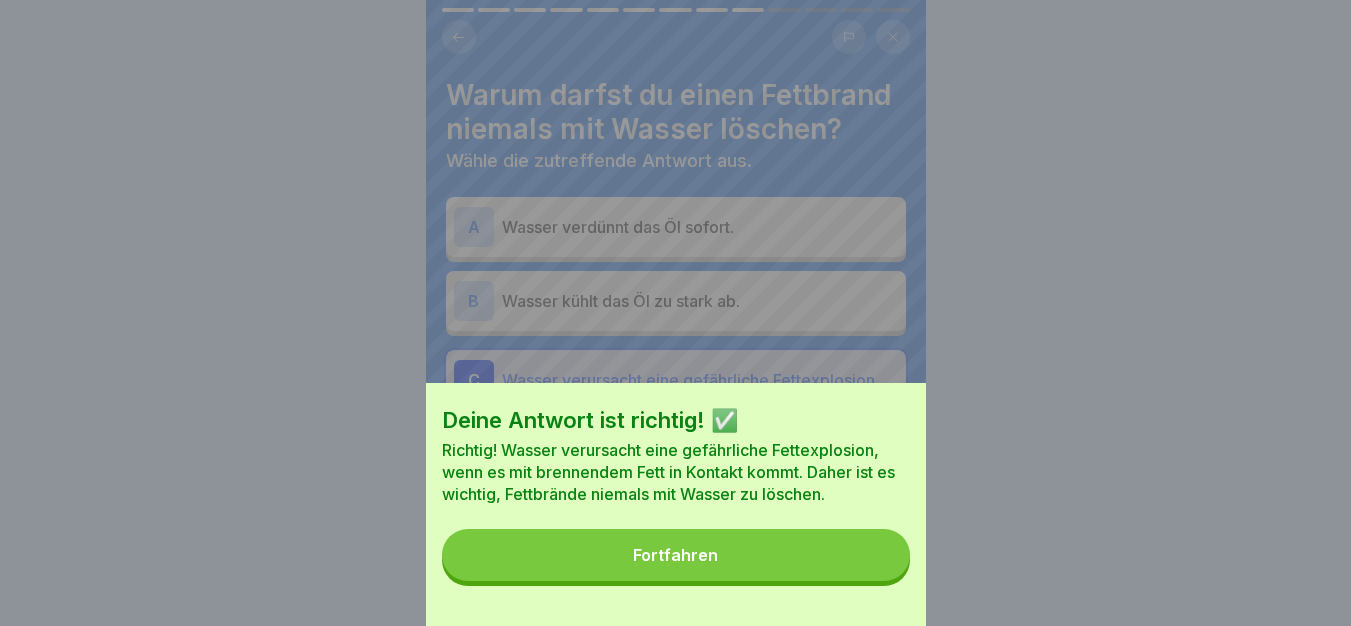 click on "Fortfahren" at bounding box center [676, 555] 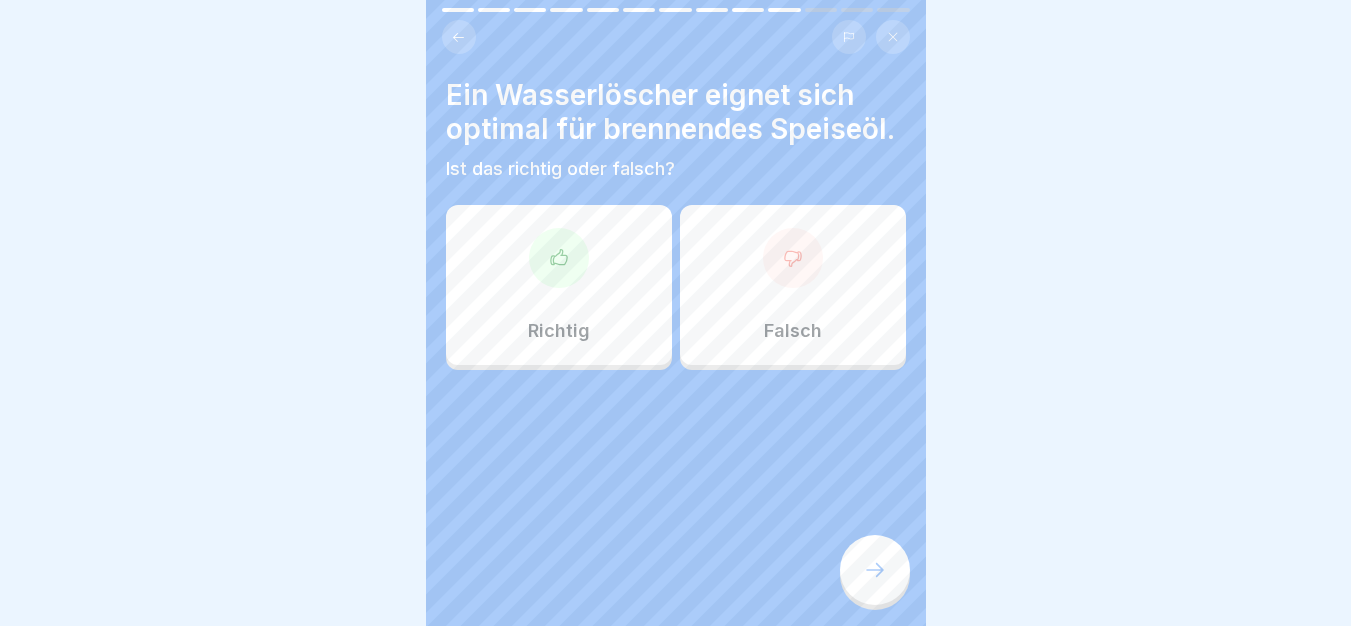 click on "Falsch" at bounding box center (793, 285) 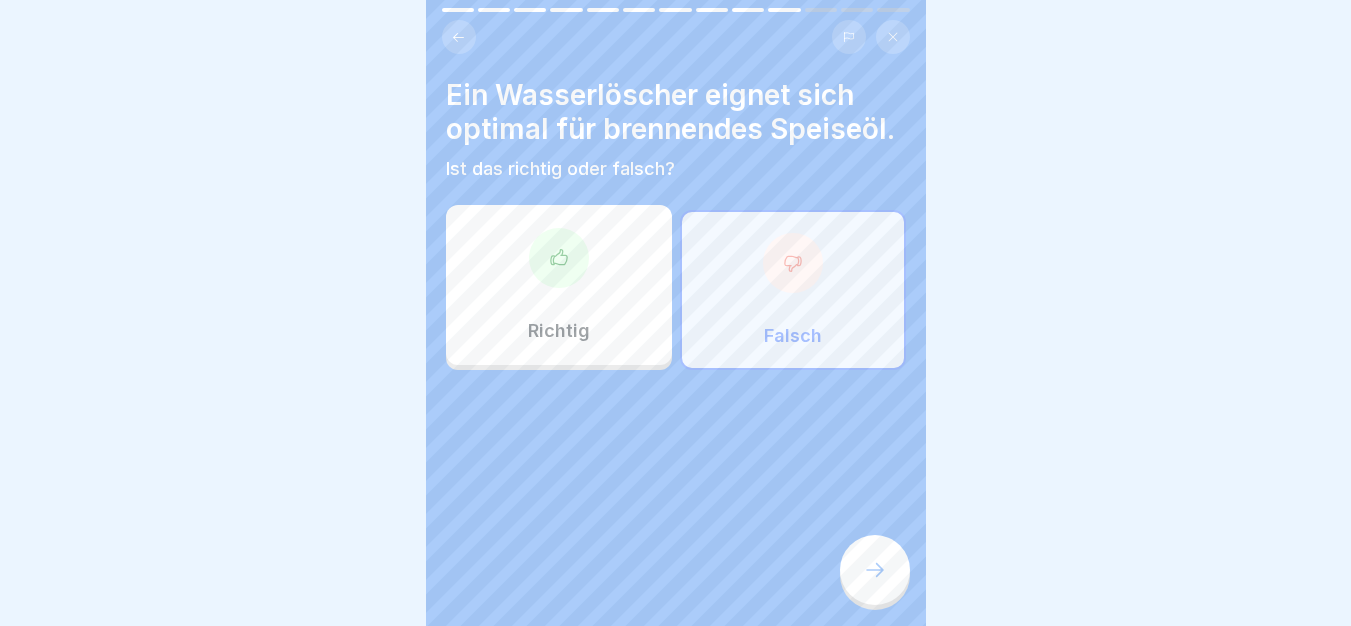 click 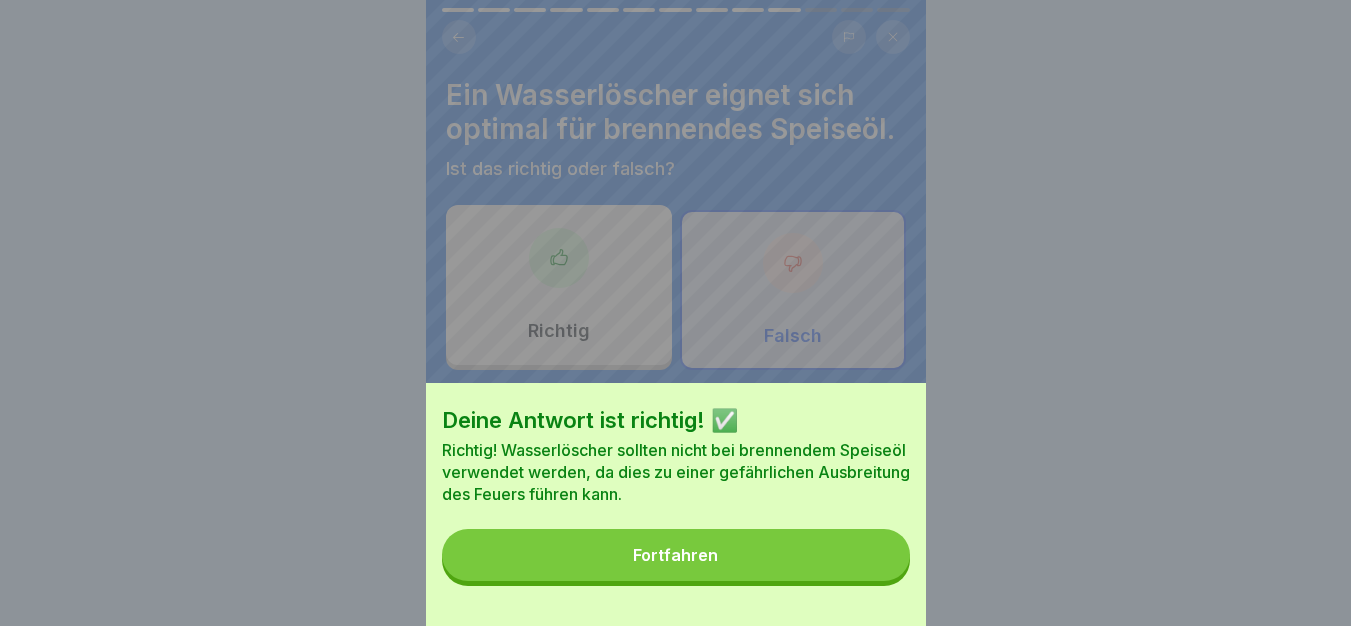 click on "Fortfahren" at bounding box center [676, 555] 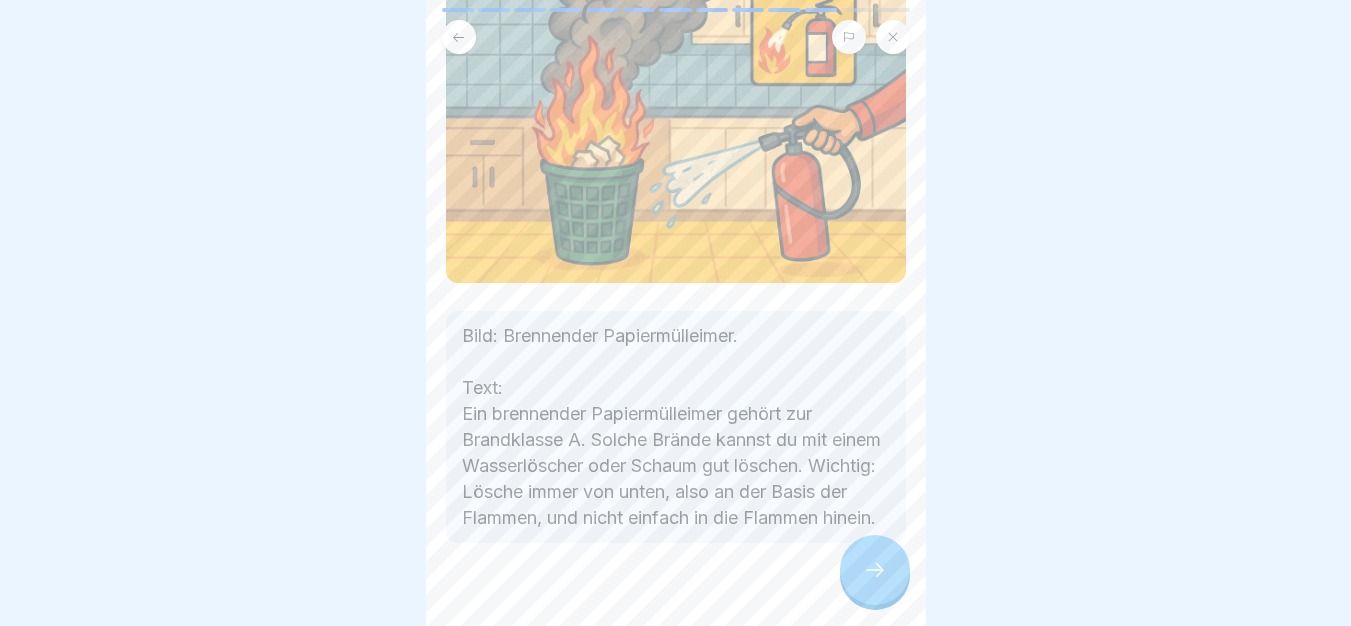 scroll, scrollTop: 233, scrollLeft: 0, axis: vertical 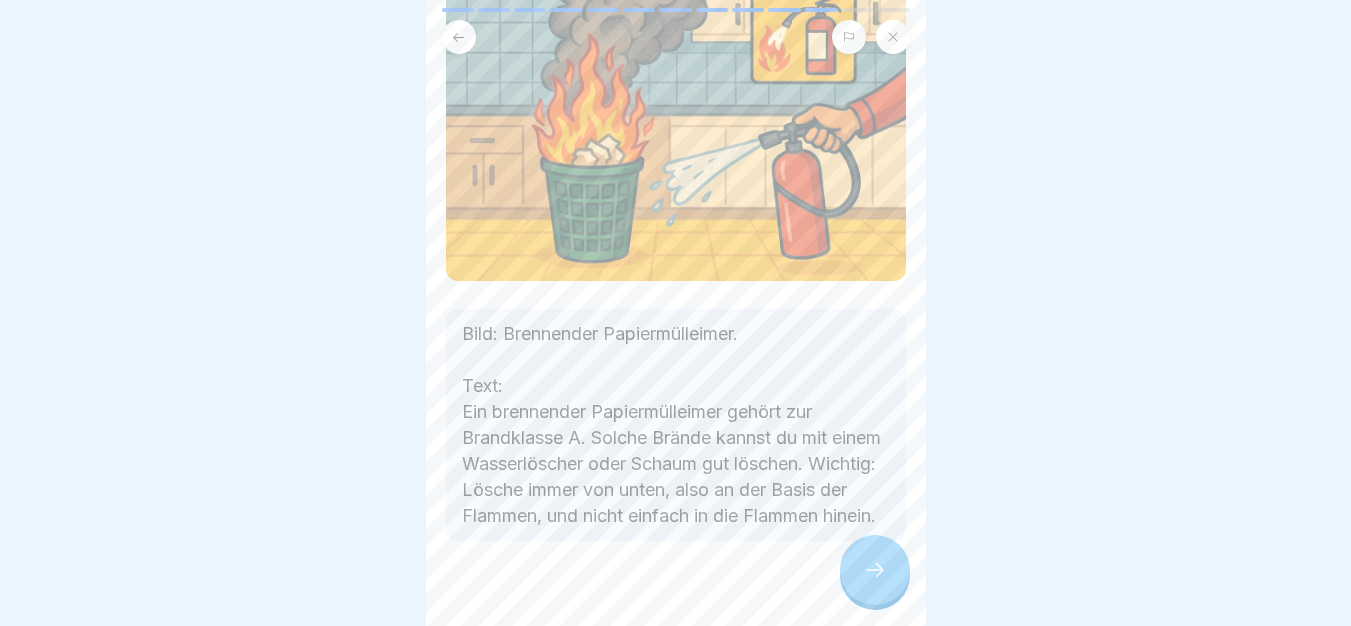 click 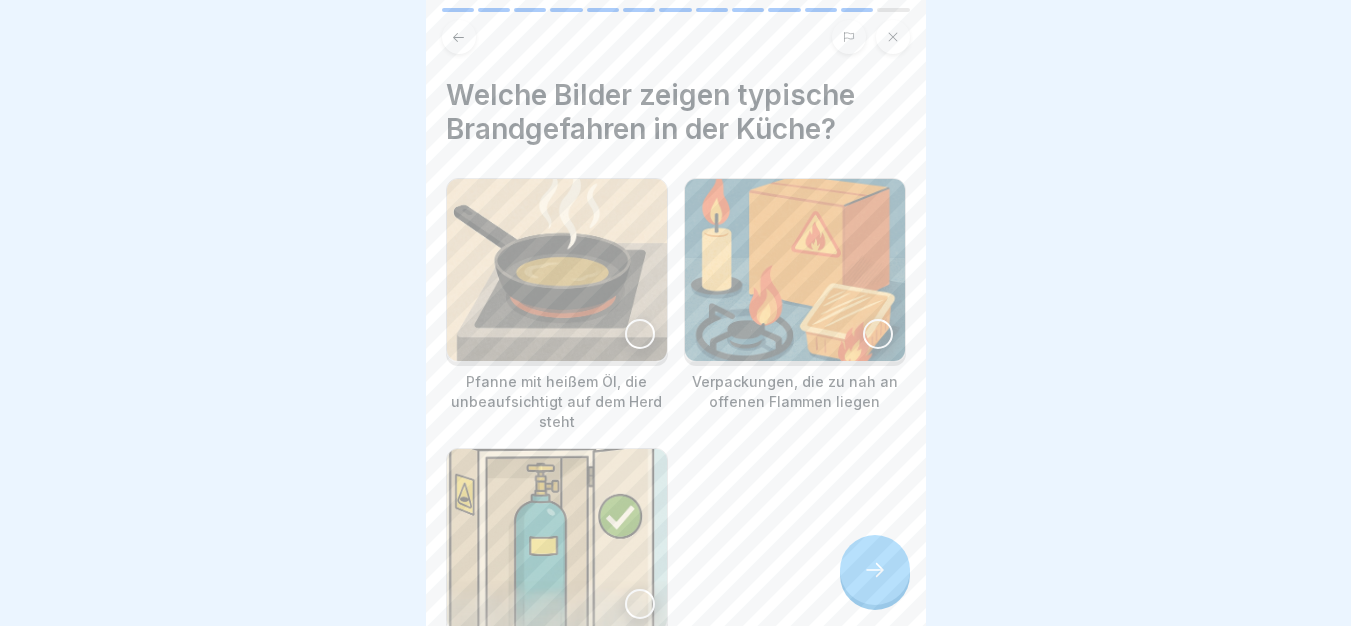 click at bounding box center (557, 270) 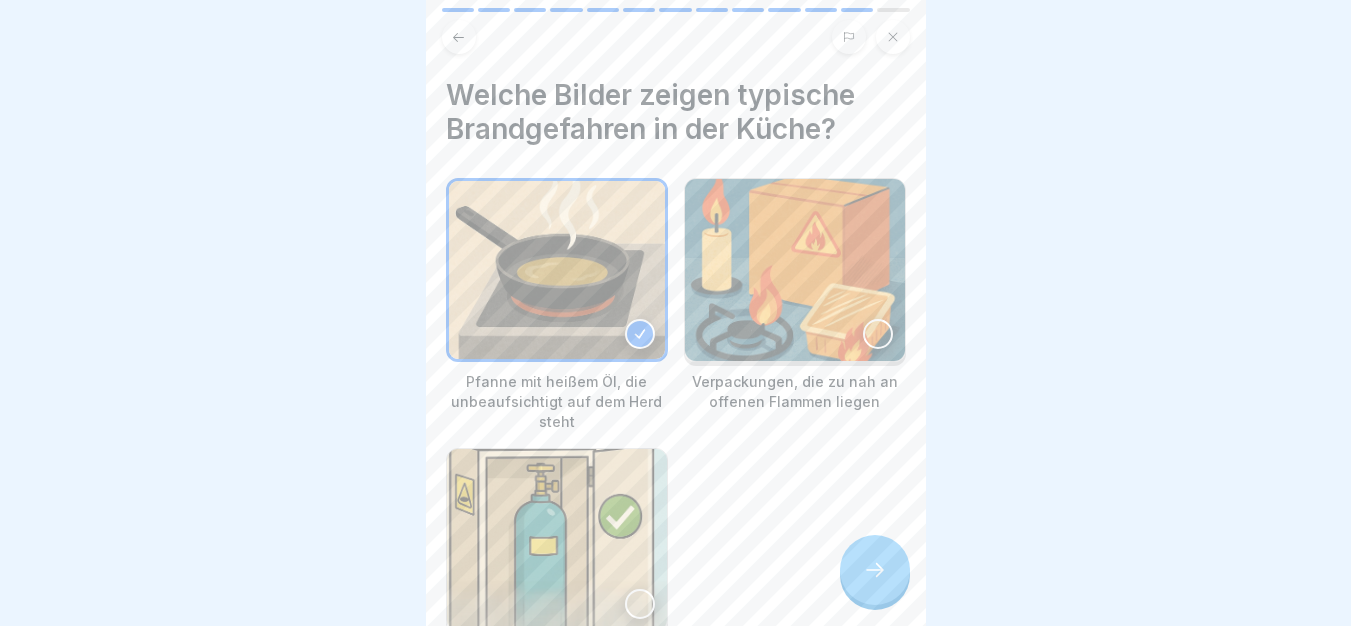 click at bounding box center (795, 270) 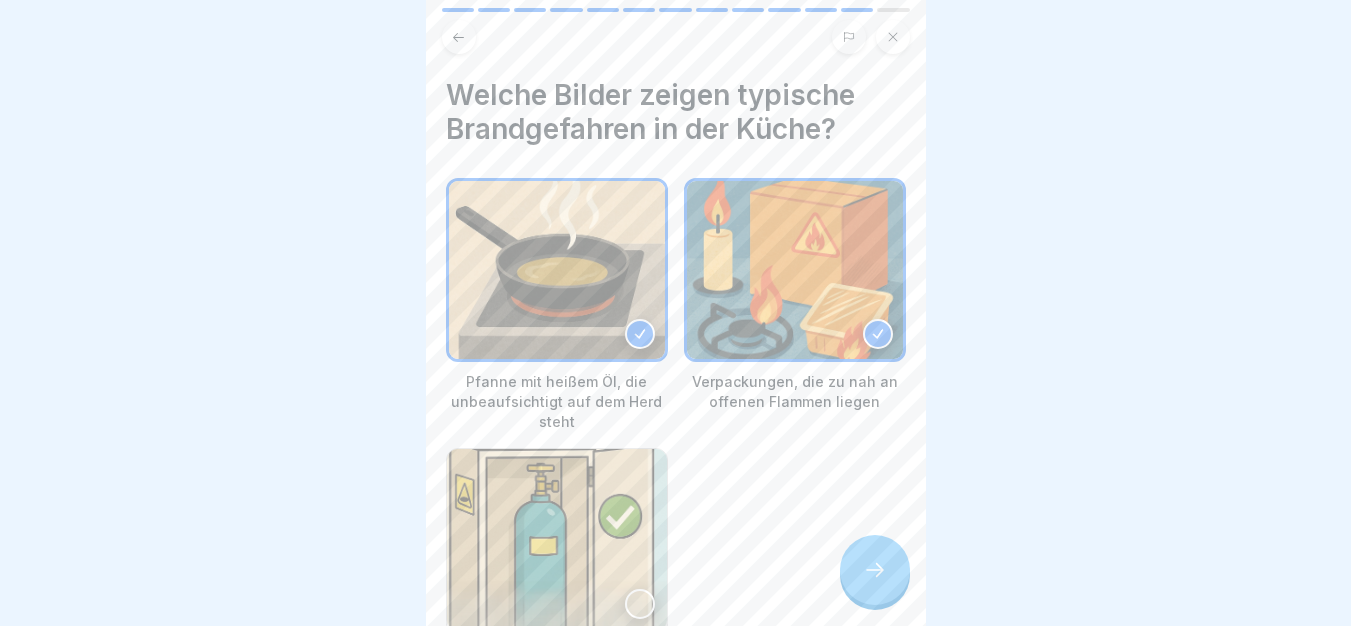 click 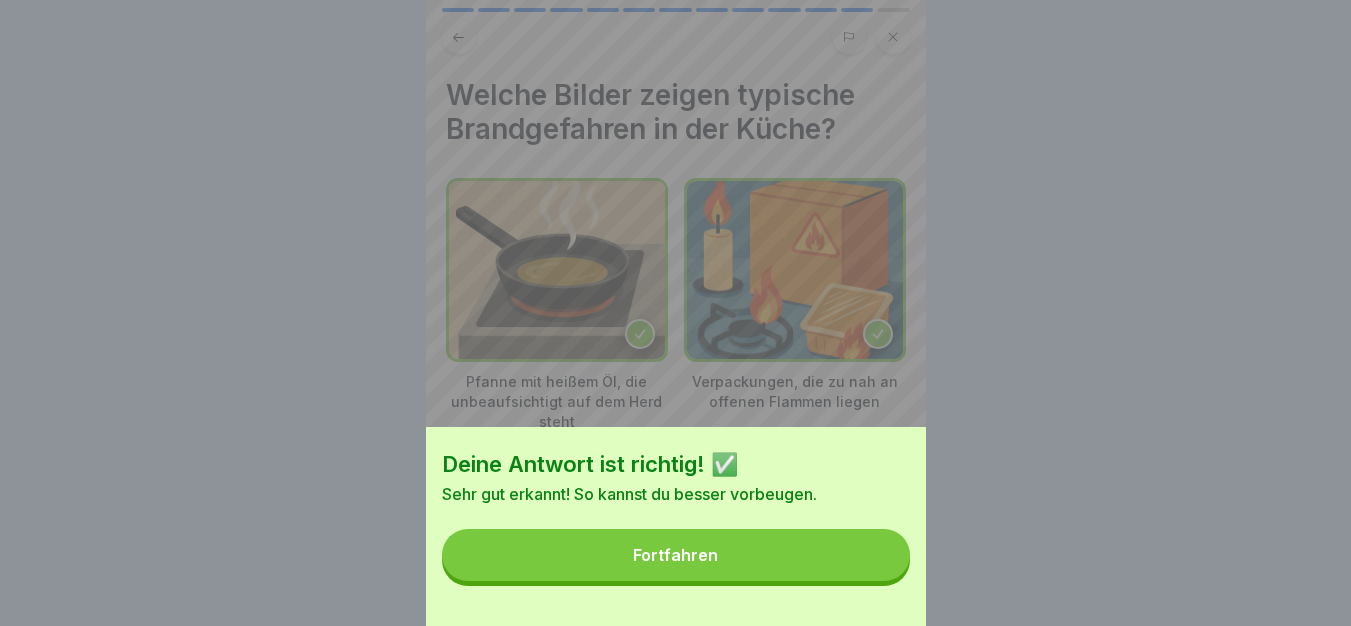 click on "Fortfahren" at bounding box center (676, 555) 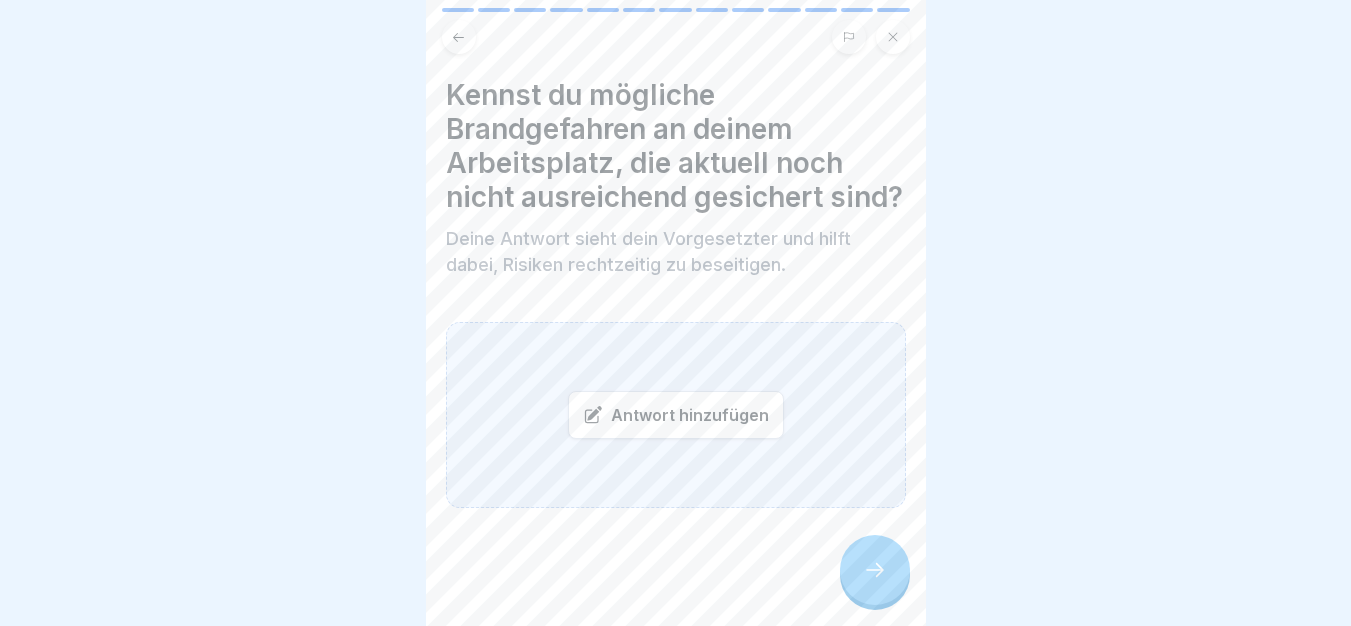 click at bounding box center [875, 570] 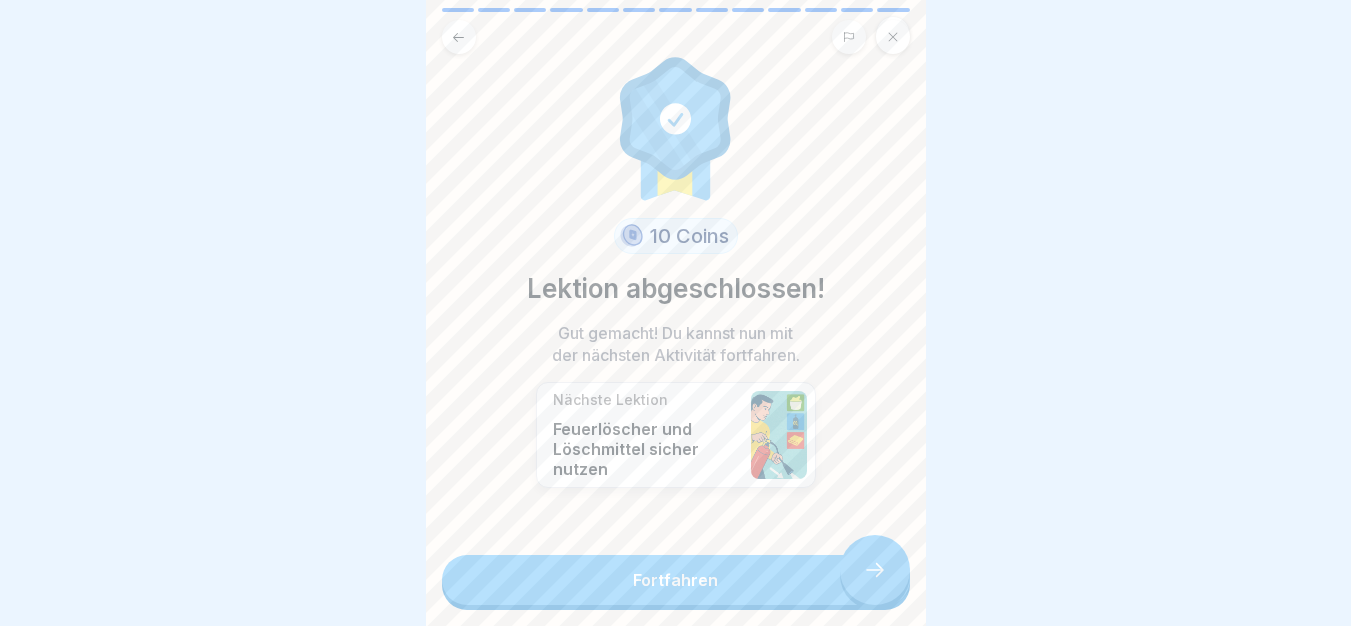 click on "Fortfahren" at bounding box center (676, 580) 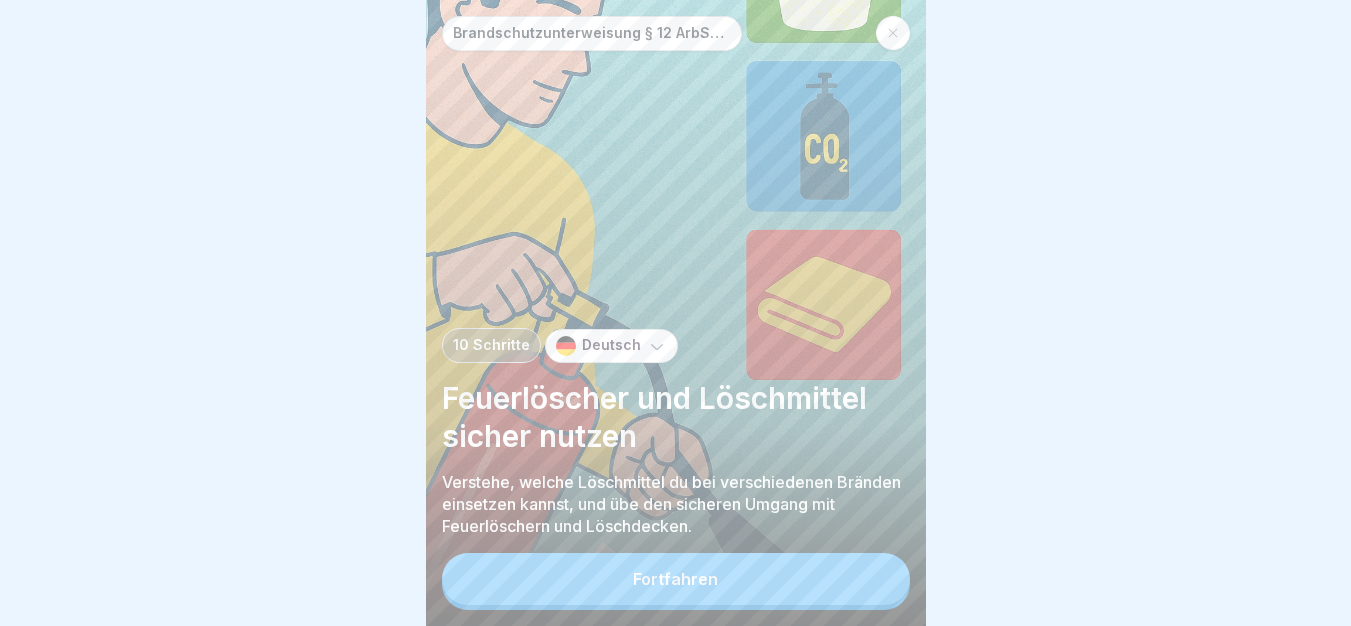 click on "Fortfahren" at bounding box center [676, 579] 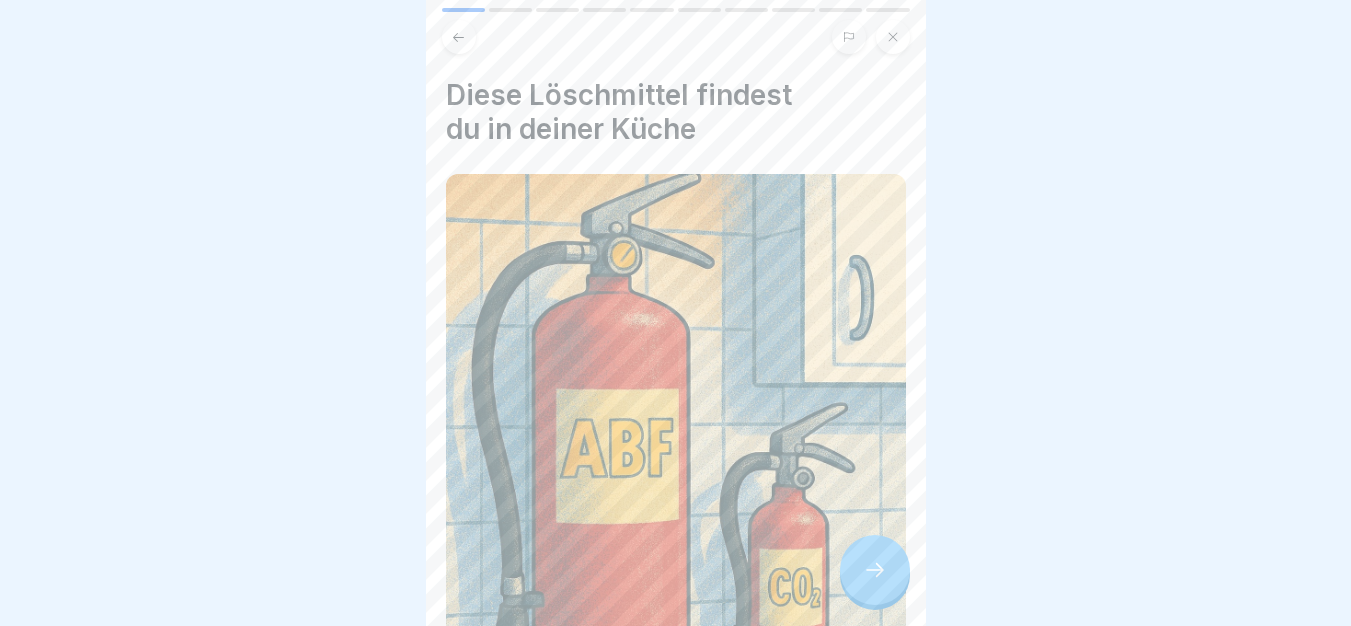click at bounding box center [875, 570] 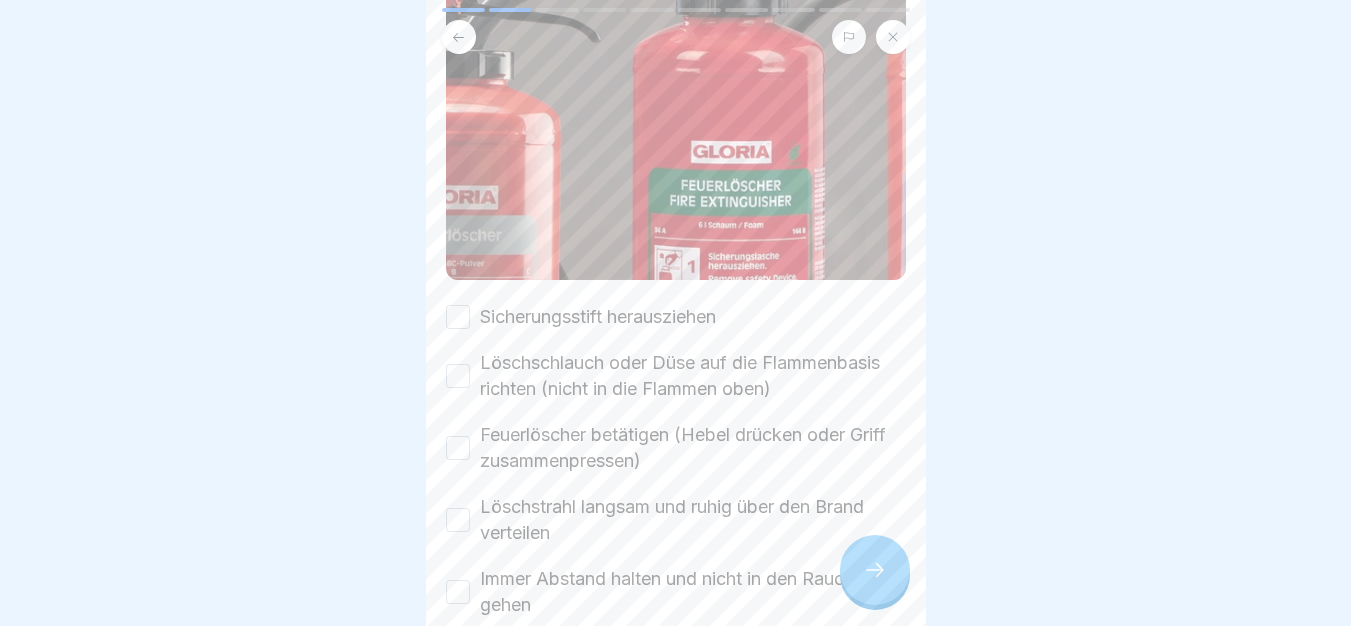 scroll, scrollTop: 423, scrollLeft: 0, axis: vertical 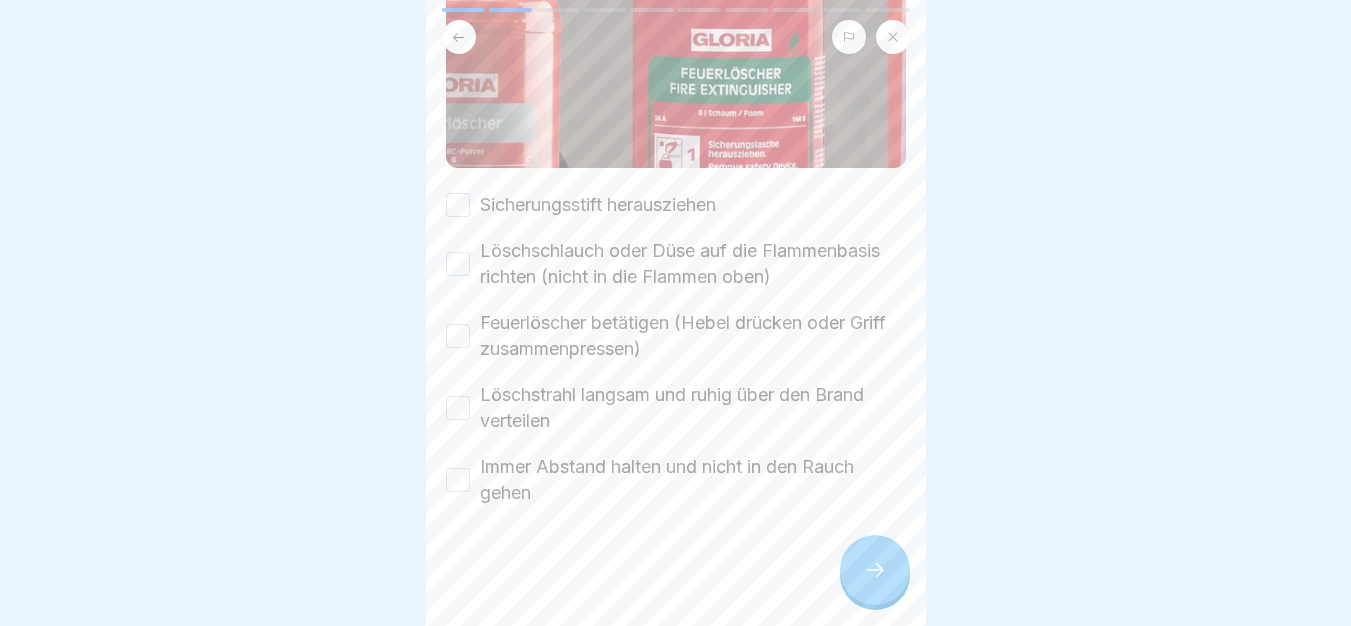 click on "Sicherungsstift herausziehen" at bounding box center [598, 205] 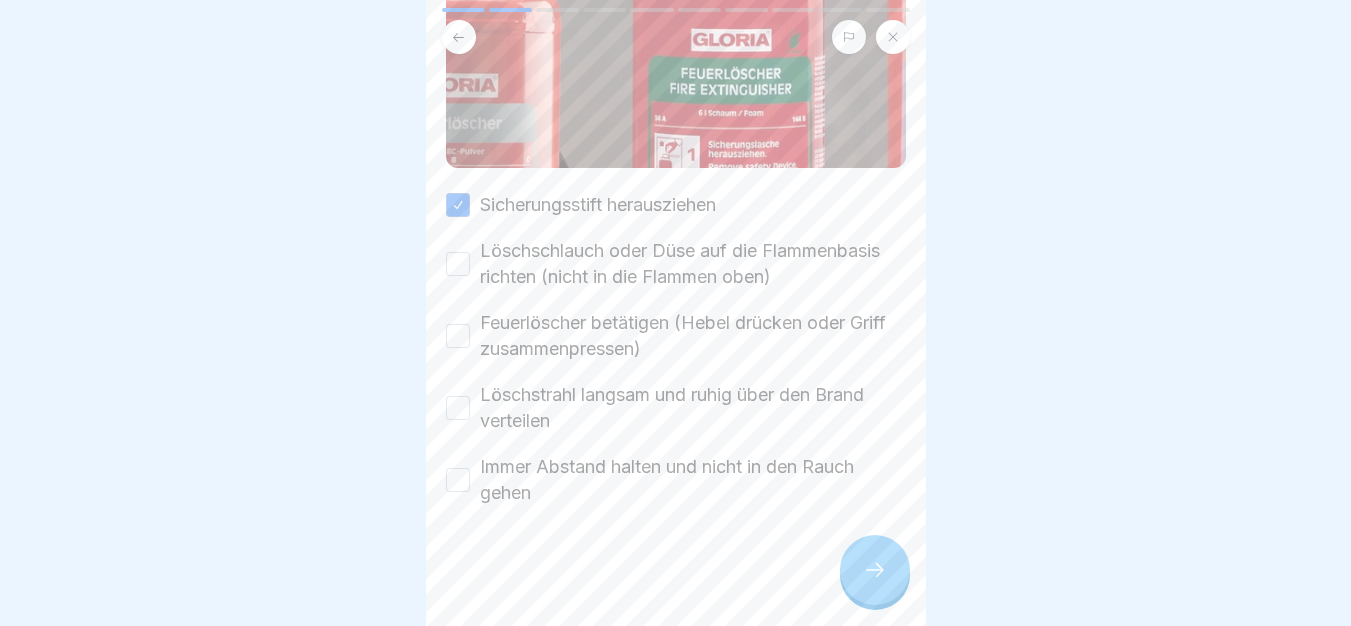 click on "Löschschlauch oder Düse auf die Flammenbasis richten (nicht in die Flammen oben)" at bounding box center (693, 264) 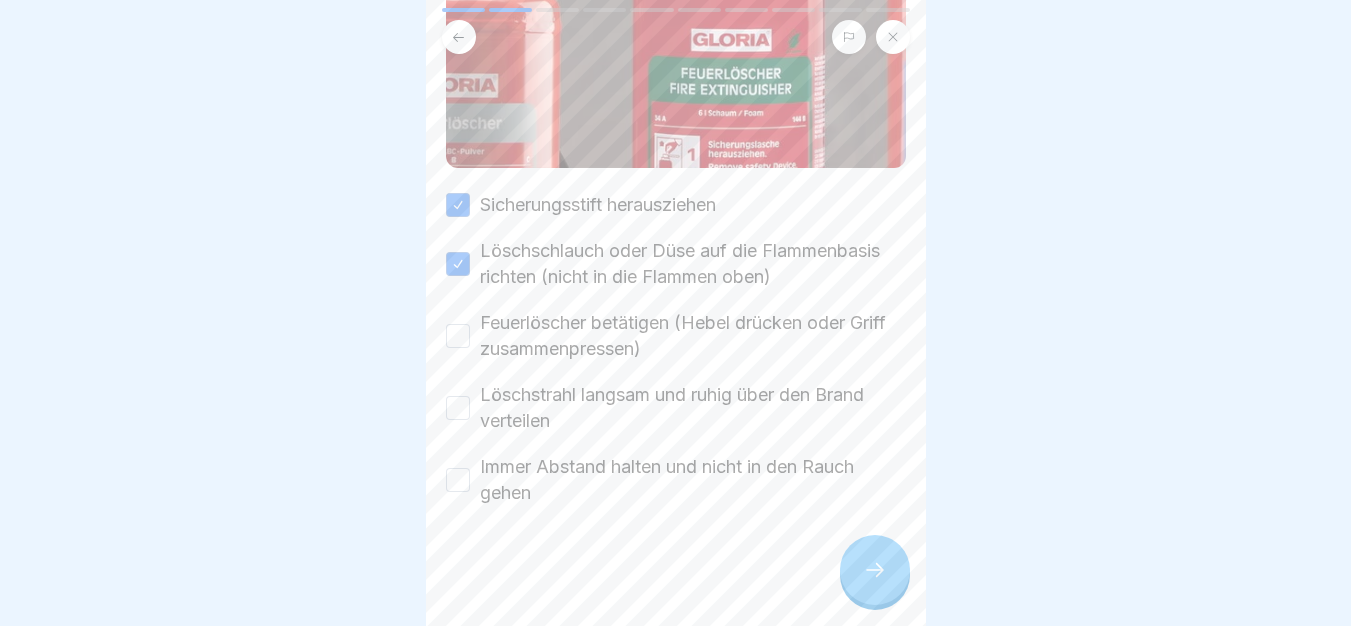 click on "Feuerlöscher betätigen (Hebel drücken oder Griff zusammenpressen)" at bounding box center (693, 336) 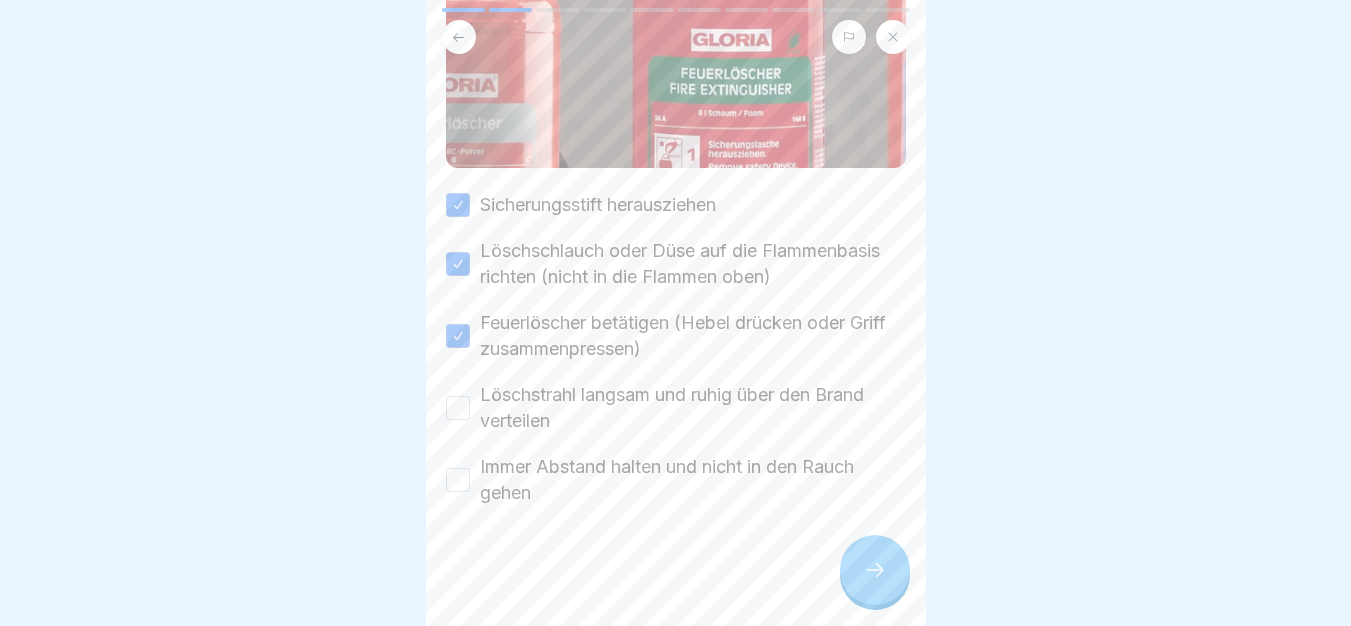 click on "Löschstrahl langsam und ruhig über den Brand verteilen" at bounding box center [693, 408] 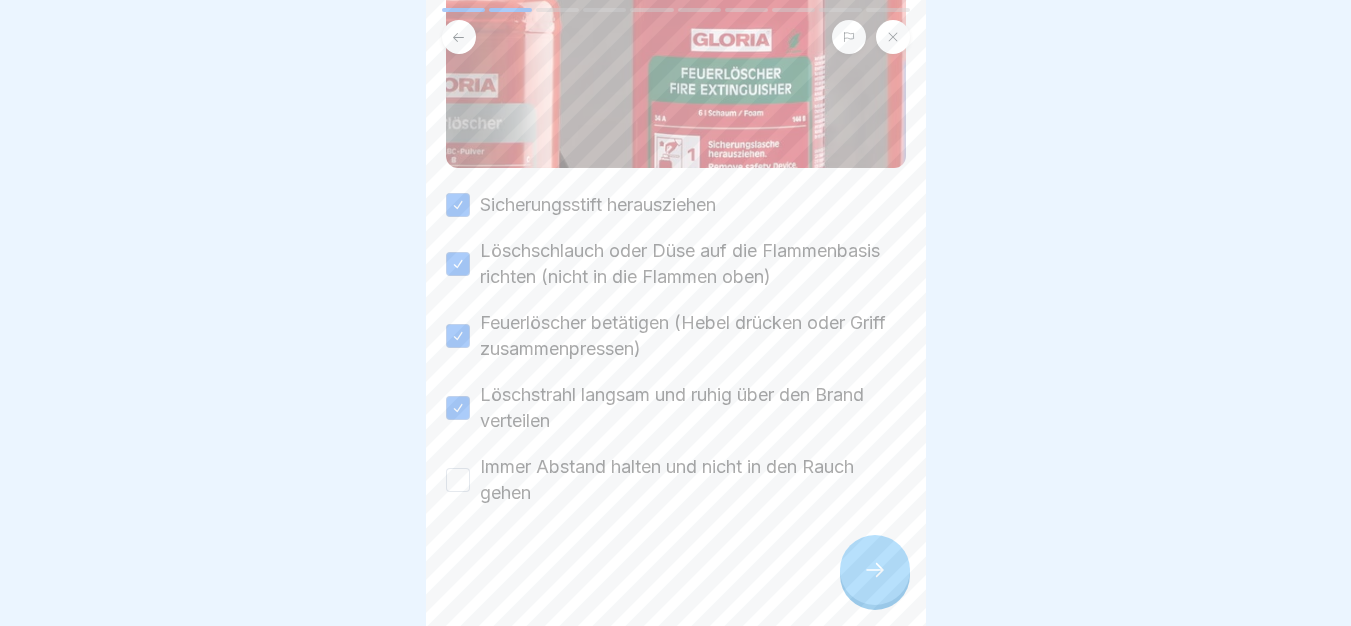 click on "Immer Abstand halten und nicht in den Rauch gehen" at bounding box center (693, 480) 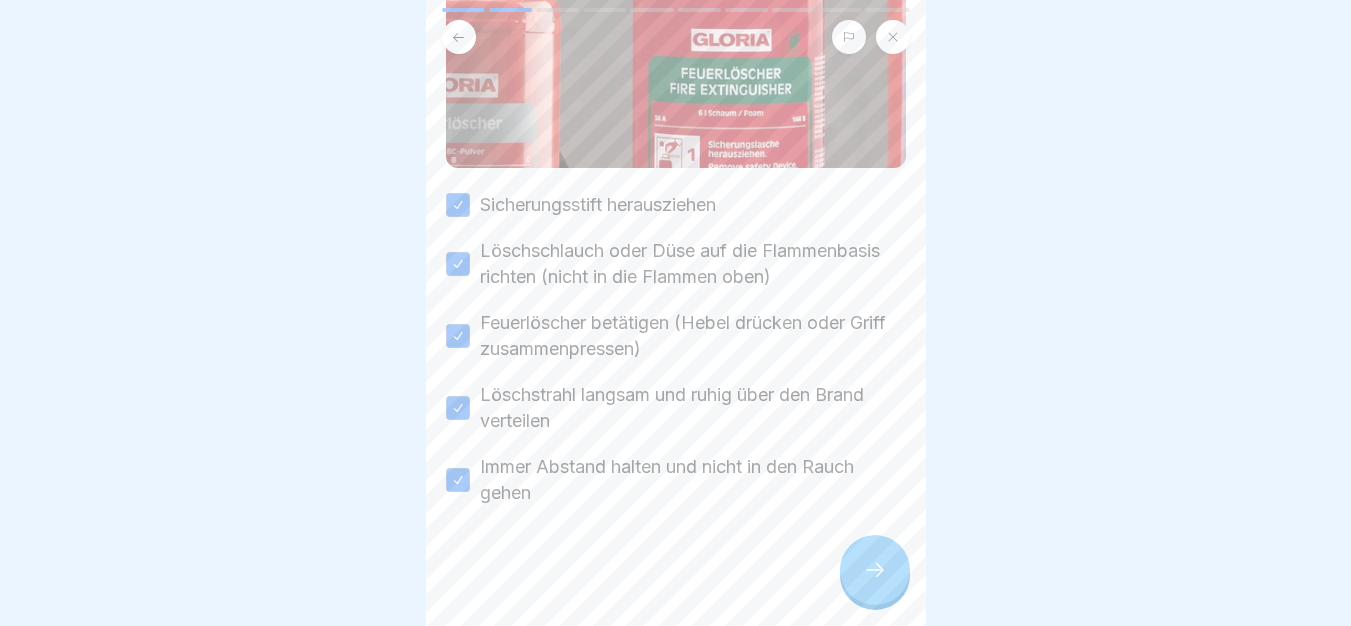 click 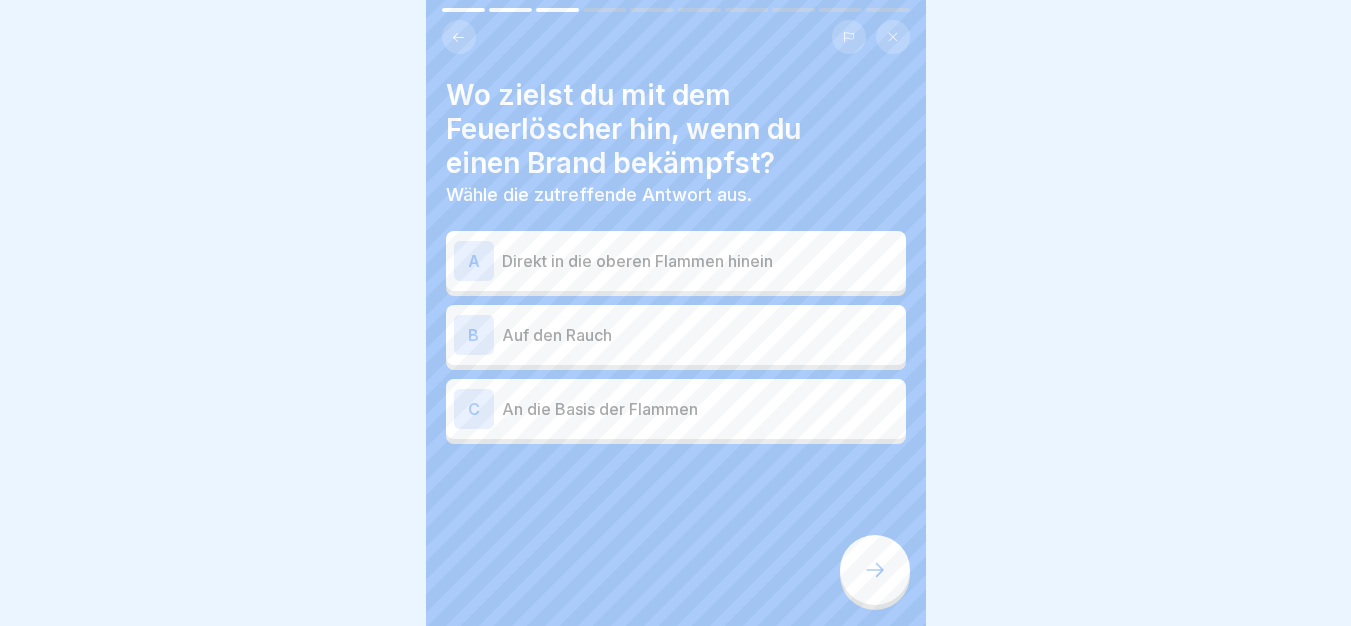 click on "An die Basis der Flammen" at bounding box center (700, 409) 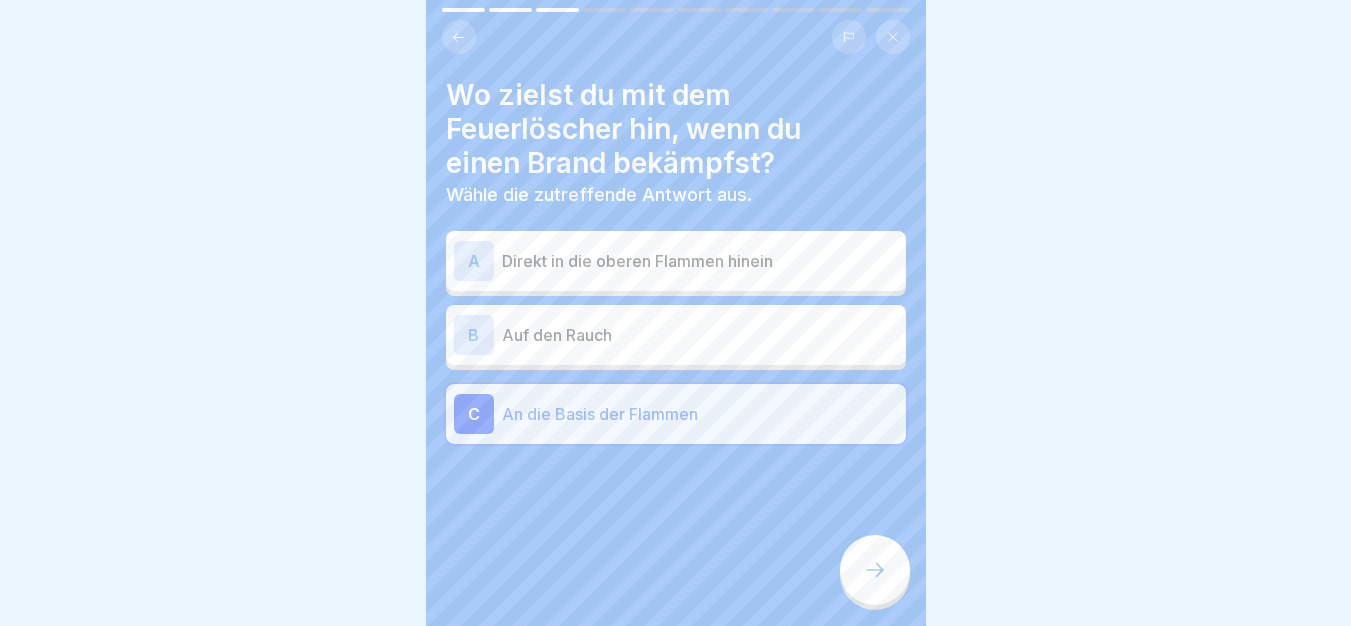 click at bounding box center (875, 570) 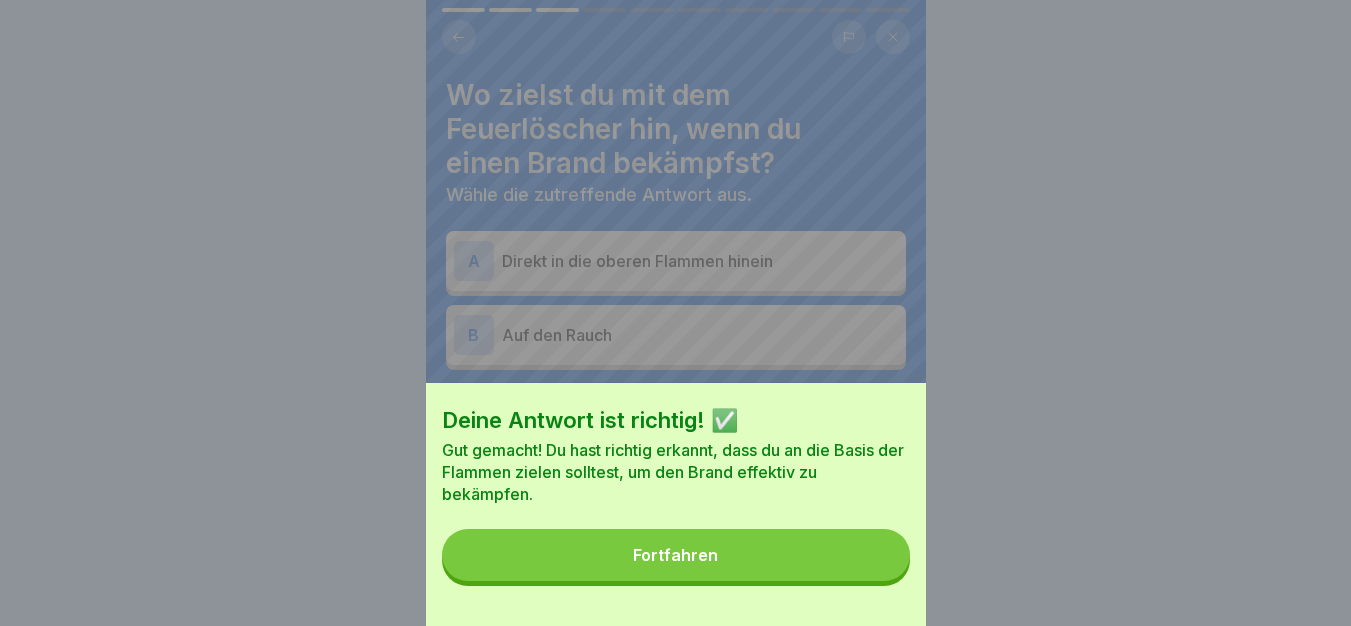 click on "Fortfahren" at bounding box center [676, 555] 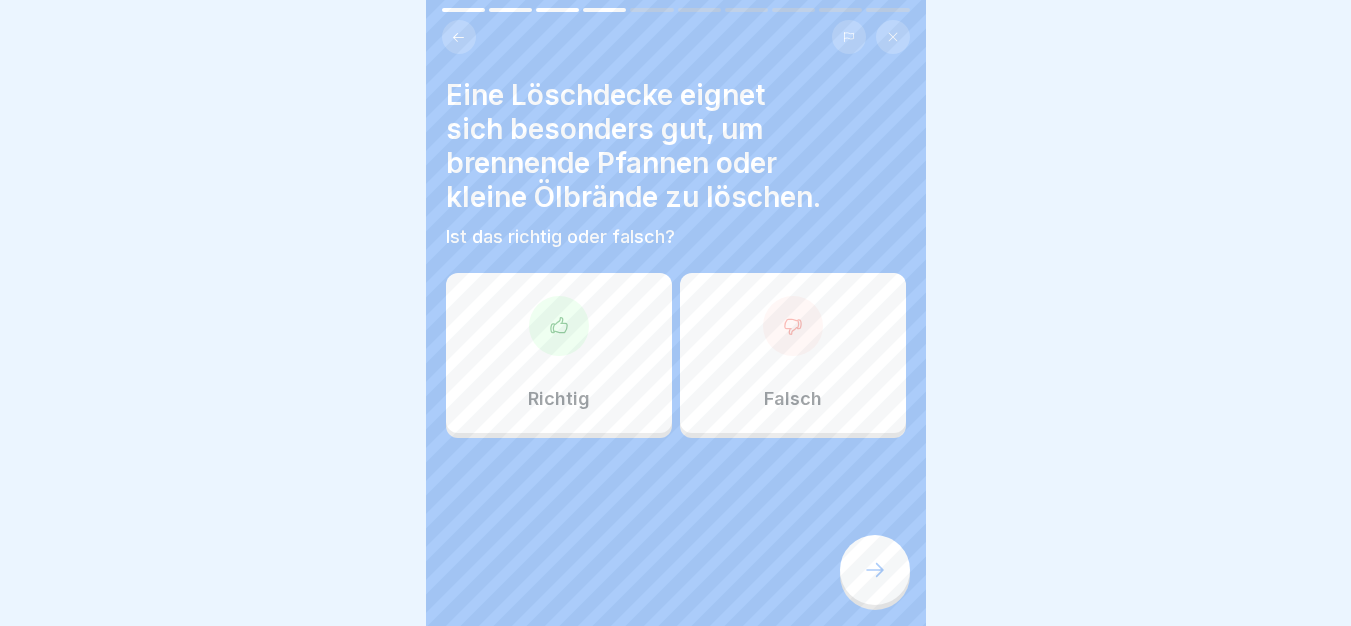 click on "Richtig" at bounding box center [559, 353] 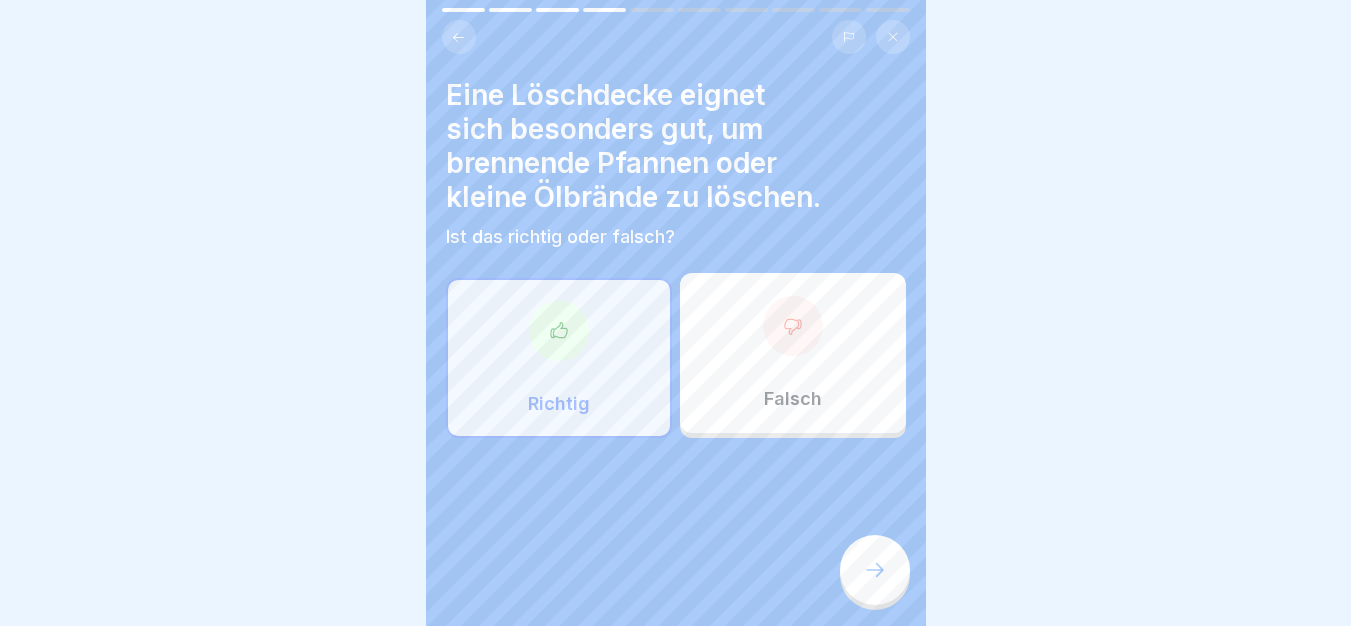 click at bounding box center (875, 570) 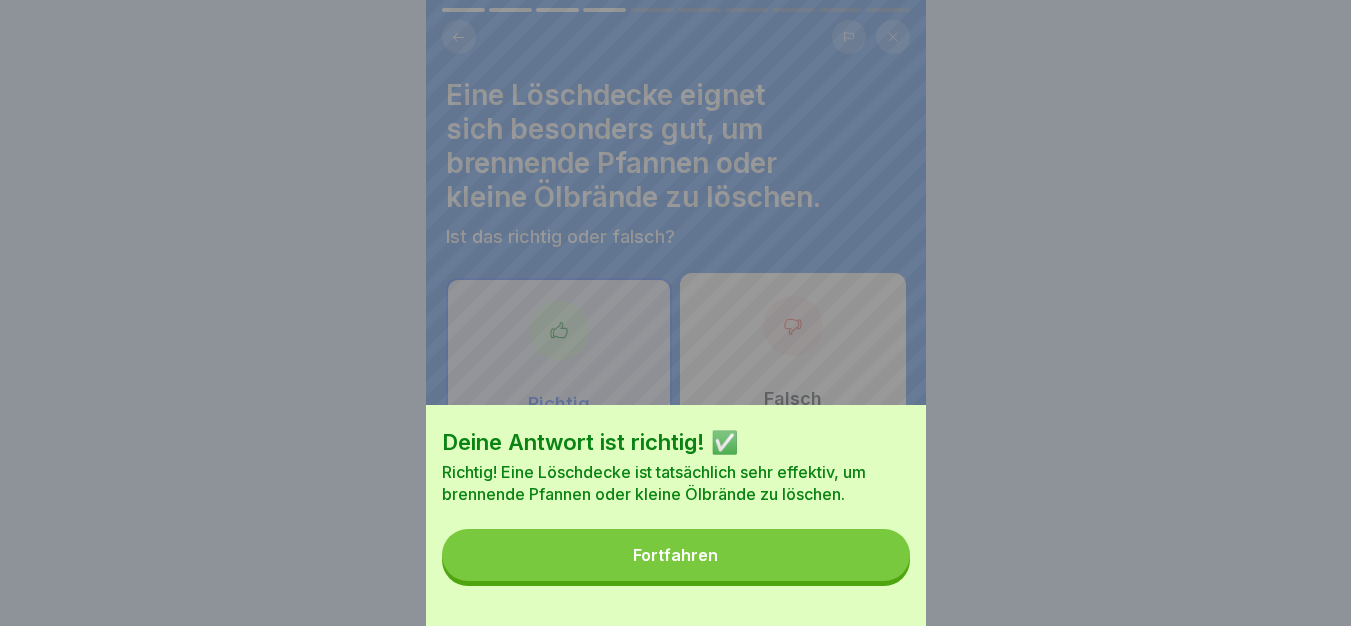 click on "Fortfahren" at bounding box center (676, 555) 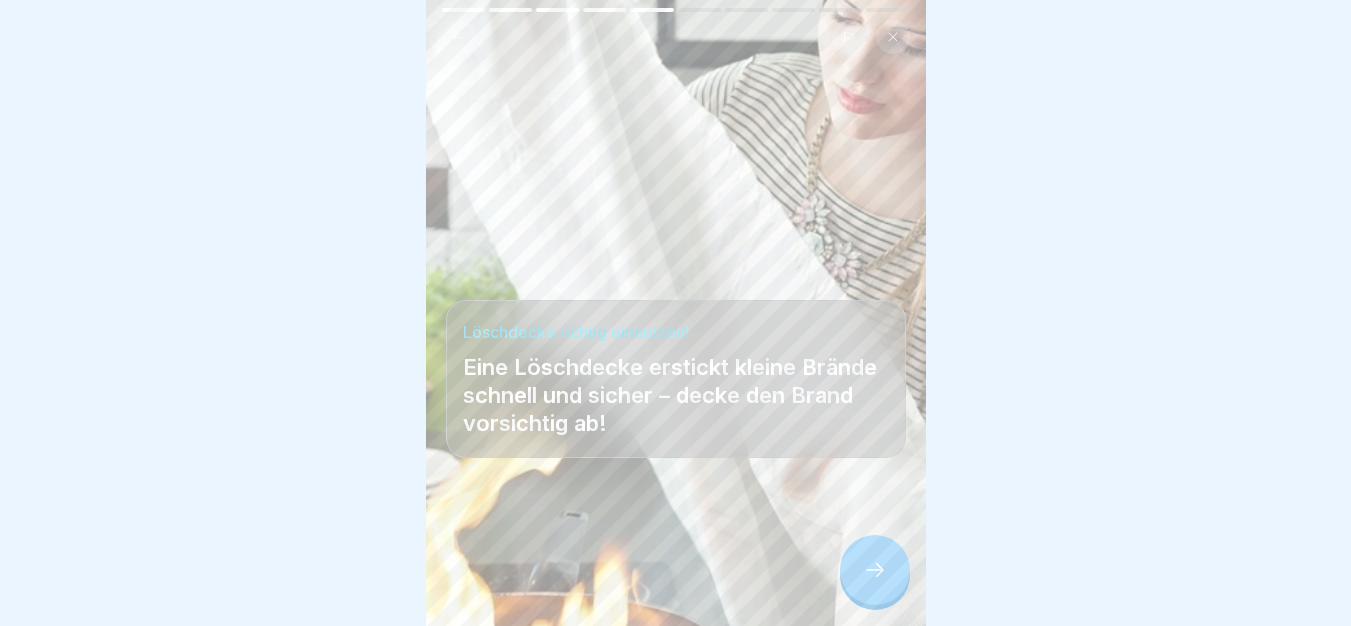 click at bounding box center [875, 570] 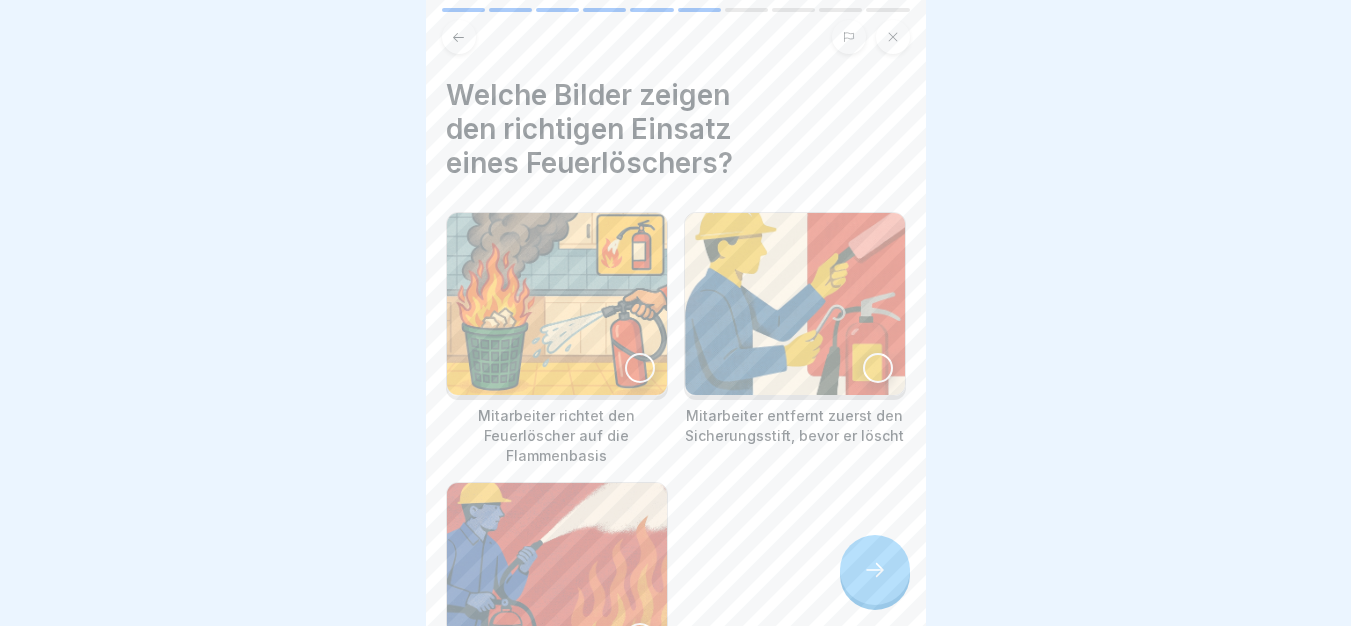click at bounding box center [875, 570] 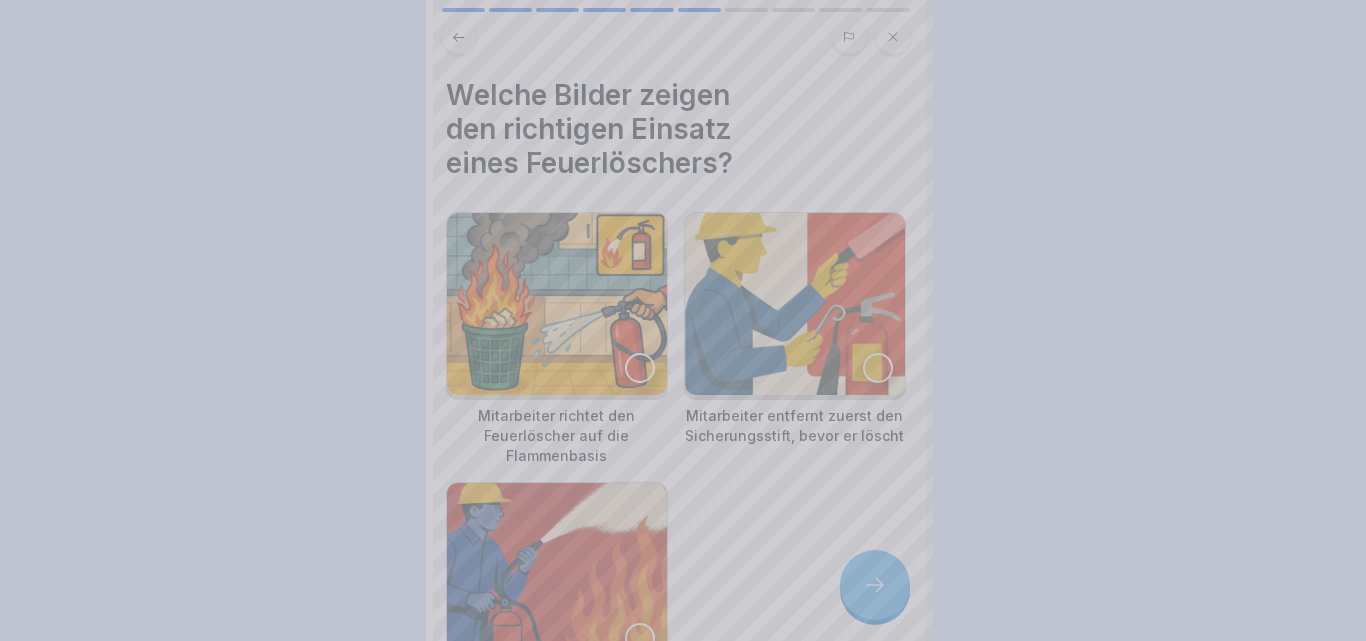 click at bounding box center (683, 320) 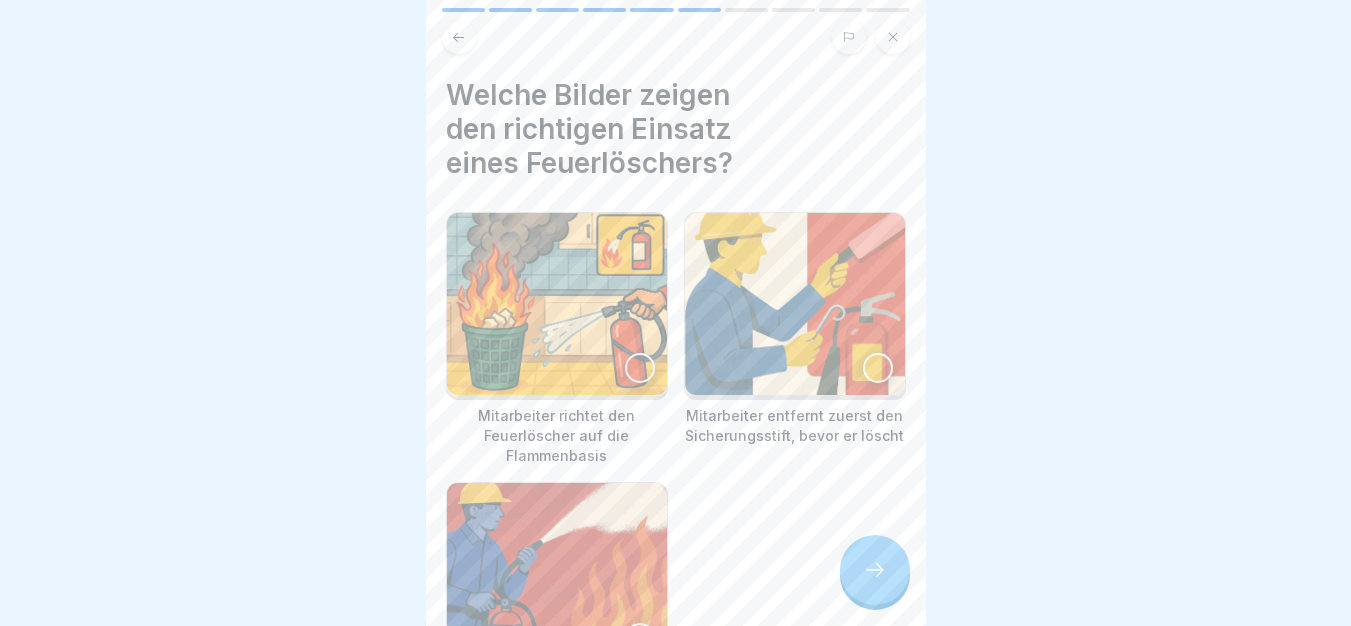 click at bounding box center (557, 304) 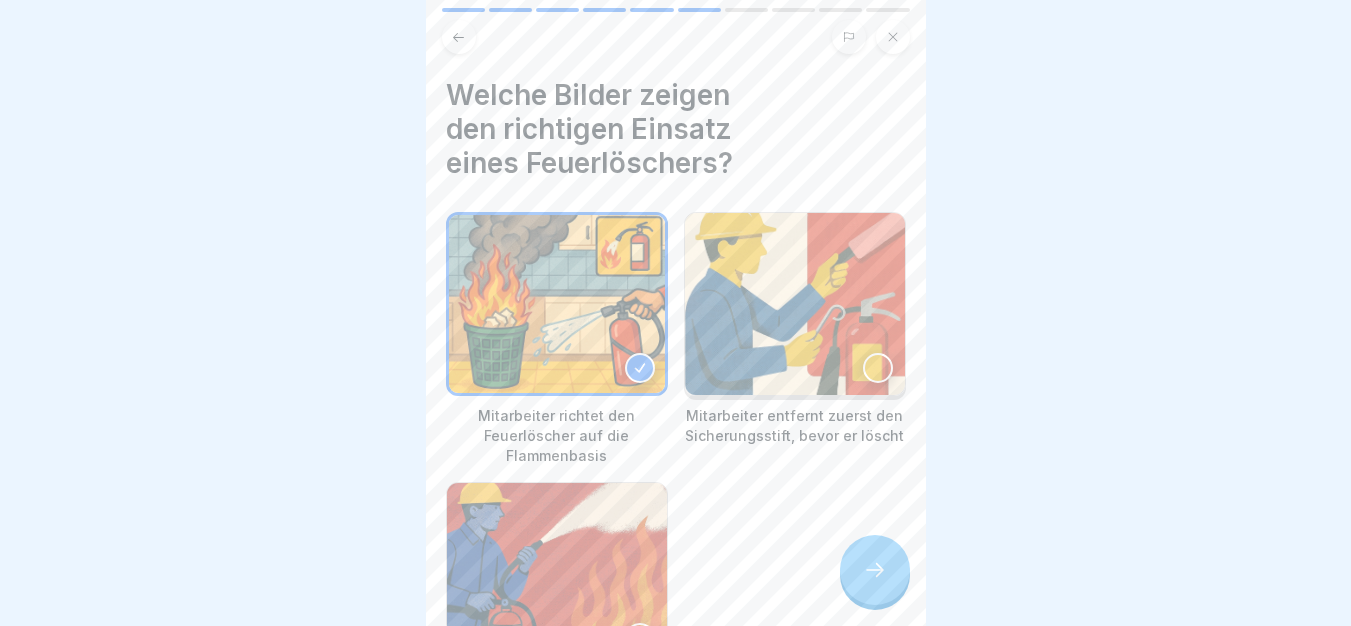 click at bounding box center [795, 304] 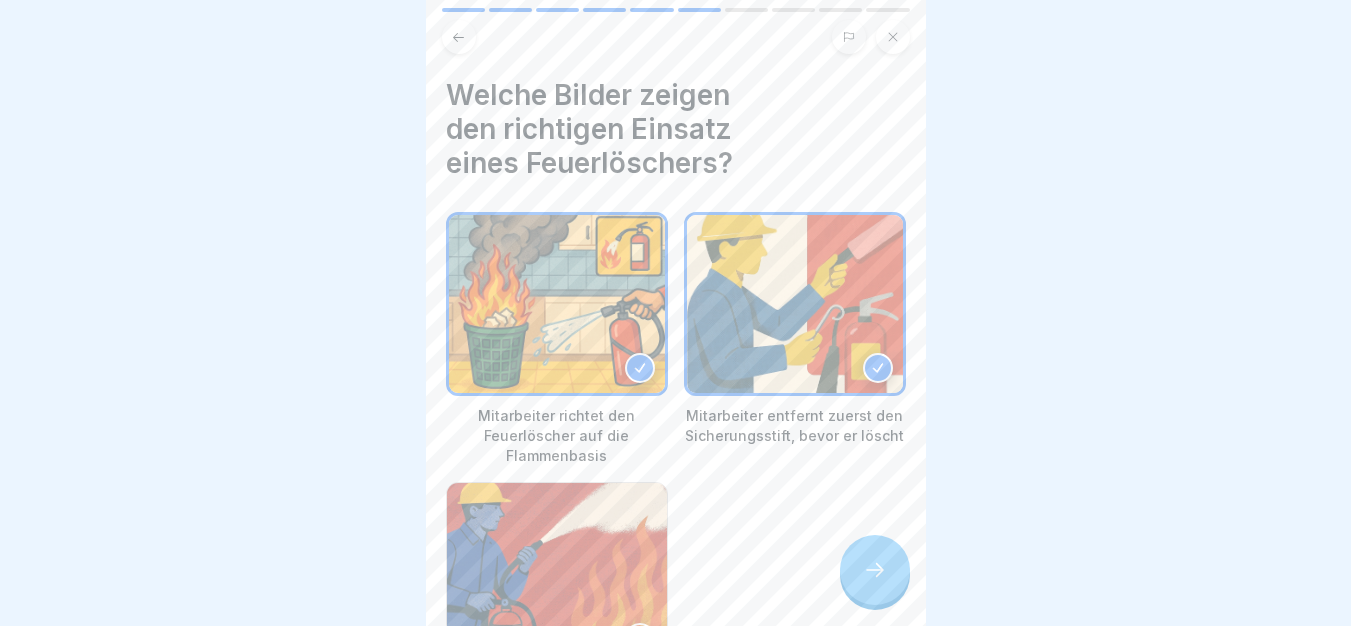 click at bounding box center [875, 570] 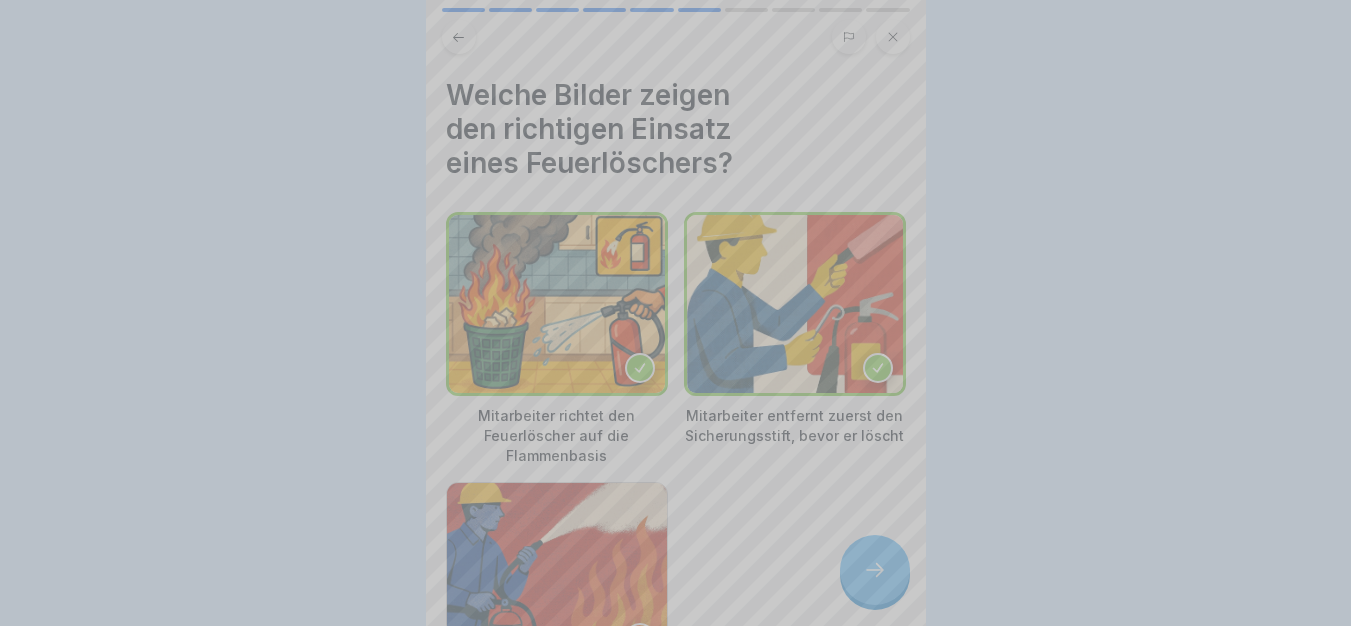 click on "Fortfahren" at bounding box center (676, 859) 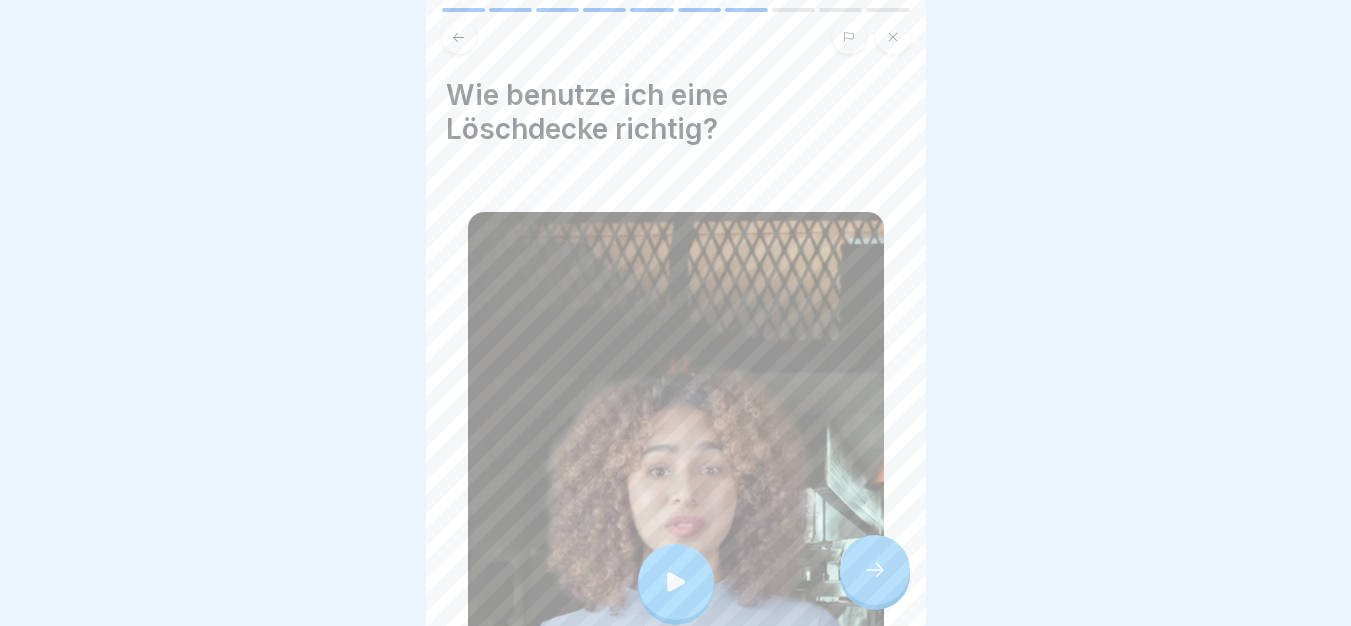 click at bounding box center [676, 582] 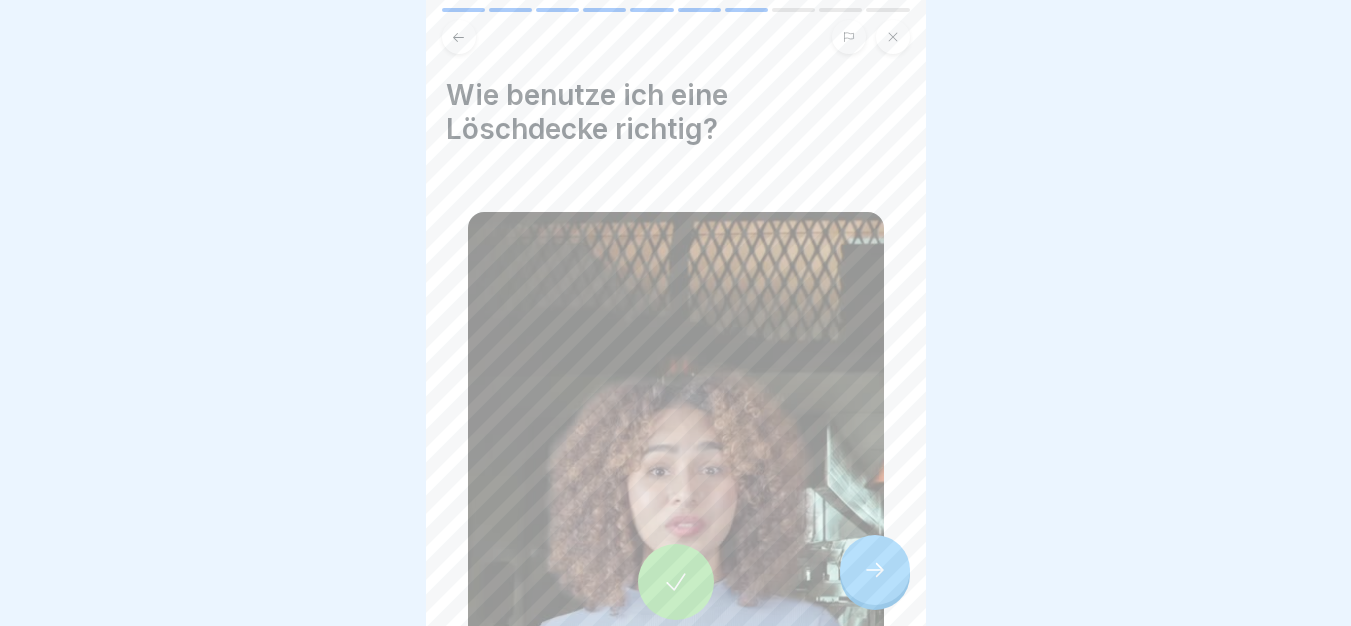 click 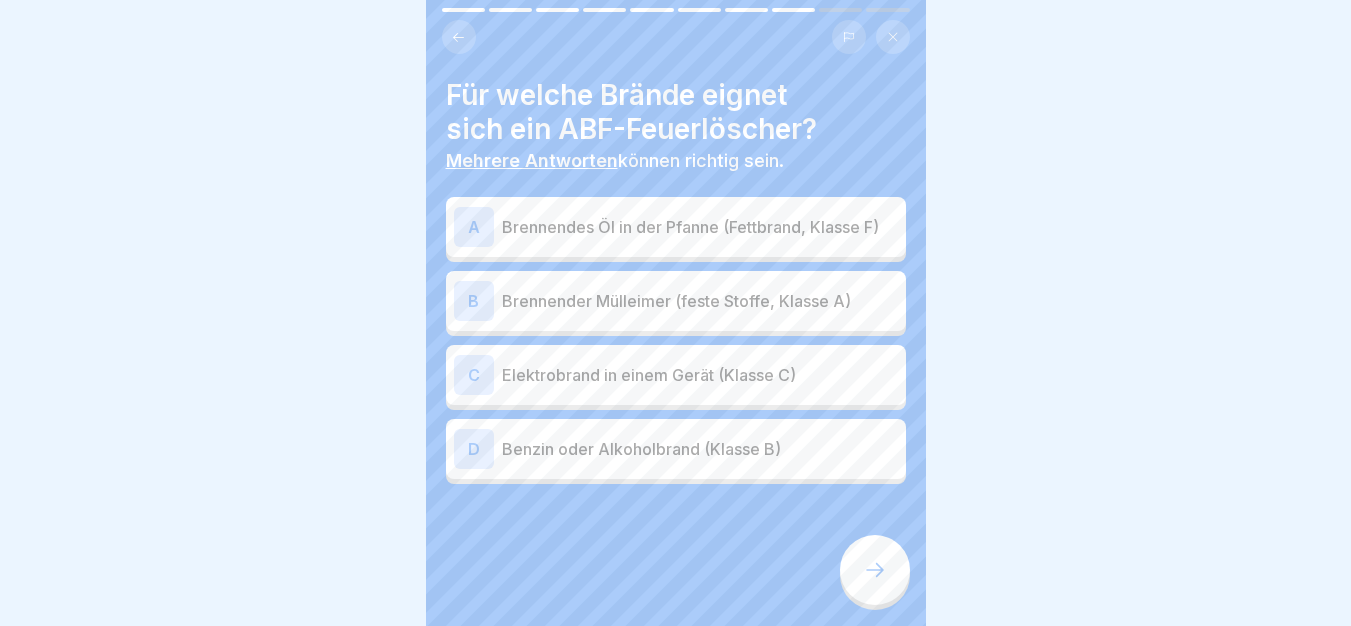 click on "Brennendes Öl in der Pfanne (Fettbrand, Klasse F)" at bounding box center [700, 227] 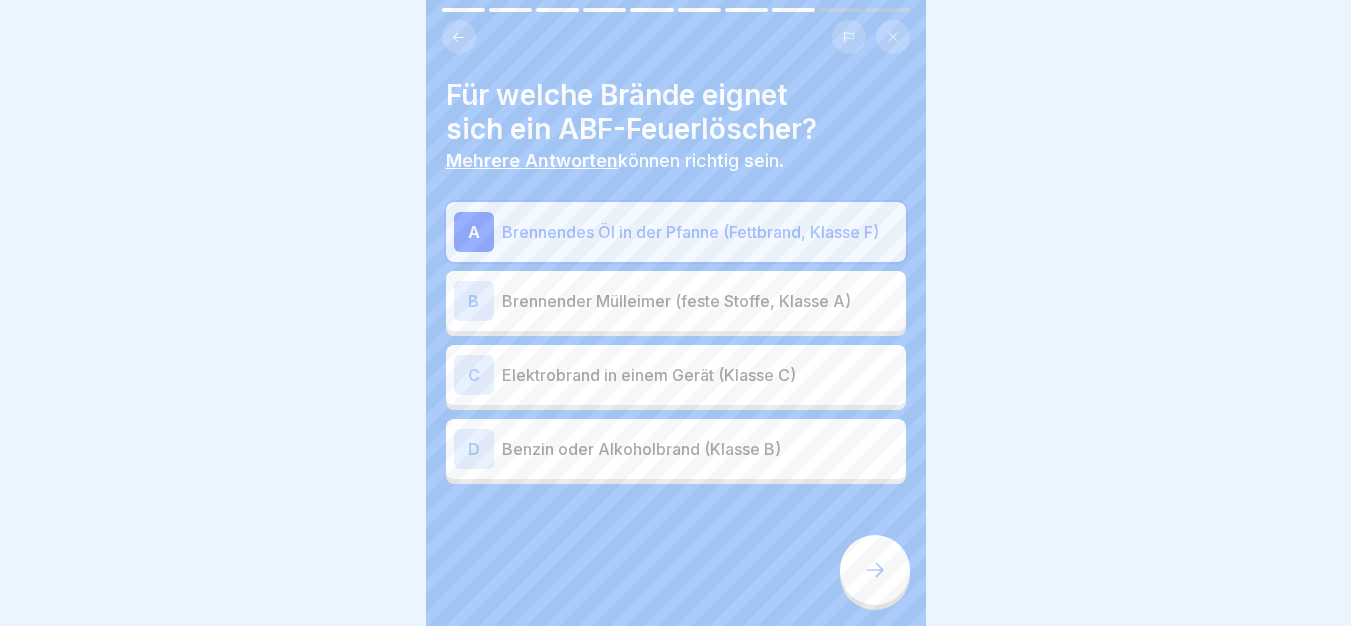 click on "Brennender Mülleimer (feste Stoffe, Klasse A)" at bounding box center (700, 301) 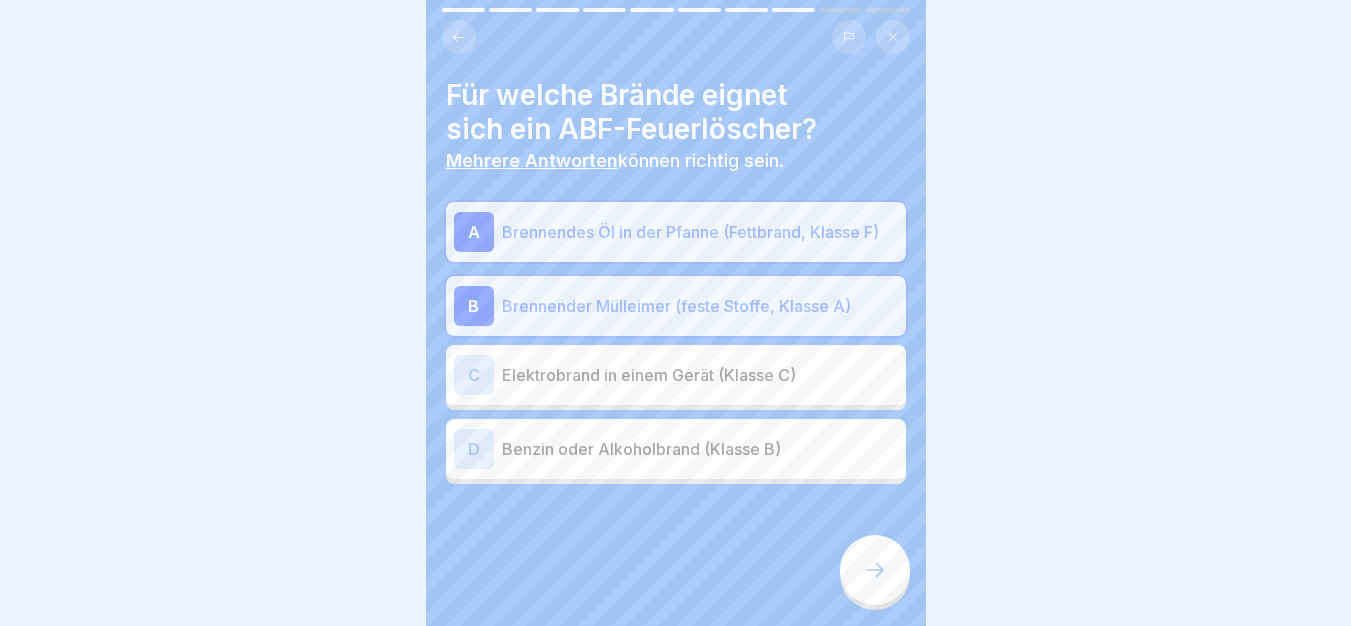 click on "D Benzin oder Alkoholbrand (Klasse B)" at bounding box center [676, 449] 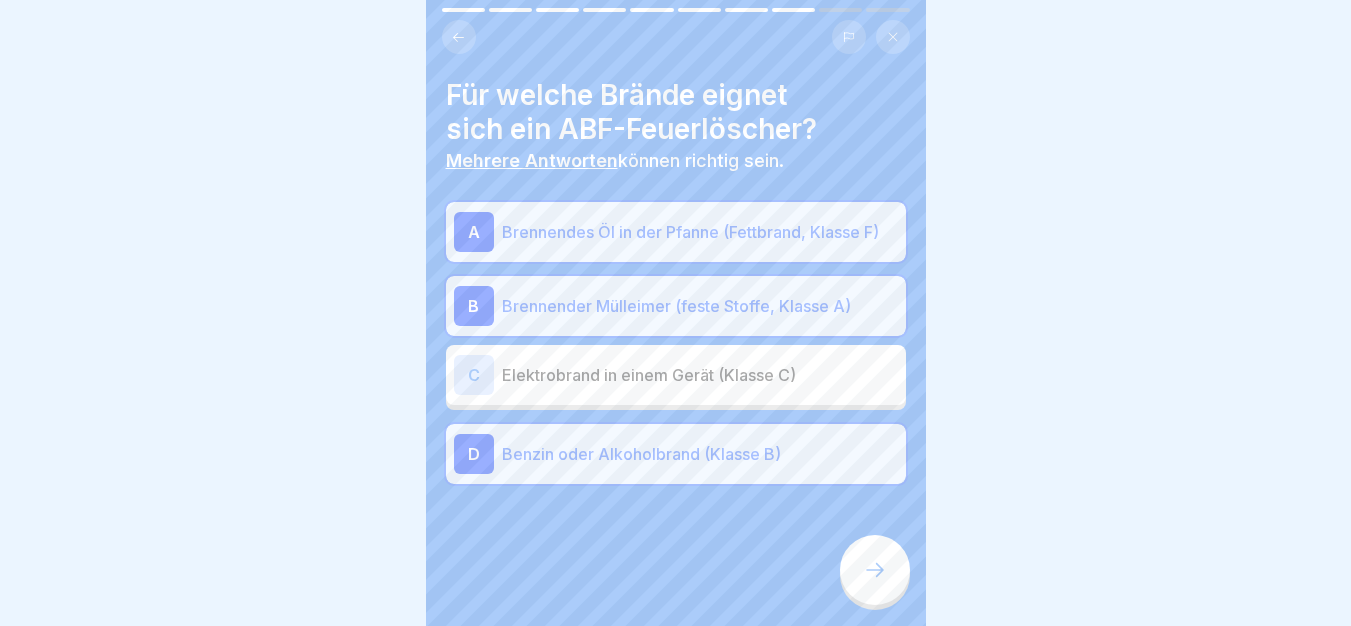 click at bounding box center (875, 570) 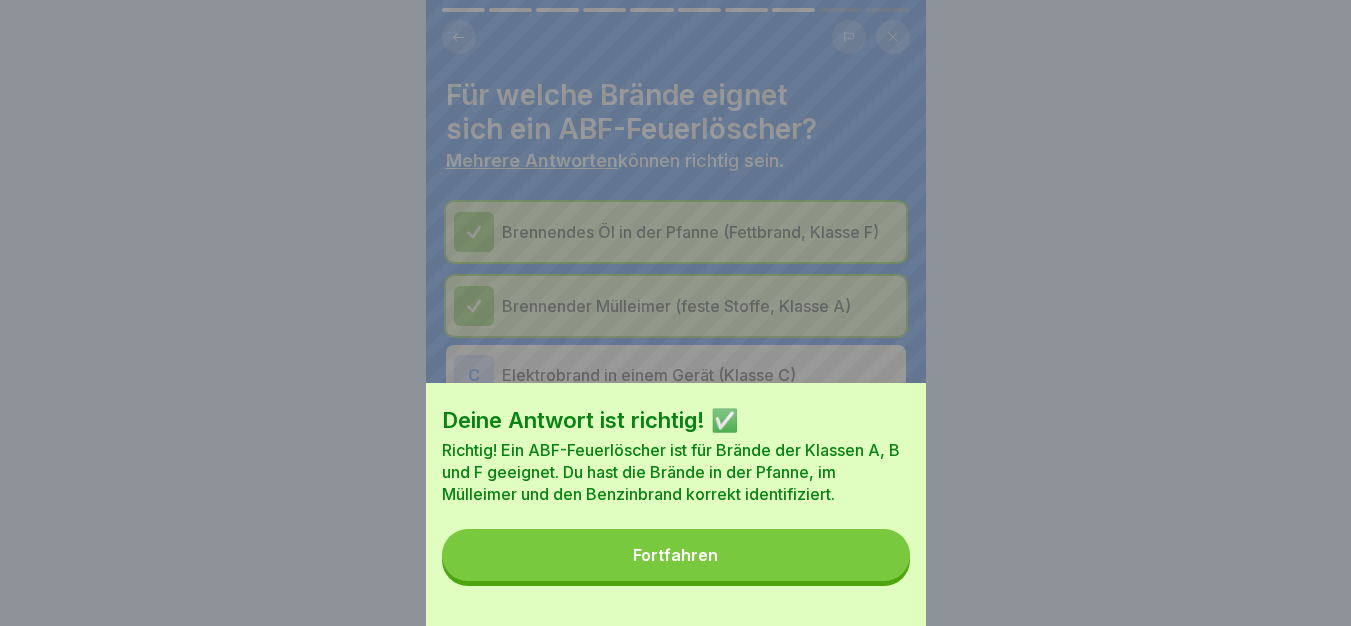 click on "Deine Antwort ist richtig!
✅ Richtig! Ein ABF-Feuerlöscher ist für Brände der Klassen A, B und F geeignet. Du hast die Brände in der Pfanne, im Mülleimer und den Benzinbrand korrekt identifiziert.   Fortfahren" at bounding box center (676, 504) 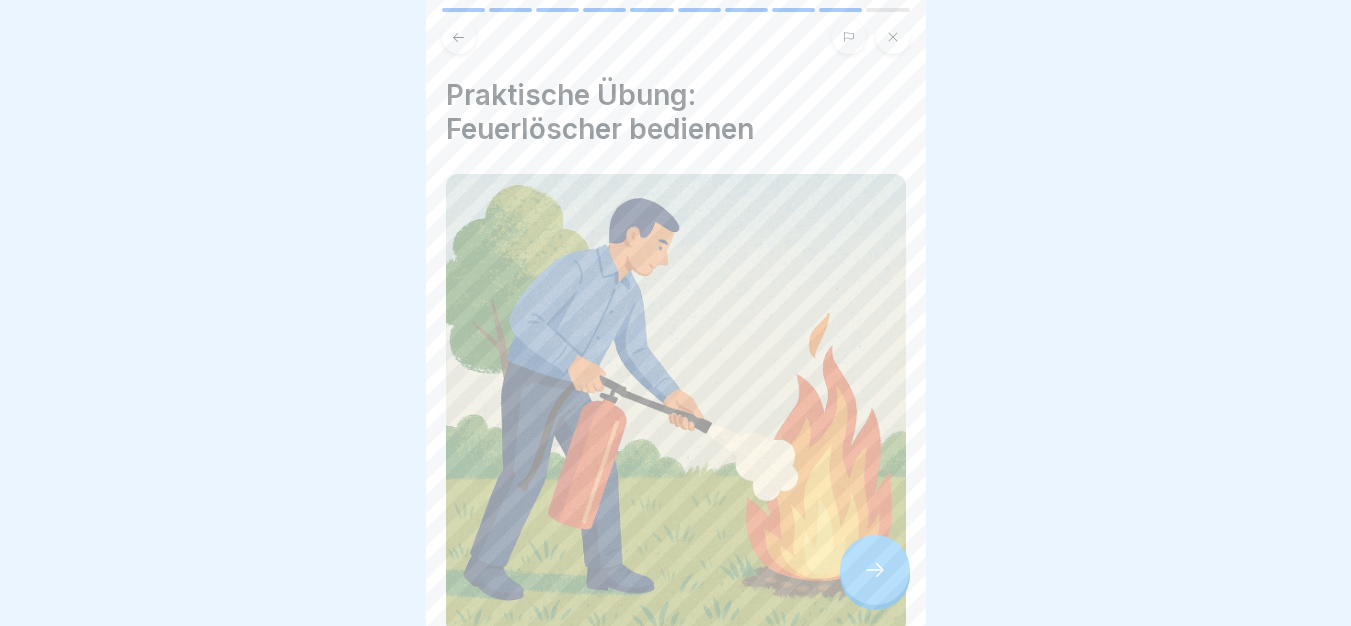 click 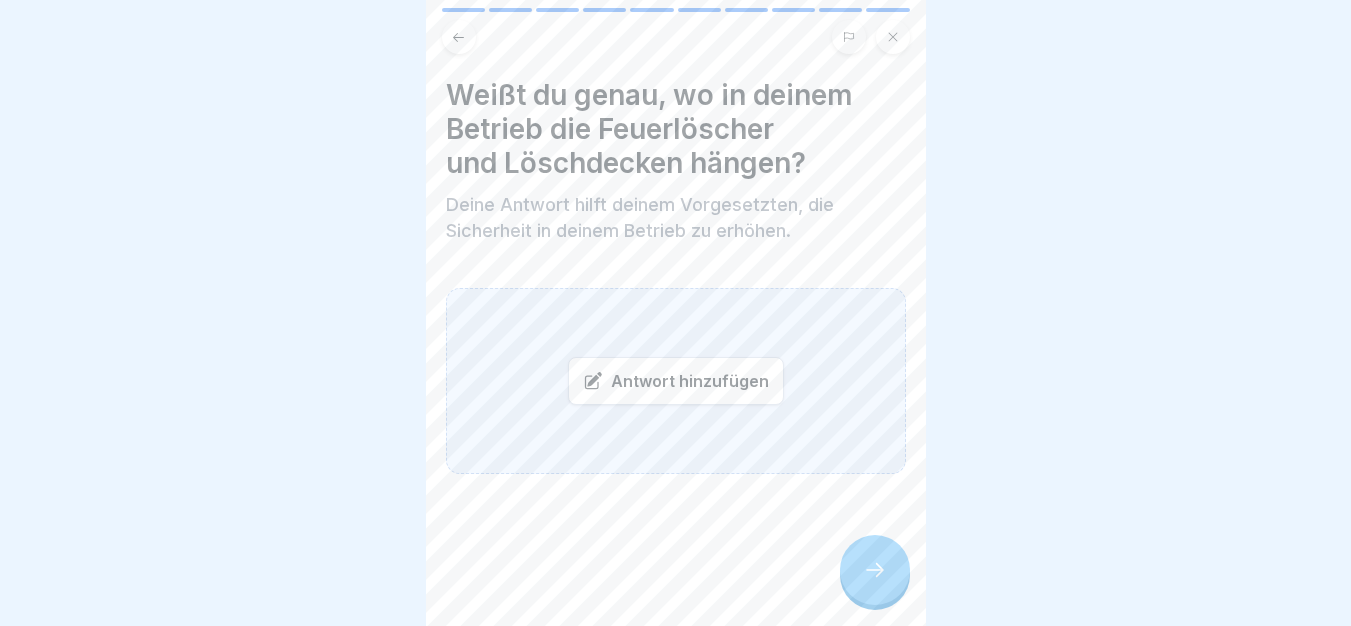 click at bounding box center [875, 570] 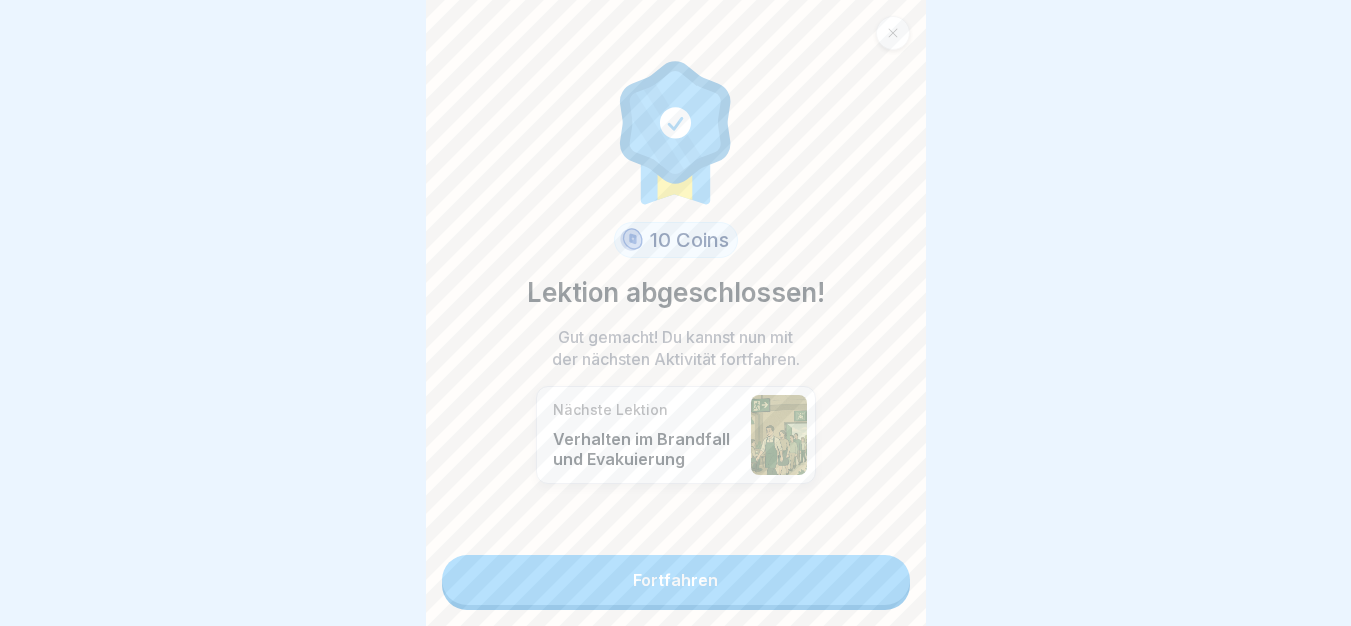 click on "Fortfahren" at bounding box center [676, 580] 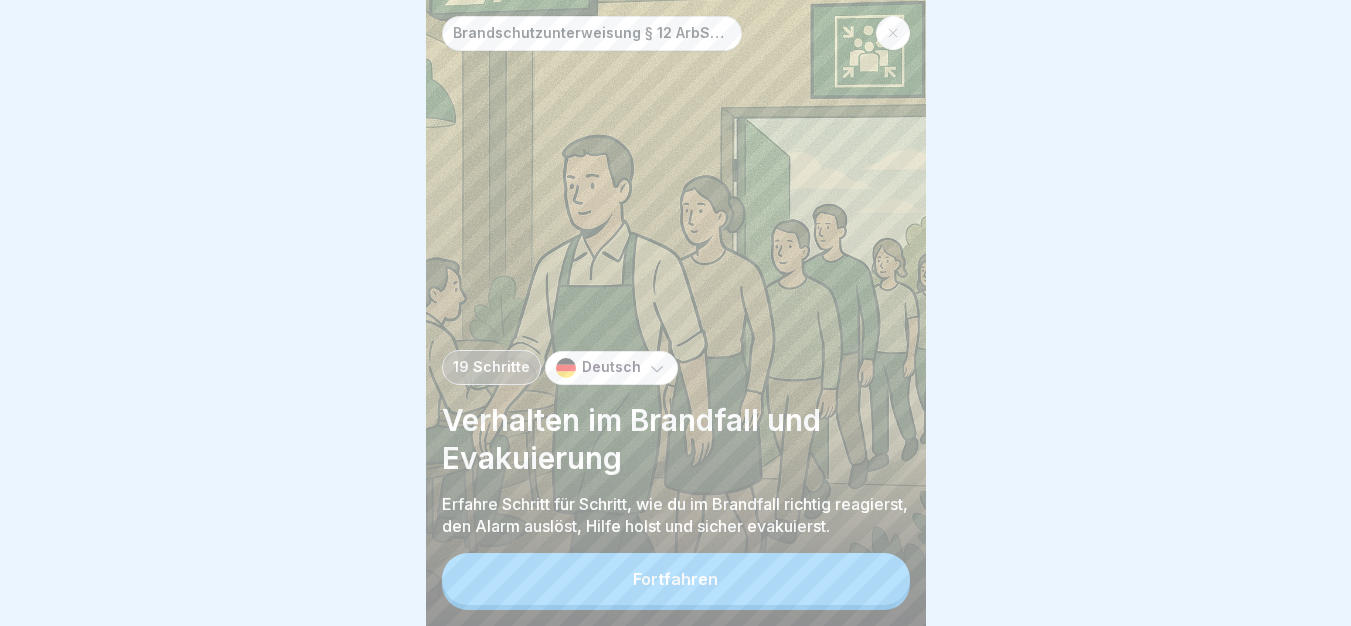 click on "Fortfahren" at bounding box center [676, 579] 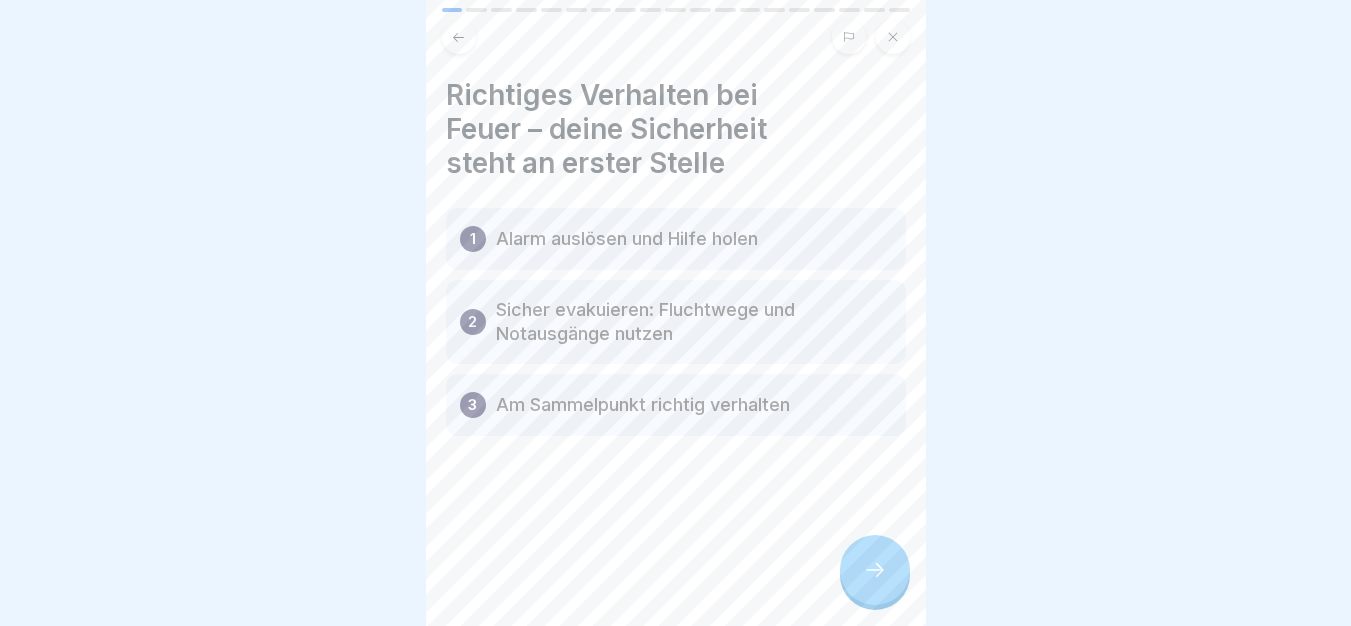 click at bounding box center (875, 570) 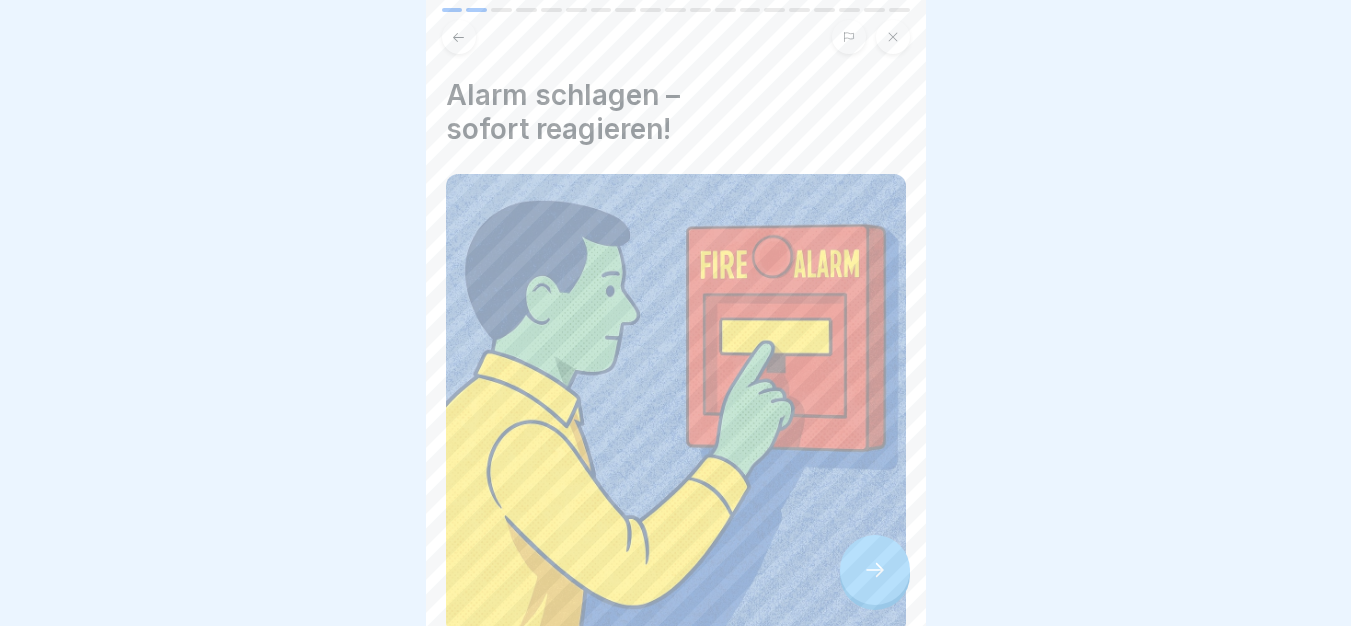click at bounding box center [875, 570] 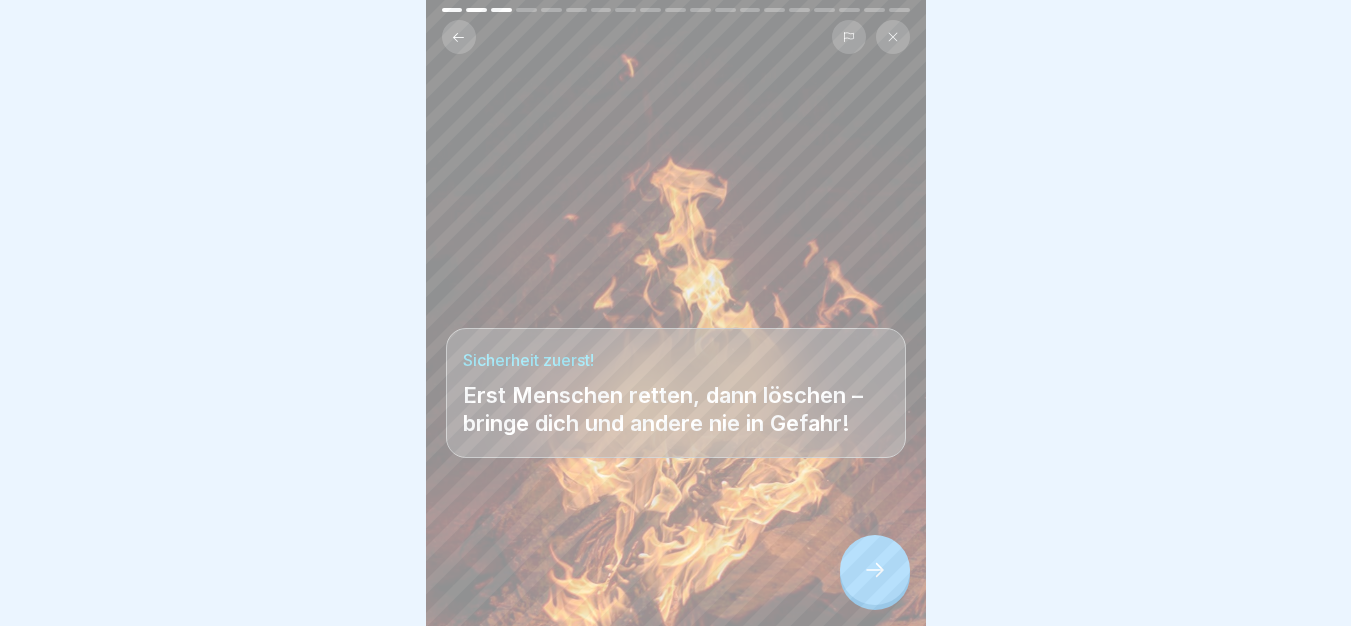 click at bounding box center [875, 570] 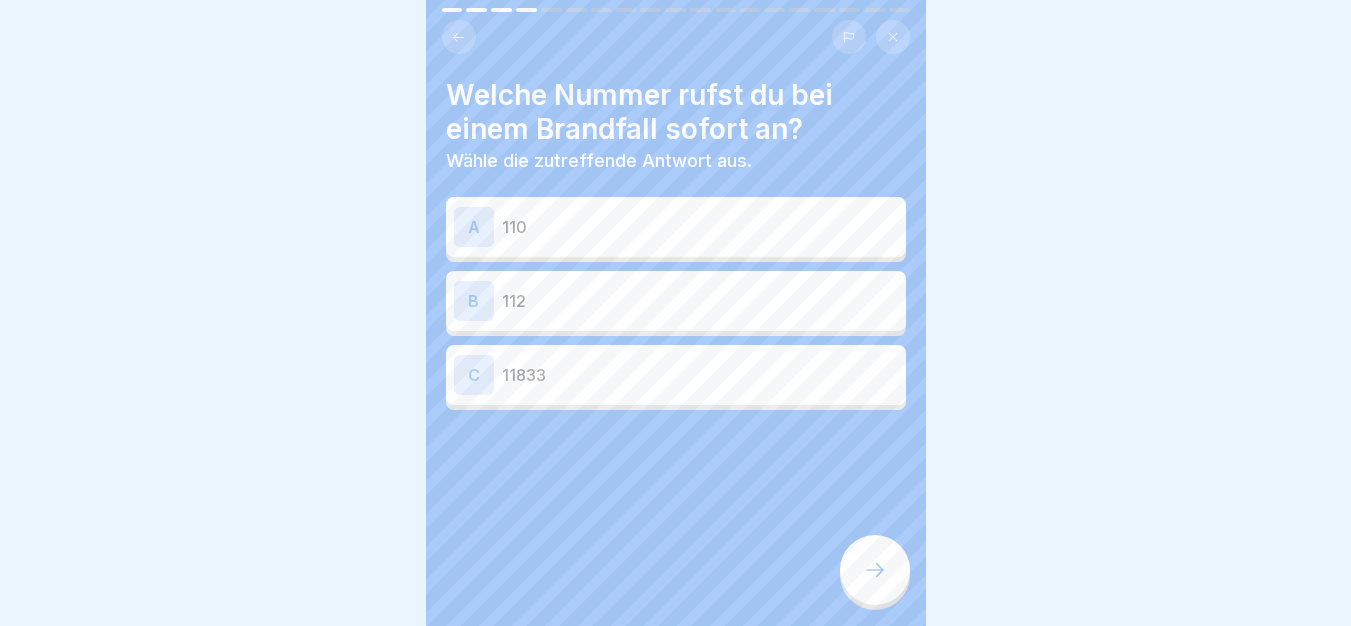 click on "112" at bounding box center (700, 301) 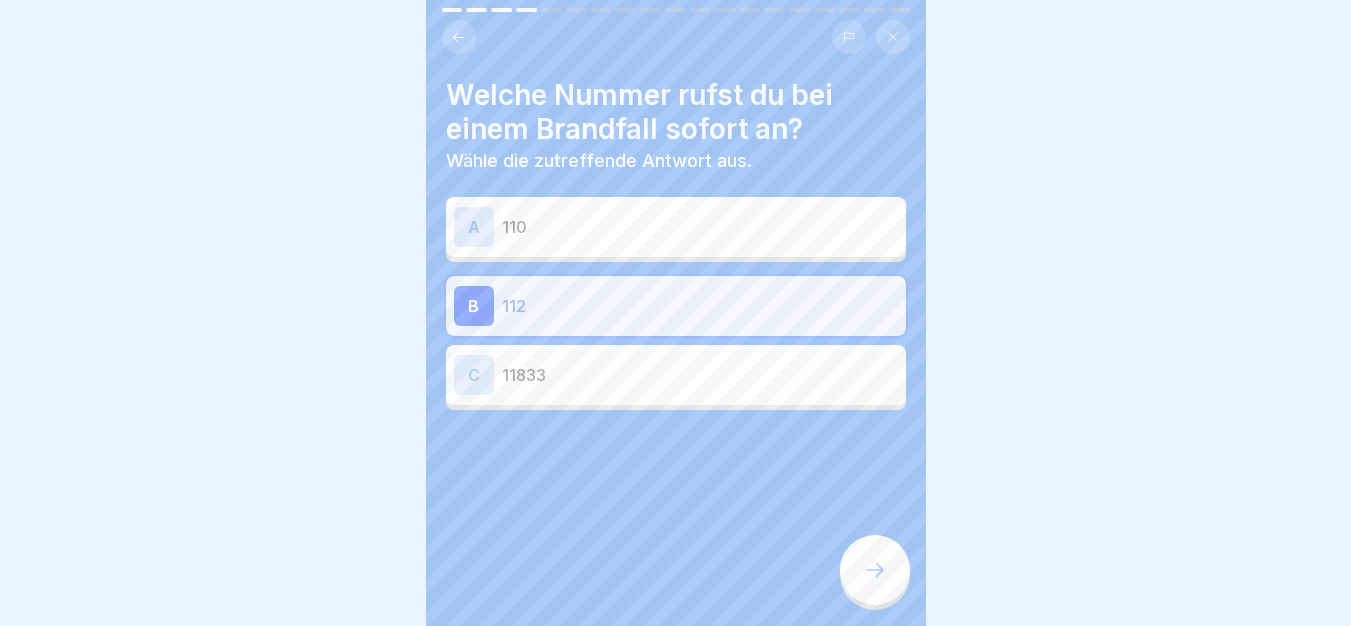 click at bounding box center (875, 570) 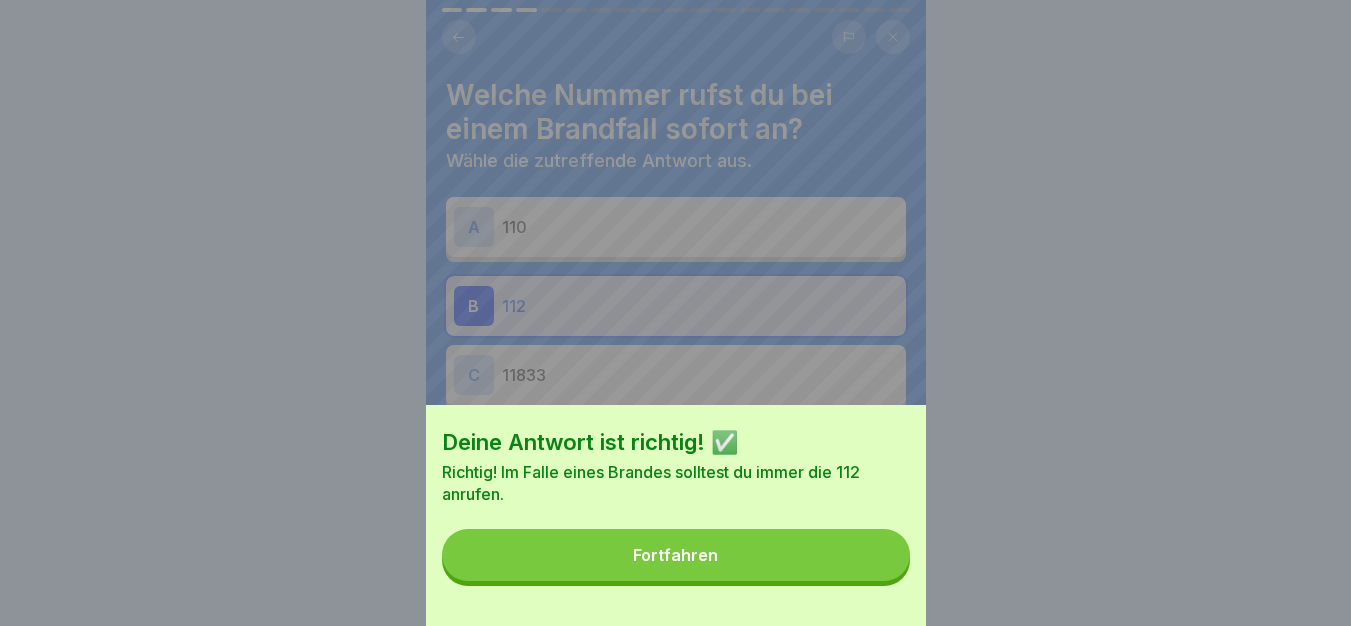 click on "Fortfahren" at bounding box center [676, 555] 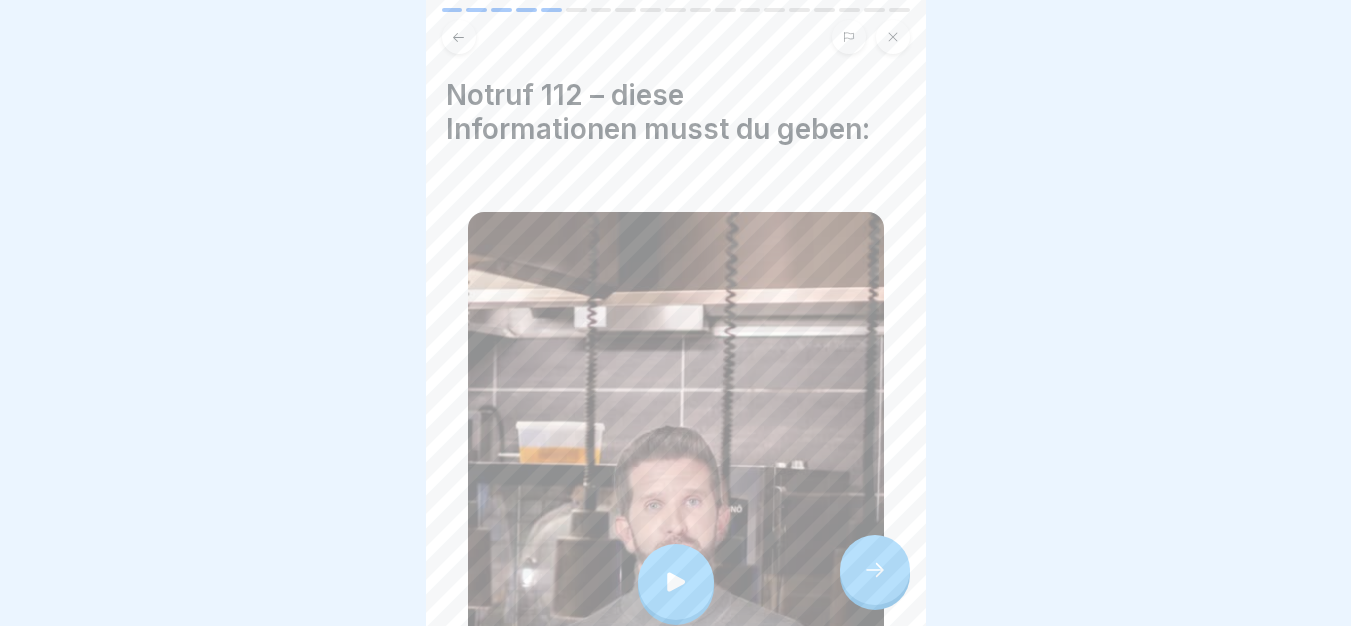 click at bounding box center (676, 582) 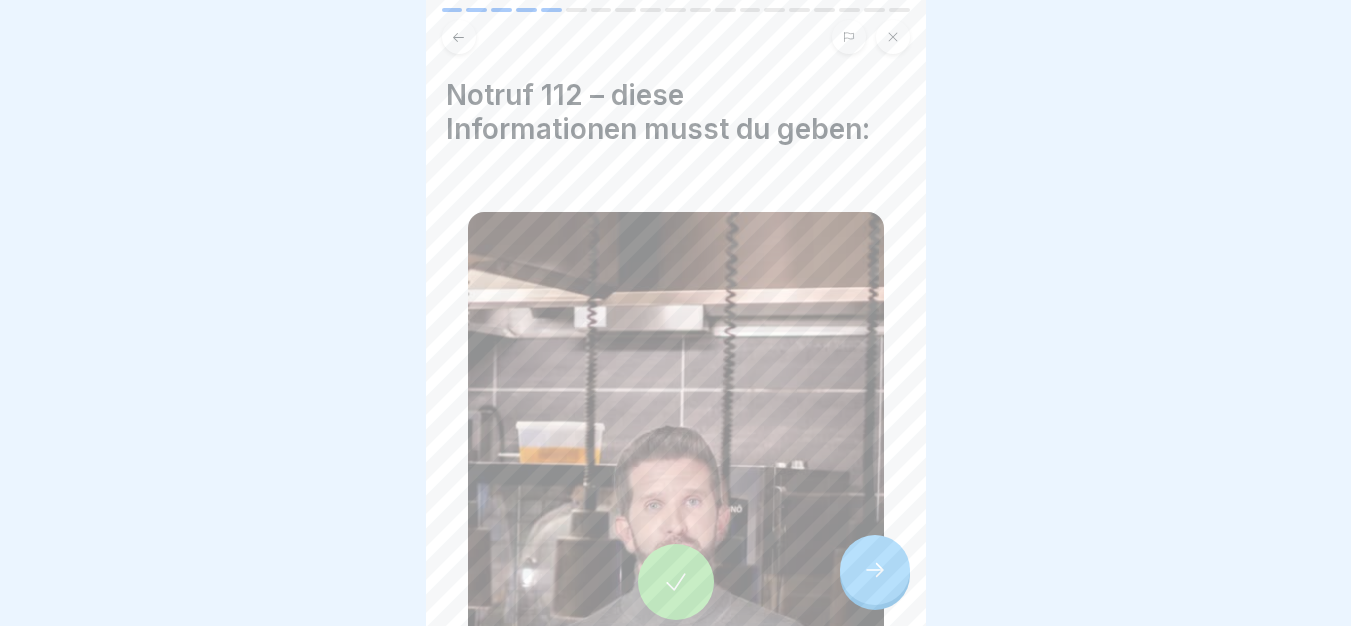 click at bounding box center (875, 570) 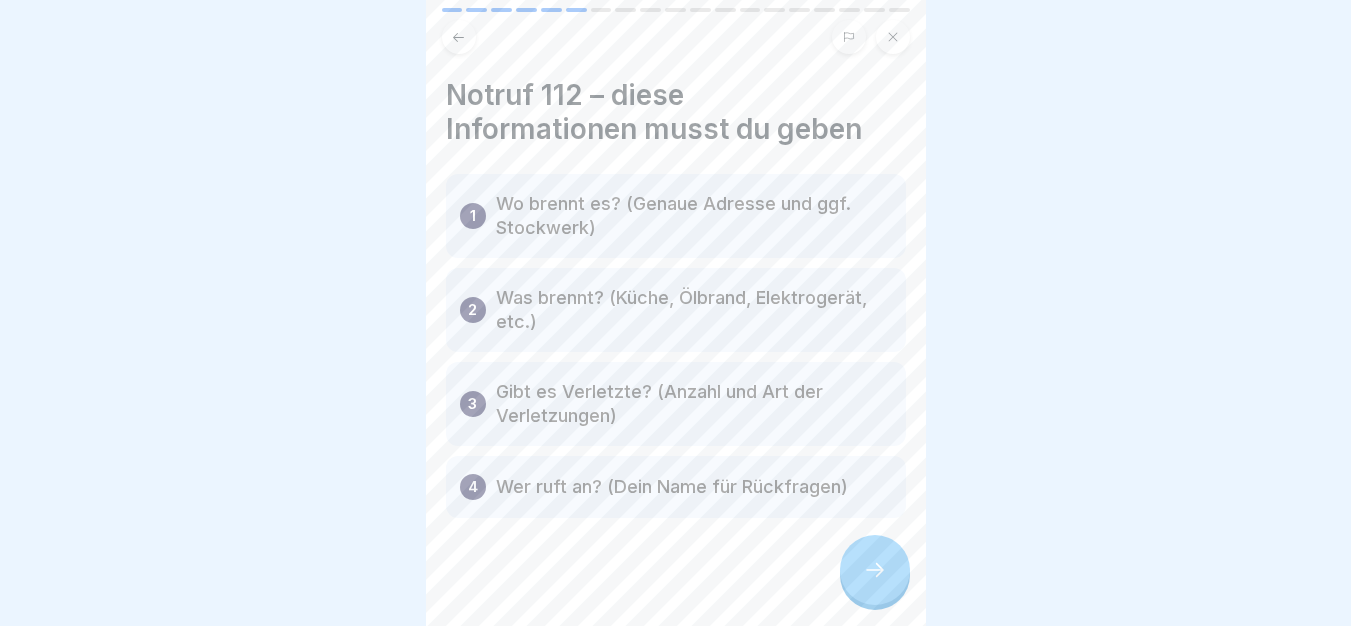 click 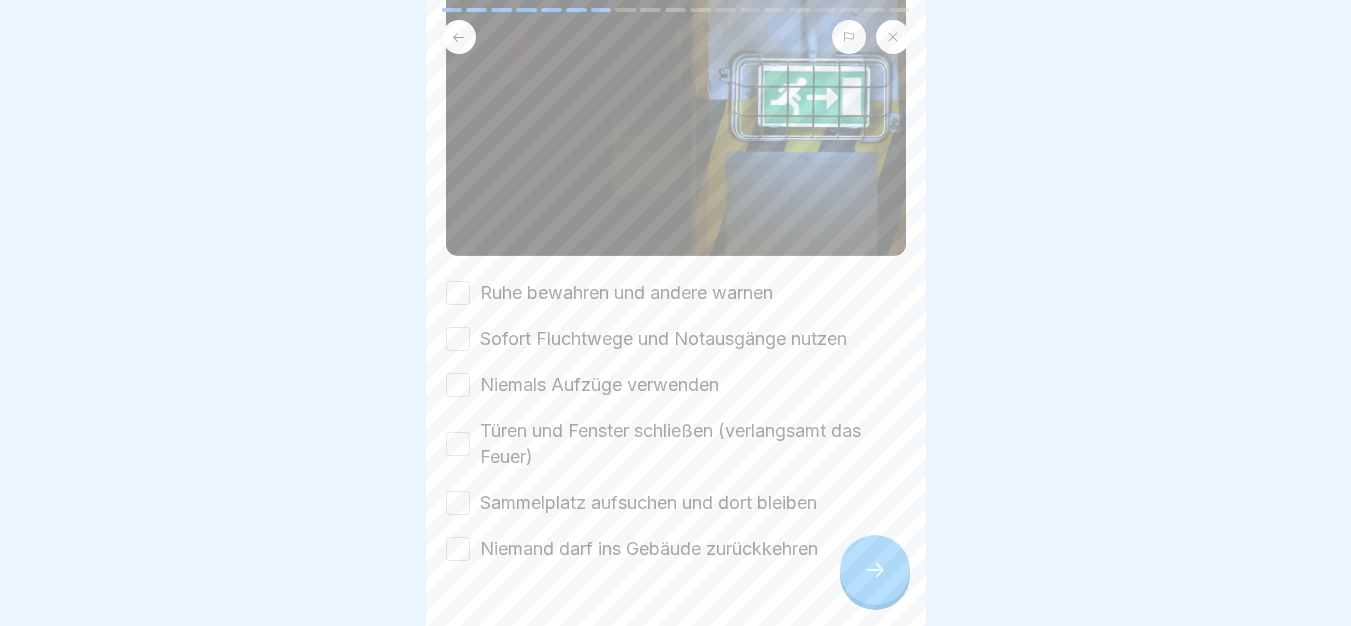 scroll, scrollTop: 306, scrollLeft: 0, axis: vertical 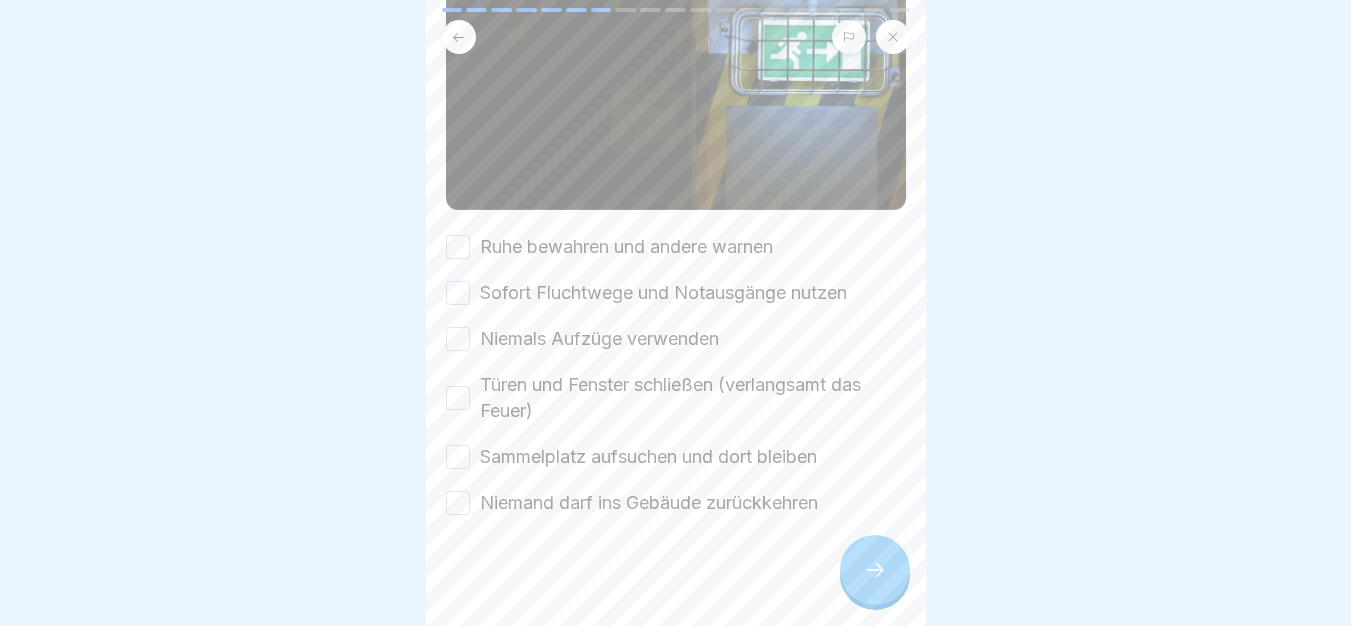 click on "Ruhe bewahren und andere warnen" at bounding box center [626, 247] 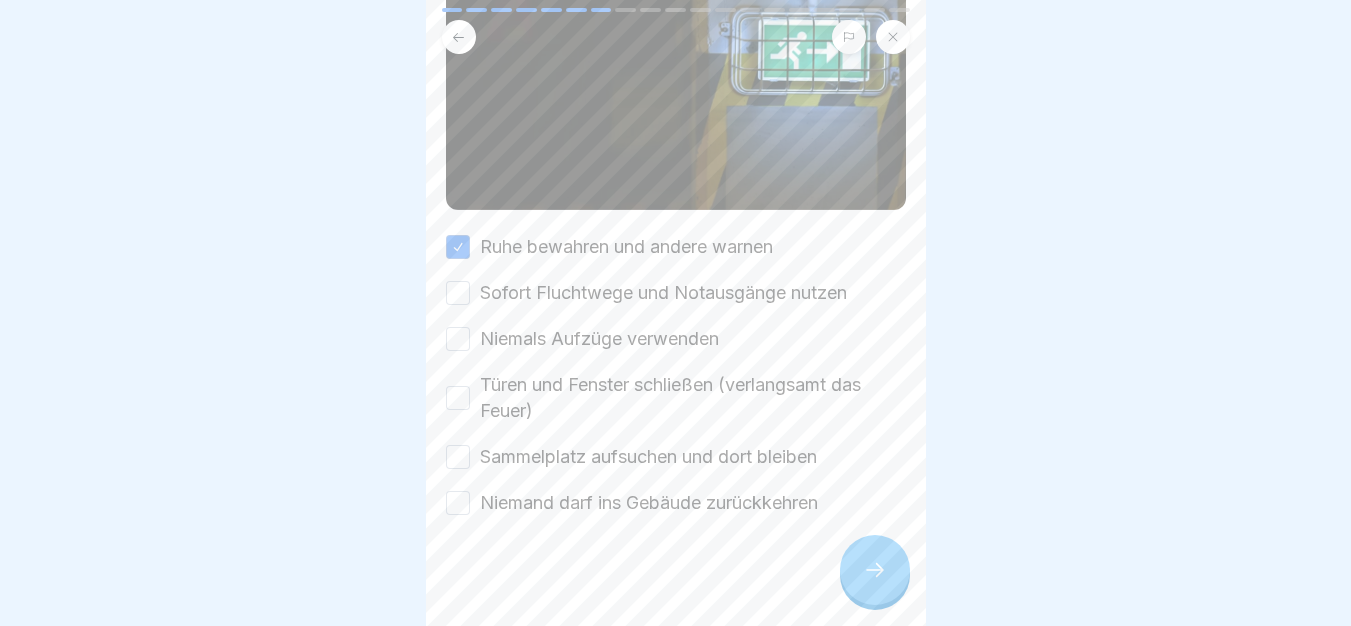 click on "Sofort Fluchtwege und Notausgänge nutzen" at bounding box center [663, 293] 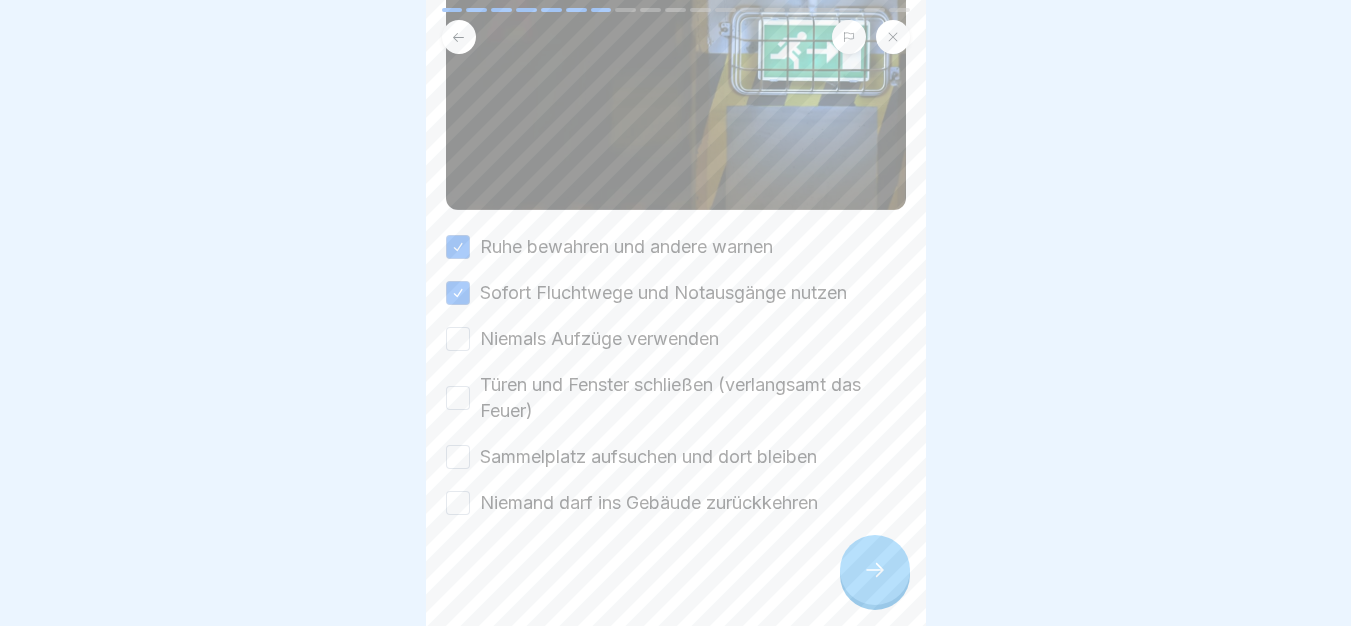 click on "Niemals Aufzüge verwenden" at bounding box center [599, 339] 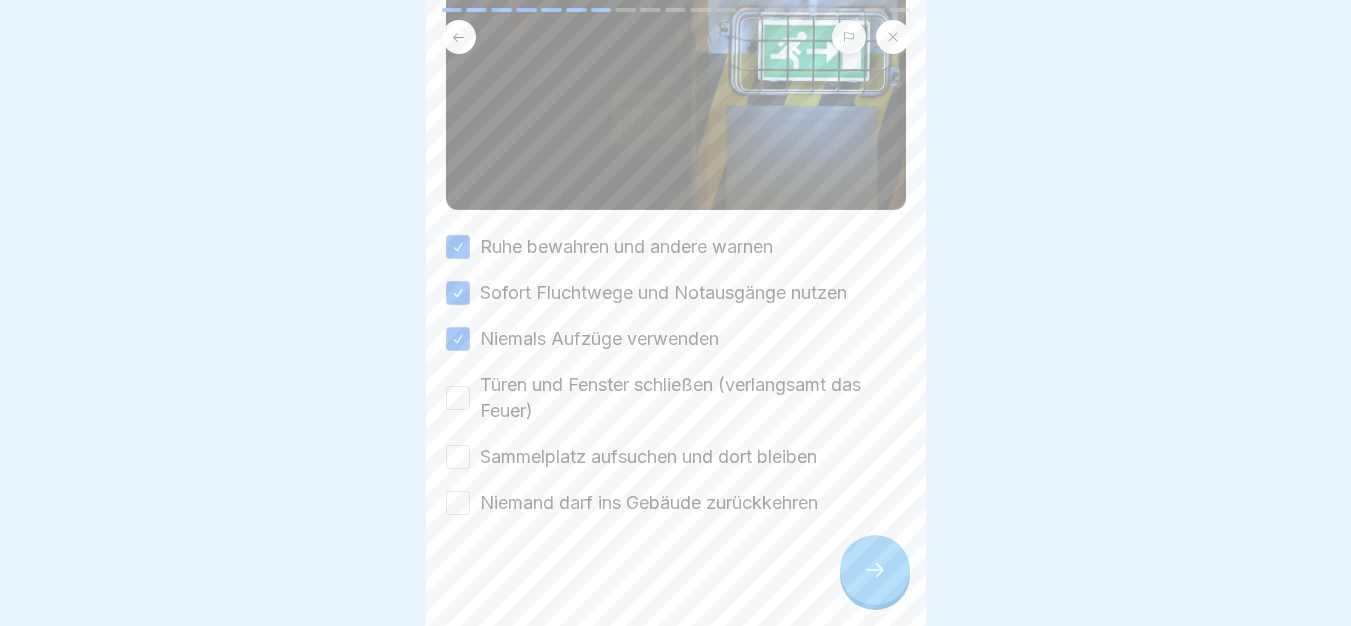 click on "Türen und Fenster schließen (verlangsamt das Feuer)" at bounding box center [693, 398] 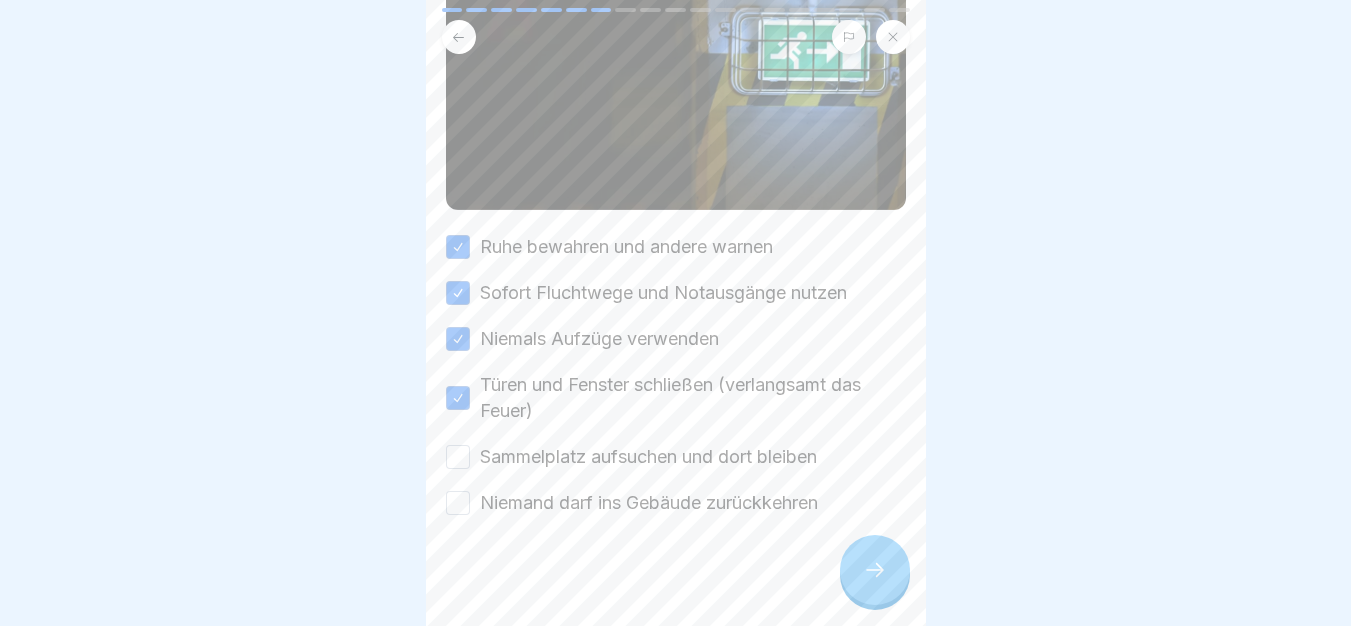 click on "Sammelplatz aufsuchen und dort bleiben" at bounding box center (648, 457) 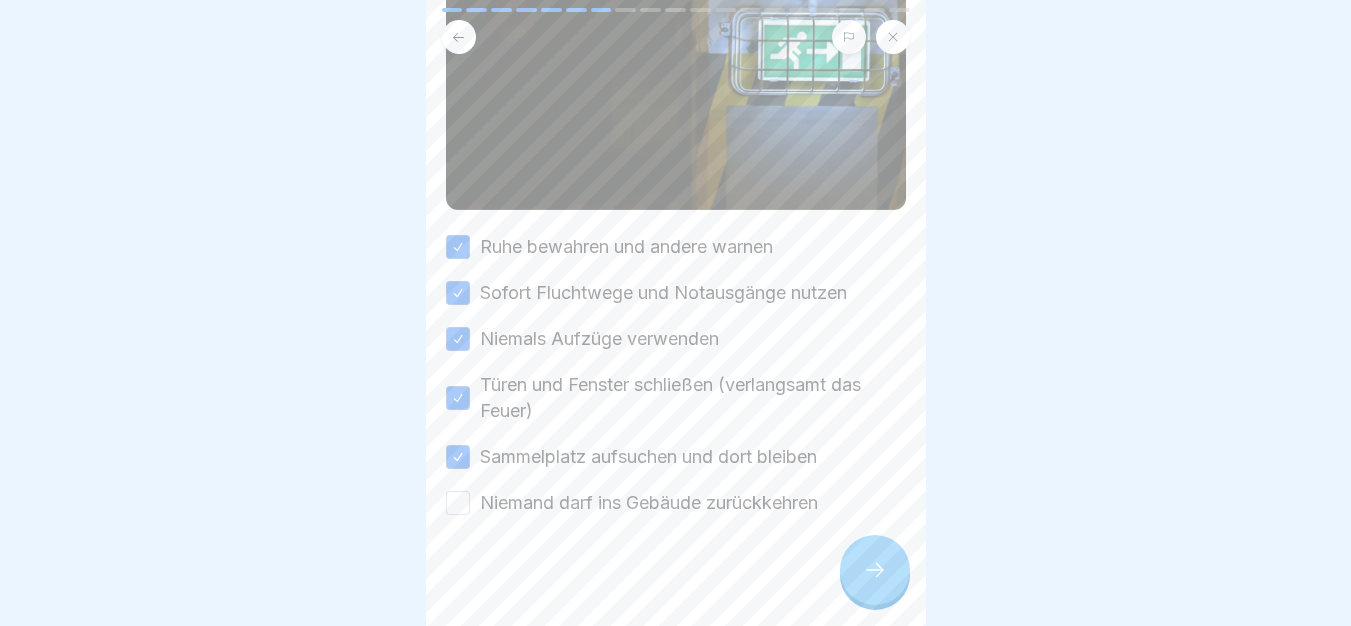 click on "Niemand darf ins Gebäude zurückkehren" at bounding box center [649, 503] 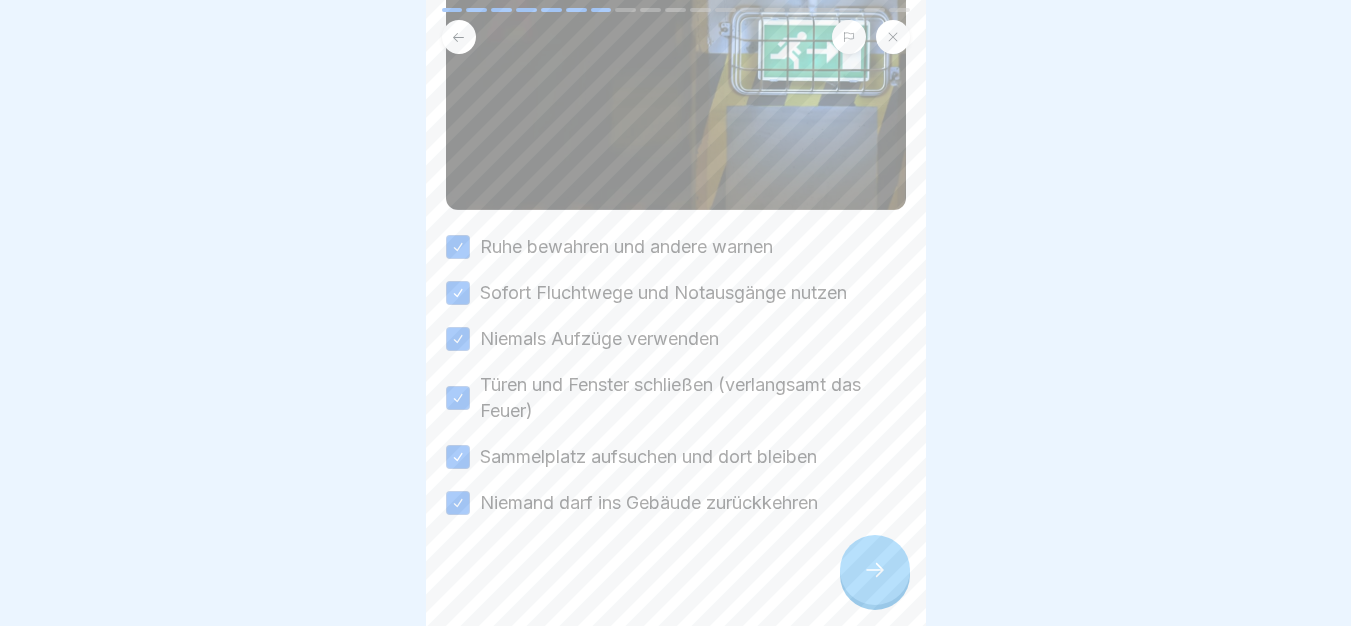 click at bounding box center (875, 570) 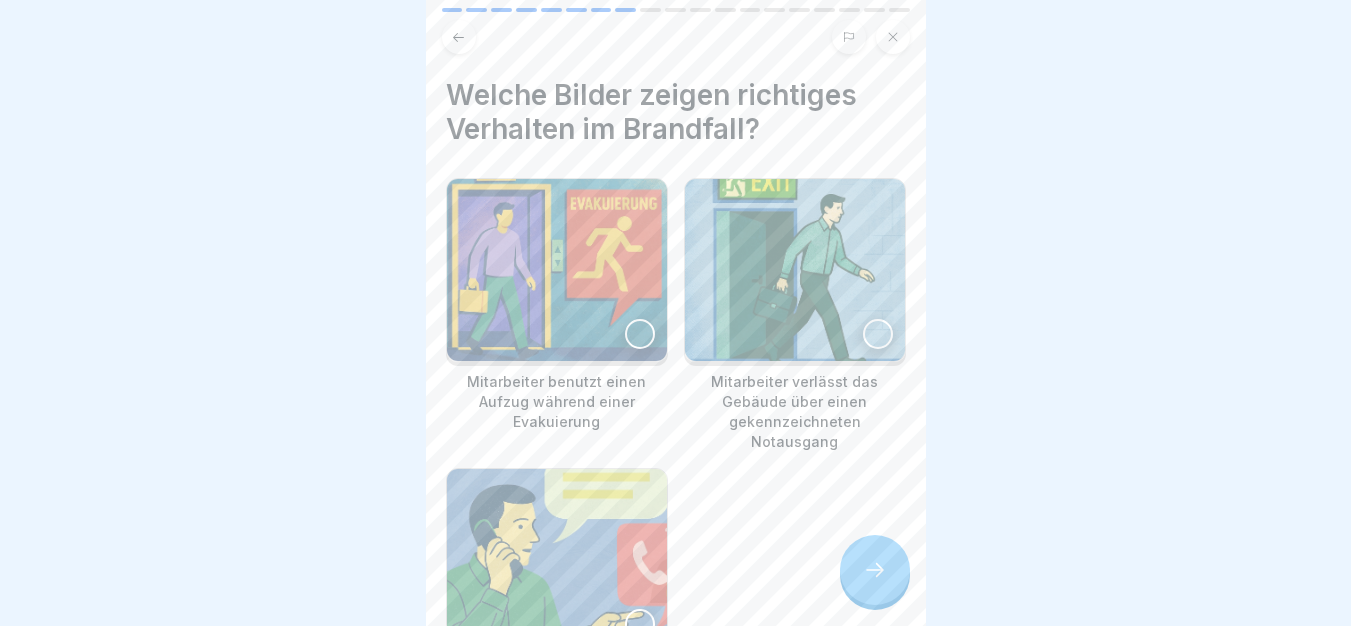 click at bounding box center (795, 270) 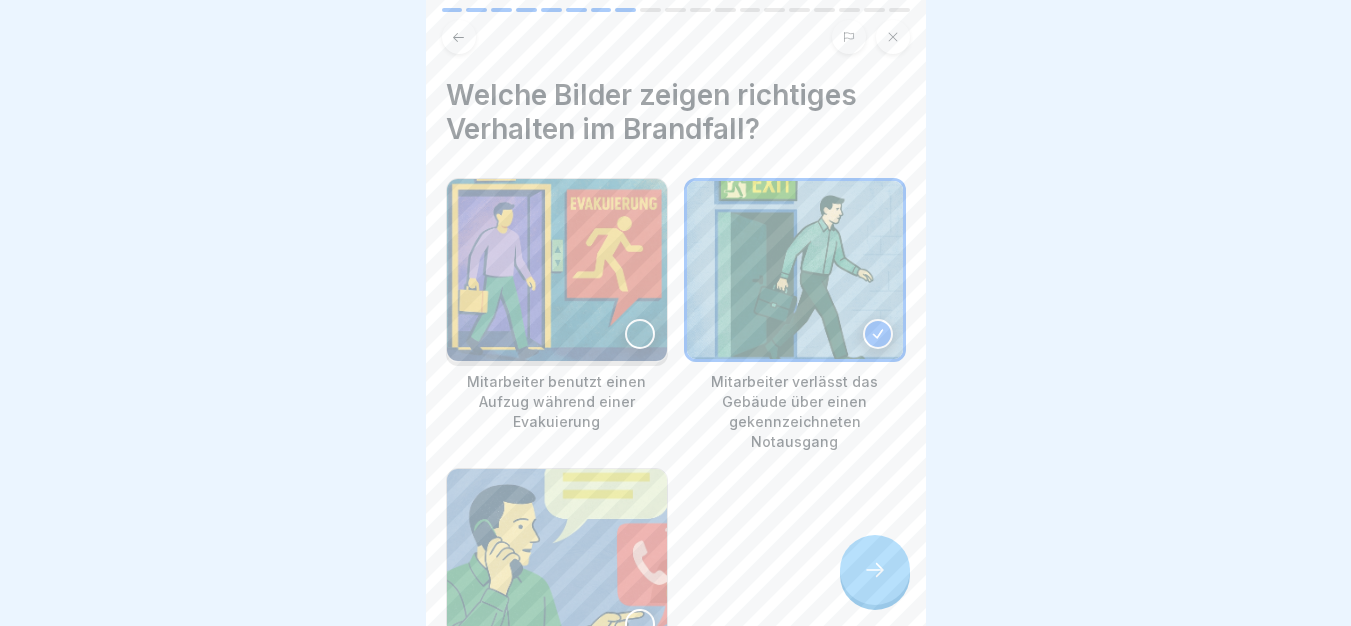 click at bounding box center [557, 560] 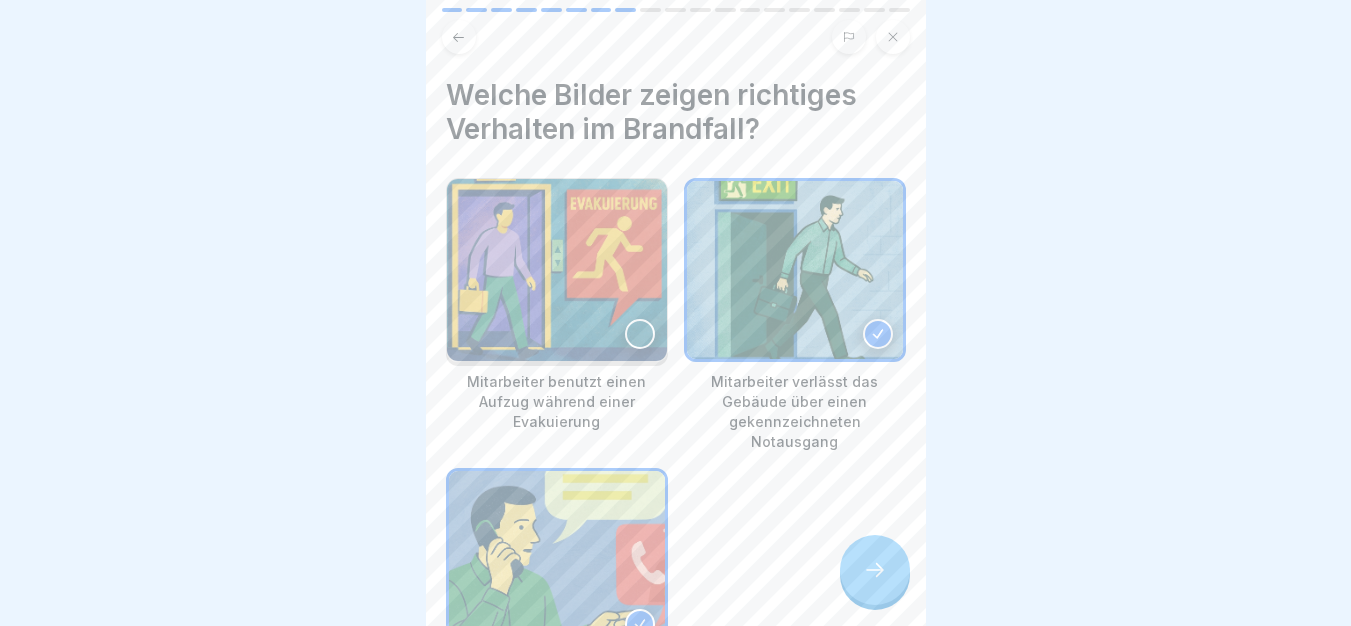 click at bounding box center (875, 570) 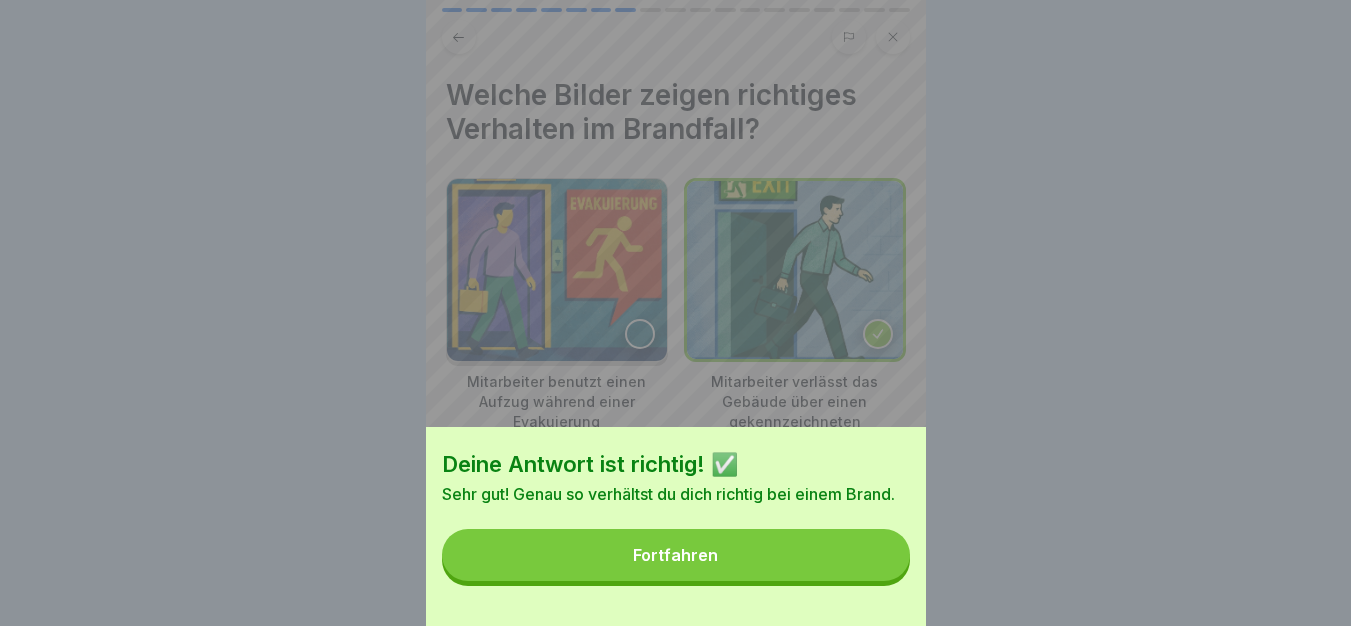 click on "Fortfahren" at bounding box center (676, 555) 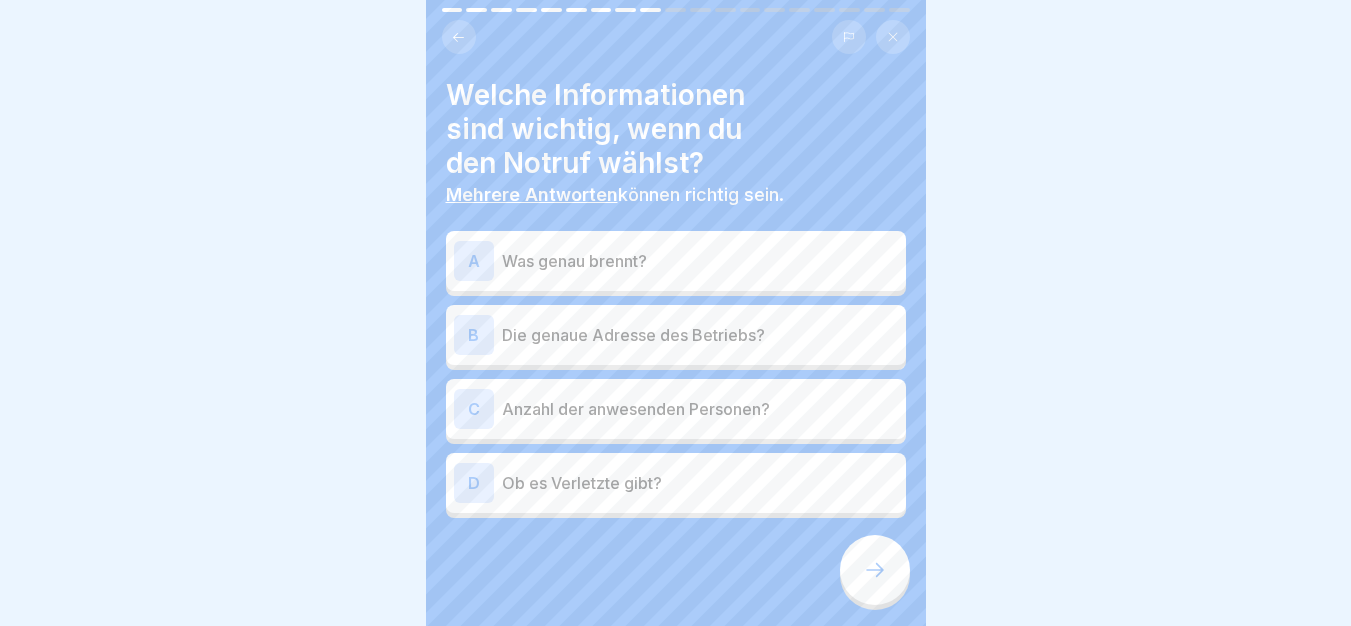 click on "Was genau brennt?" at bounding box center (700, 261) 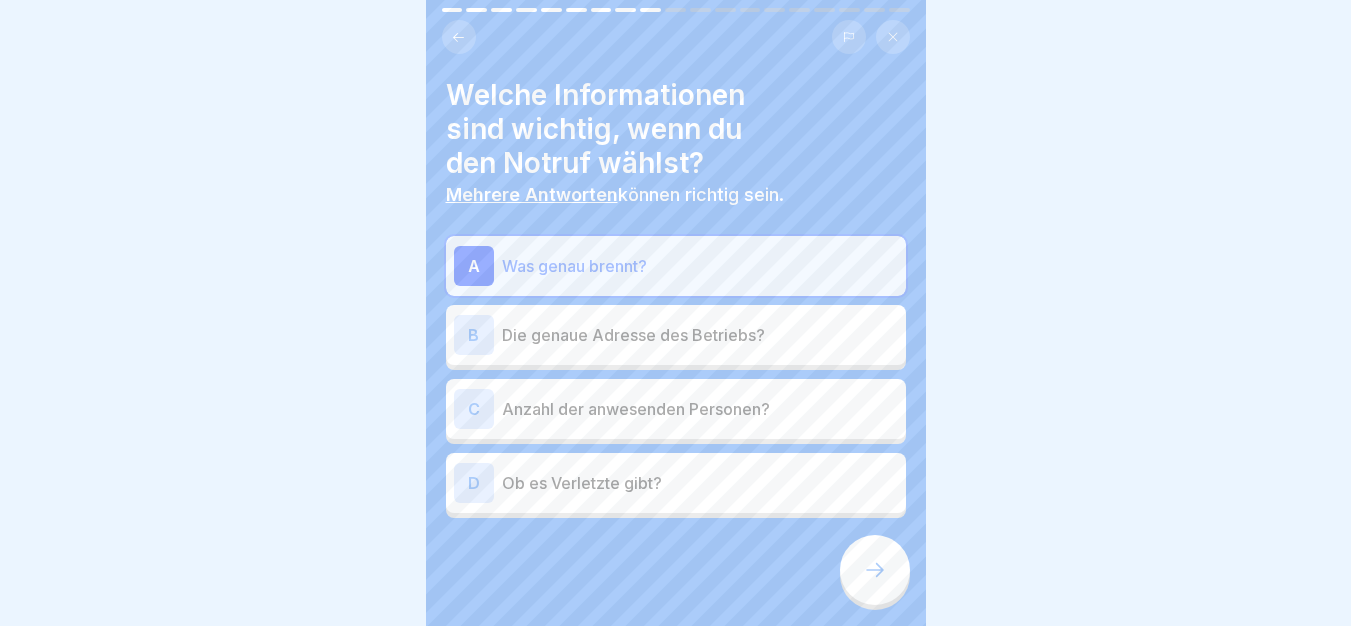 click on "B Die genaue Adresse des Betriebs?" at bounding box center [676, 335] 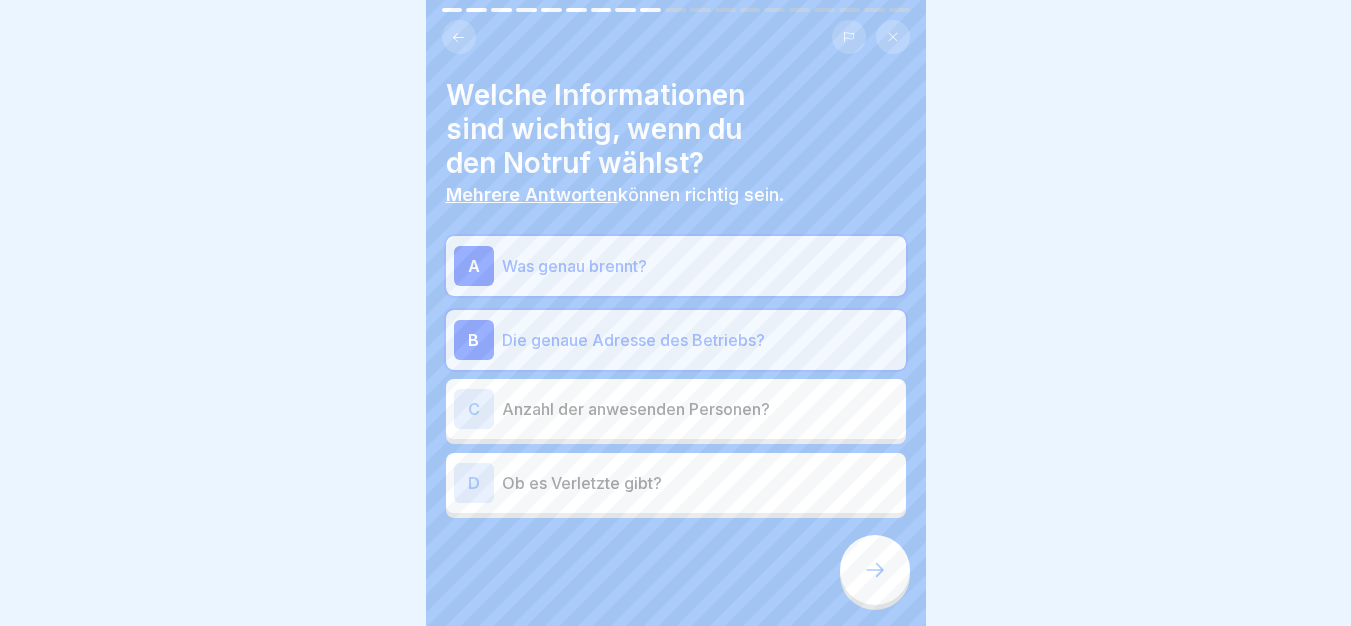 click on "D Ob es Verletzte gibt?" at bounding box center [676, 483] 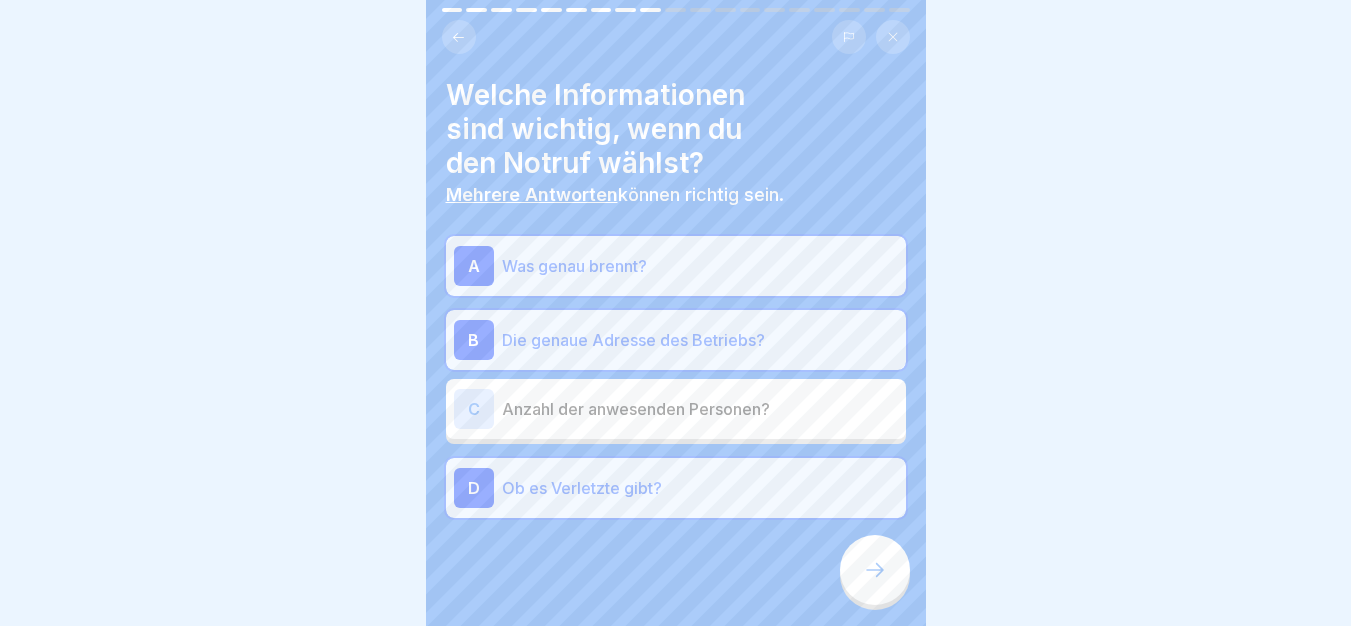 click 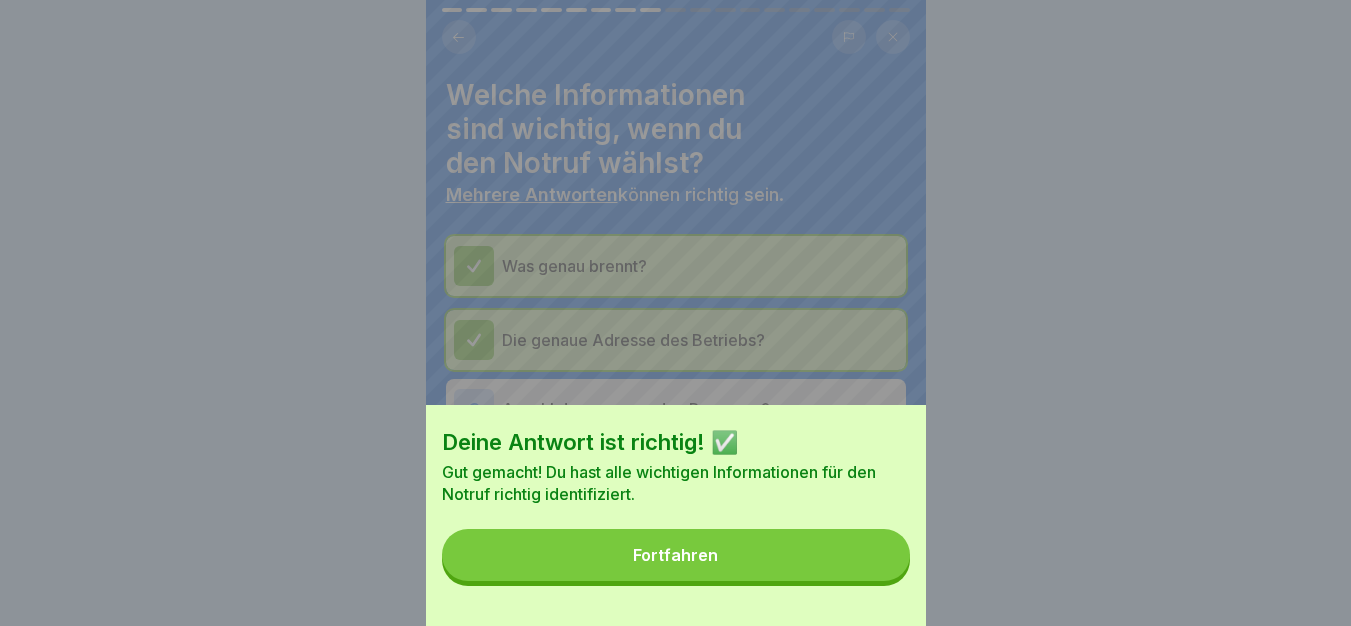 click on "Fortfahren" at bounding box center [676, 555] 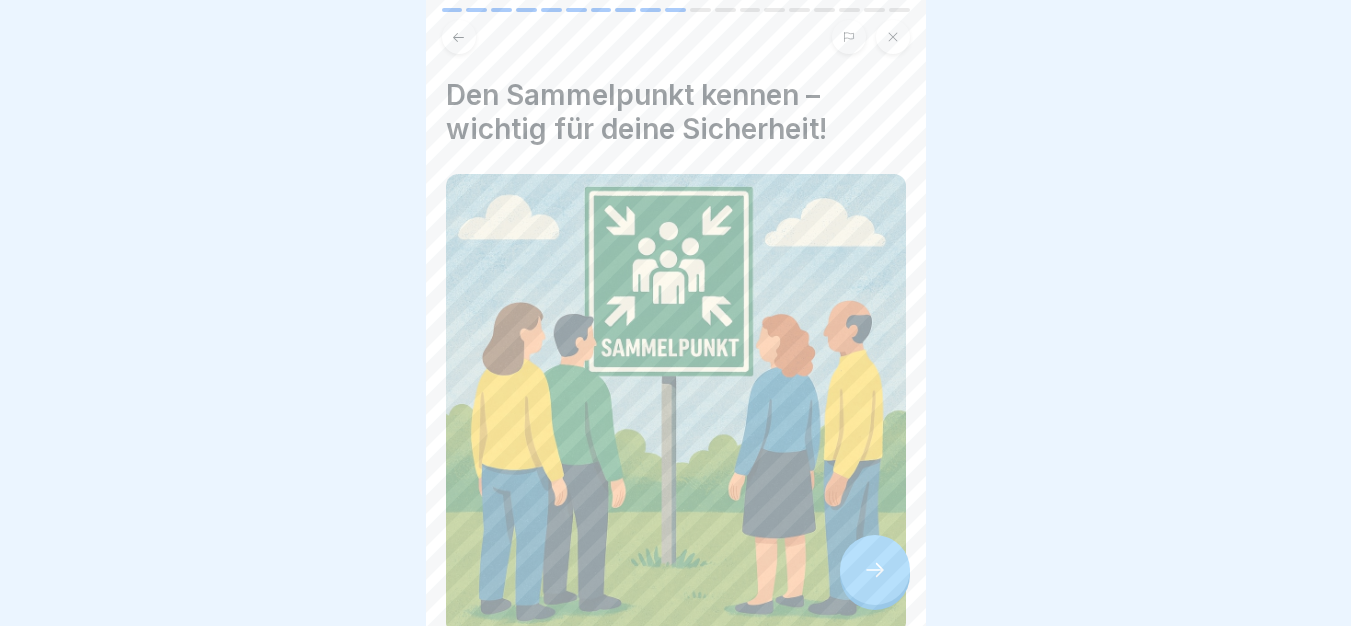 click at bounding box center [875, 570] 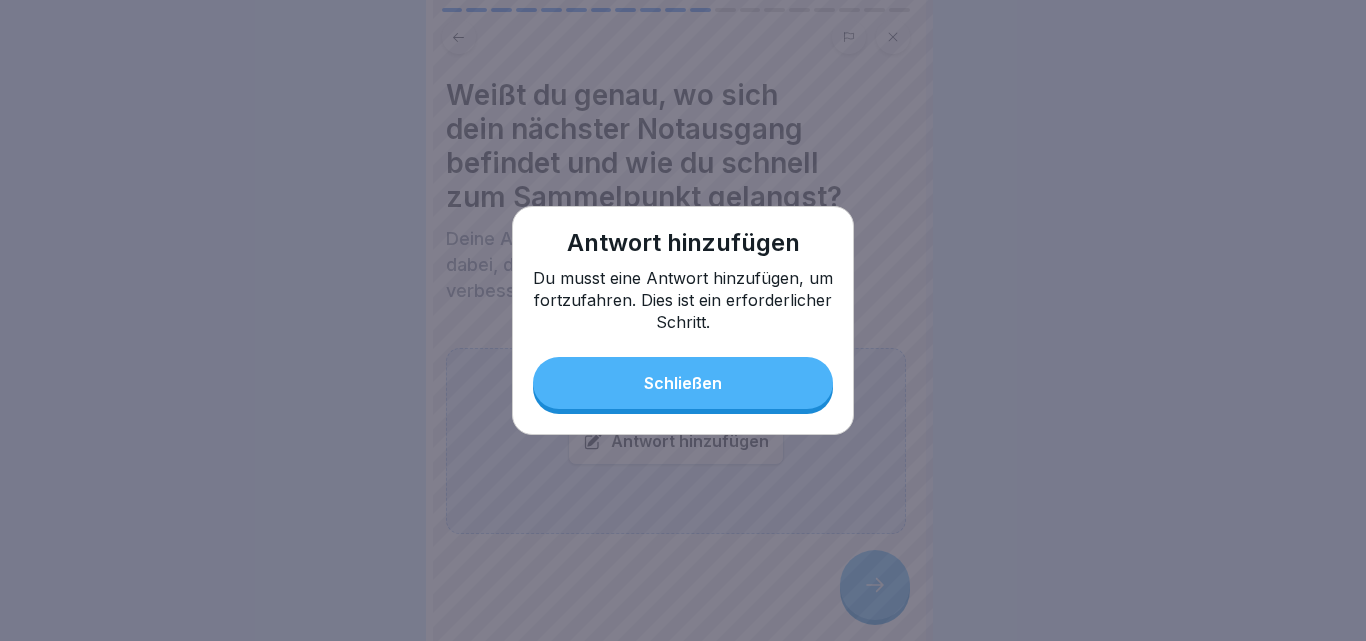 click on "Antwort hinzufügen Du musst eine Antwort hinzufügen, um fortzufahren. Dies ist ein erforderlicher Schritt. Schließen" at bounding box center (683, 320) 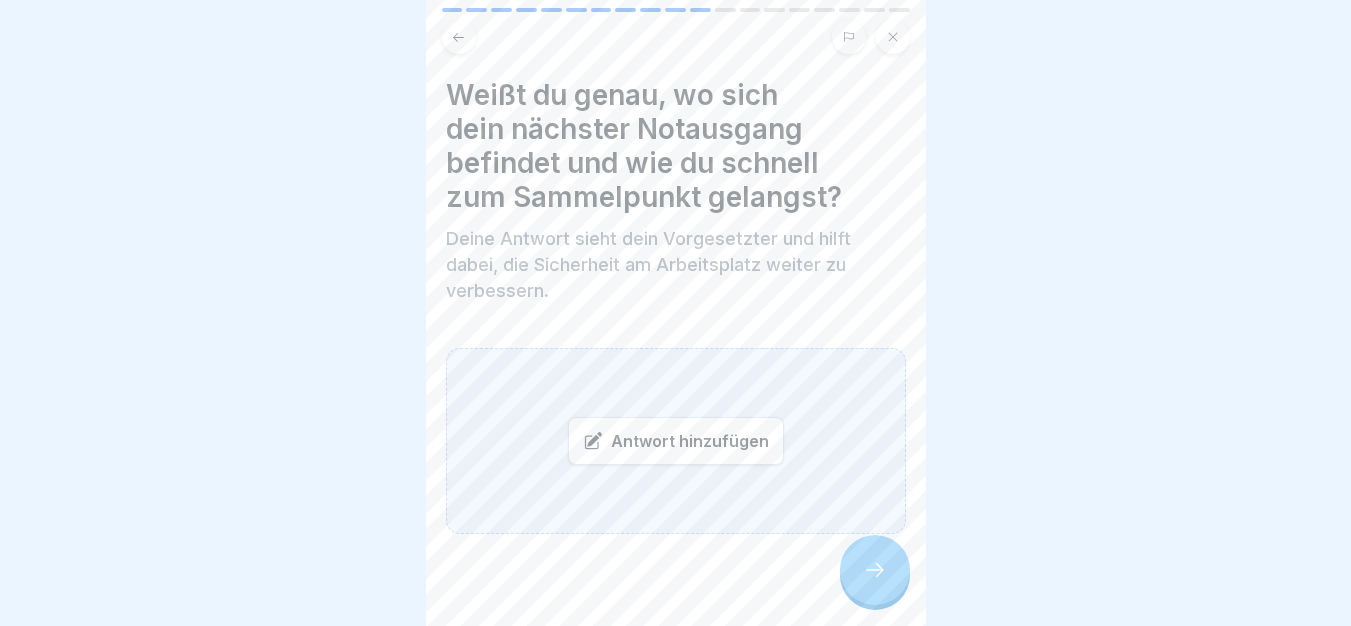 click on "Antwort hinzufügen" at bounding box center [676, 441] 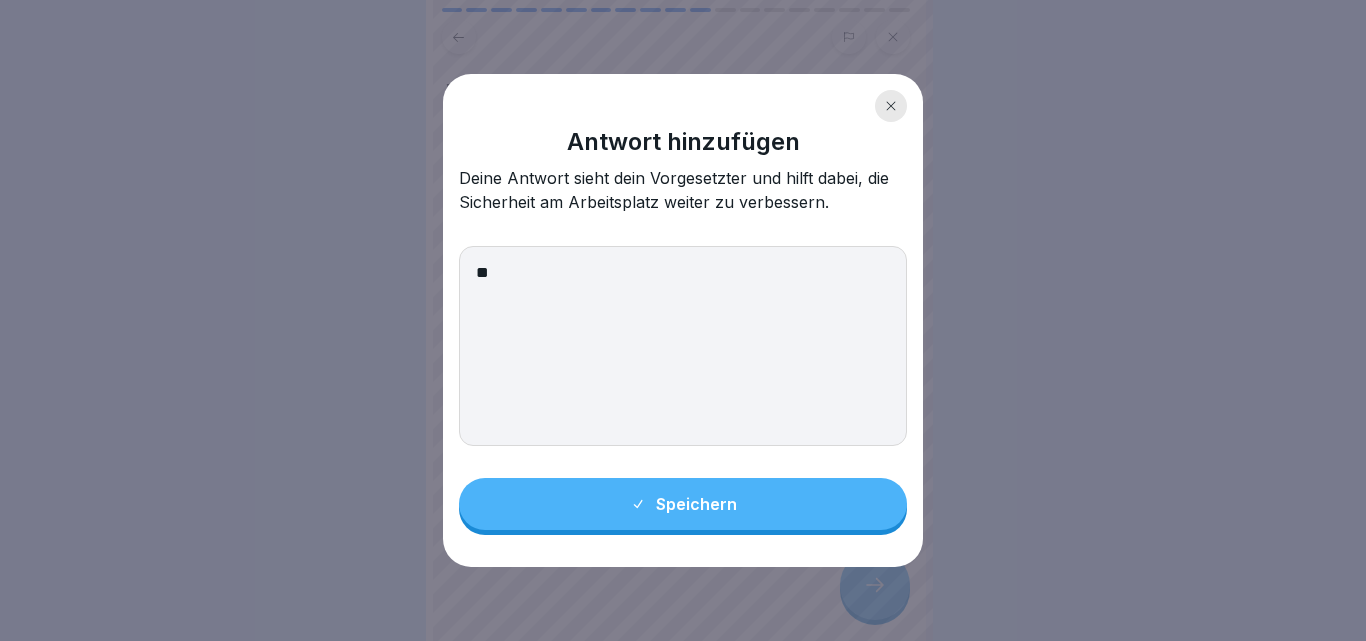 type on "*" 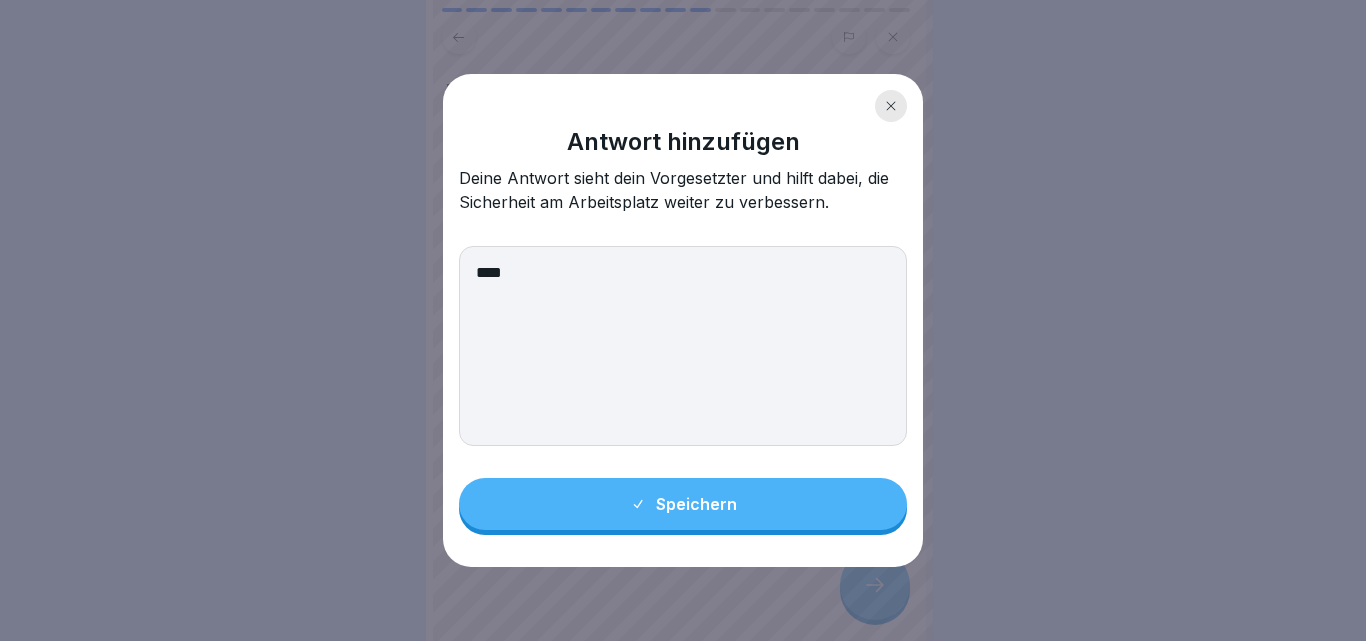 type on "****" 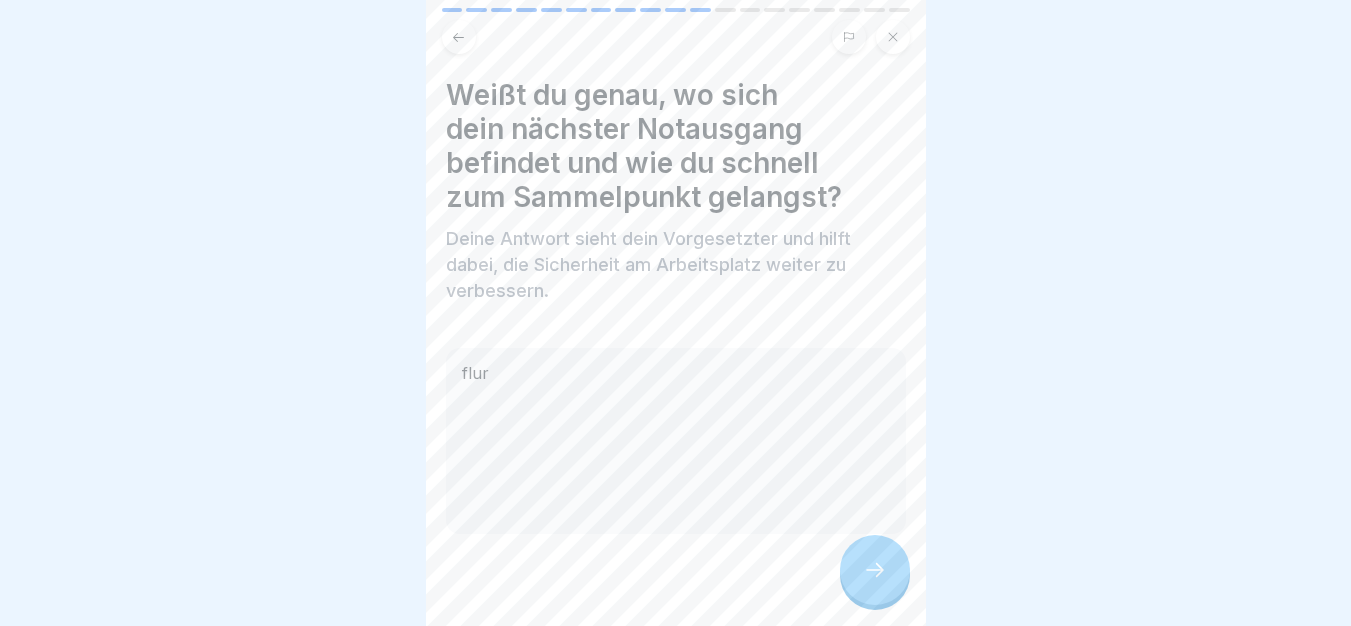 click at bounding box center (875, 570) 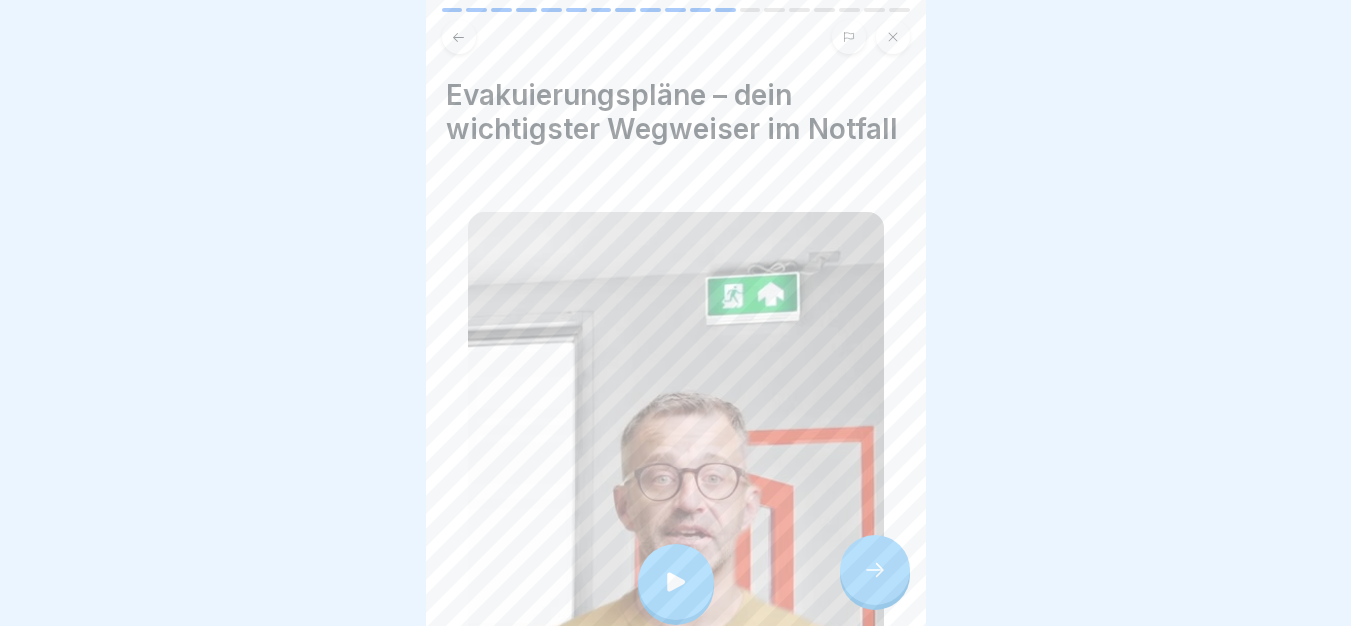 click at bounding box center [875, 570] 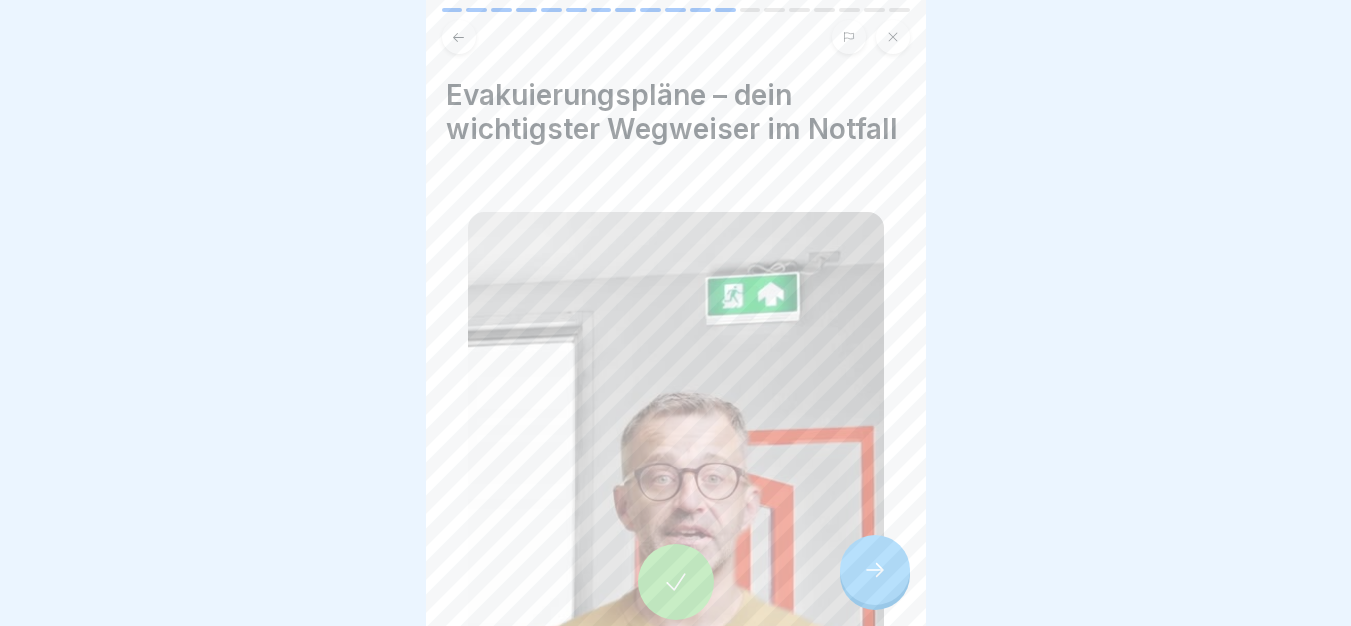 click 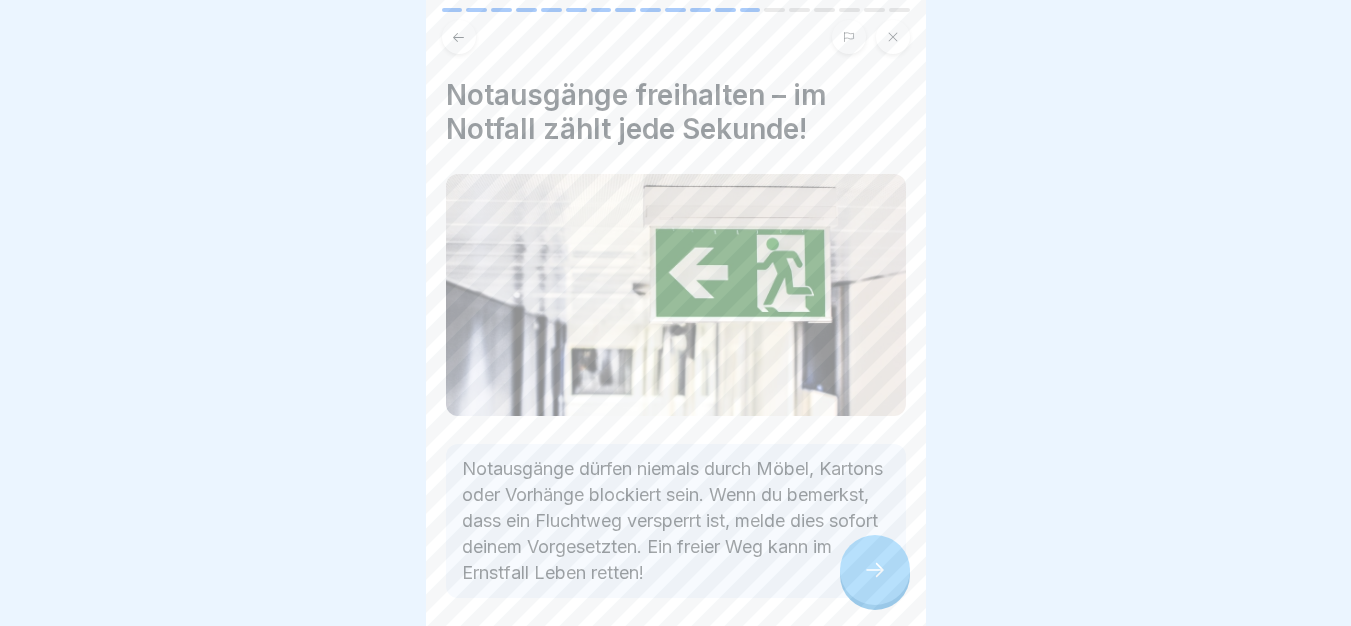 click 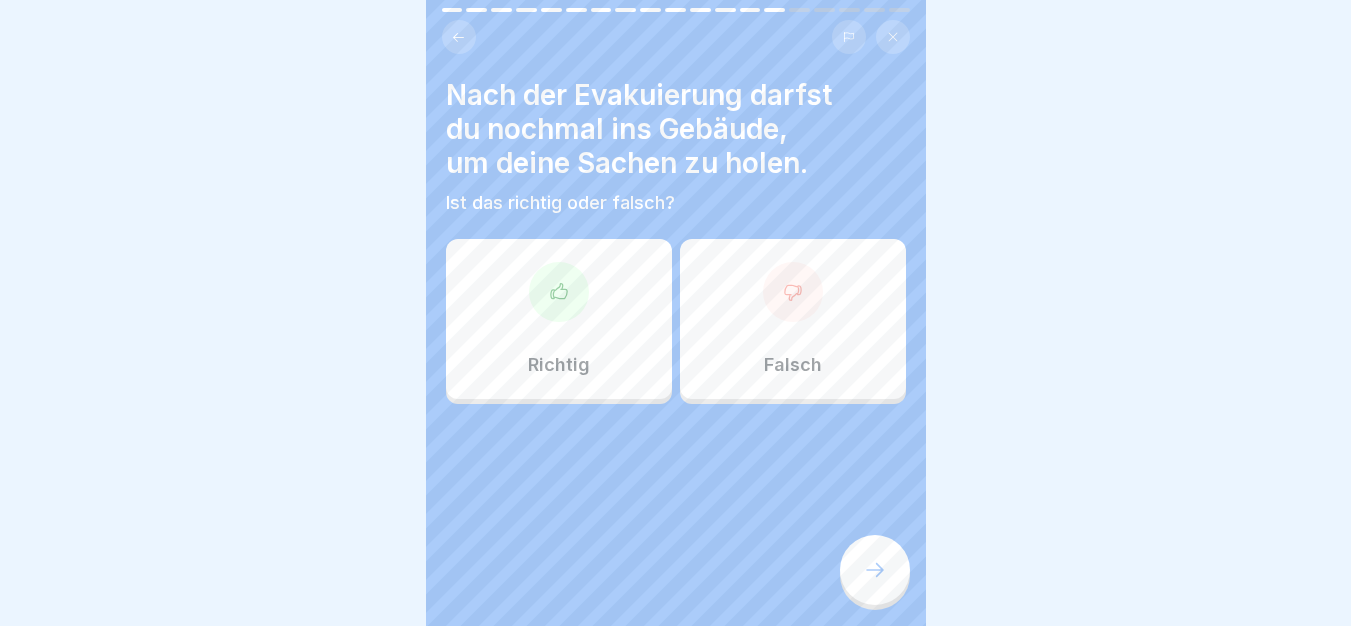 click on "Falsch" at bounding box center (793, 319) 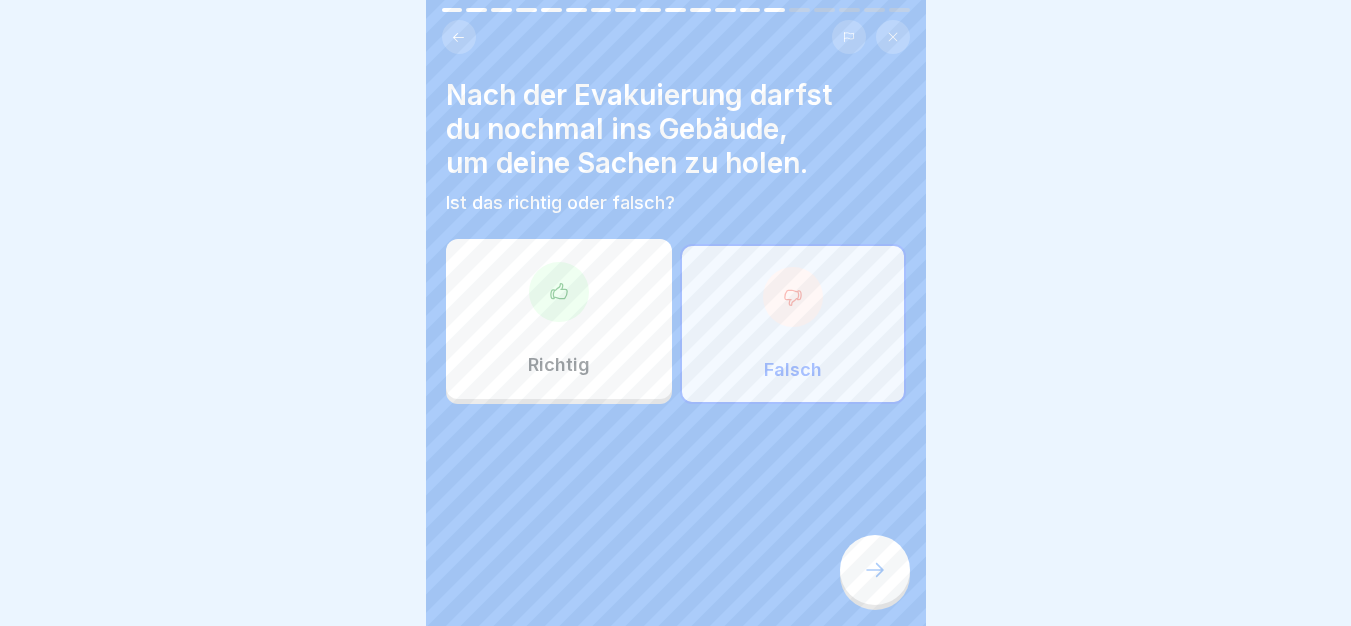 click at bounding box center [875, 570] 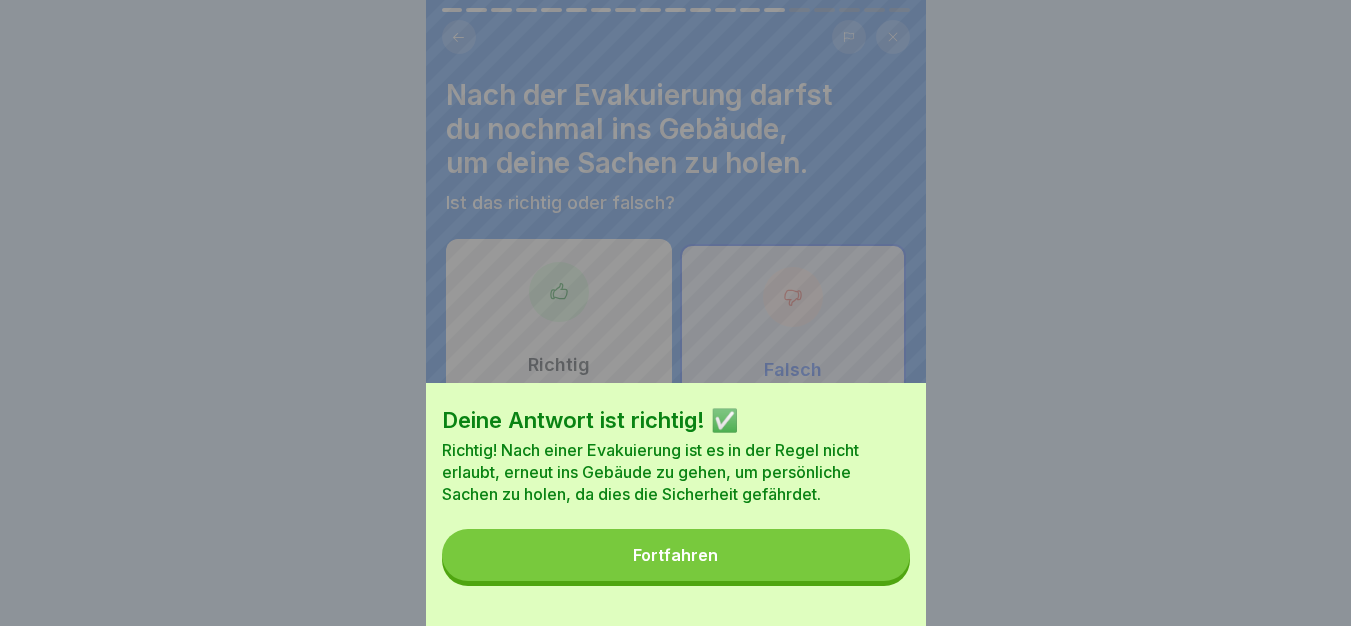 click on "Fortfahren" at bounding box center [676, 555] 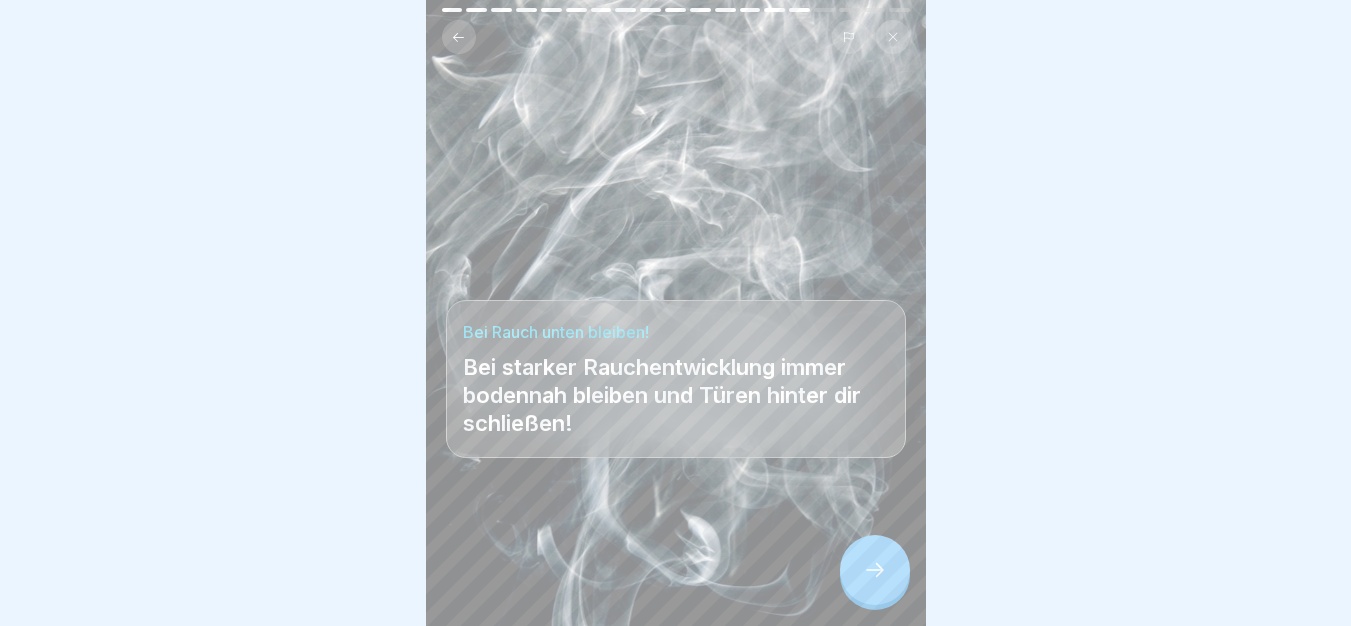 click at bounding box center [875, 570] 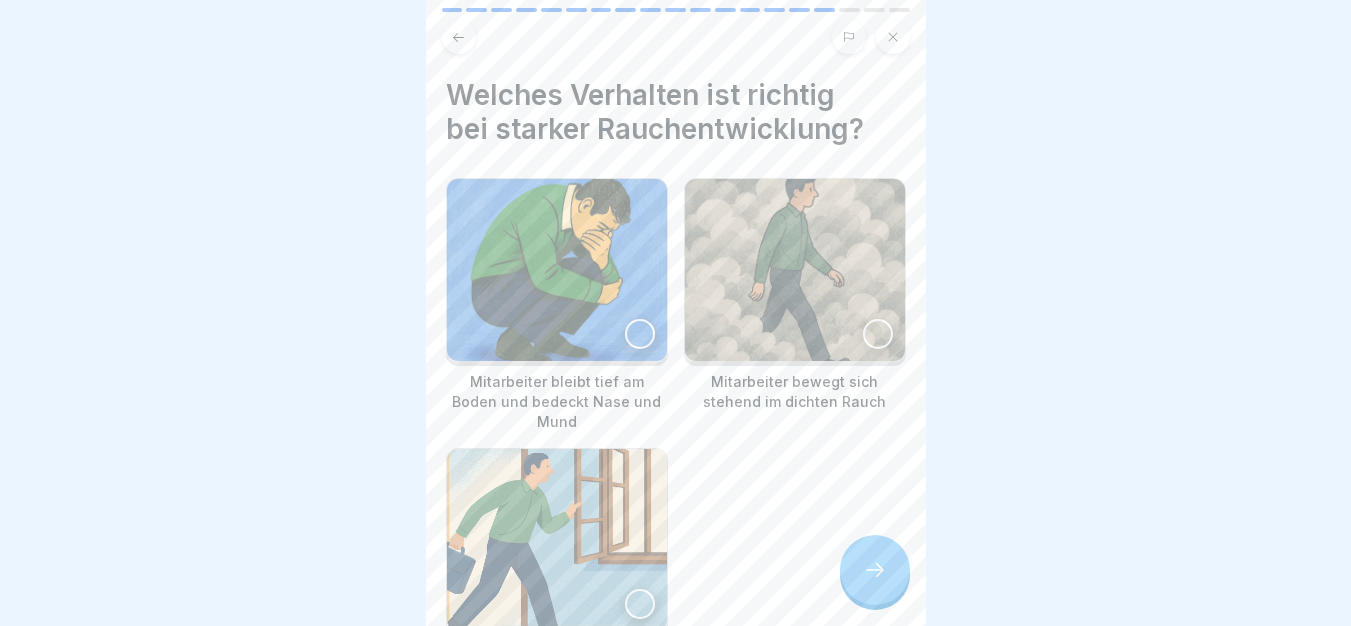 click at bounding box center [557, 270] 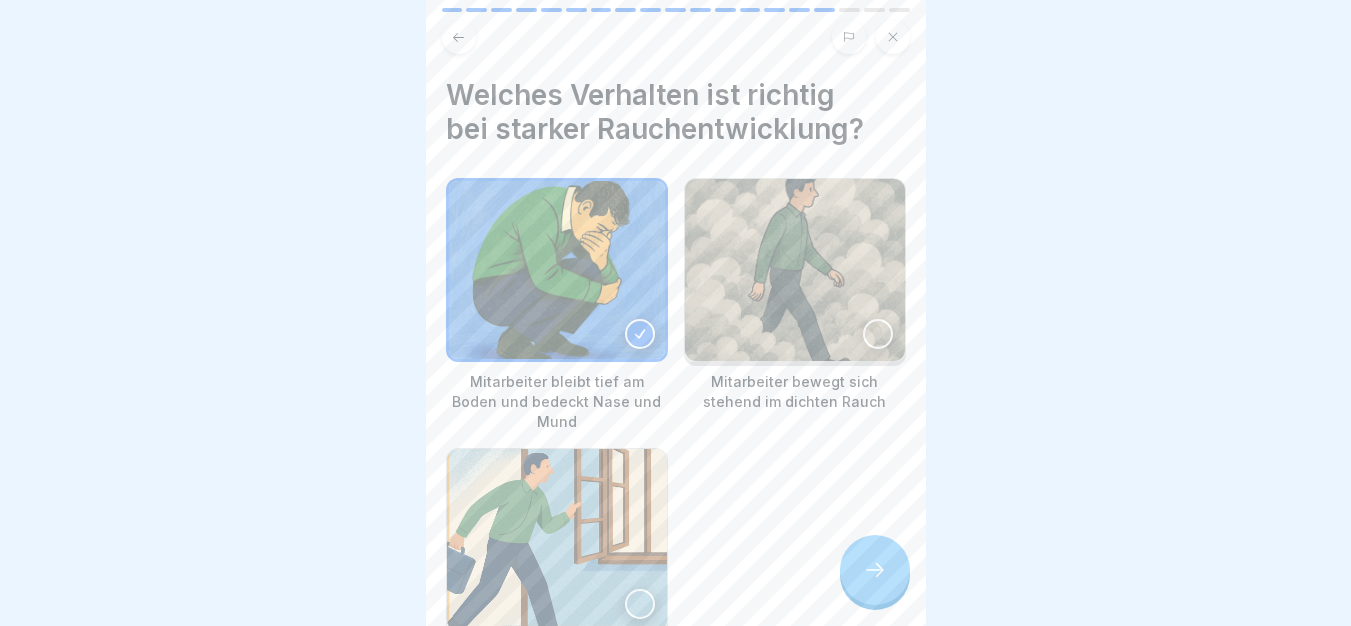 click at bounding box center (875, 570) 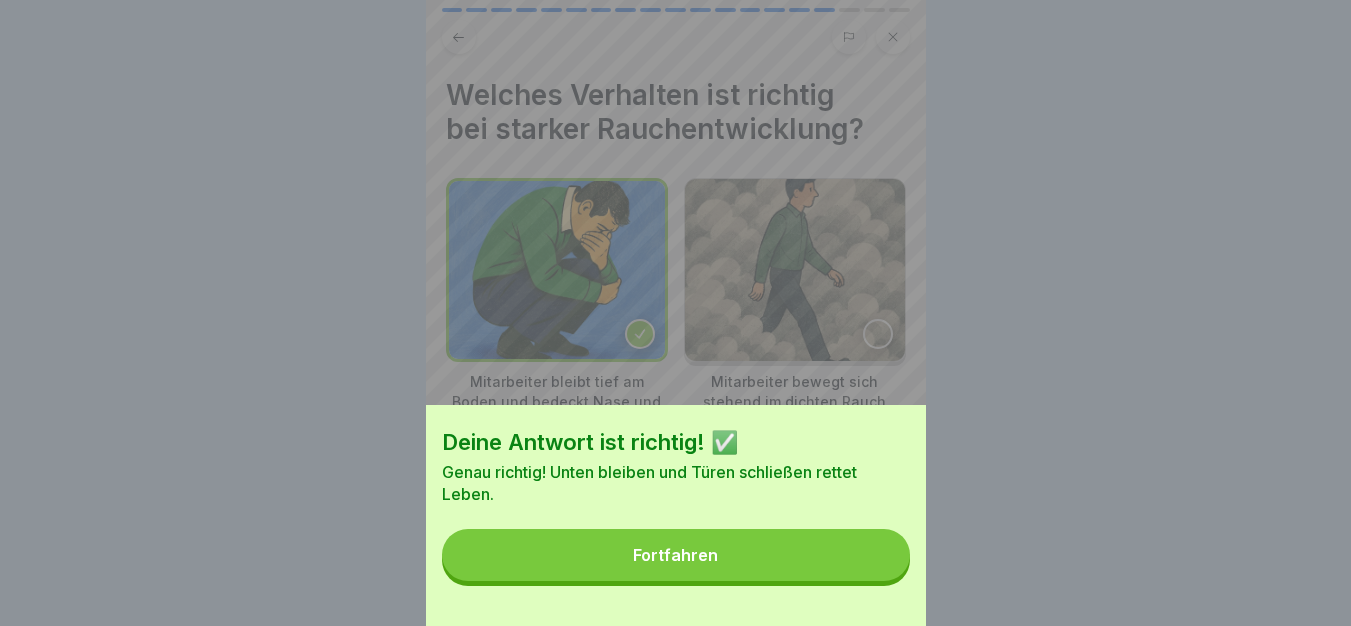 click on "Fortfahren" at bounding box center (676, 555) 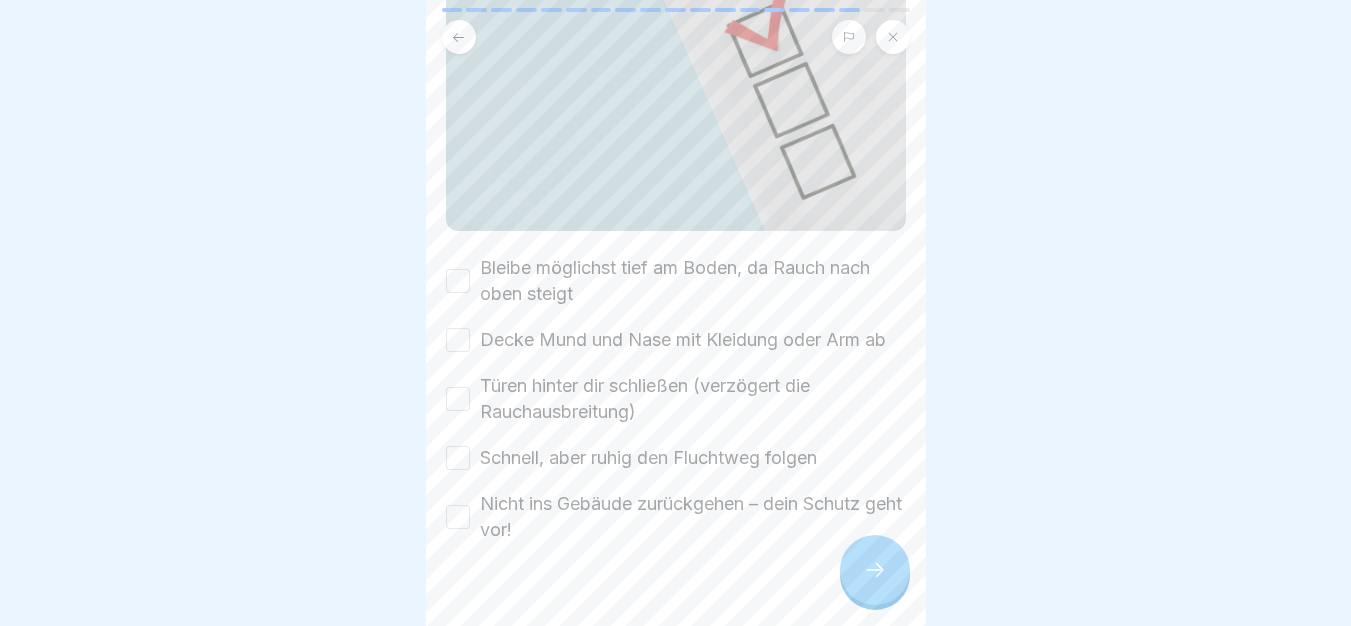 scroll, scrollTop: 338, scrollLeft: 0, axis: vertical 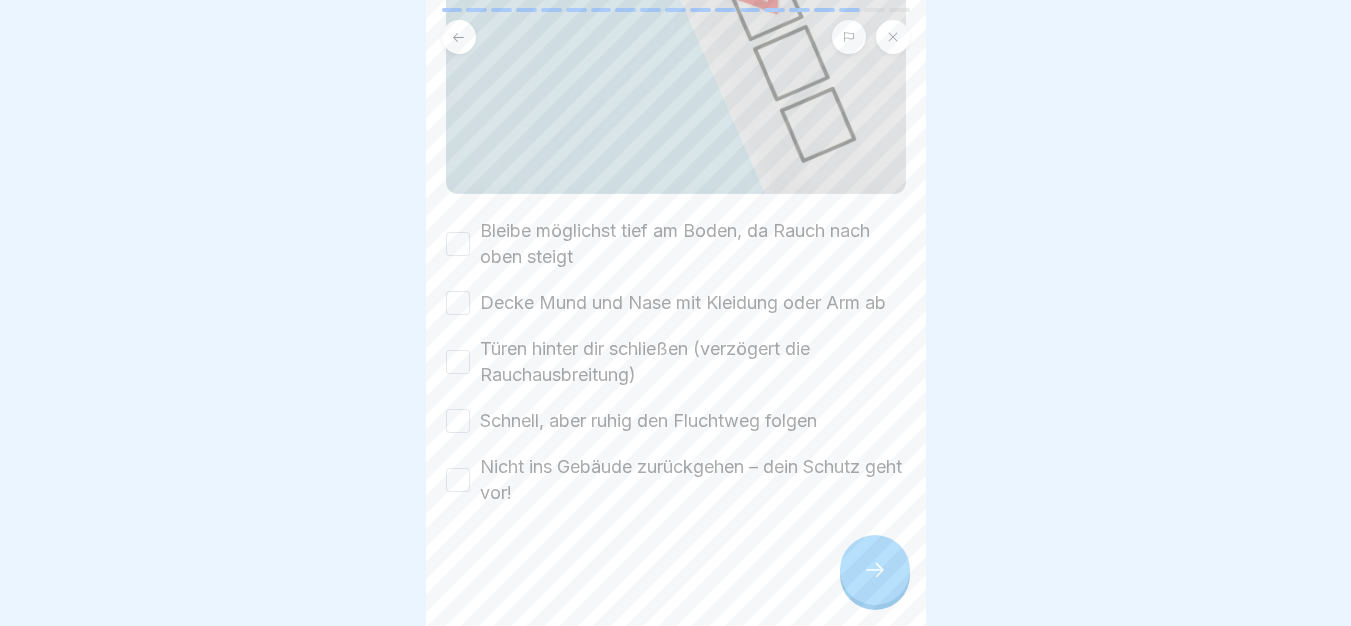 click on "Bleibe möglichst tief am Boden, da Rauch nach oben steigt" at bounding box center (693, 244) 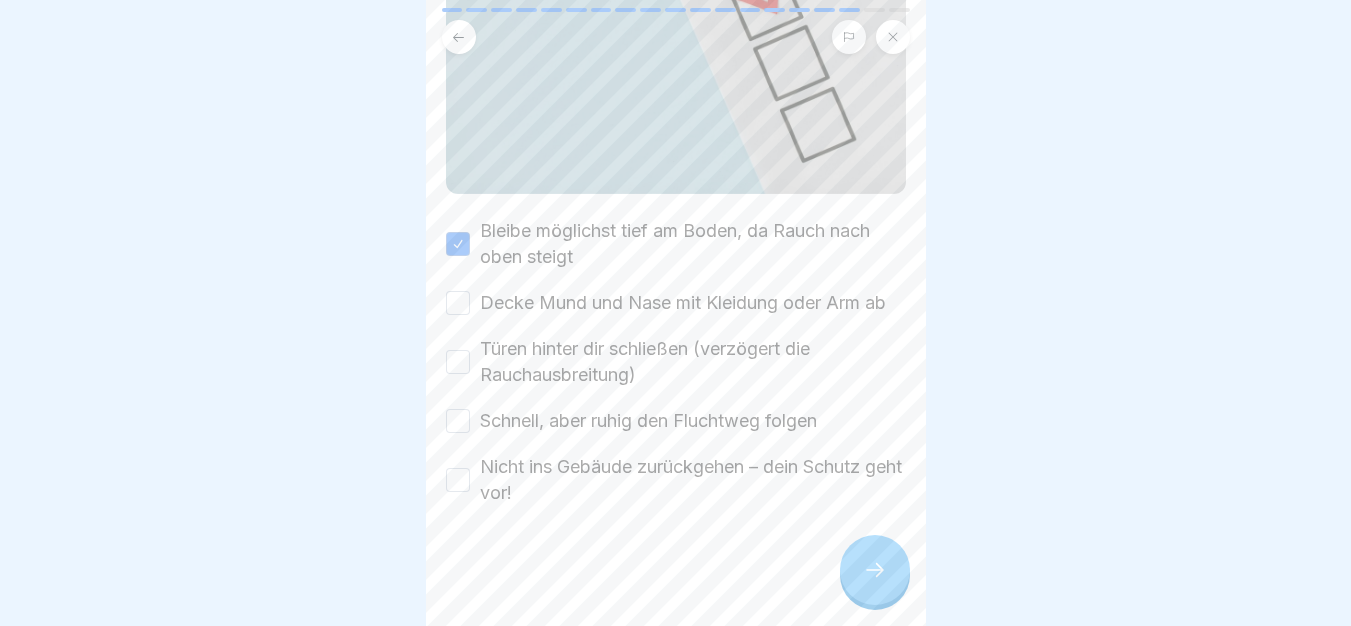 click on "Decke Mund und Nase mit Kleidung oder Arm ab" at bounding box center (683, 303) 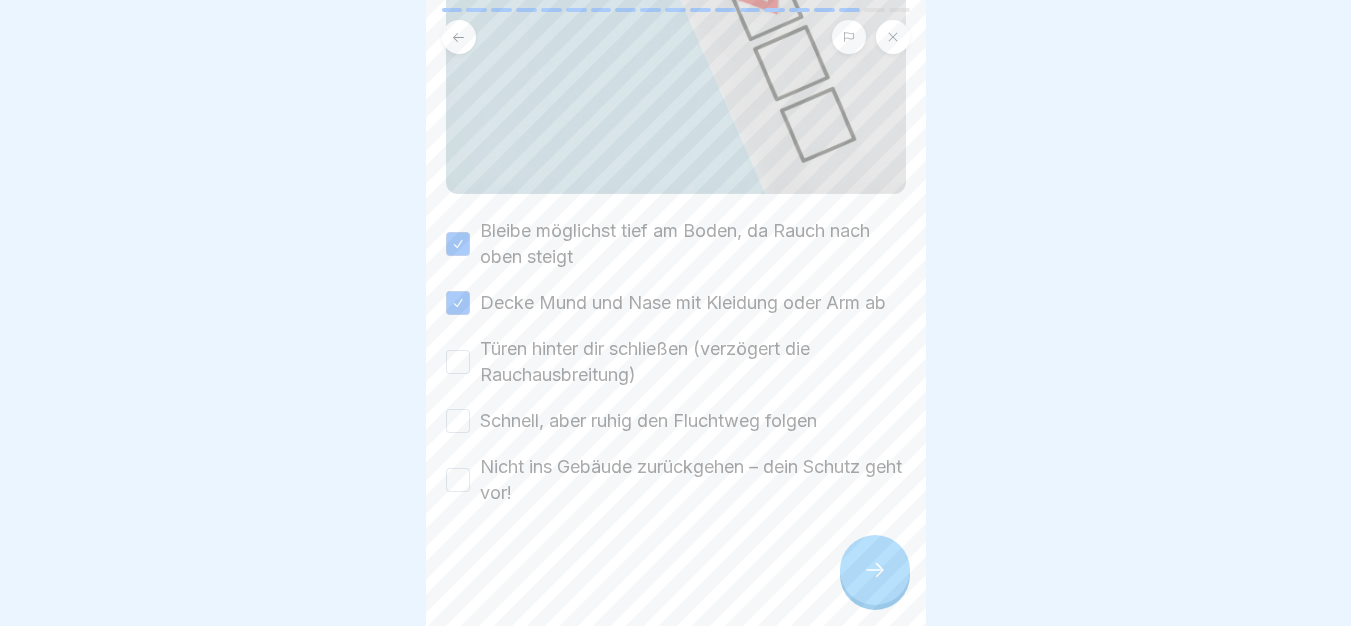 click on "Türen hinter dir schließen (verzögert die Rauchausbreitung)" at bounding box center [693, 362] 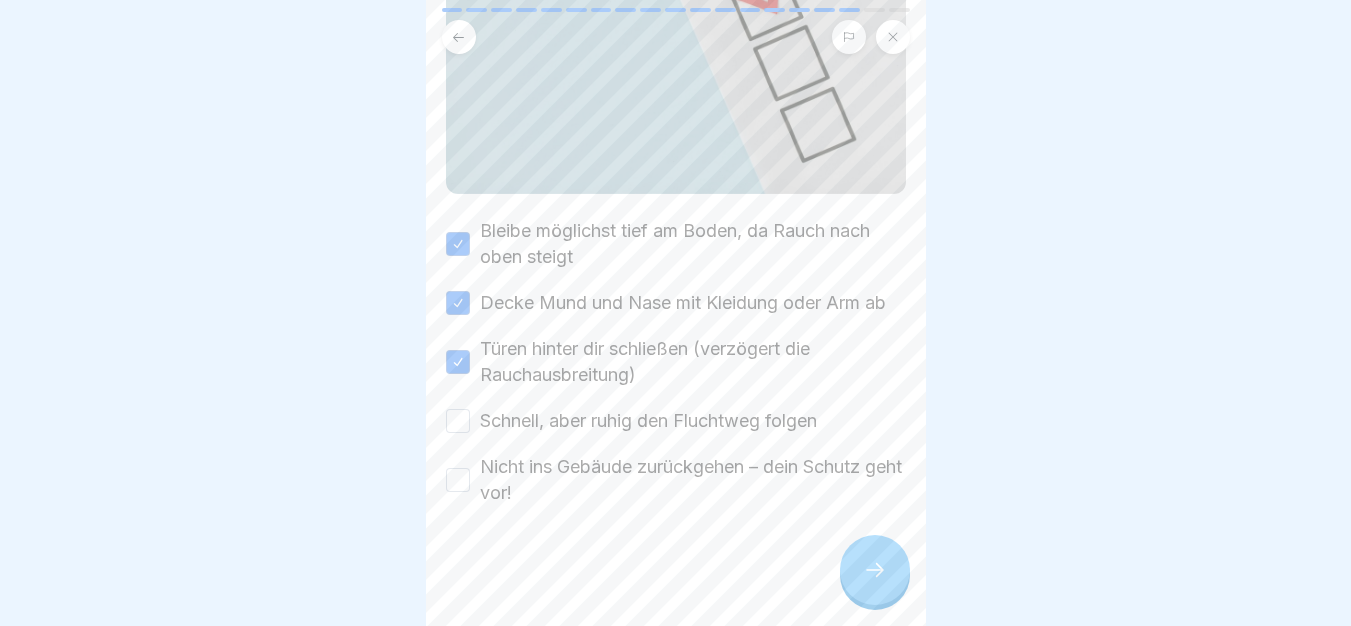 click on "Schnell, aber ruhig den Fluchtweg folgen" at bounding box center [648, 421] 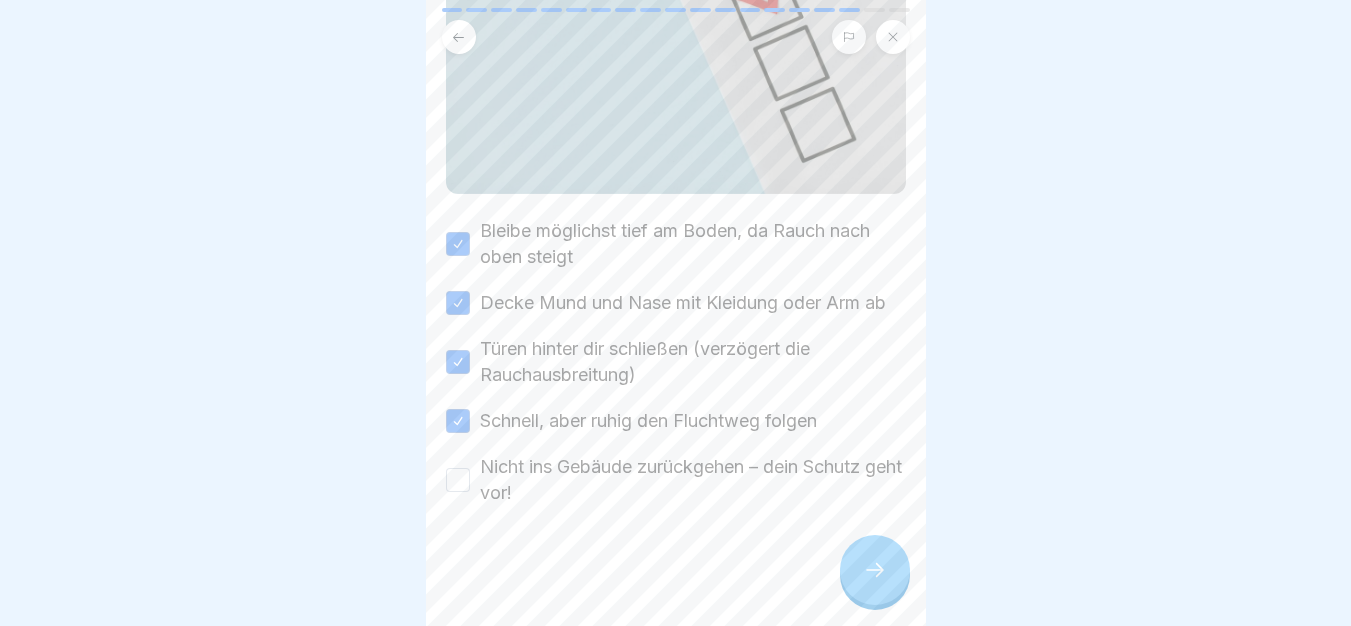 click on "Nicht ins Gebäude zurückgehen – dein Schutz geht vor!" at bounding box center [693, 480] 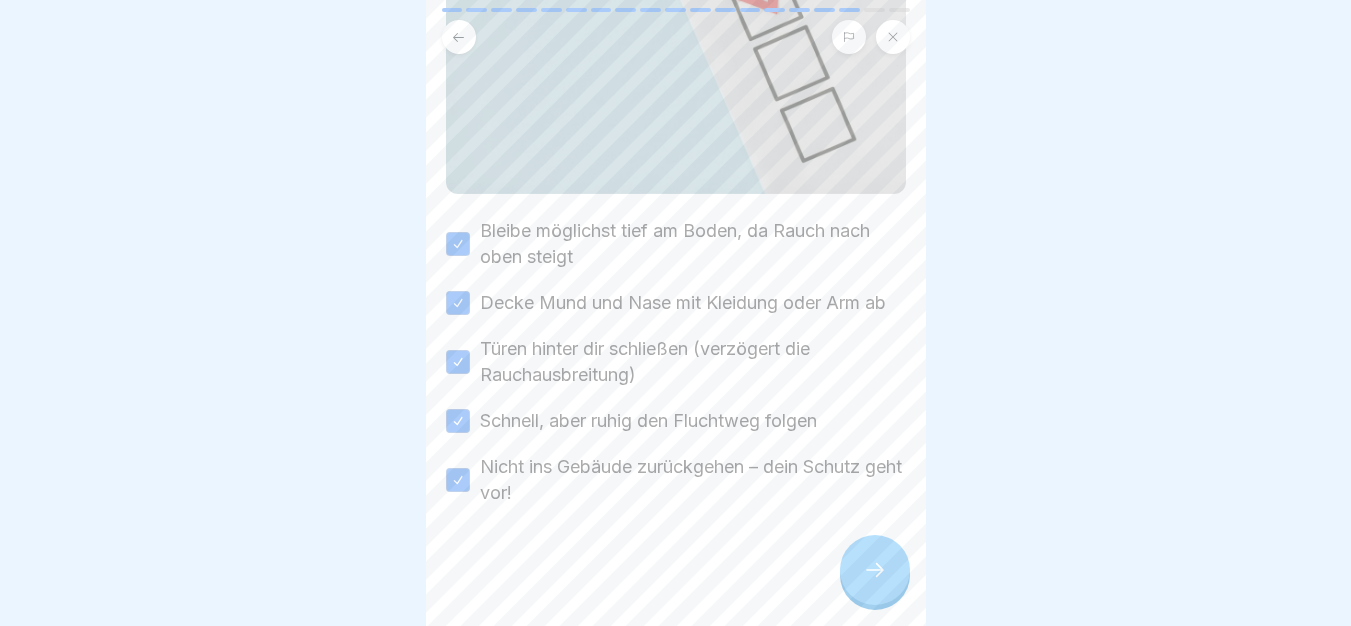 click 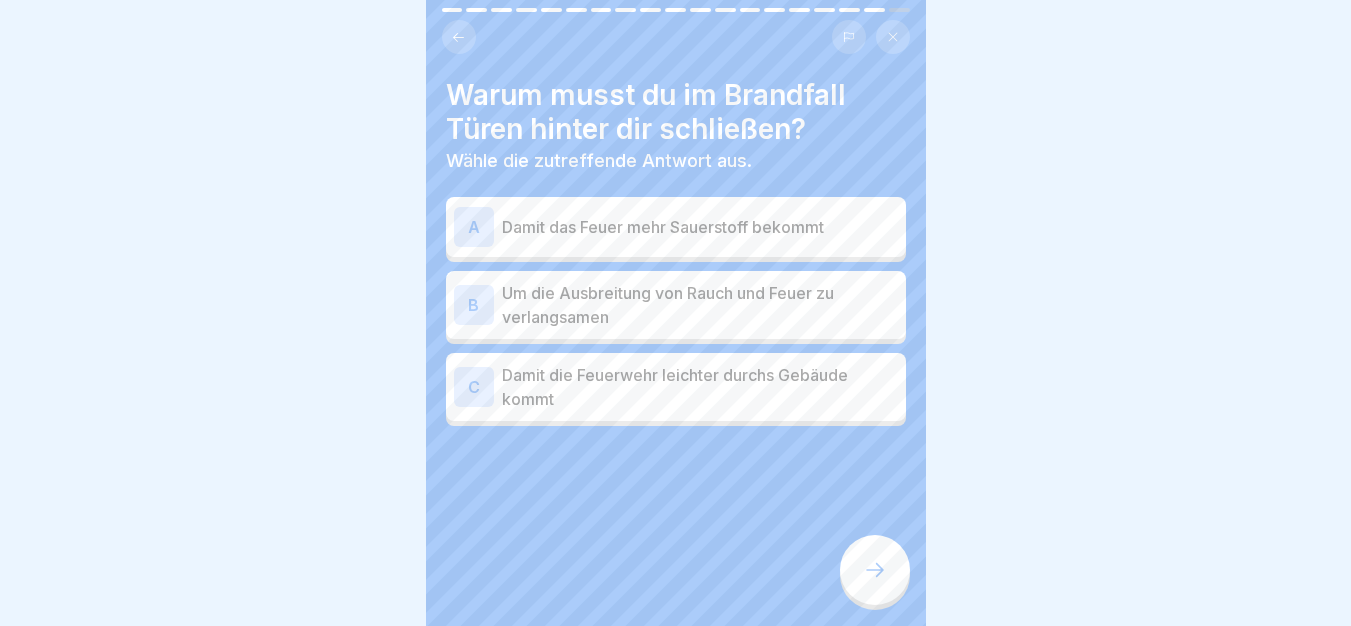 click 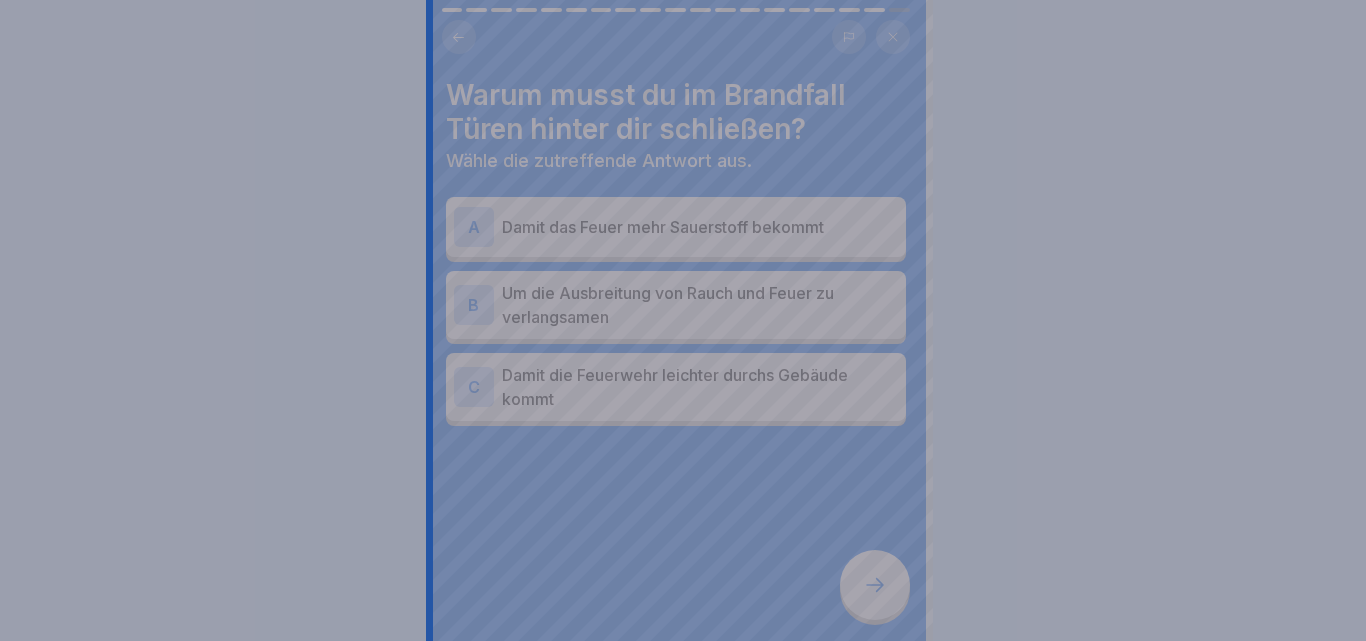 click at bounding box center [683, 320] 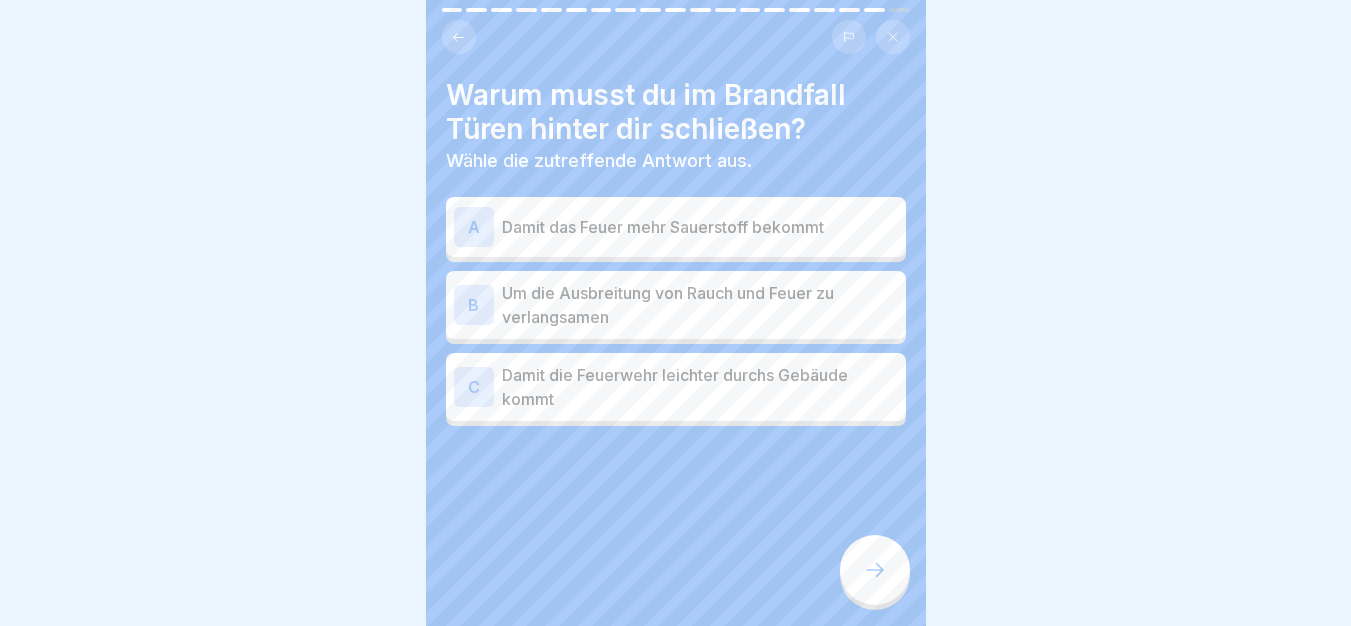 click on "Um die Ausbreitung von Rauch und Feuer zu verlangsamen" at bounding box center [700, 305] 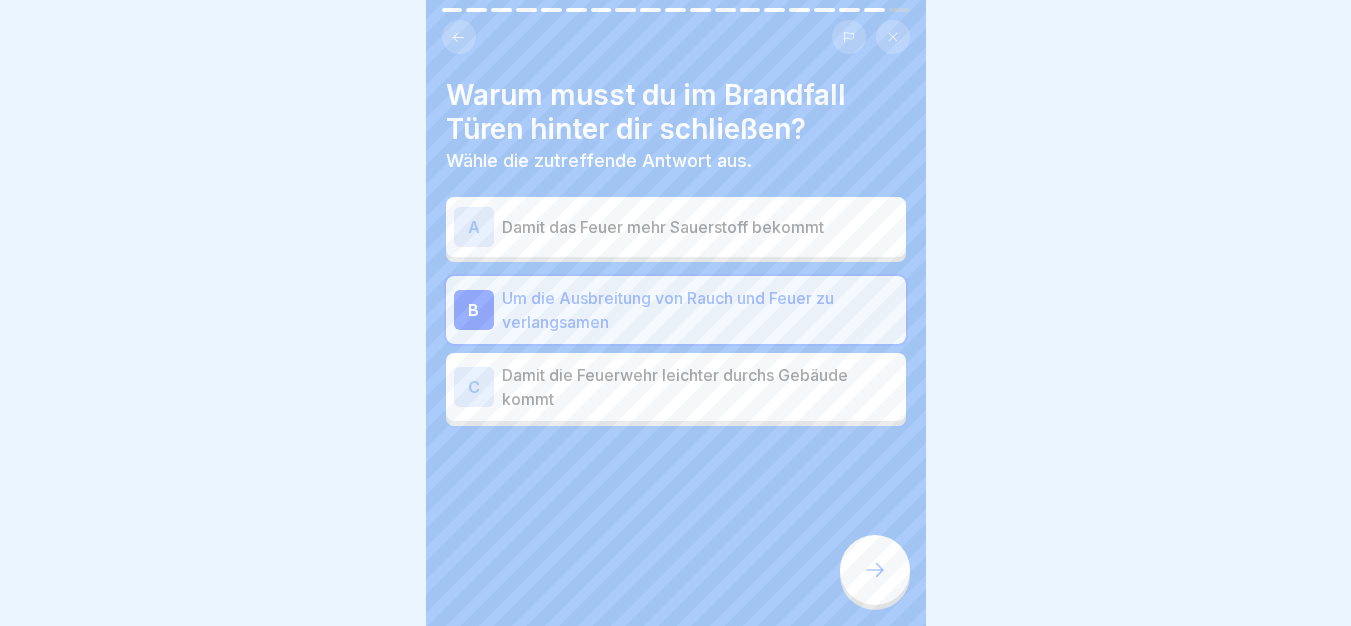 click at bounding box center [875, 570] 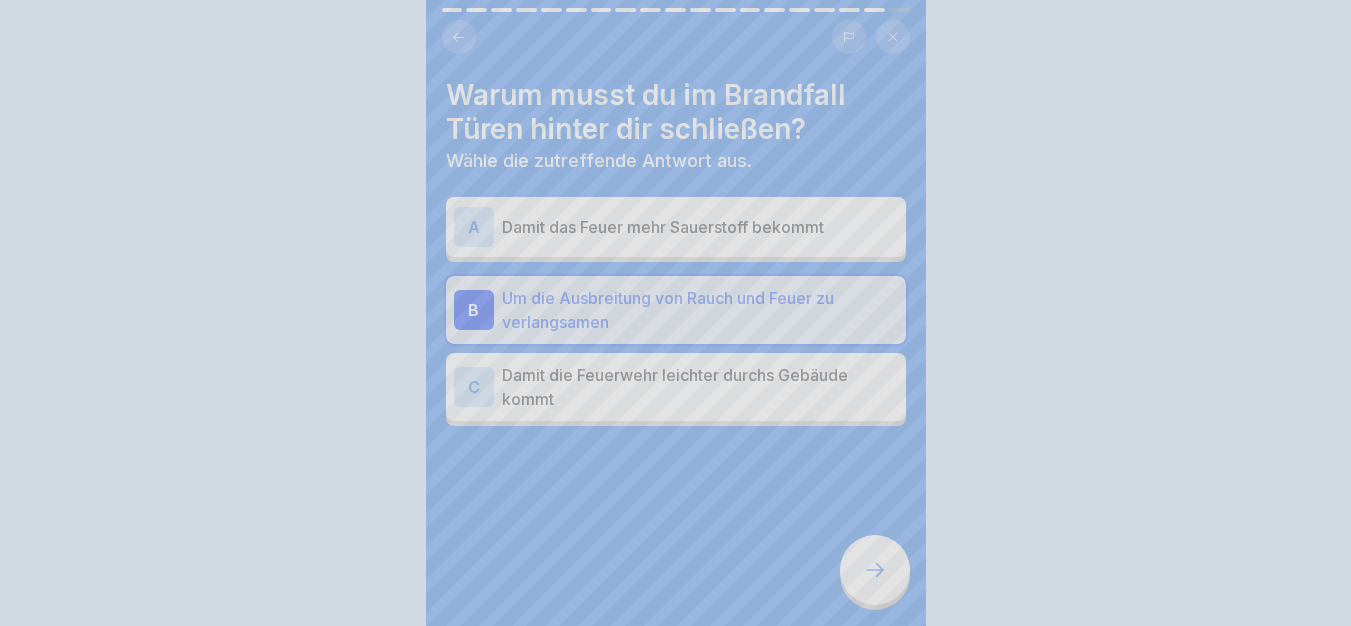 click on "Fortfahren" at bounding box center [676, 984] 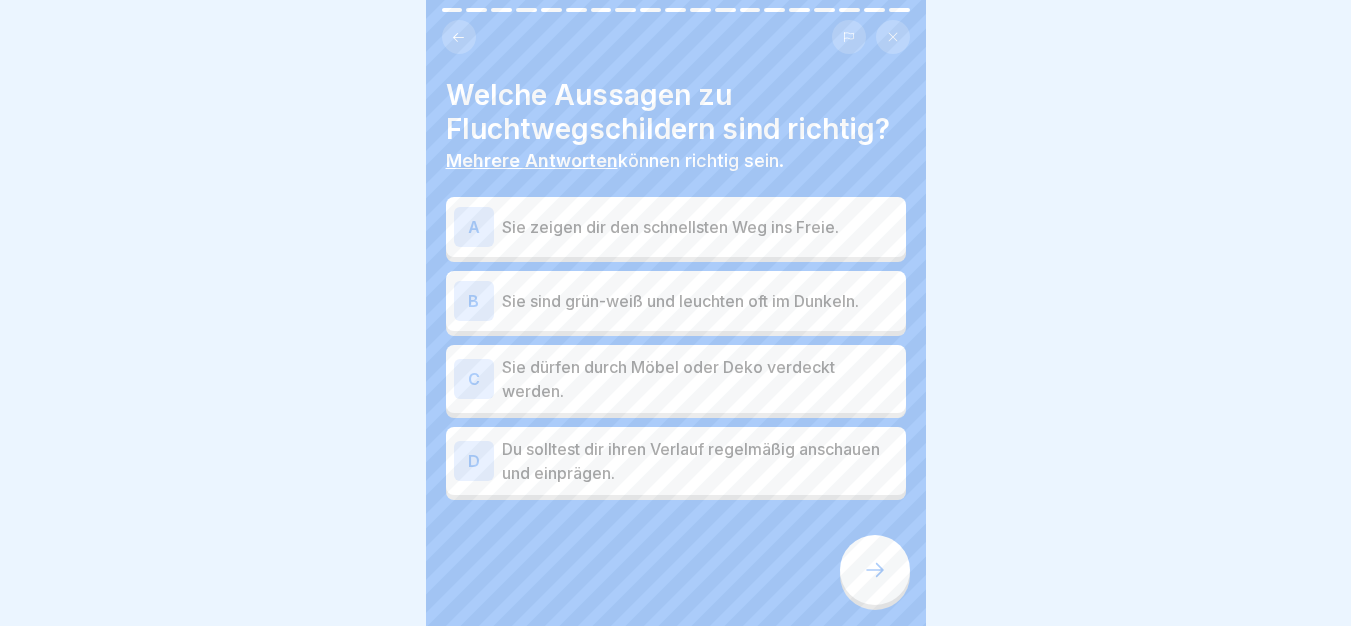 click on "B Sie sind grün-weiß und leuchten oft im Dunkeln." at bounding box center [676, 301] 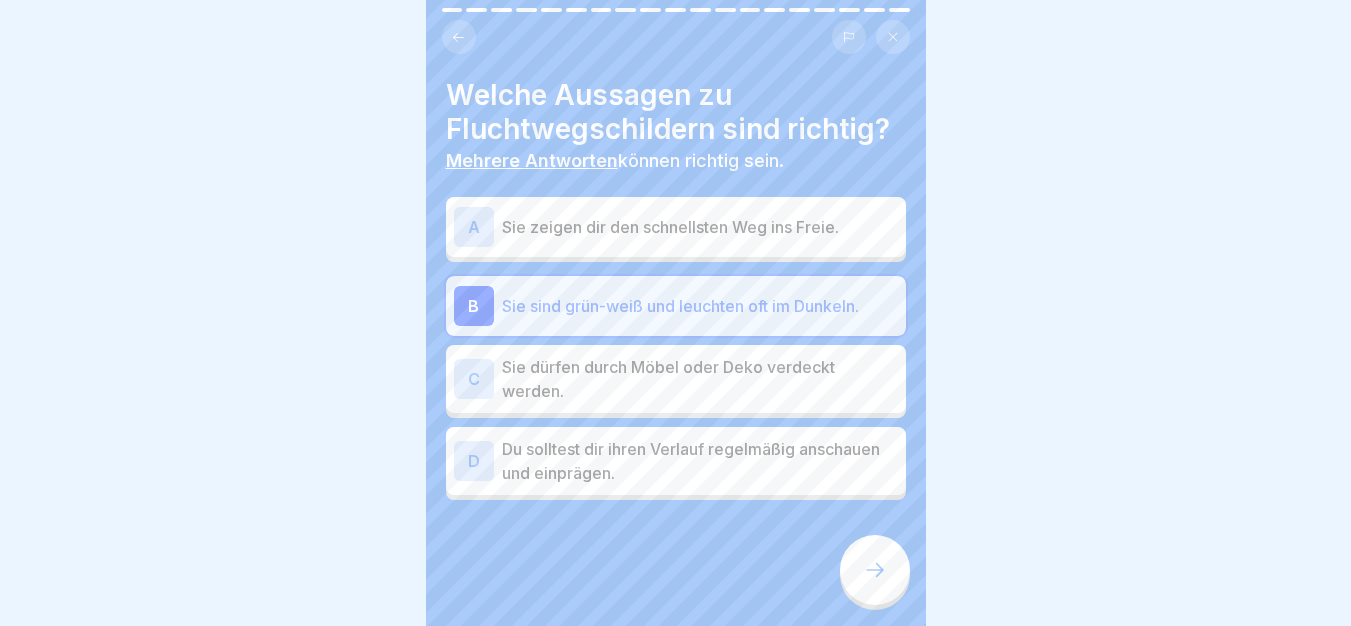 click on "Sie zeigen dir den schnellsten Weg ins Freie." at bounding box center [700, 227] 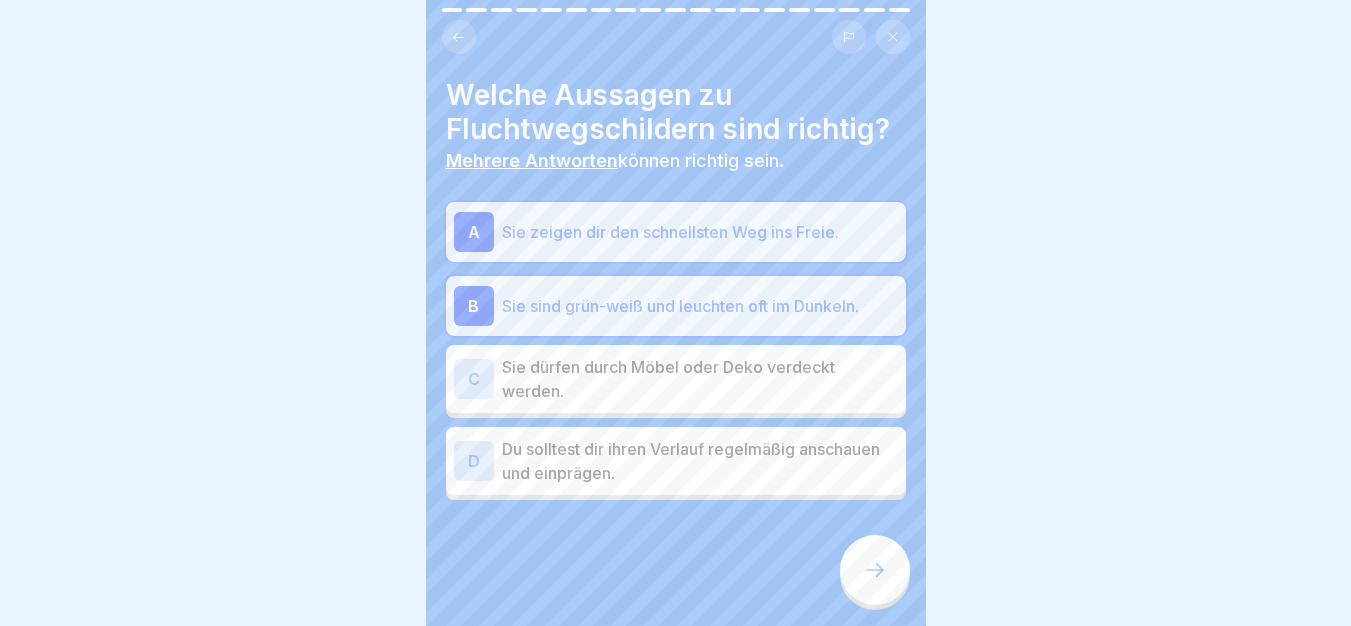 click on "Du solltest dir ihren Verlauf regelmäßig anschauen und einprägen." at bounding box center [700, 461] 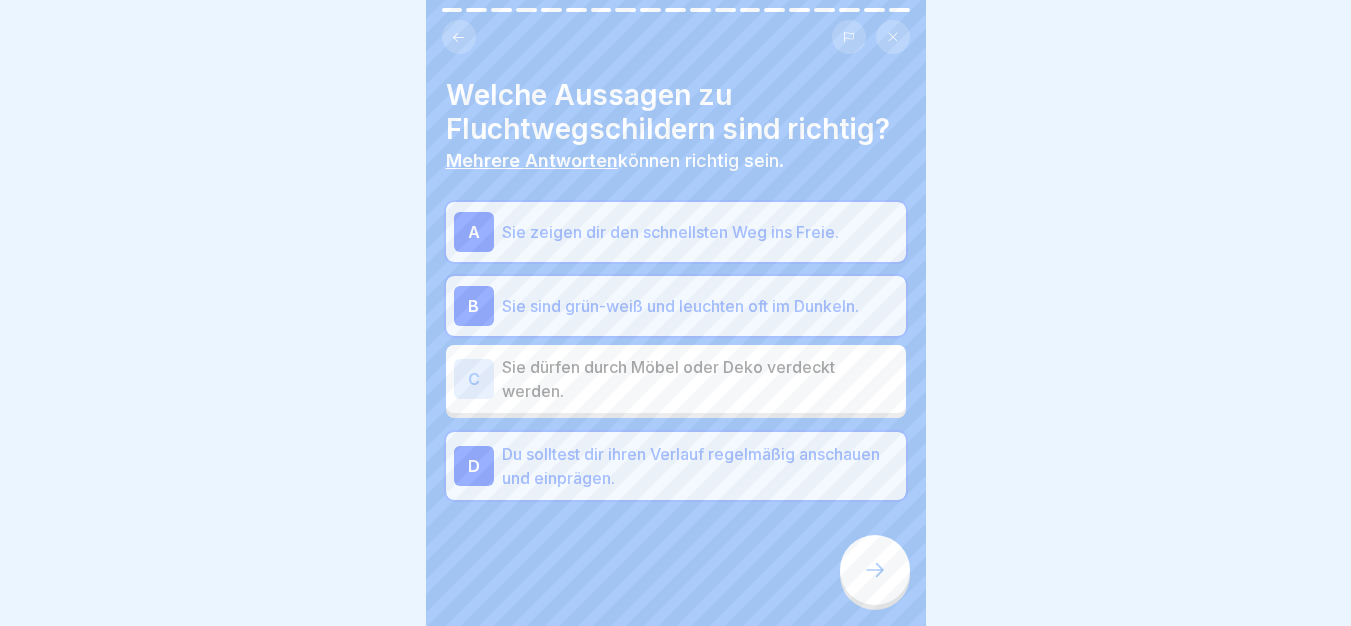 click 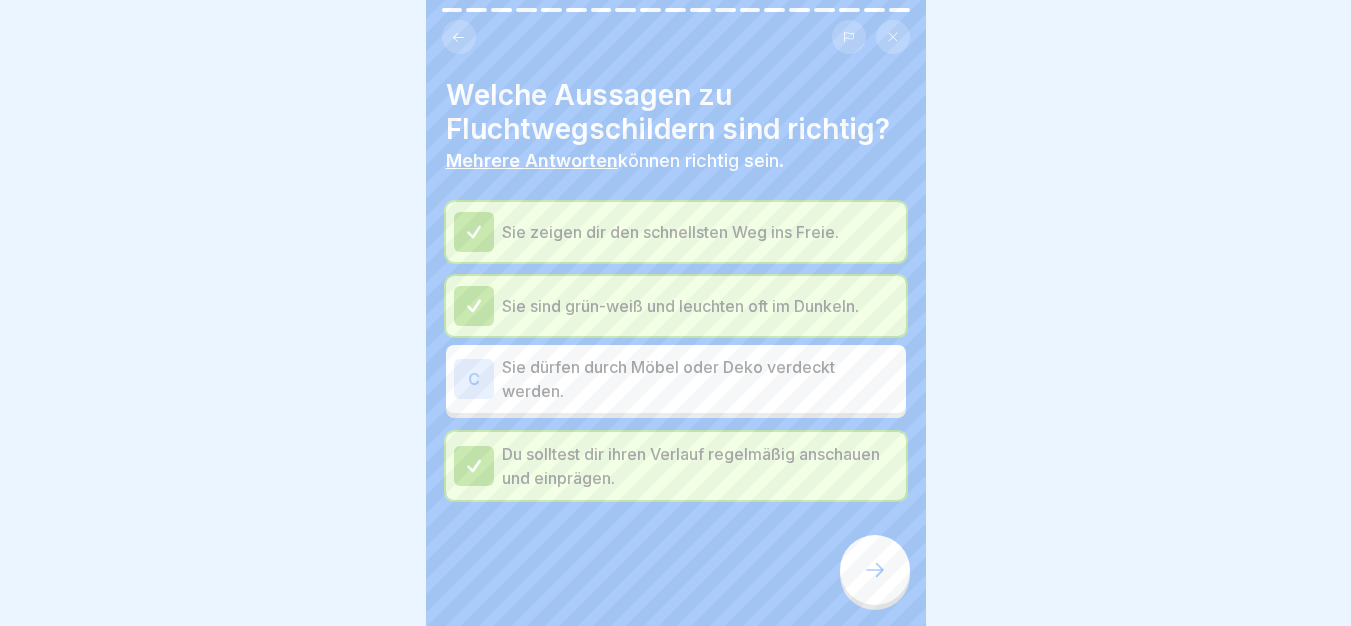 click 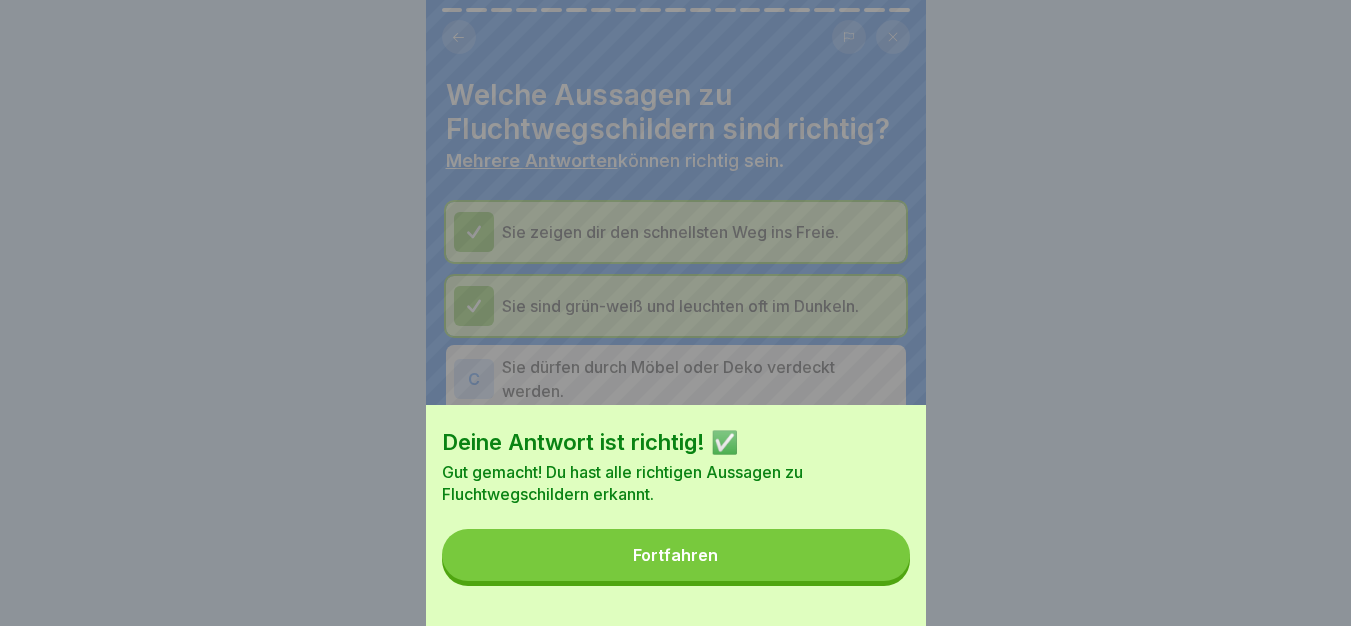 click on "Fortfahren" at bounding box center (676, 555) 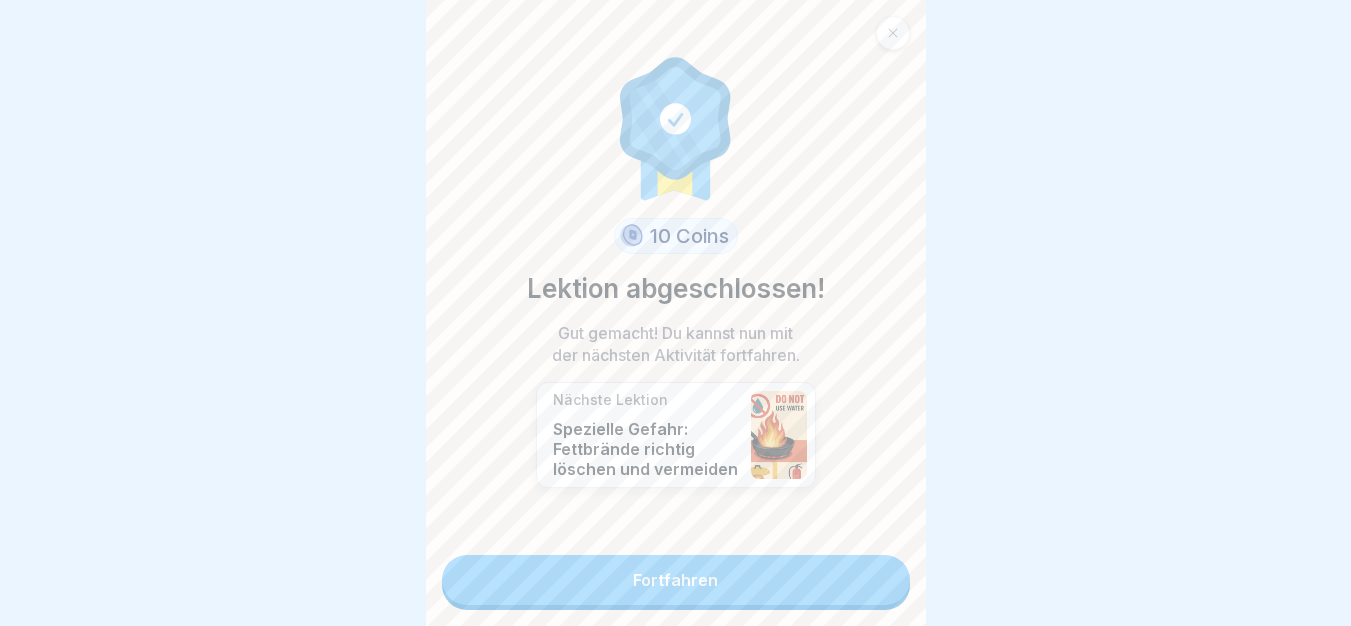click on "Fortfahren" at bounding box center (676, 580) 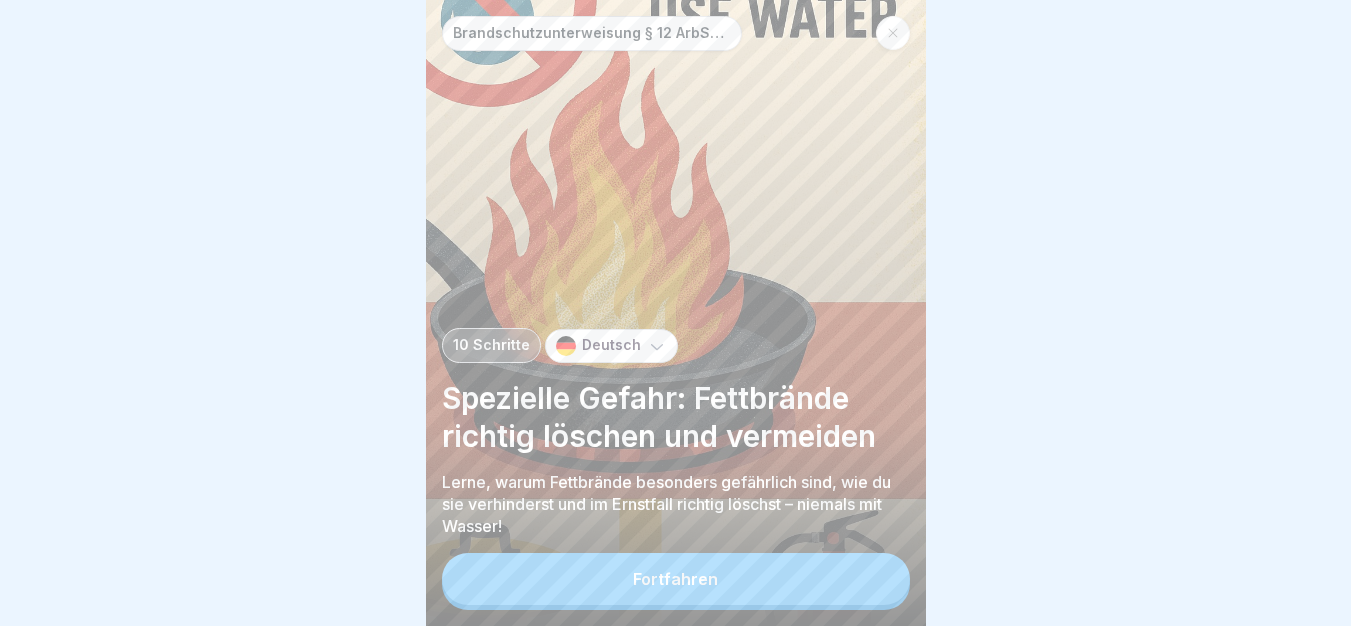 click on "Fortfahren" at bounding box center (676, 579) 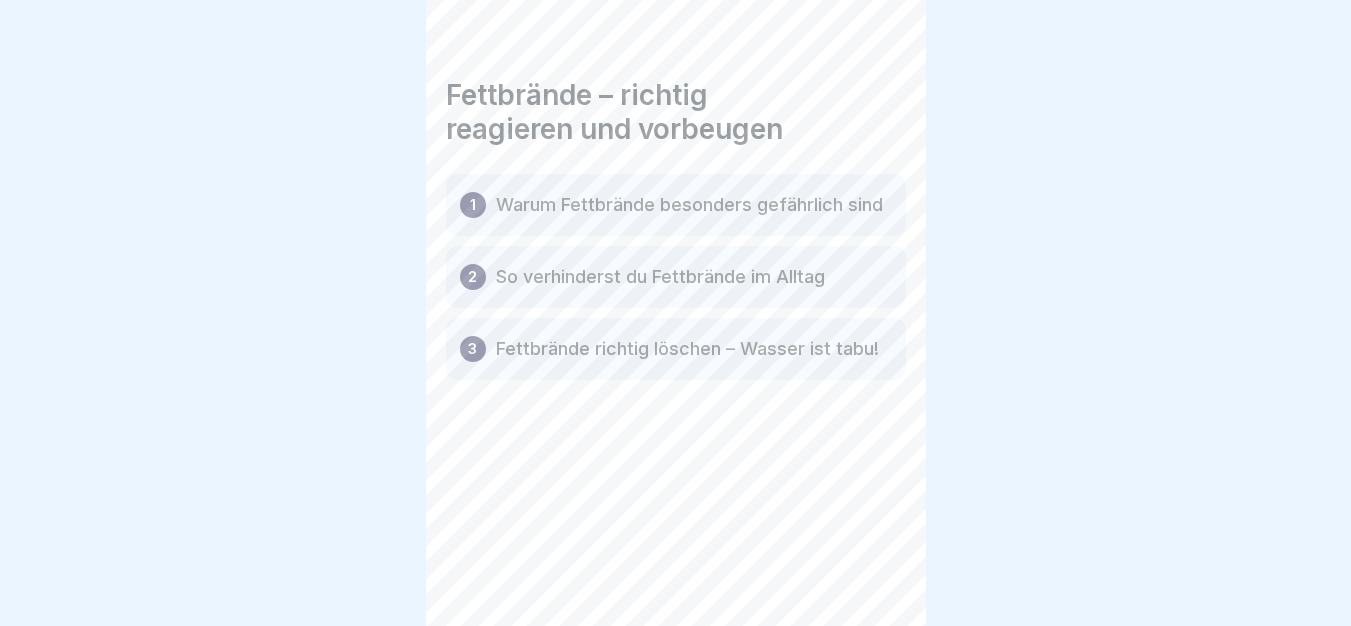 click at bounding box center [875, 570] 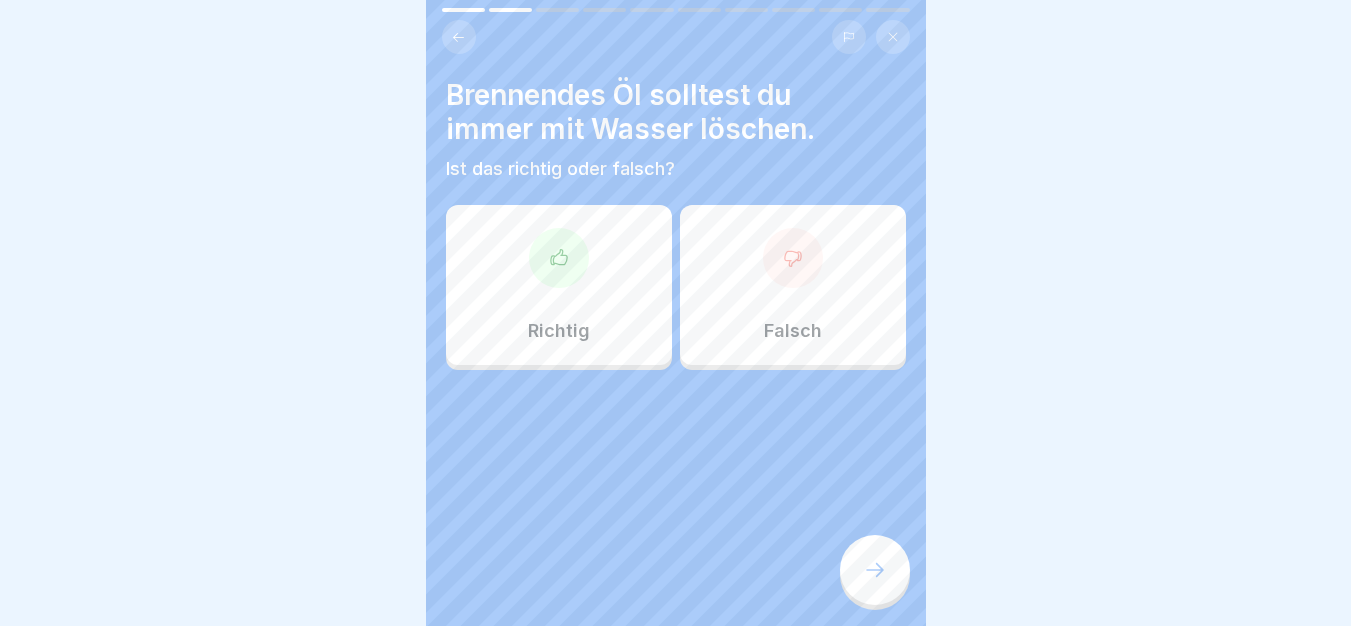 click on "Falsch" at bounding box center (793, 285) 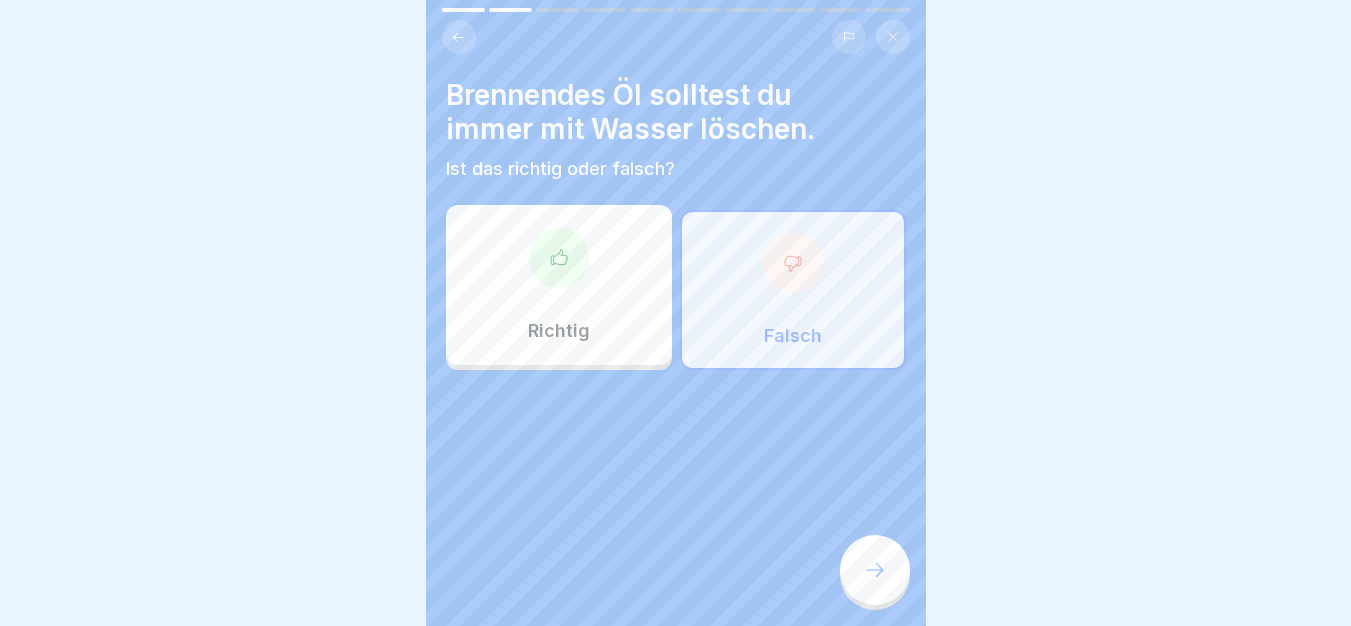 click at bounding box center (875, 570) 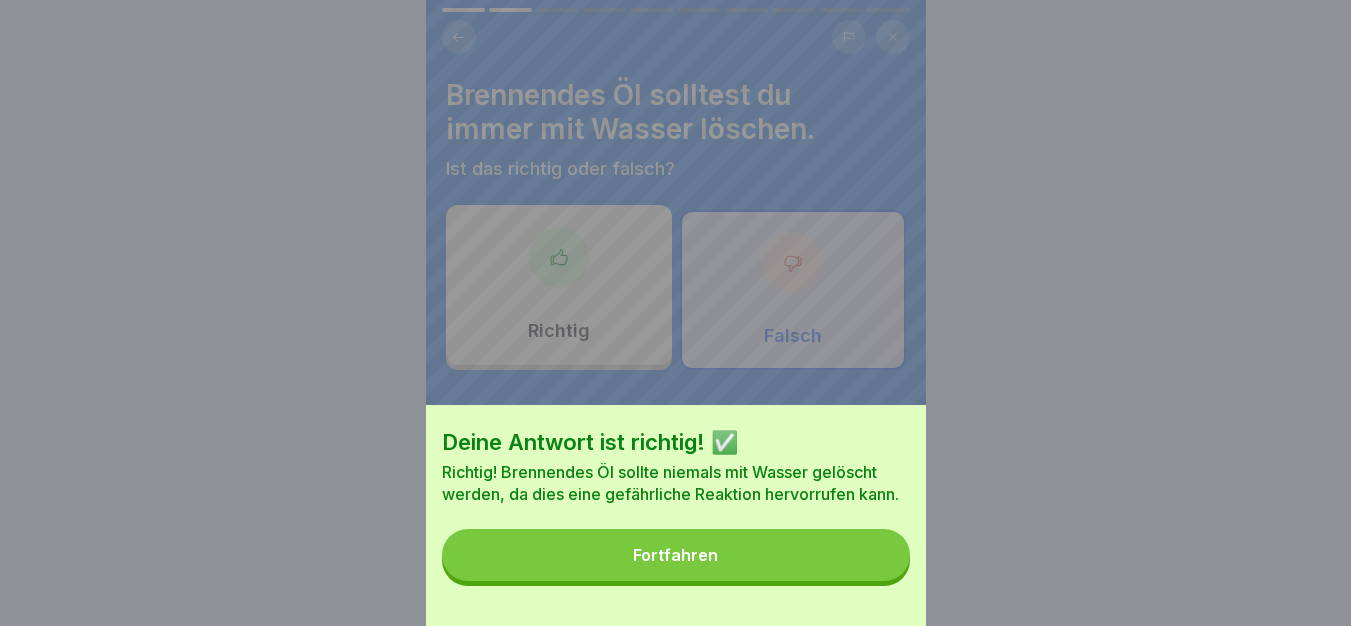click on "Fortfahren" at bounding box center (676, 555) 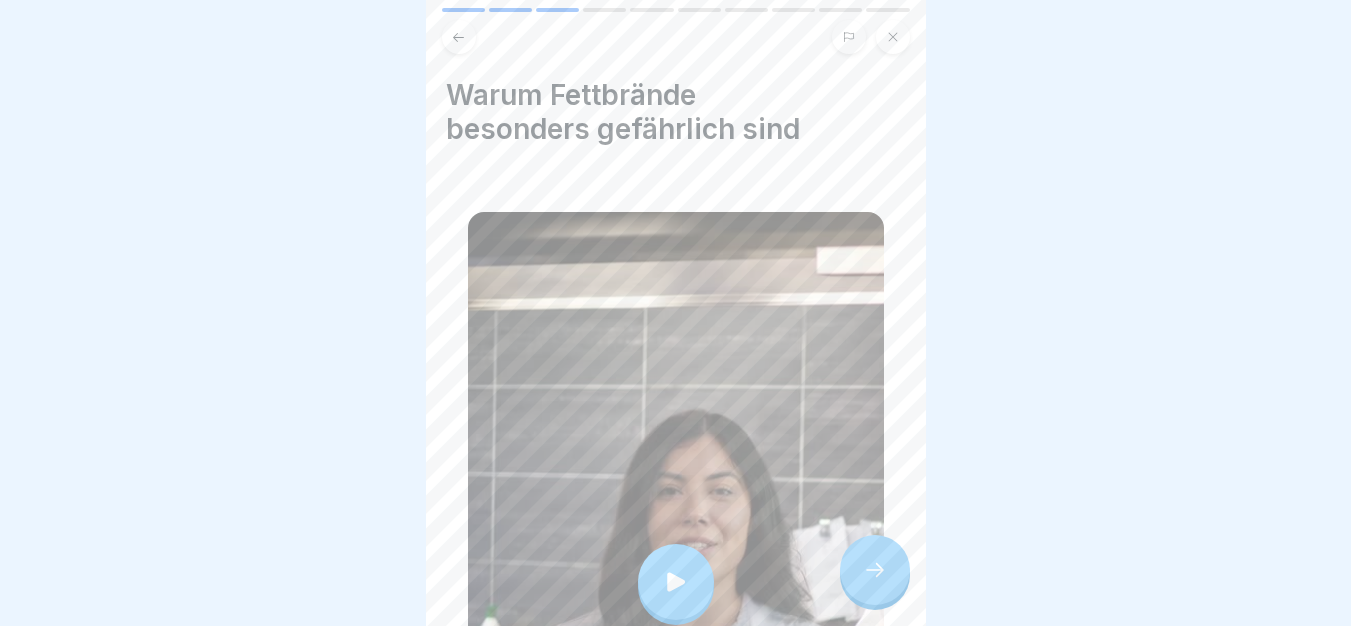 click at bounding box center [676, 582] 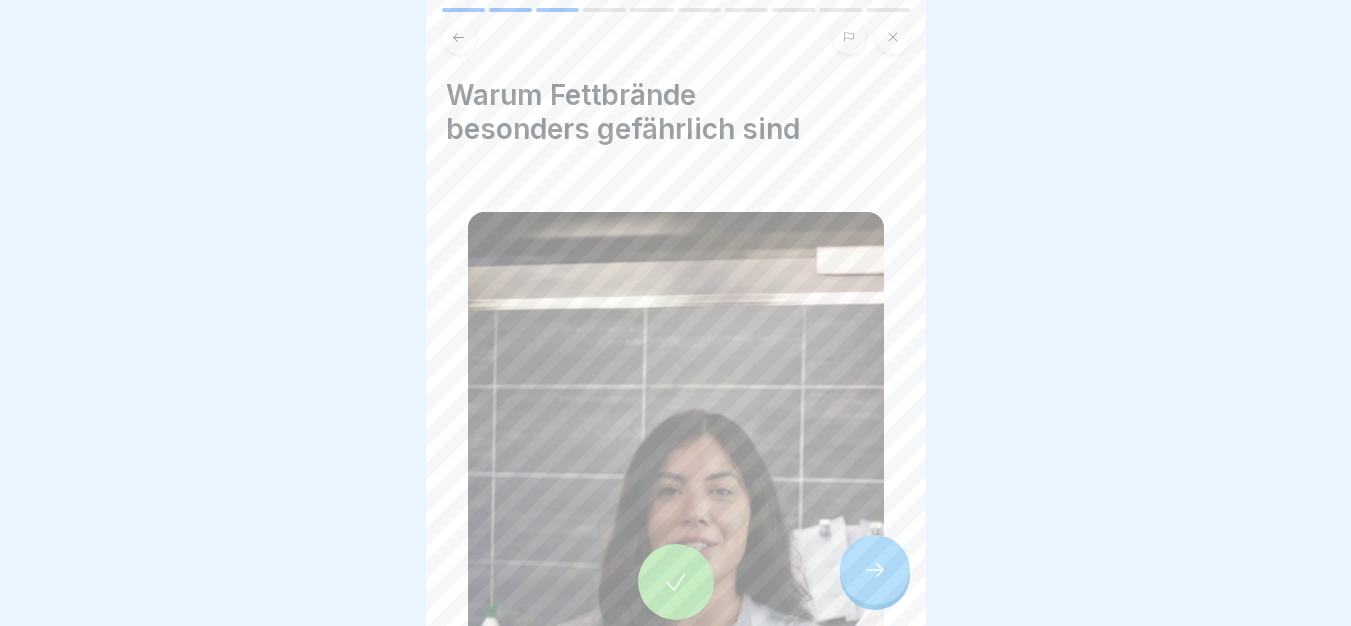click at bounding box center (875, 570) 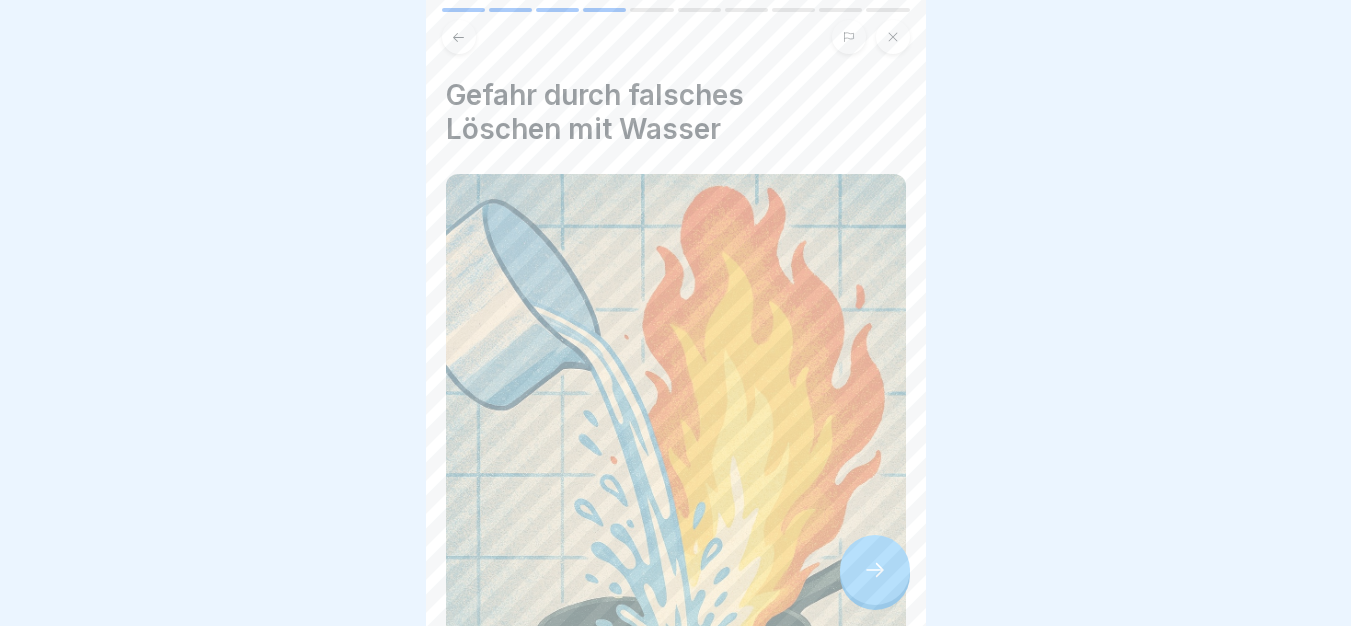 click at bounding box center [875, 570] 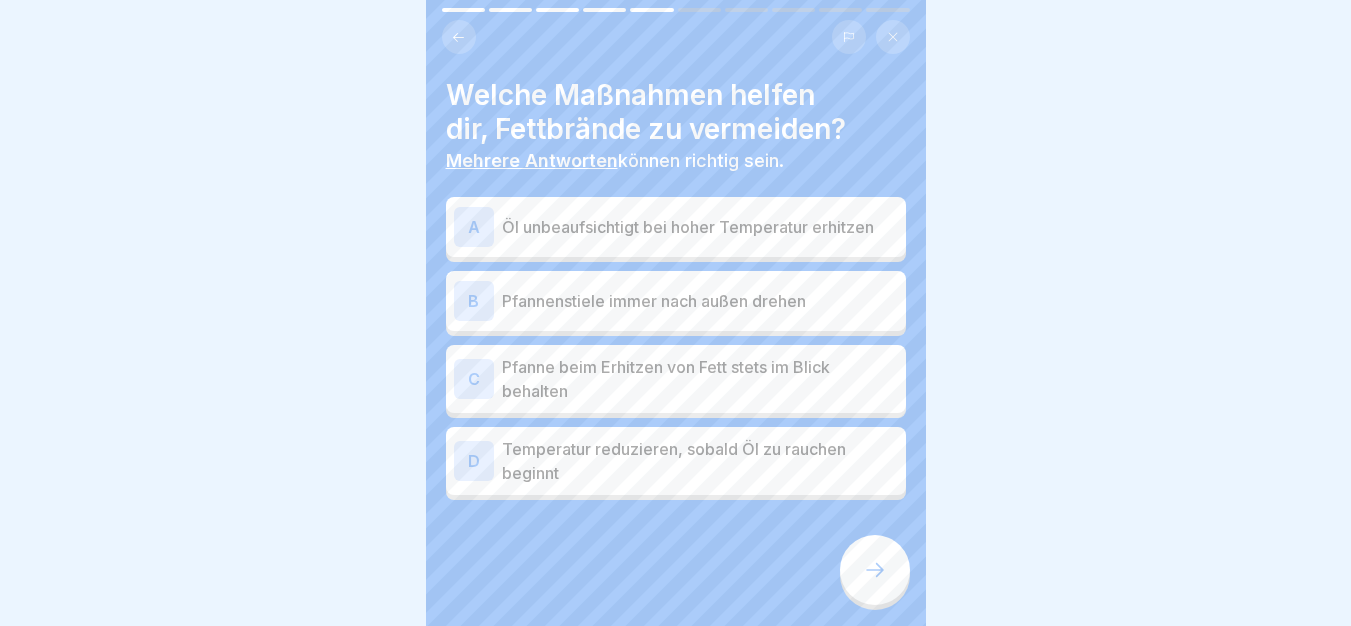 click on "Temperatur reduzieren, sobald Öl zu rauchen beginnt" at bounding box center [700, 461] 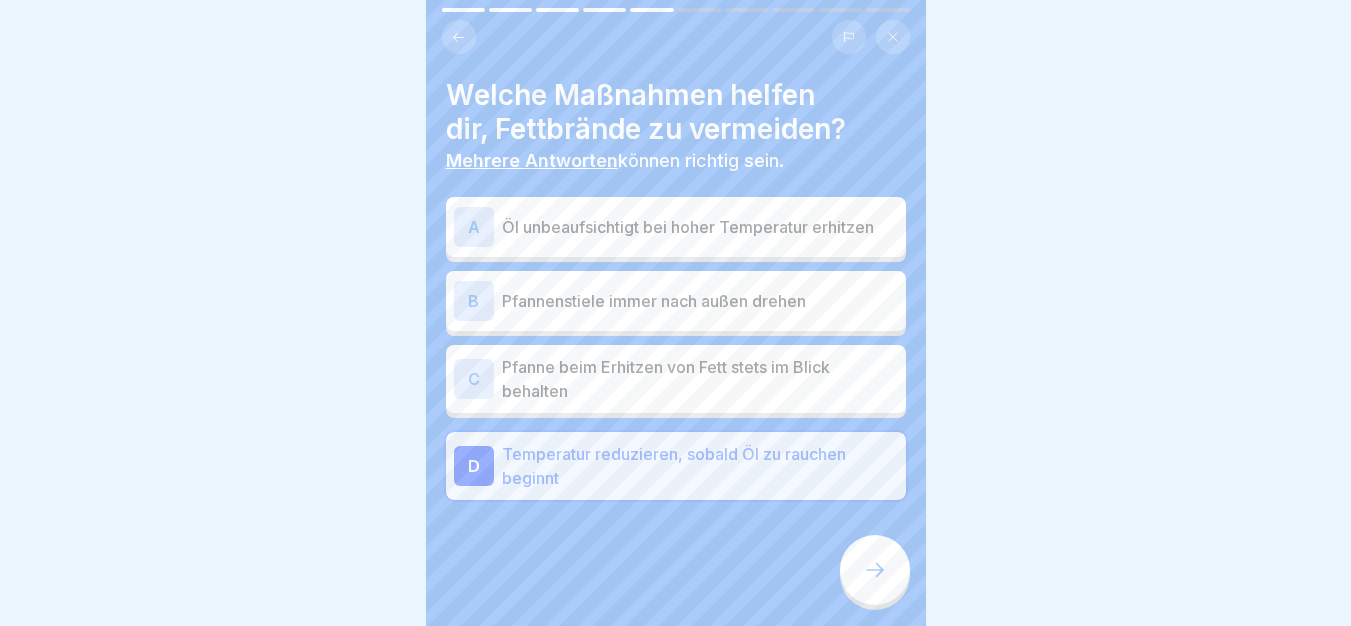 click on "C Pfanne beim Erhitzen von Fett stets im Blick behalten" at bounding box center [676, 379] 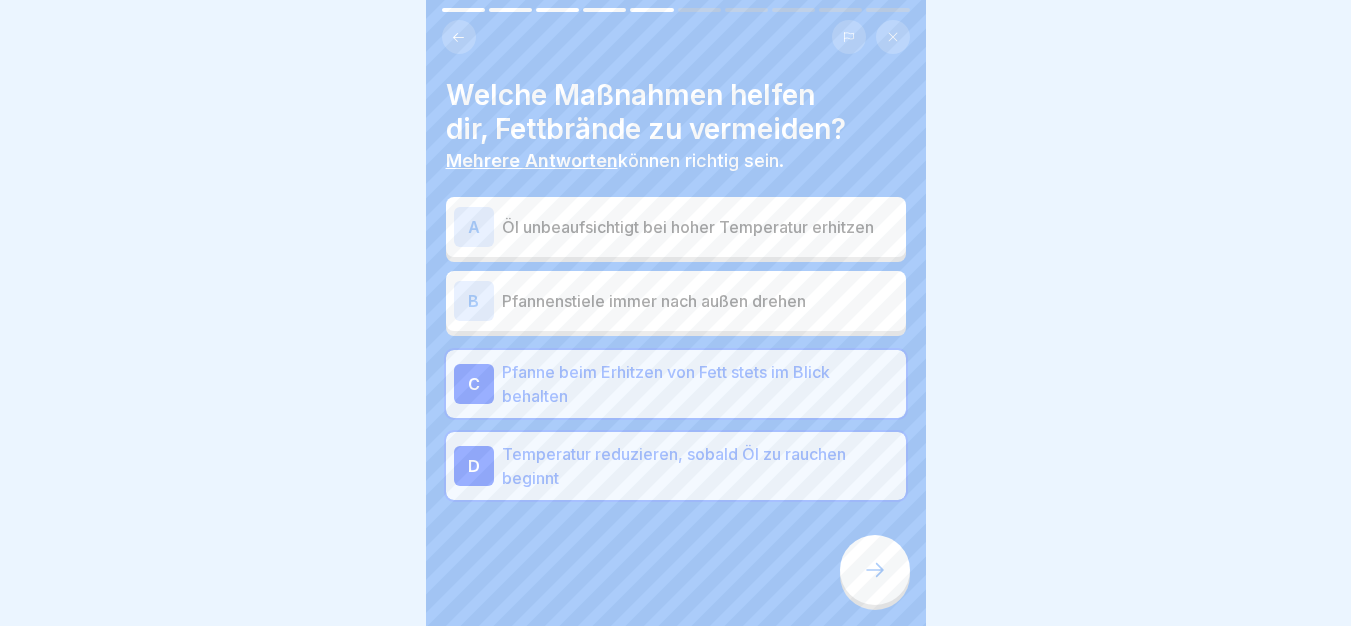 click at bounding box center [875, 570] 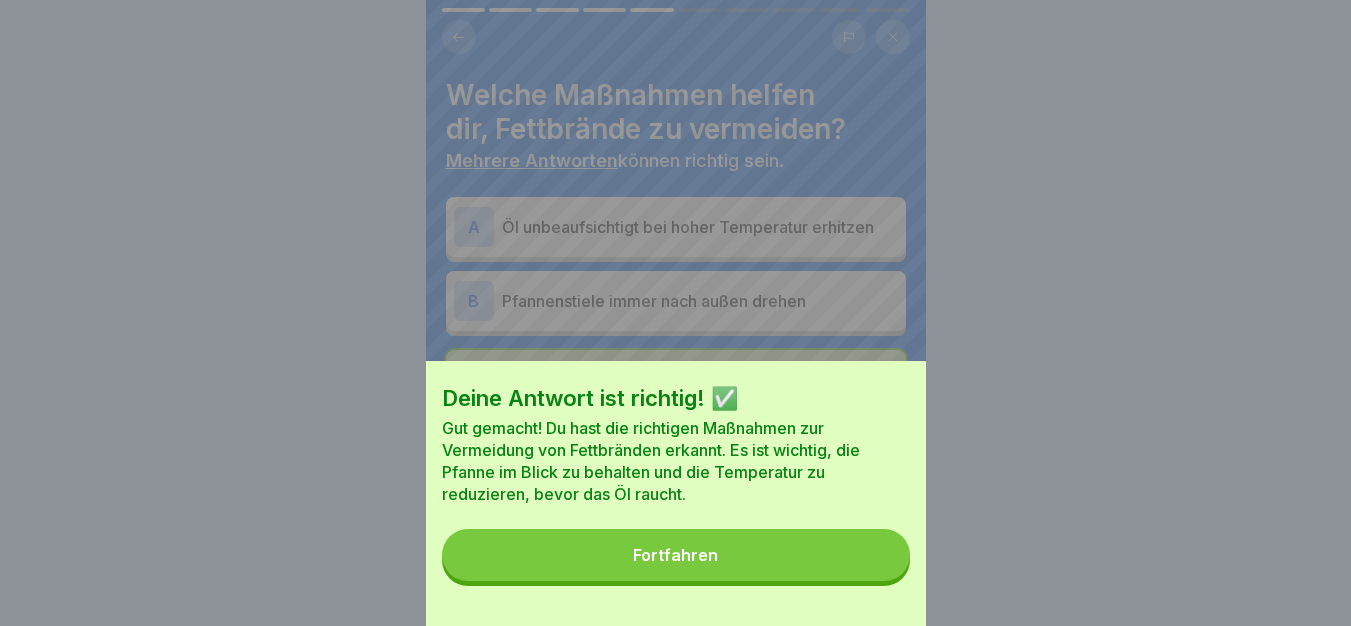 click on "Fortfahren" at bounding box center [676, 555] 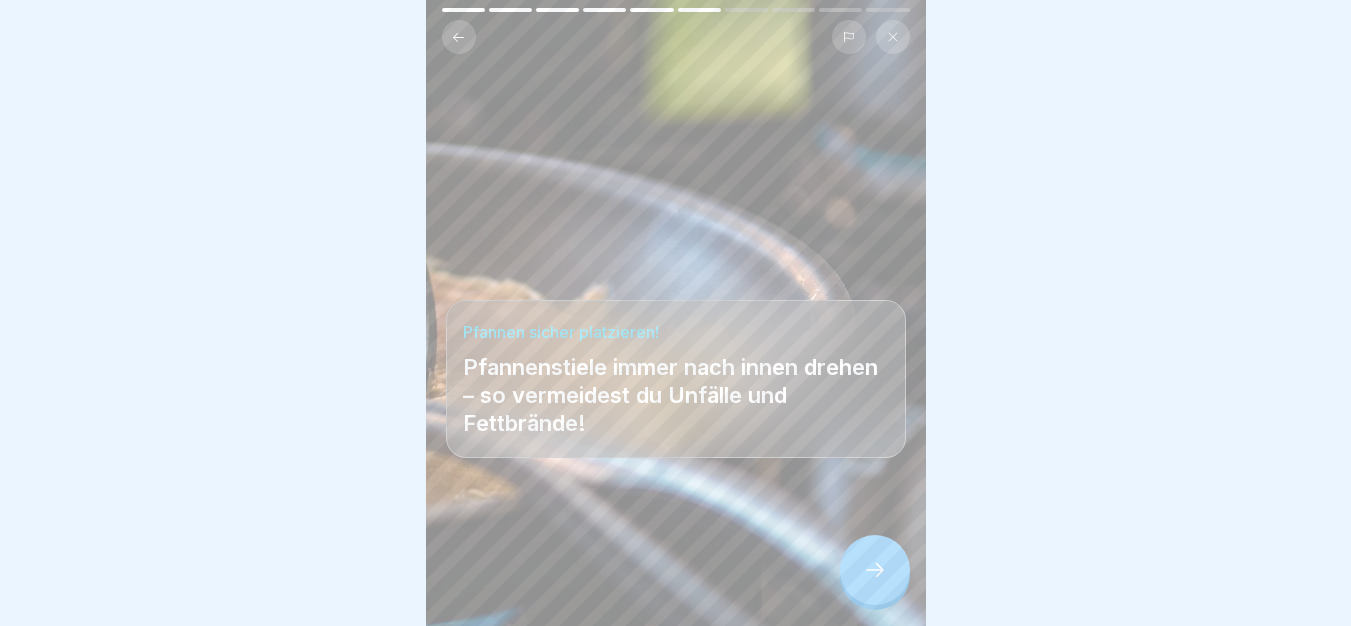 click at bounding box center [875, 570] 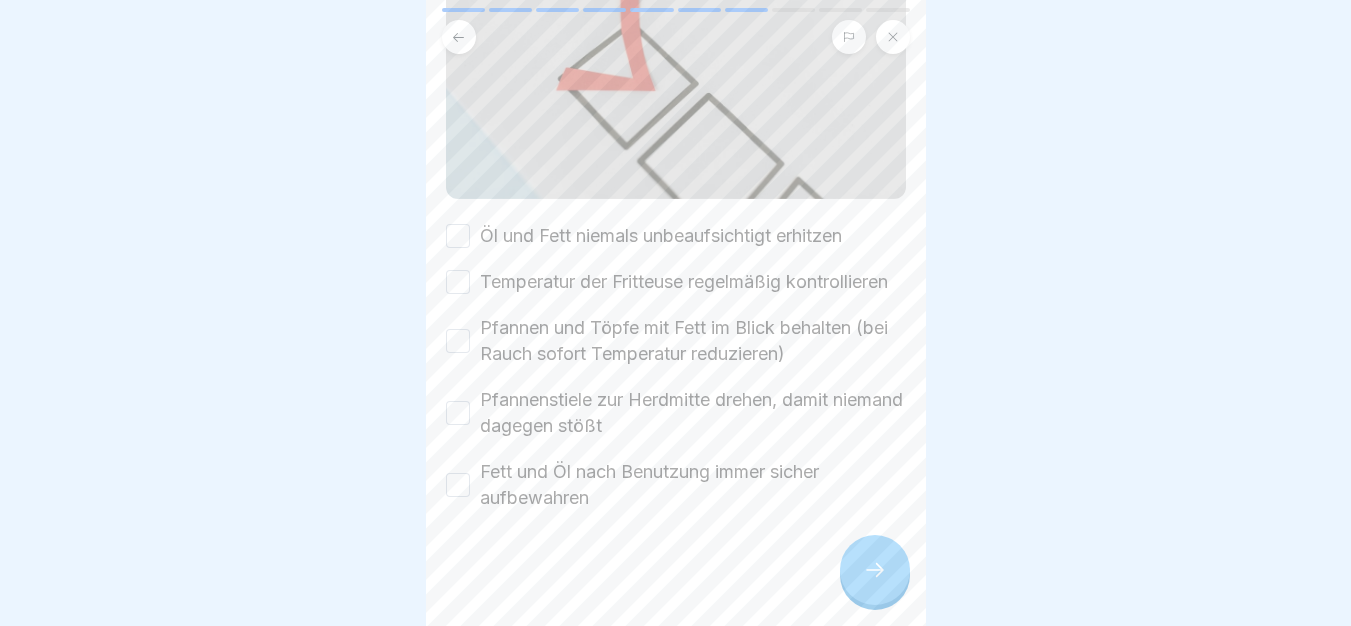 scroll, scrollTop: 338, scrollLeft: 0, axis: vertical 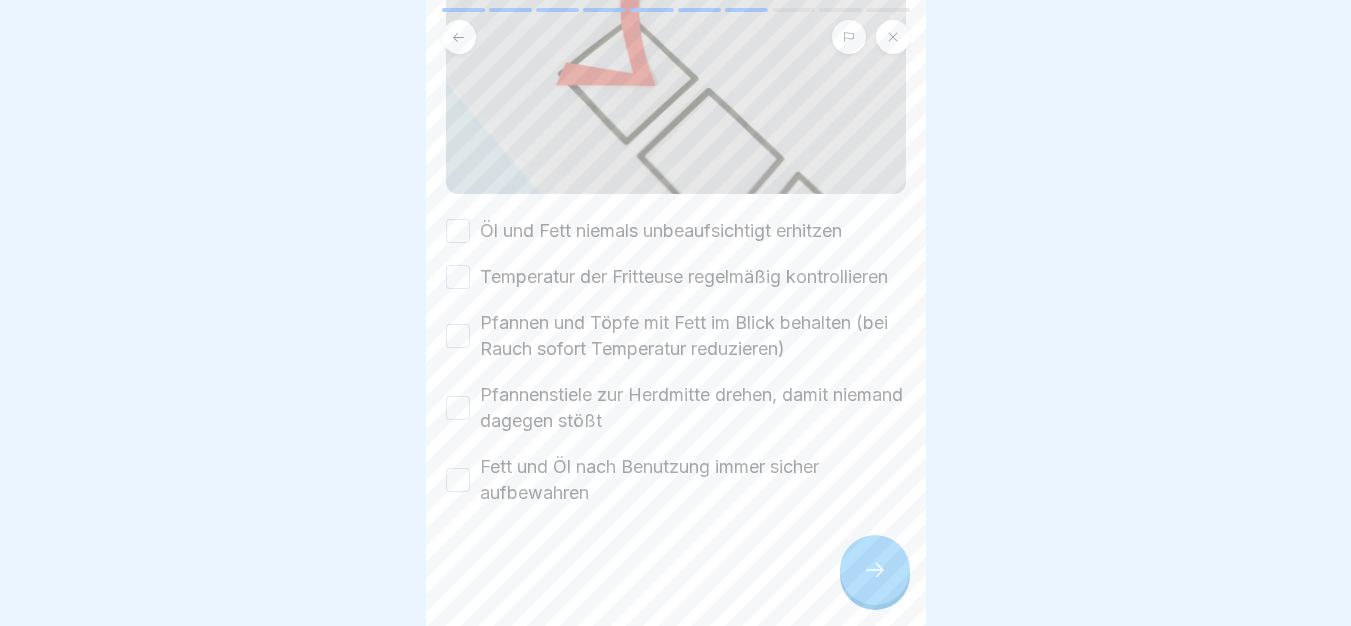click on "Öl und Fett niemals unbeaufsichtigt erhitzen" at bounding box center (661, 231) 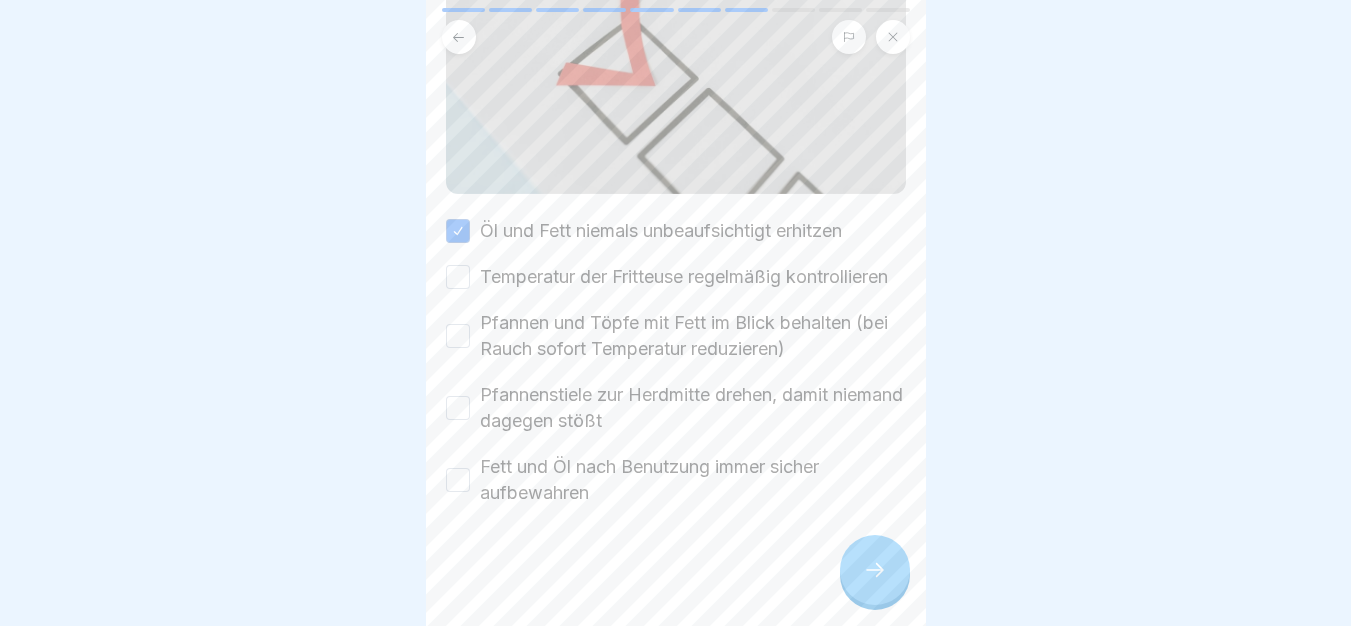 click on "Temperatur der Fritteuse regelmäßig kontrollieren" at bounding box center [684, 277] 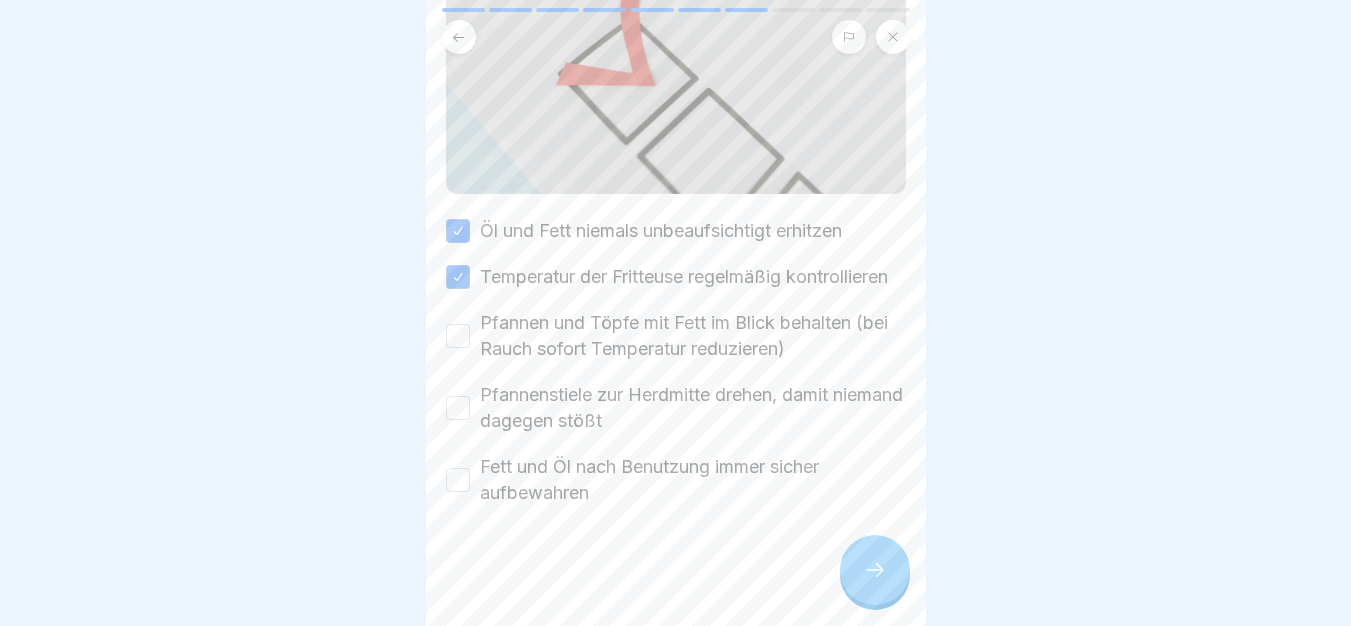 click on "Pfannen und Töpfe mit Fett im Blick behalten (bei Rauch sofort Temperatur reduzieren)" at bounding box center (693, 336) 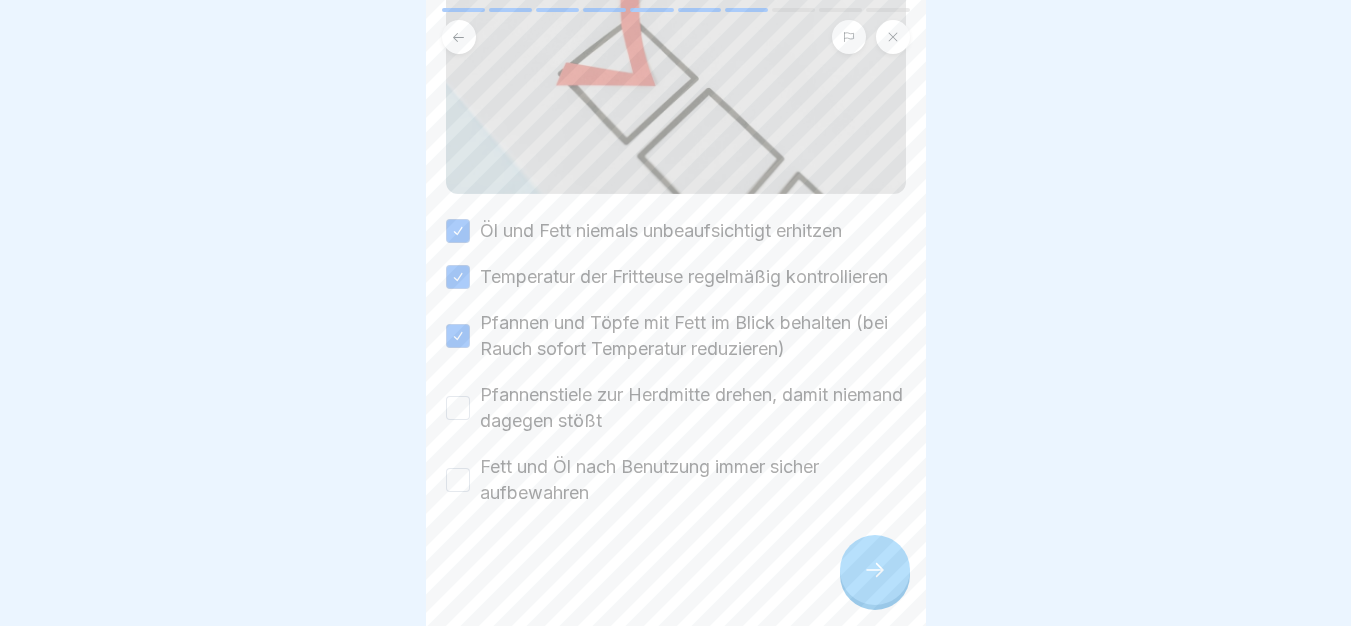 click on "Pfannenstiele zur Herdmitte drehen, damit niemand dagegen stößt" at bounding box center (693, 408) 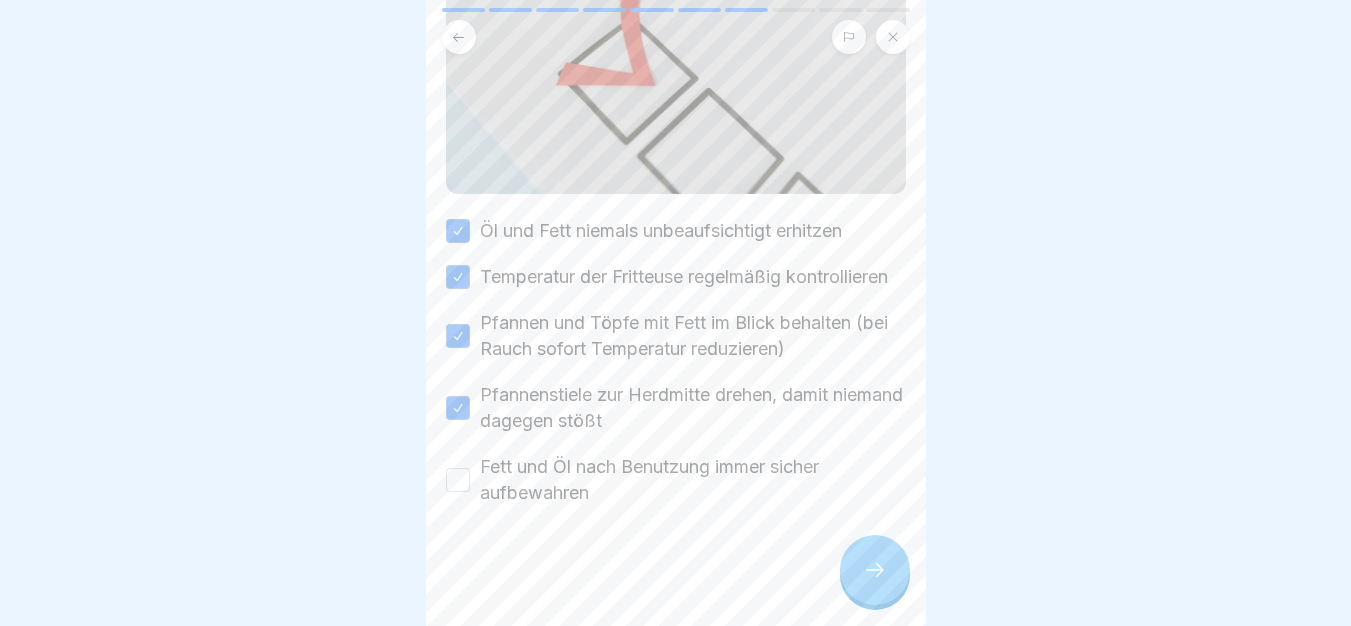 click on "Fett und Öl nach Benutzung immer sicher aufbewahren" at bounding box center [693, 480] 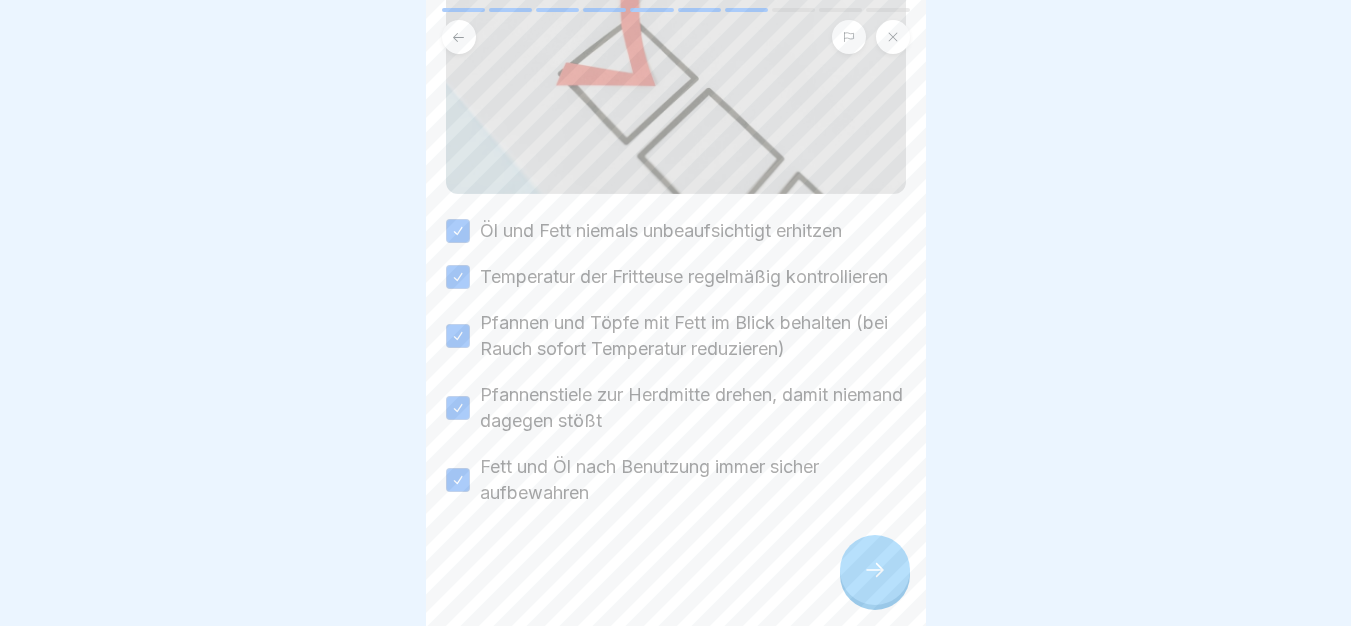 click at bounding box center [875, 570] 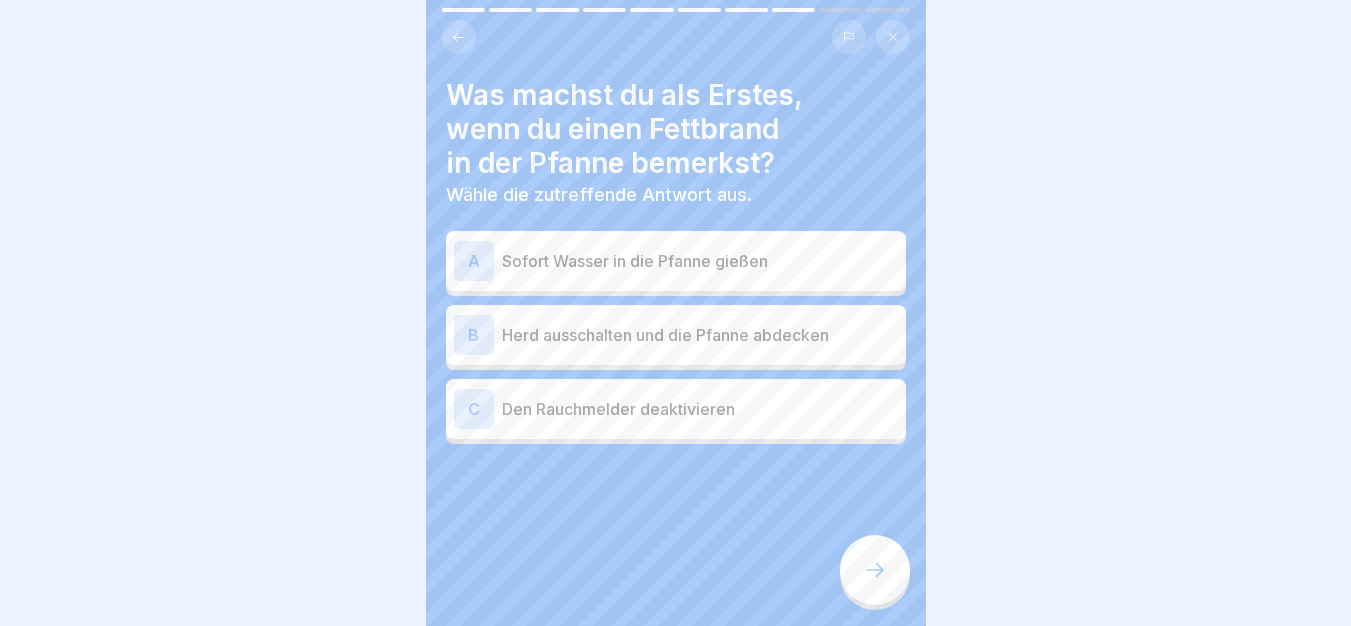 click on "B Herd ausschalten und die Pfanne abdecken" at bounding box center [676, 335] 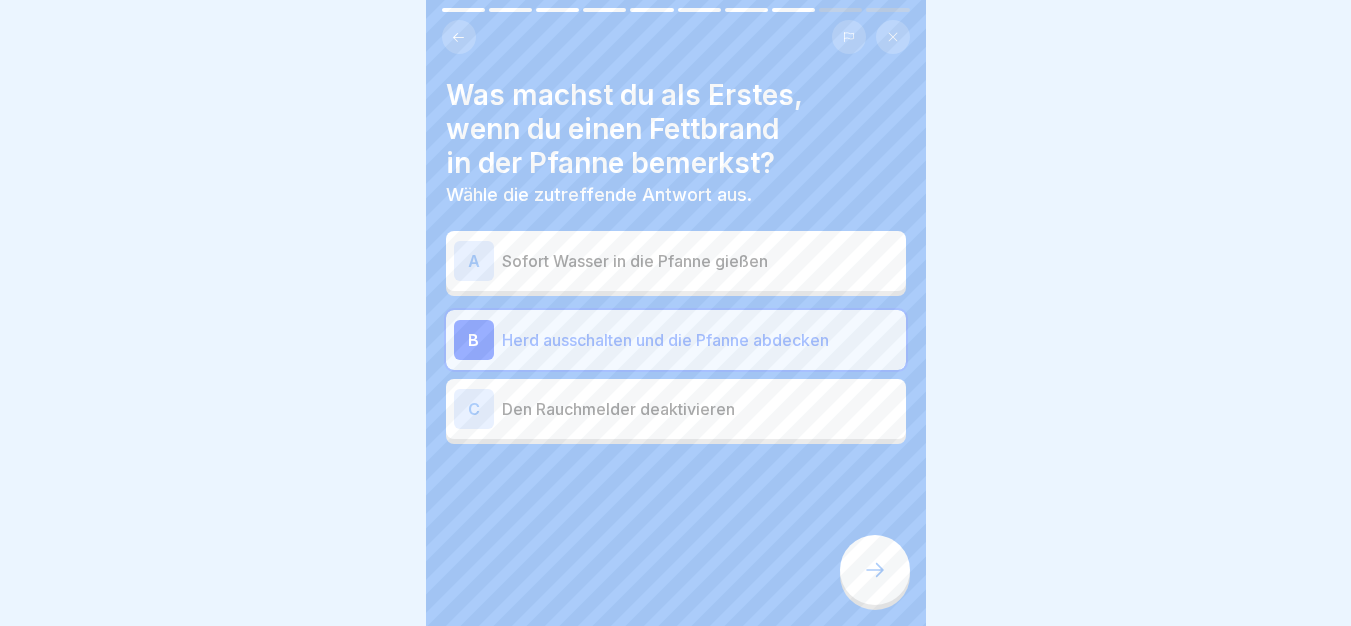 click at bounding box center (875, 570) 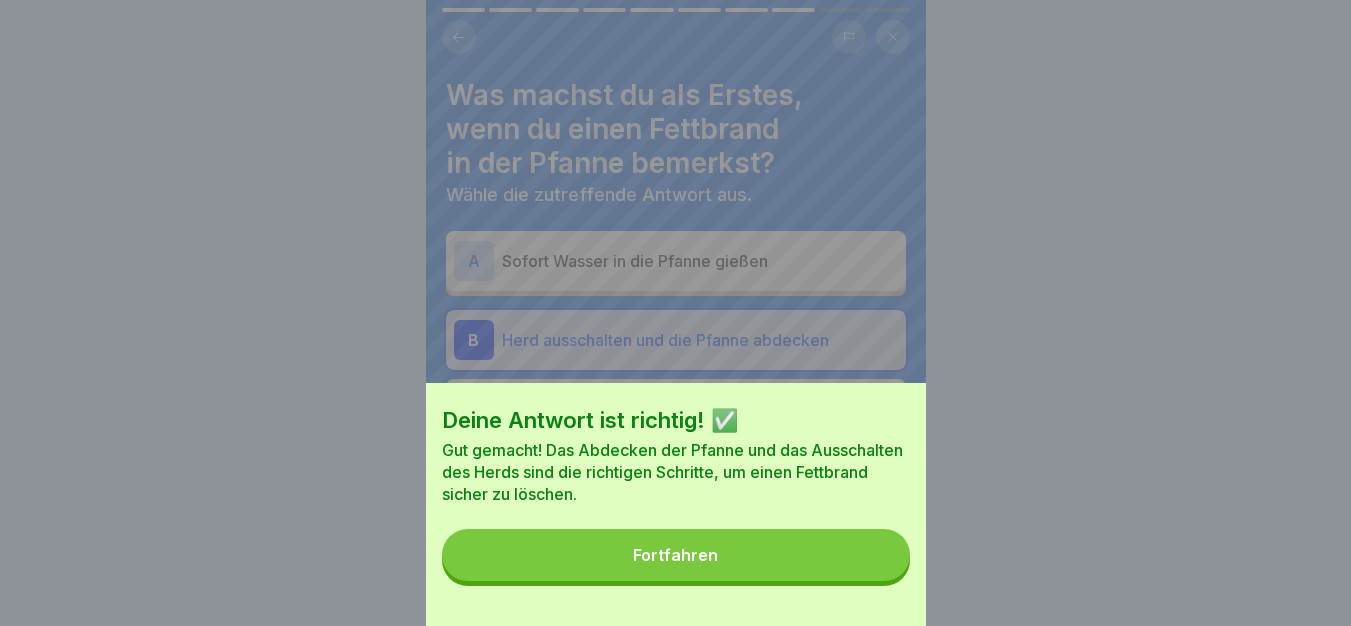 click on "Fortfahren" at bounding box center (676, 555) 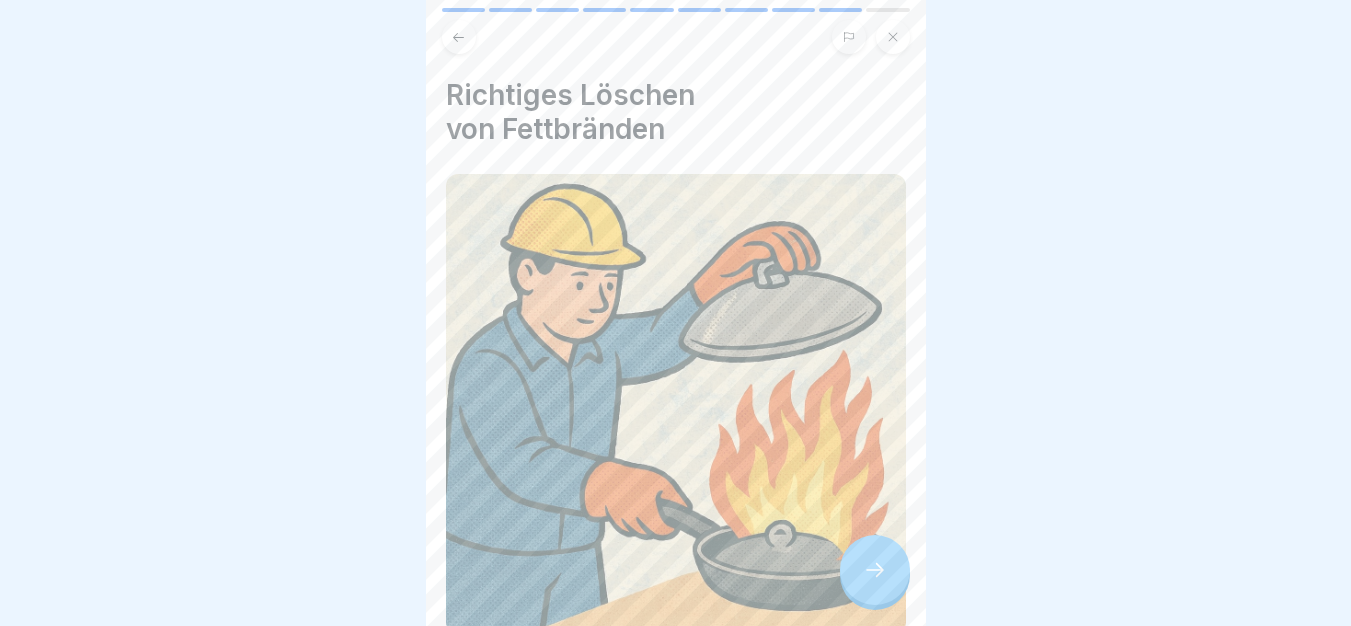 click at bounding box center (875, 570) 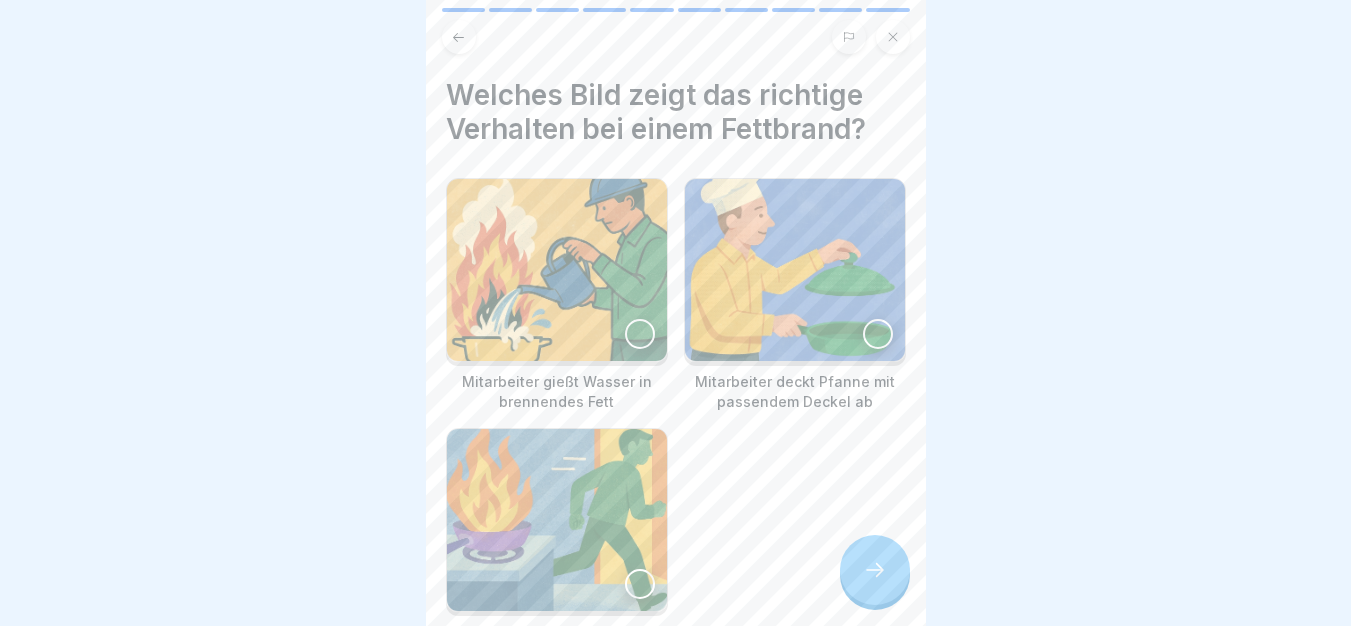 click at bounding box center [795, 270] 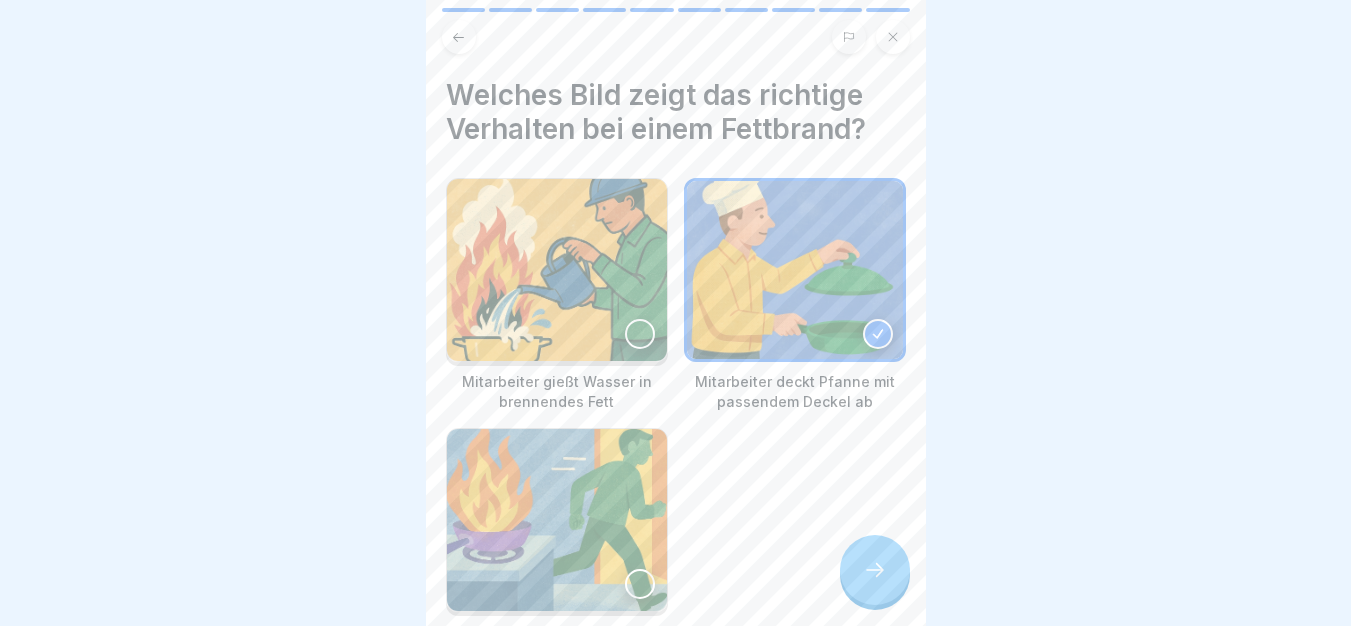 click at bounding box center (875, 570) 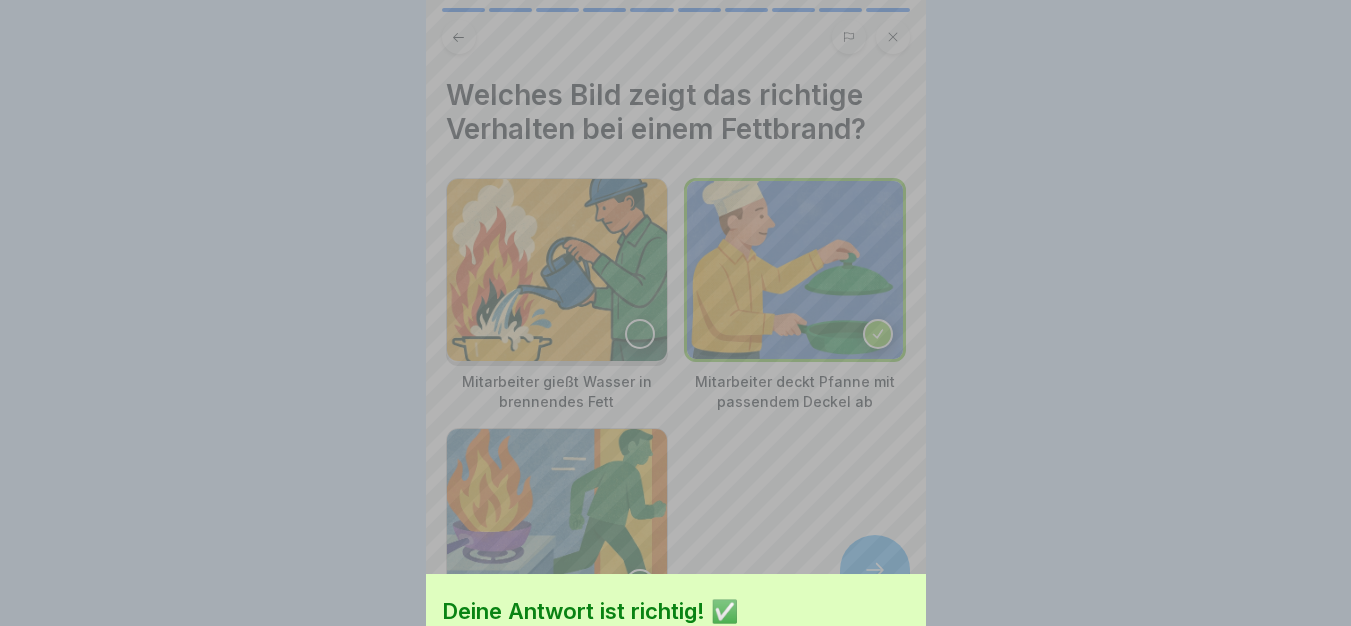 click on "Fortfahren" at bounding box center [676, 724] 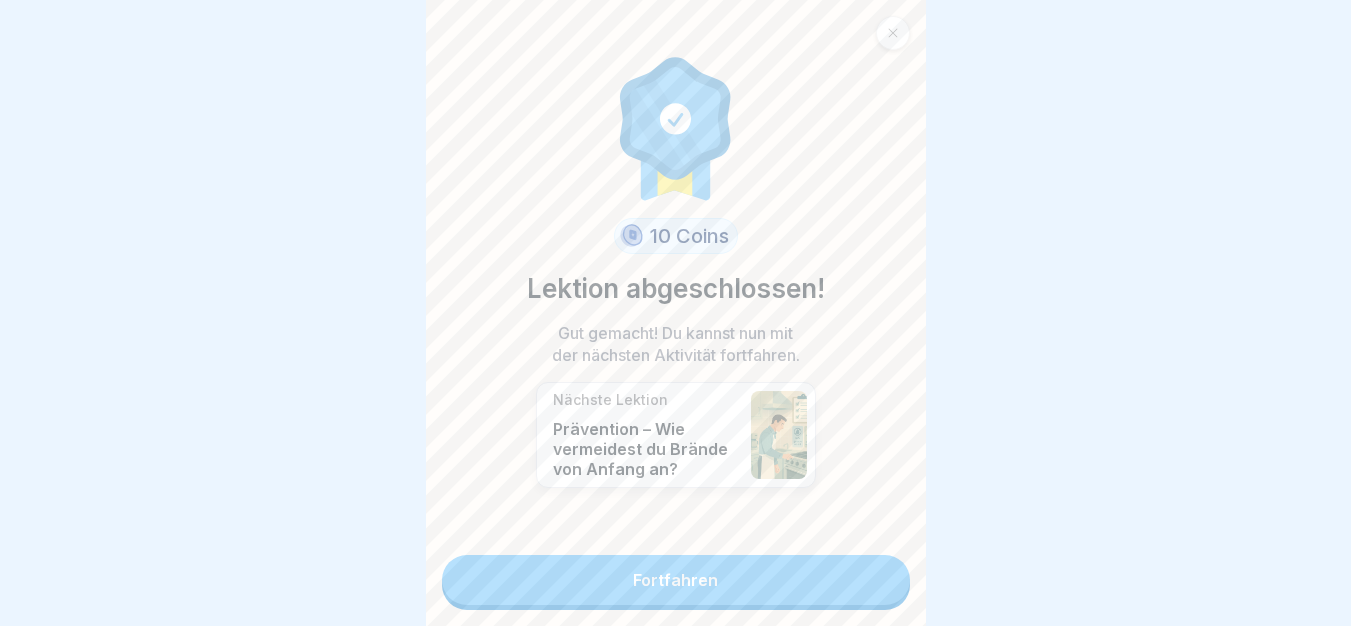 click on "Fortfahren" at bounding box center (676, 580) 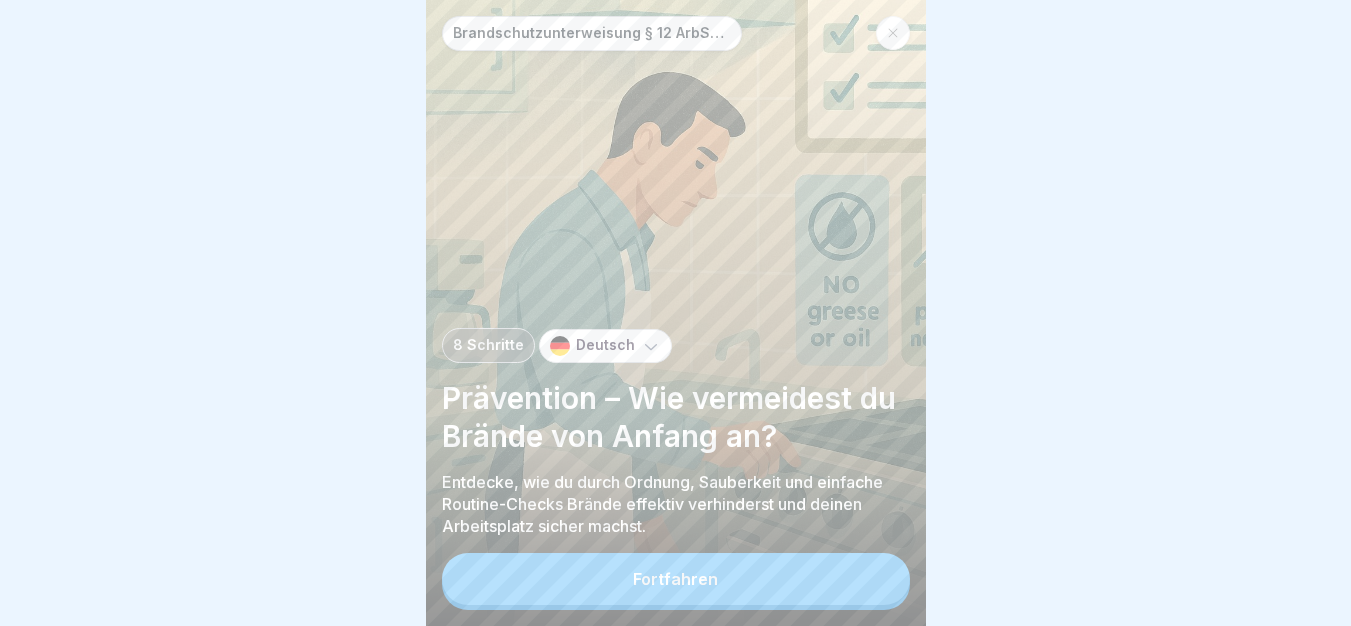 click on "Brandschutzunterweisung § [NUMBER] ArbSchG [NUMBER] Schritte Deutsch Prävention – Wie vermeidest du Brände von Anfang an? Entdecke, wie du durch Ordnung, Sauberkeit und einfache Routine-Checks Brände effektiv verhinderst und deinen Arbeitsplatz sicher machst. Fortfahren" at bounding box center (676, 313) 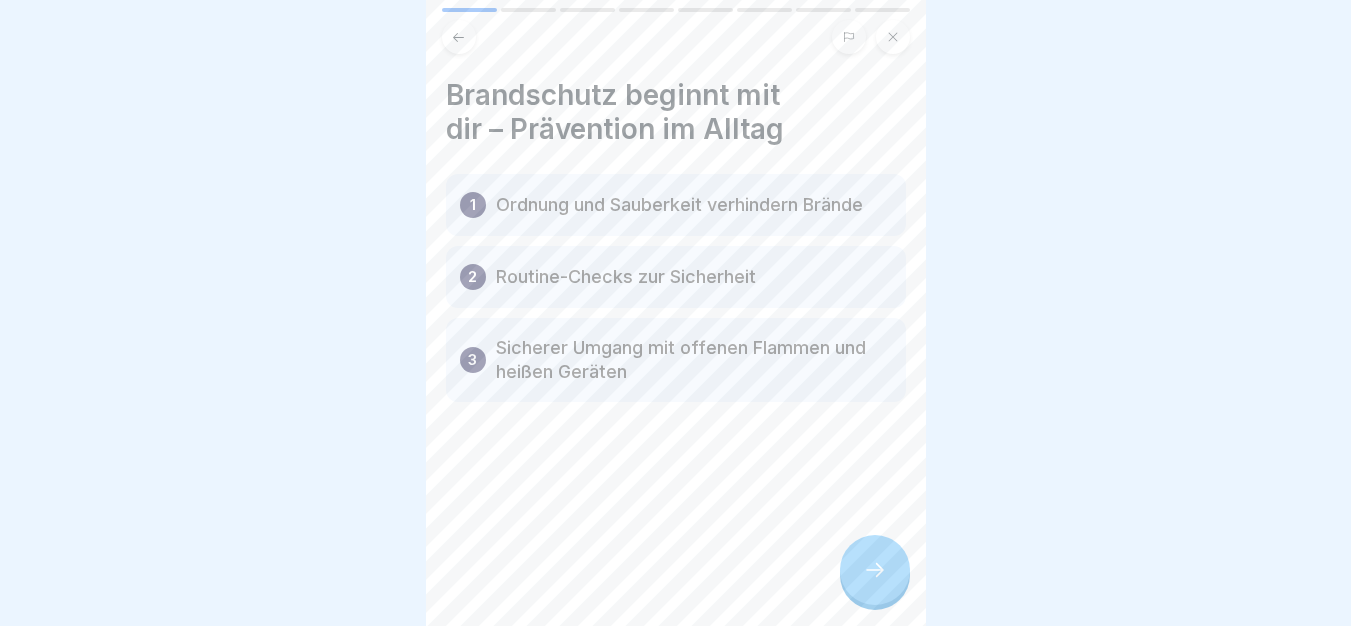 click at bounding box center (875, 570) 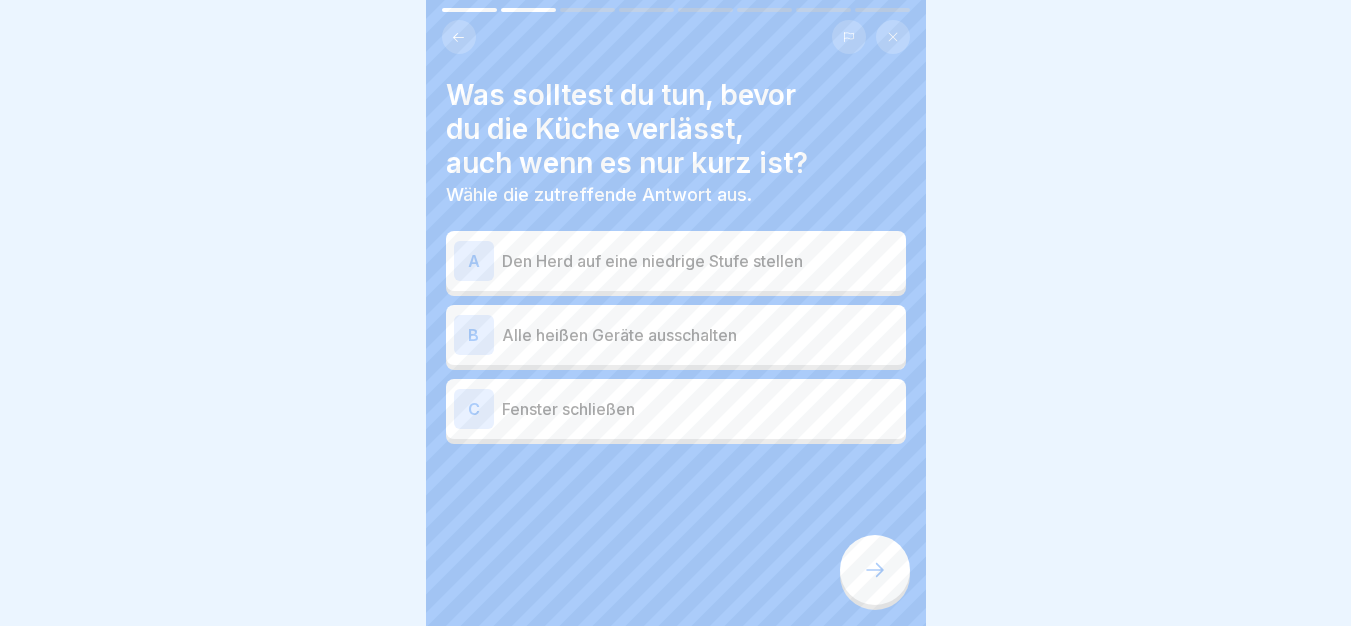 click on "B Alle heißen Geräte ausschalten" at bounding box center (676, 335) 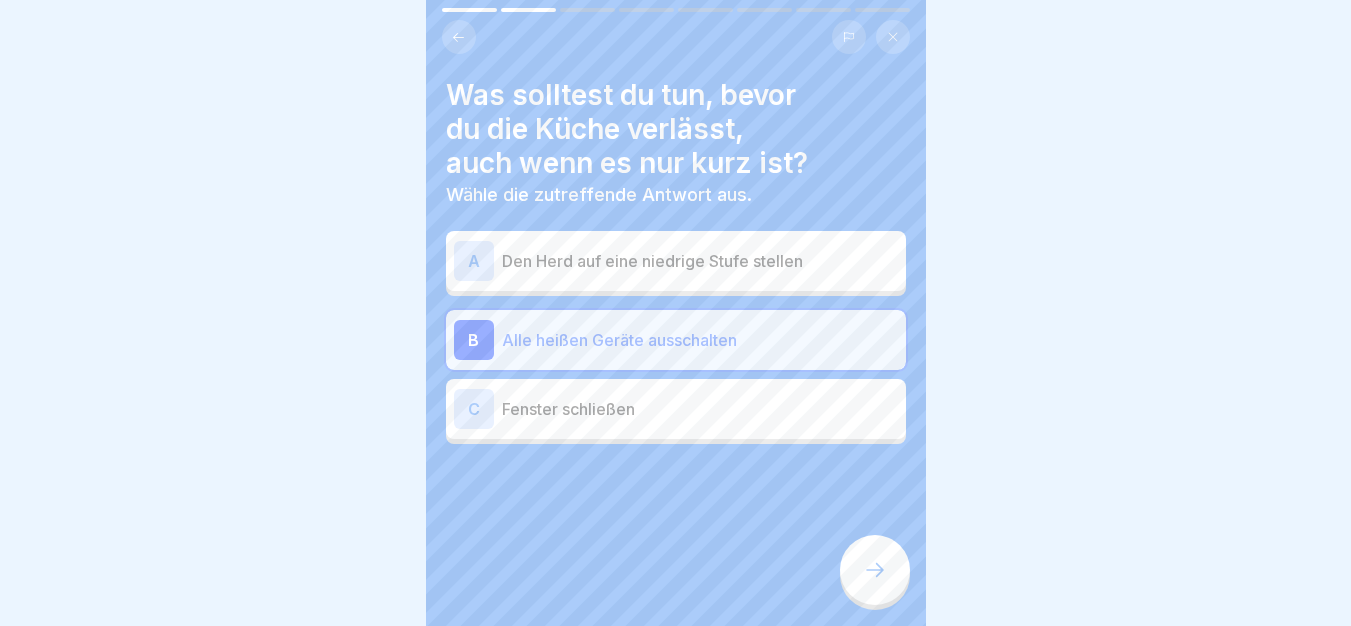 click at bounding box center [875, 570] 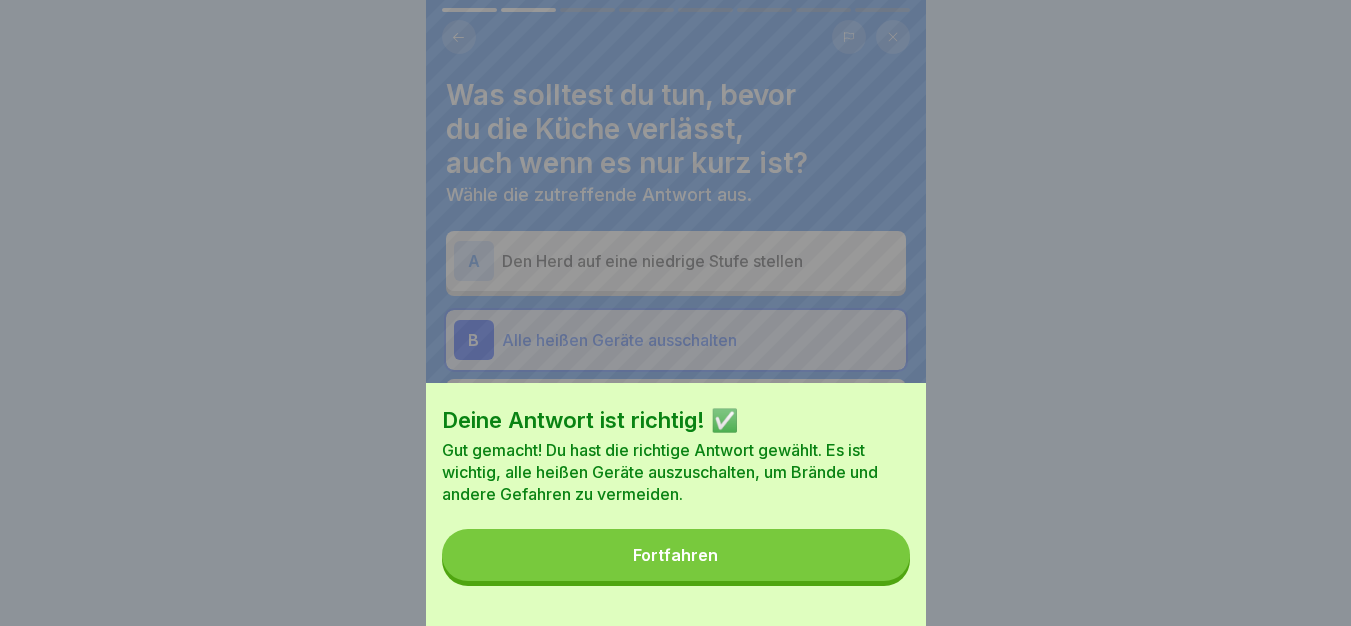 click on "Fortfahren" at bounding box center (676, 555) 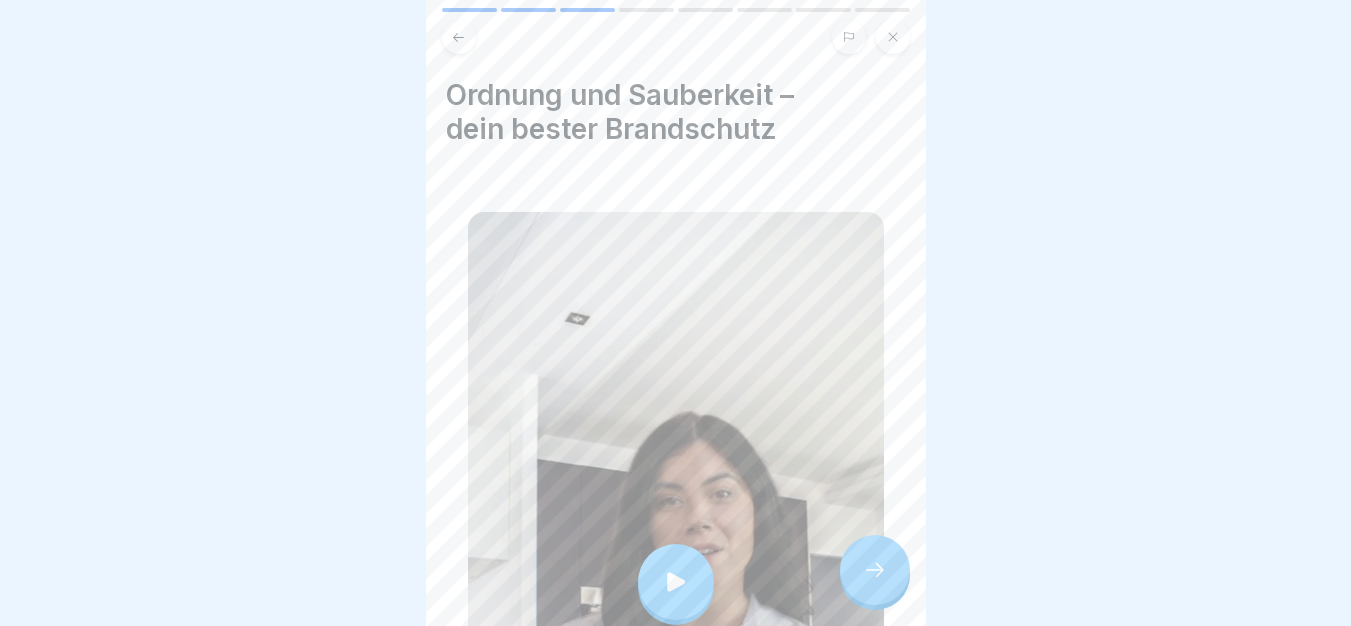 click at bounding box center (676, 582) 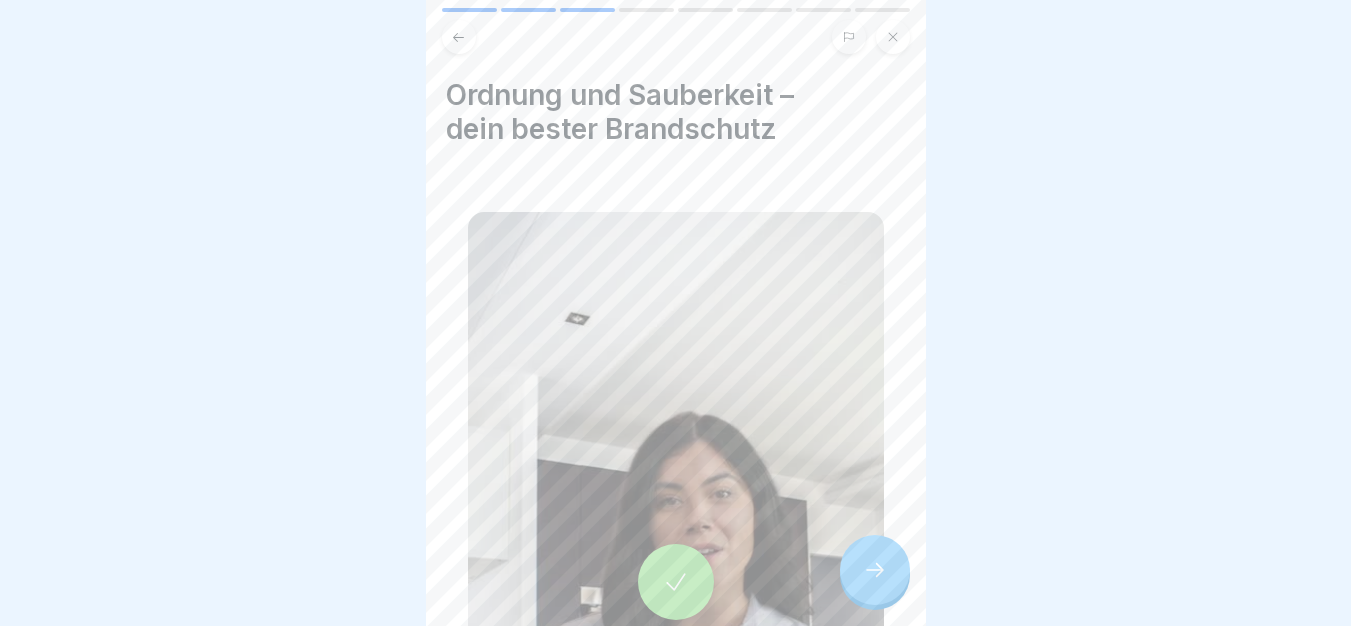 click at bounding box center [875, 570] 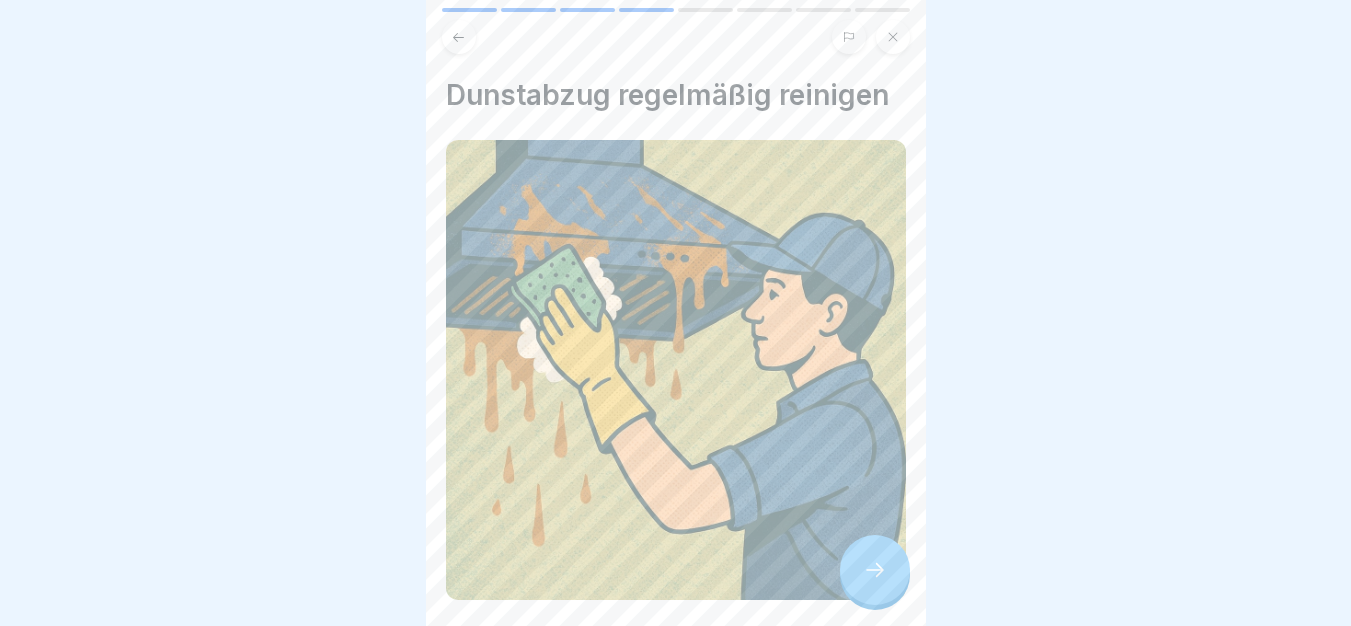 click at bounding box center [875, 570] 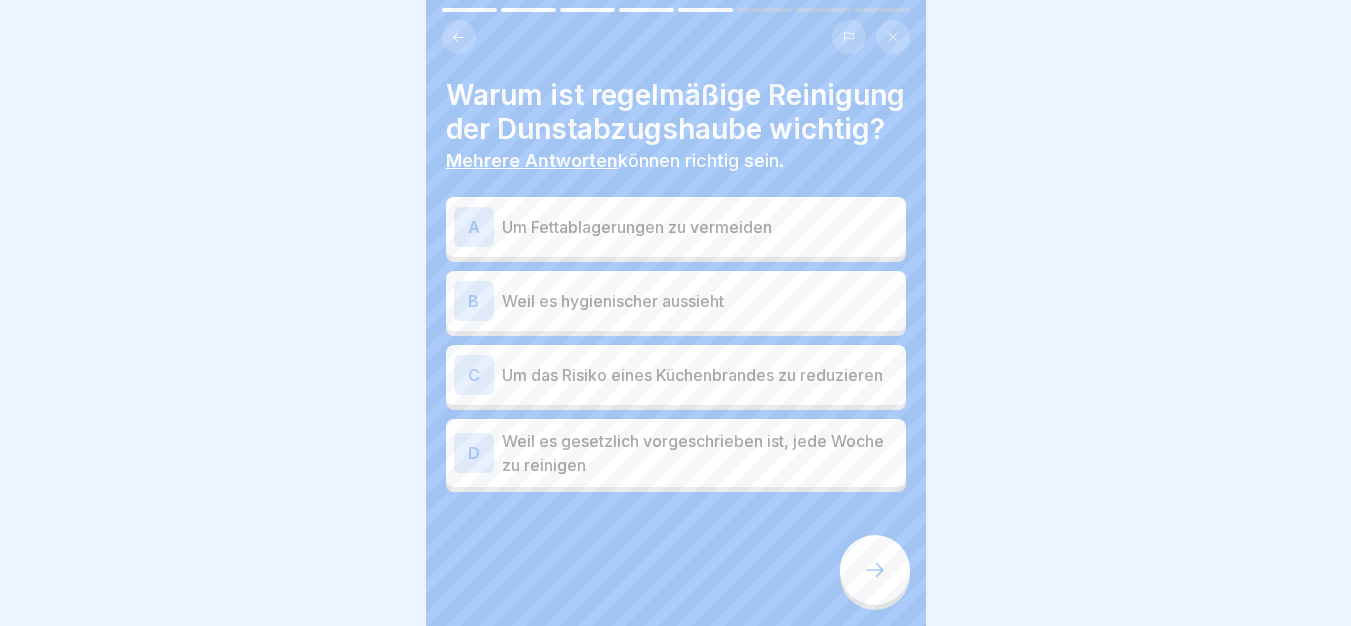 click on "Um das Risiko eines Küchenbrandes zu reduzieren" at bounding box center (700, 375) 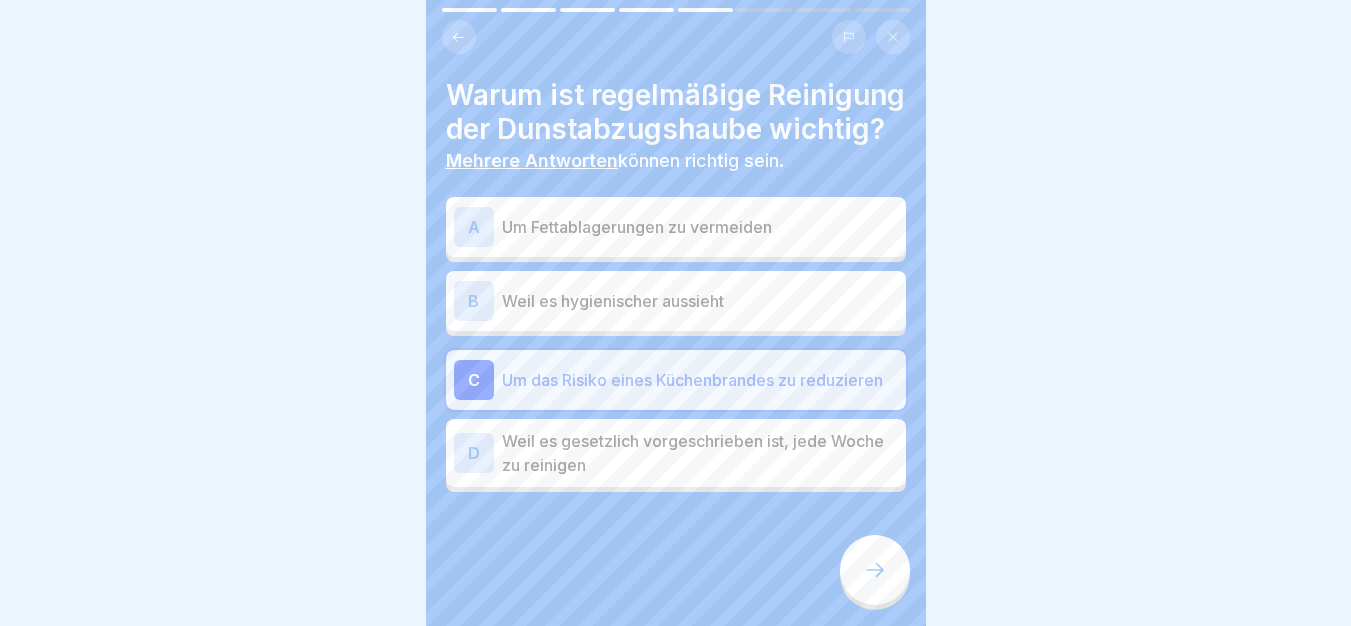 click on "Um Fettablagerungen zu vermeiden" at bounding box center [700, 227] 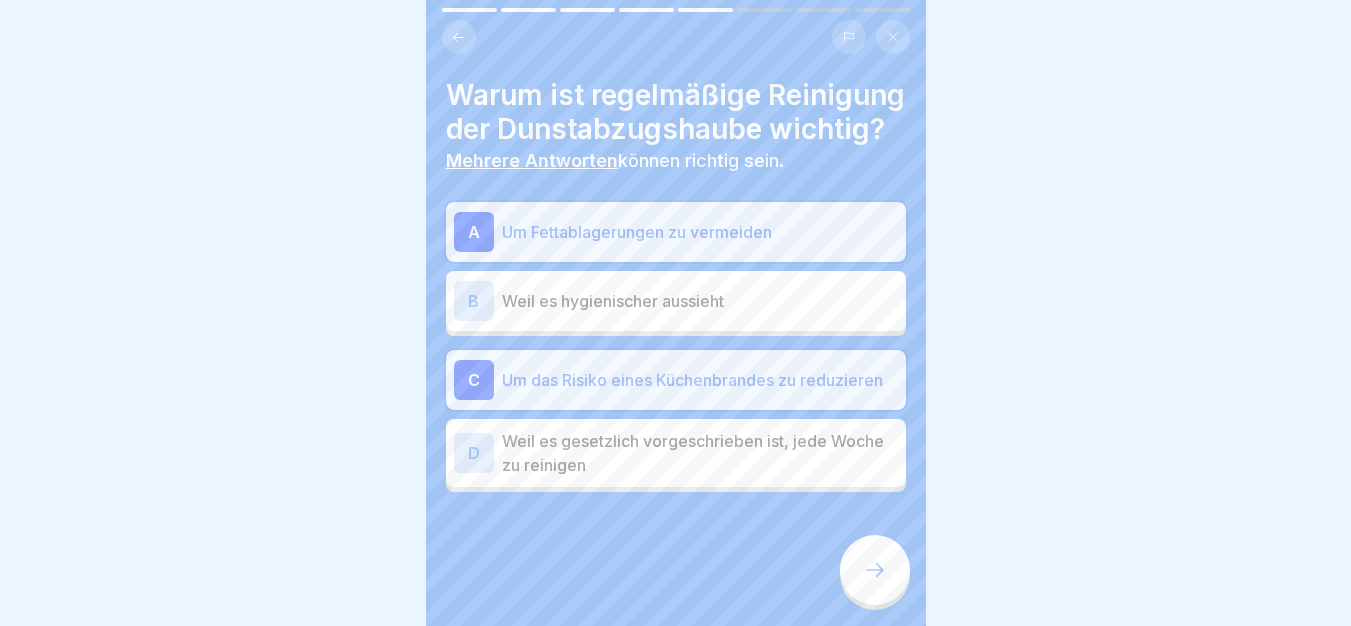 click 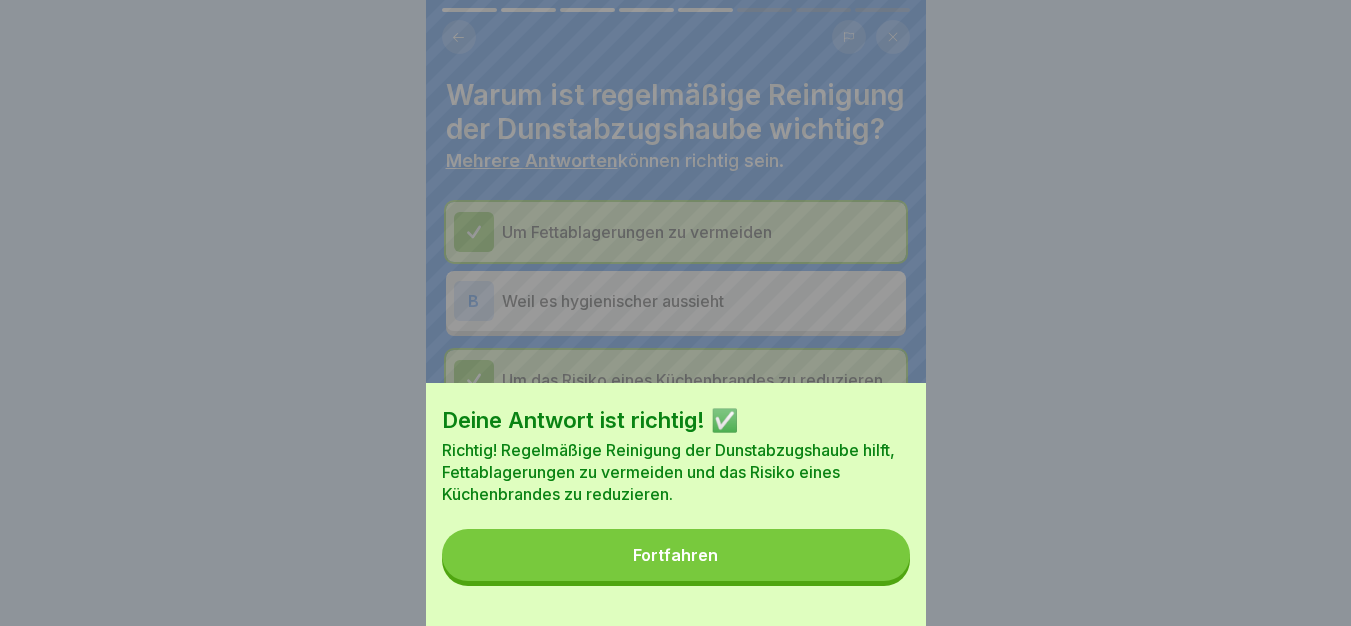 click on "Fortfahren" at bounding box center [676, 555] 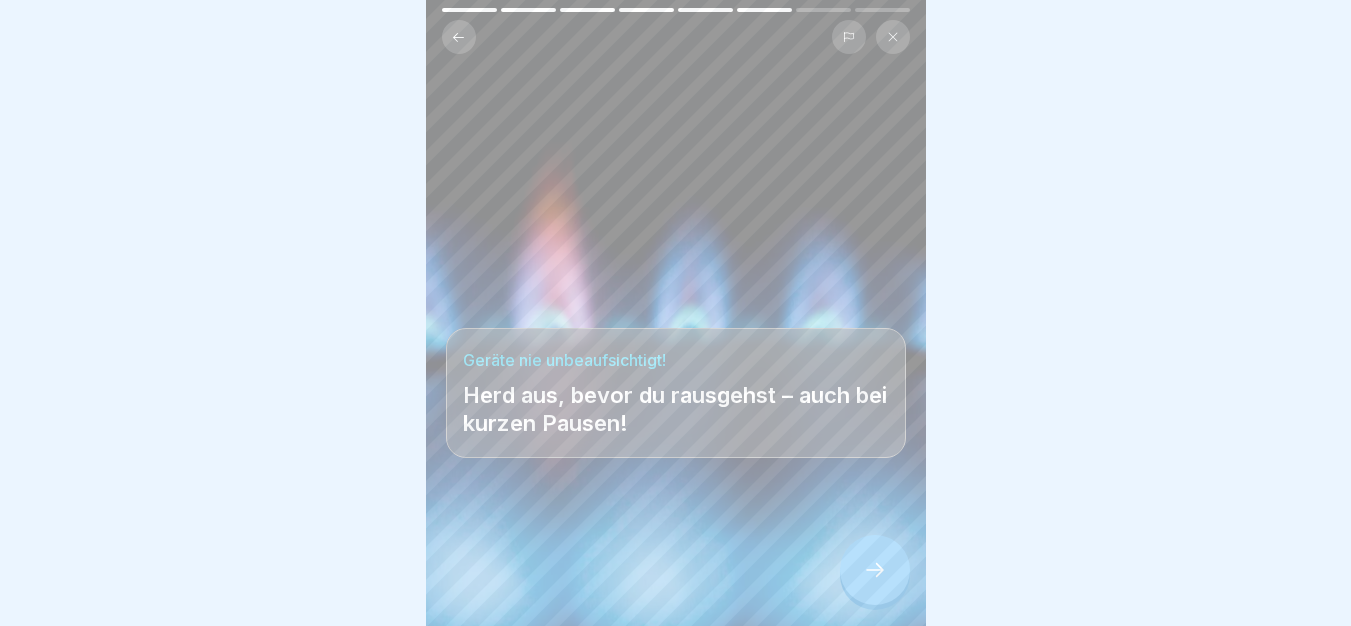 click at bounding box center [875, 570] 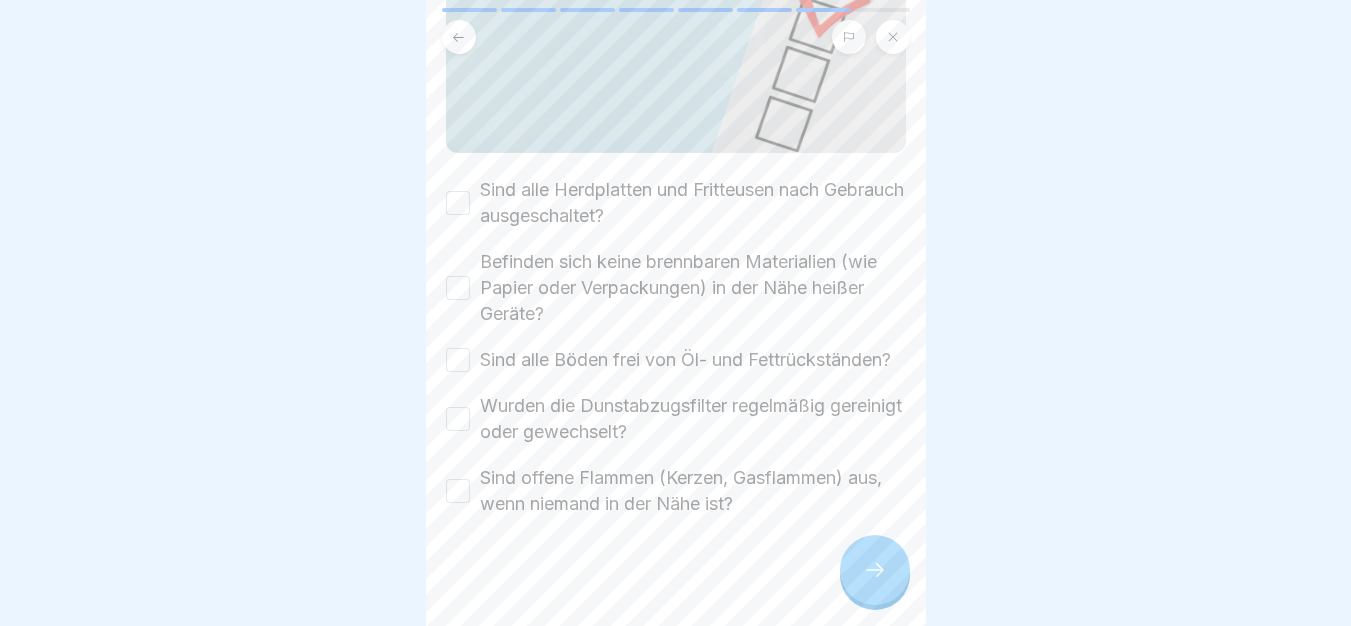 scroll, scrollTop: 390, scrollLeft: 0, axis: vertical 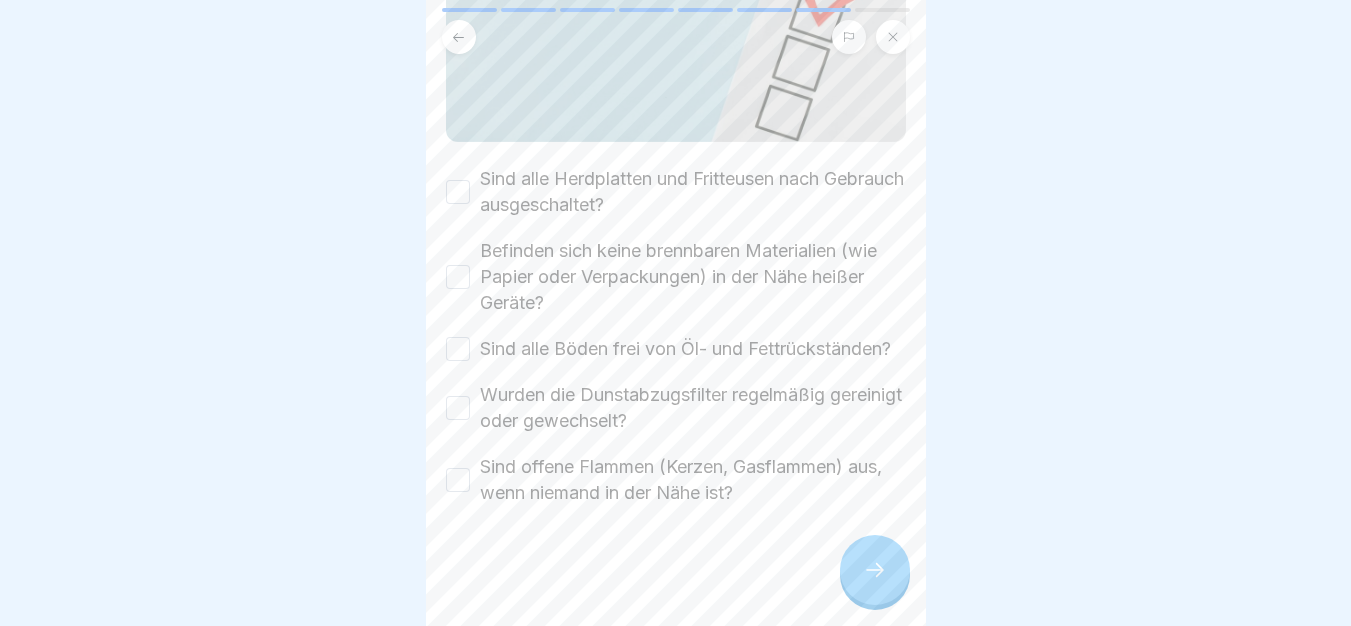 click on "Sind alle Herdplatten und Fritteusen nach Gebrauch ausgeschaltet?" at bounding box center [693, 192] 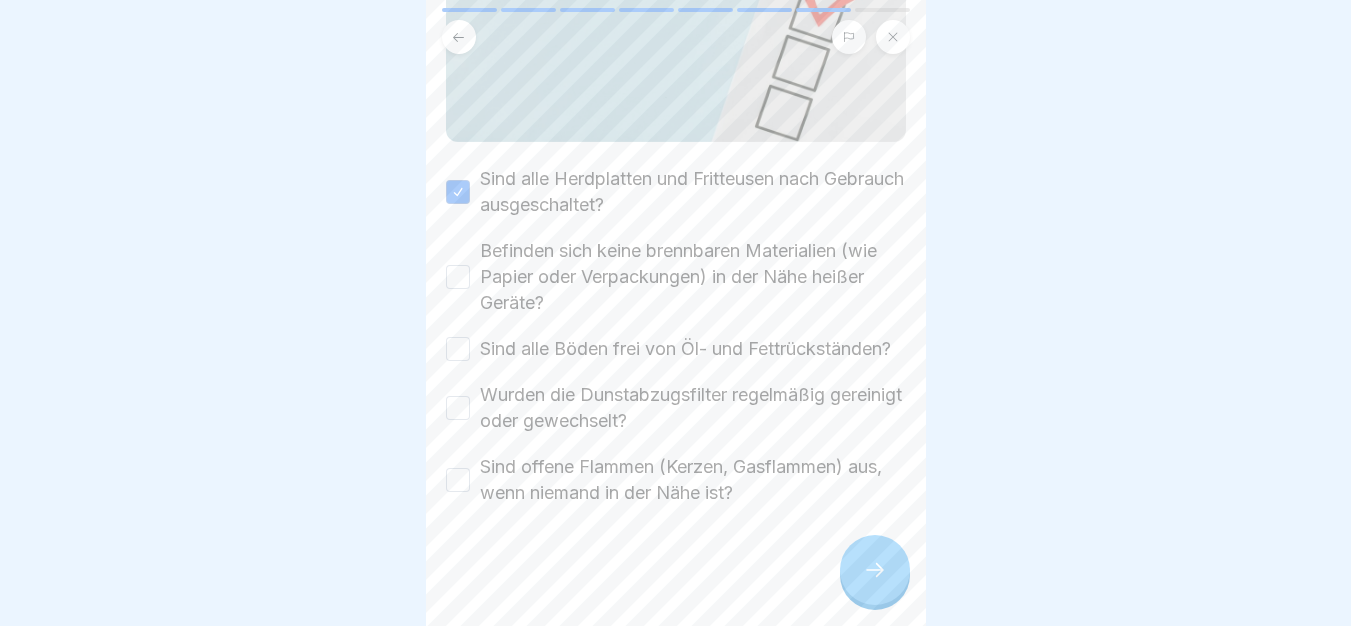 click on "Befinden sich keine brennbaren Materialien (wie Papier oder Verpackungen) in der Nähe heißer Geräte?" at bounding box center [693, 277] 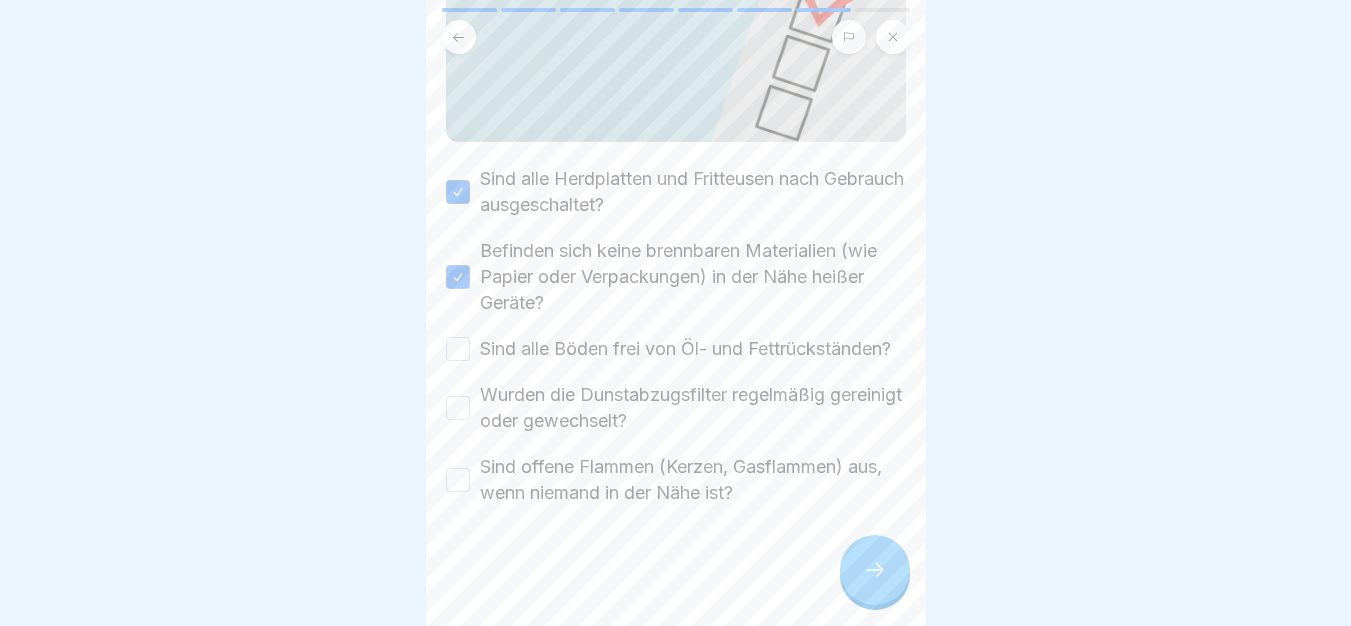 click on "Sind alle Böden frei von Öl- und Fettrückständen?" at bounding box center [685, 349] 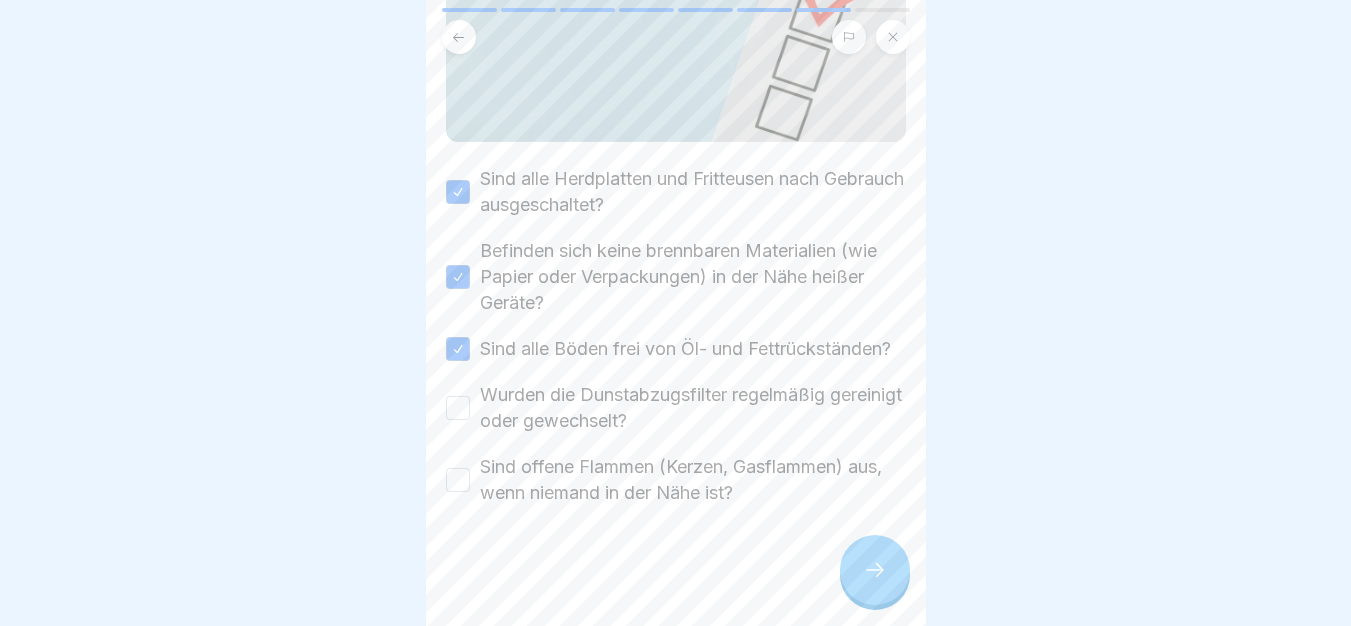 click on "Wurden die Dunstabzugsfilter regelmäßig gereinigt oder gewechselt?" at bounding box center [693, 408] 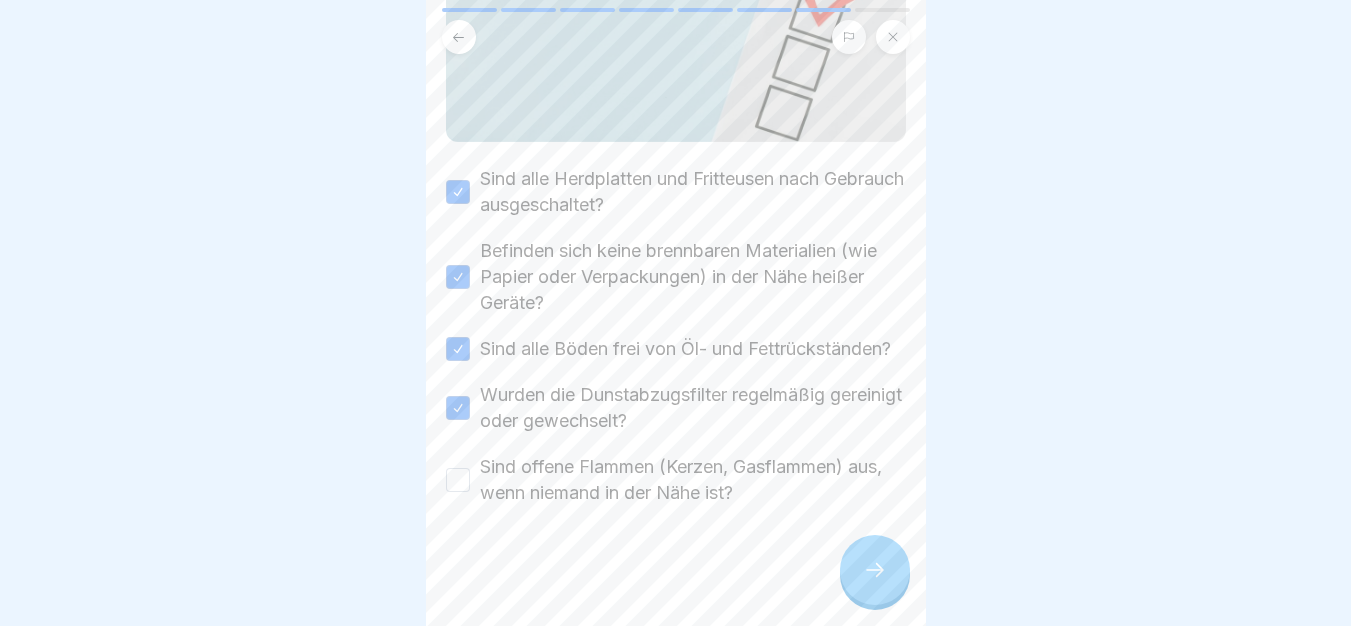 click on "Sind offene Flammen (Kerzen, Gasflammen) aus, wenn niemand in der Nähe ist?" at bounding box center (693, 480) 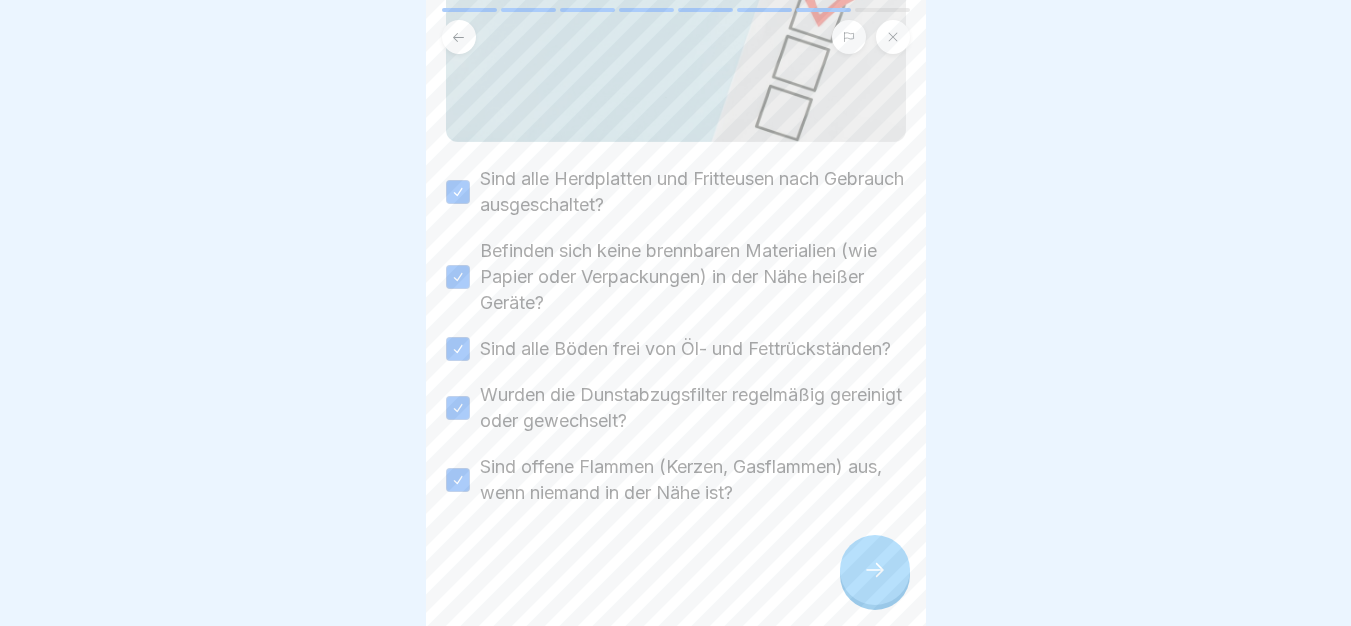 click at bounding box center [875, 570] 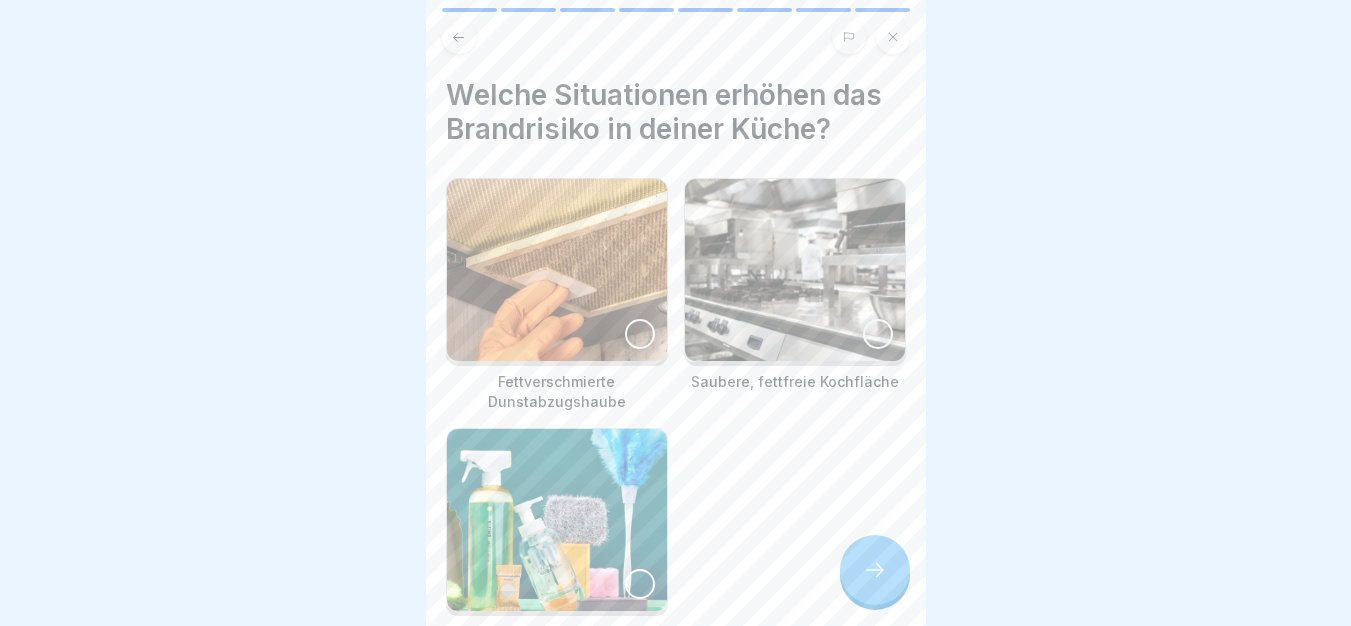 click at bounding box center (875, 570) 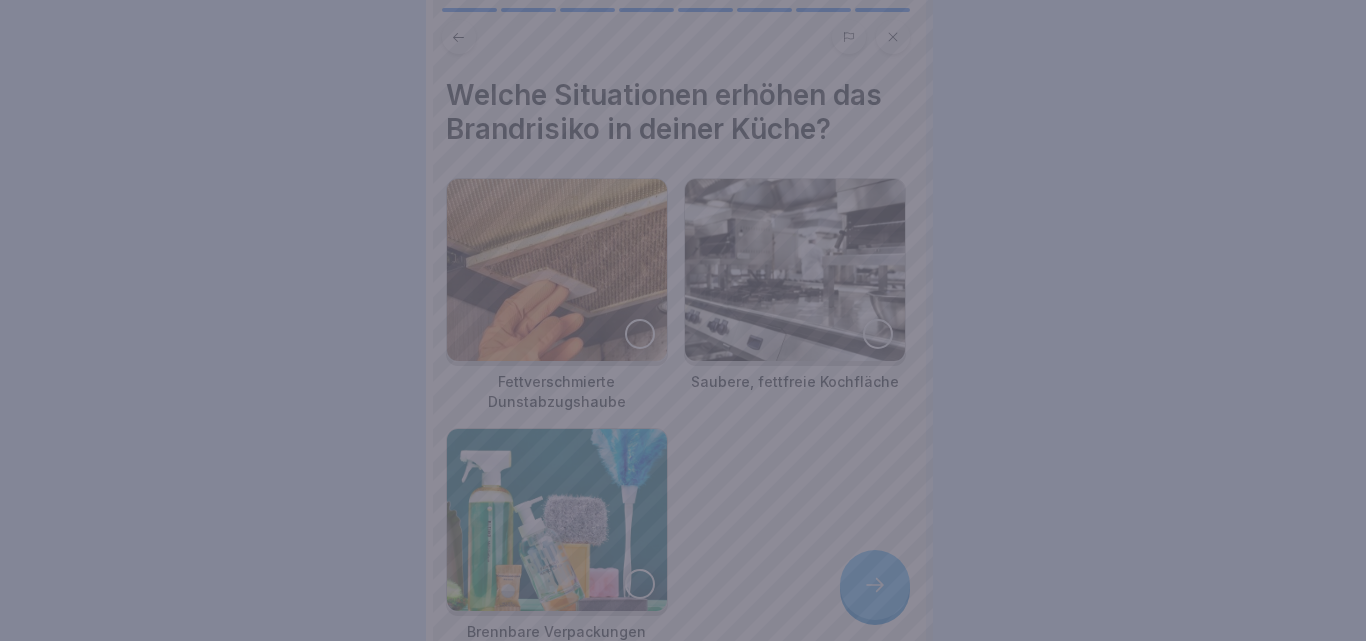 click at bounding box center [683, 320] 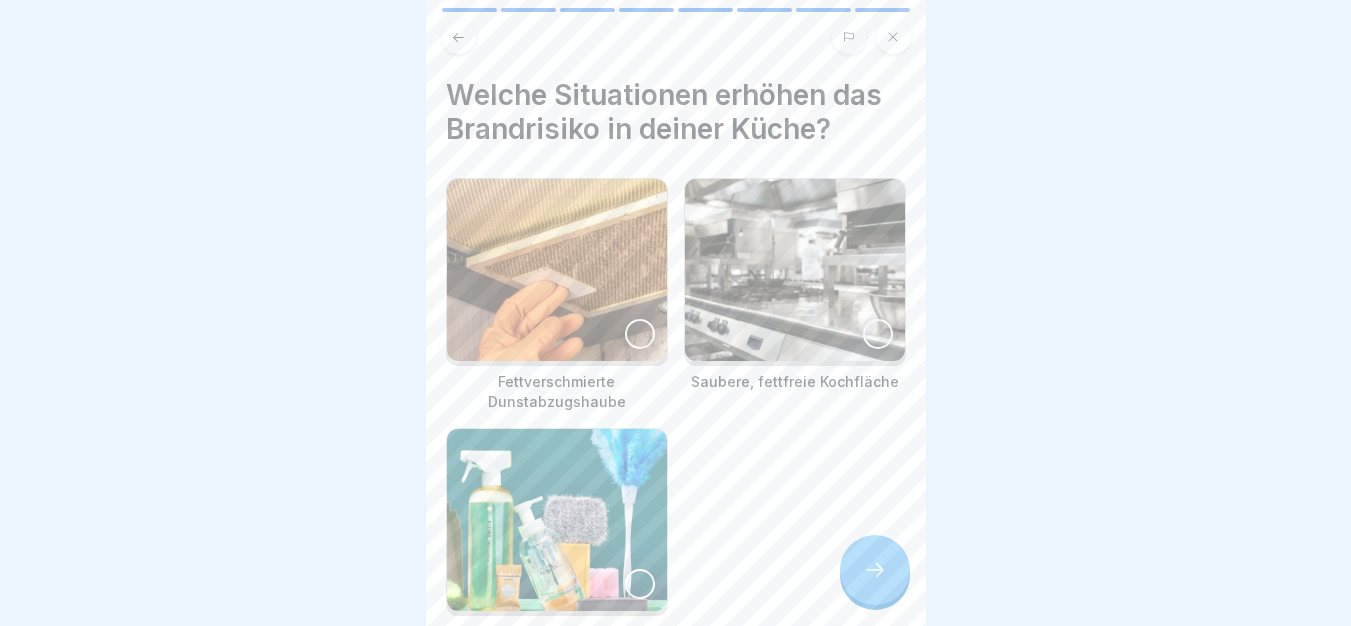 click at bounding box center [557, 270] 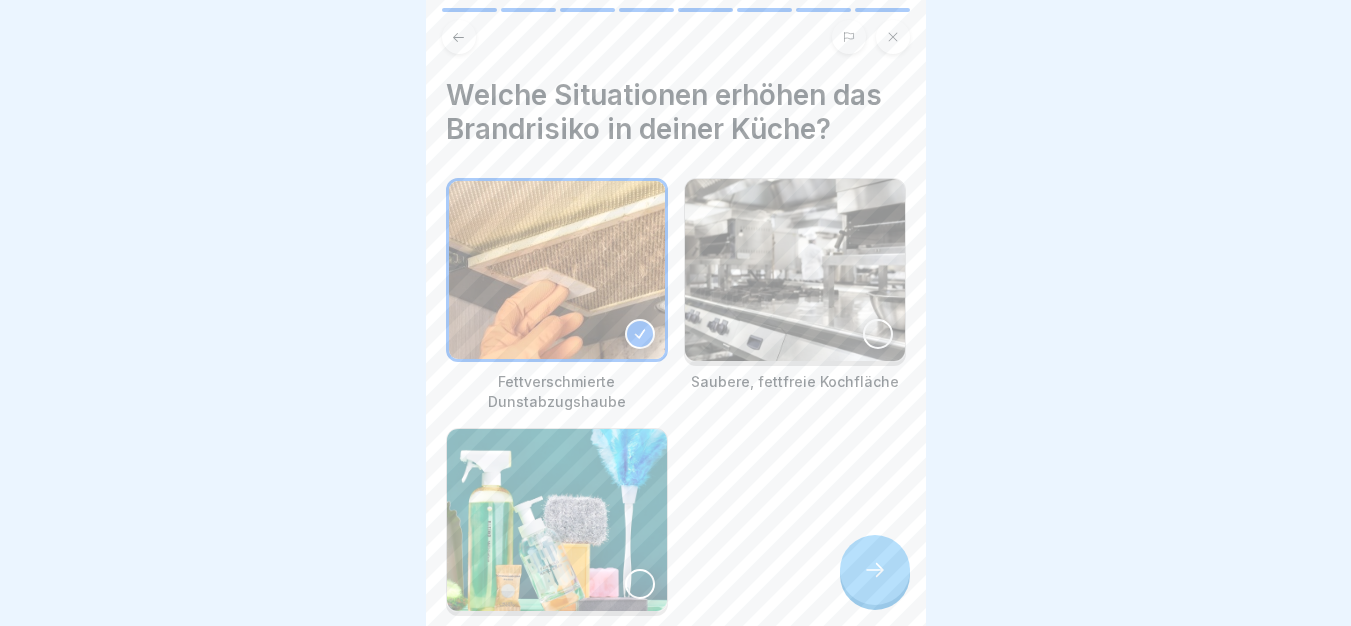 click at bounding box center (557, 520) 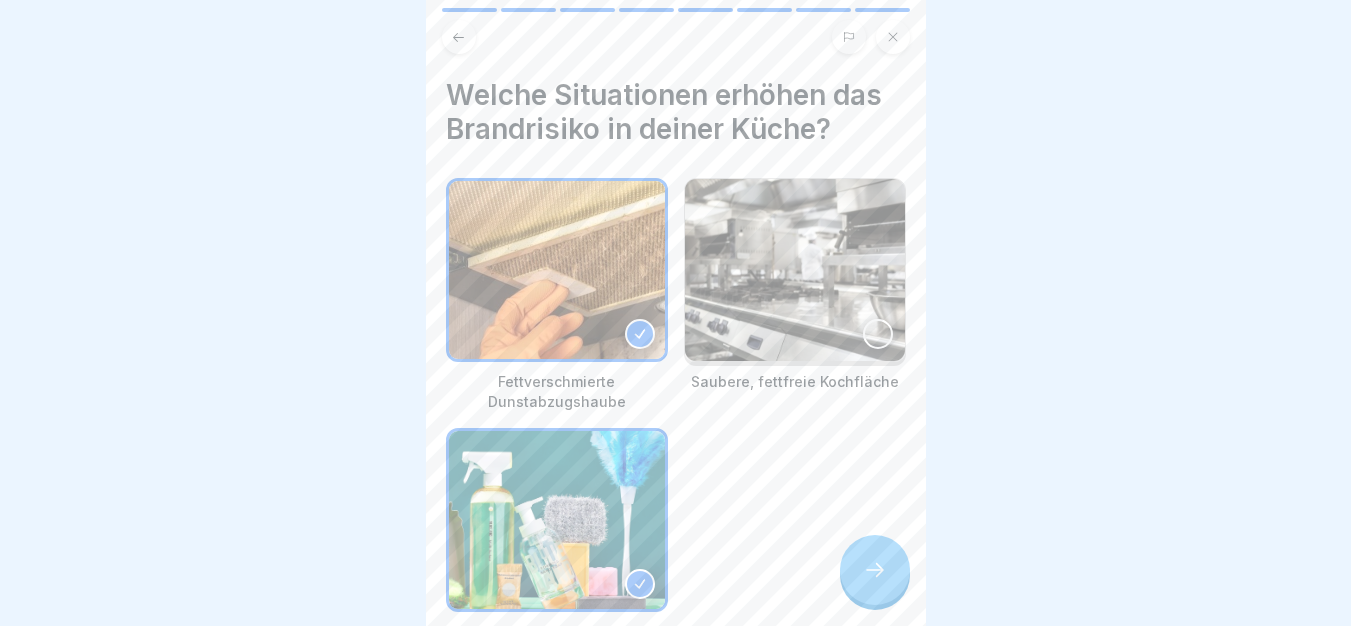 click at bounding box center (875, 570) 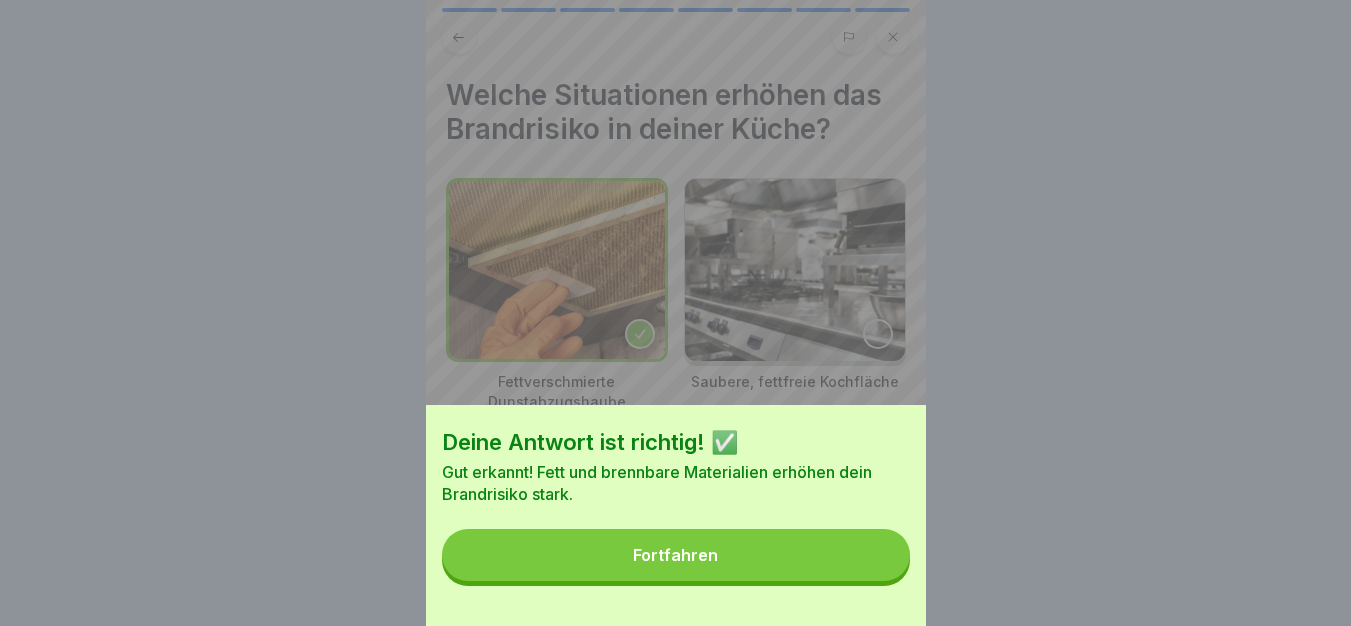 click on "Deine Antwort ist richtig!
✅ Gut erkannt! Fett und brennbare Materialien erhöhen dein Brandrisiko stark.   Fortfahren" at bounding box center (676, 515) 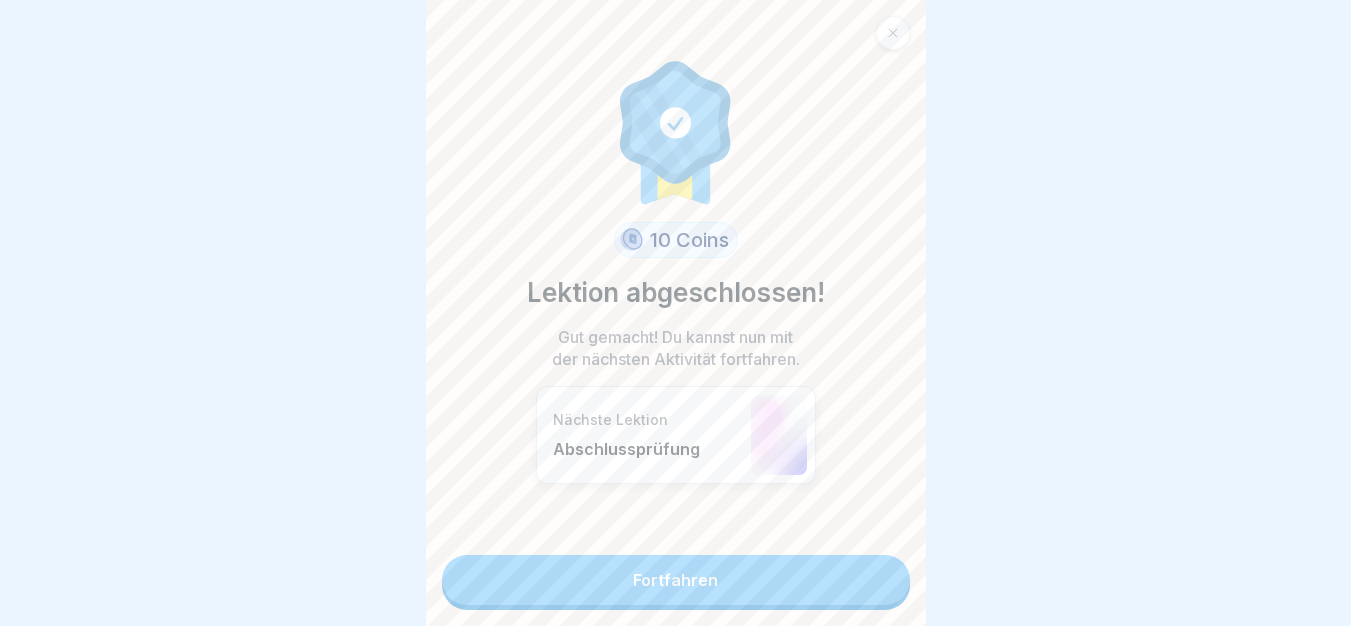 click on "Fortfahren" at bounding box center [676, 580] 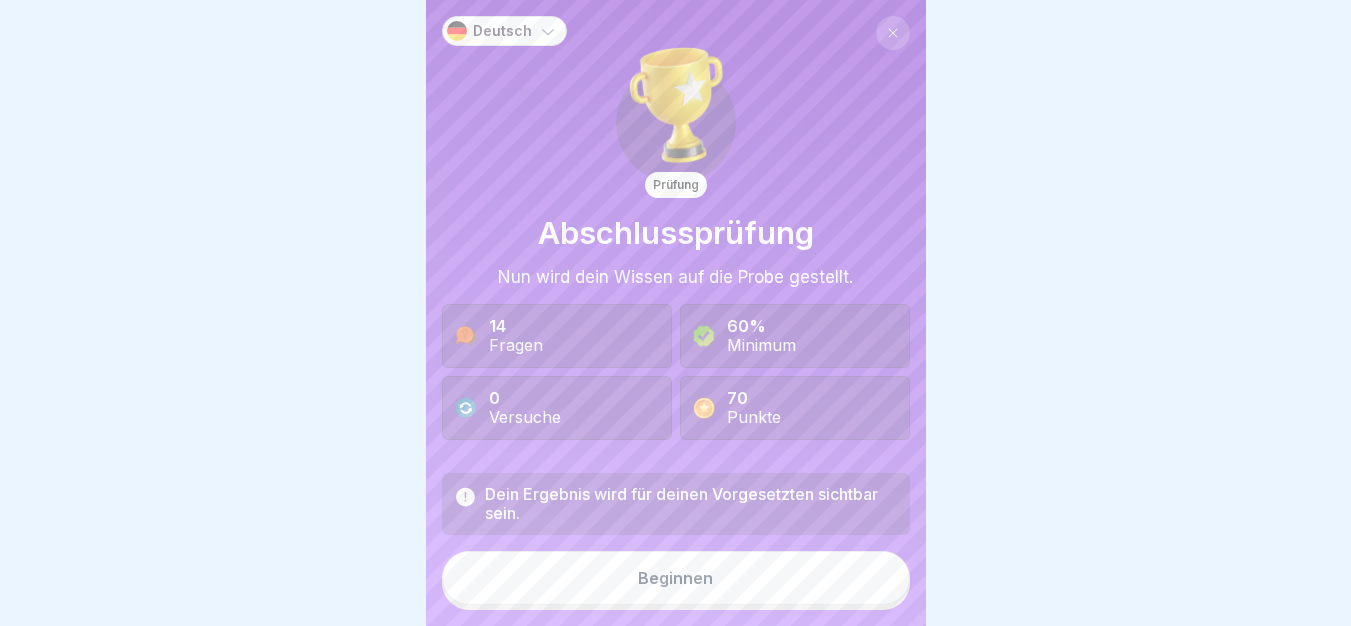 click on "Beginnen" at bounding box center [676, 578] 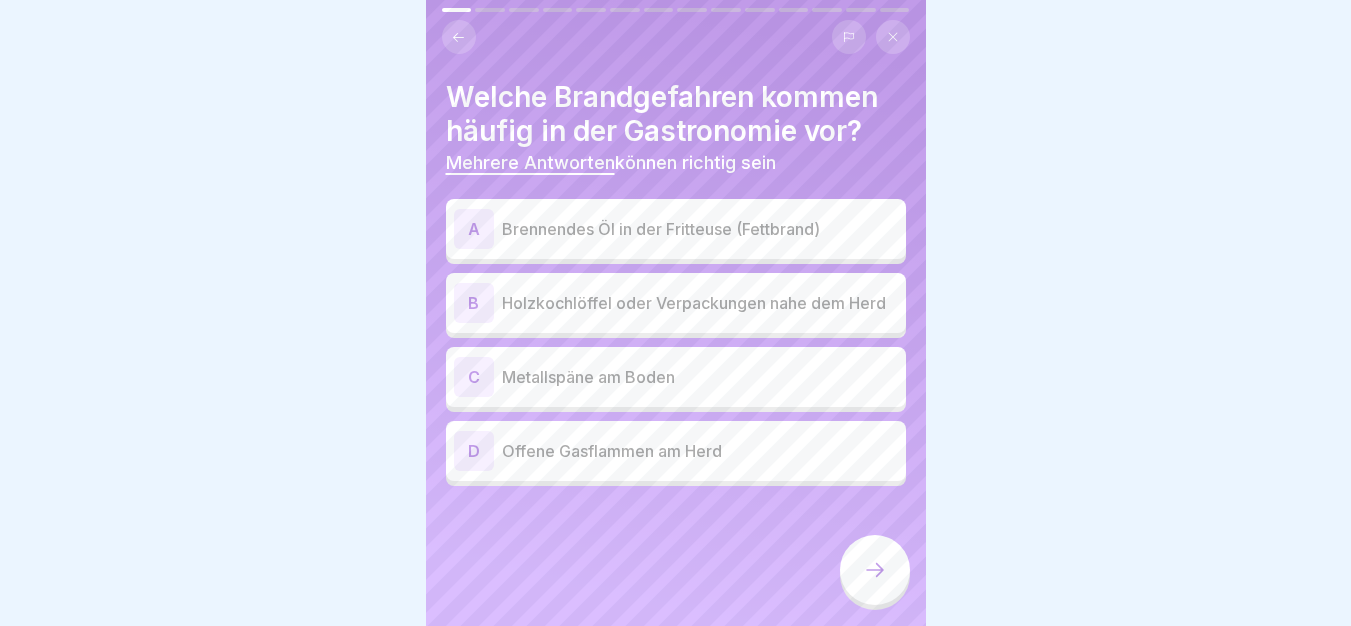click on "Brennendes Öl in der Fritteuse (Fettbrand)" at bounding box center [700, 229] 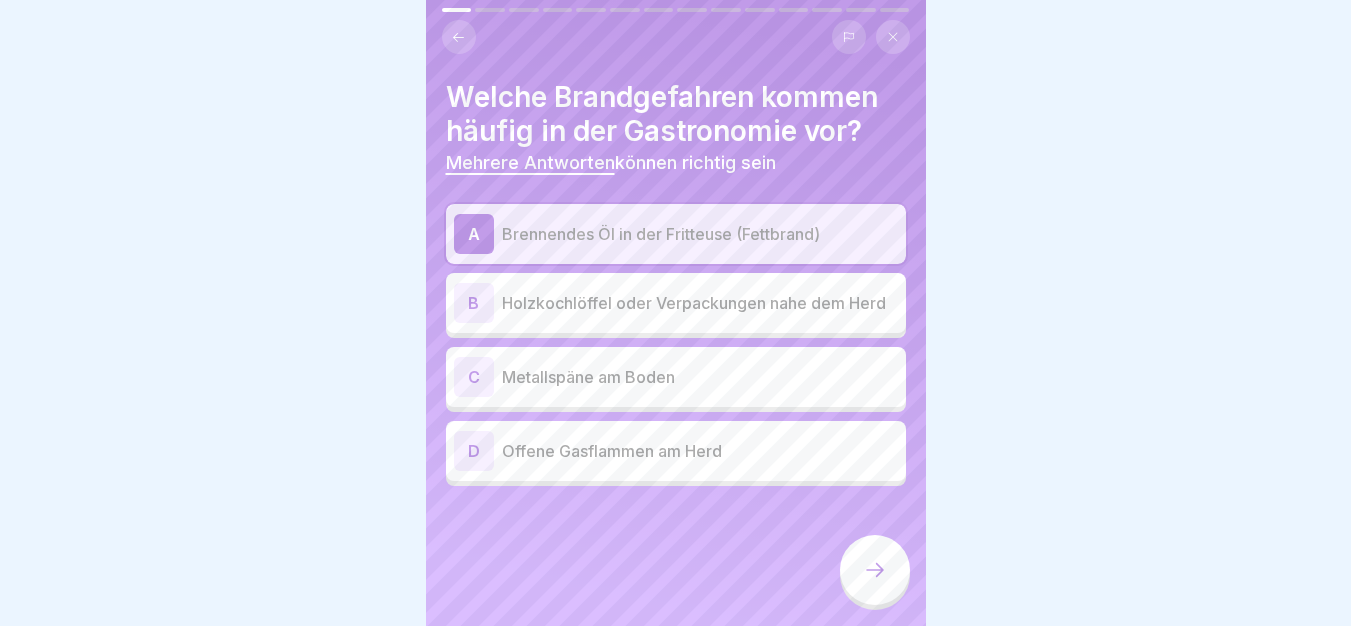 click 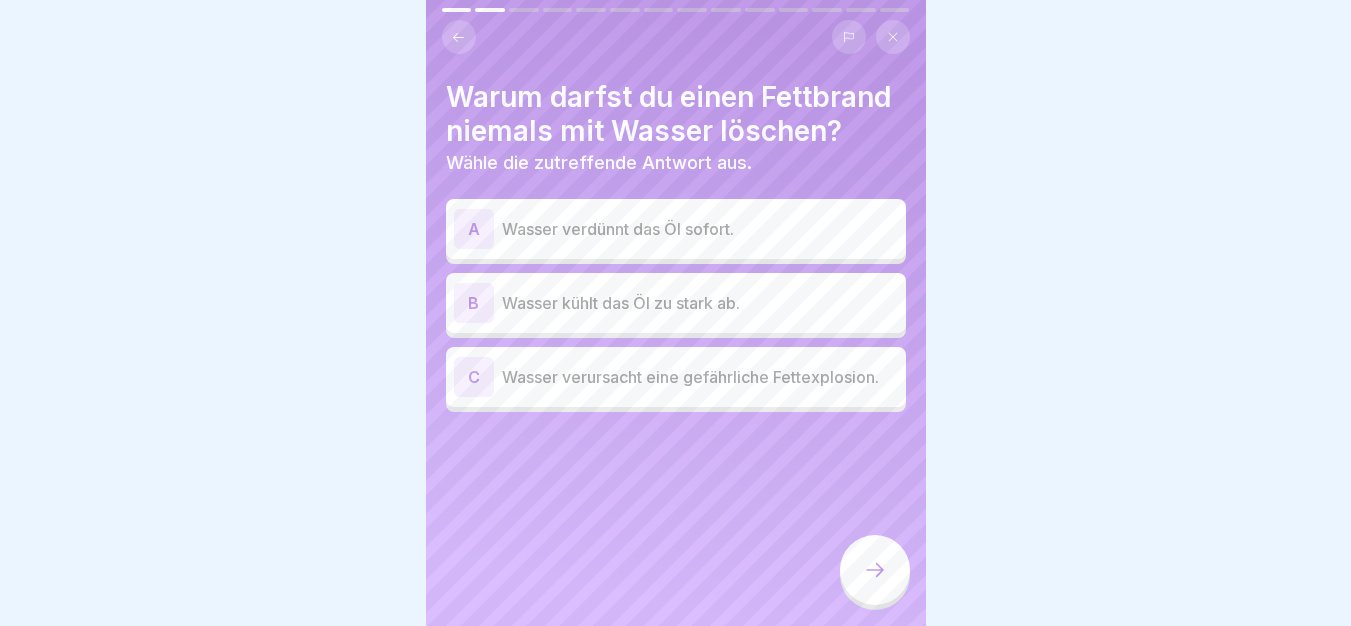 click on "Wasser verursacht eine gefährliche Fettexplosion." at bounding box center [700, 377] 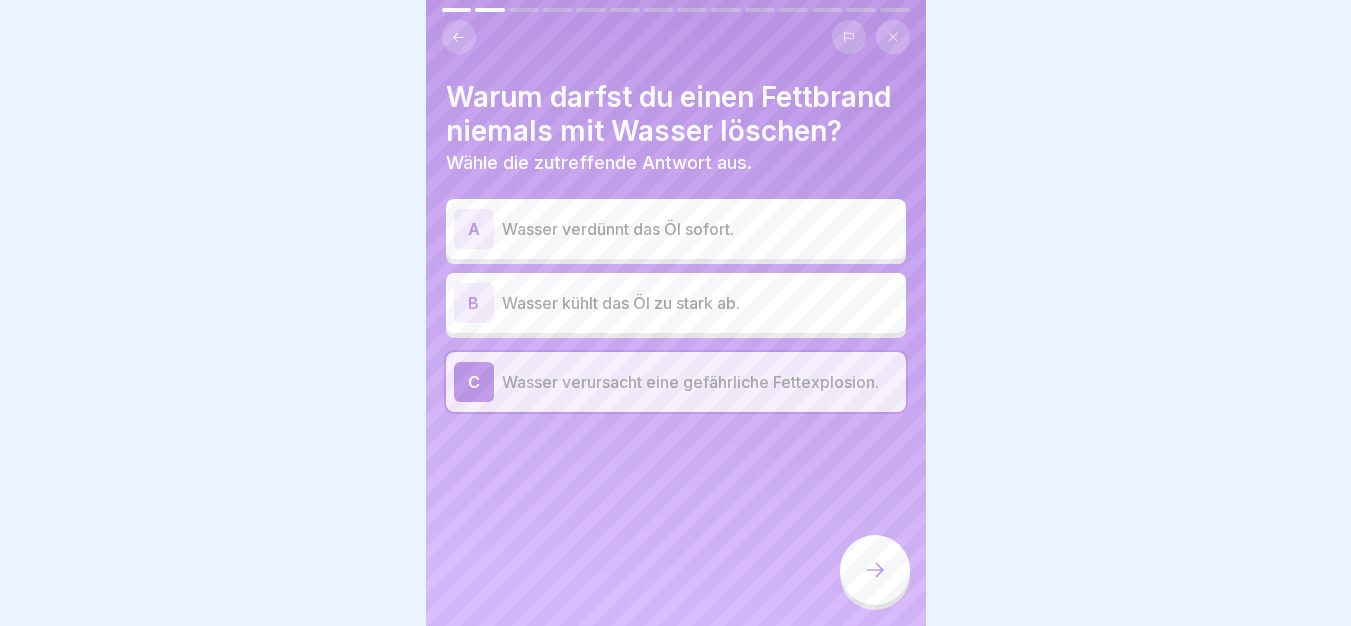 click at bounding box center (875, 570) 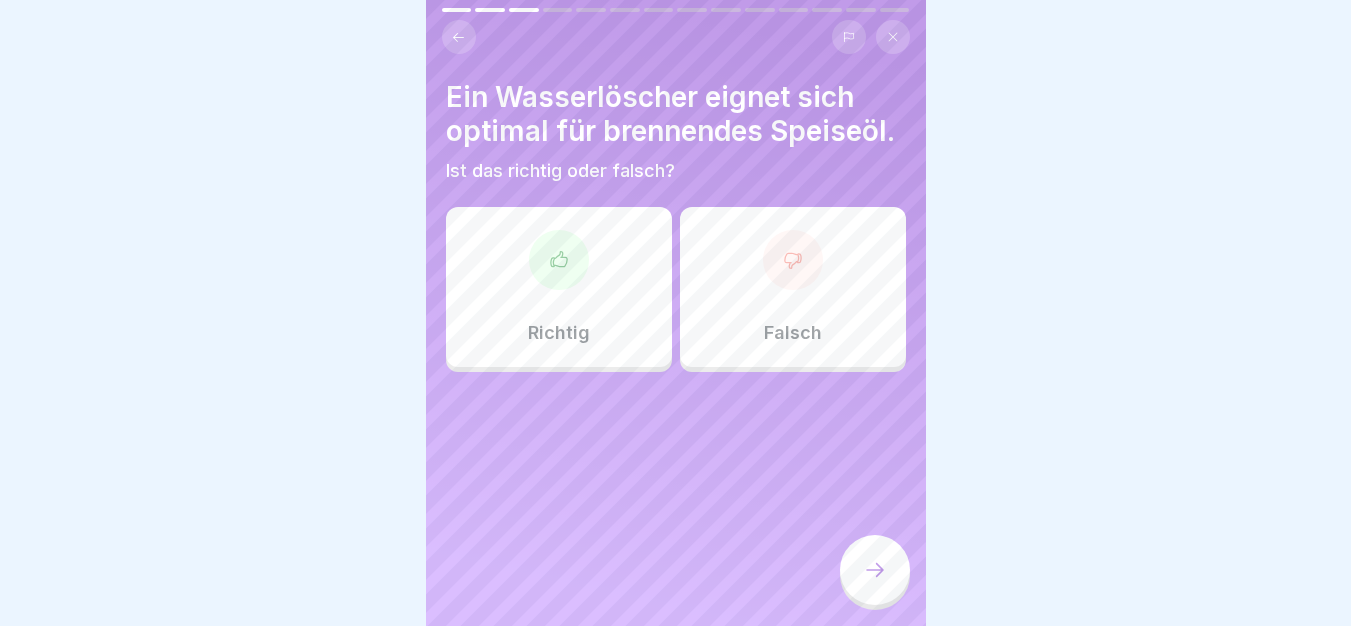 click on "Falsch" at bounding box center (793, 333) 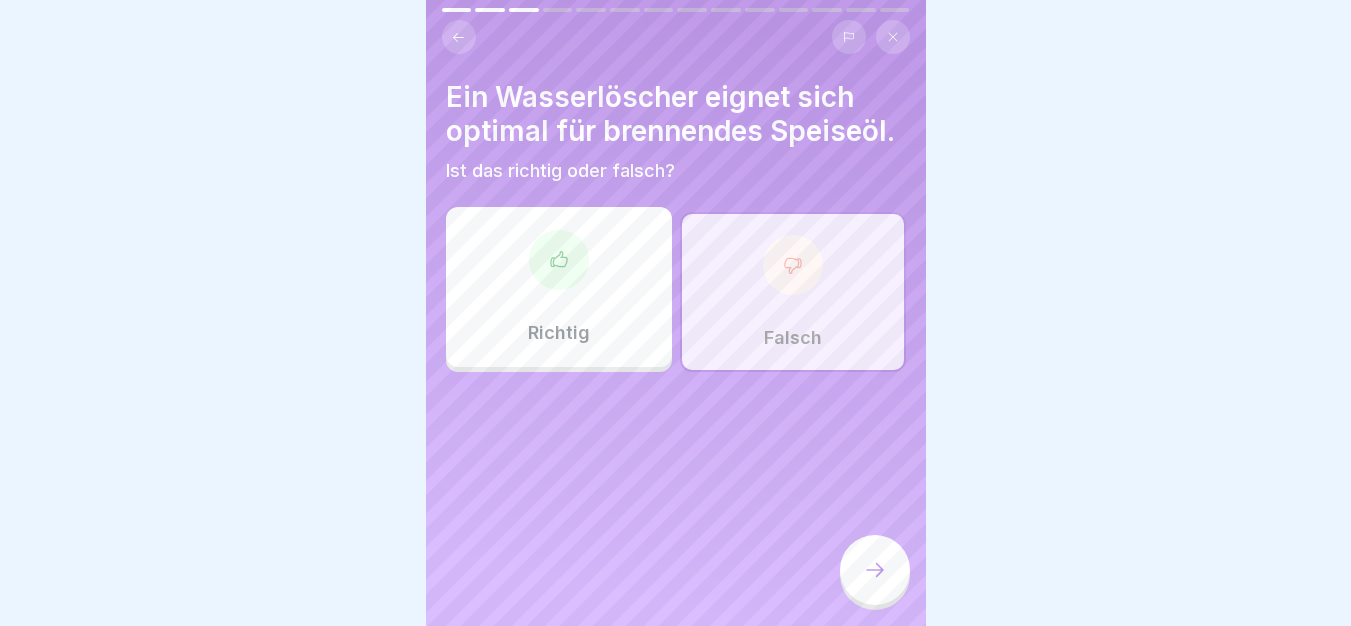 click at bounding box center (875, 570) 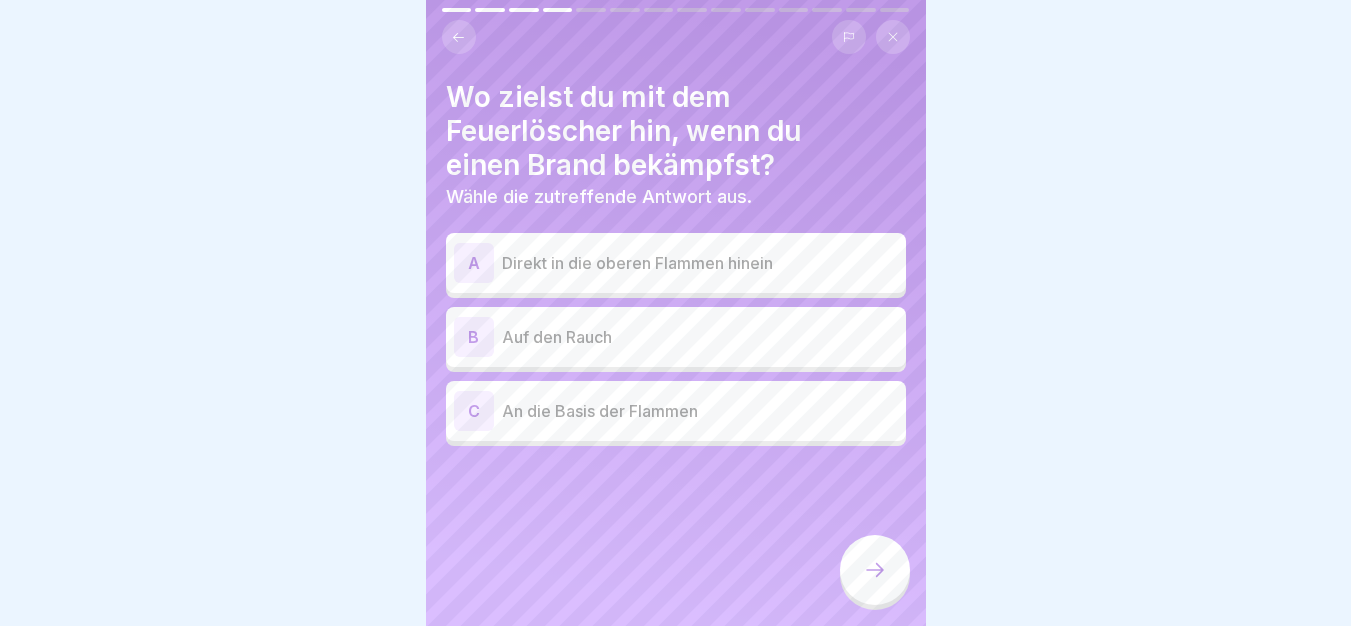 click on "An die Basis der Flammen" at bounding box center (700, 411) 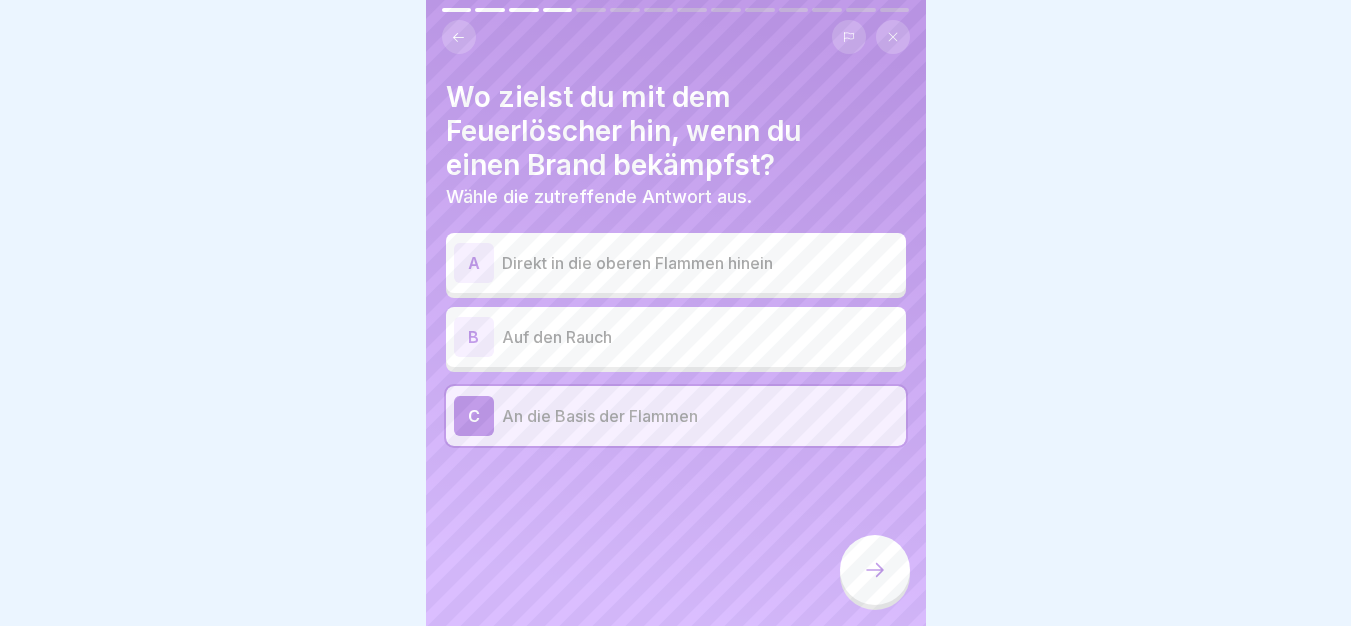 click 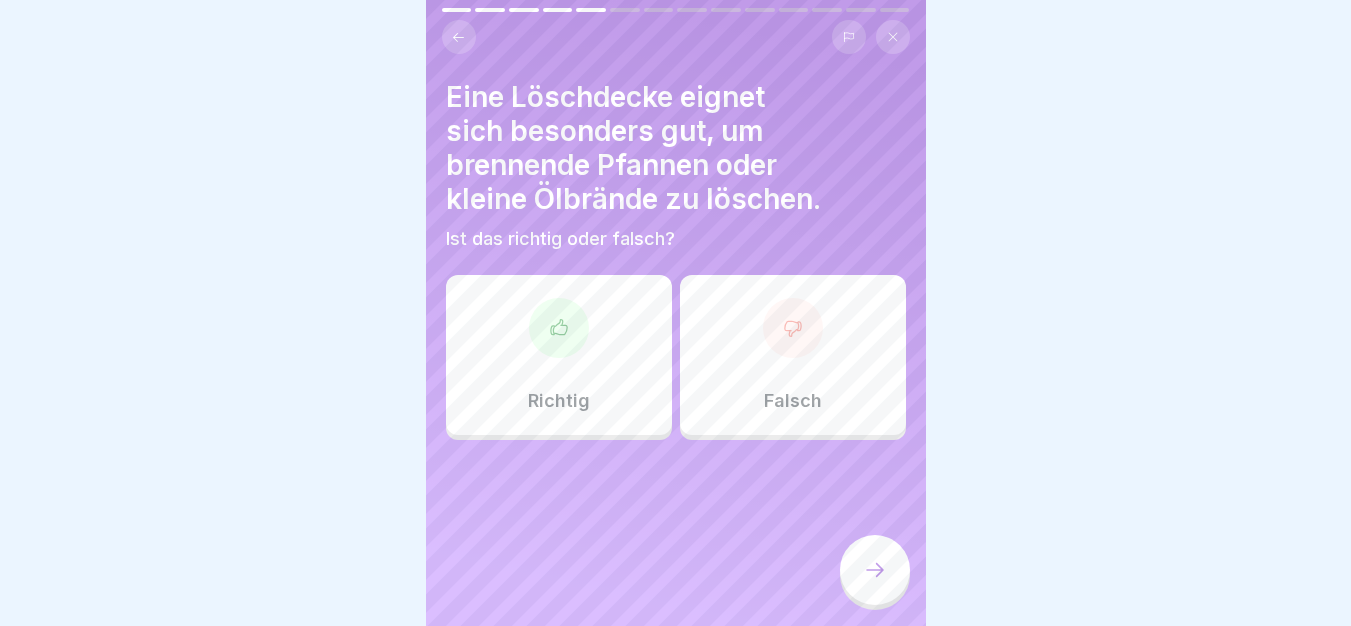 click on "Richtig" at bounding box center [559, 355] 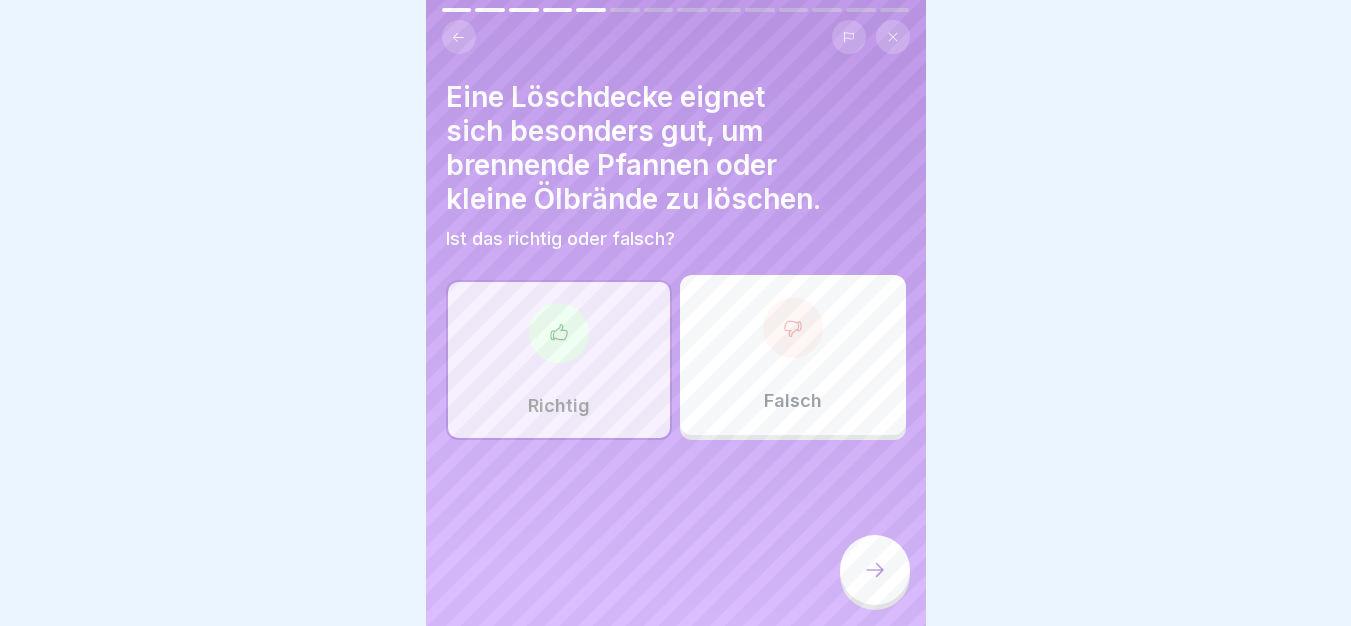 click 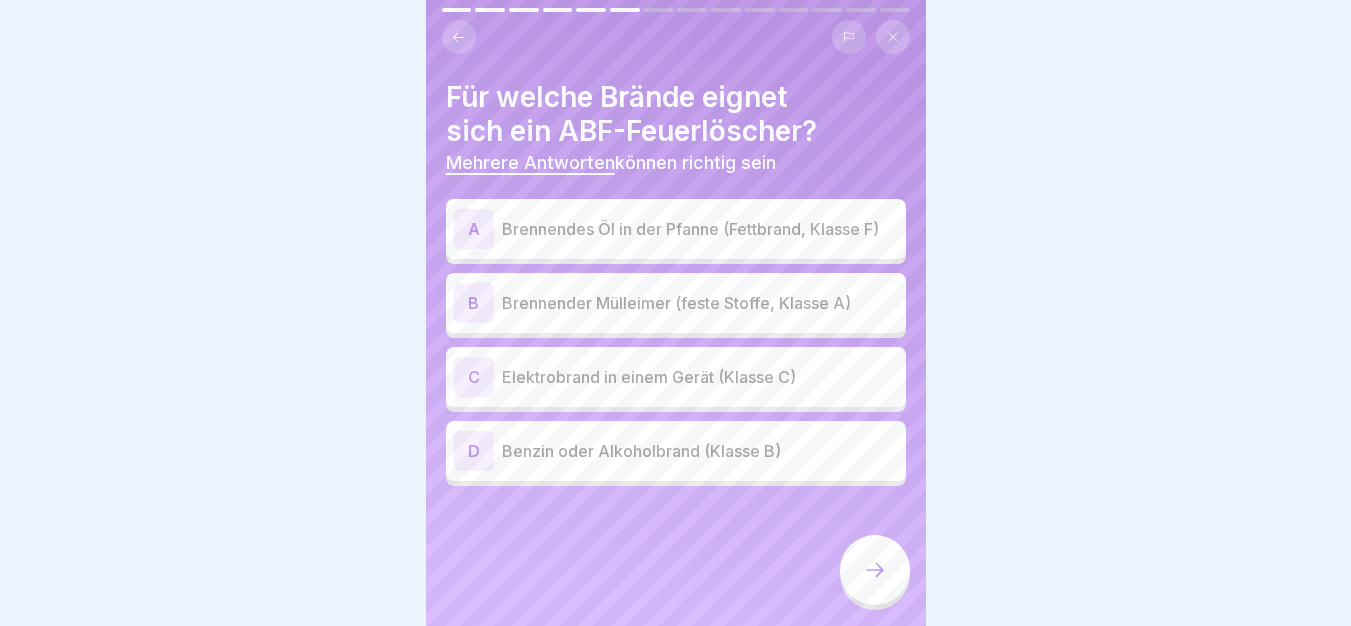 click on "Brennender Mülleimer (feste Stoffe, Klasse A)" at bounding box center (700, 303) 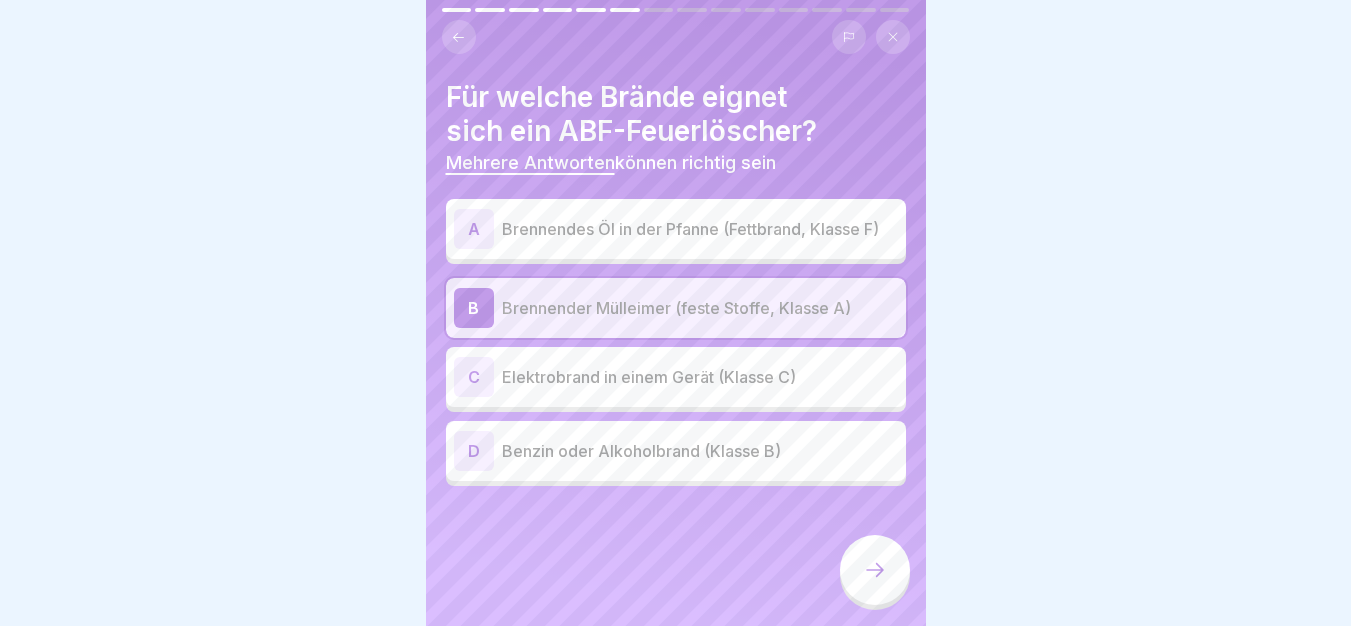 click on "Brennendes Öl in der Pfanne (Fettbrand, Klasse F)" at bounding box center (700, 229) 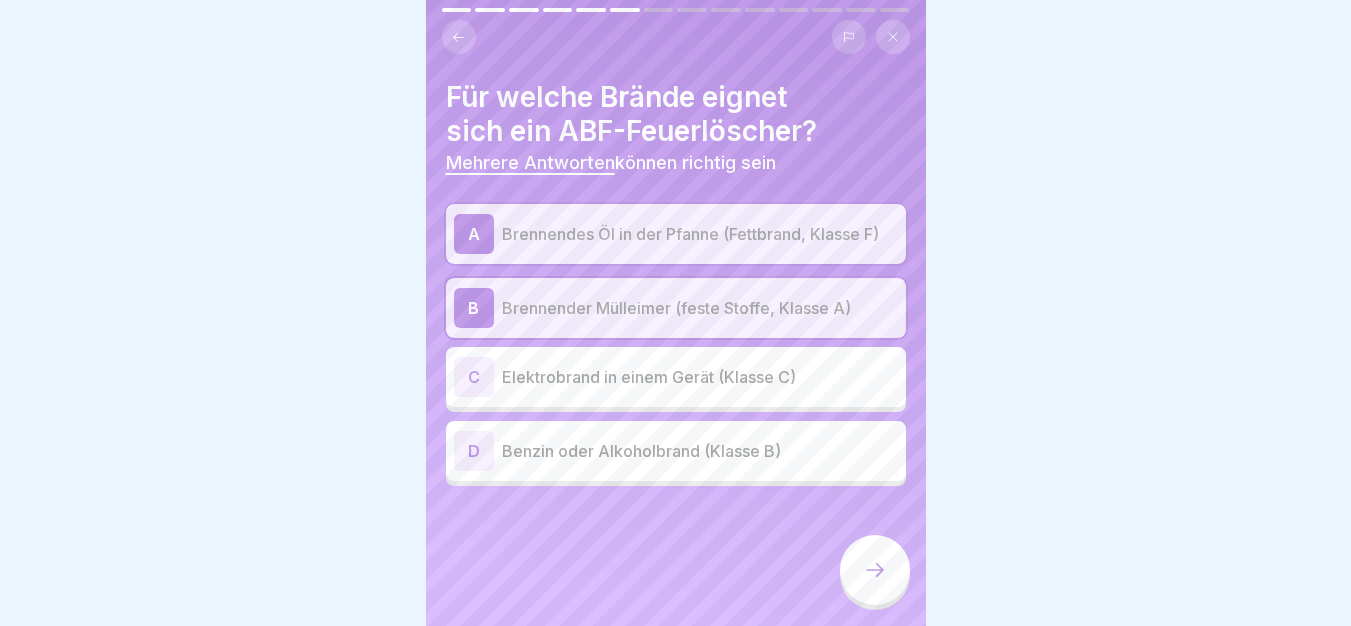 click on "D Benzin oder Alkoholbrand (Klasse B)" at bounding box center (676, 451) 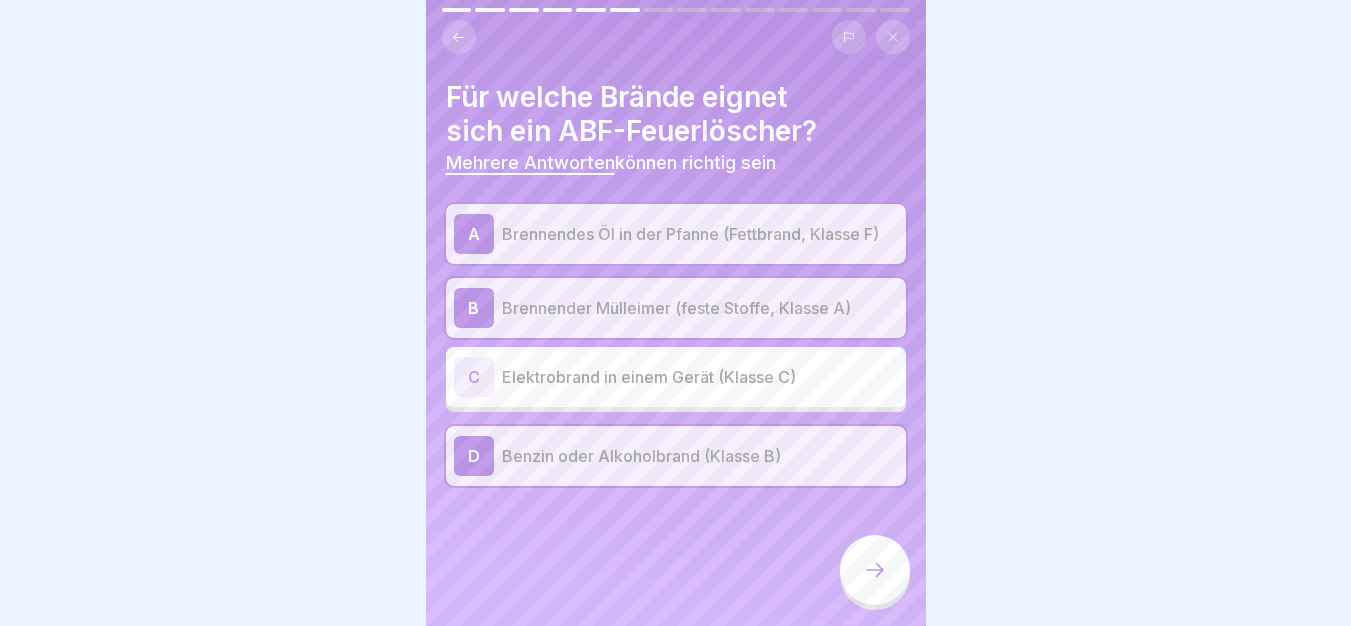 click at bounding box center (875, 570) 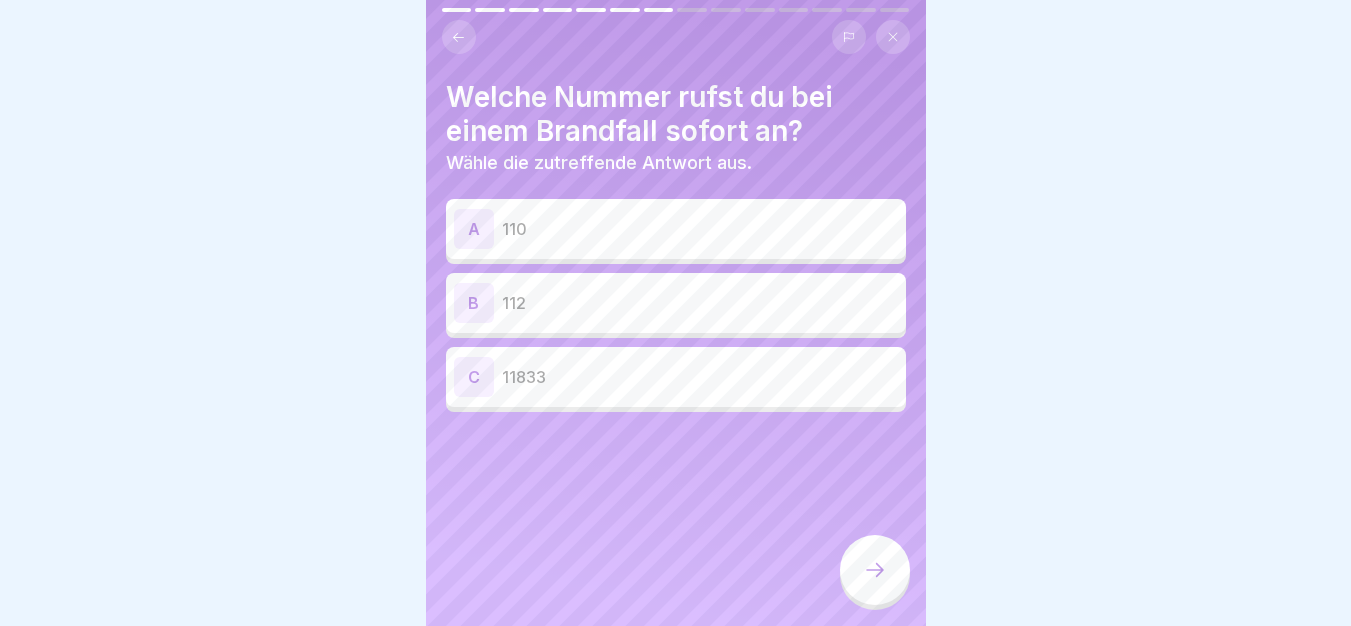 click on "112" at bounding box center (700, 303) 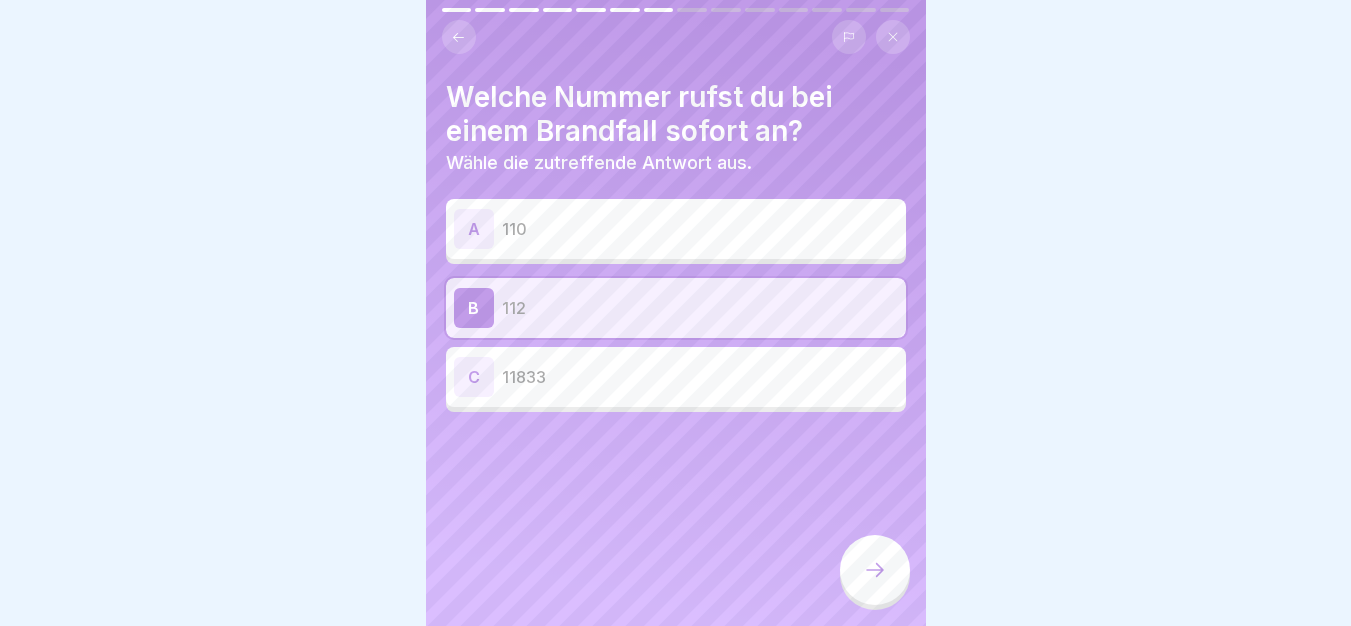 click at bounding box center [875, 570] 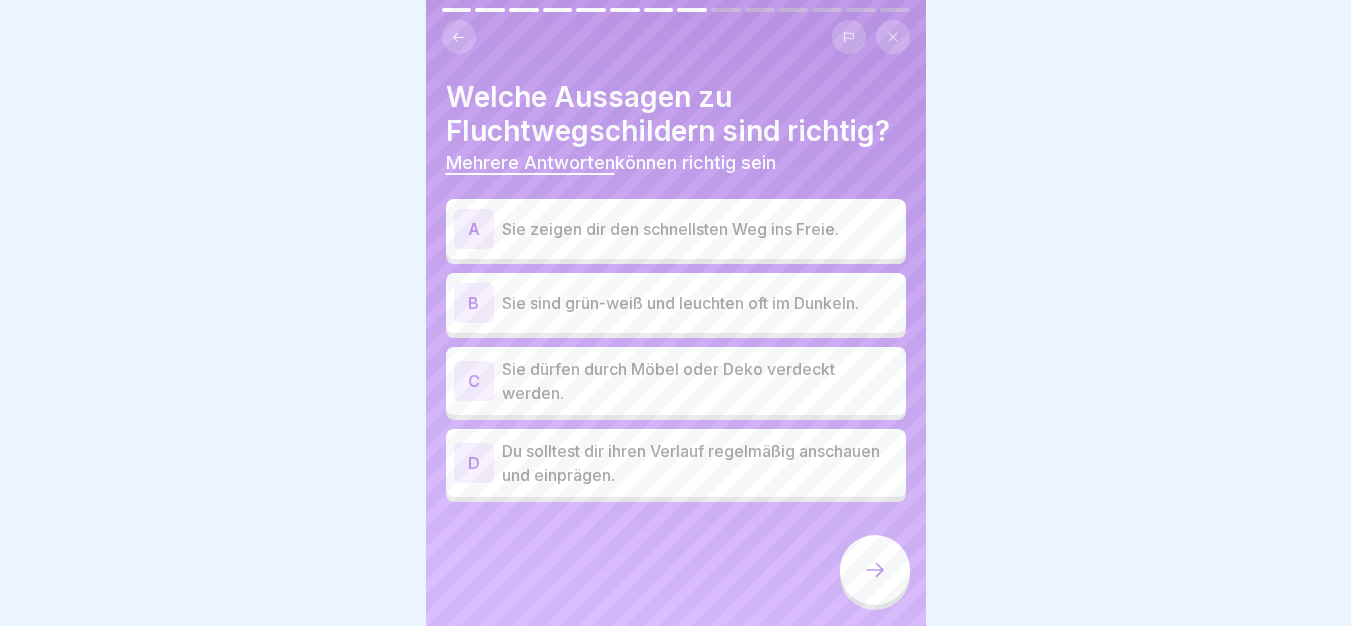 click on "Sie sind grün-weiß und leuchten oft im Dunkeln." at bounding box center (700, 303) 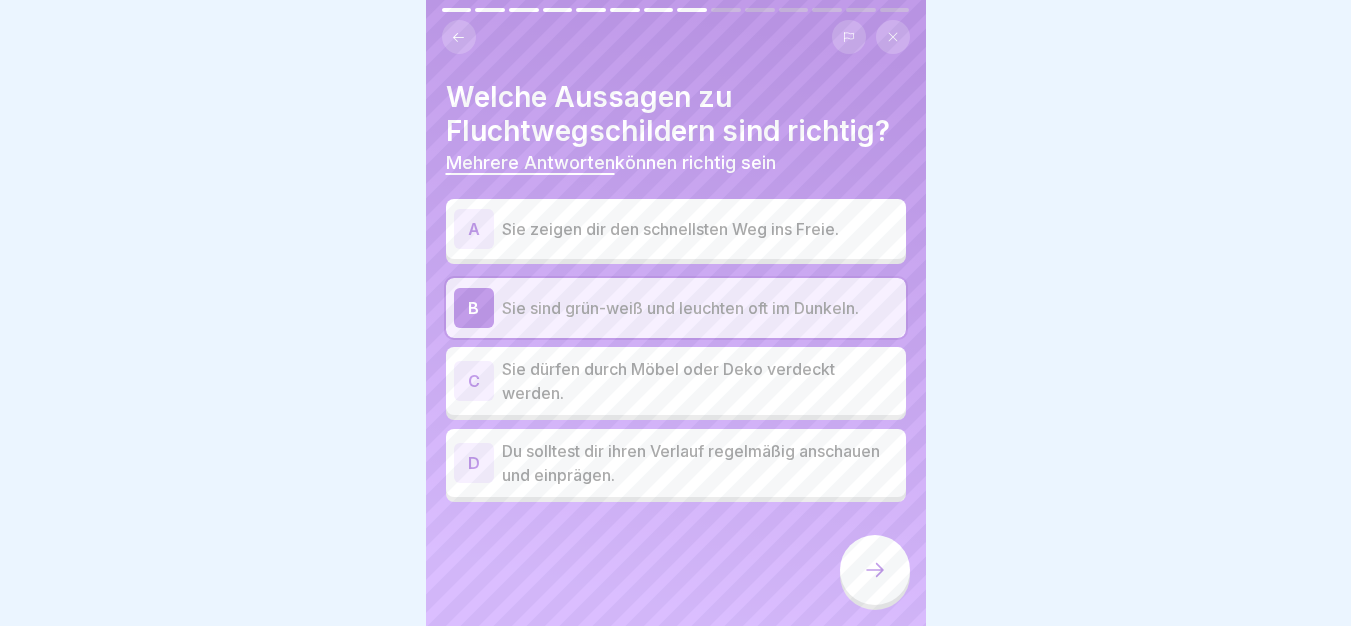 click on "Sie zeigen dir den schnellsten Weg ins Freie." at bounding box center [700, 229] 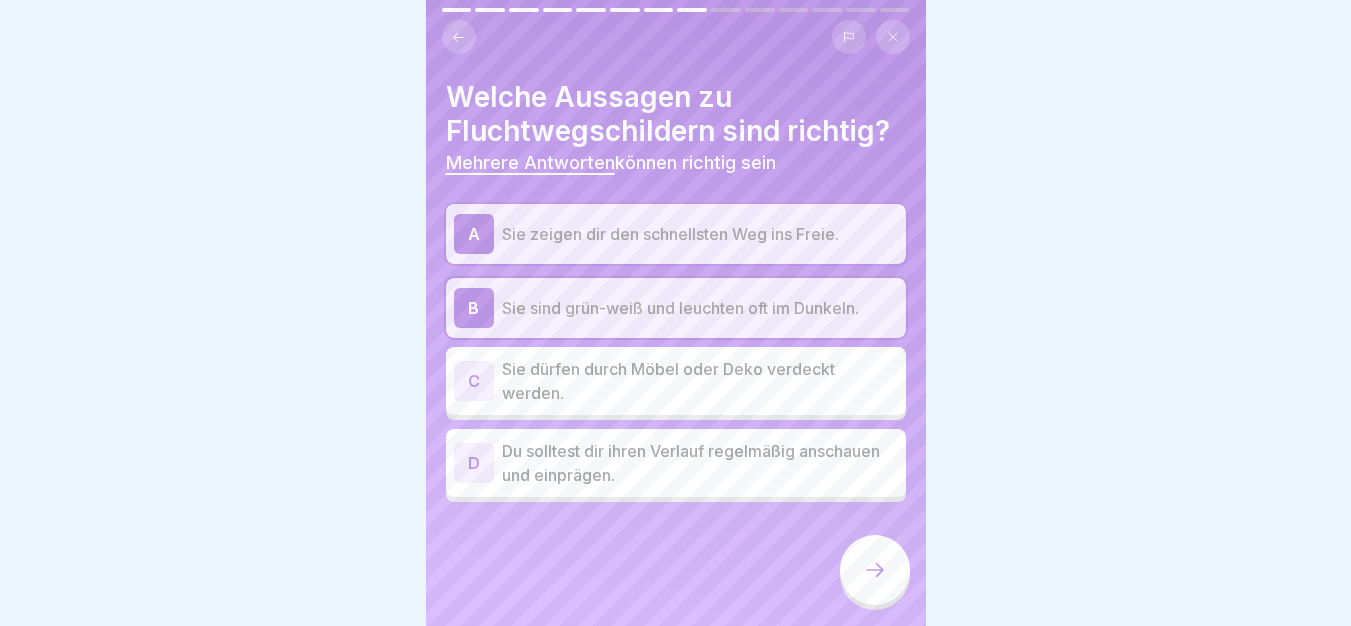 click on "Du solltest dir ihren Verlauf regelmäßig anschauen und einprägen." at bounding box center [700, 463] 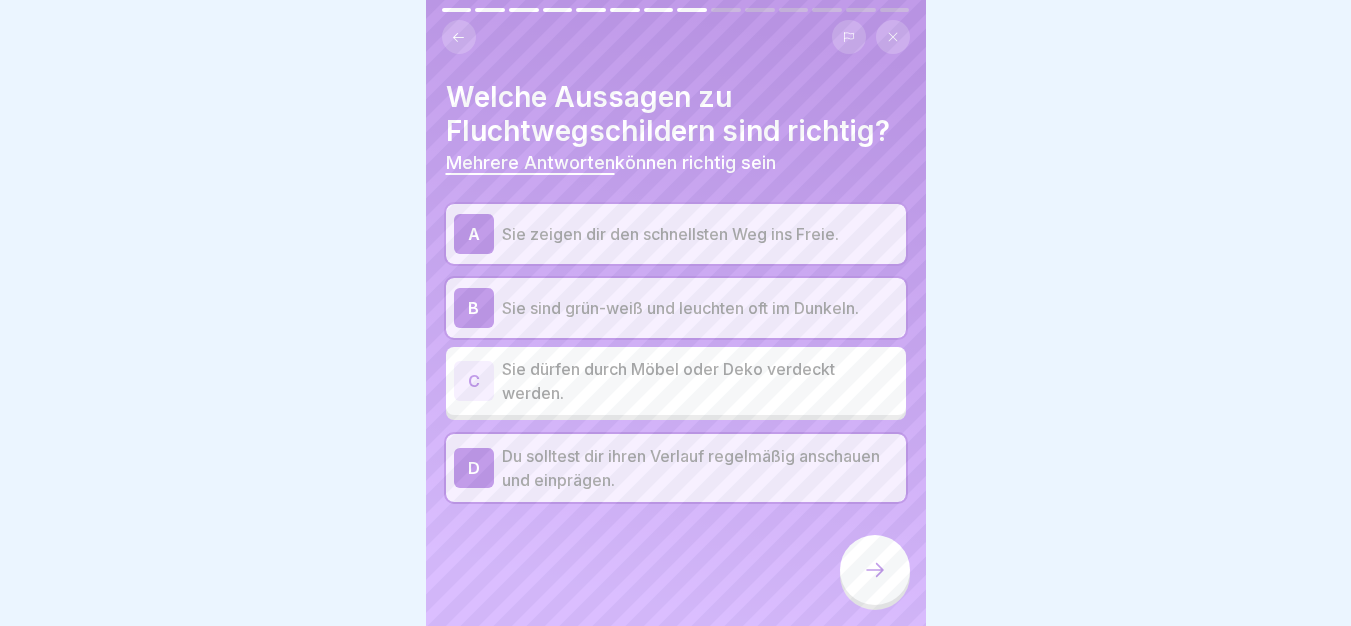 click at bounding box center [875, 570] 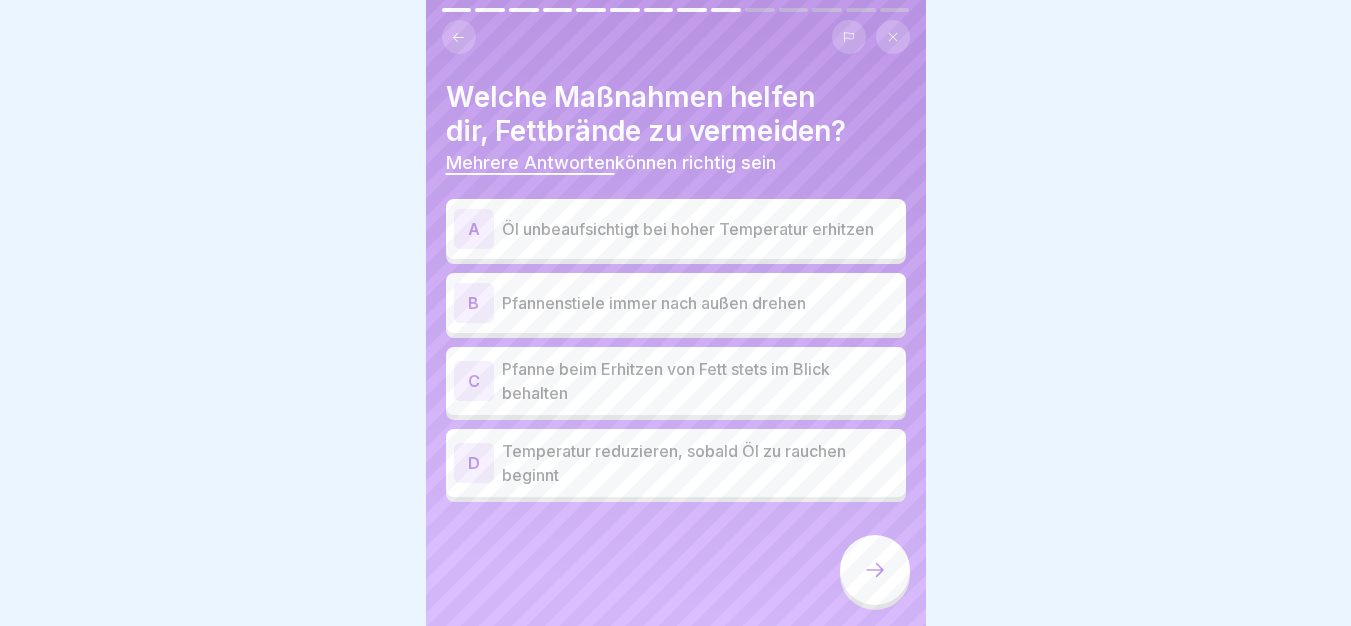 click on "Pfanne beim Erhitzen von Fett stets im Blick behalten" at bounding box center [700, 381] 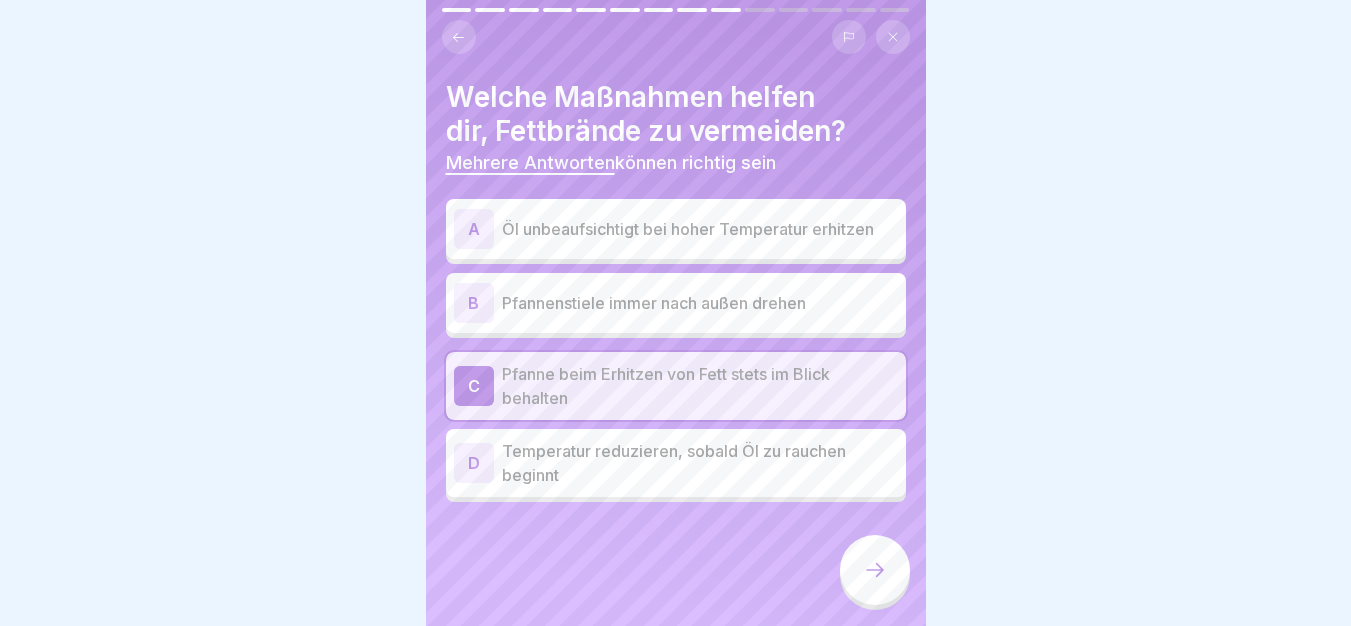 click on "Temperatur reduzieren, sobald Öl zu rauchen beginnt" at bounding box center [700, 463] 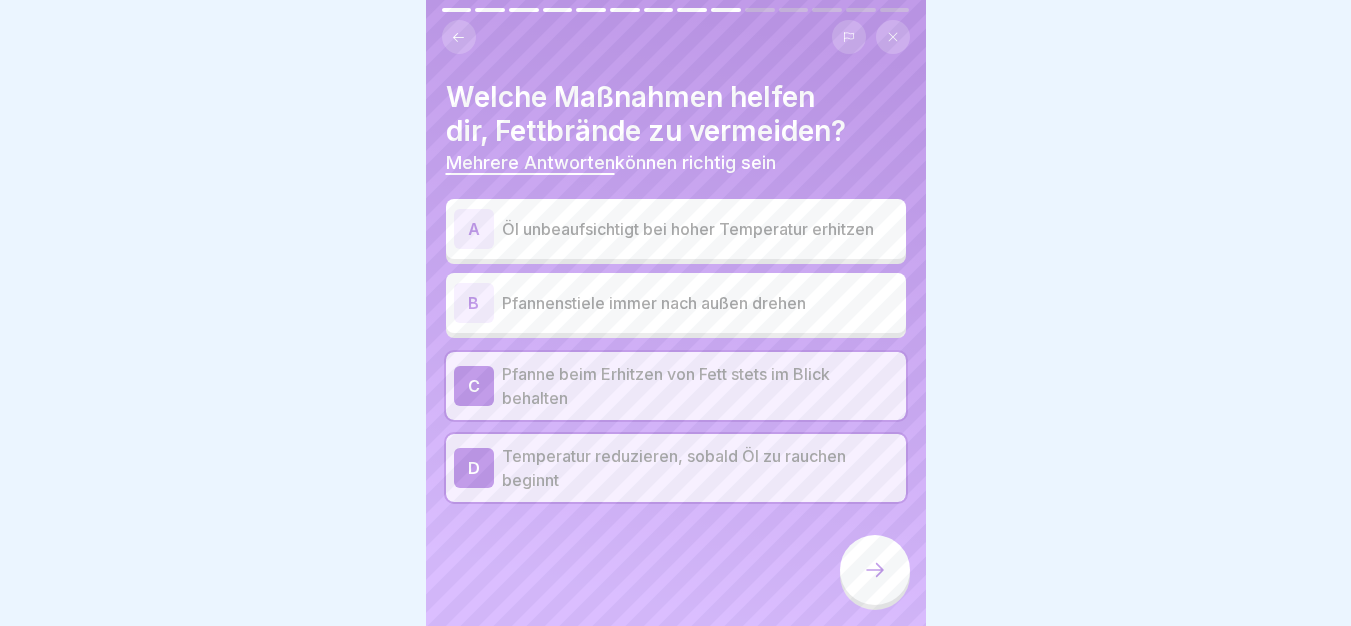 click at bounding box center (875, 570) 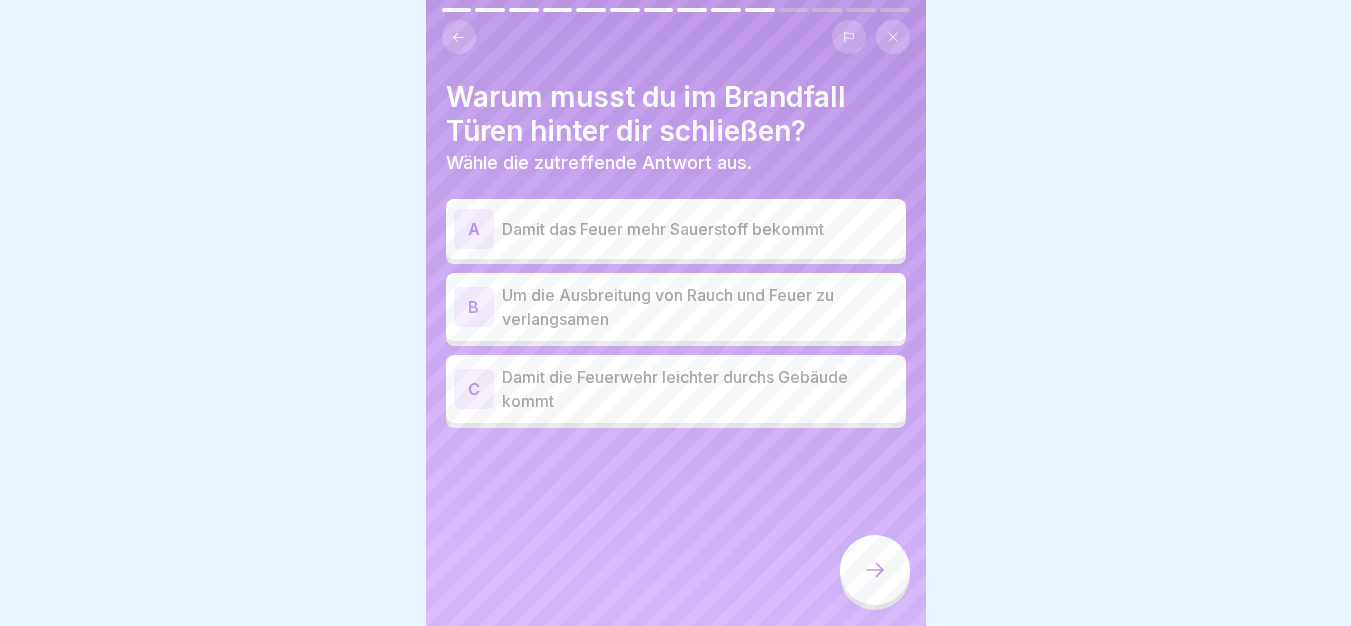 click on "Um die Ausbreitung von Rauch und Feuer zu verlangsamen" at bounding box center [700, 307] 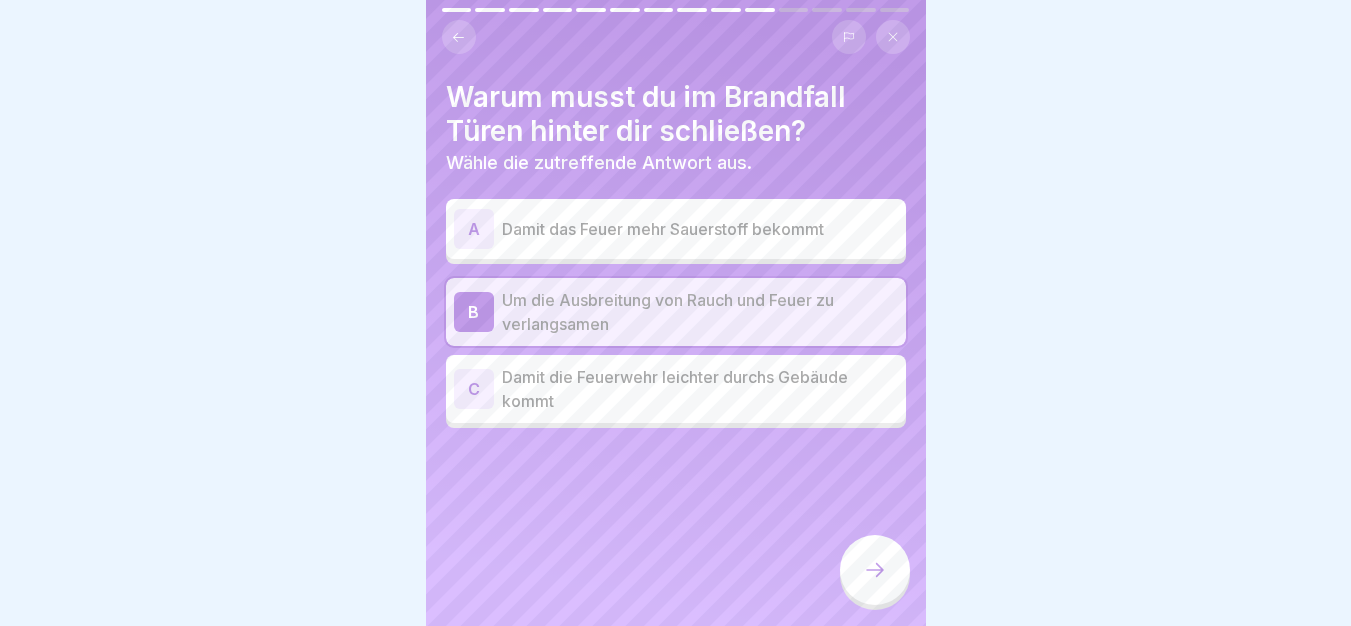 click at bounding box center (875, 570) 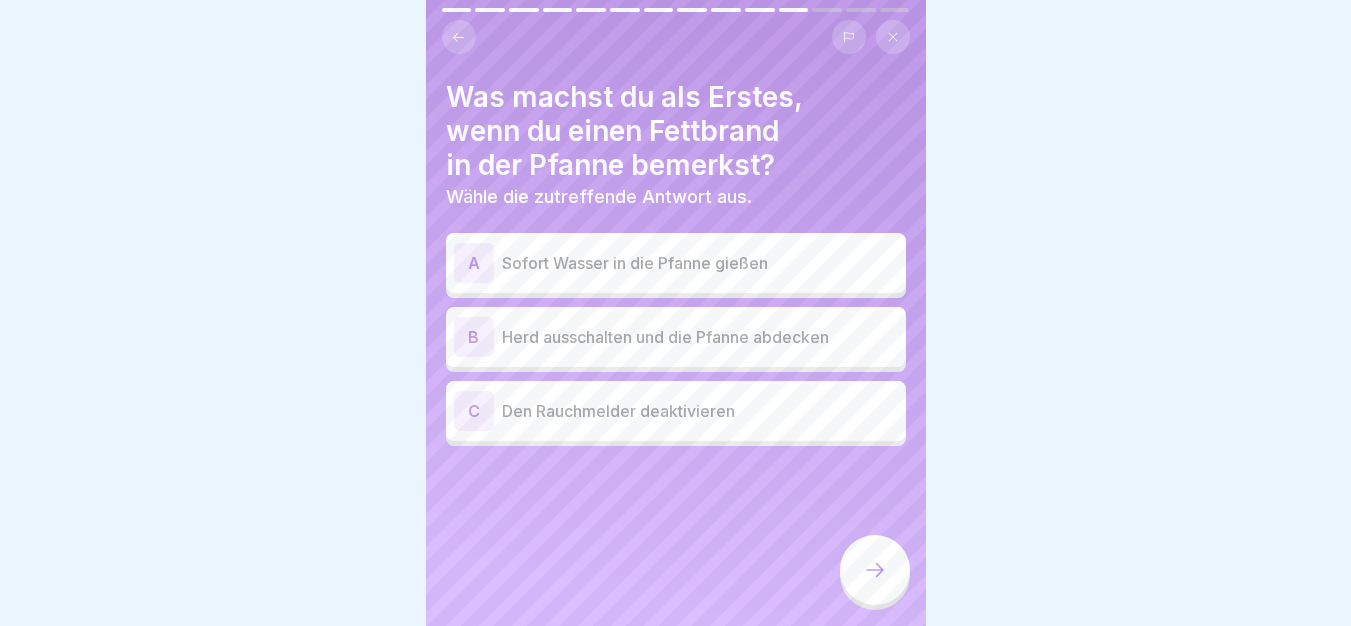 click on "B Herd ausschalten und die Pfanne abdecken" at bounding box center (676, 337) 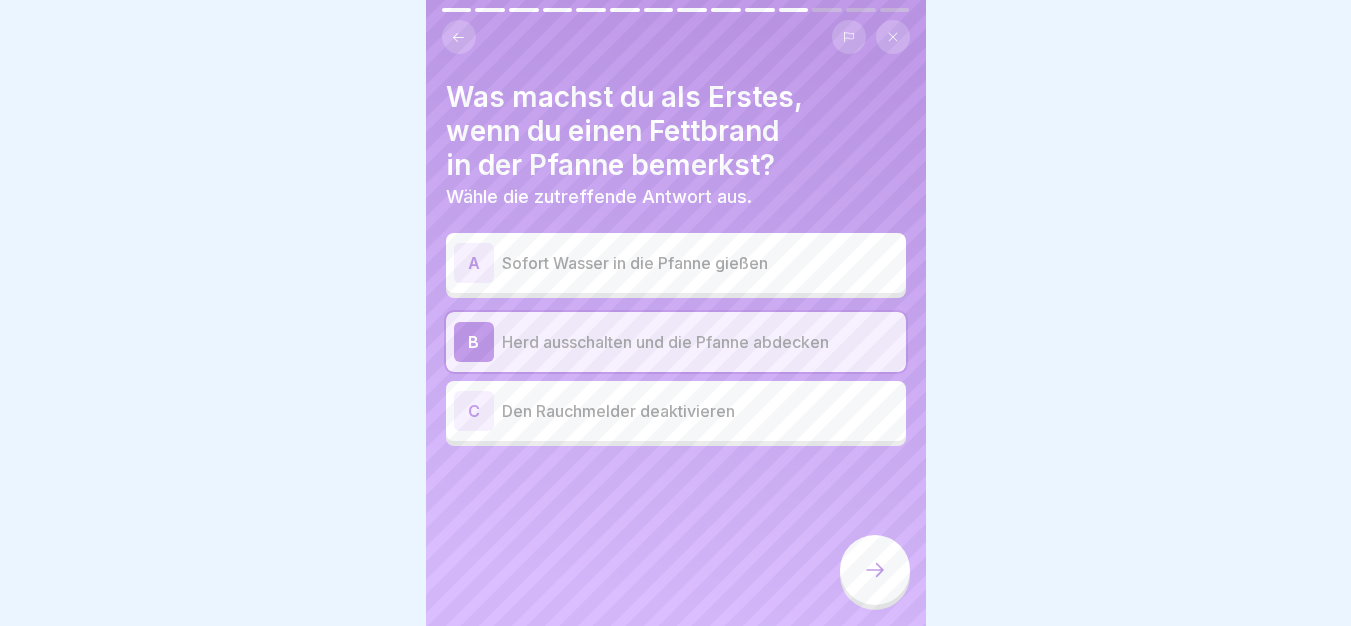 click at bounding box center [875, 570] 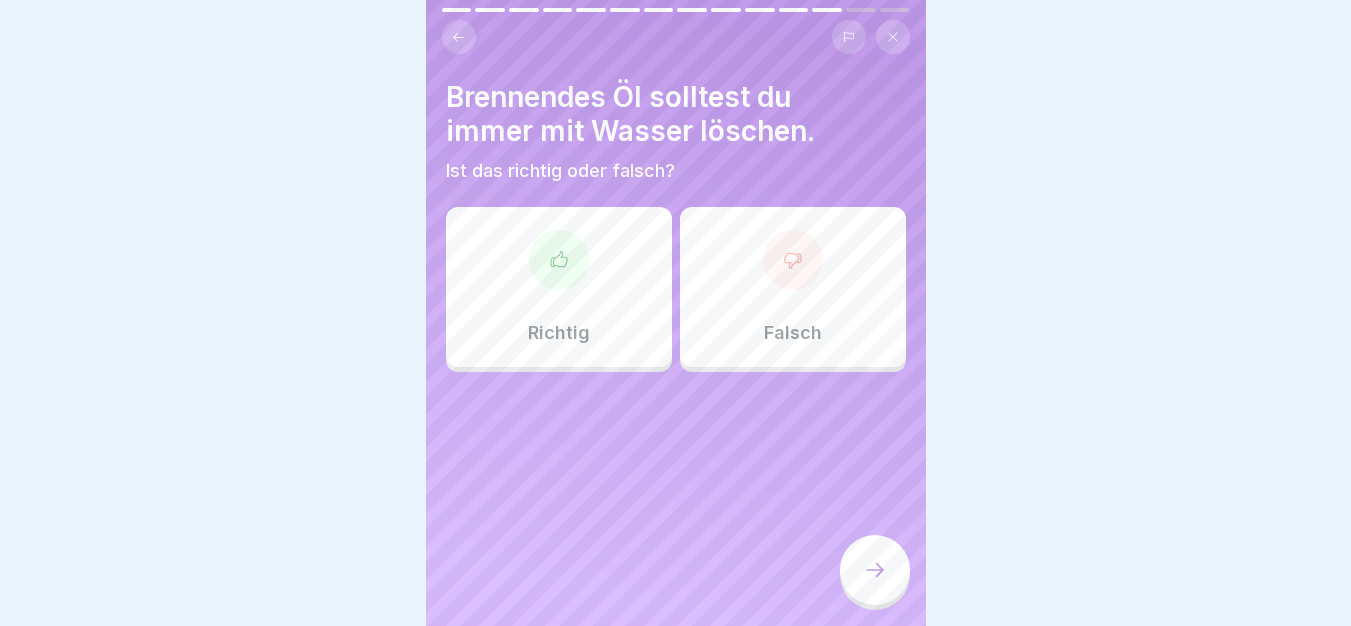 click on "Falsch" at bounding box center [793, 287] 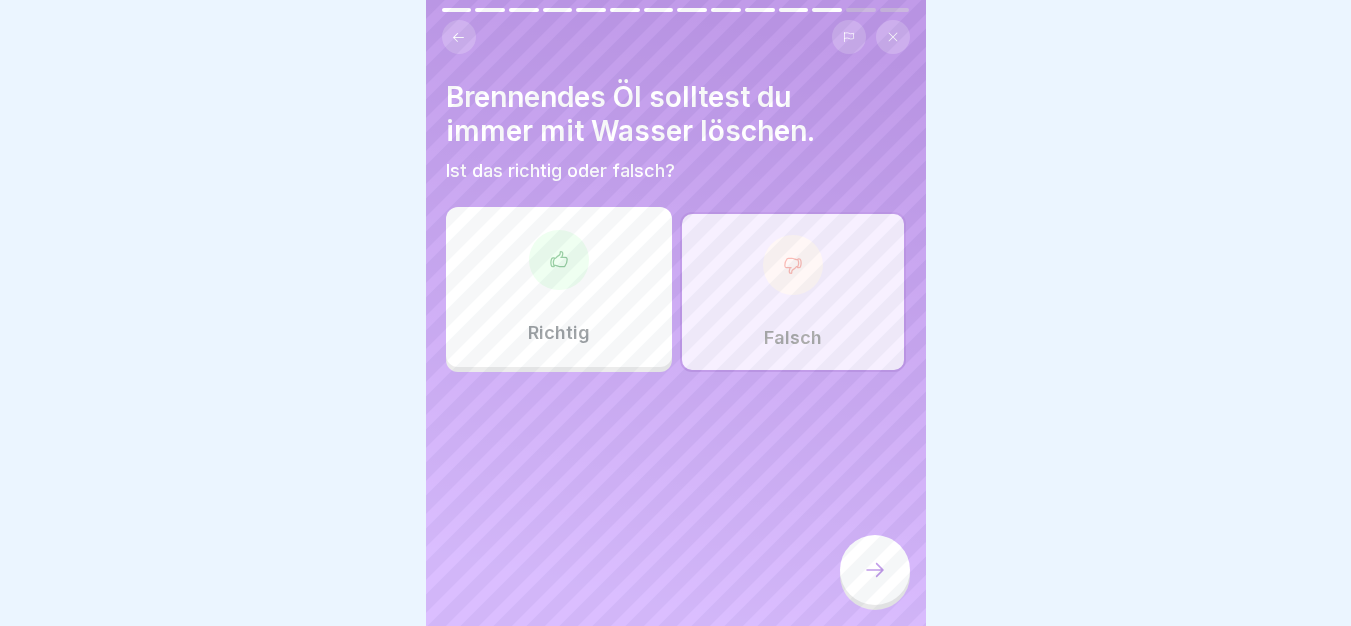 click at bounding box center (875, 572) 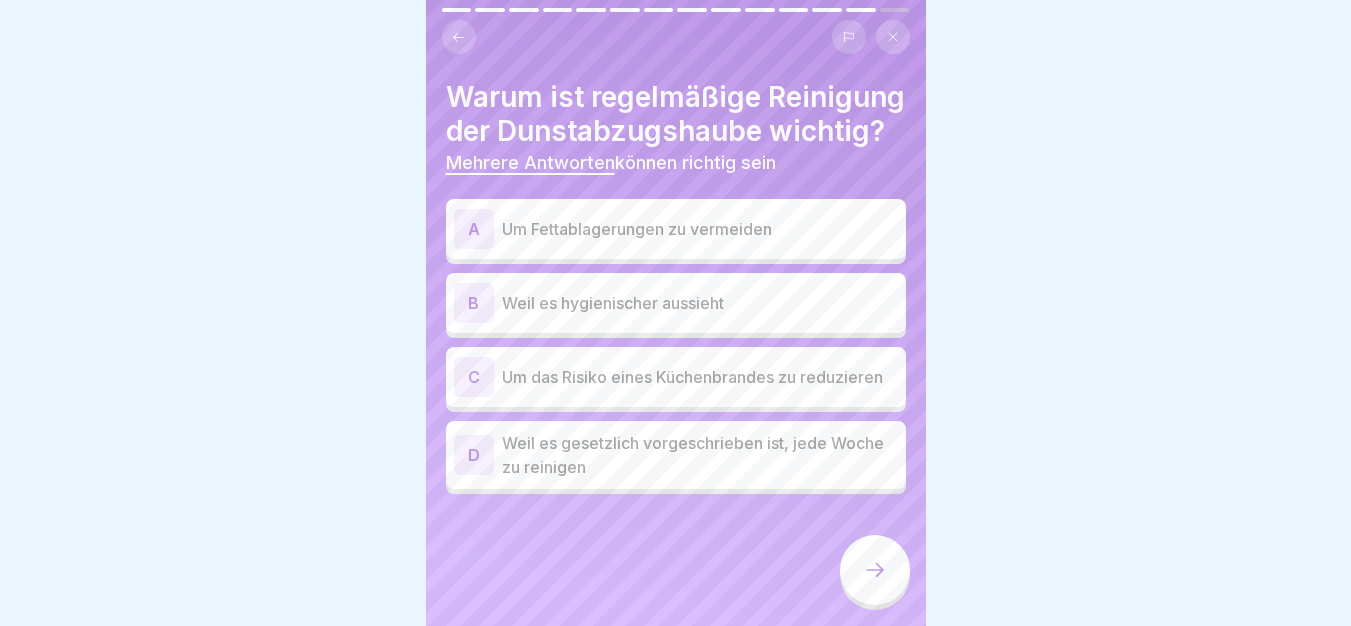 click on "Um Fettablagerungen zu vermeiden" at bounding box center [700, 229] 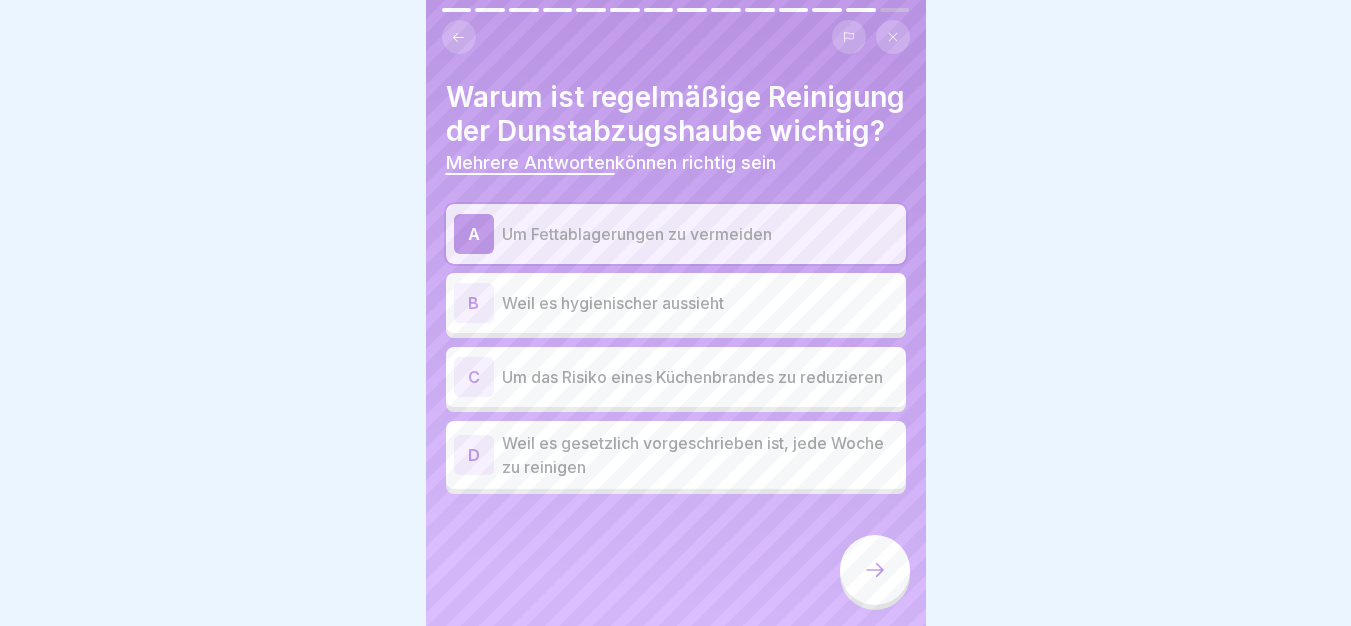 click on "Um das Risiko eines Küchenbrandes zu reduzieren" at bounding box center [700, 377] 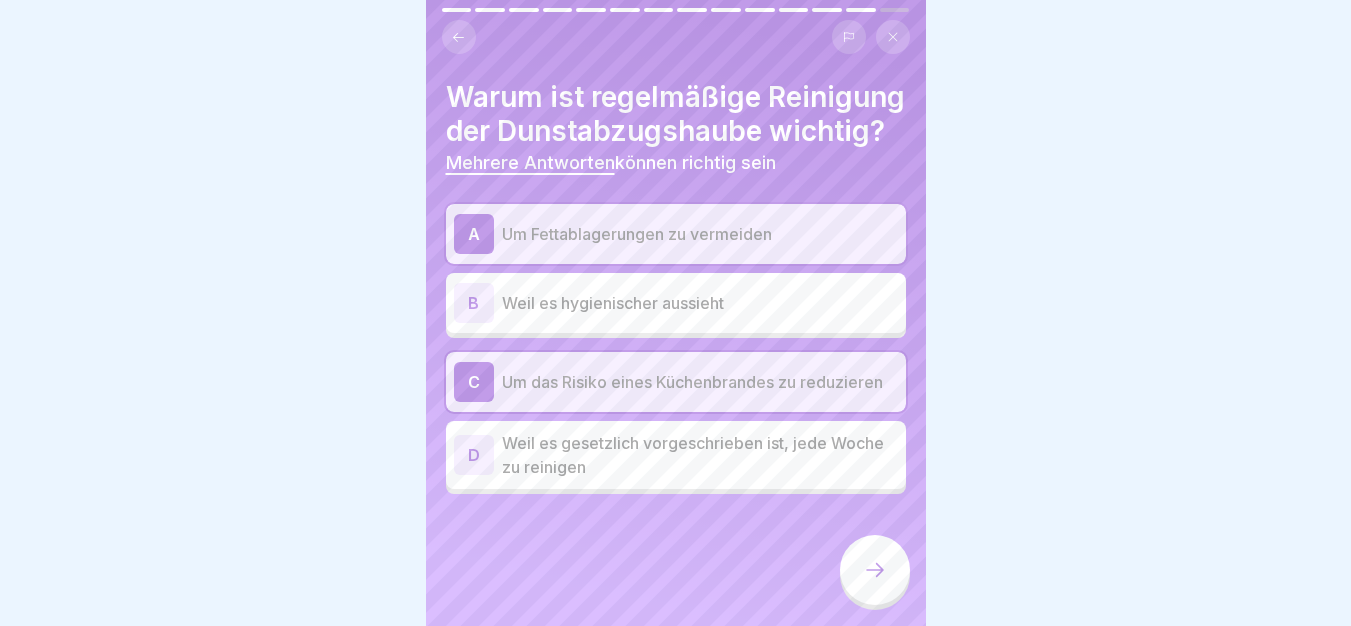 click 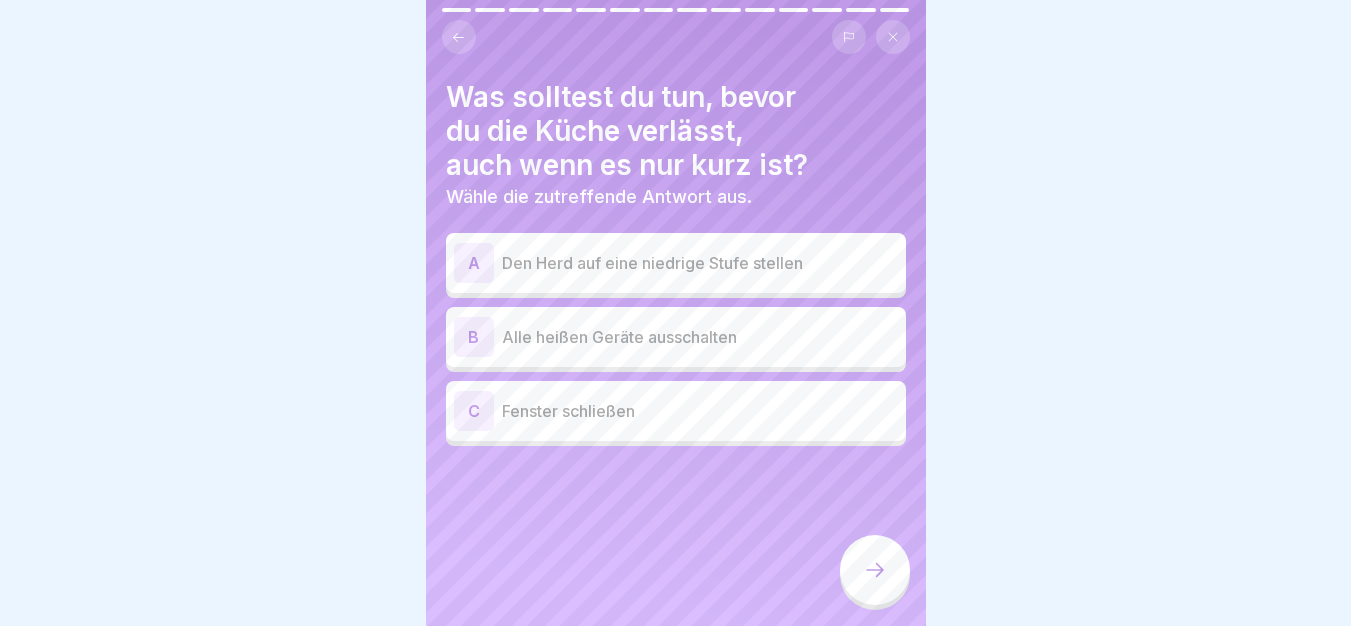 click on "B Alle heißen Geräte ausschalten" at bounding box center (676, 337) 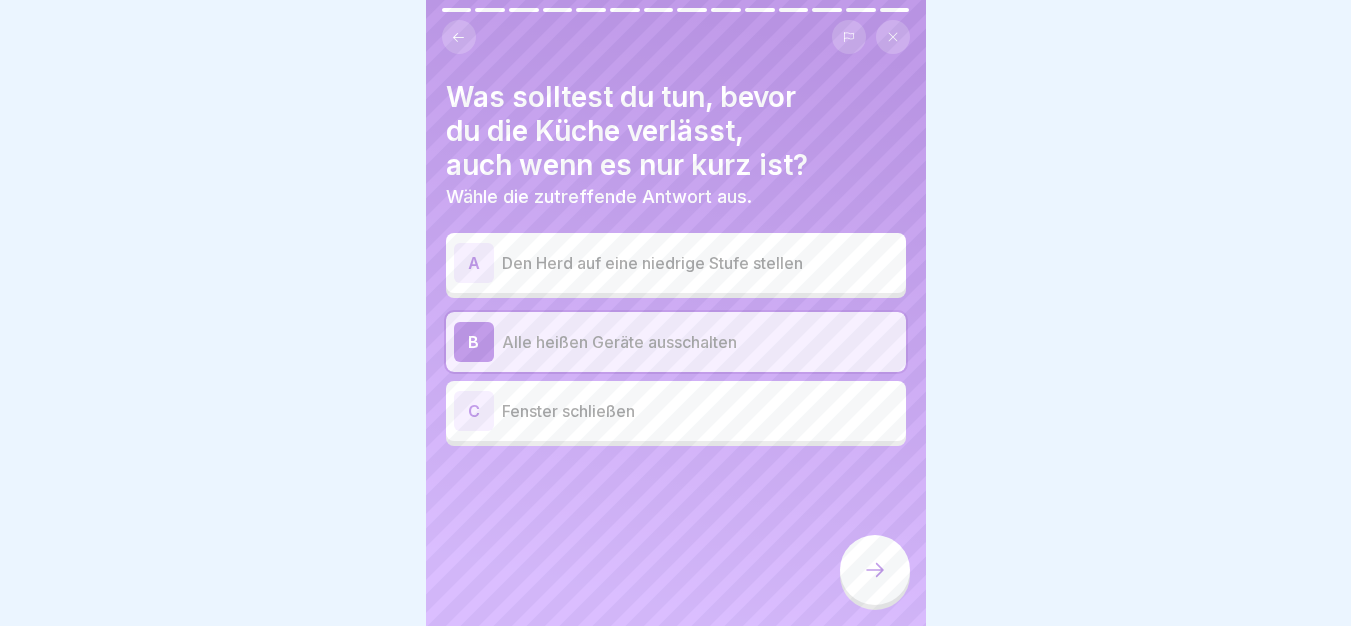 click at bounding box center [875, 570] 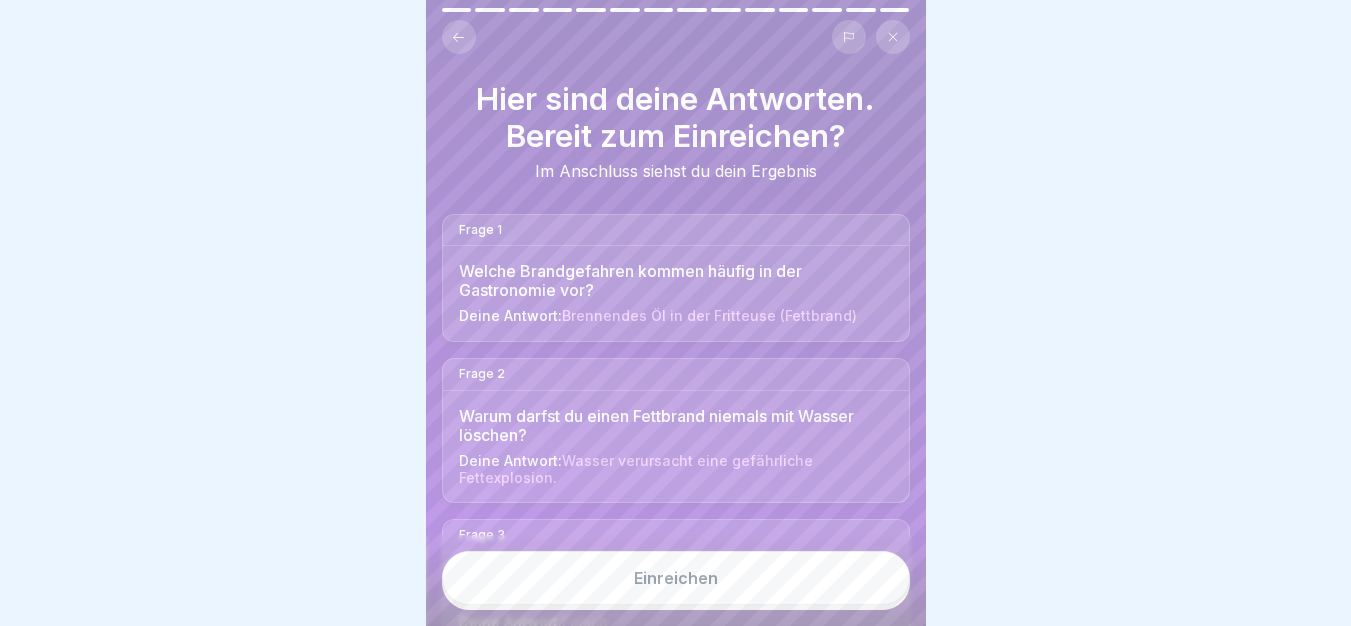click on "Einreichen" at bounding box center [676, 578] 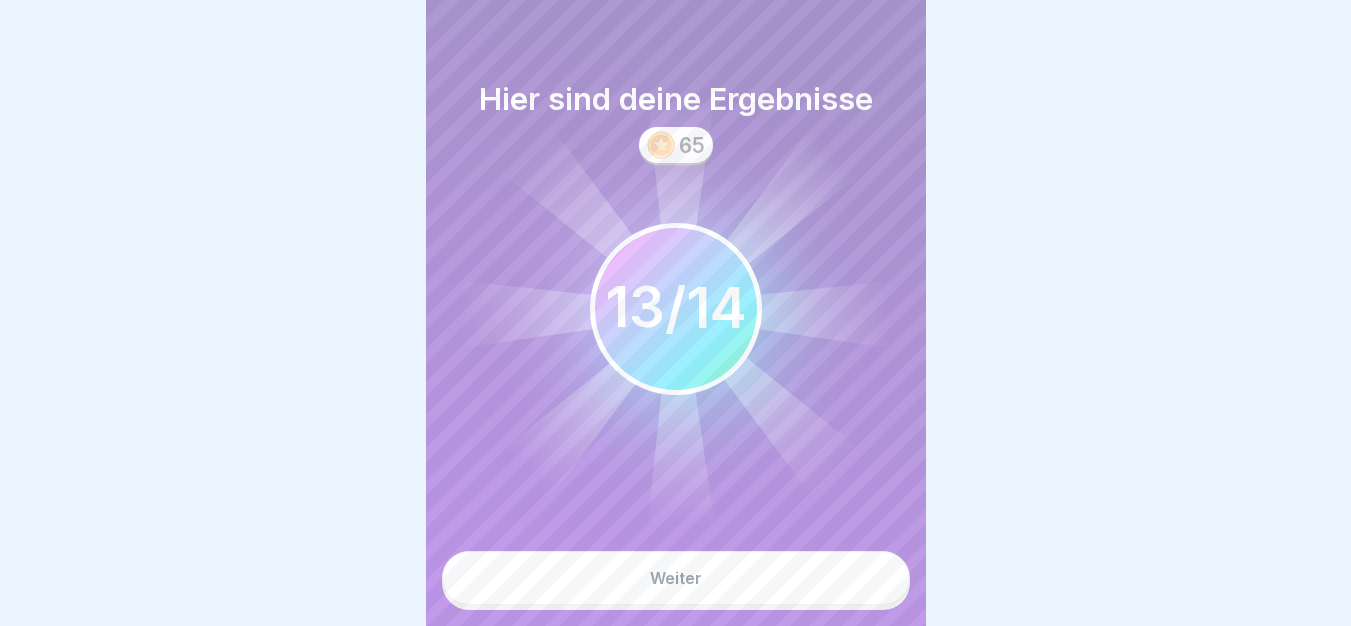 click on "Weiter" at bounding box center (676, 578) 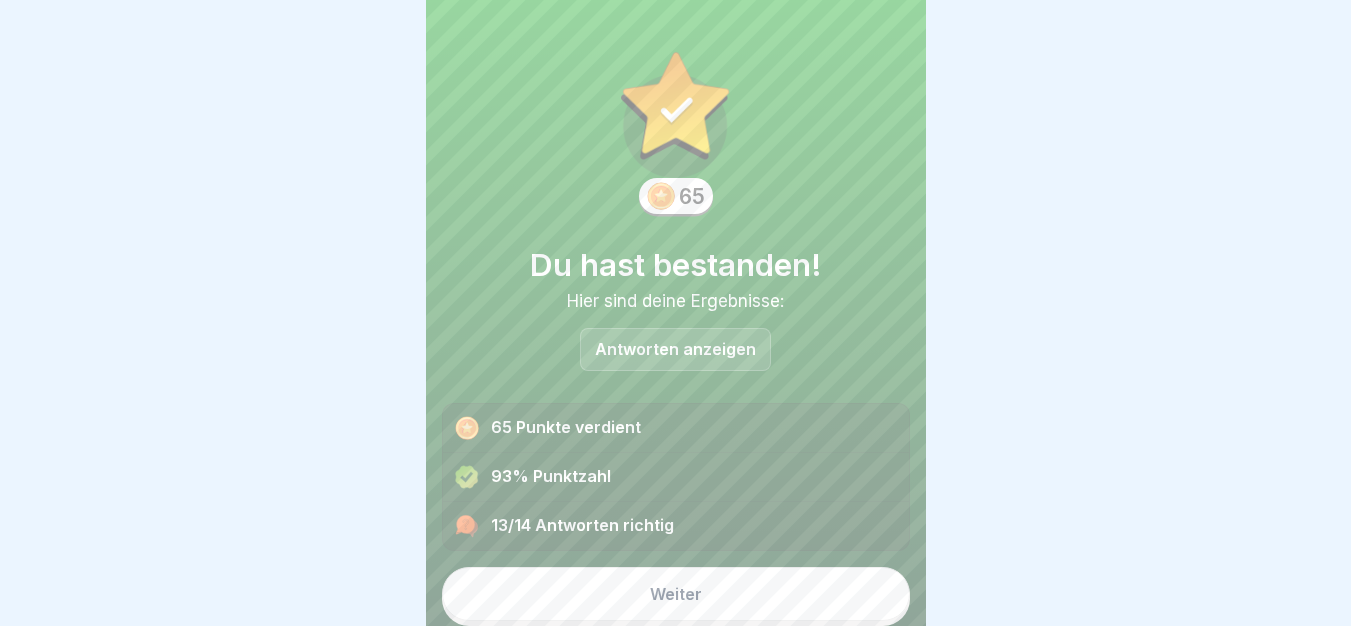 click on "Weiter" at bounding box center [676, 594] 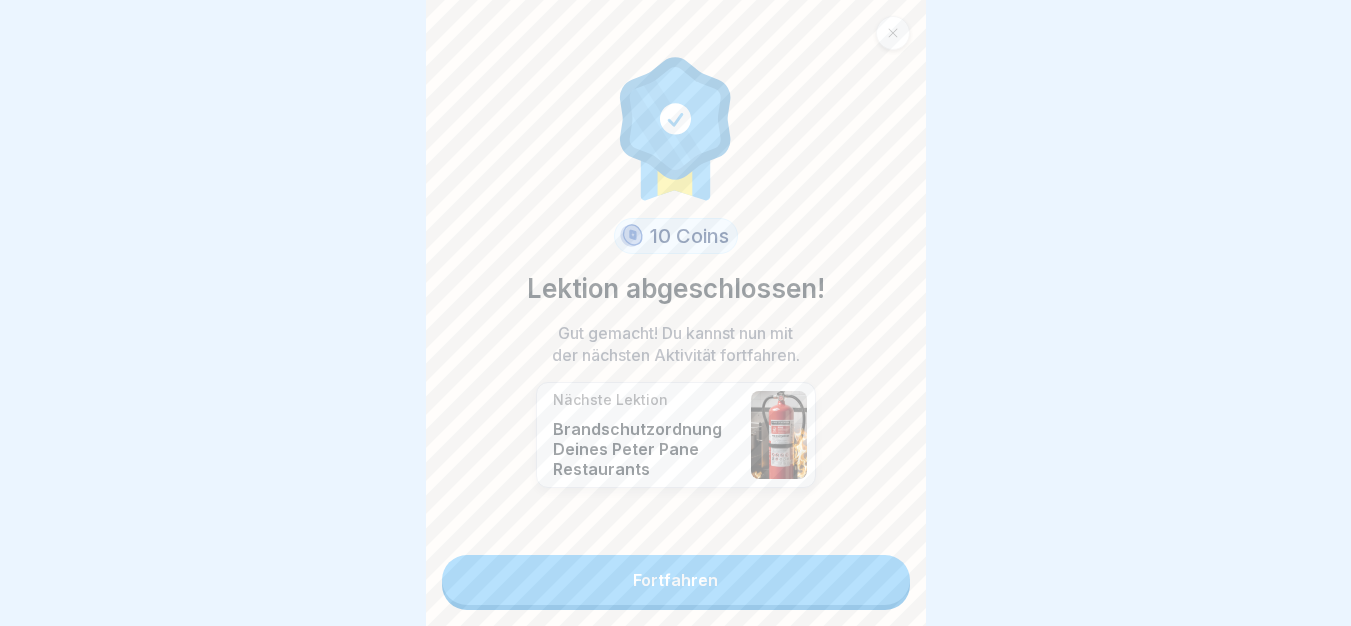 click on "Fortfahren" at bounding box center [676, 580] 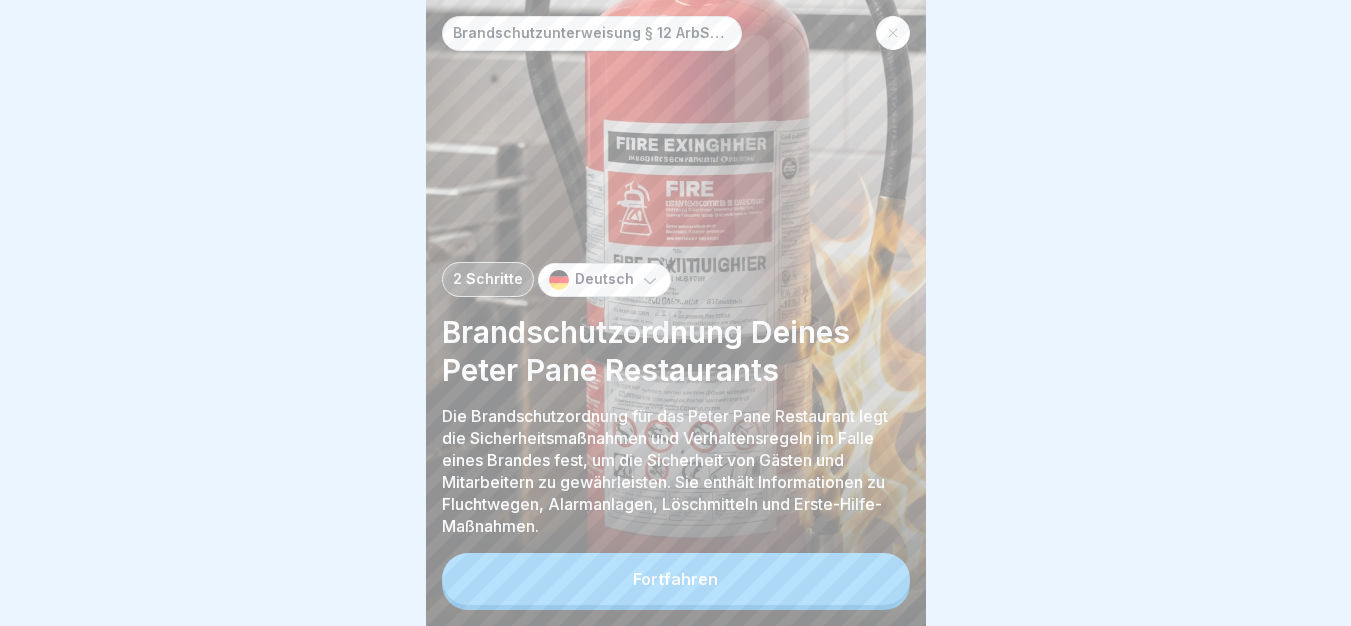 click on "Fortfahren" at bounding box center (676, 579) 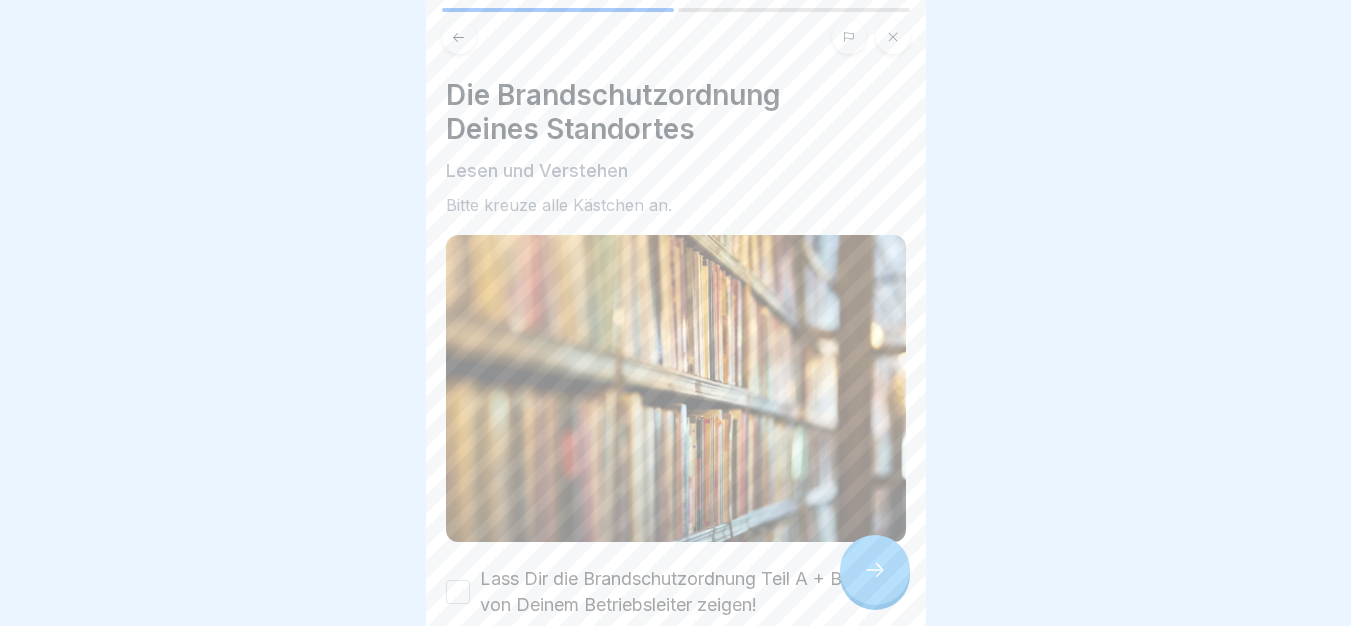 click on "Lass Dir die Brandschutzordnung Teil A + B + C von Deinem Betriebsleiter zeigen!" at bounding box center (693, 592) 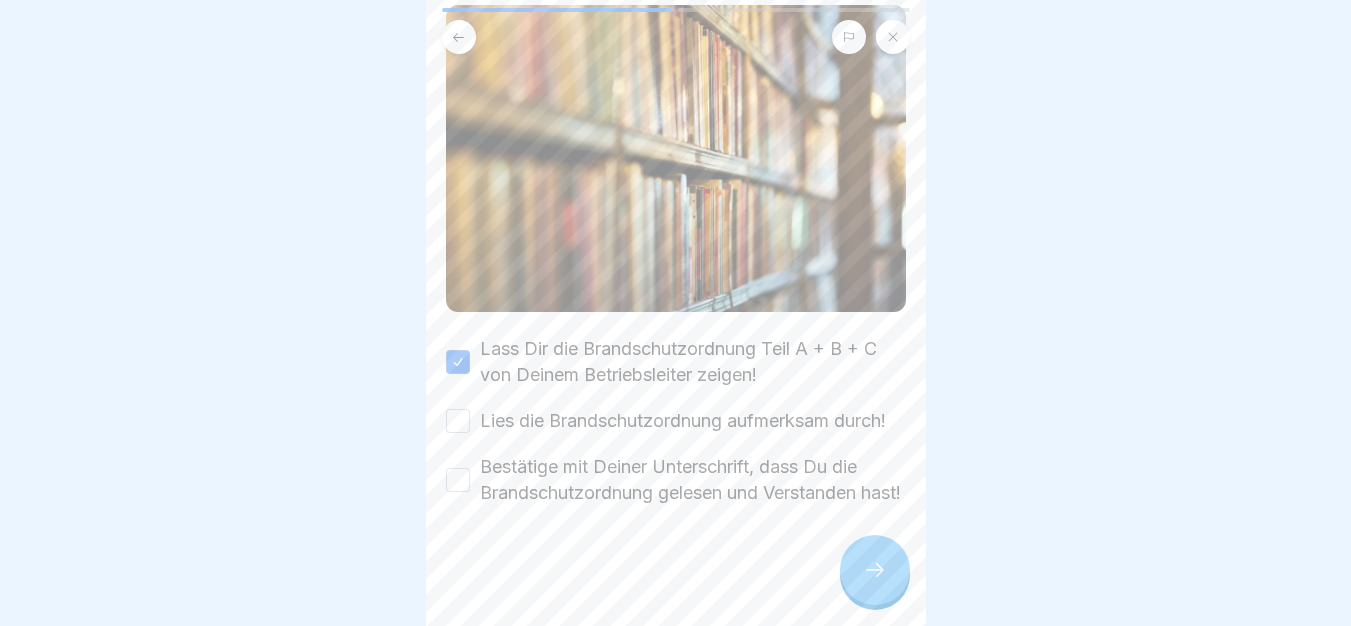 scroll, scrollTop: 265, scrollLeft: 0, axis: vertical 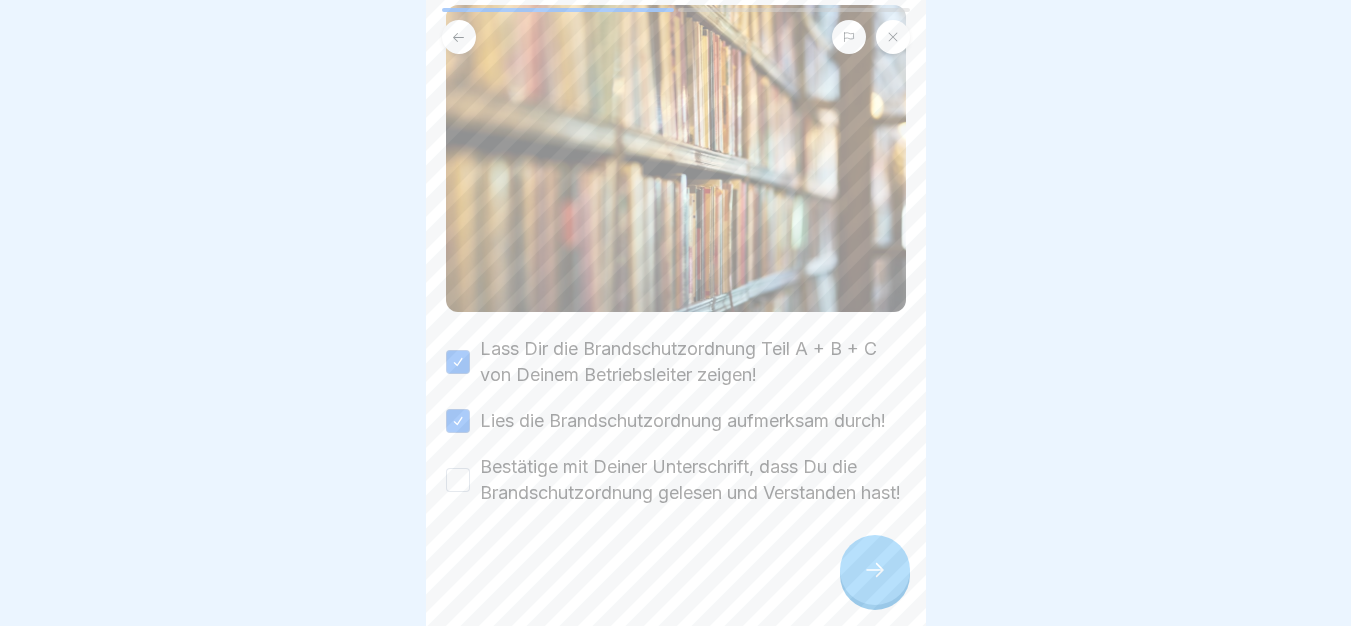 click on "Bestätige mit Deiner Unterschrift, dass Du die Brandschutzordnung gelesen und Verstanden hast!" at bounding box center [693, 480] 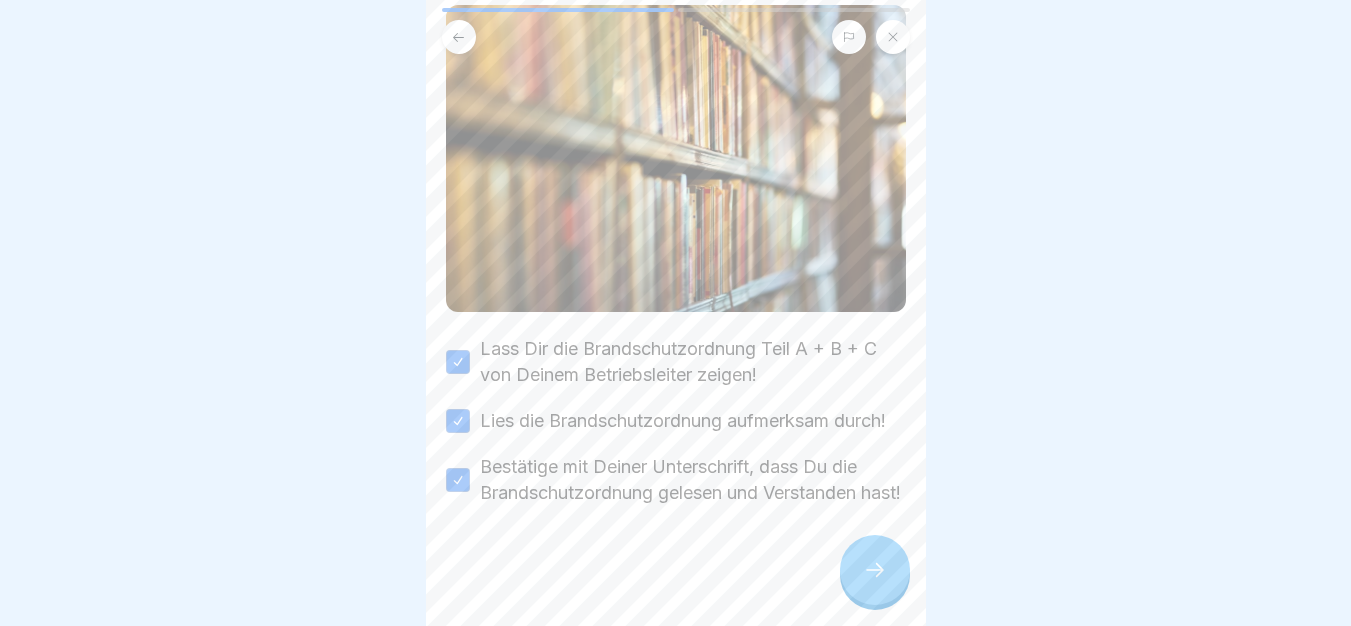 click 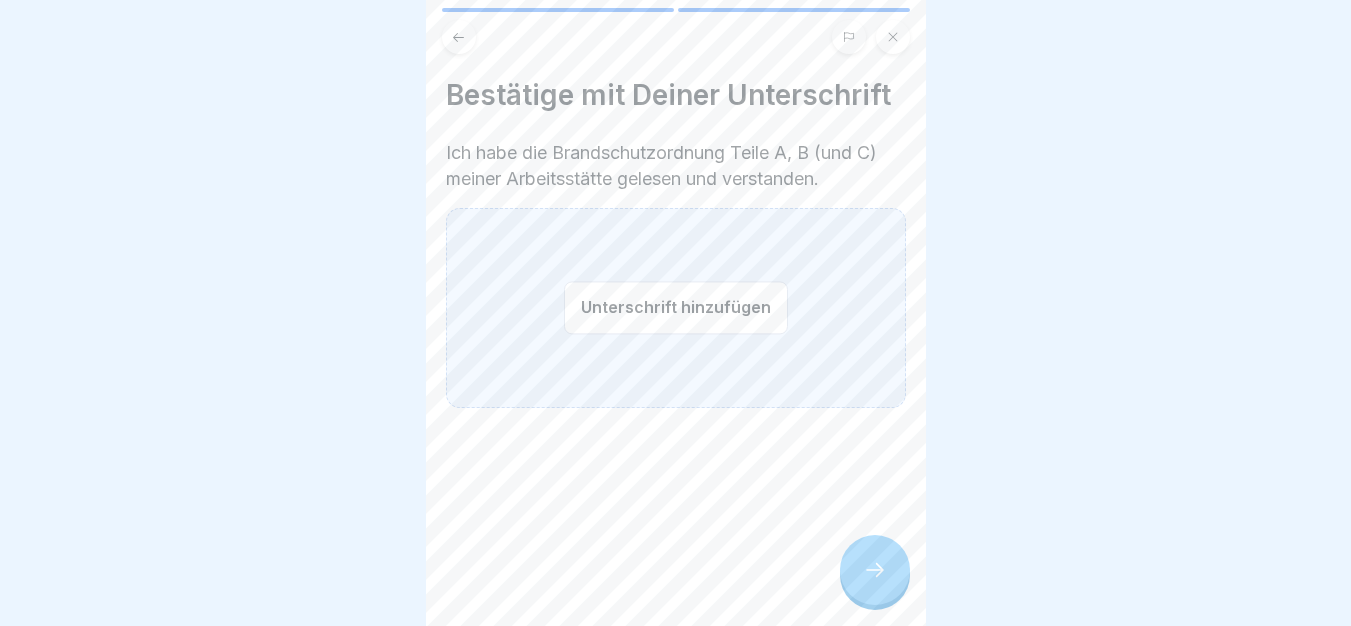 click on "Unterschrift hinzufügen" at bounding box center (676, 307) 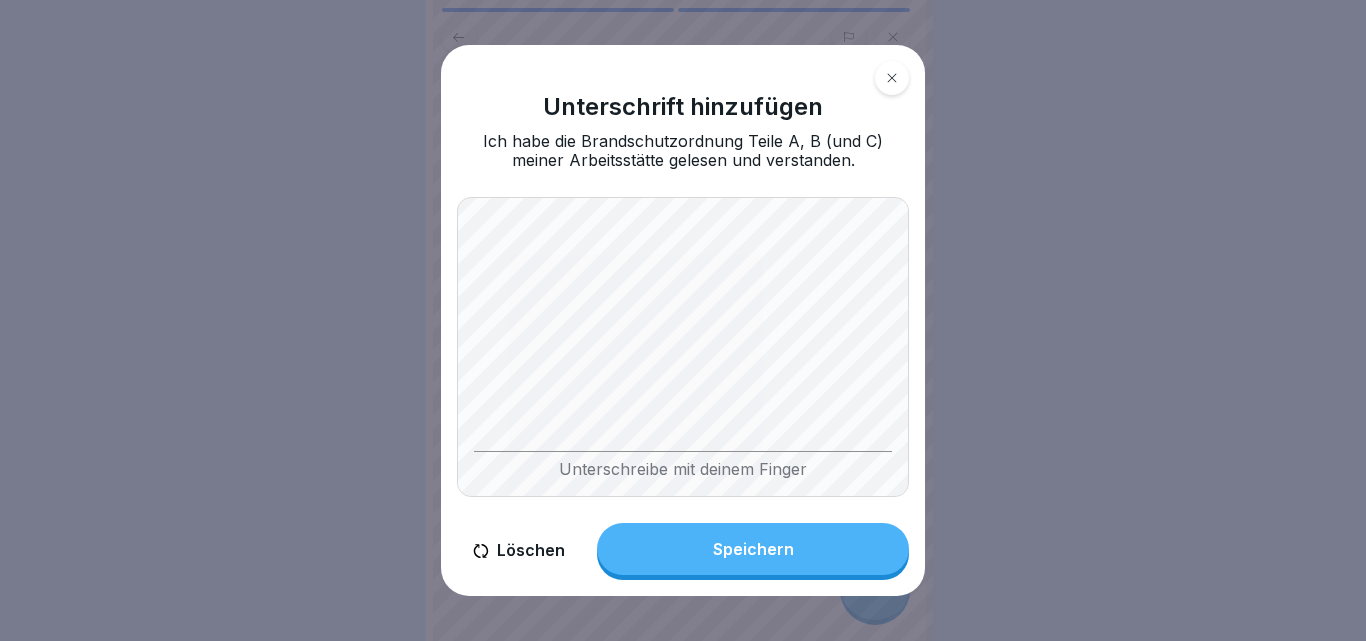 click on "Löschen Speichern" at bounding box center [683, 551] 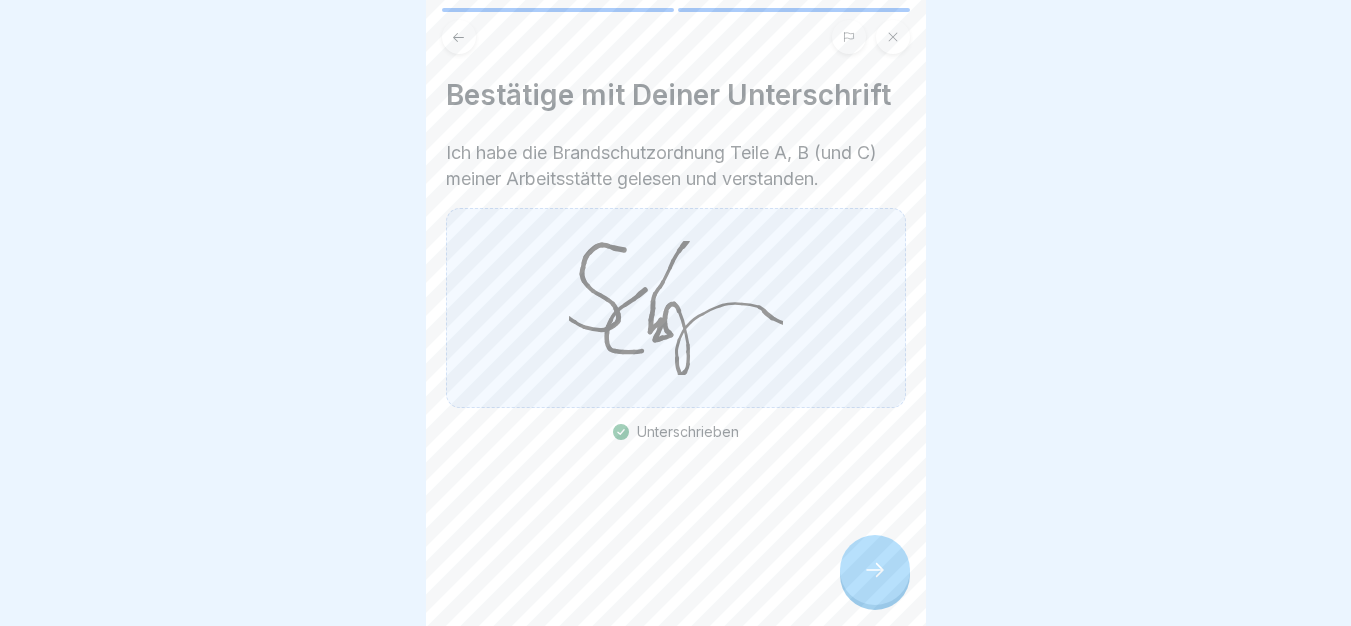 click 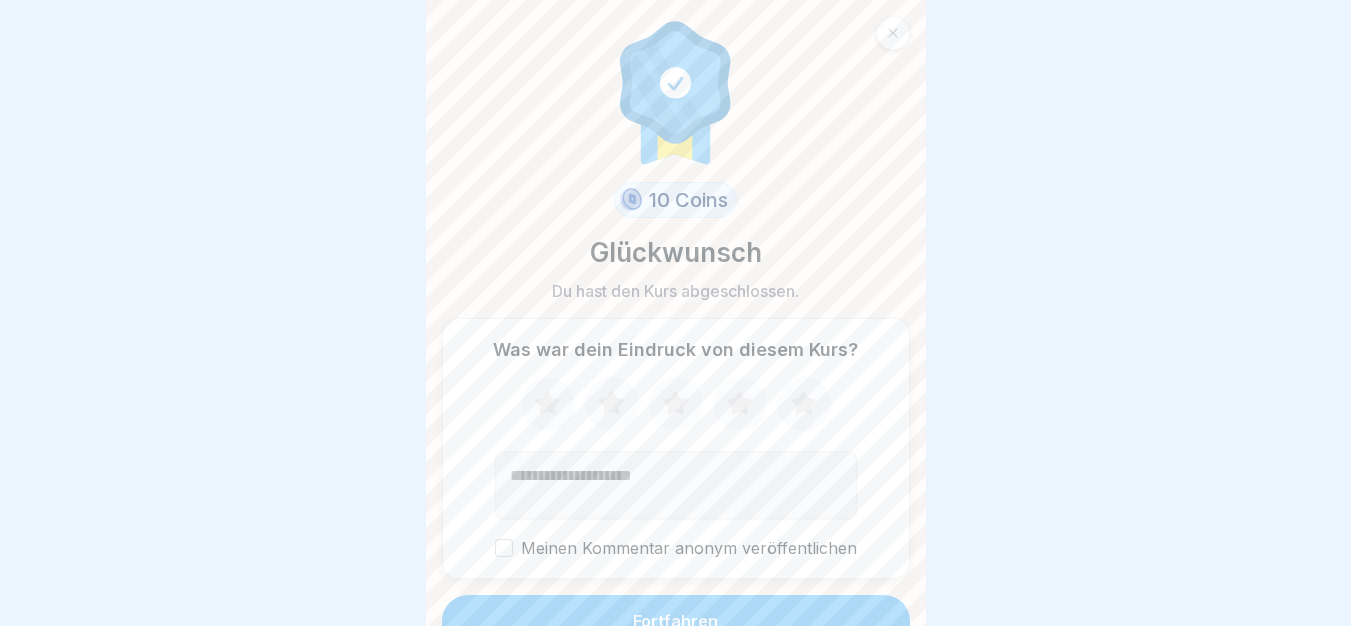click 